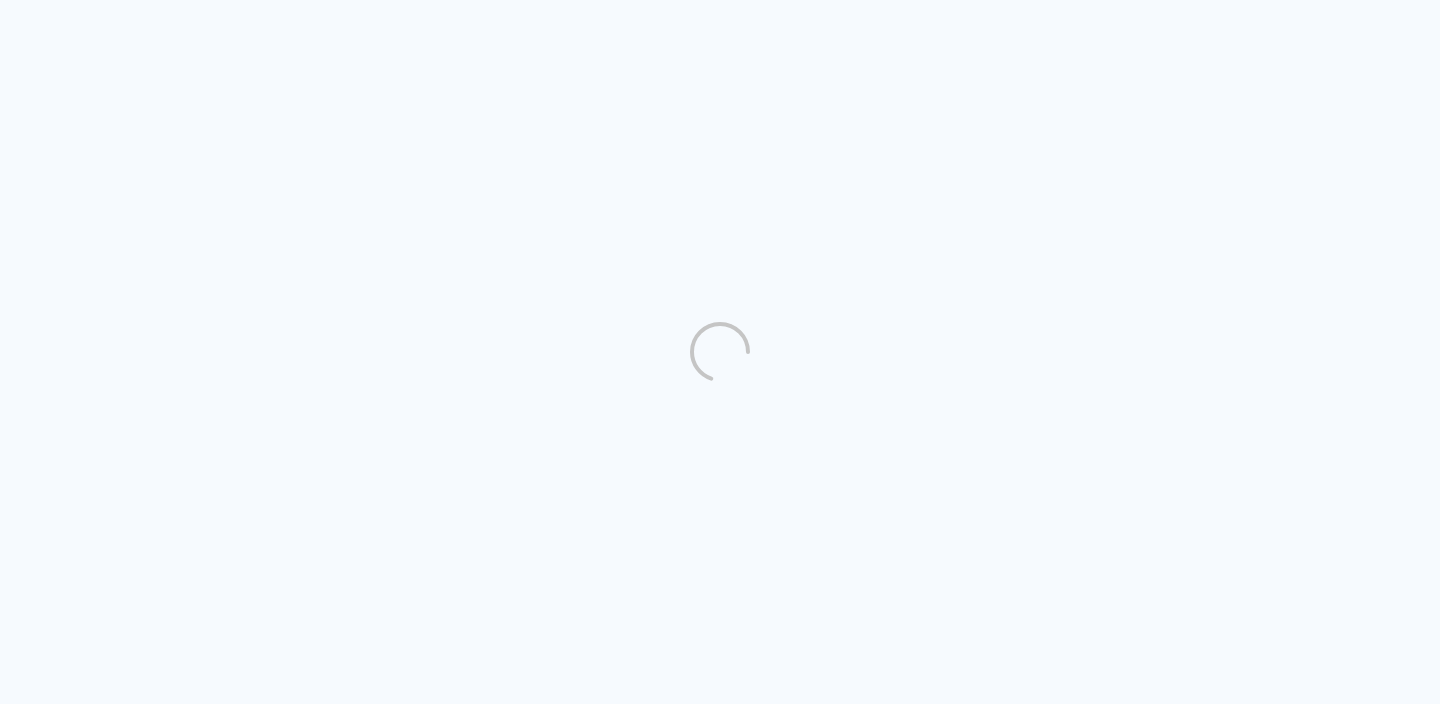 scroll, scrollTop: 0, scrollLeft: 0, axis: both 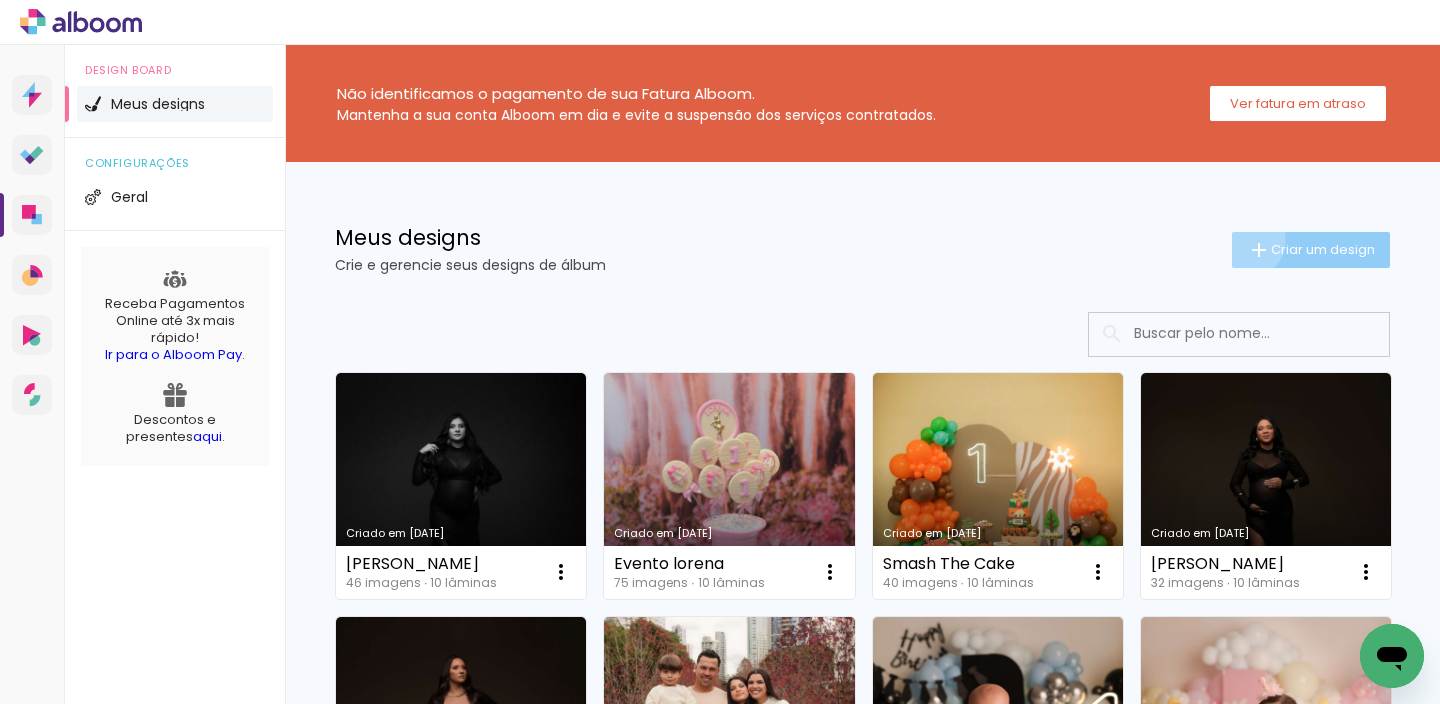 click 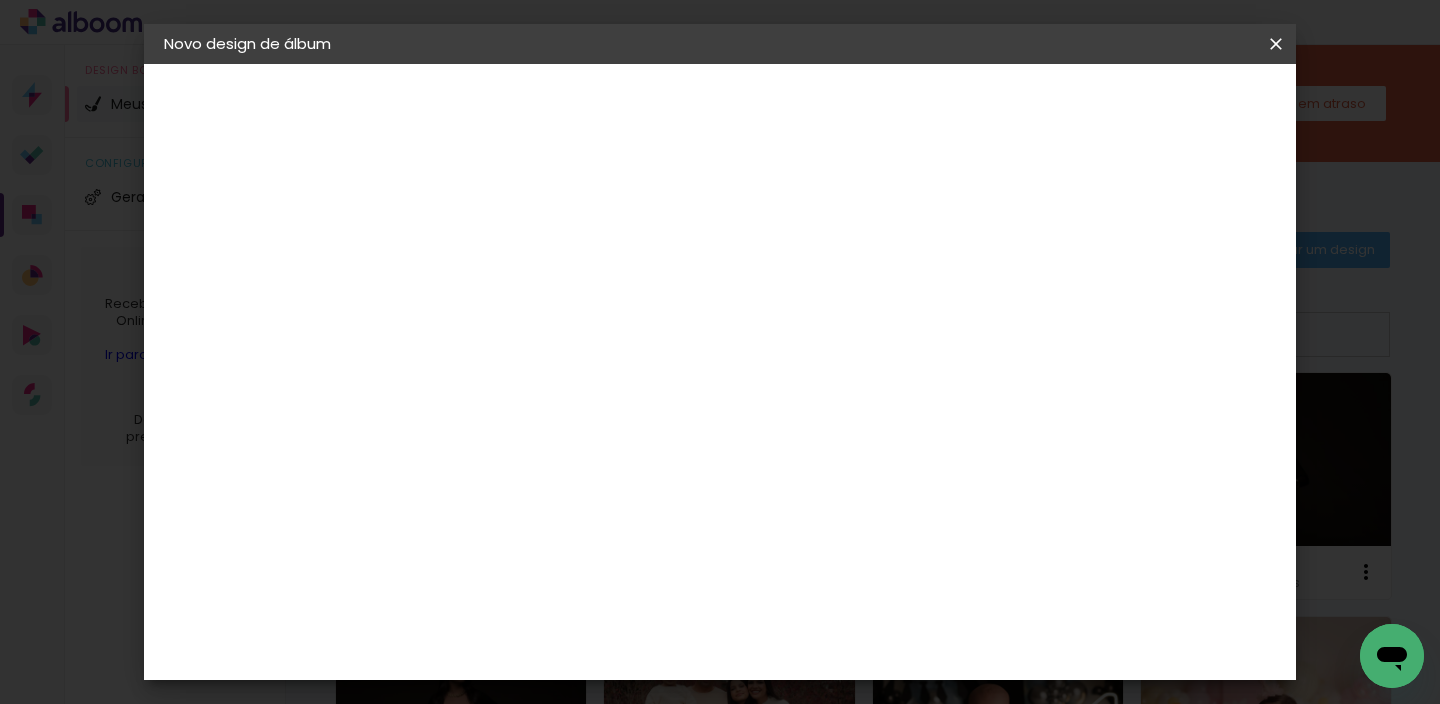 click at bounding box center (491, 268) 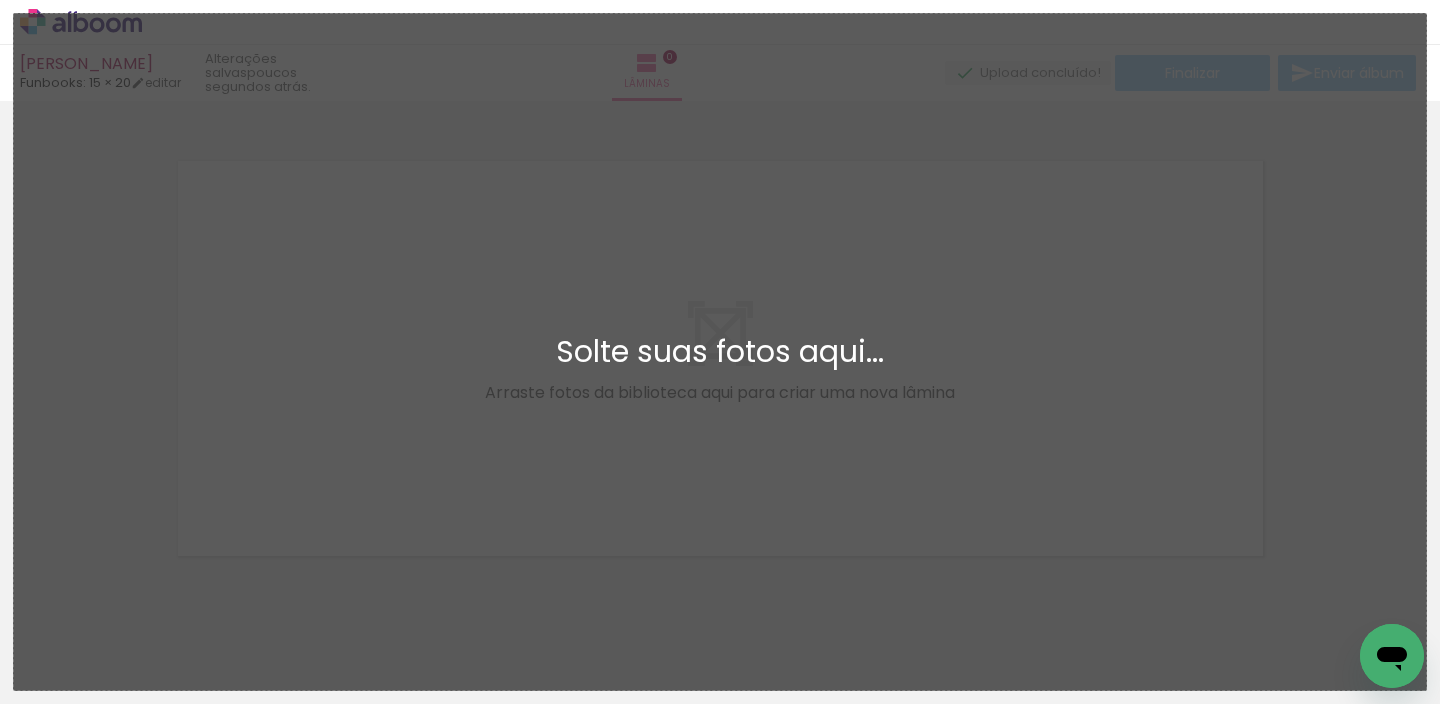 scroll, scrollTop: 25, scrollLeft: 0, axis: vertical 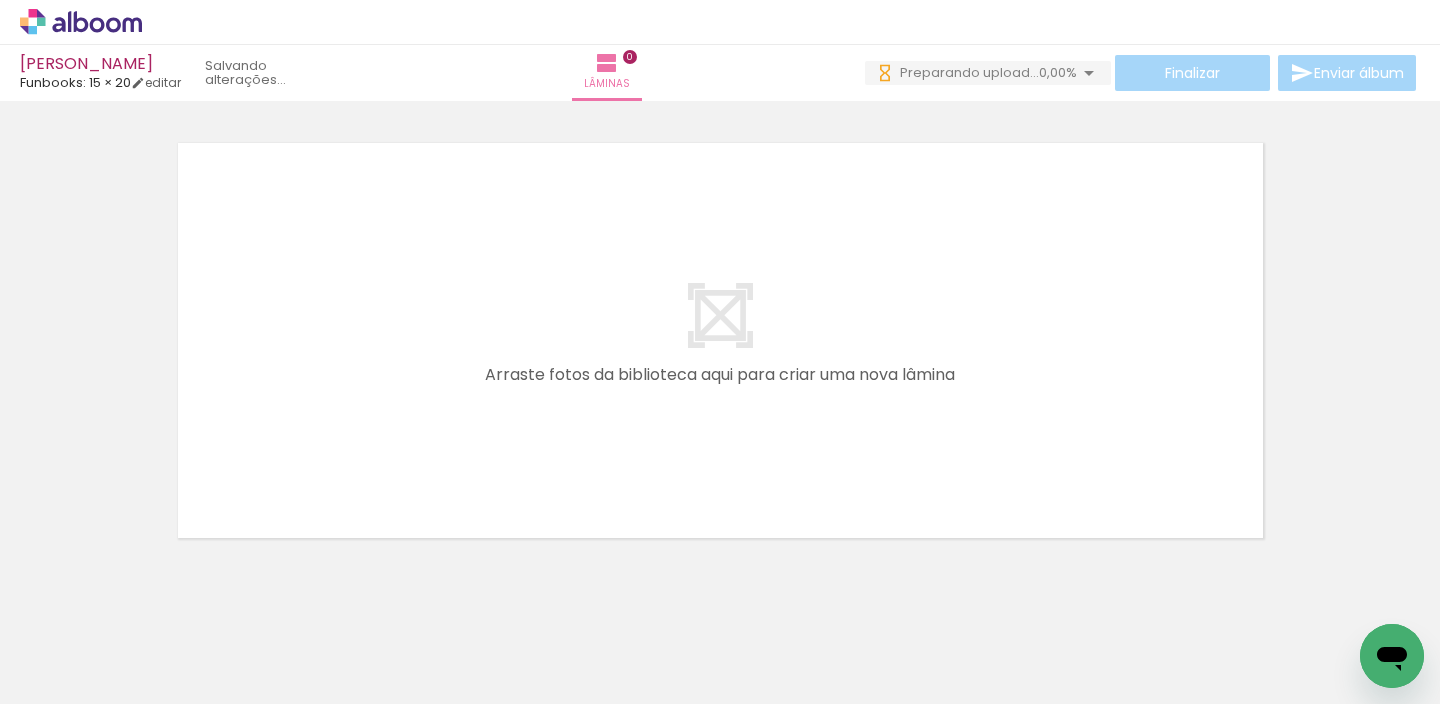 click on "Adicionar
Fotos" at bounding box center (71, 677) 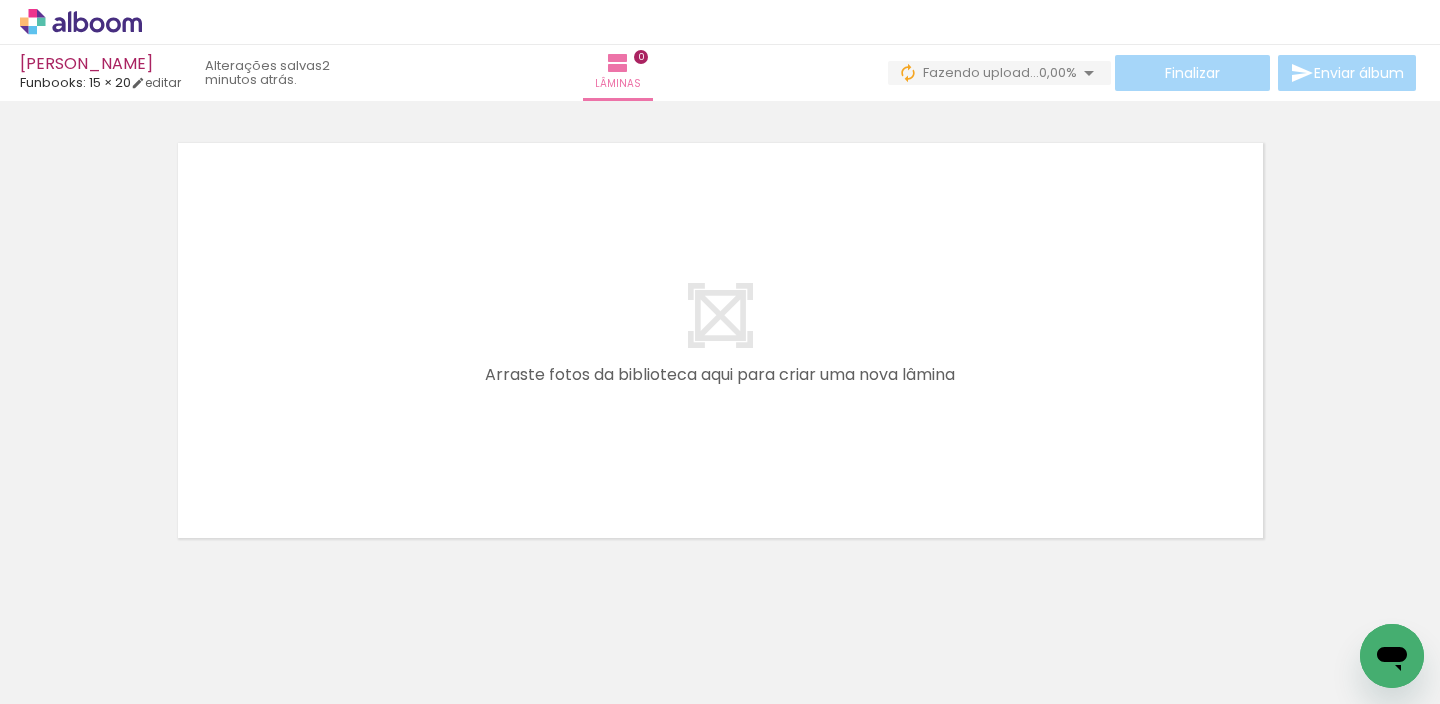click on "Todas as fotos" at bounding box center [56, 643] 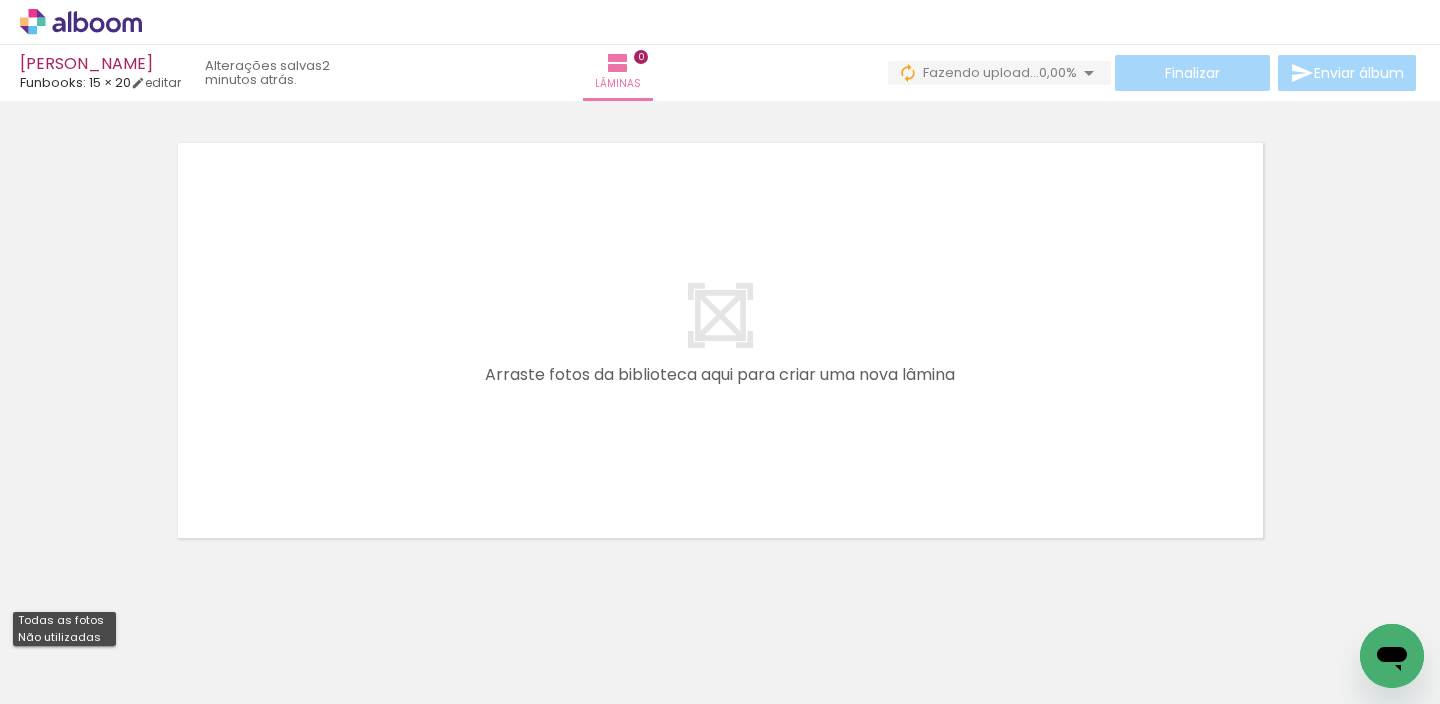 click on "Não utilizadas" at bounding box center [0, 0] 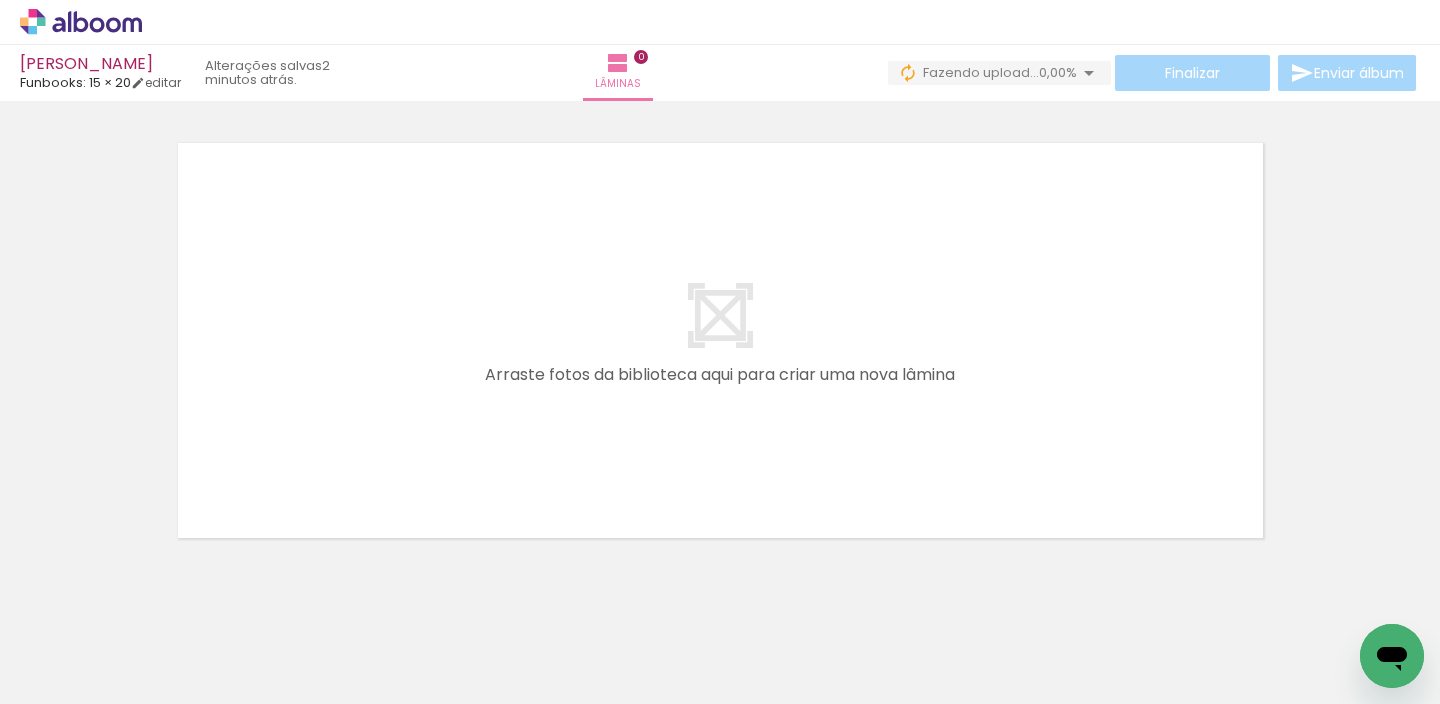 click on "Adicionar
Fotos" at bounding box center (71, 693) 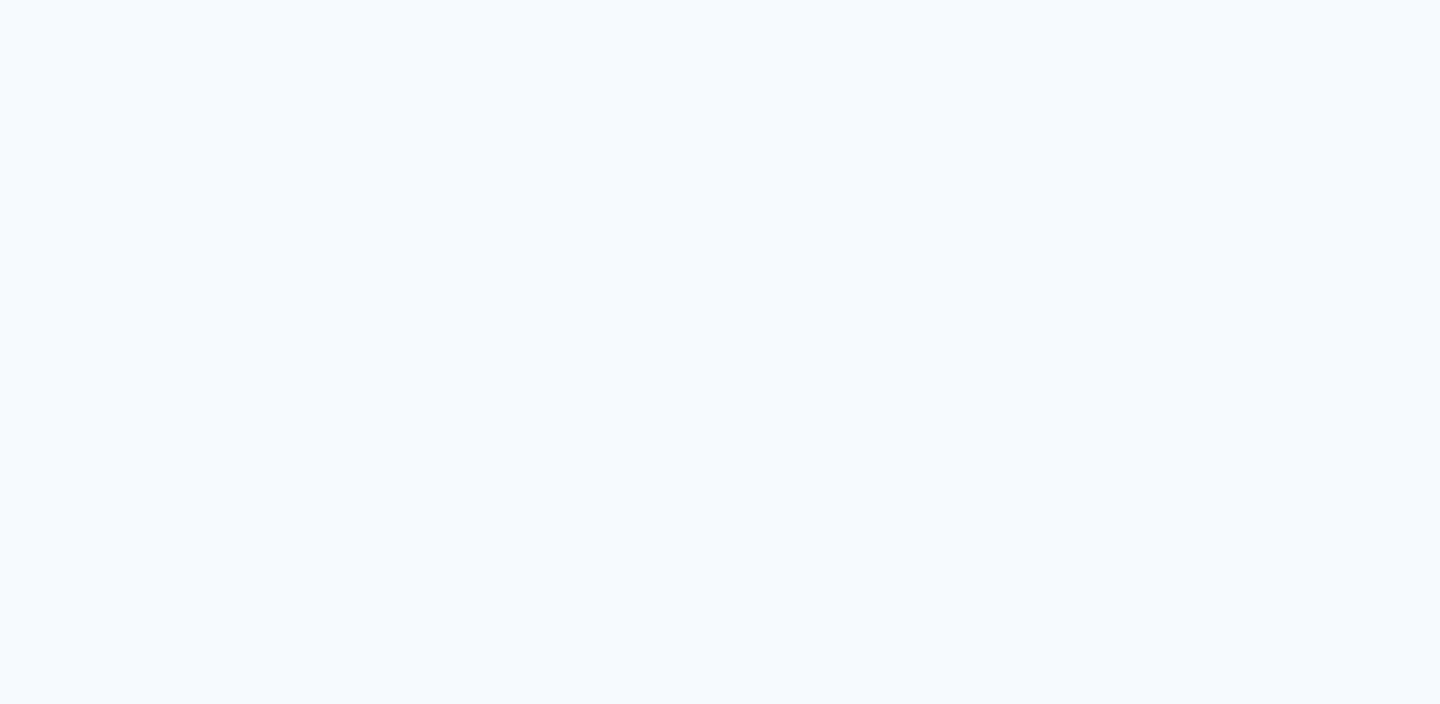 scroll, scrollTop: 0, scrollLeft: 0, axis: both 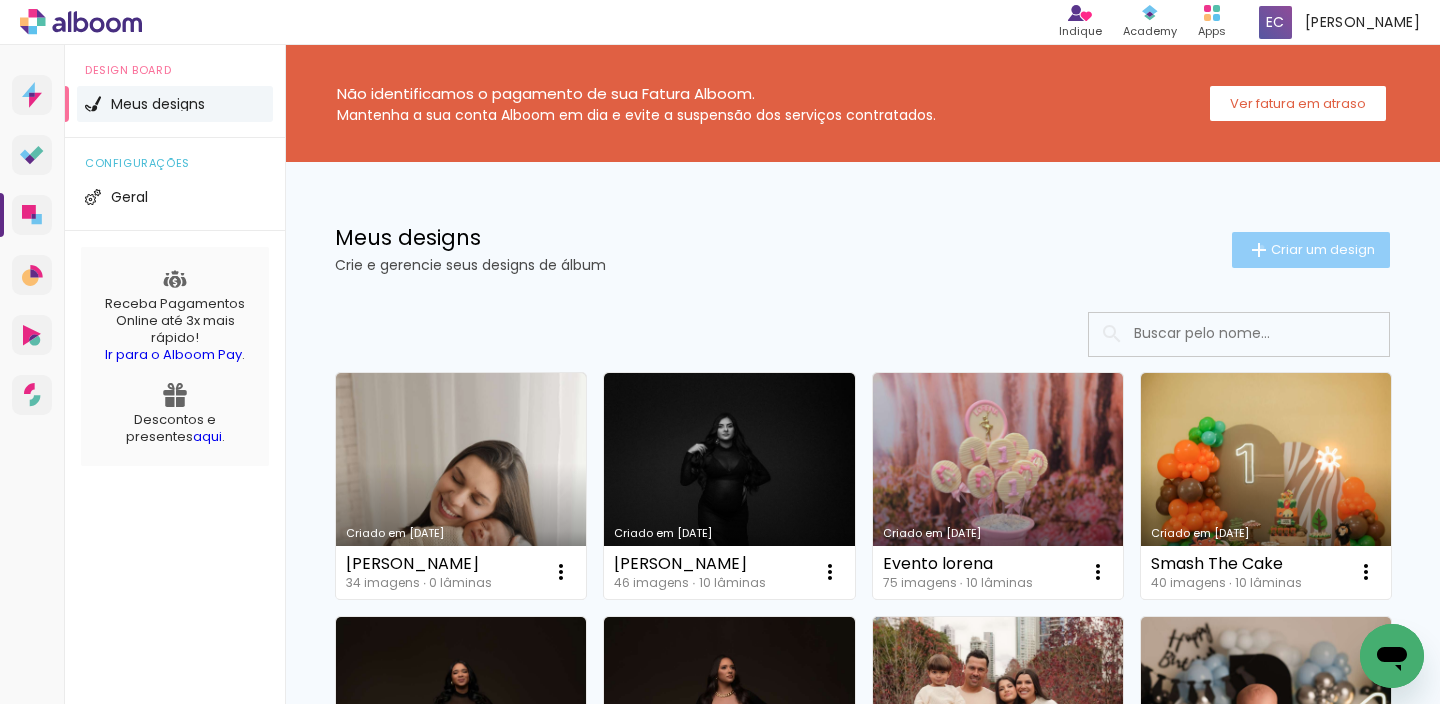 click 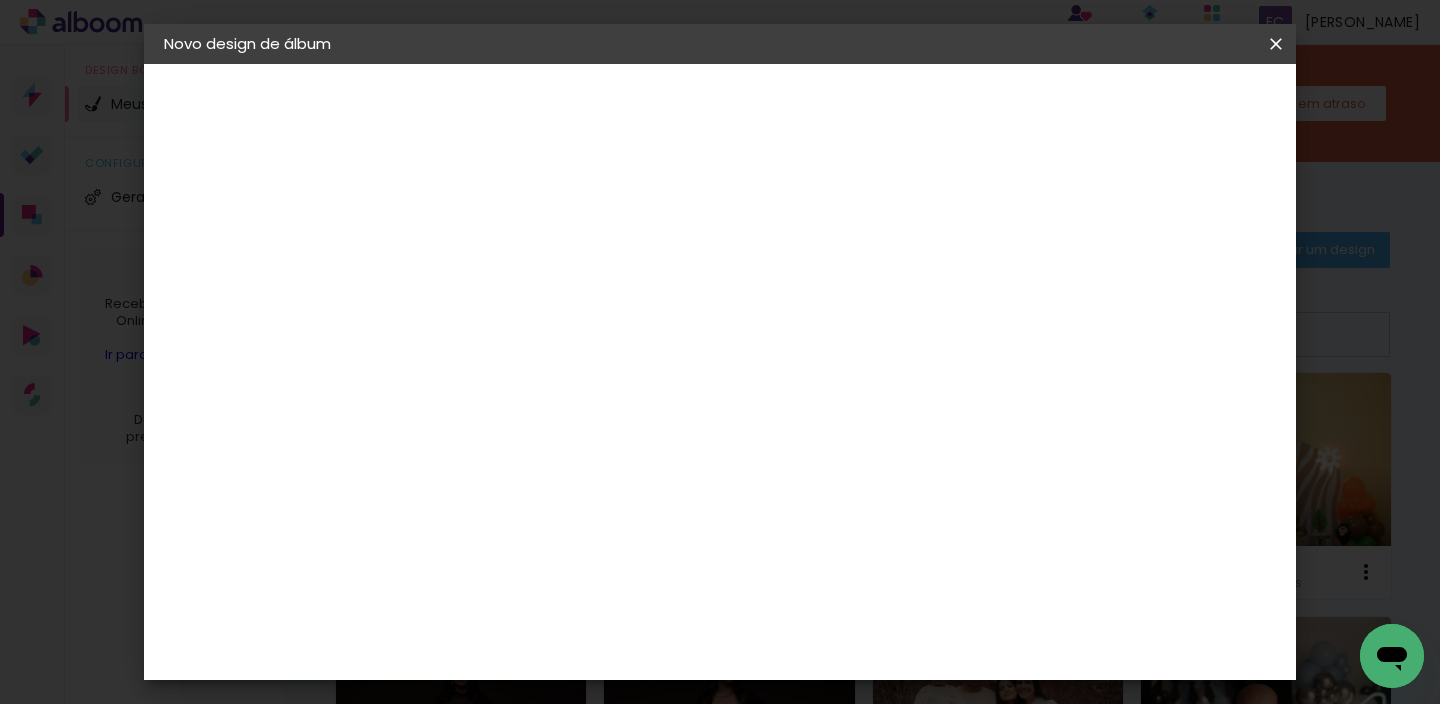 click at bounding box center (491, 268) 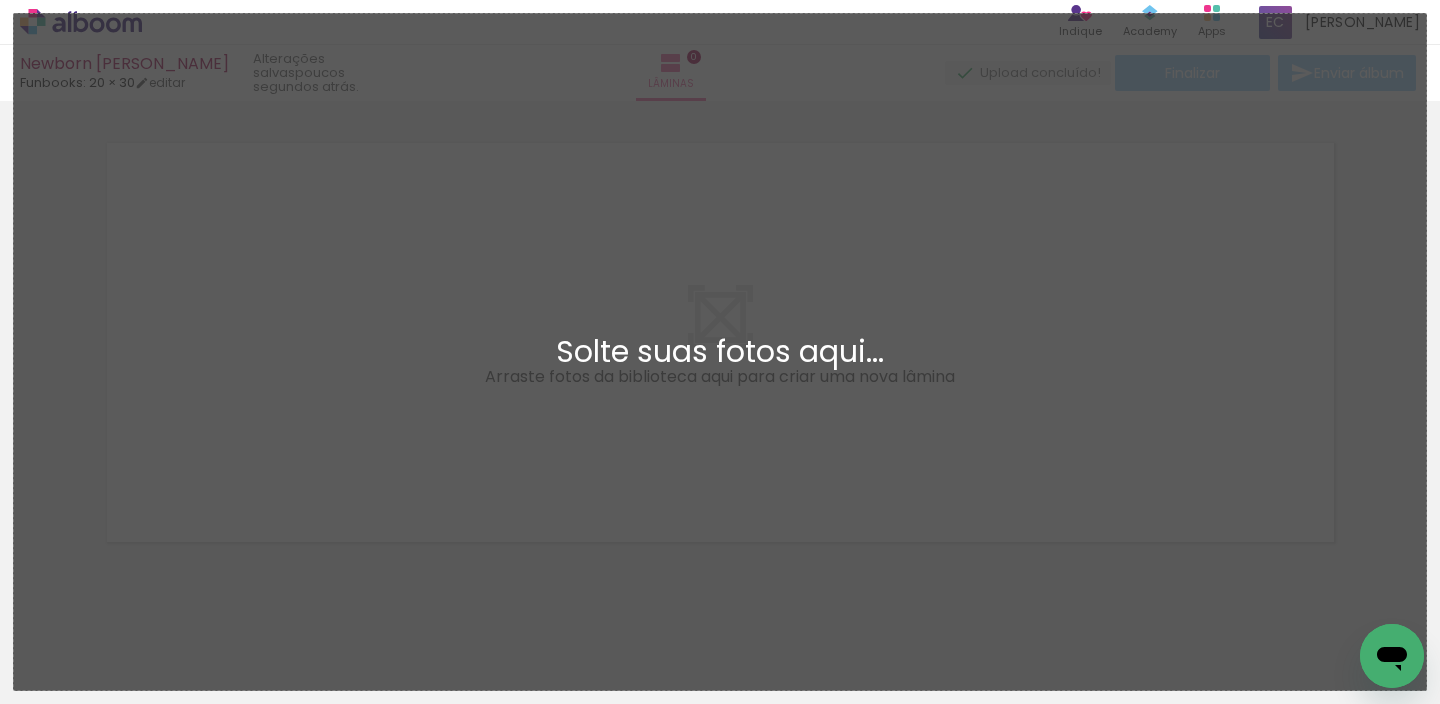scroll, scrollTop: 25, scrollLeft: 0, axis: vertical 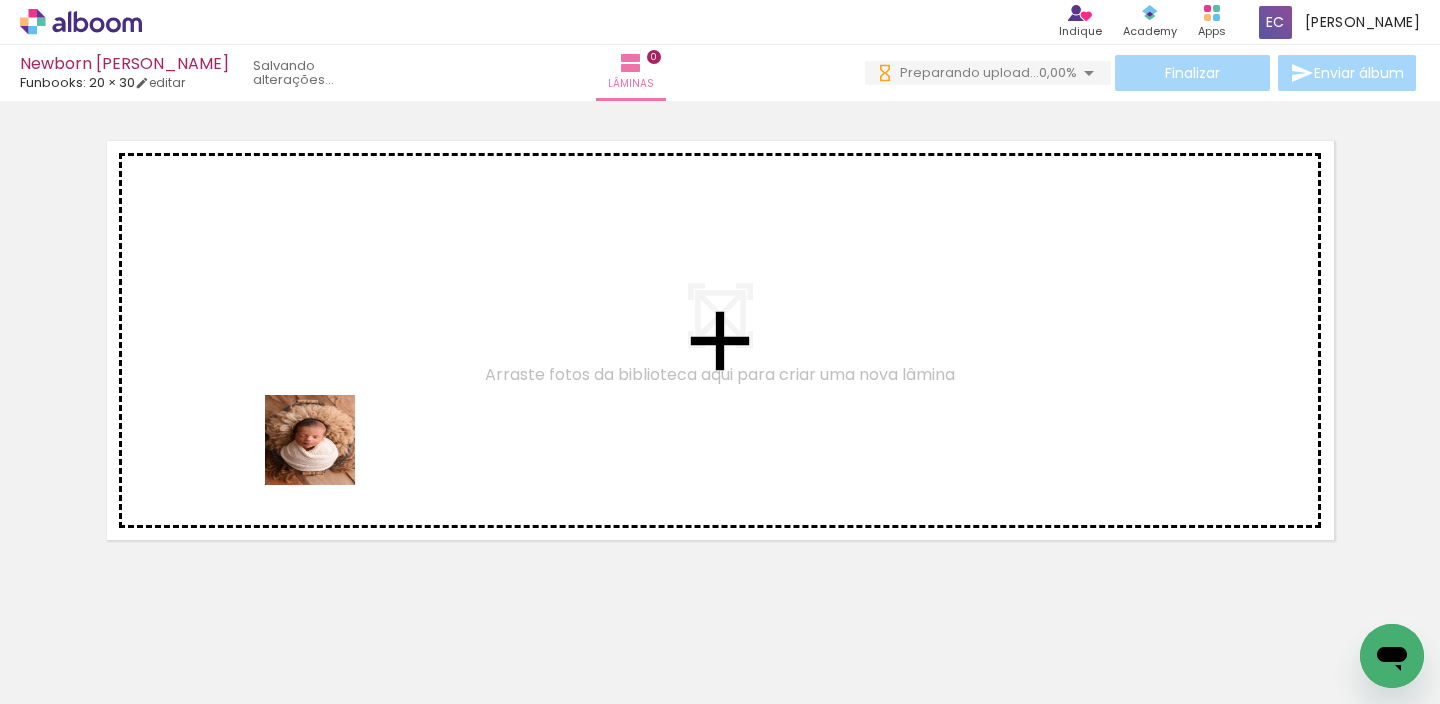 drag, startPoint x: 325, startPoint y: 455, endPoint x: 352, endPoint y: 556, distance: 104.54664 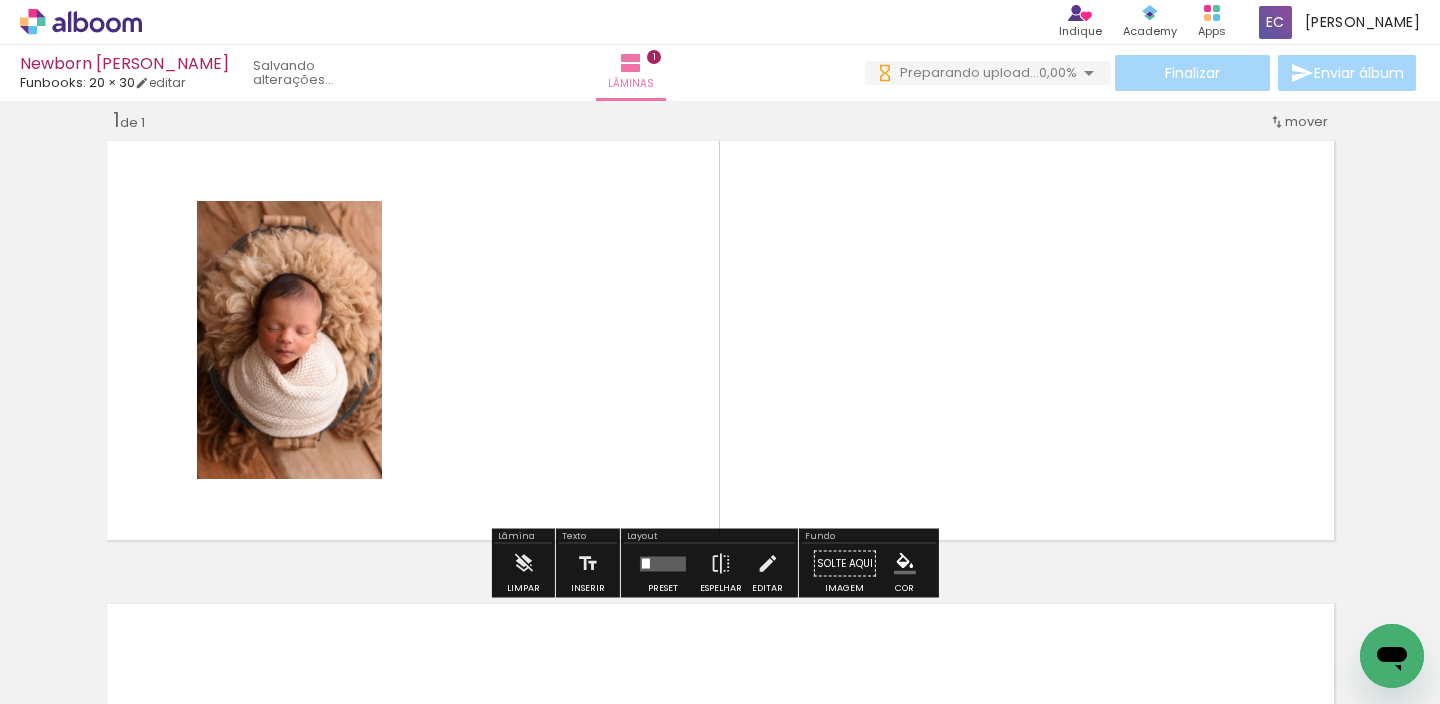 scroll, scrollTop: 25, scrollLeft: 0, axis: vertical 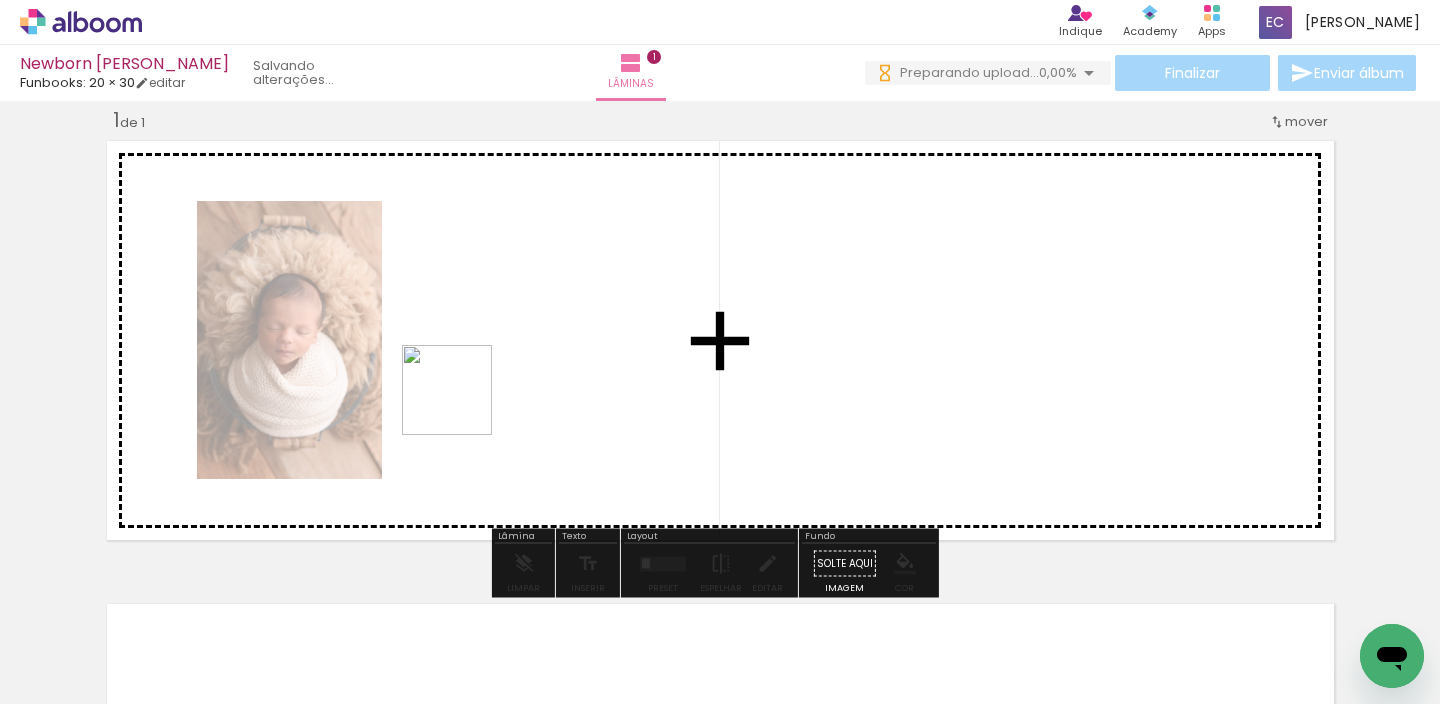 drag, startPoint x: 462, startPoint y: 405, endPoint x: 496, endPoint y: 377, distance: 44.04543 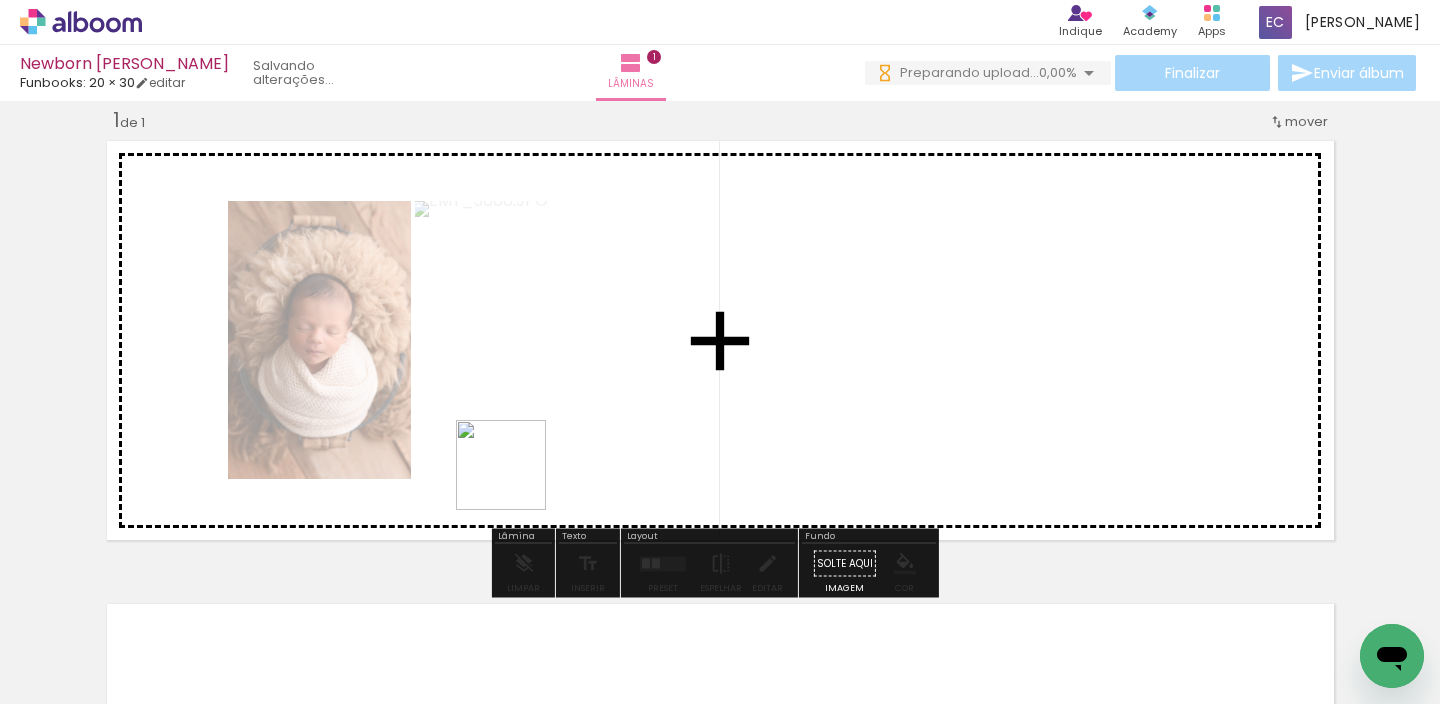 drag, startPoint x: 445, startPoint y: 619, endPoint x: 585, endPoint y: 499, distance: 184.39088 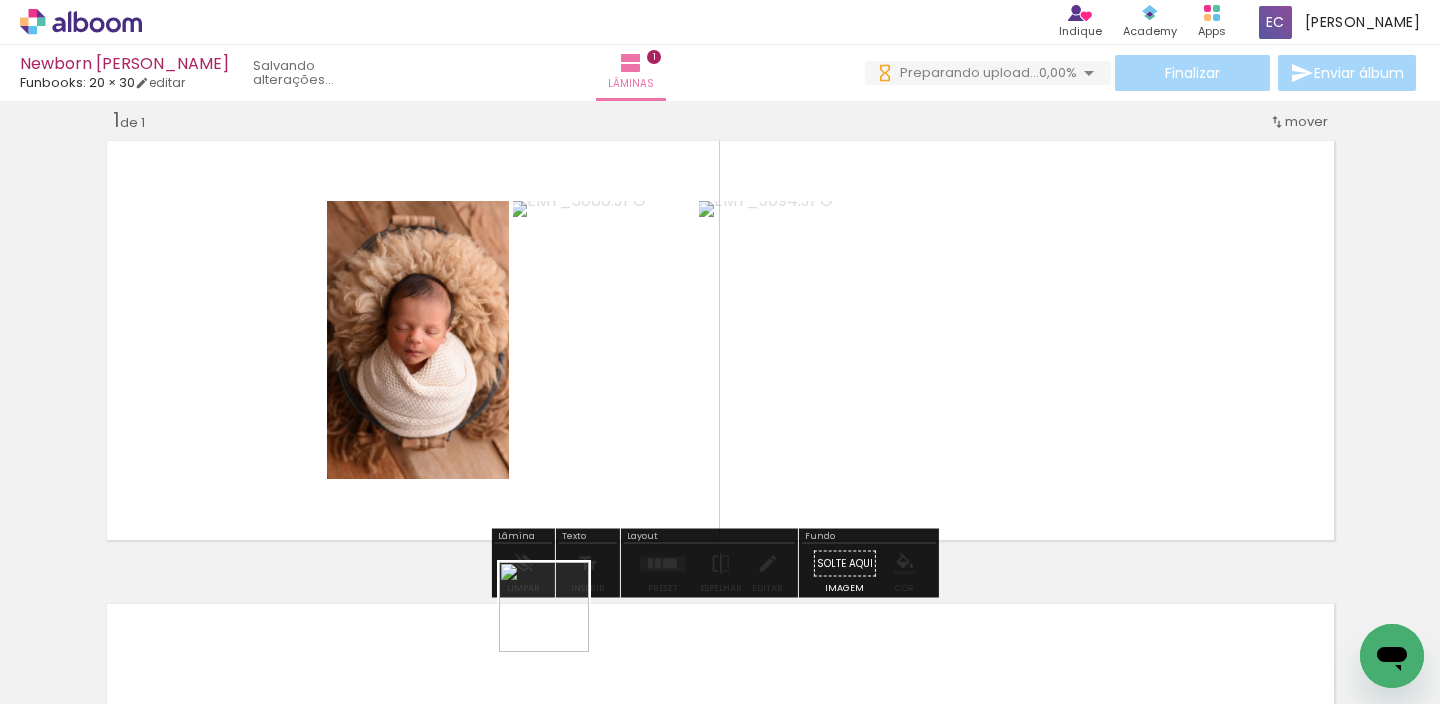 drag, startPoint x: 559, startPoint y: 622, endPoint x: 673, endPoint y: 544, distance: 138.13037 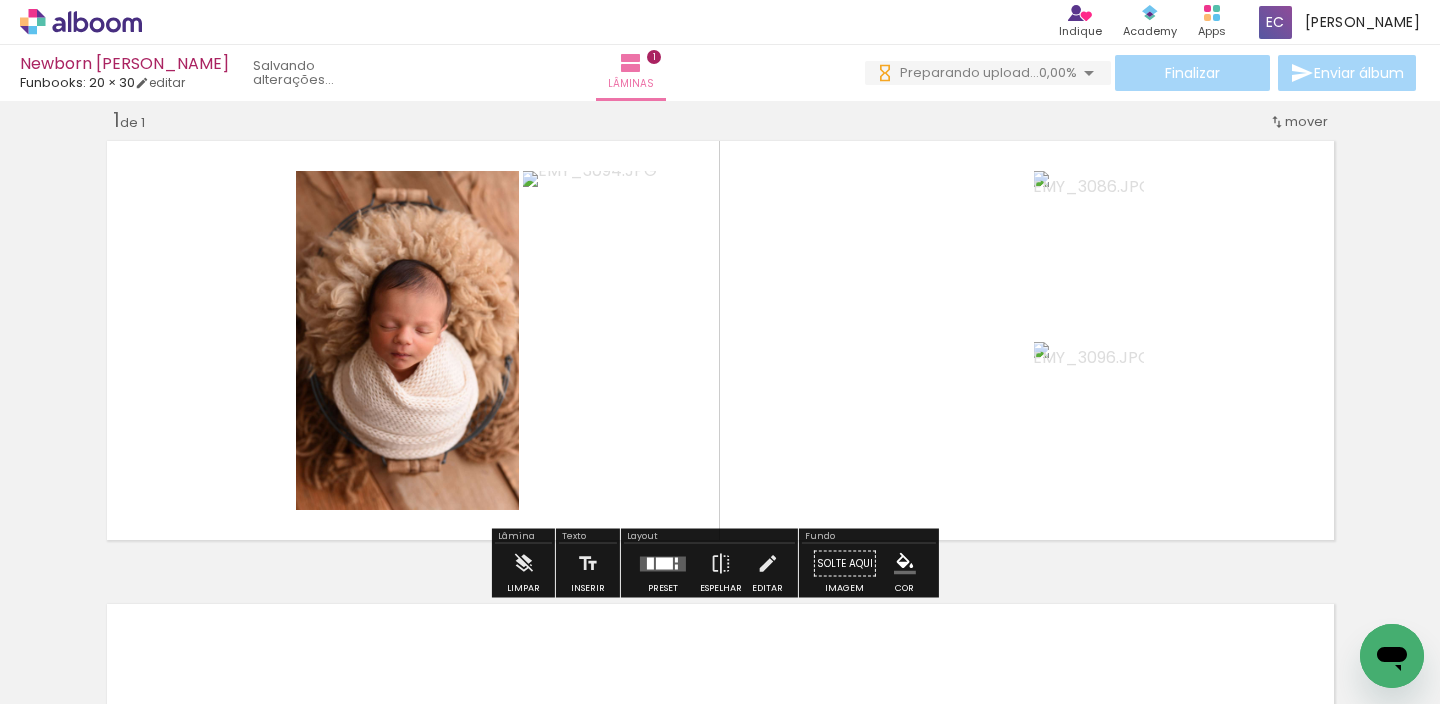 drag, startPoint x: 659, startPoint y: 634, endPoint x: 738, endPoint y: 352, distance: 292.85663 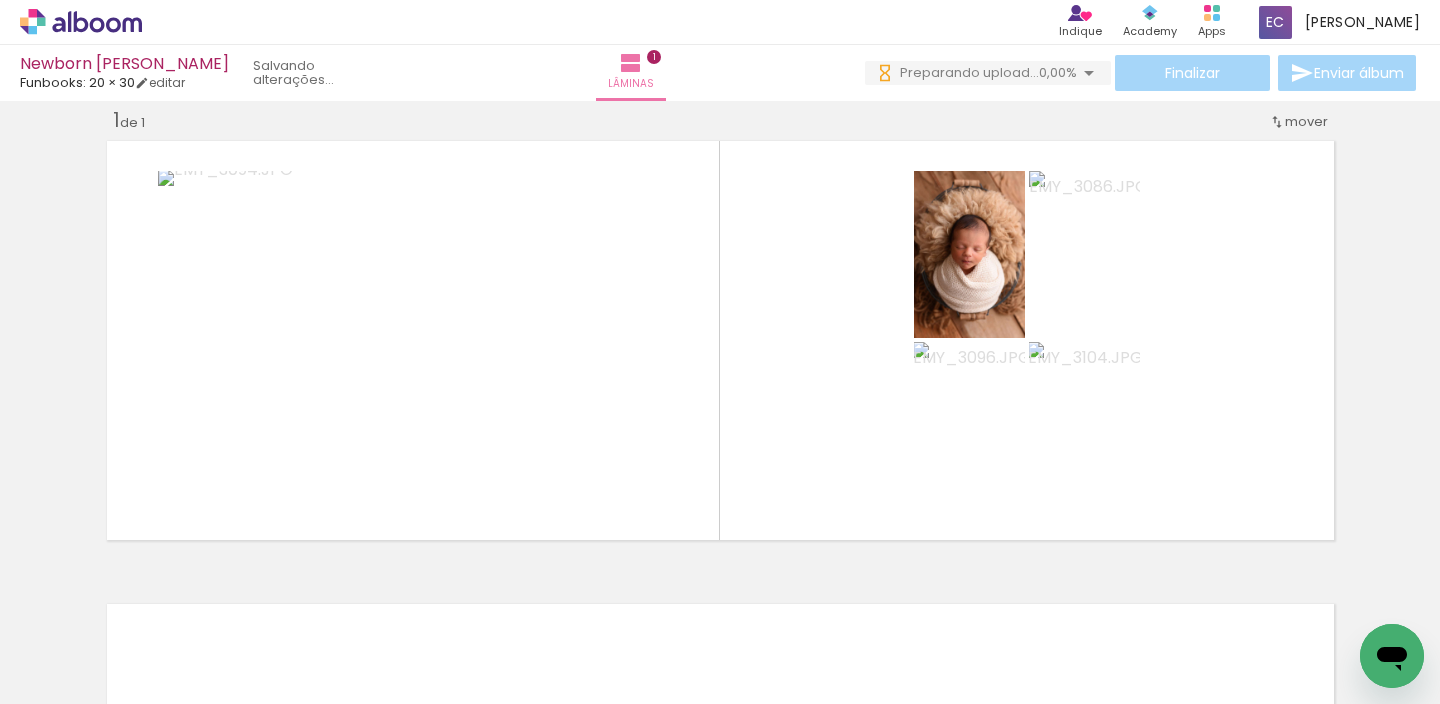 scroll, scrollTop: 0, scrollLeft: 653, axis: horizontal 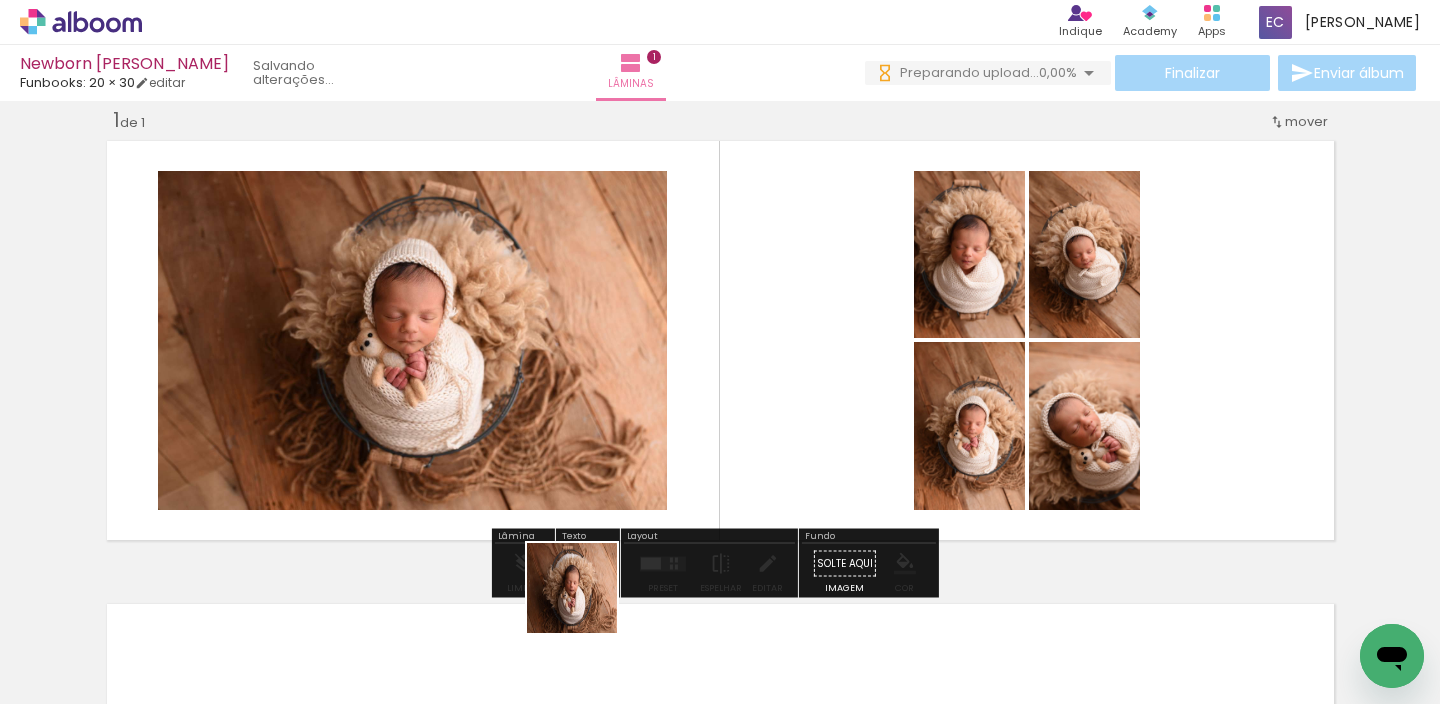 drag, startPoint x: 587, startPoint y: 603, endPoint x: 691, endPoint y: 546, distance: 118.595955 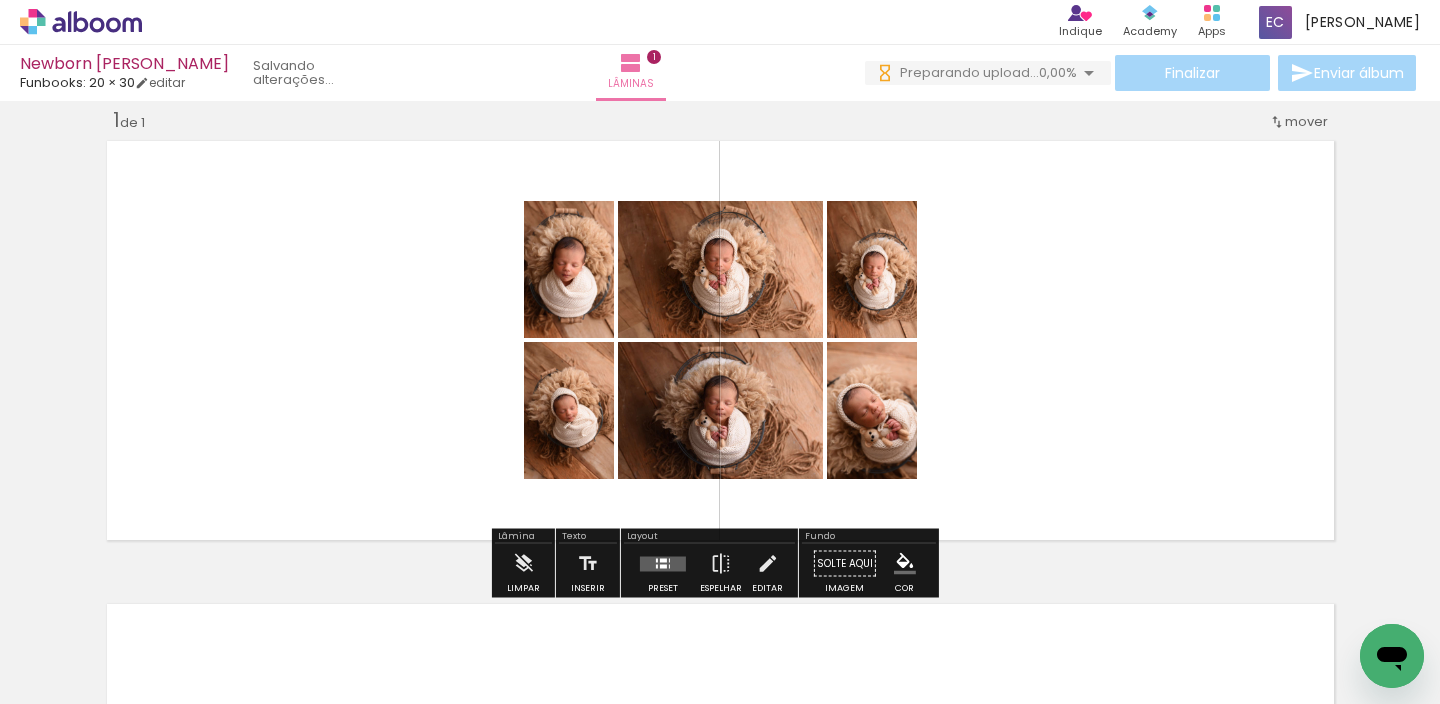 drag, startPoint x: 681, startPoint y: 639, endPoint x: 767, endPoint y: 537, distance: 133.41664 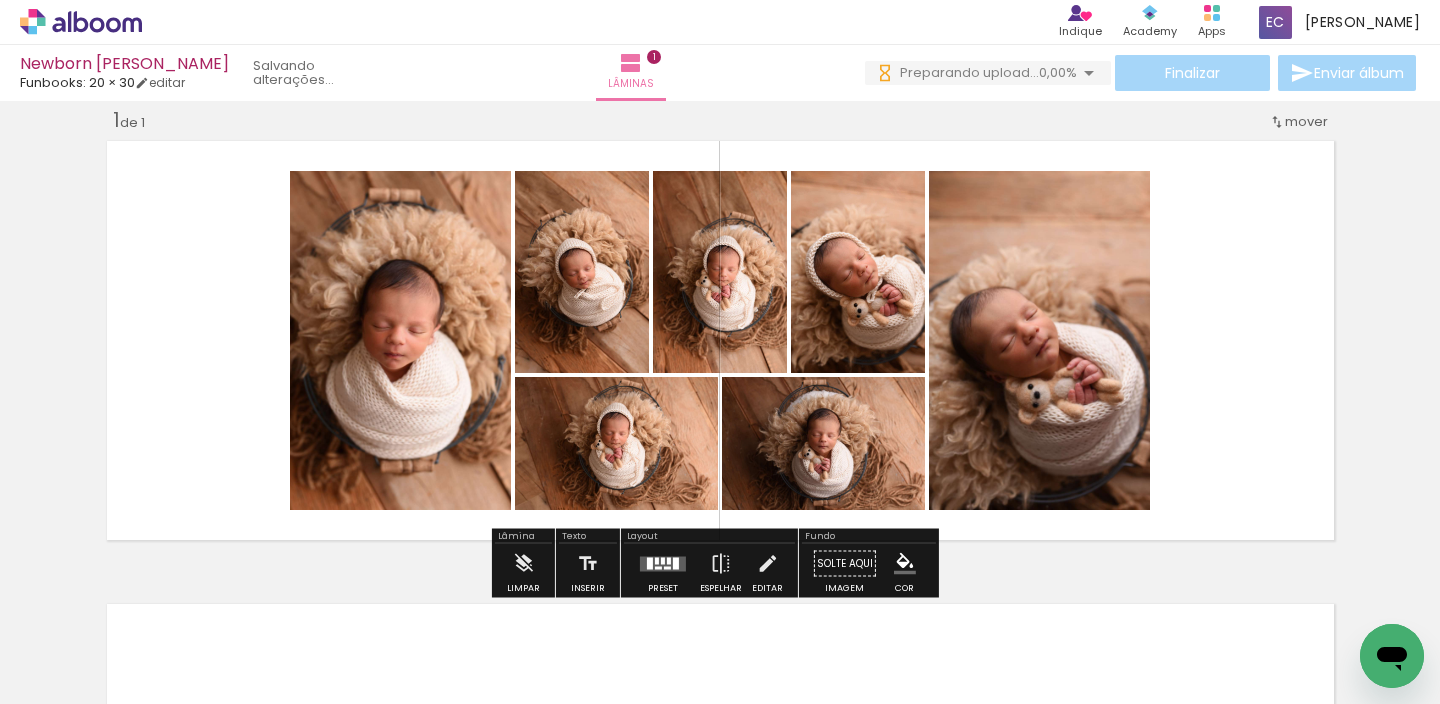 drag, startPoint x: 787, startPoint y: 630, endPoint x: 848, endPoint y: 420, distance: 218.68013 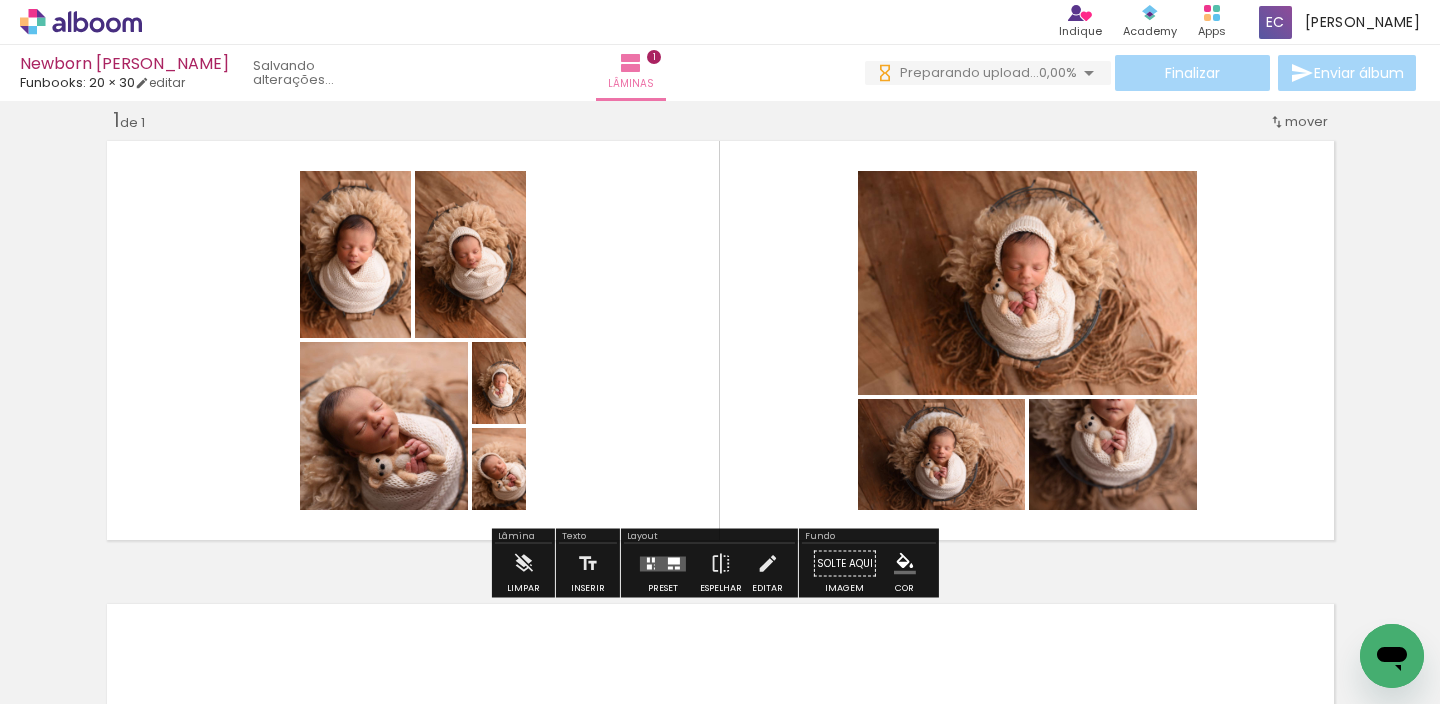 click at bounding box center (663, 564) 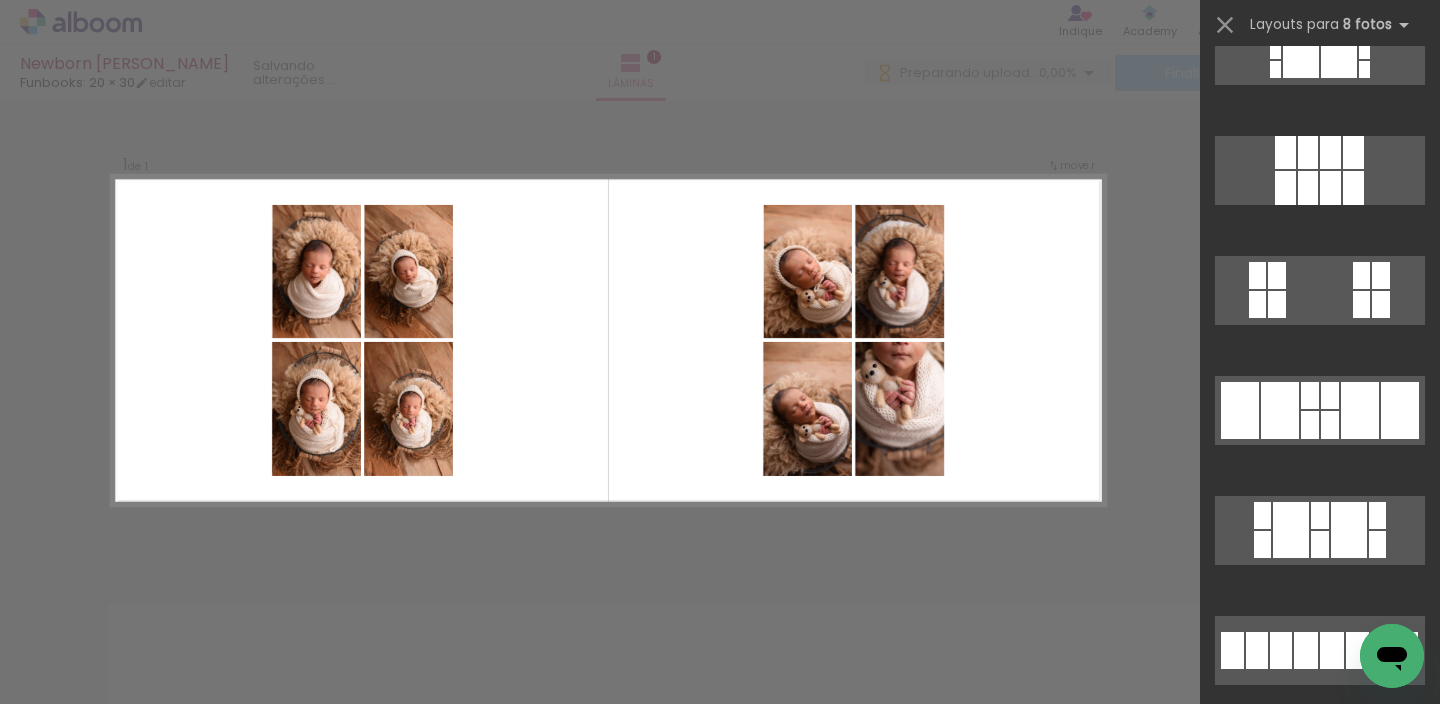scroll, scrollTop: 4257, scrollLeft: 0, axis: vertical 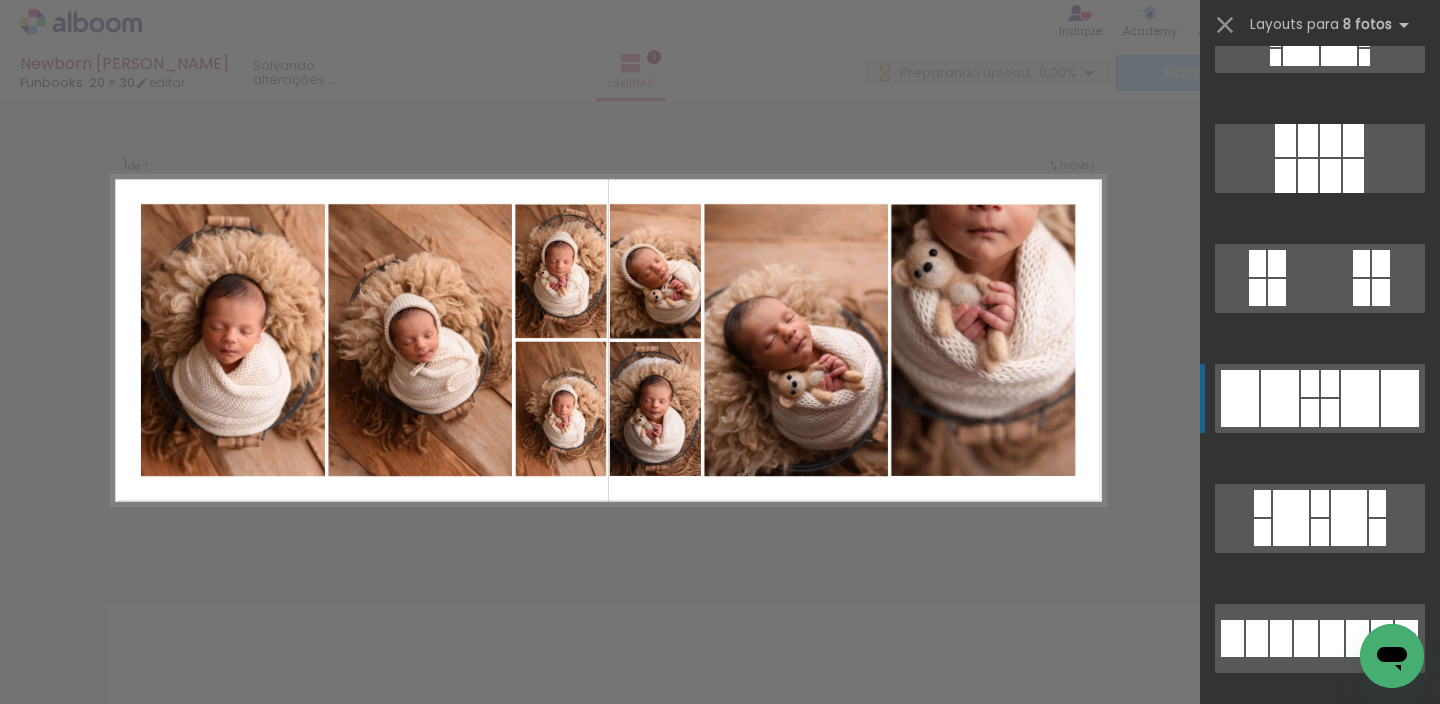 click at bounding box center (1381, 263) 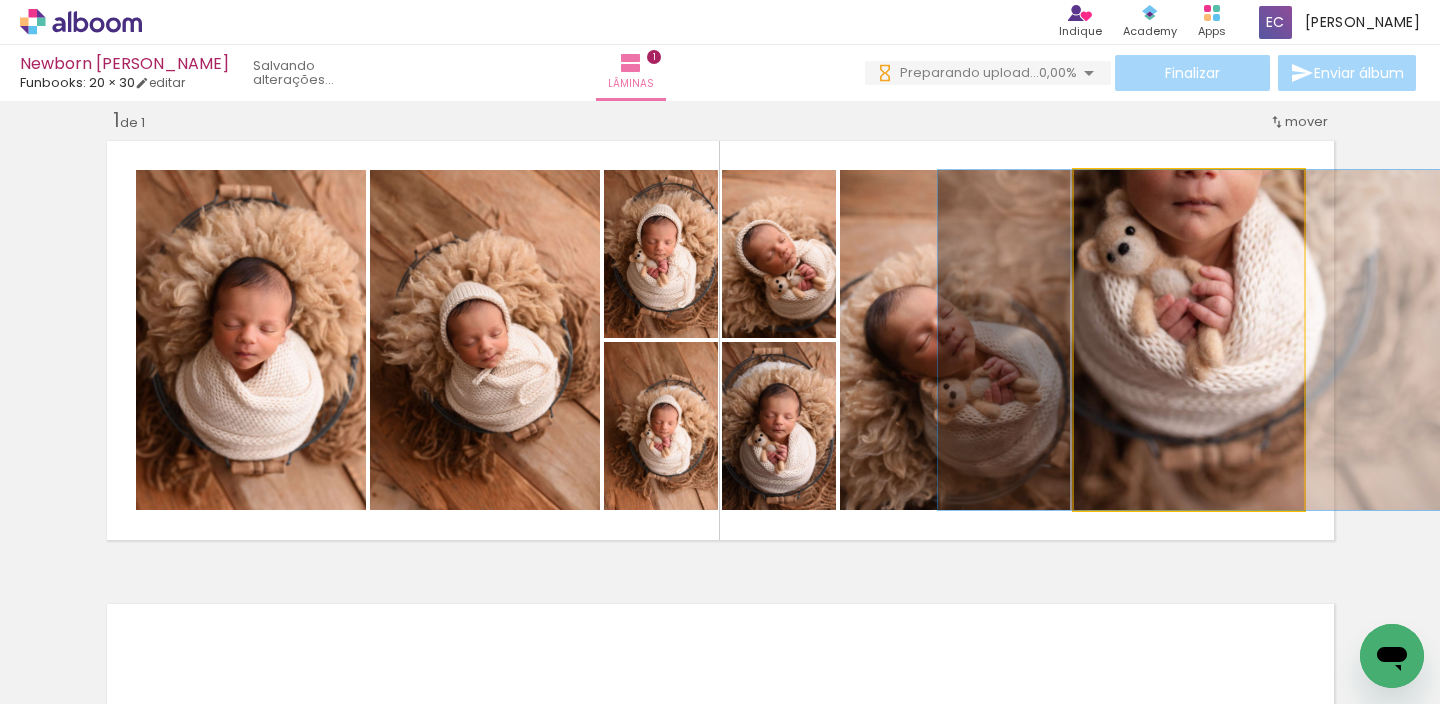 drag, startPoint x: 1199, startPoint y: 366, endPoint x: 1207, endPoint y: 405, distance: 39.812057 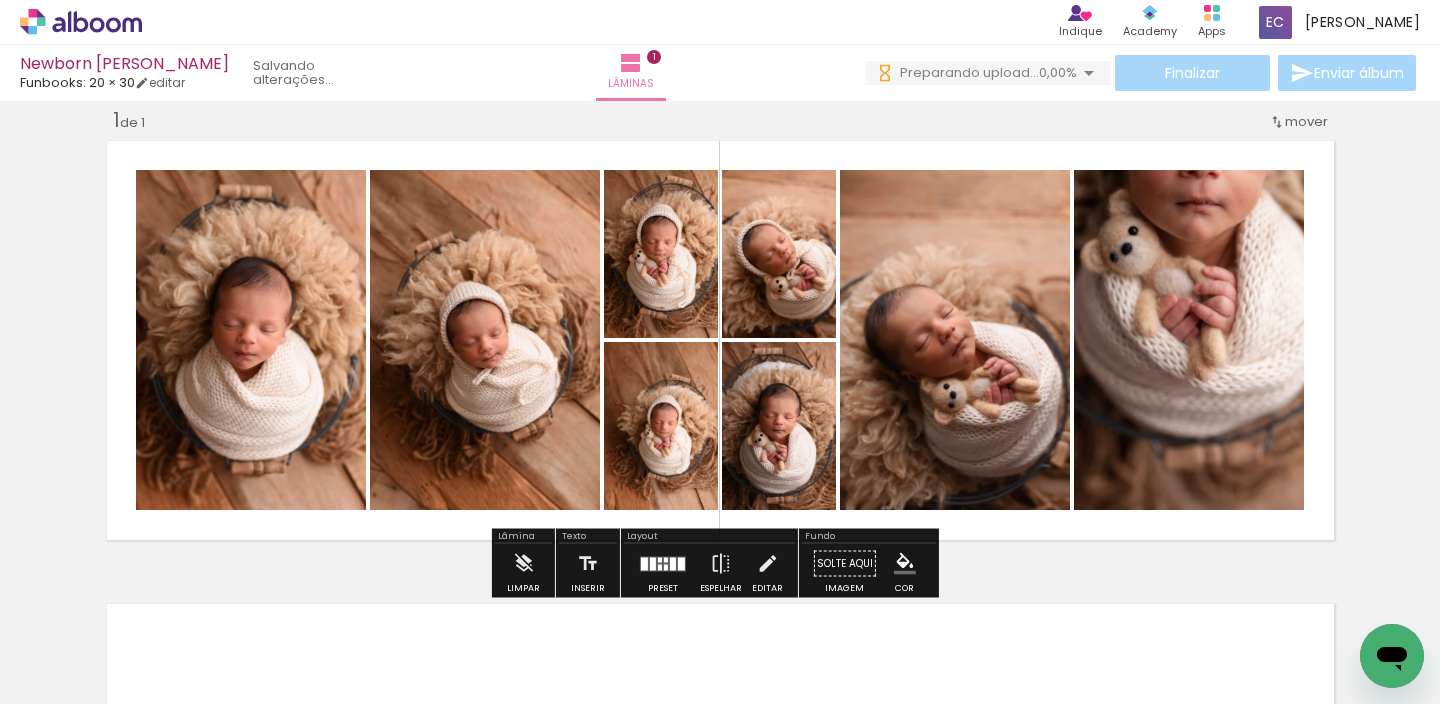 click 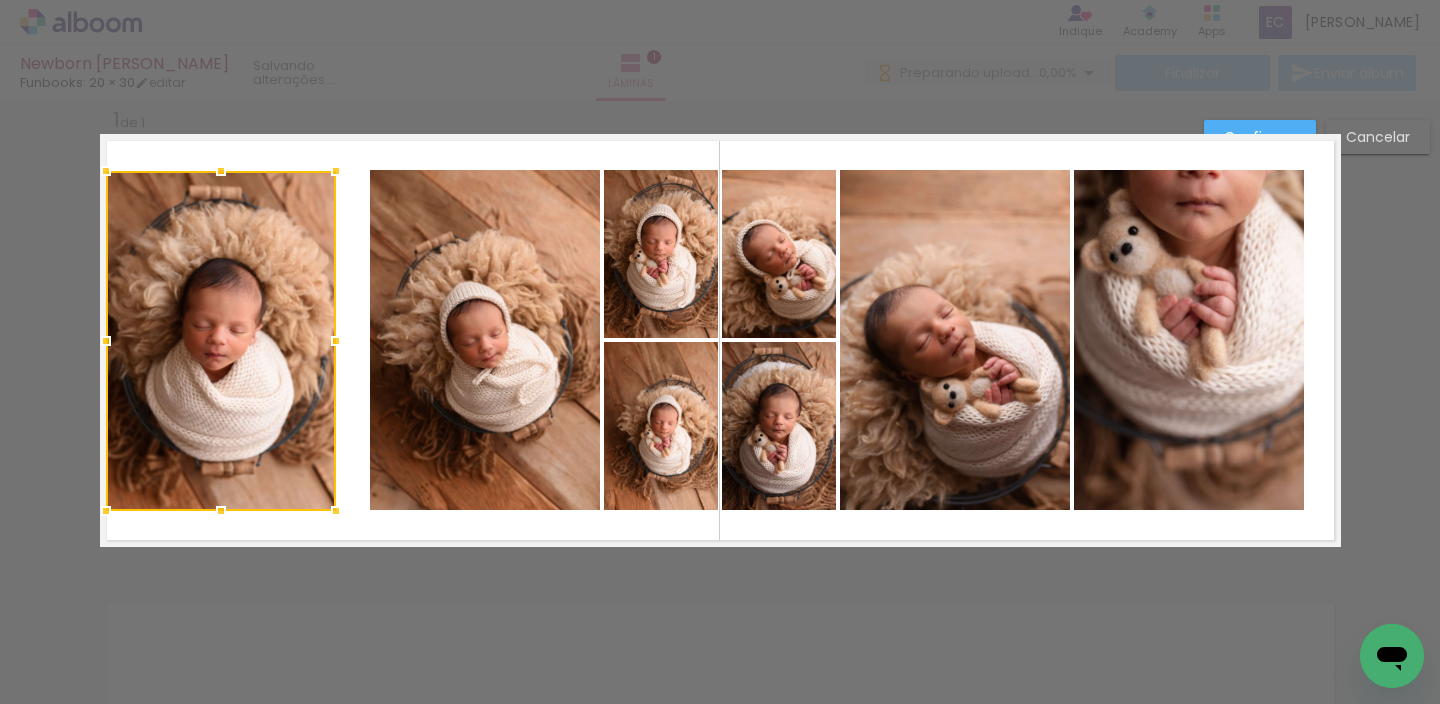 drag, startPoint x: 249, startPoint y: 317, endPoint x: 220, endPoint y: 313, distance: 29.274563 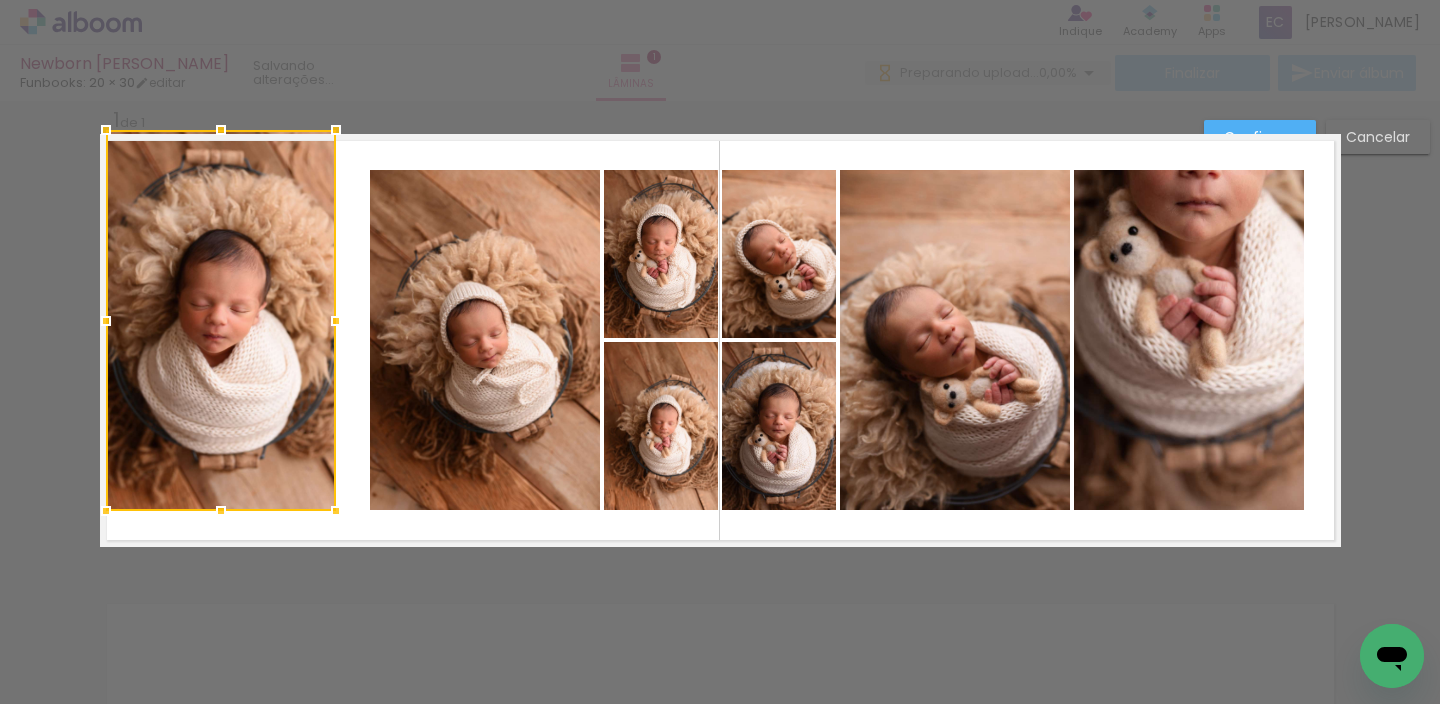 drag, startPoint x: 213, startPoint y: 166, endPoint x: 214, endPoint y: 101, distance: 65.00769 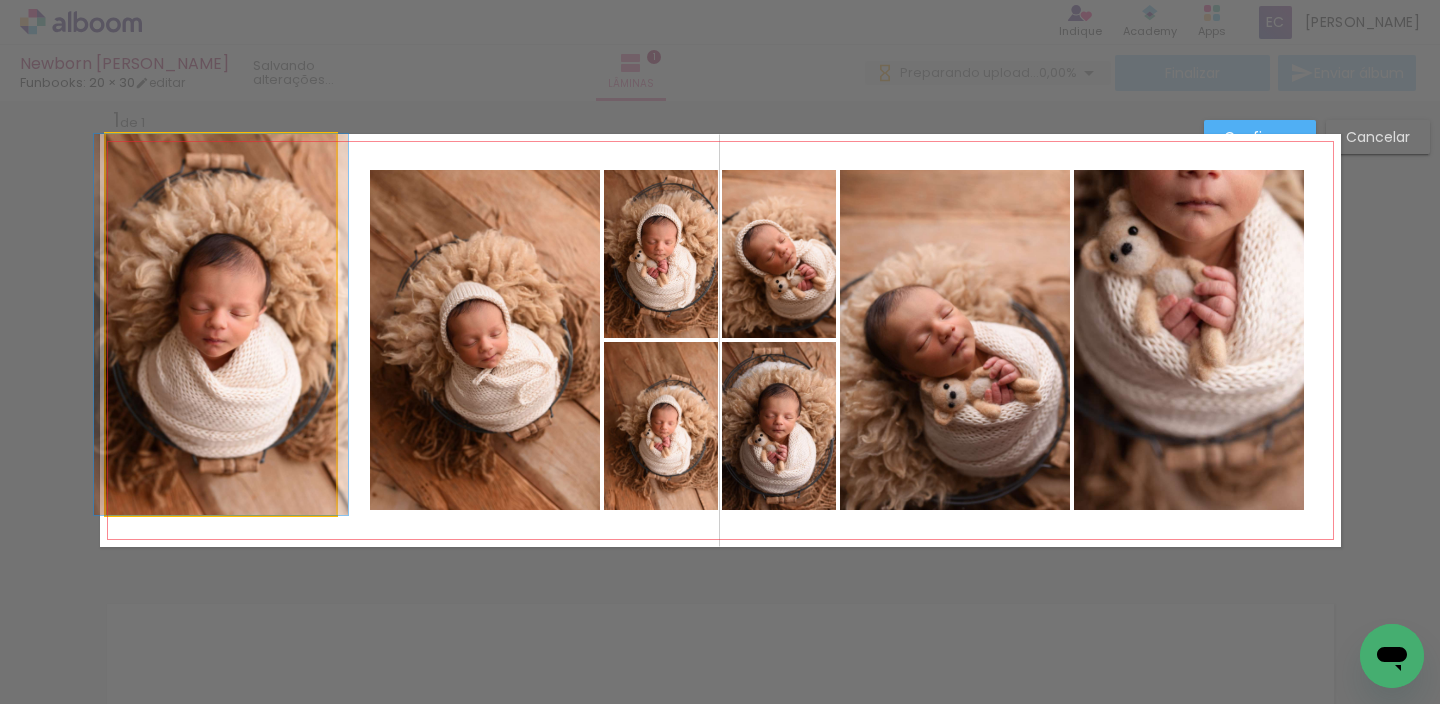 drag, startPoint x: 225, startPoint y: 494, endPoint x: 224, endPoint y: 514, distance: 20.024984 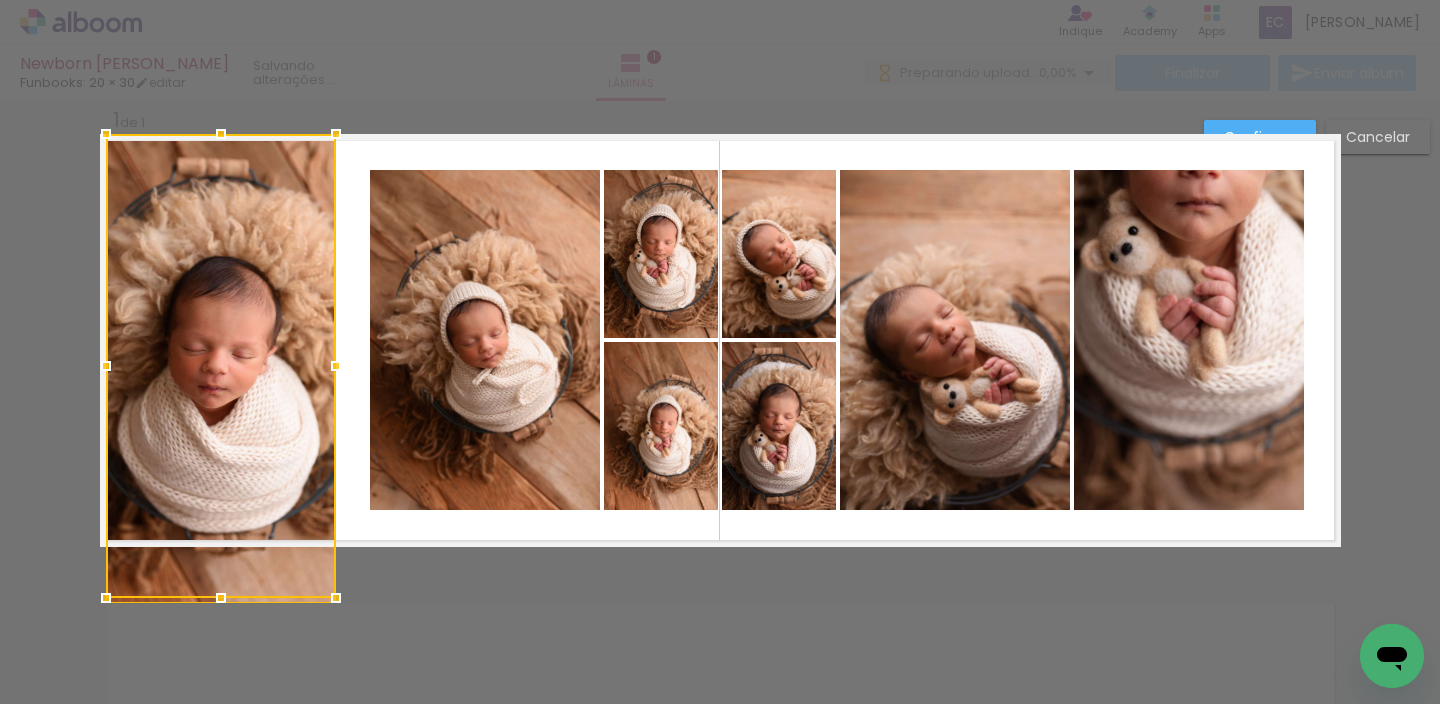 click at bounding box center [221, 366] 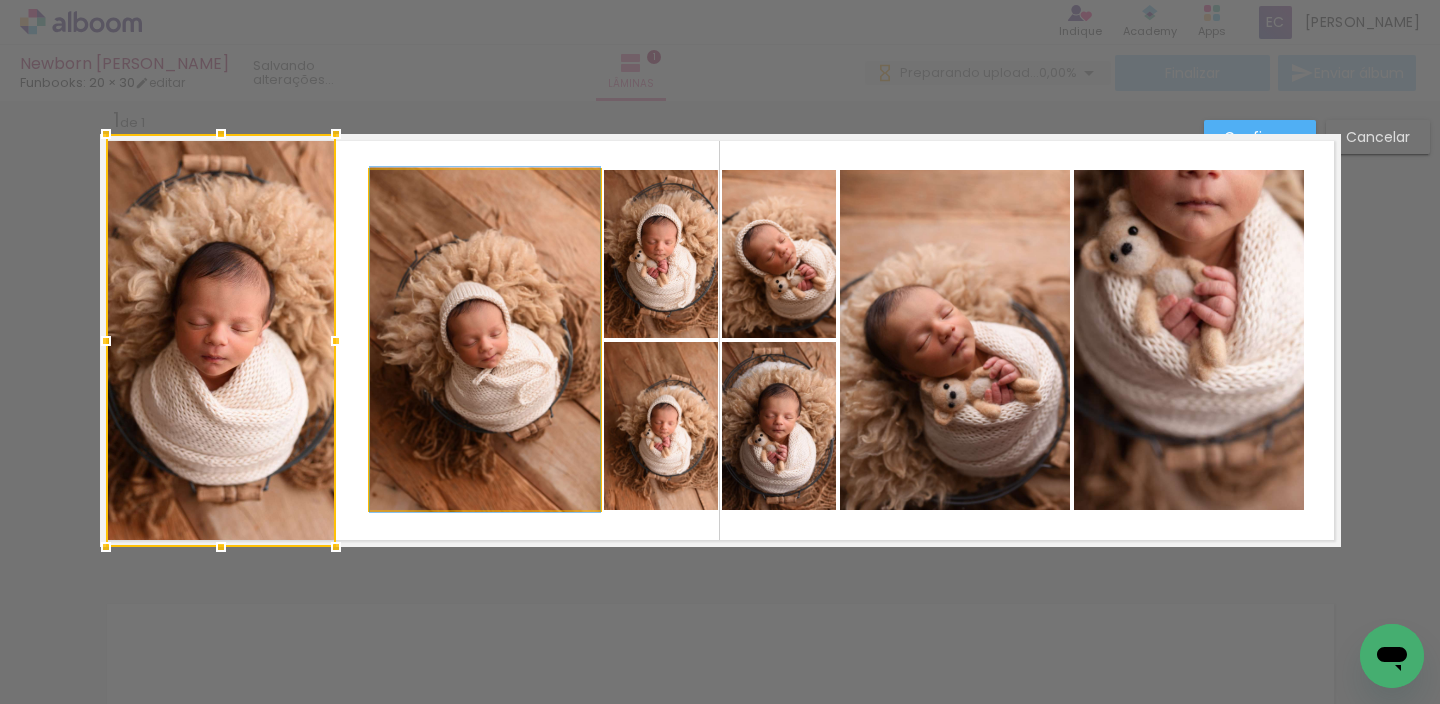 click 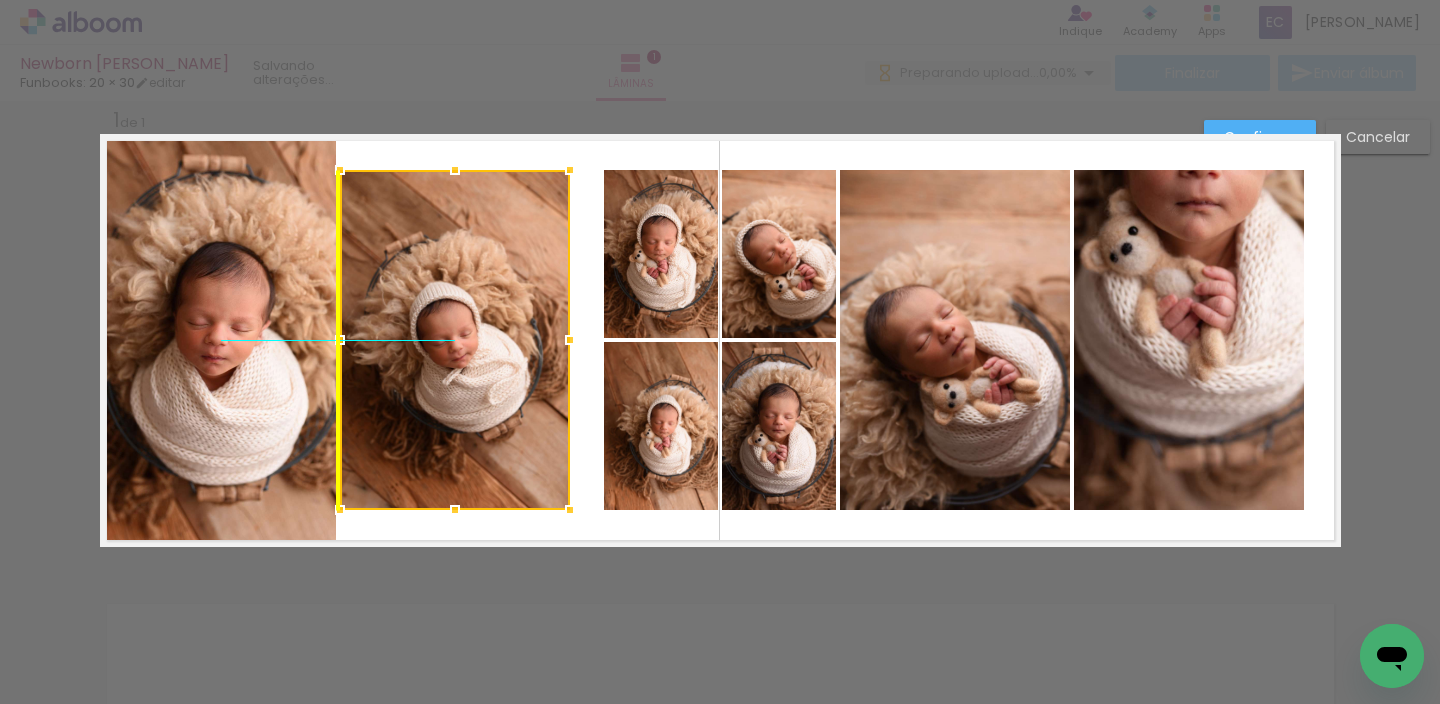 drag, startPoint x: 418, startPoint y: 246, endPoint x: 392, endPoint y: 246, distance: 26 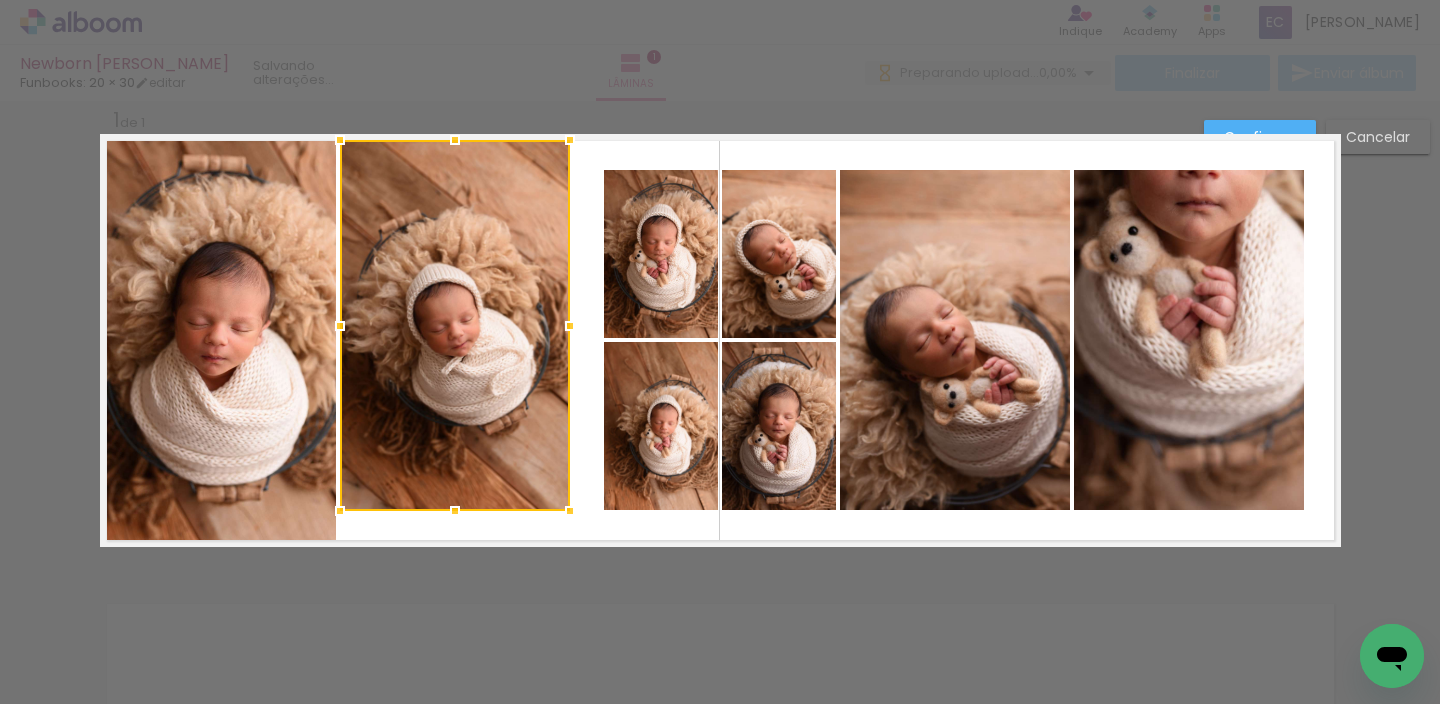 drag, startPoint x: 442, startPoint y: 165, endPoint x: 446, endPoint y: 148, distance: 17.464249 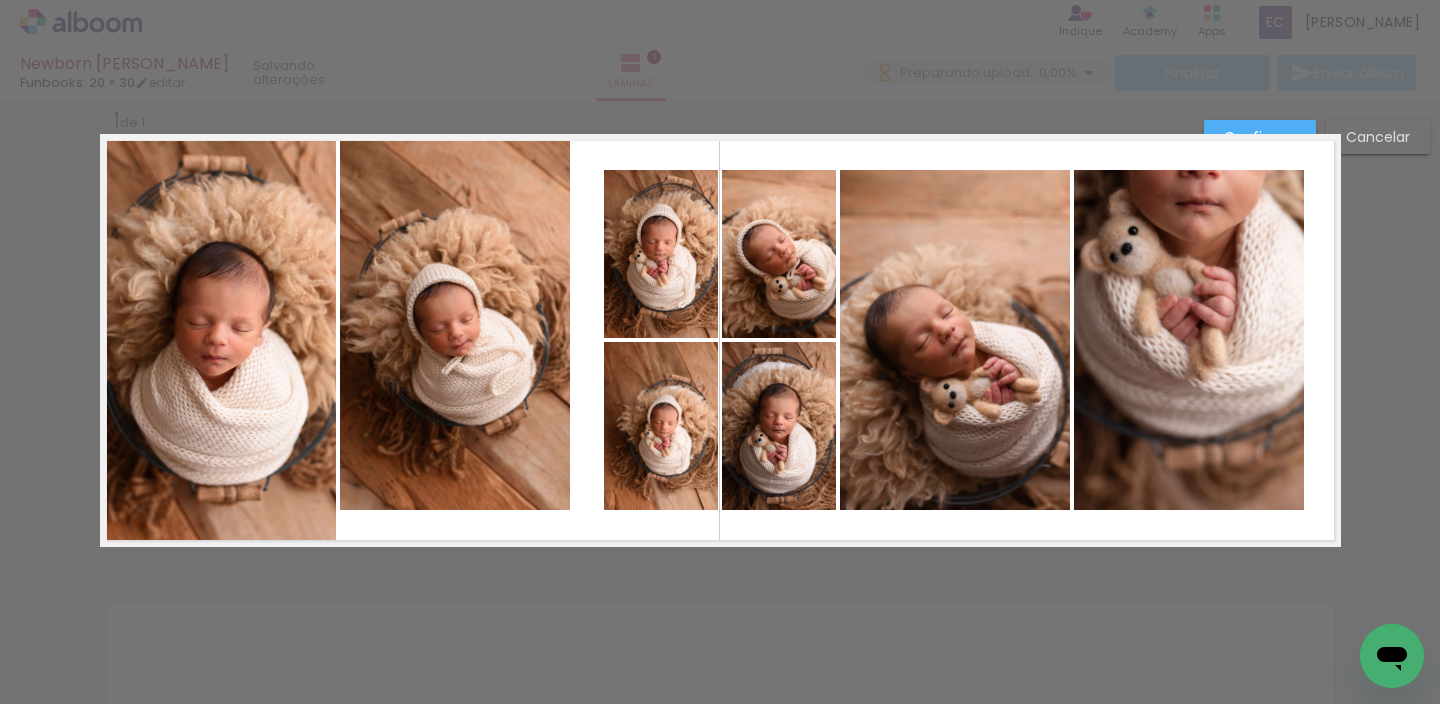 click 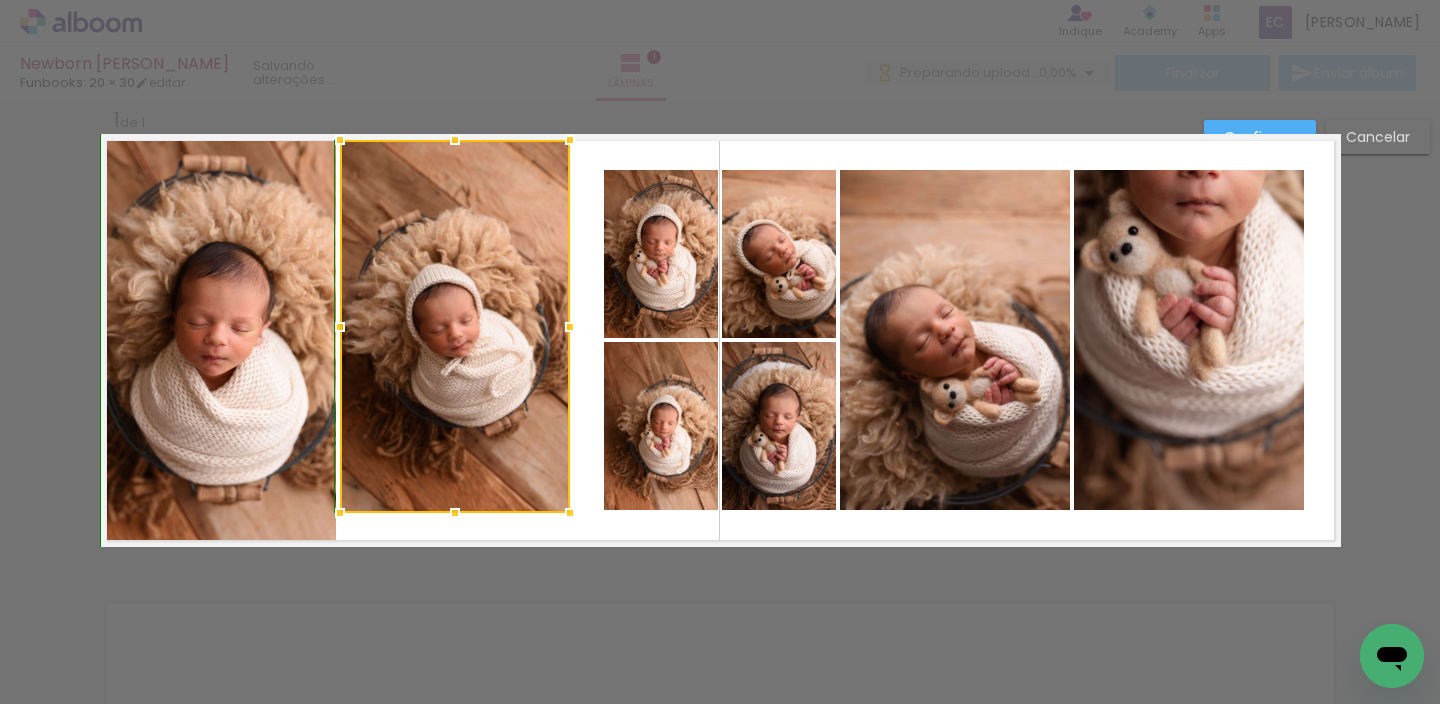 drag, startPoint x: 449, startPoint y: 505, endPoint x: 449, endPoint y: 567, distance: 62 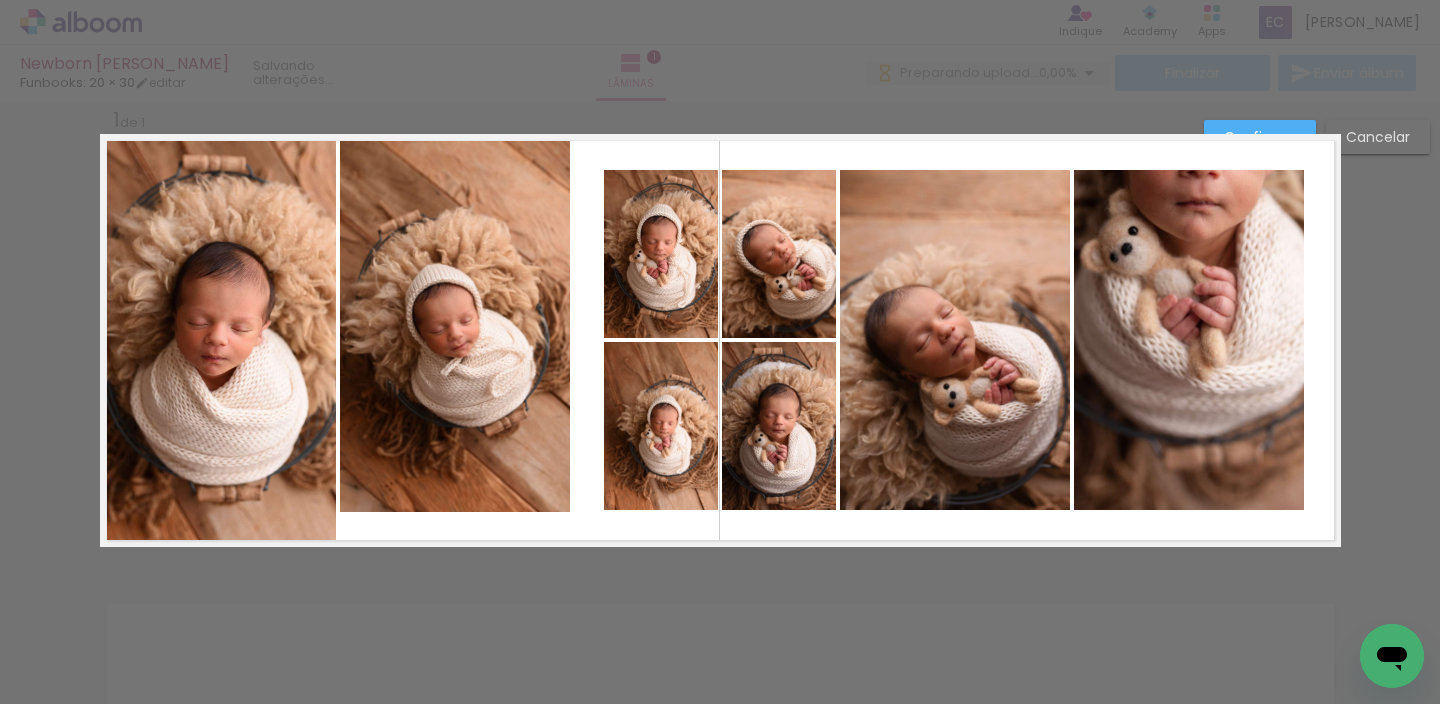 click 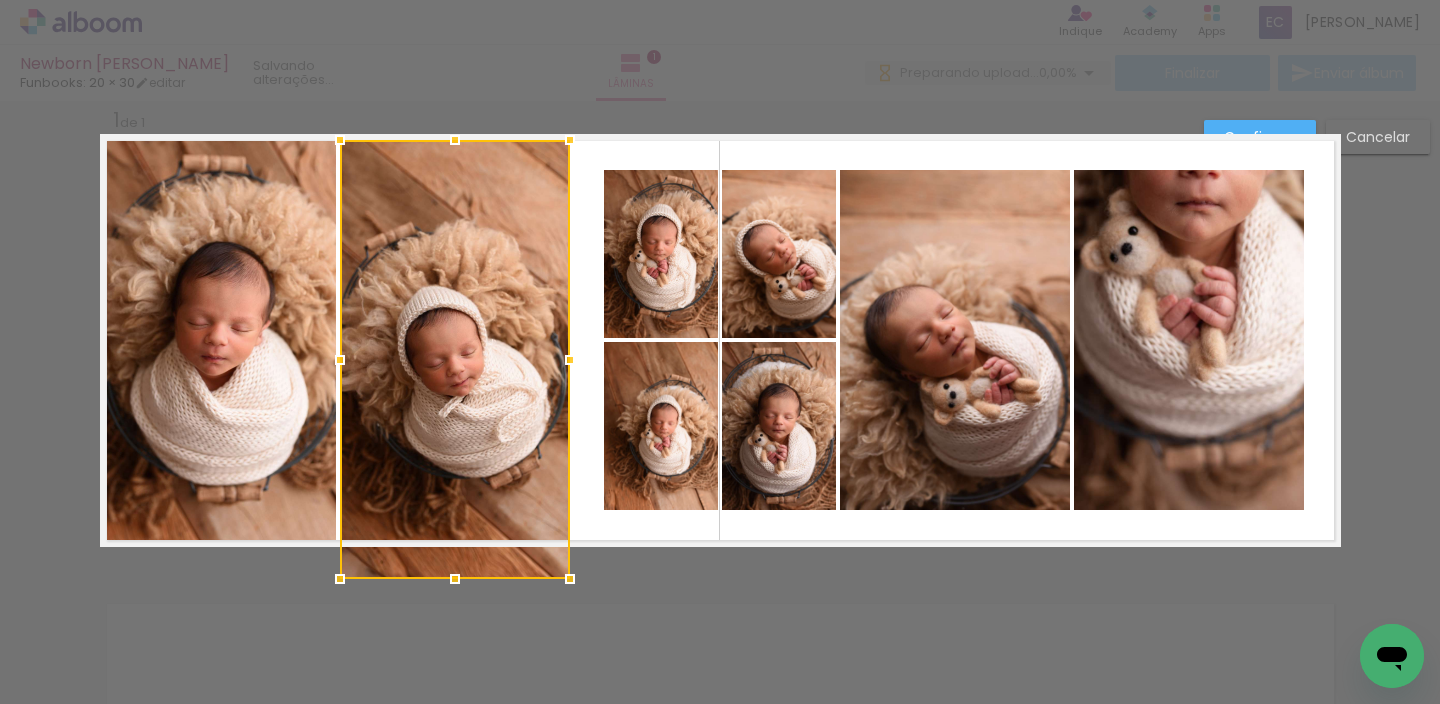 drag, startPoint x: 449, startPoint y: 512, endPoint x: 450, endPoint y: 524, distance: 12.0415945 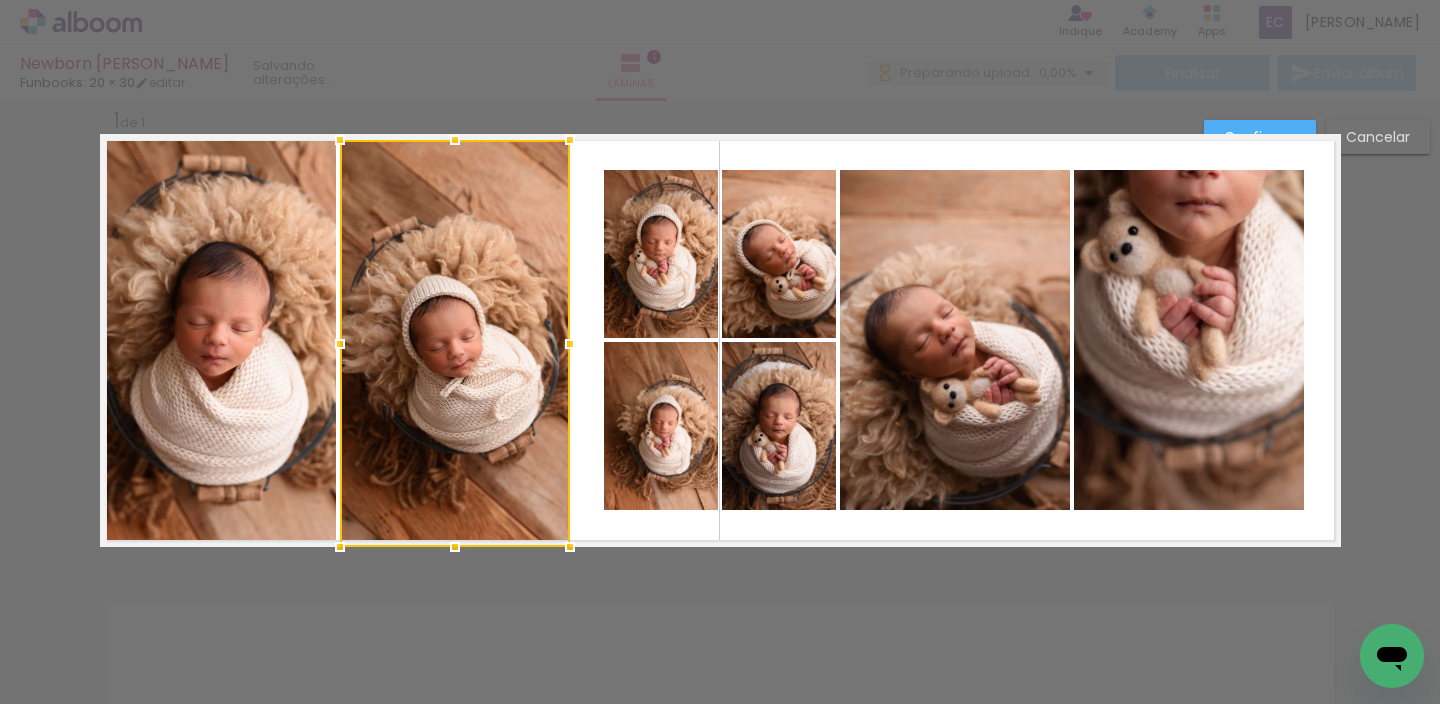 click 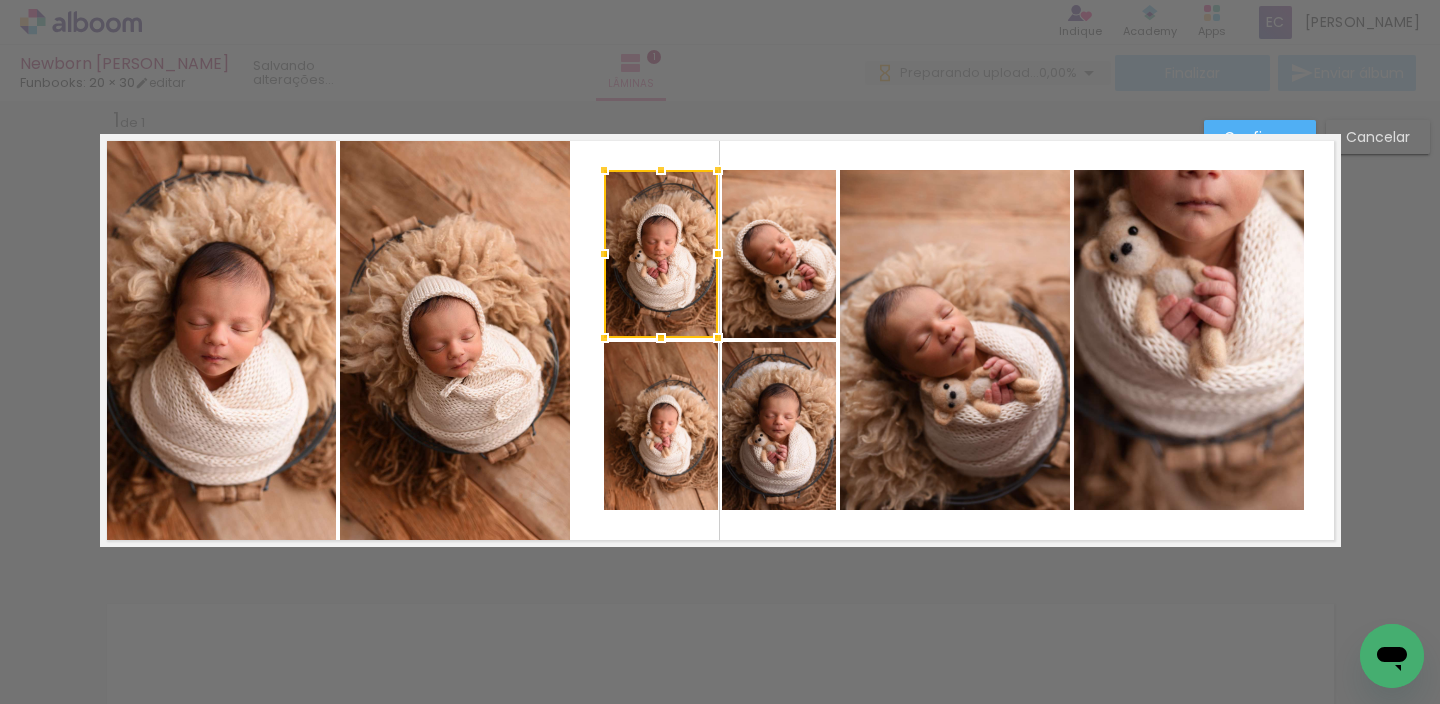 click at bounding box center [661, 254] 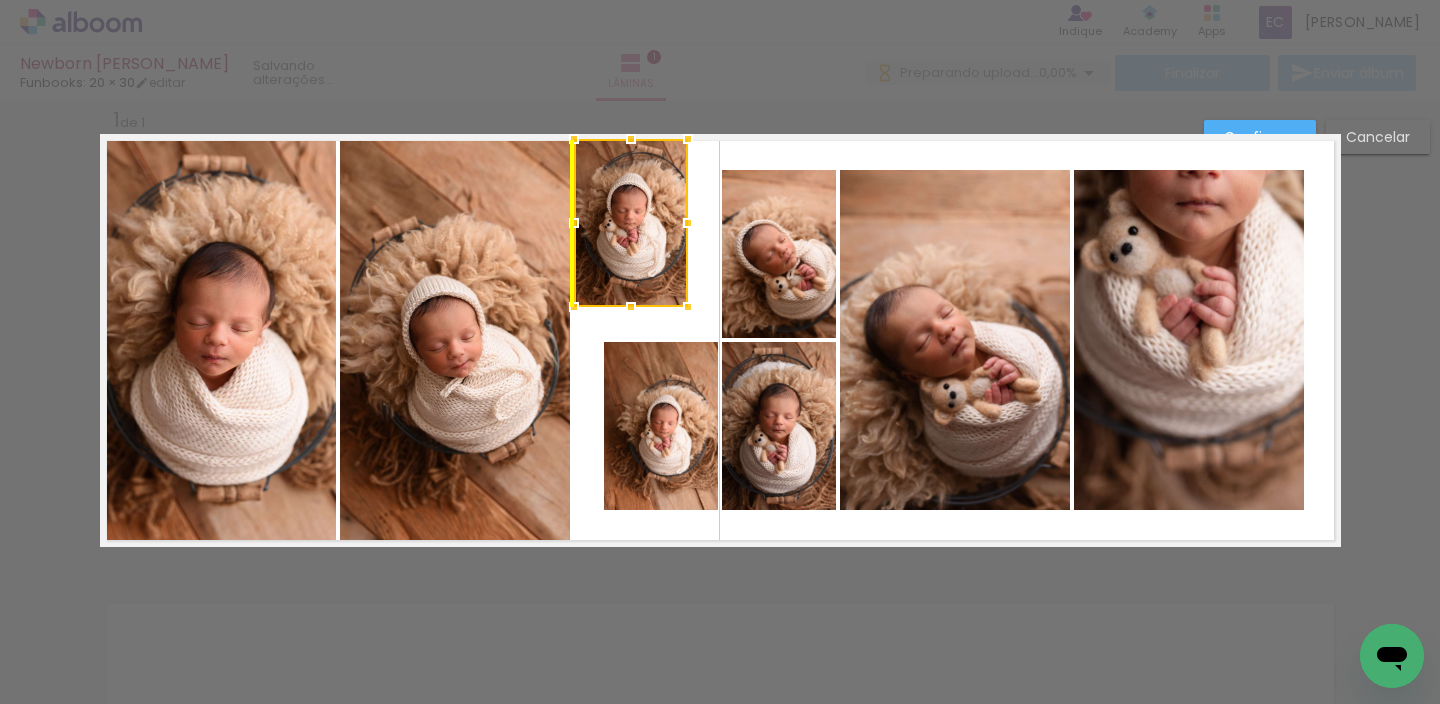 drag, startPoint x: 638, startPoint y: 240, endPoint x: 612, endPoint y: 207, distance: 42.0119 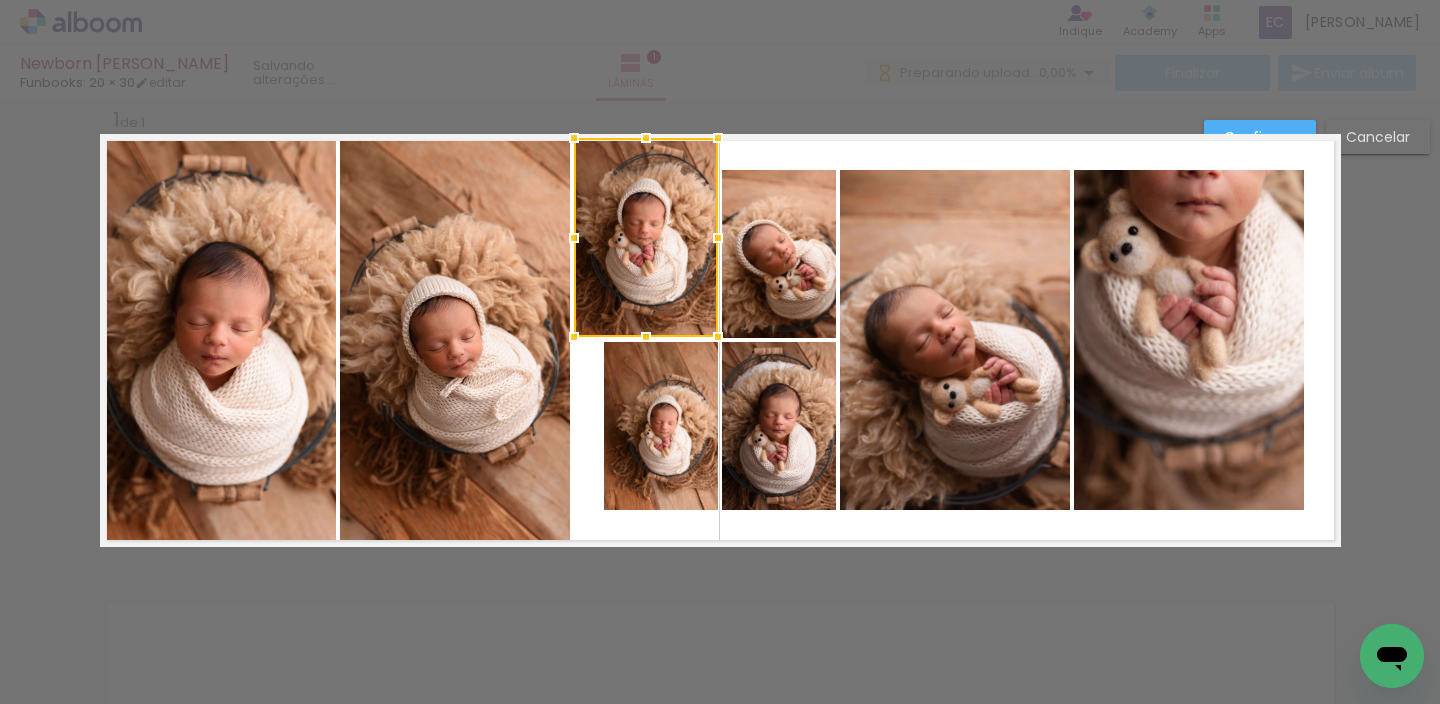 drag, startPoint x: 673, startPoint y: 301, endPoint x: 694, endPoint y: 333, distance: 38.27532 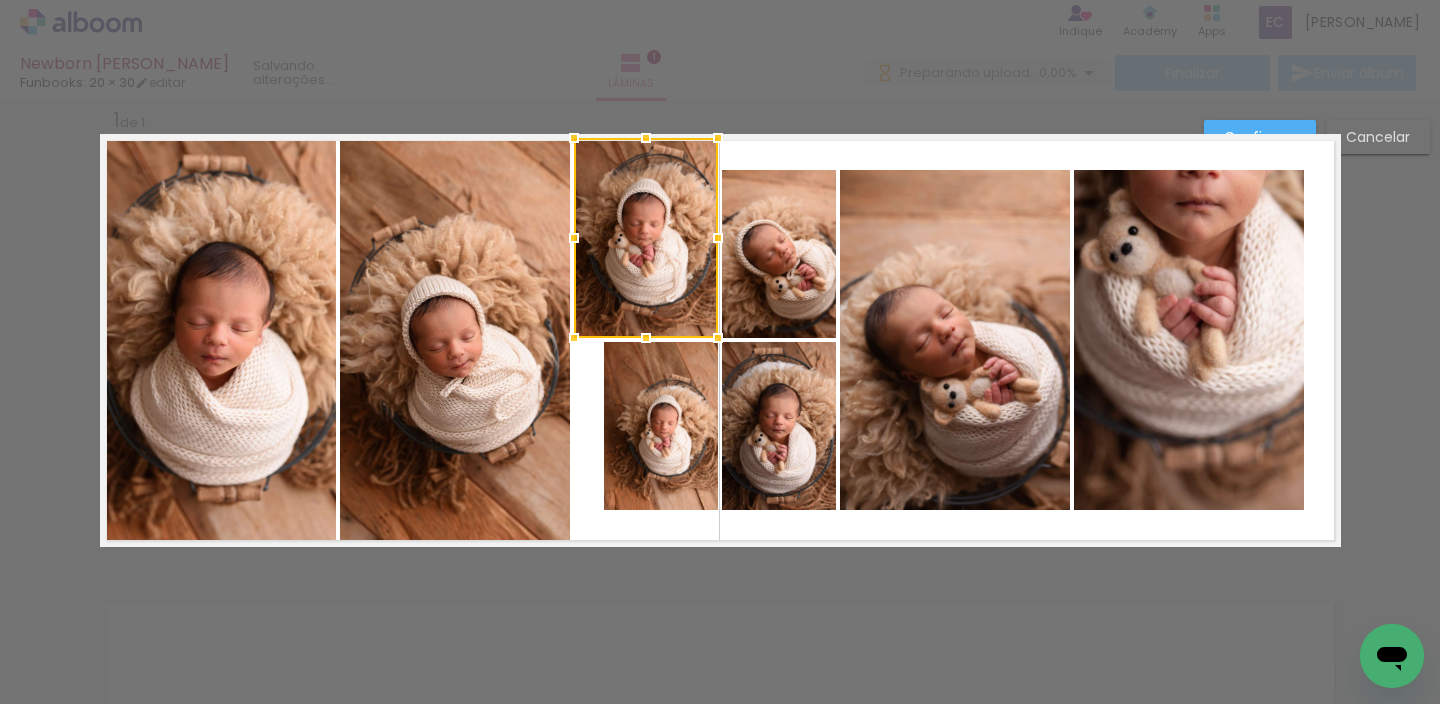 click 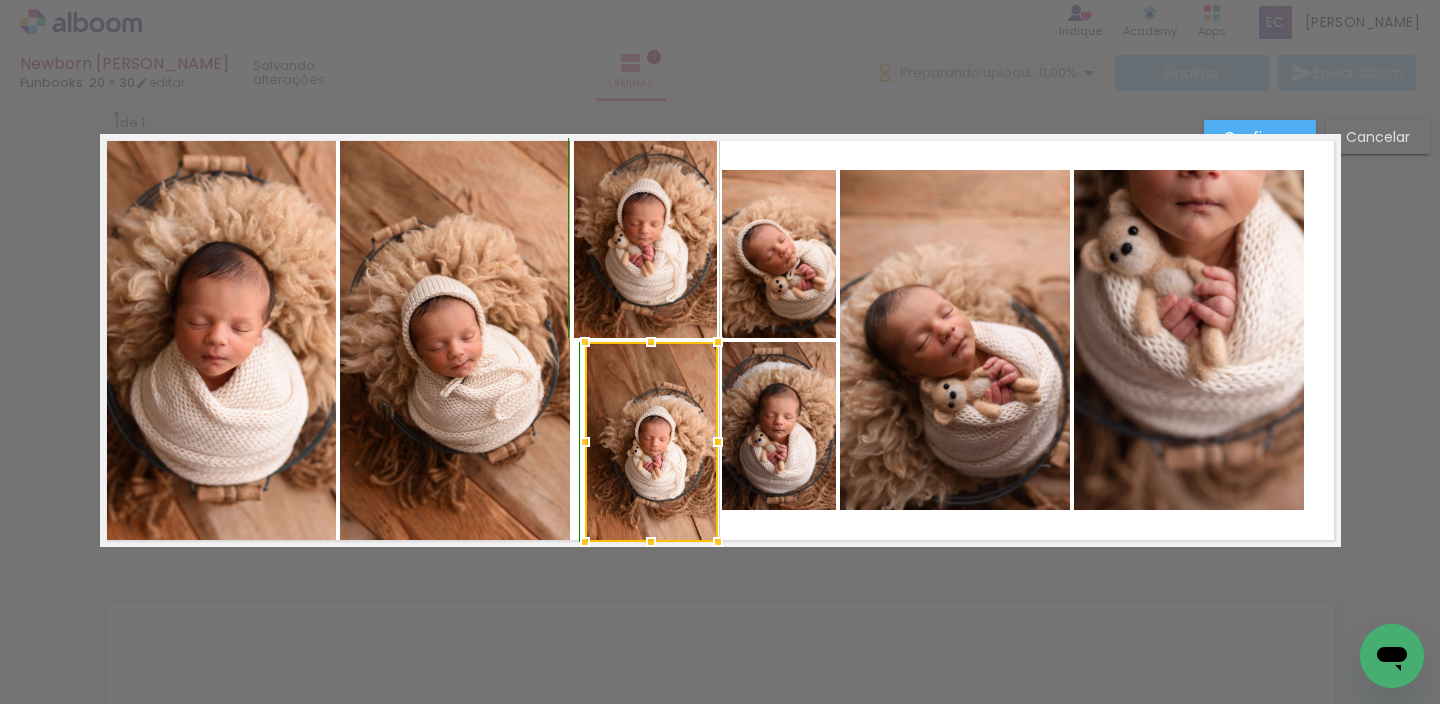 drag, startPoint x: 596, startPoint y: 508, endPoint x: 590, endPoint y: 530, distance: 22.803509 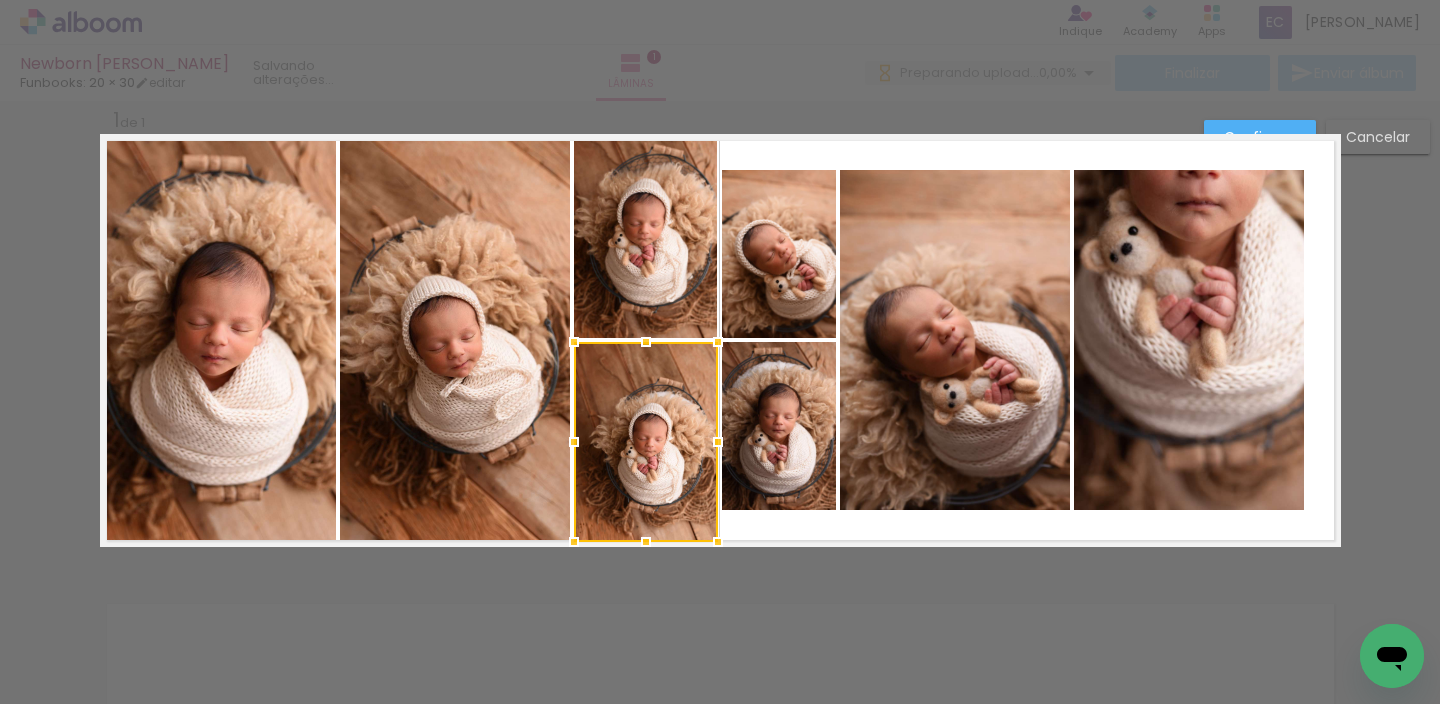 click 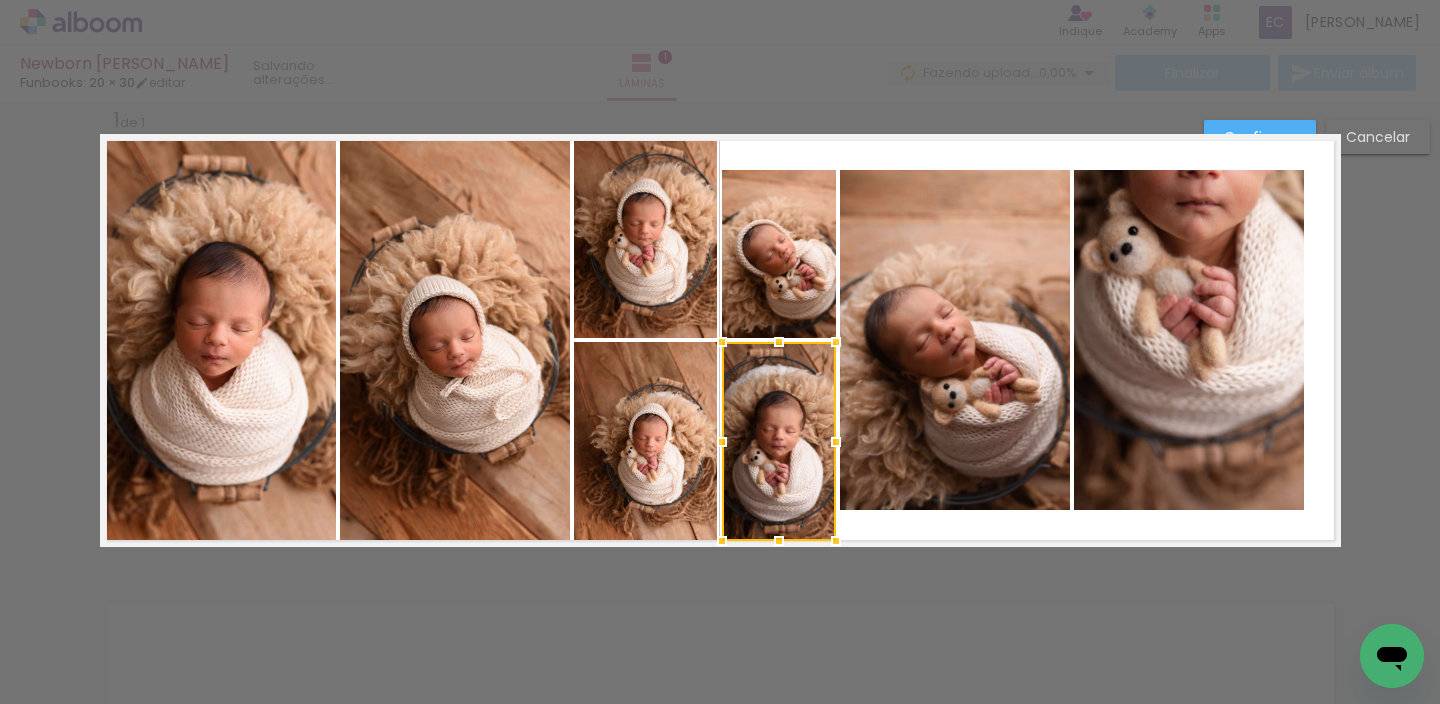 drag, startPoint x: 768, startPoint y: 506, endPoint x: 774, endPoint y: 551, distance: 45.39824 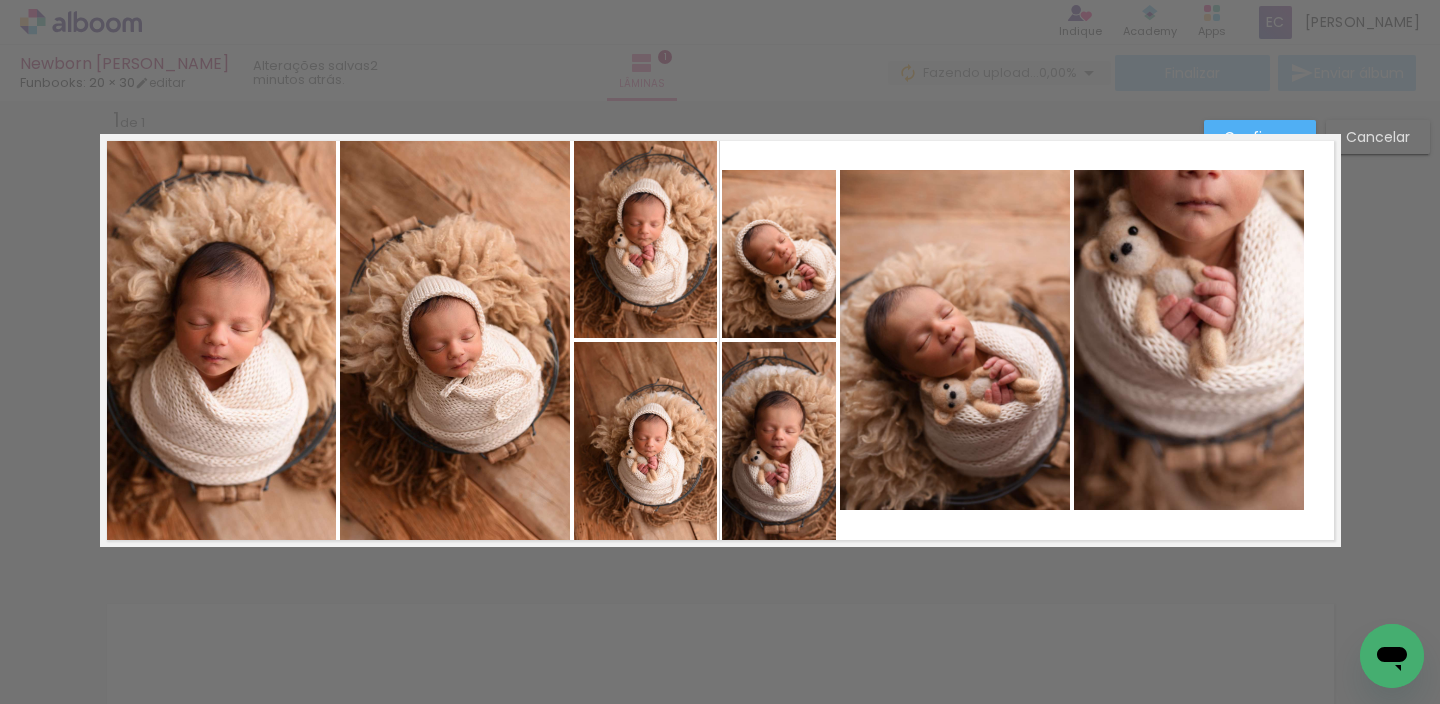 click 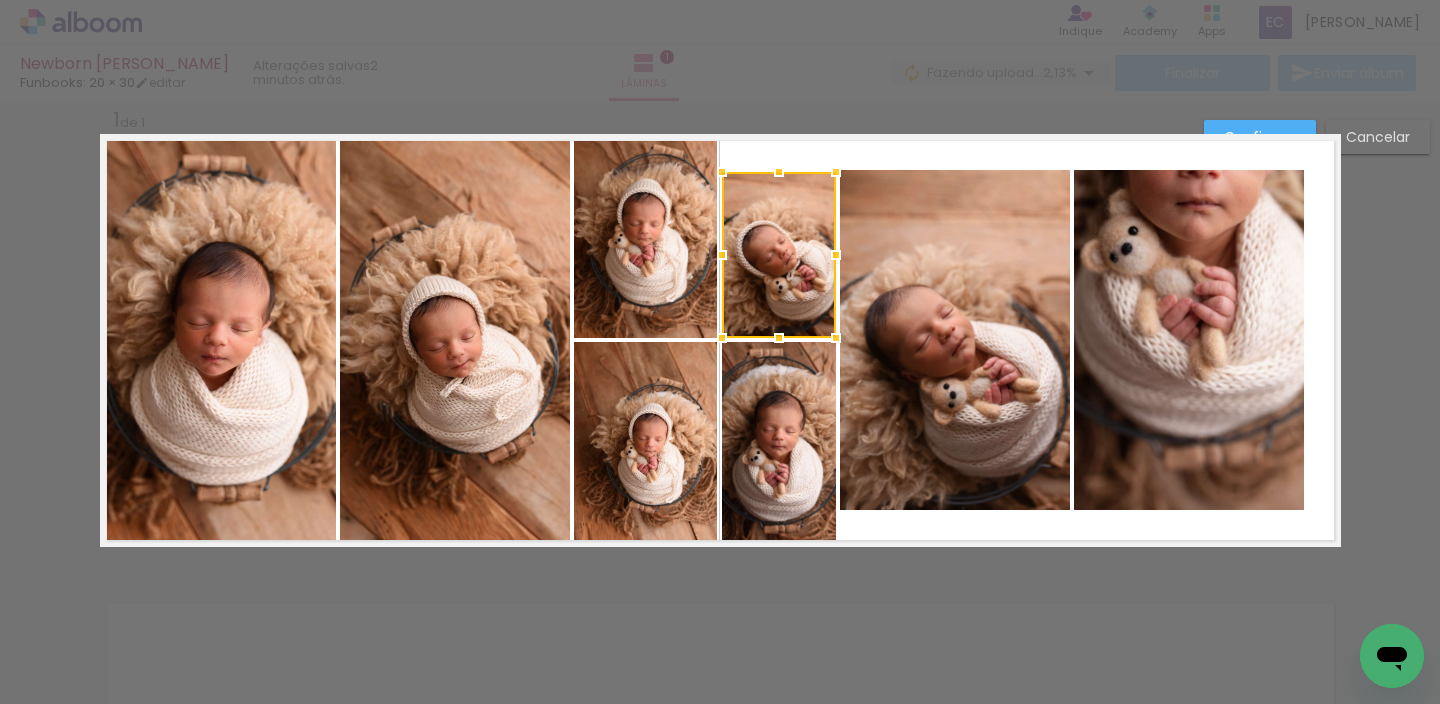 drag, startPoint x: 773, startPoint y: 159, endPoint x: 777, endPoint y: 103, distance: 56.142673 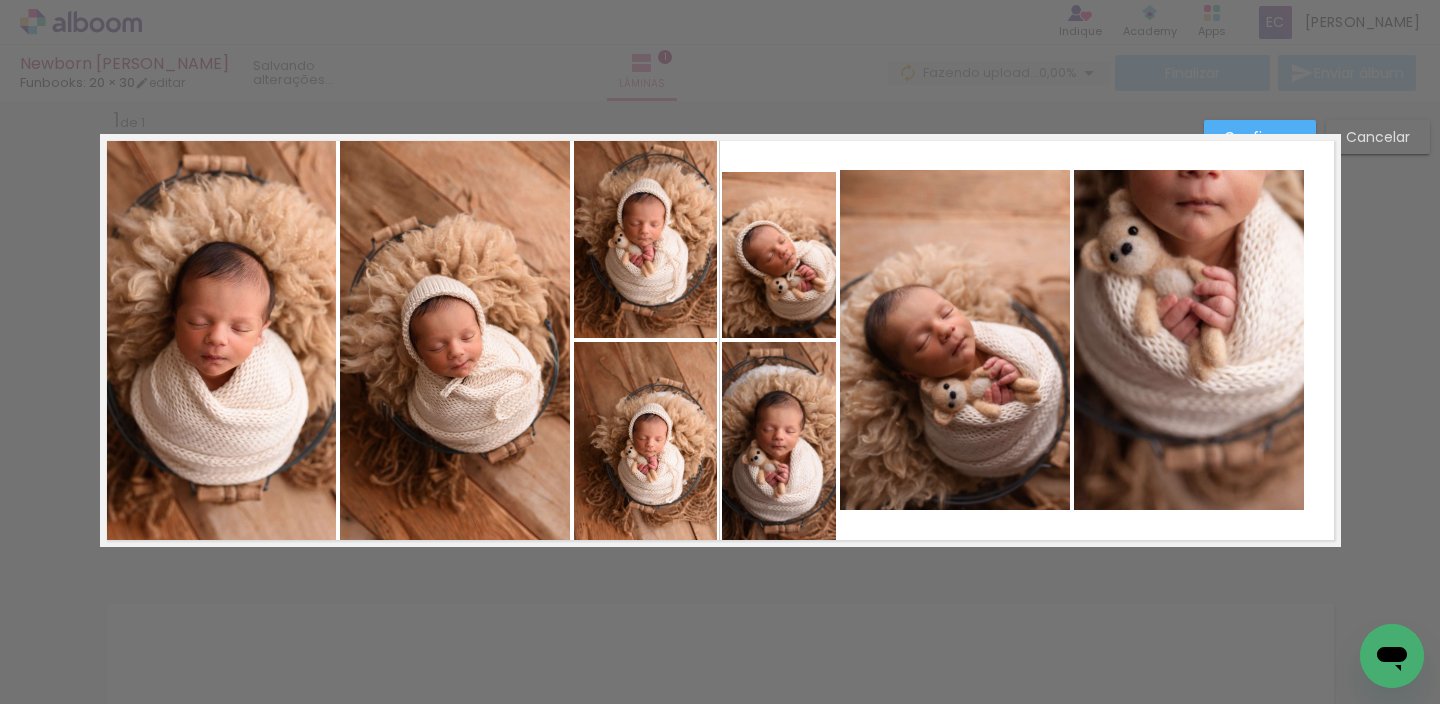 click 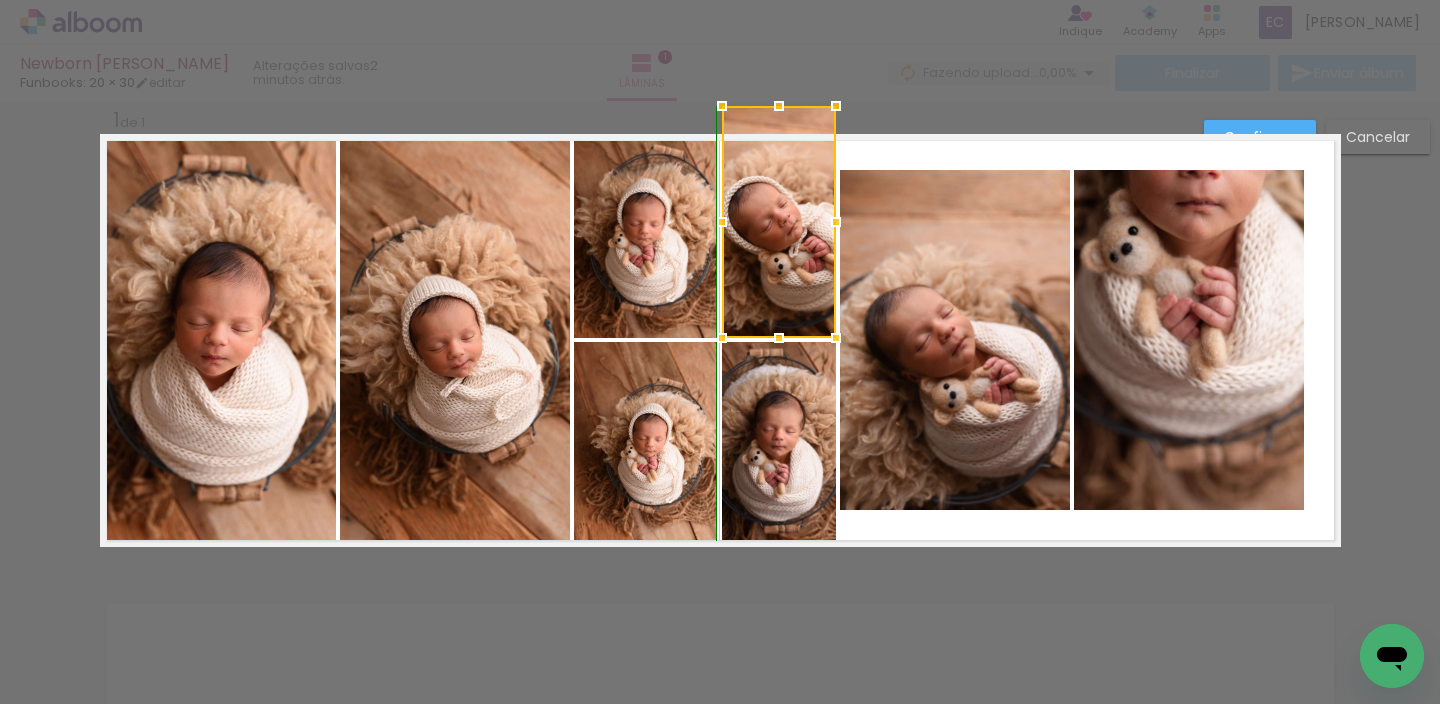 drag, startPoint x: 772, startPoint y: 168, endPoint x: 773, endPoint y: 129, distance: 39.012817 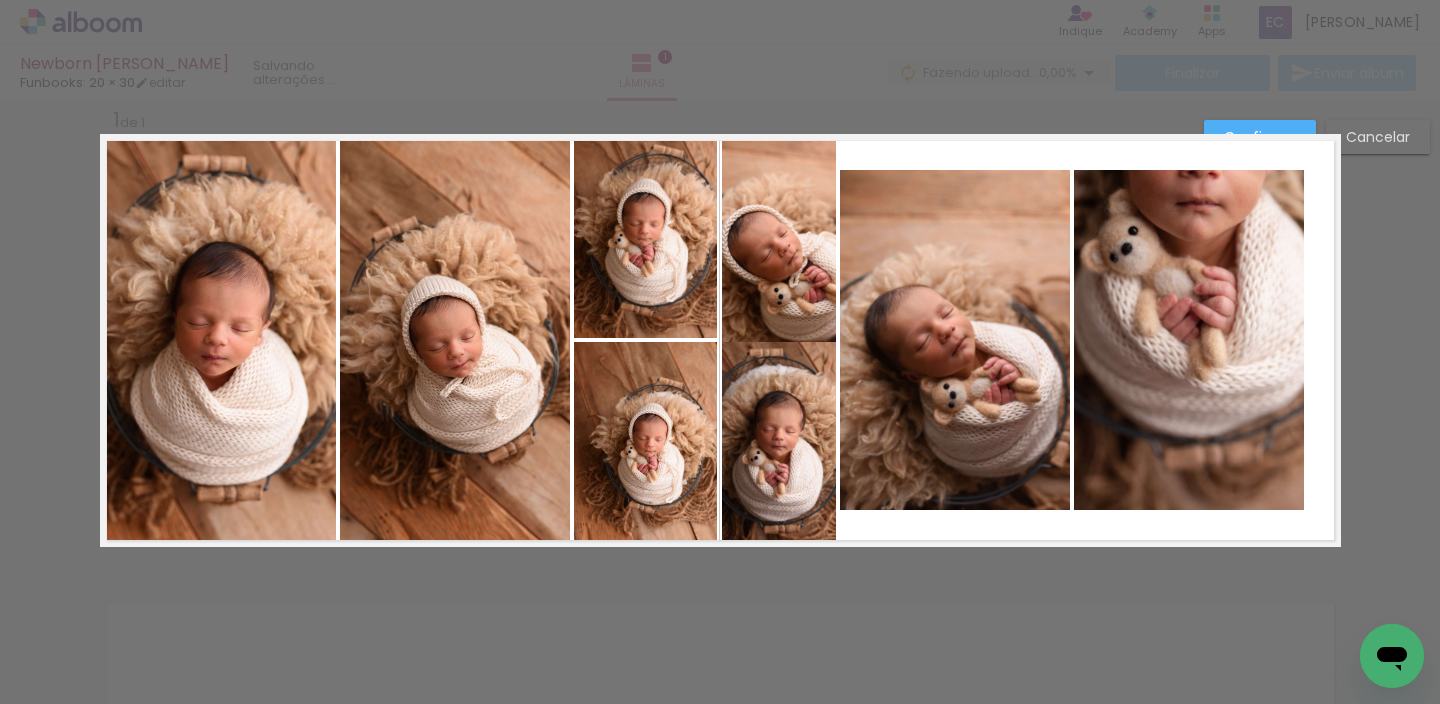 click 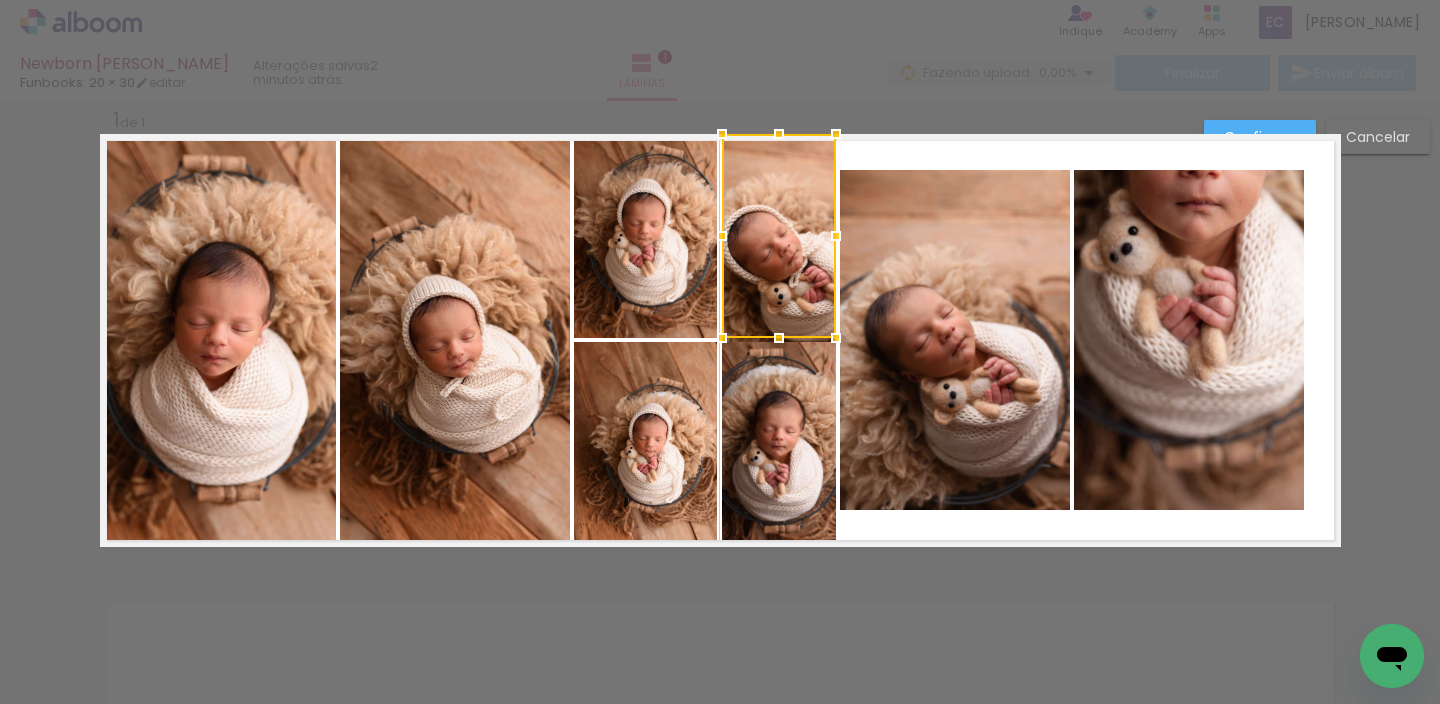 drag, startPoint x: 764, startPoint y: 335, endPoint x: 765, endPoint y: 323, distance: 12.0415945 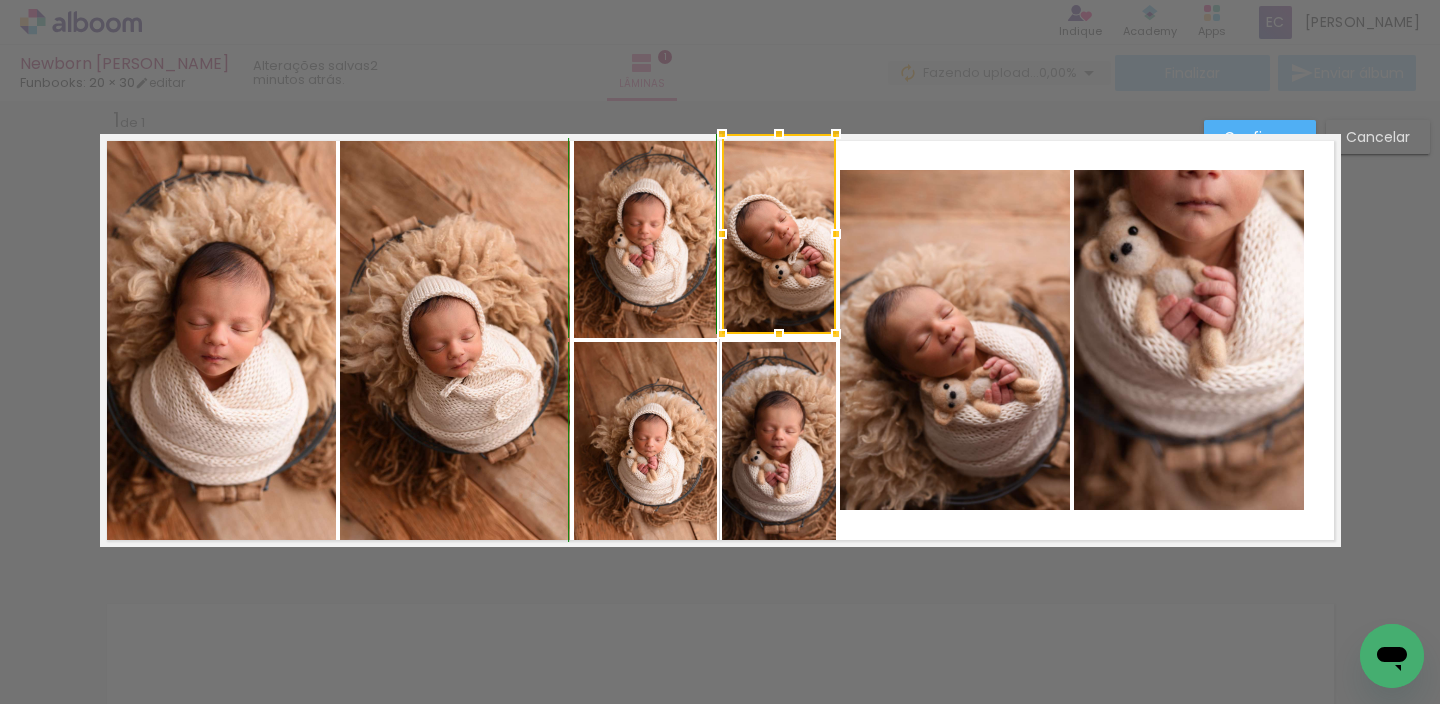 drag, startPoint x: 766, startPoint y: 547, endPoint x: 762, endPoint y: 343, distance: 204.03922 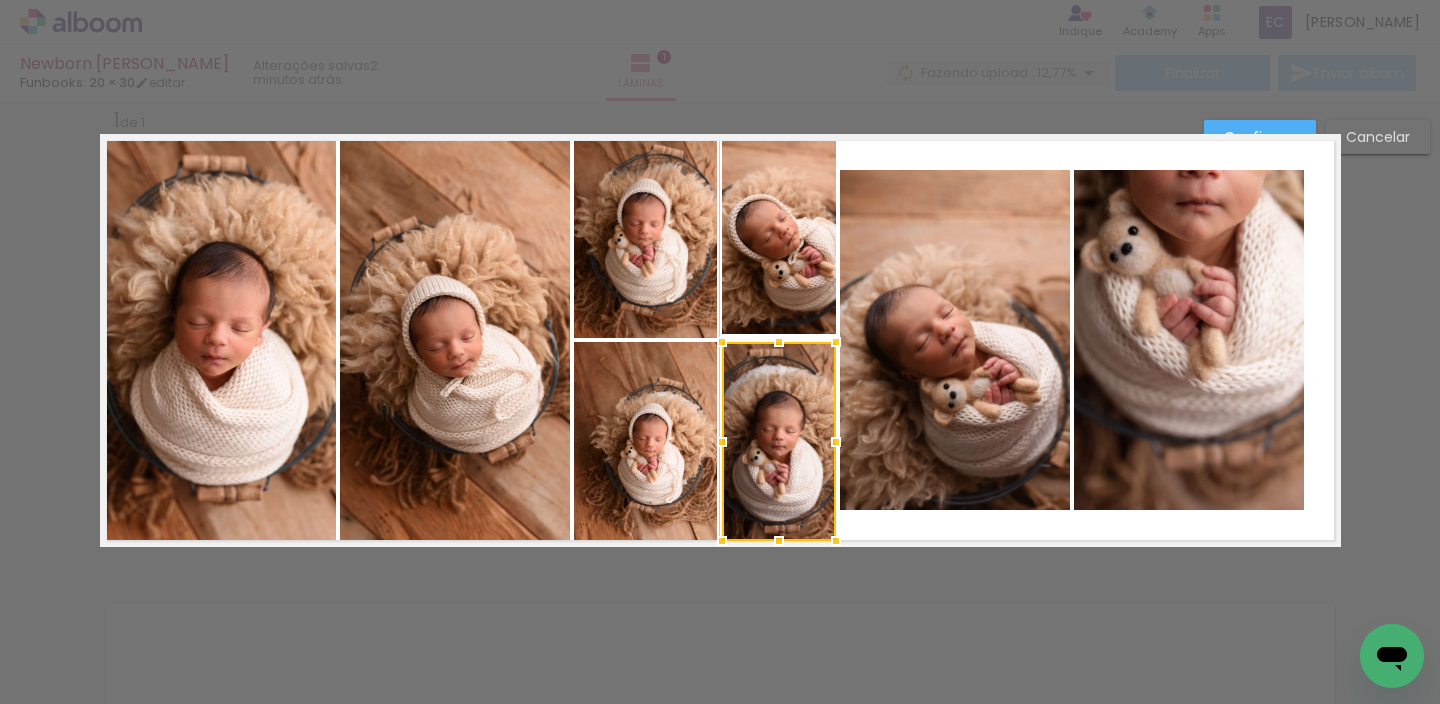 click at bounding box center (779, 441) 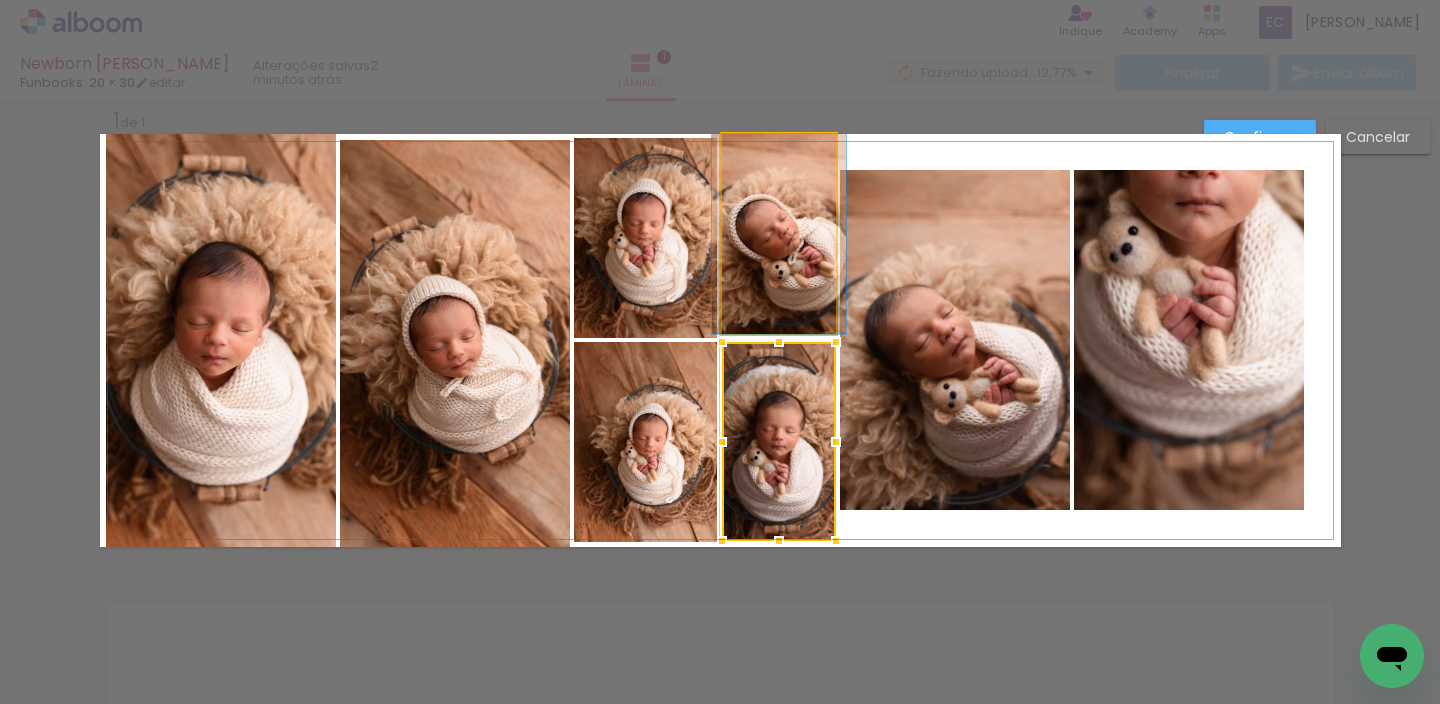 click 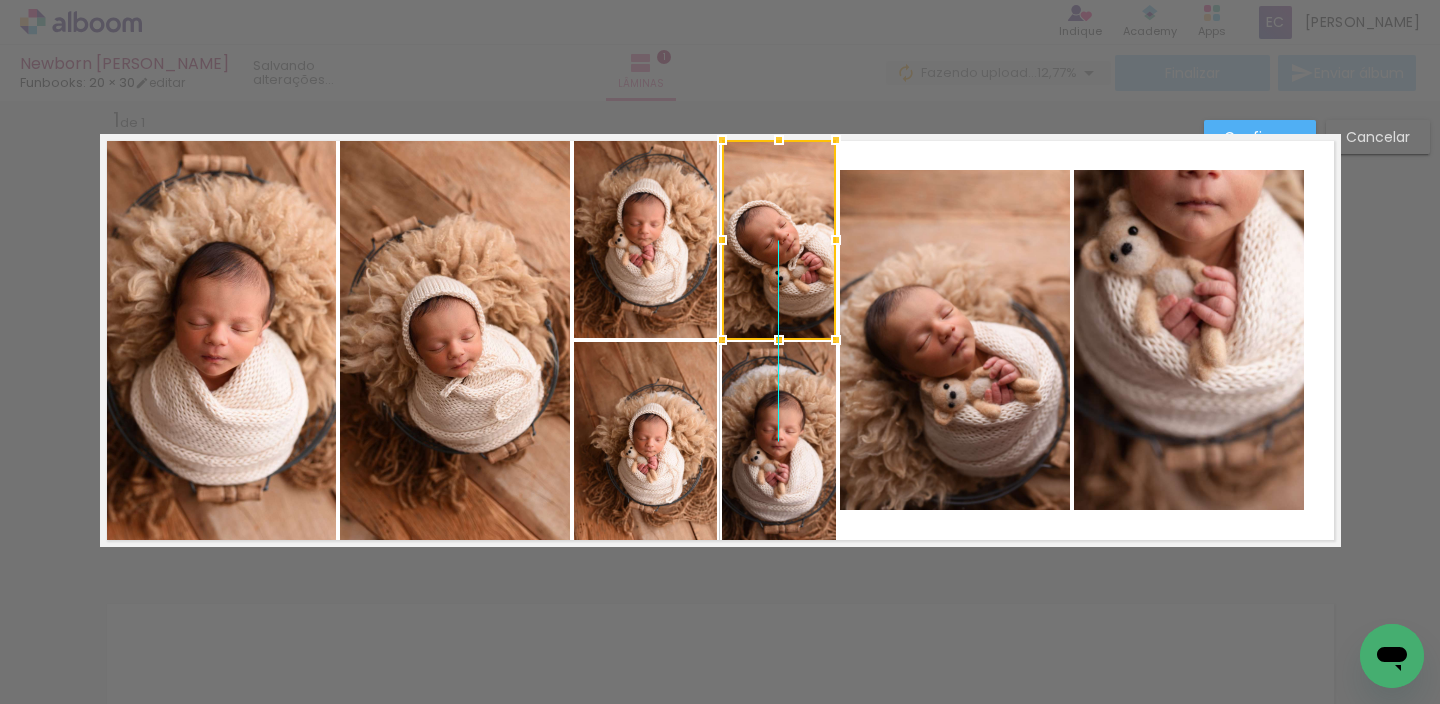 click at bounding box center [779, 240] 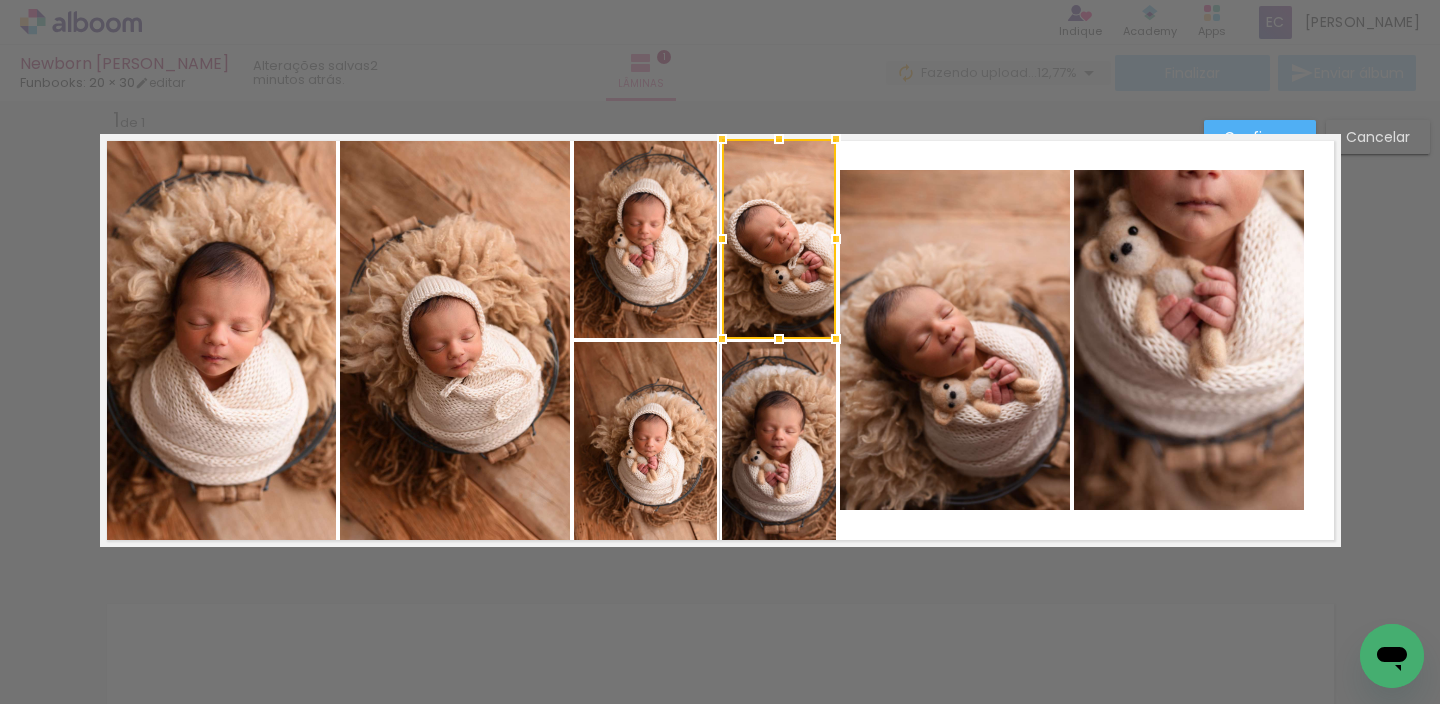 drag, startPoint x: 767, startPoint y: 131, endPoint x: 769, endPoint y: 102, distance: 29.068884 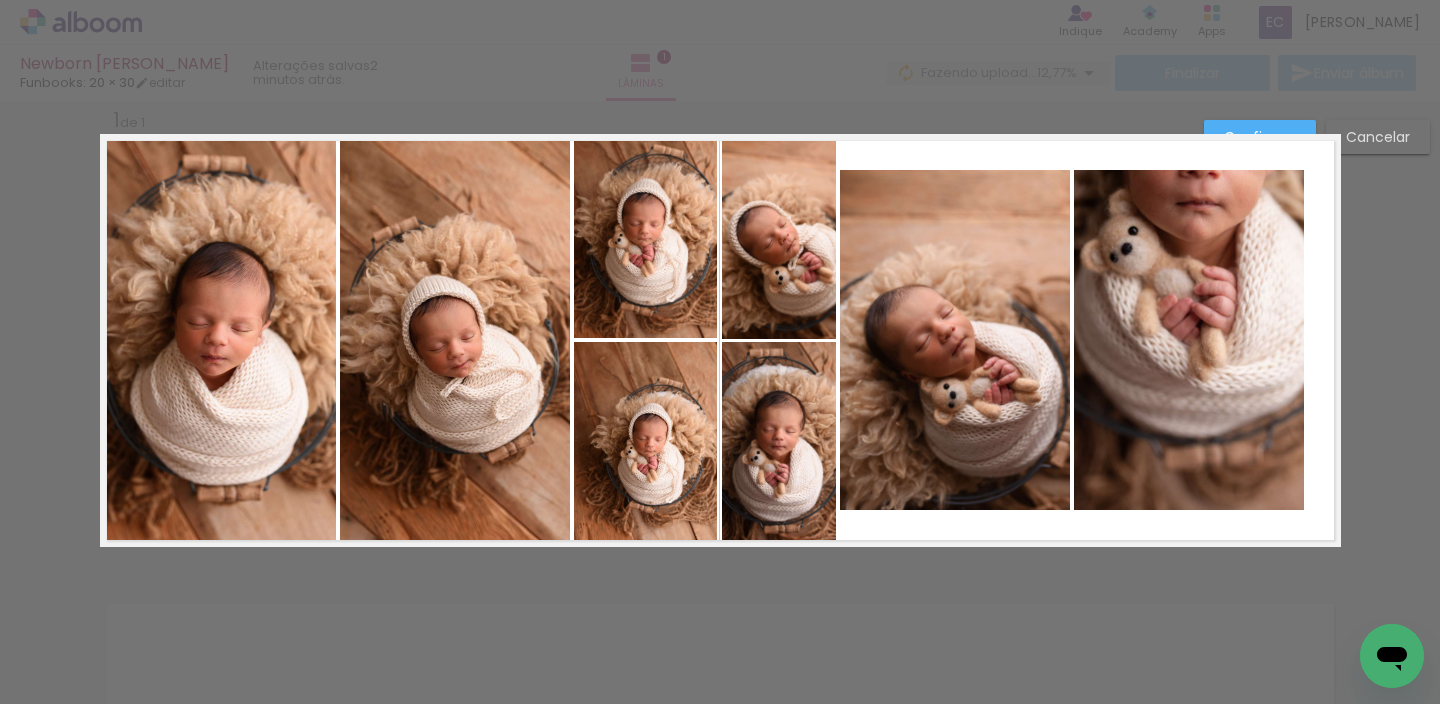 click 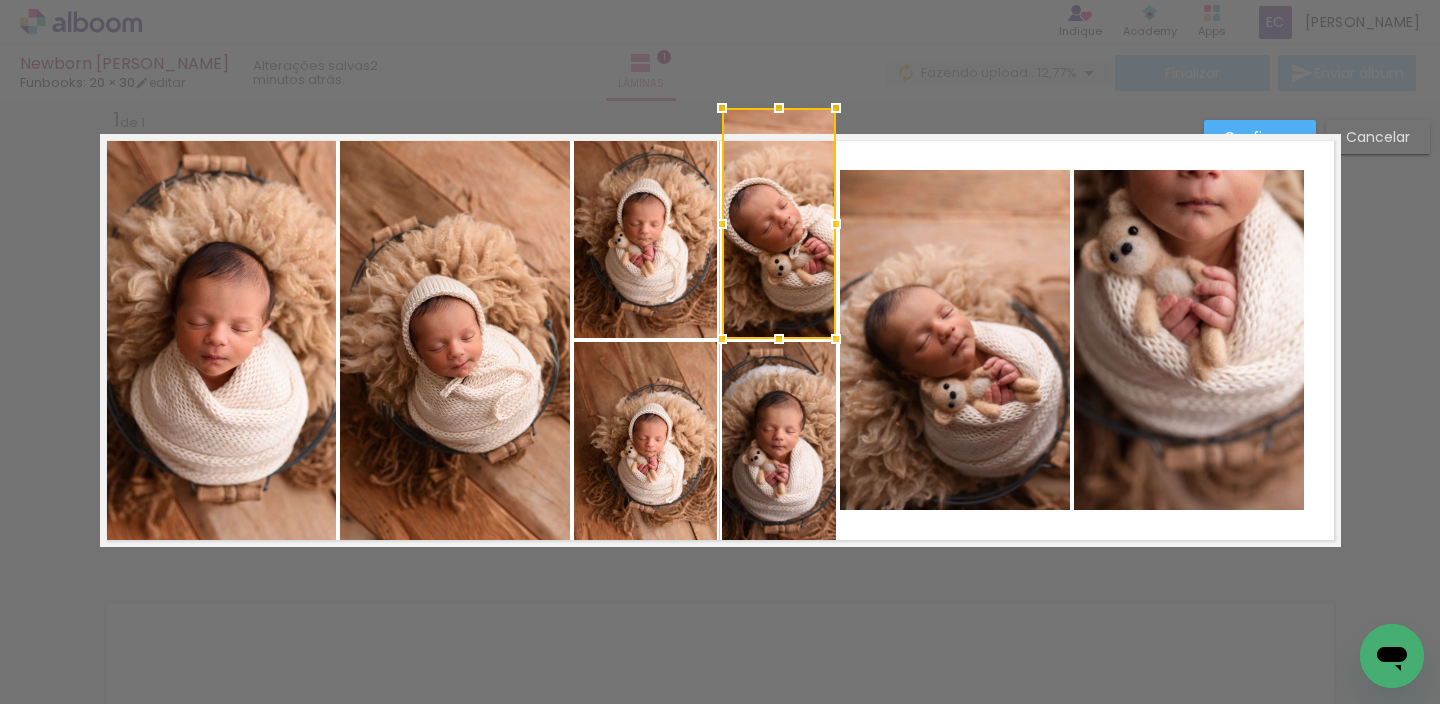 drag, startPoint x: 772, startPoint y: 131, endPoint x: 772, endPoint y: 120, distance: 11 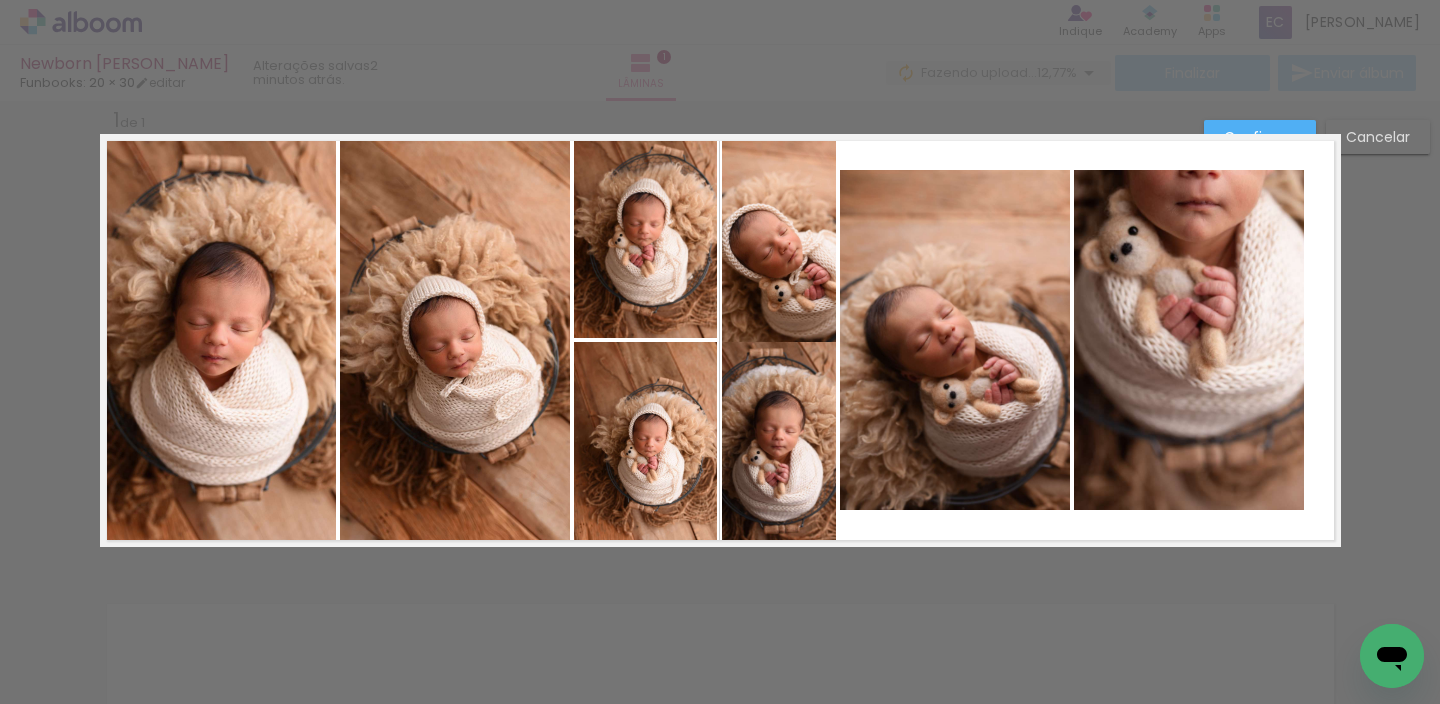 click 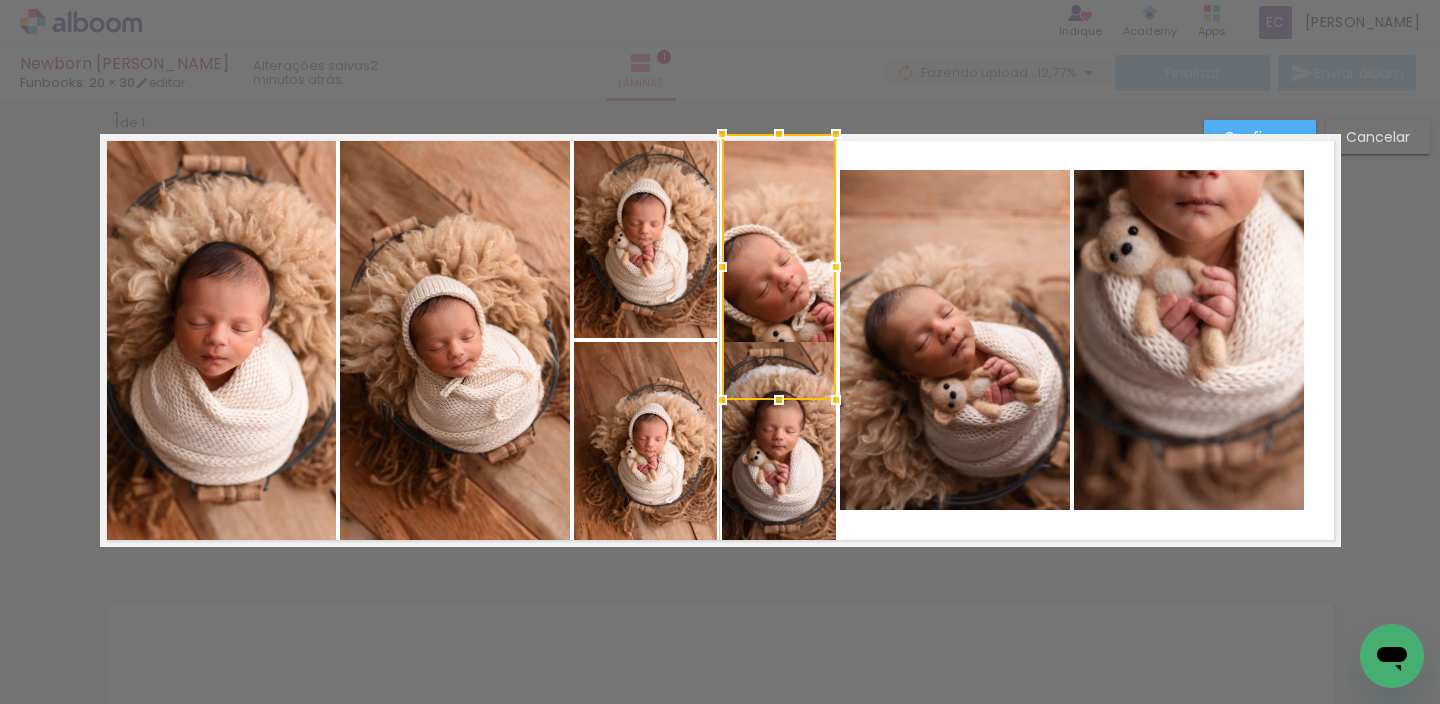 drag, startPoint x: 771, startPoint y: 334, endPoint x: 773, endPoint y: 321, distance: 13.152946 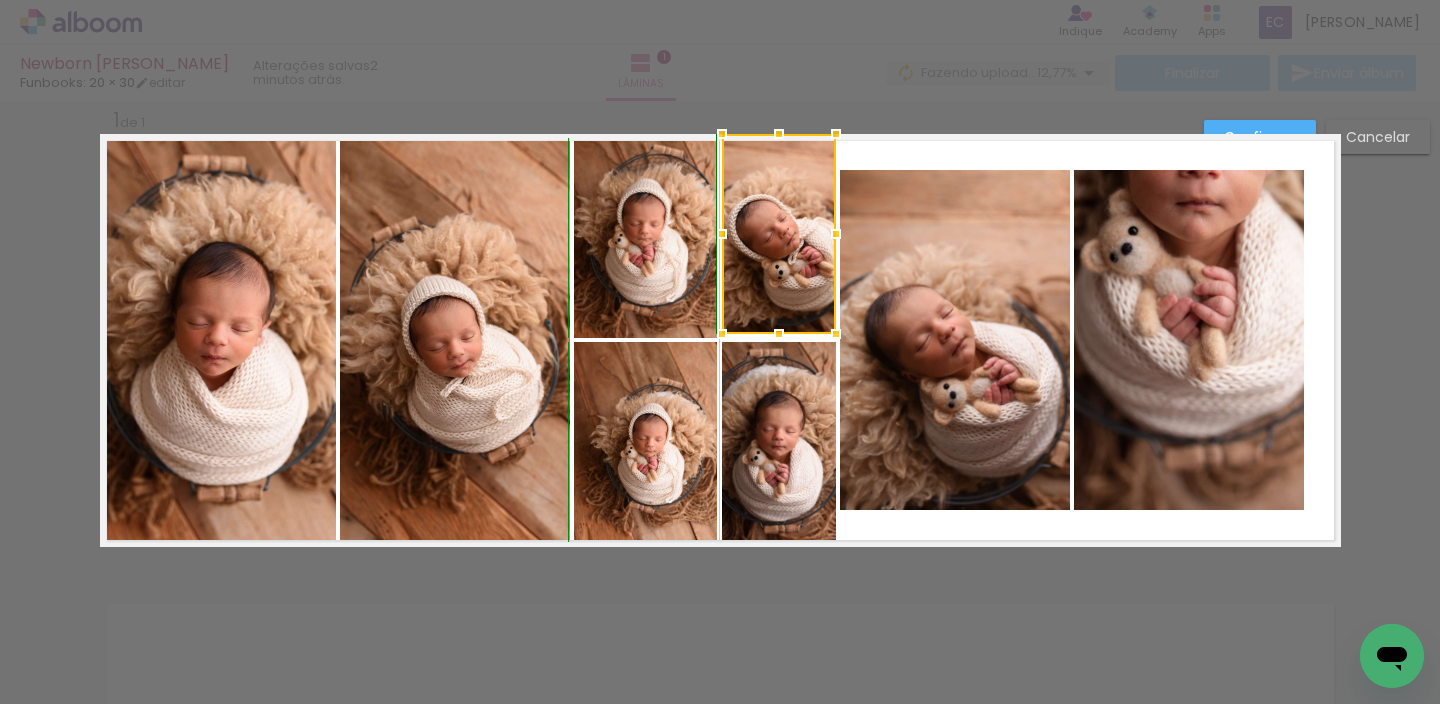 drag, startPoint x: 774, startPoint y: 539, endPoint x: 773, endPoint y: 335, distance: 204.00246 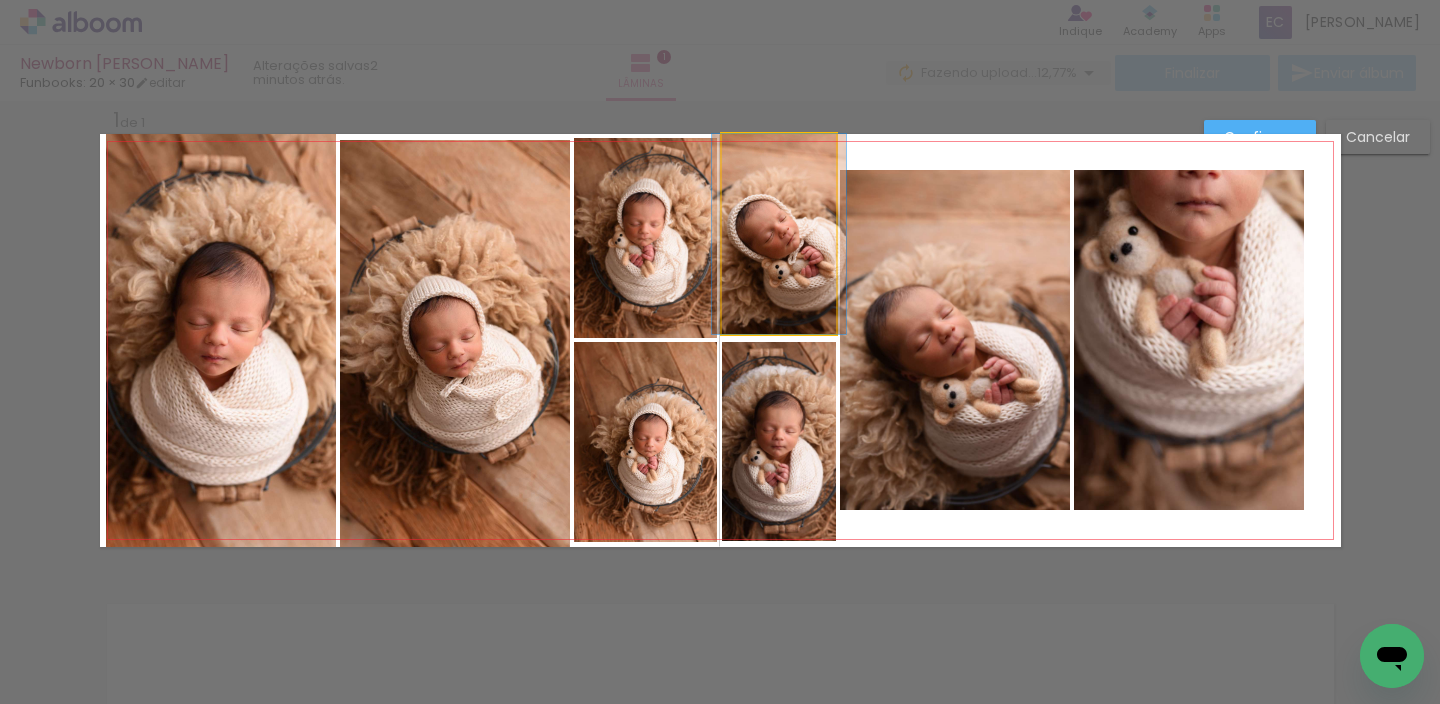 click 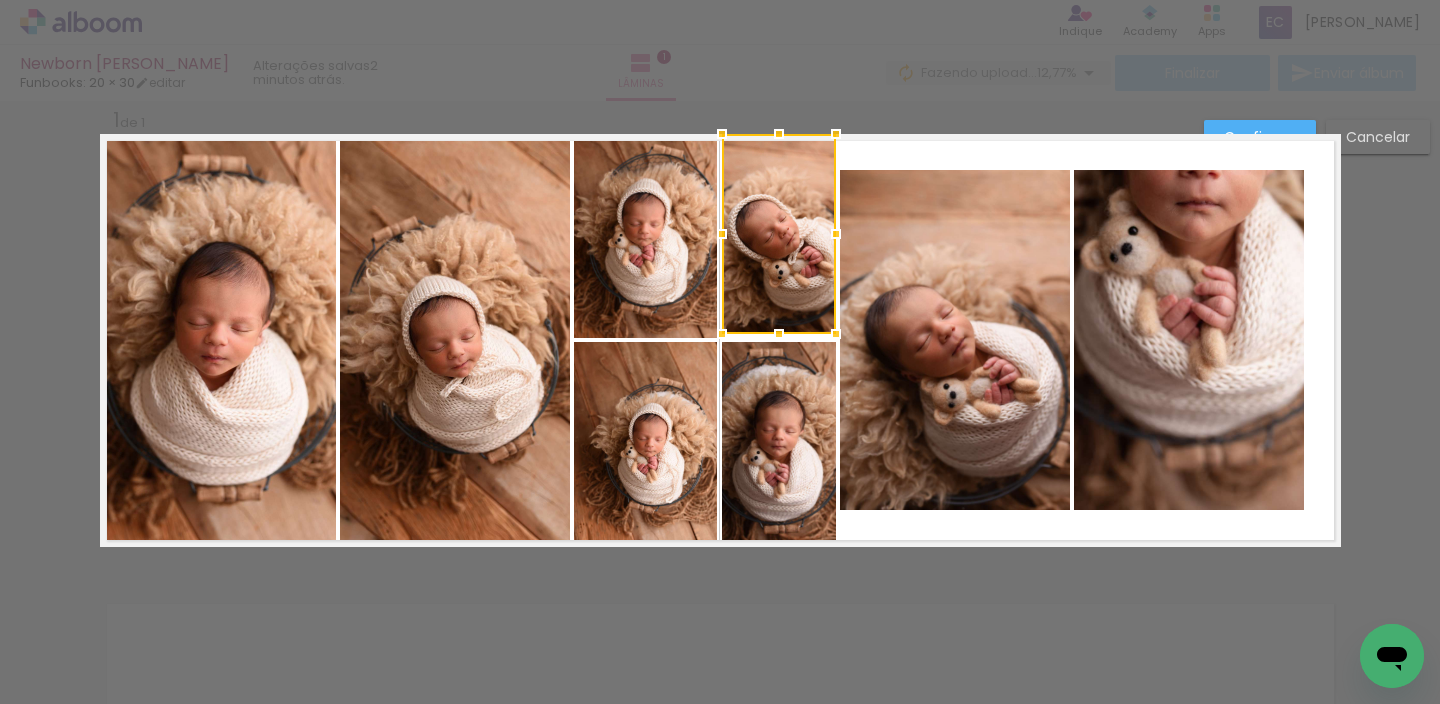 click at bounding box center [779, 234] 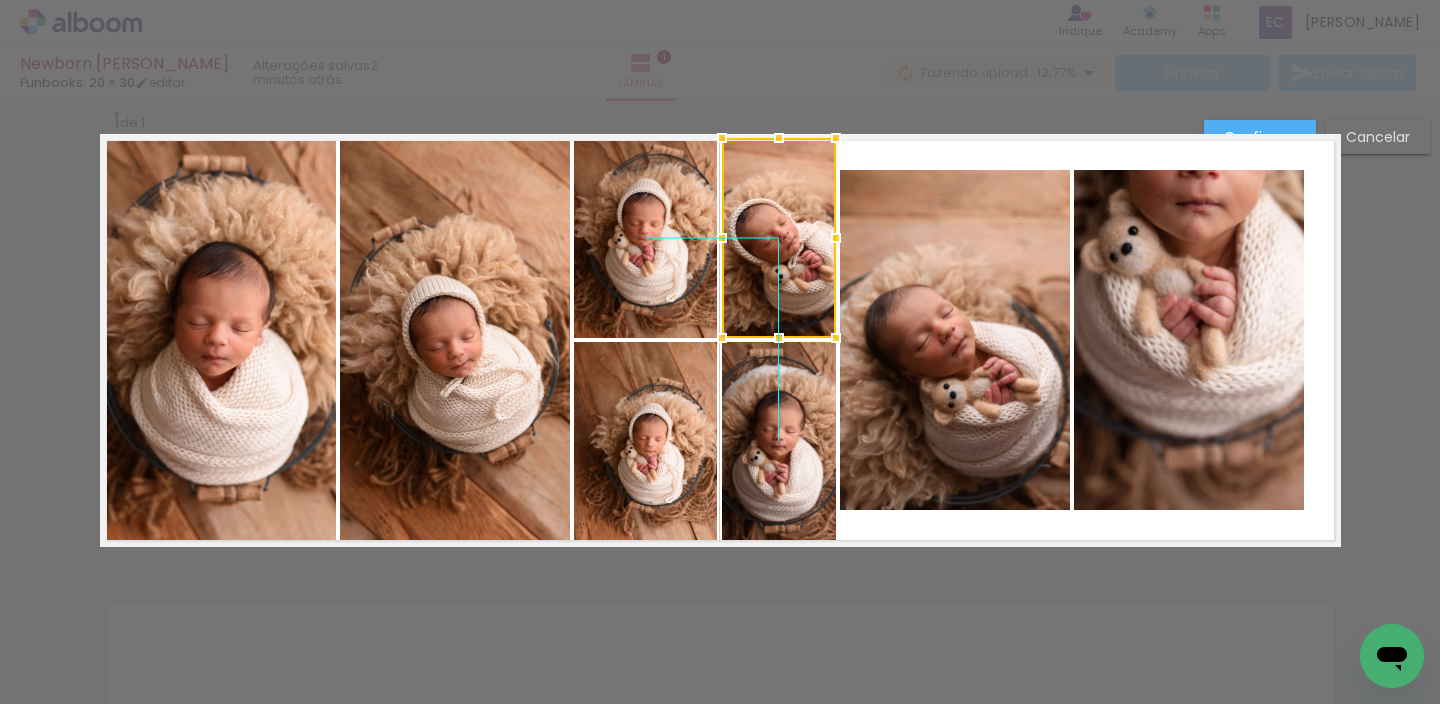 click at bounding box center [779, 238] 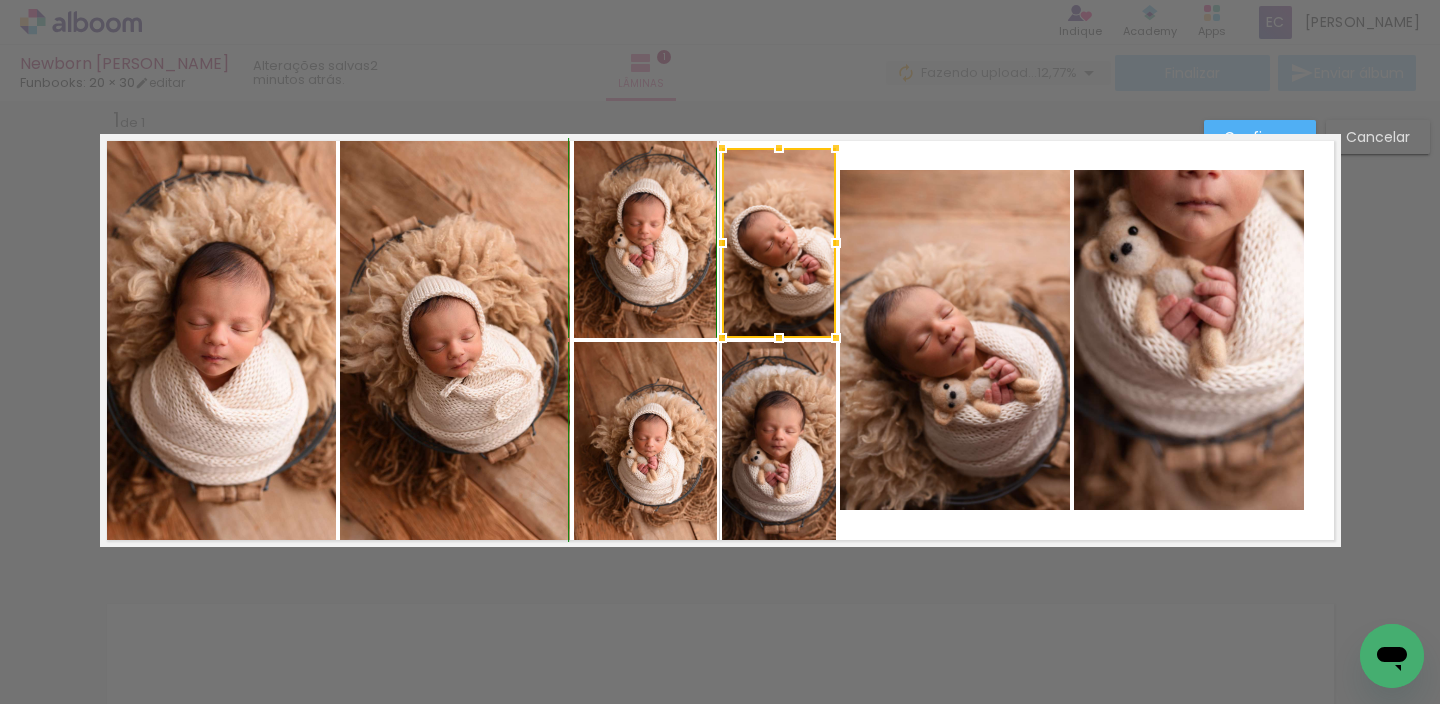 drag, startPoint x: 764, startPoint y: 121, endPoint x: 764, endPoint y: 100, distance: 21 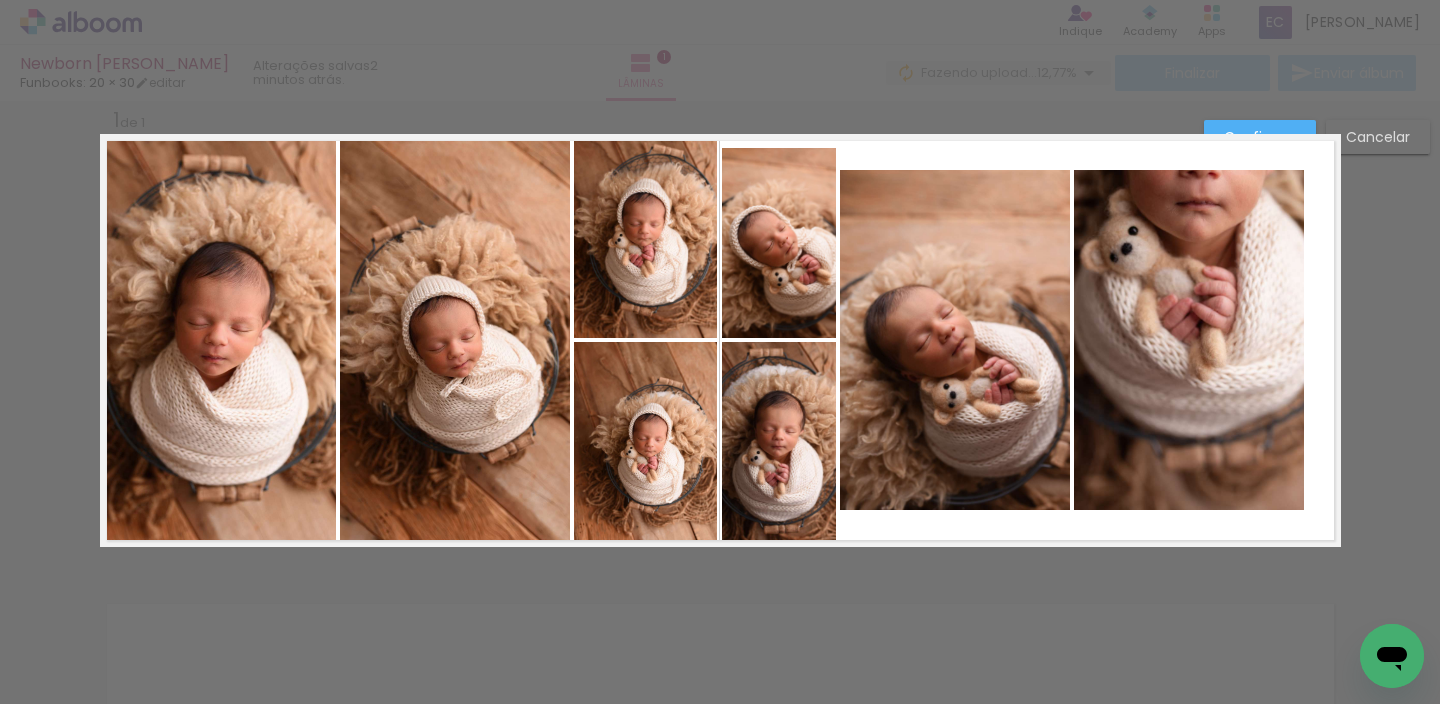 click 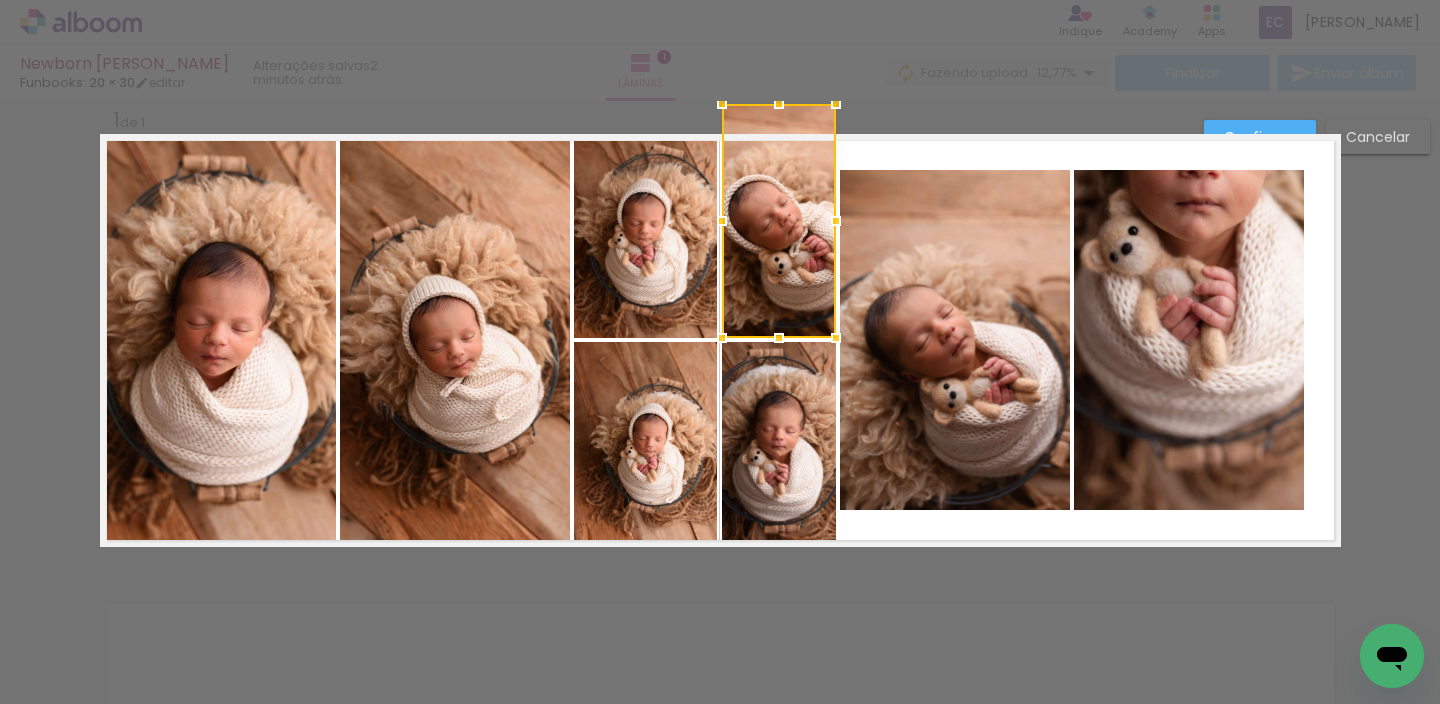 drag, startPoint x: 772, startPoint y: 144, endPoint x: 772, endPoint y: 130, distance: 14 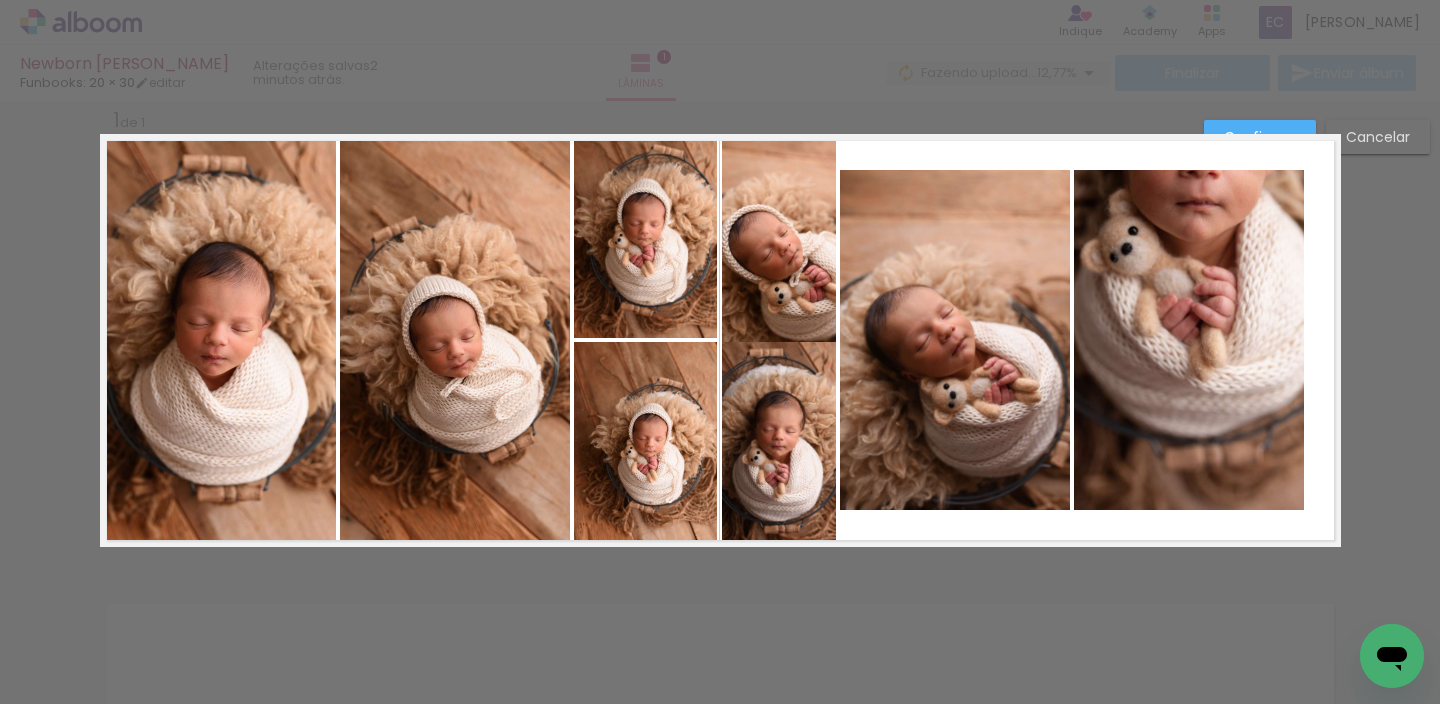 click 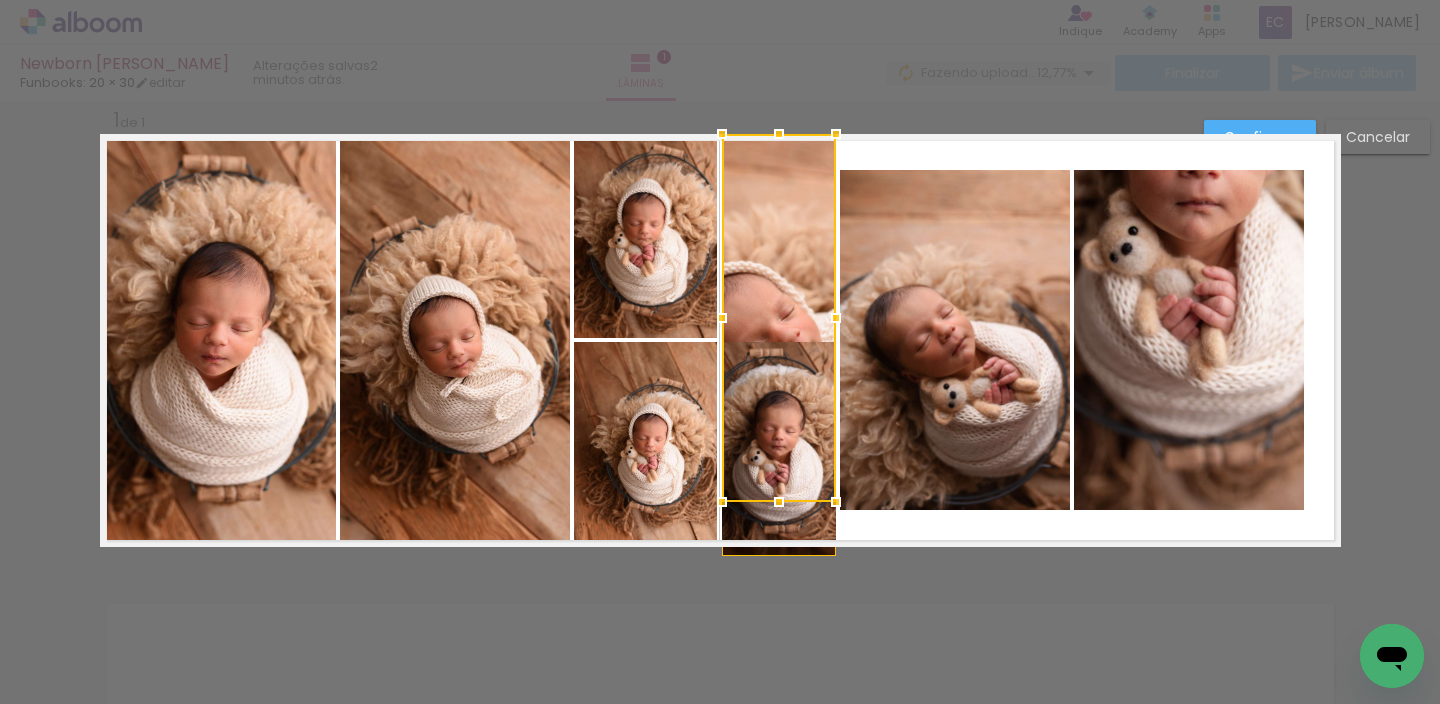 click at bounding box center (779, 318) 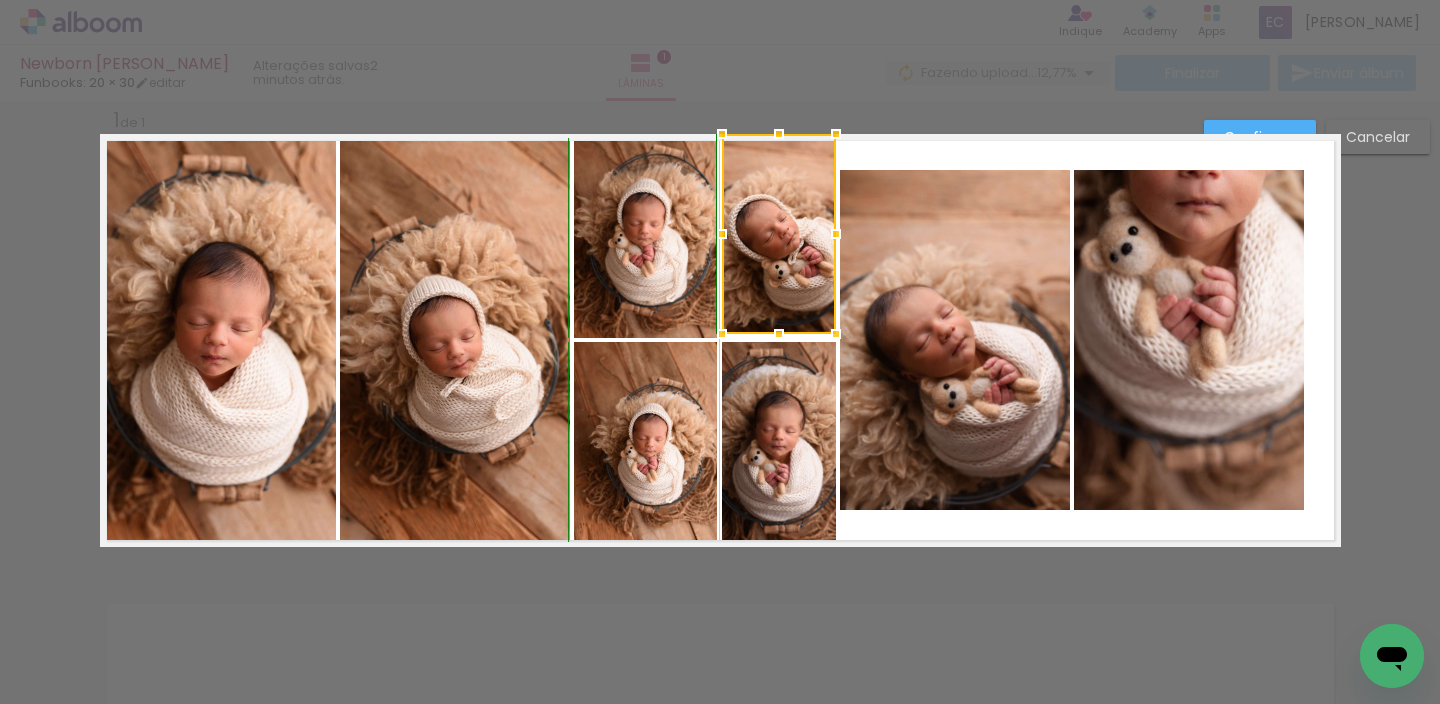 drag, startPoint x: 770, startPoint y: 548, endPoint x: 761, endPoint y: 271, distance: 277.14618 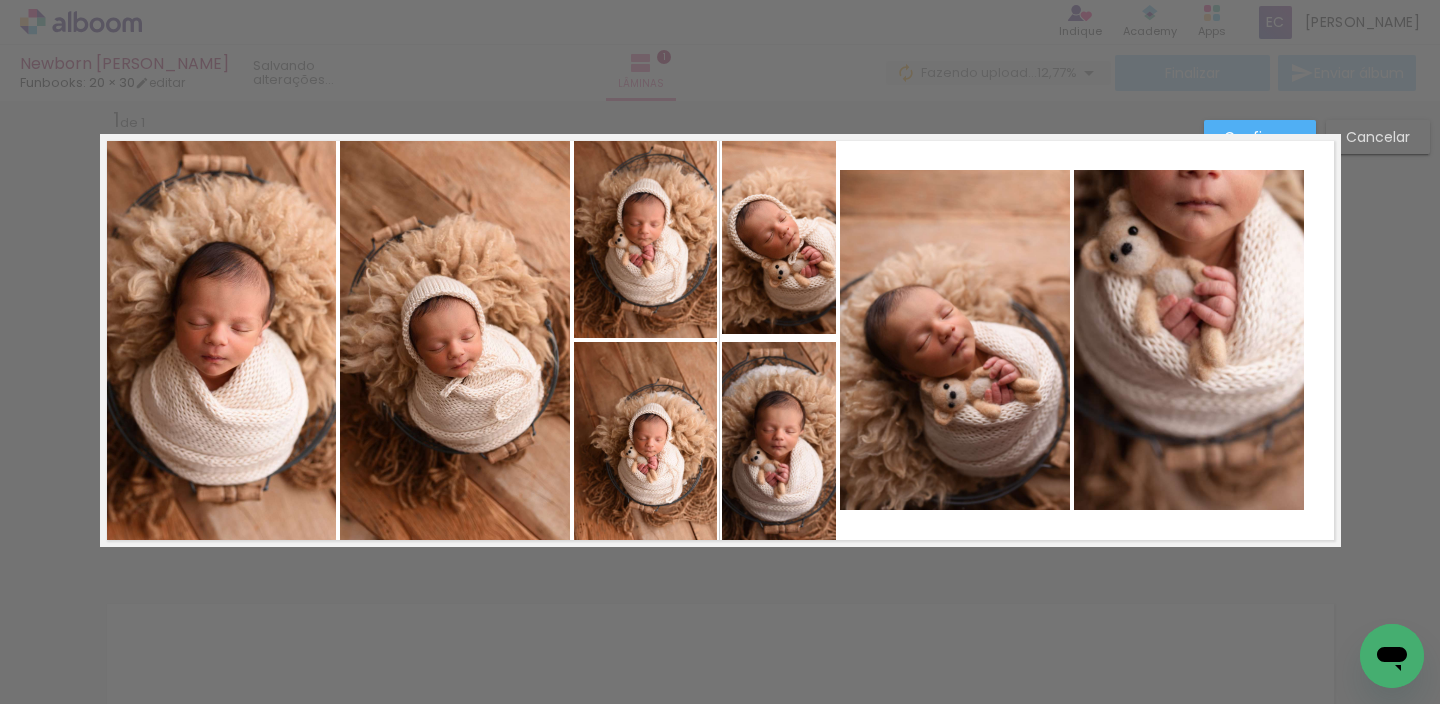 click 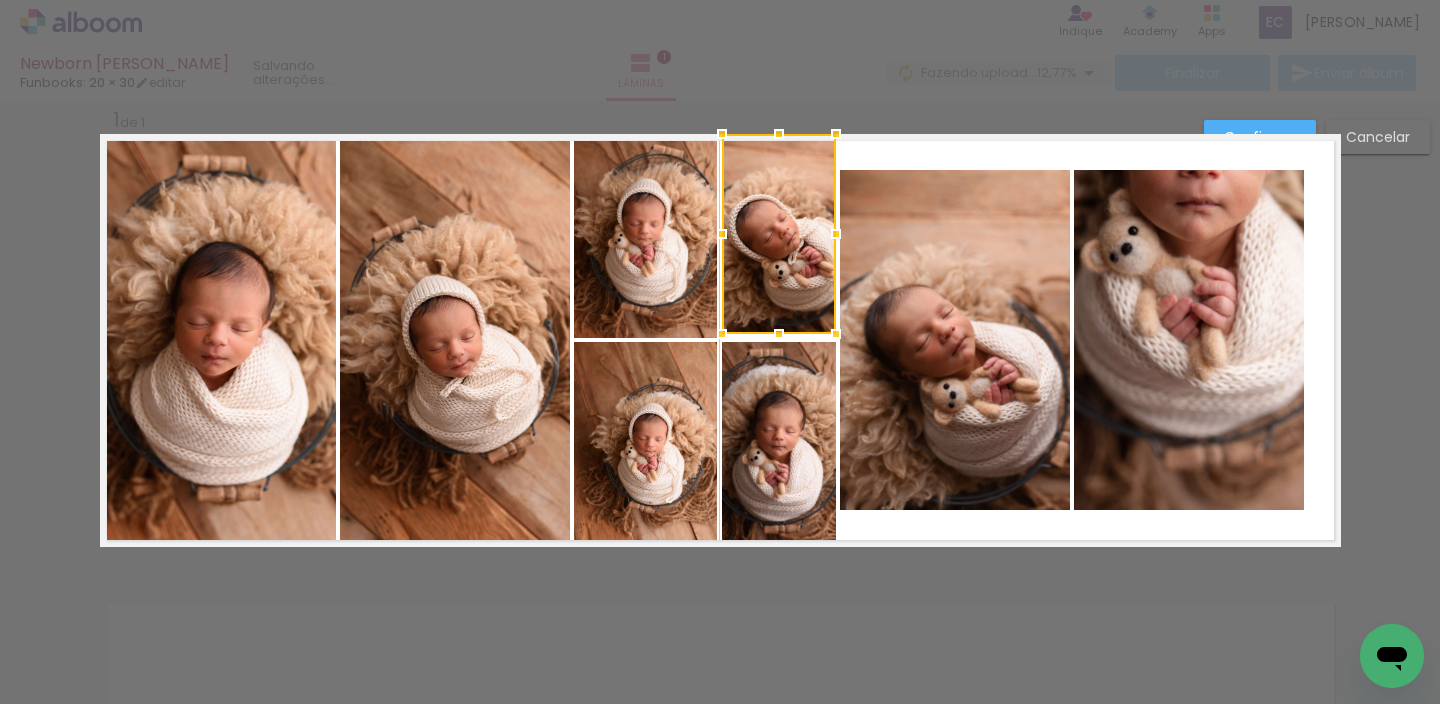 click at bounding box center (779, 234) 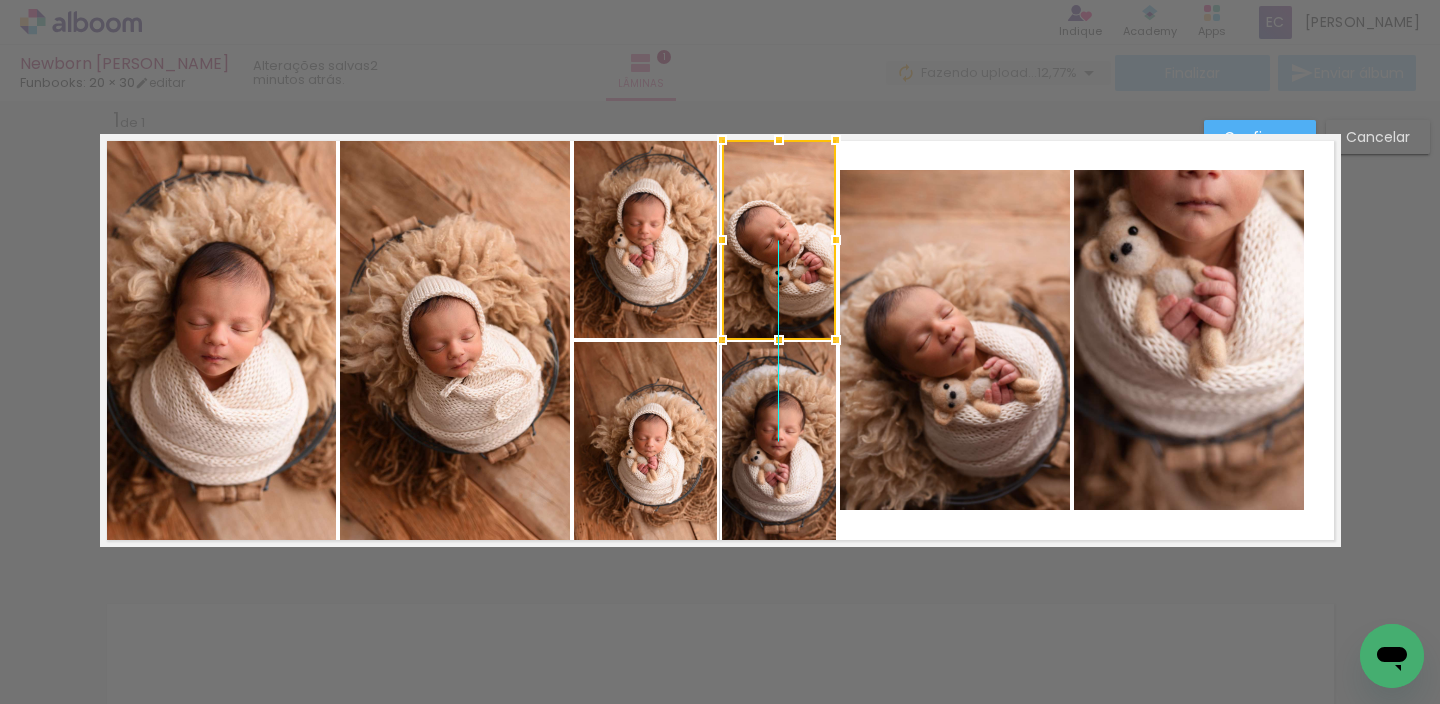 click at bounding box center [779, 240] 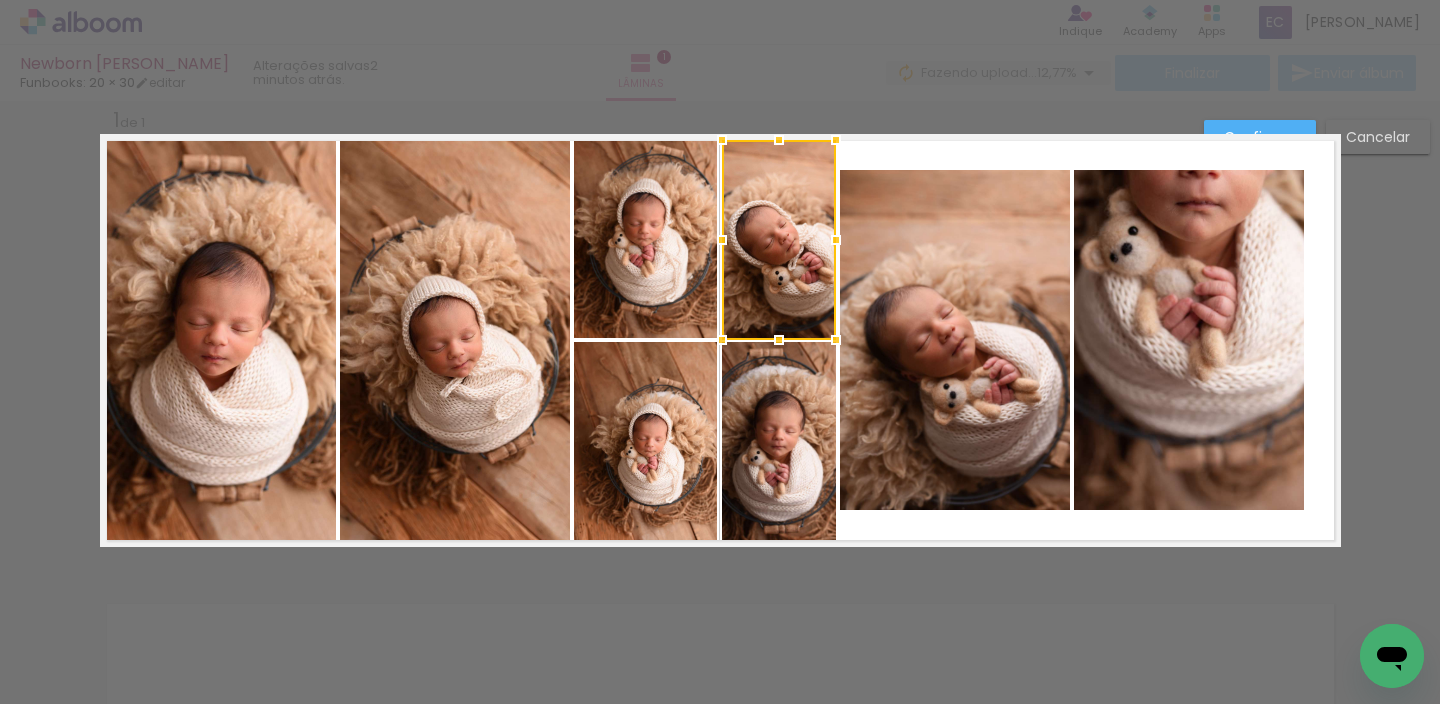 click 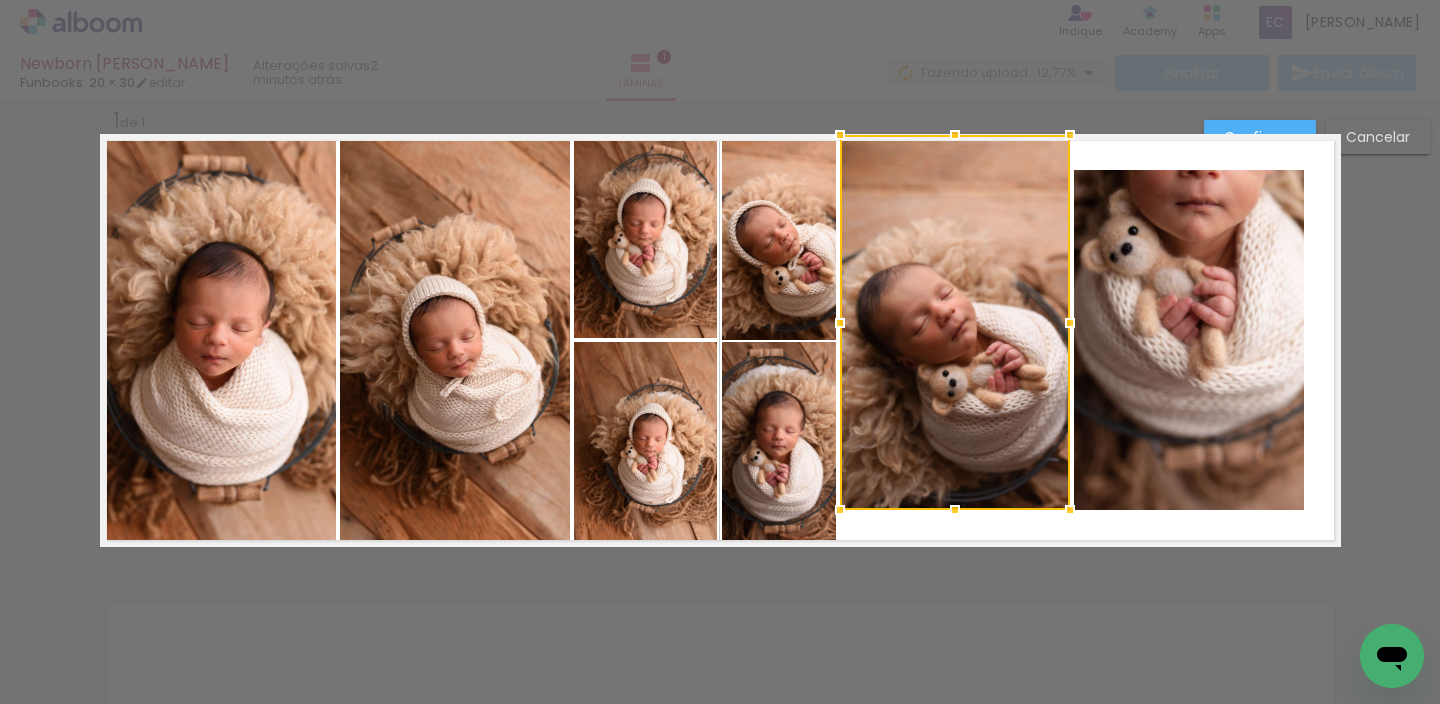 drag, startPoint x: 952, startPoint y: 150, endPoint x: 948, endPoint y: 53, distance: 97.082436 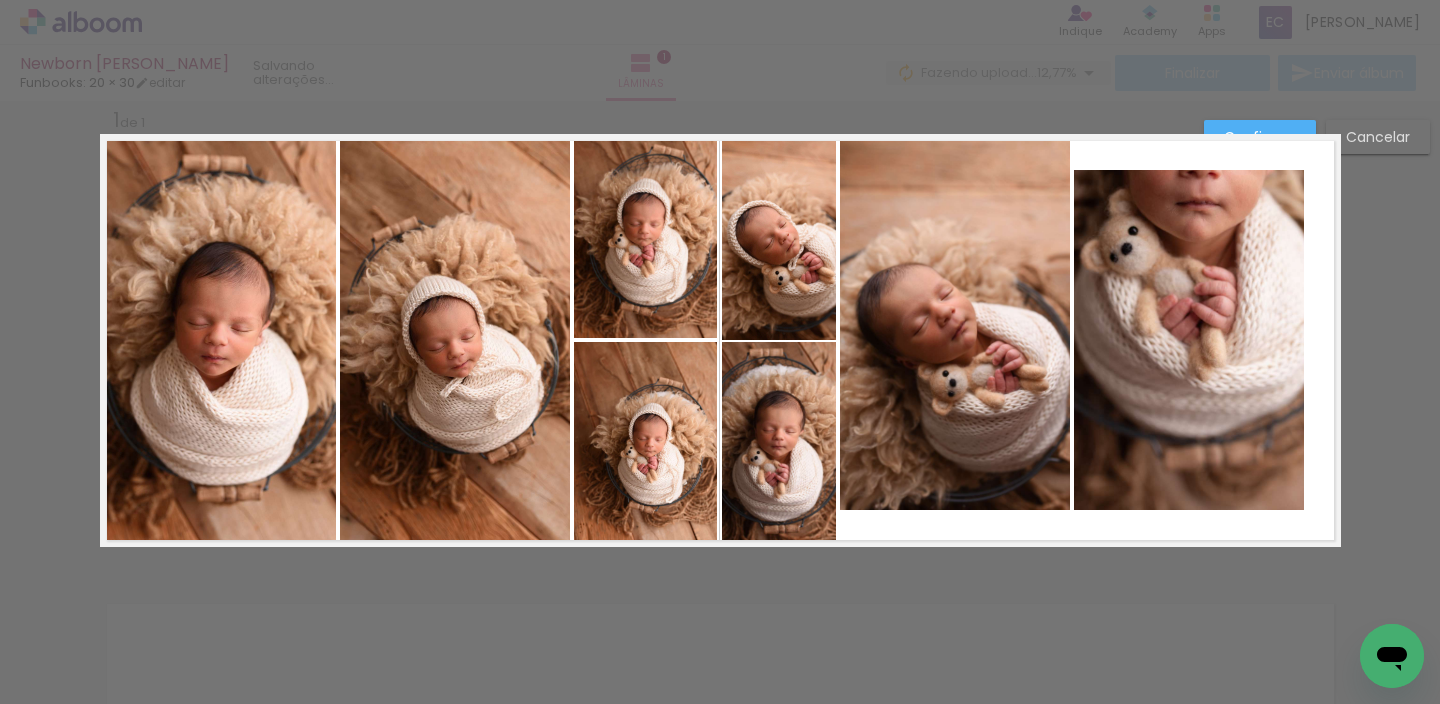 click 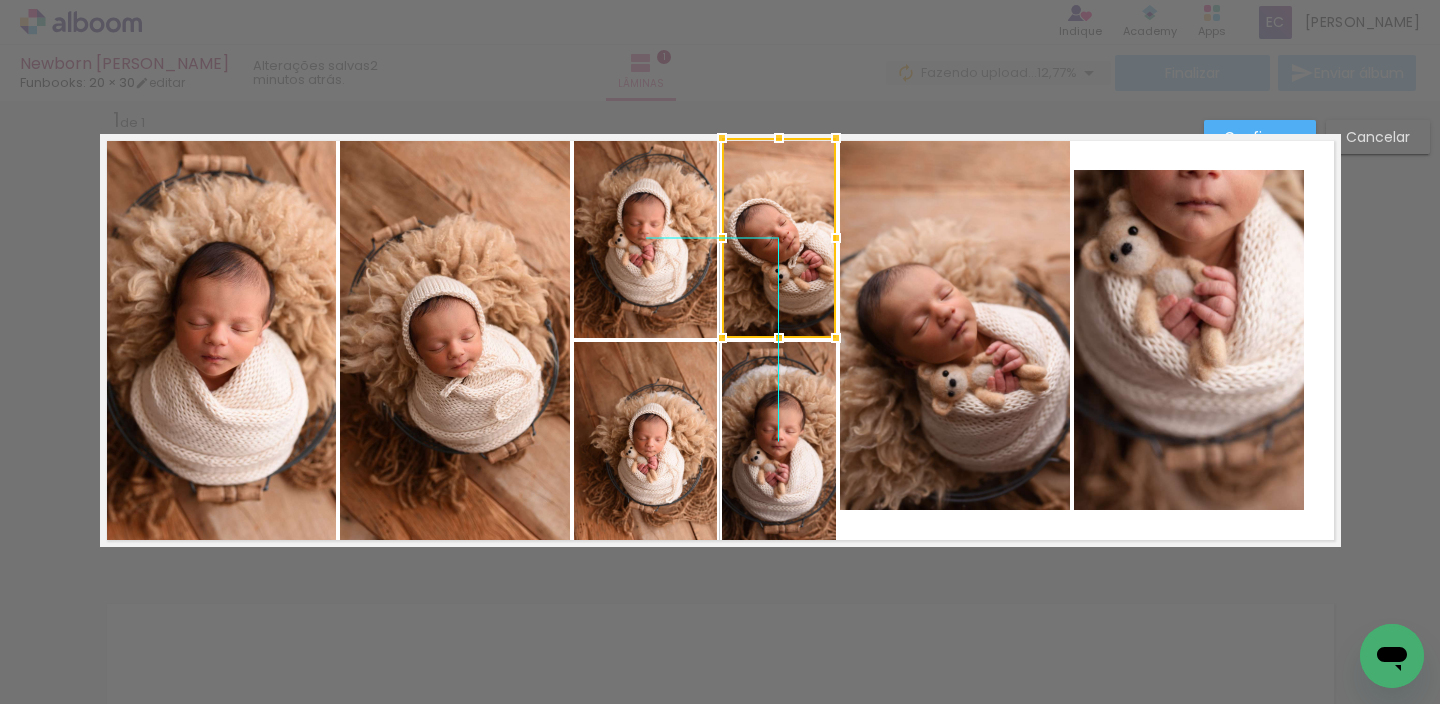 click at bounding box center [779, 238] 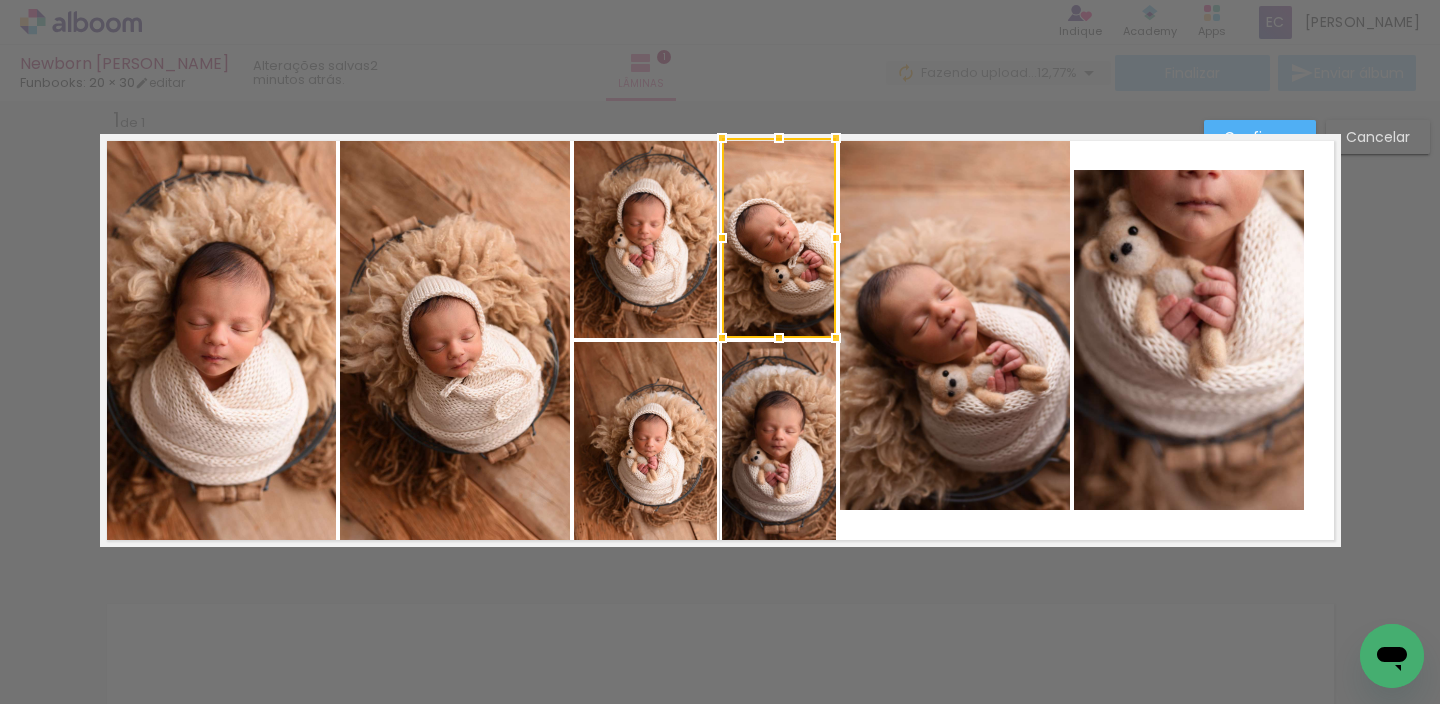 click 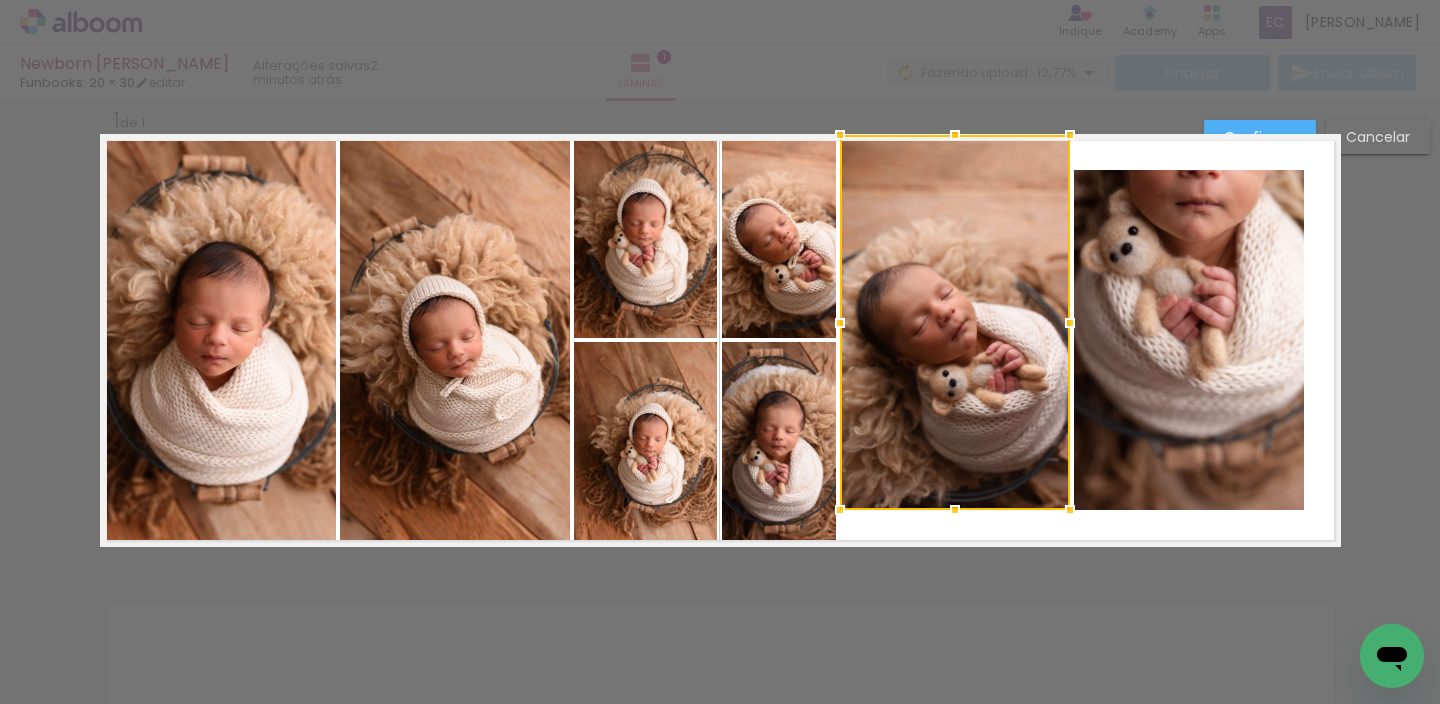click 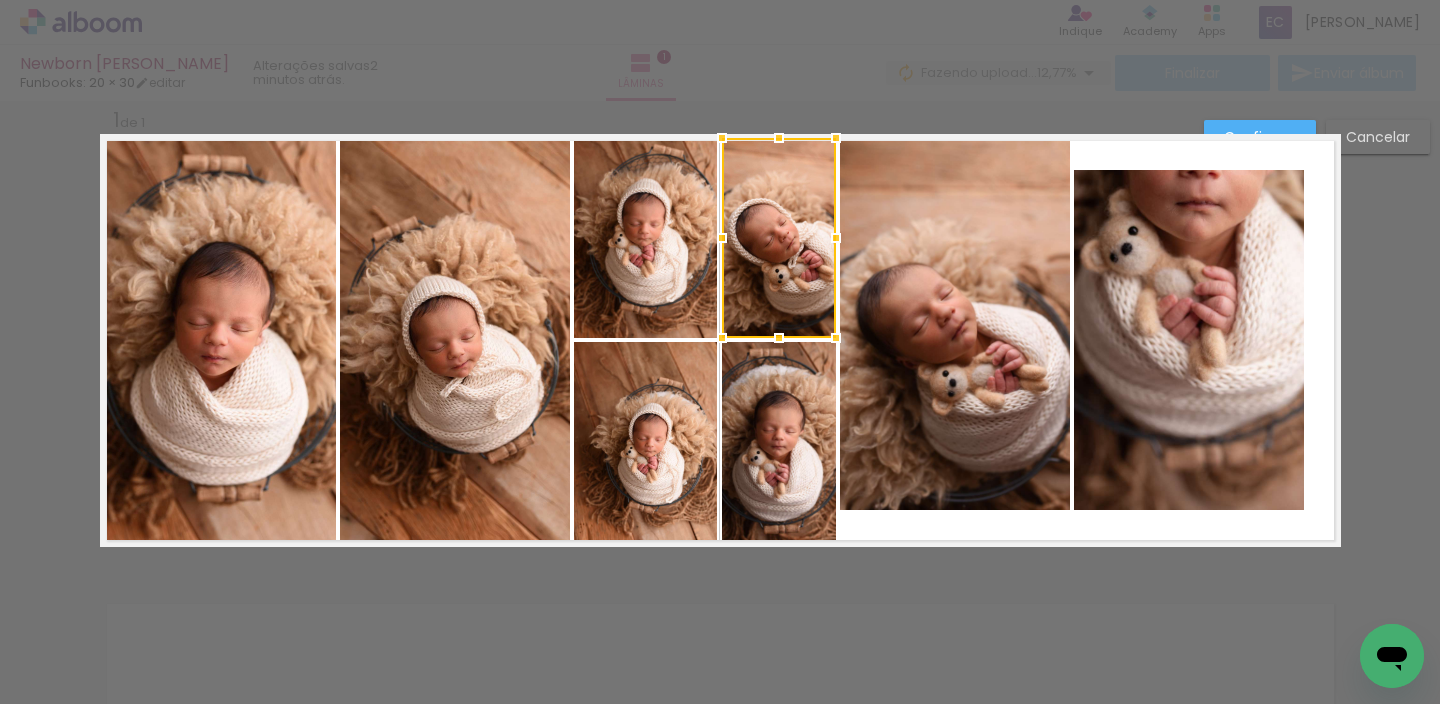 click at bounding box center (779, 238) 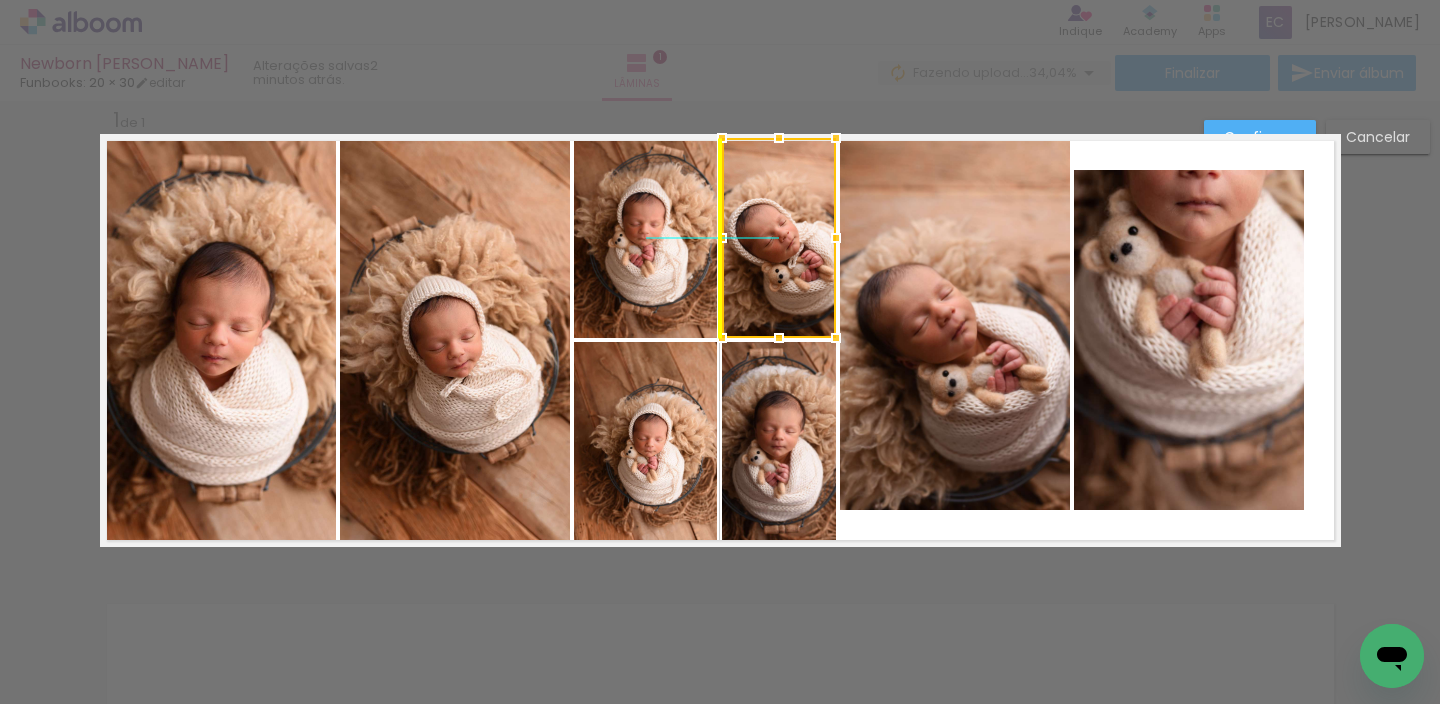 drag, startPoint x: 783, startPoint y: 279, endPoint x: 814, endPoint y: 280, distance: 31.016125 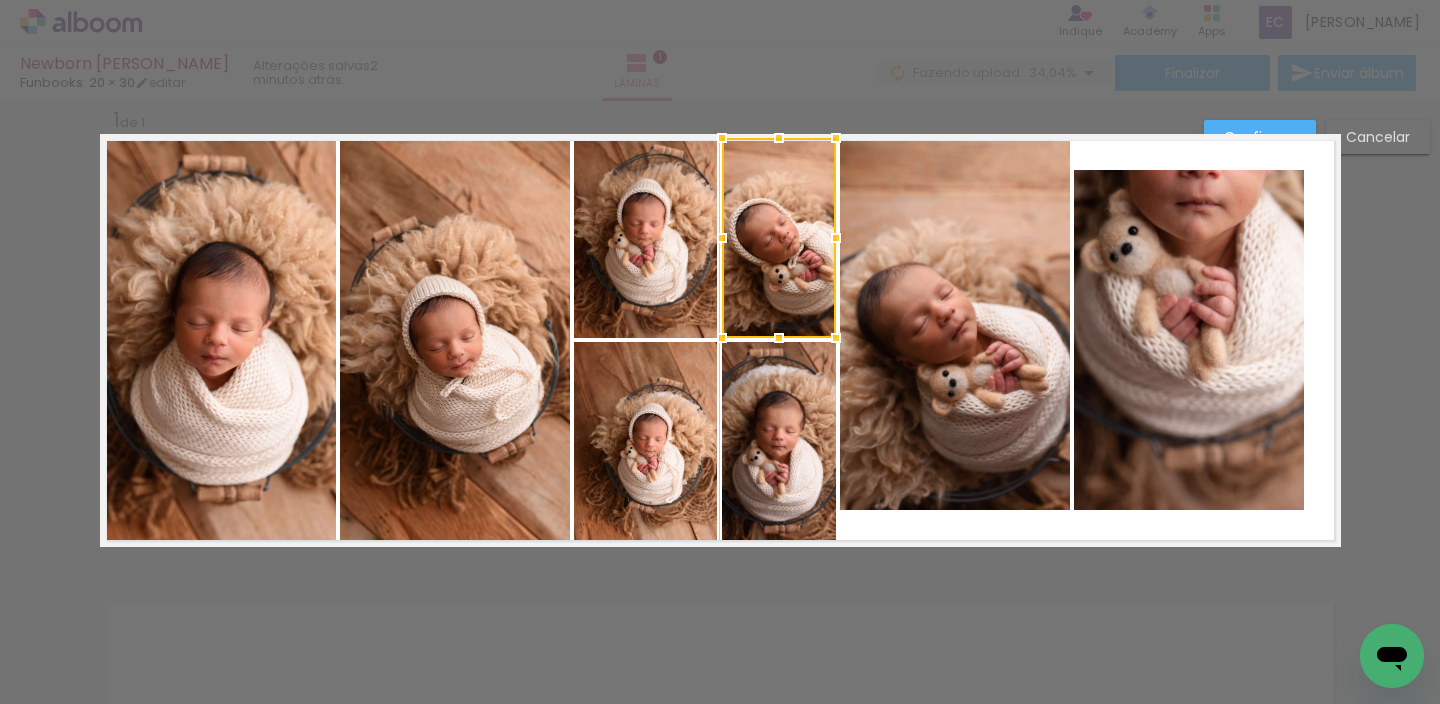 click 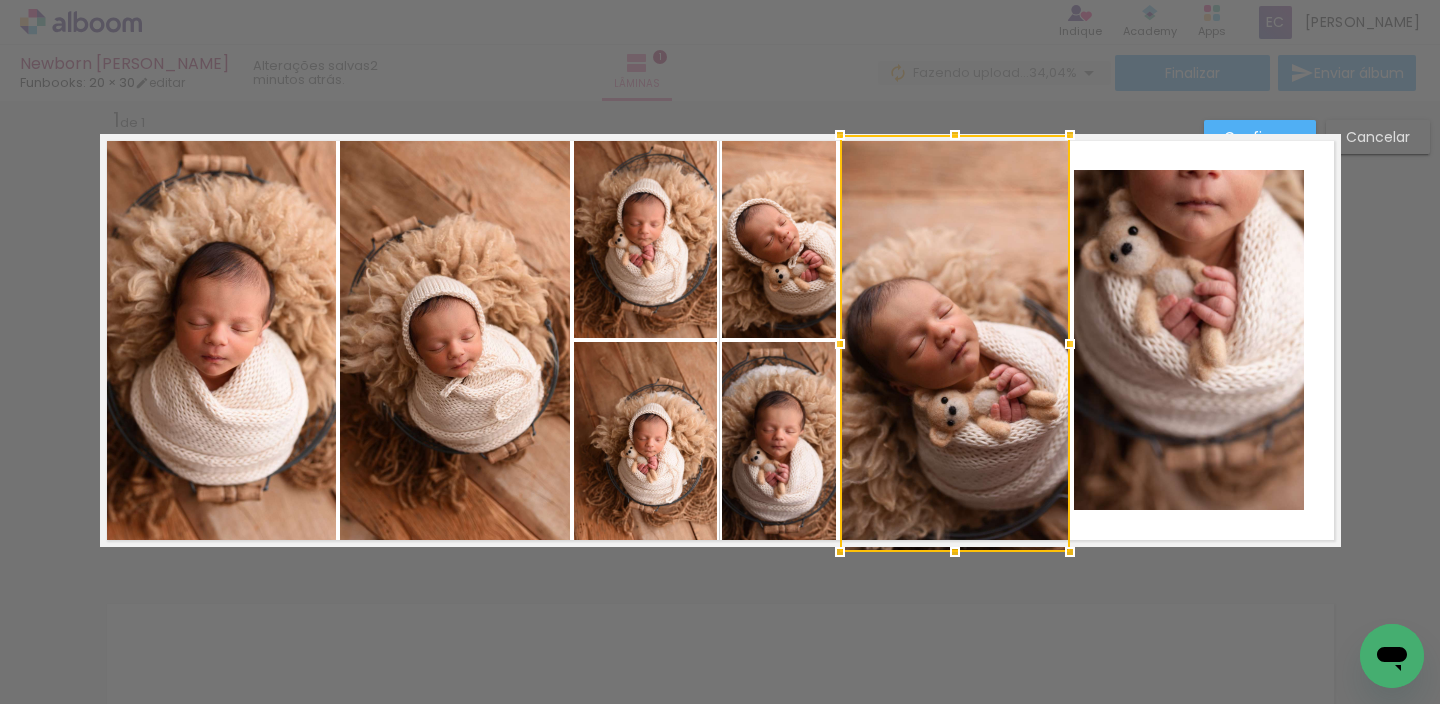 drag, startPoint x: 944, startPoint y: 518, endPoint x: 963, endPoint y: 595, distance: 79.30952 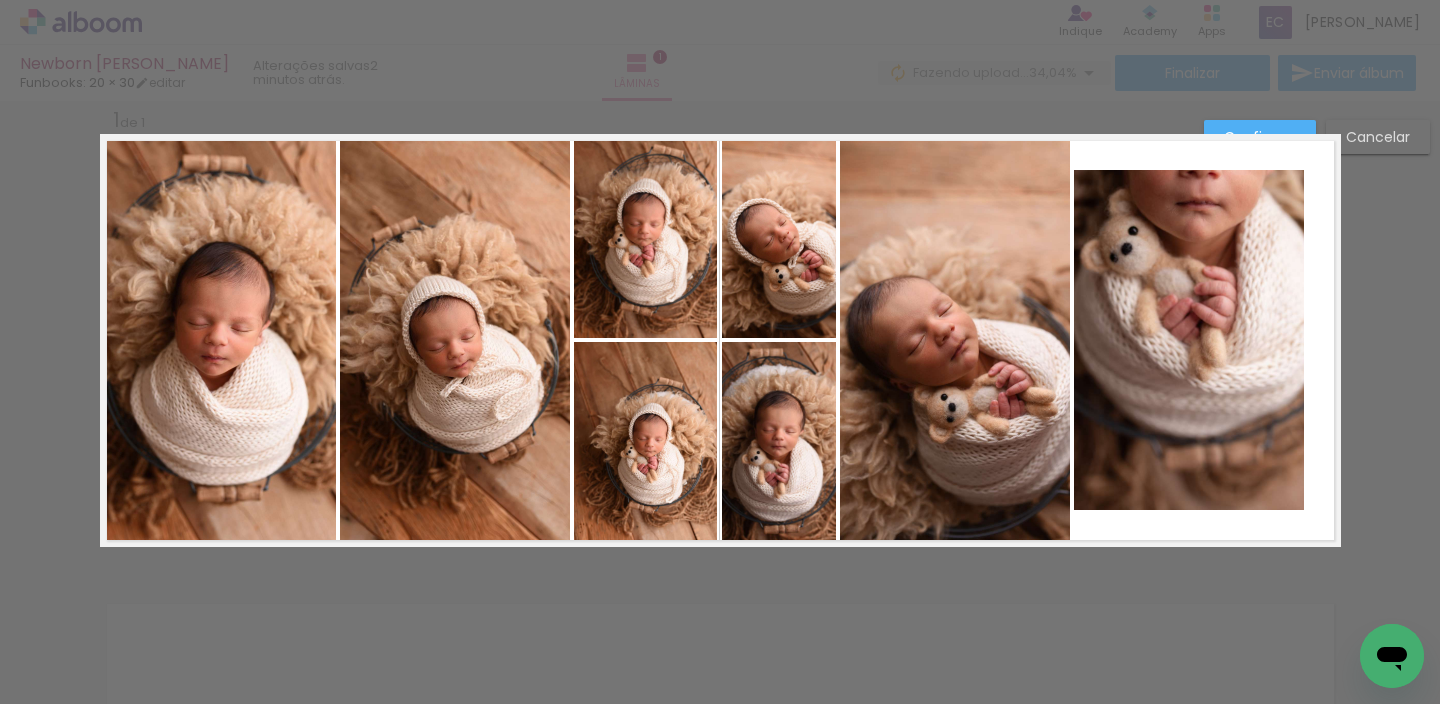 click 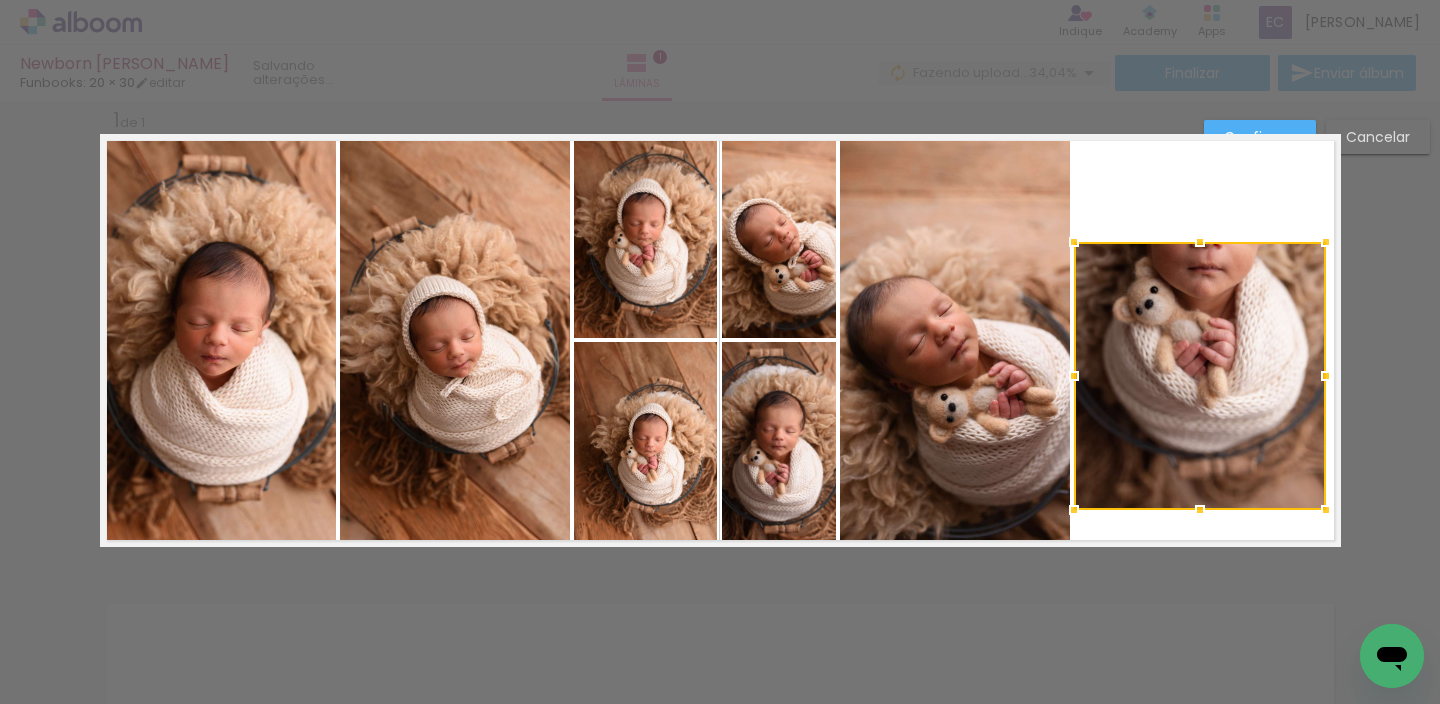 drag, startPoint x: 1291, startPoint y: 176, endPoint x: 1363, endPoint y: 106, distance: 100.41912 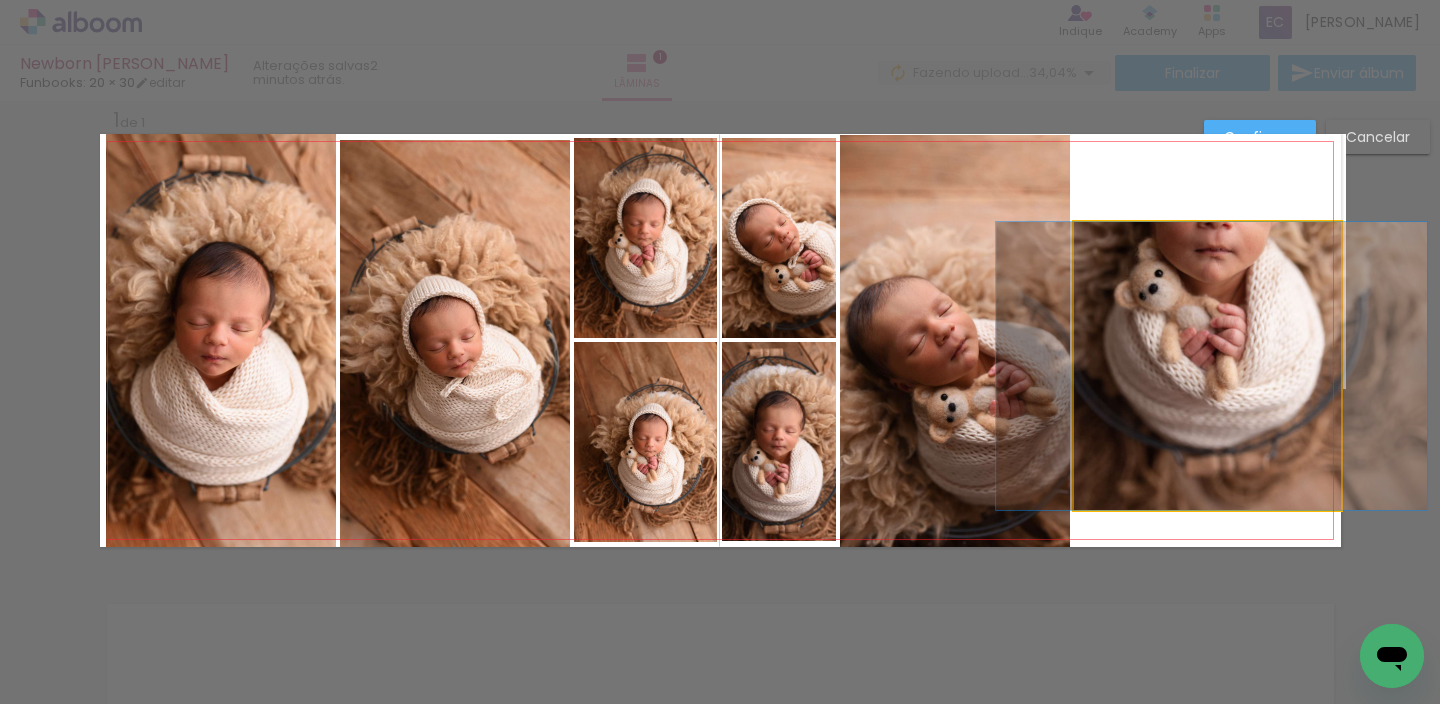 click 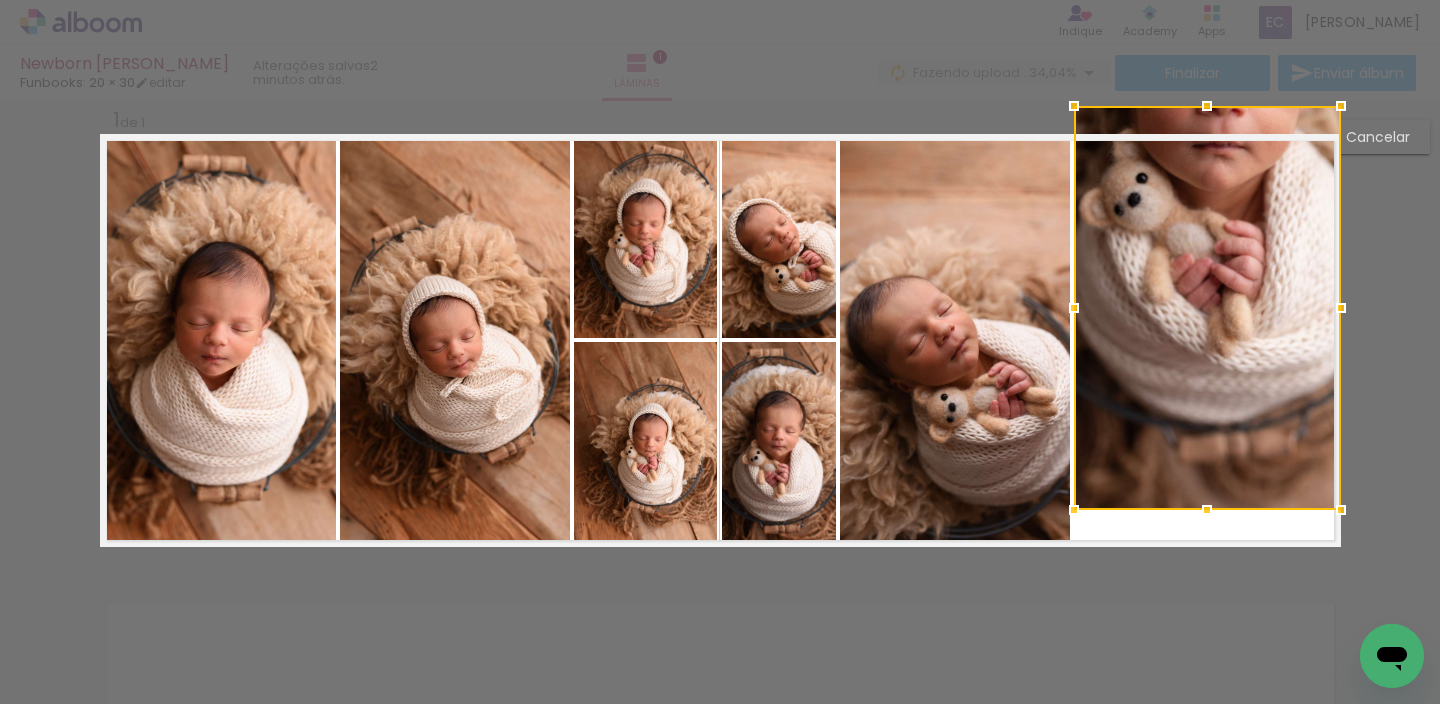 drag, startPoint x: 1202, startPoint y: 221, endPoint x: 1209, endPoint y: 94, distance: 127.192764 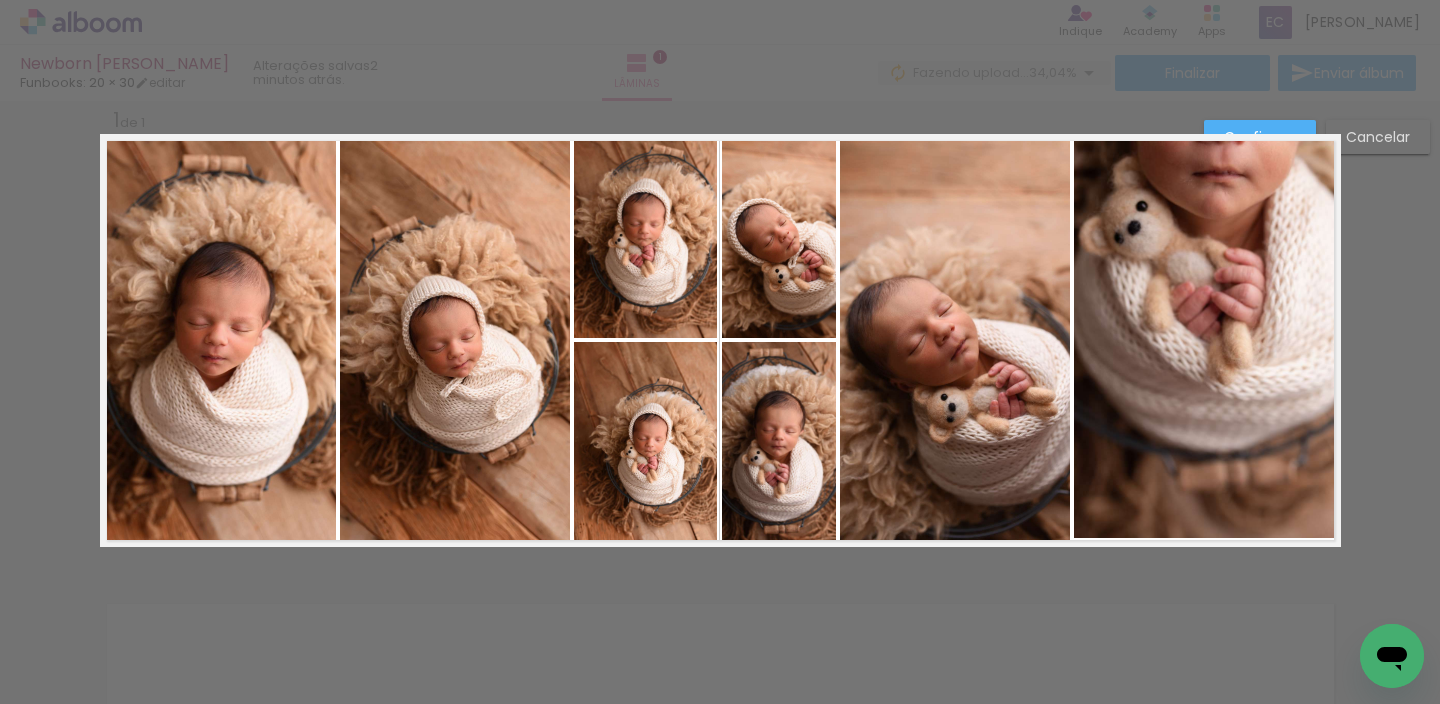 click 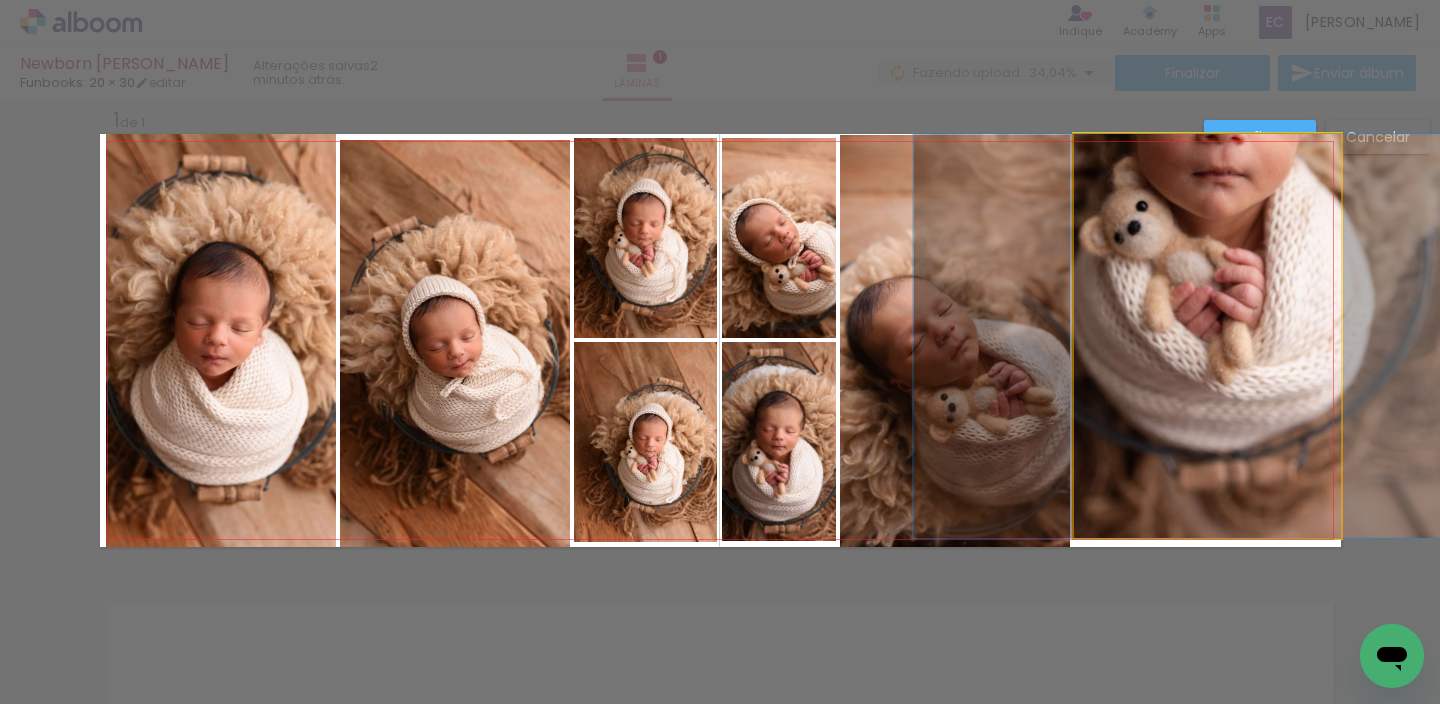 click 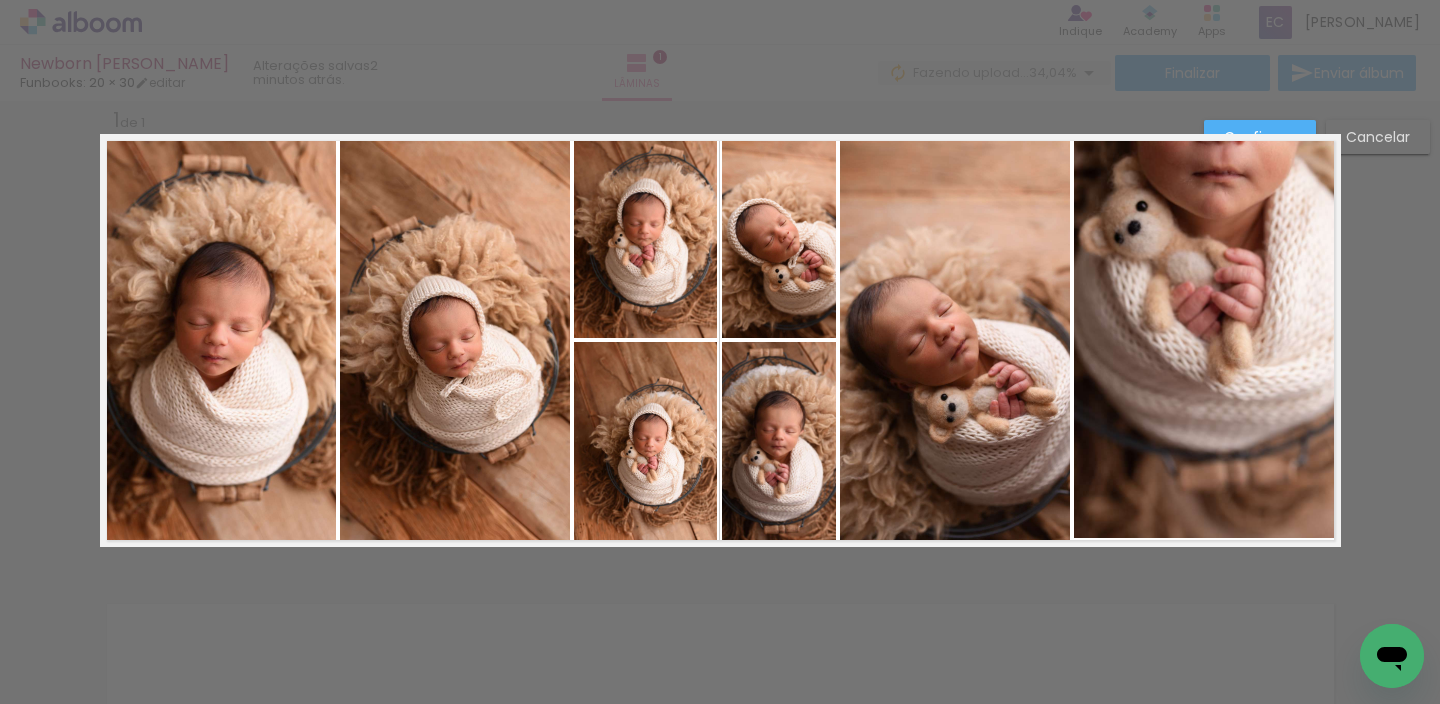 click 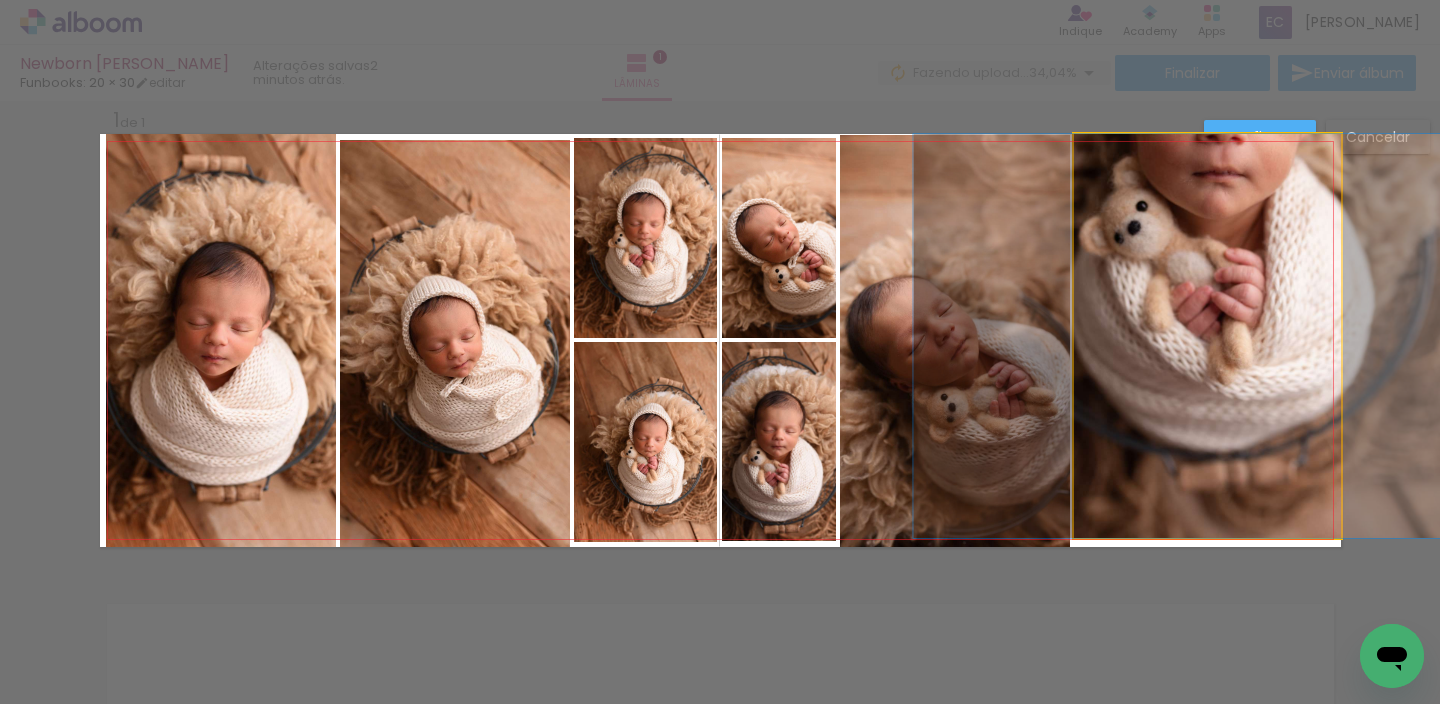 drag, startPoint x: 1185, startPoint y: 385, endPoint x: 1193, endPoint y: 415, distance: 31.04835 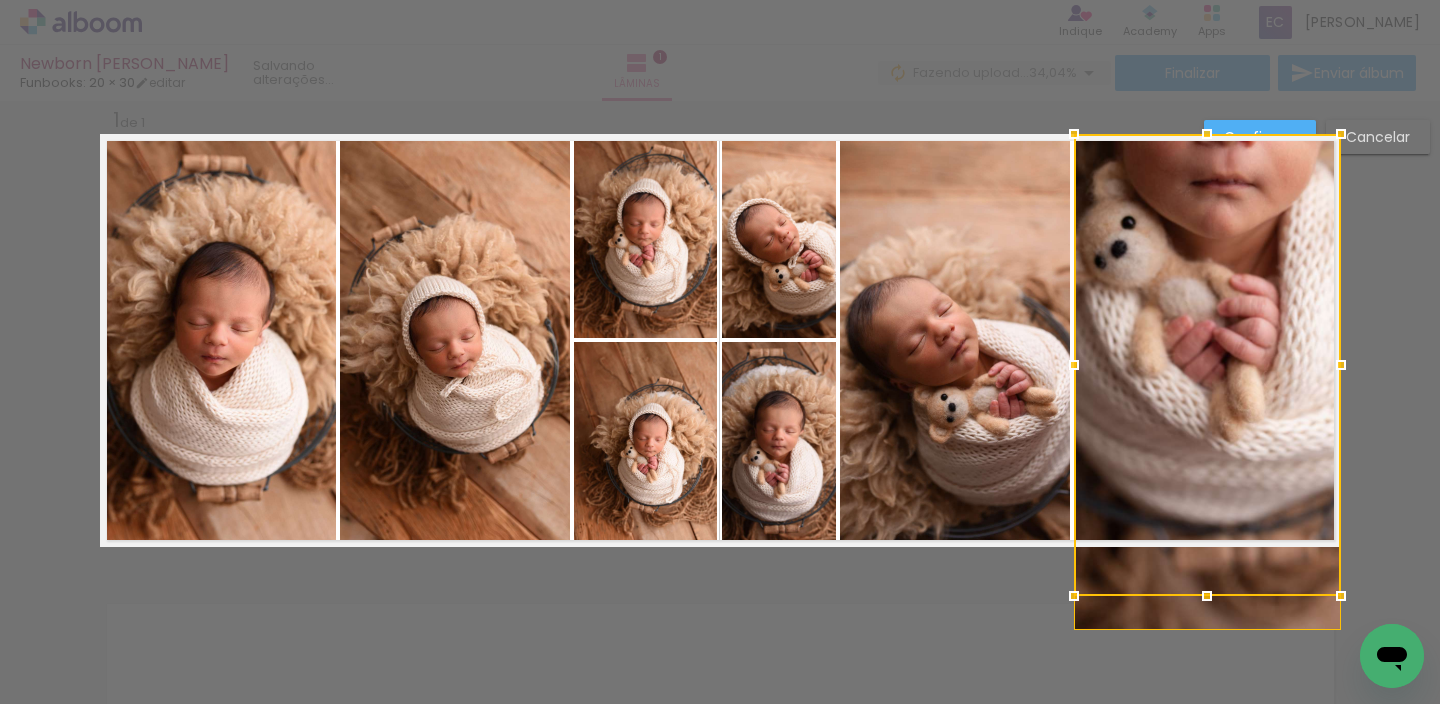 drag, startPoint x: 1201, startPoint y: 525, endPoint x: 1204, endPoint y: 546, distance: 21.213203 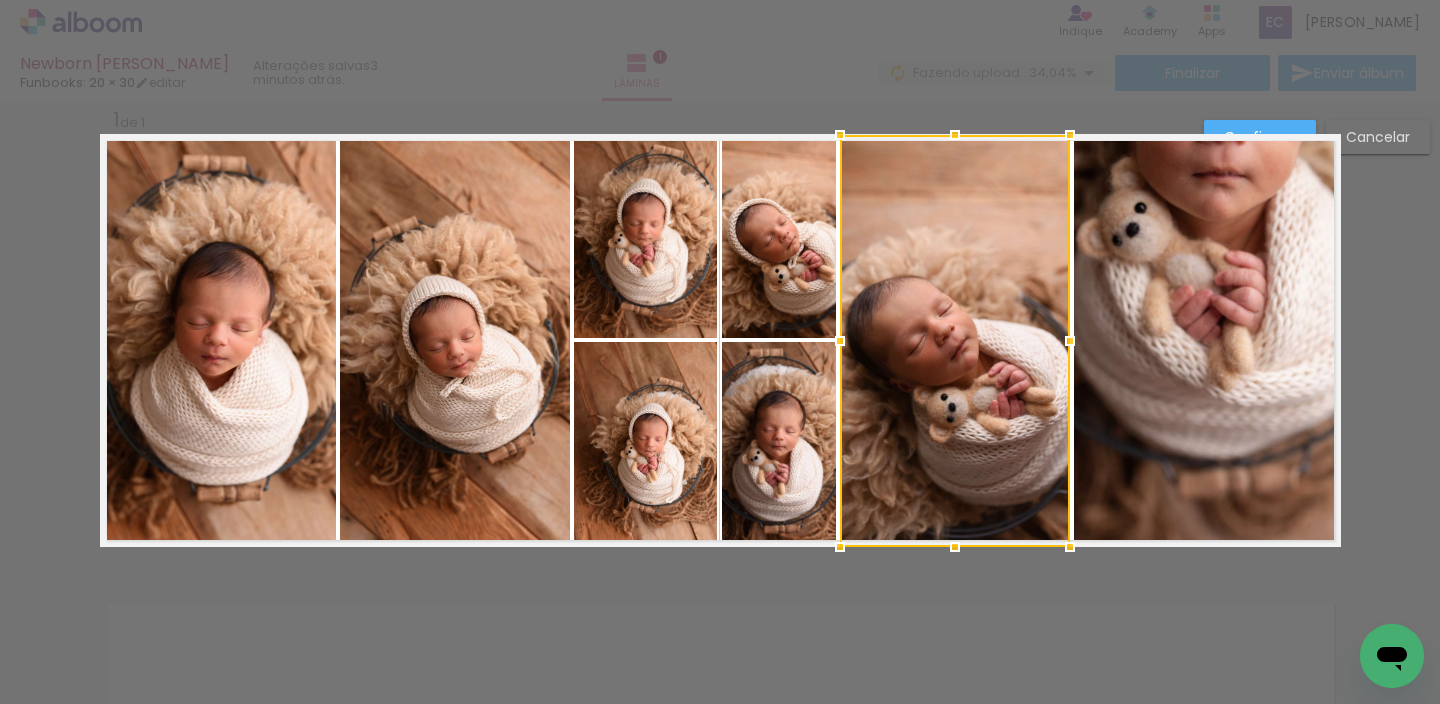 click on "Confirmar Cancelar" at bounding box center [720, 563] 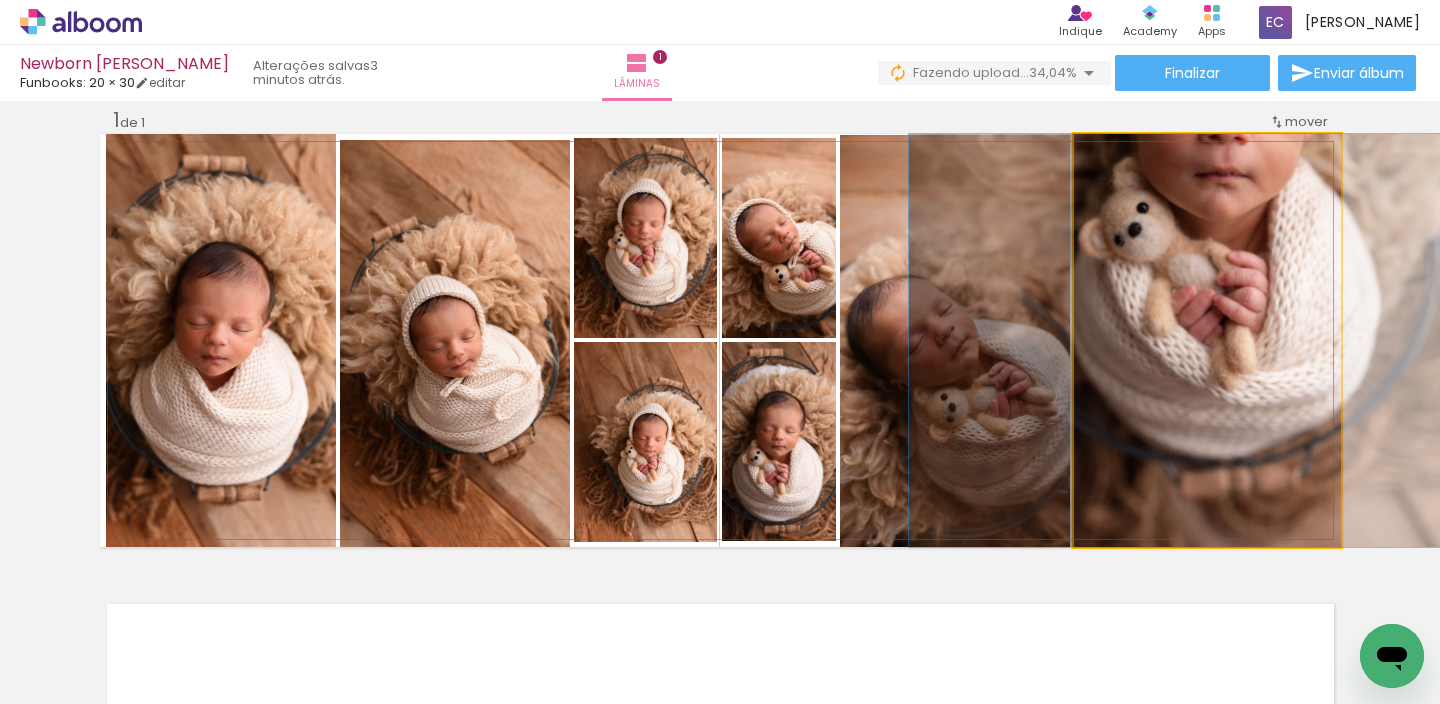drag, startPoint x: 1232, startPoint y: 226, endPoint x: 1235, endPoint y: 307, distance: 81.055534 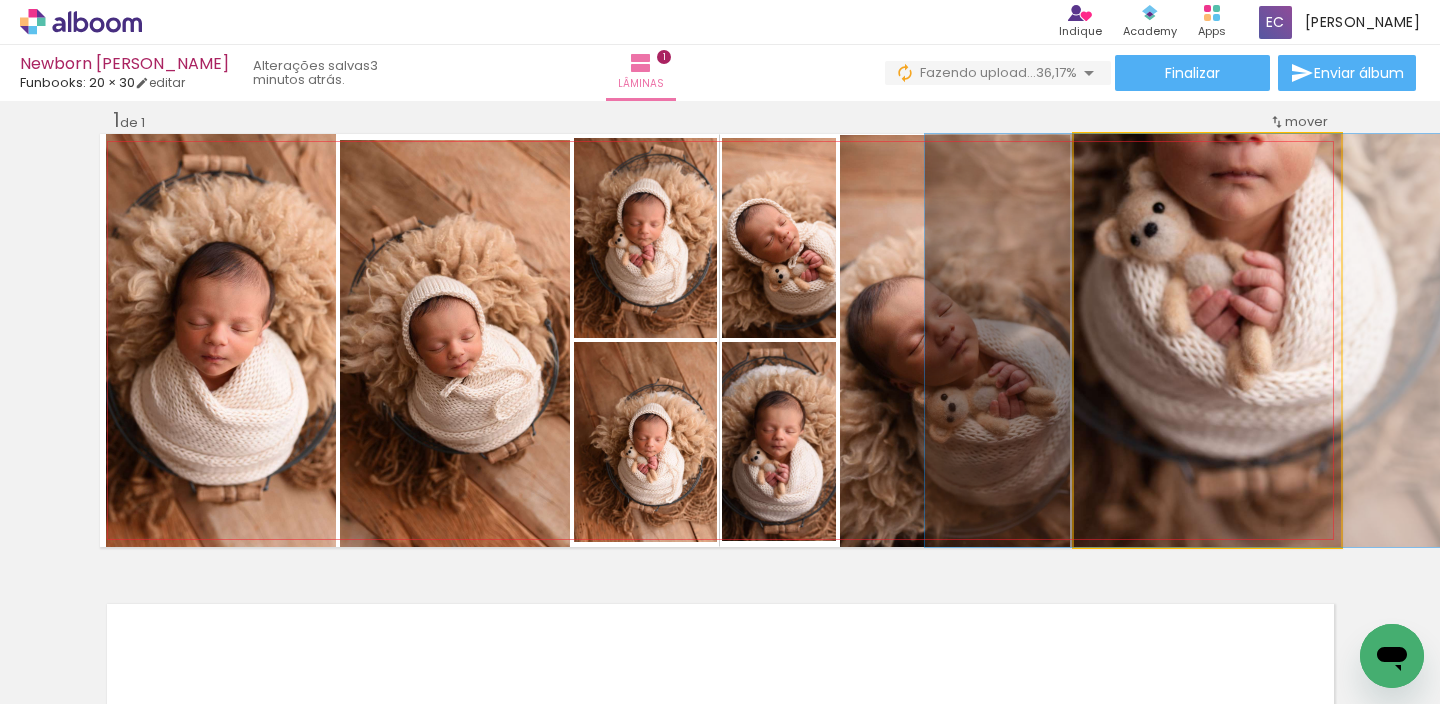 drag, startPoint x: 1231, startPoint y: 346, endPoint x: 1245, endPoint y: 392, distance: 48.08326 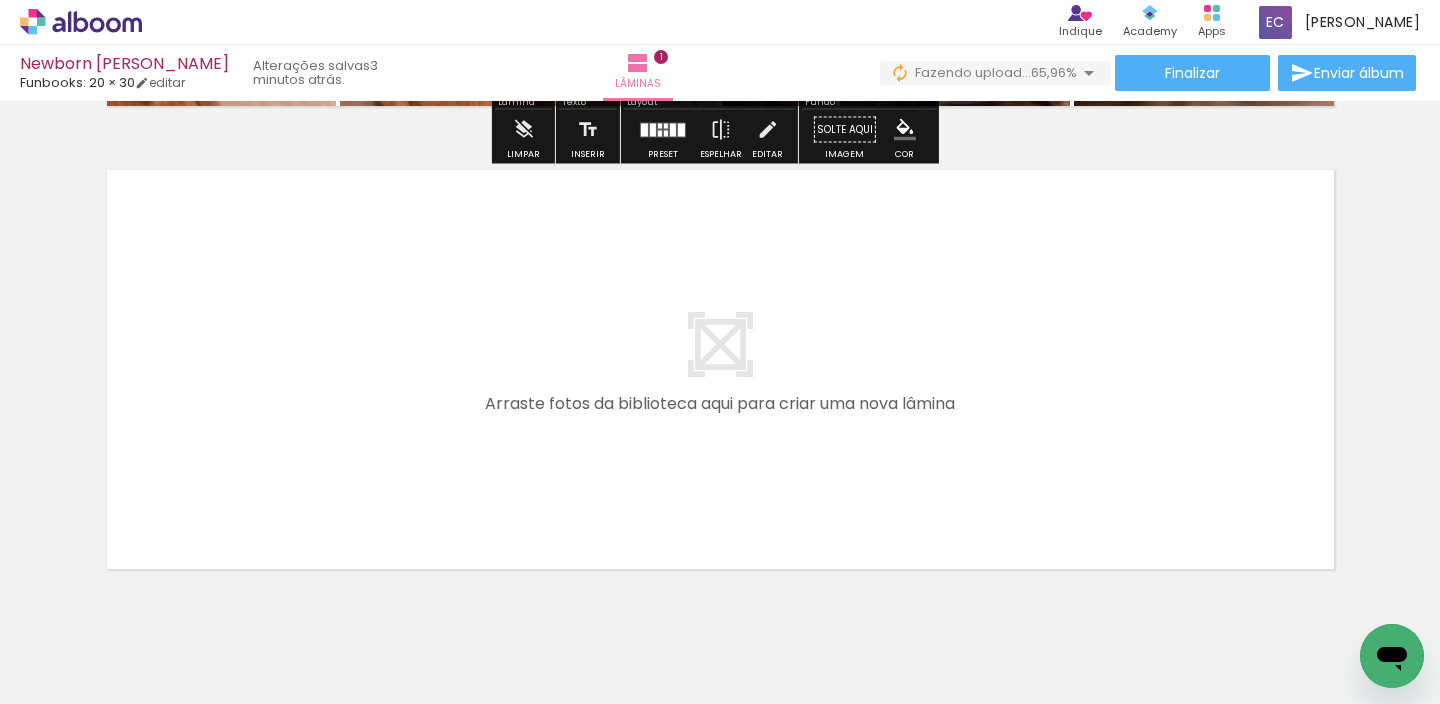 scroll, scrollTop: 472, scrollLeft: 0, axis: vertical 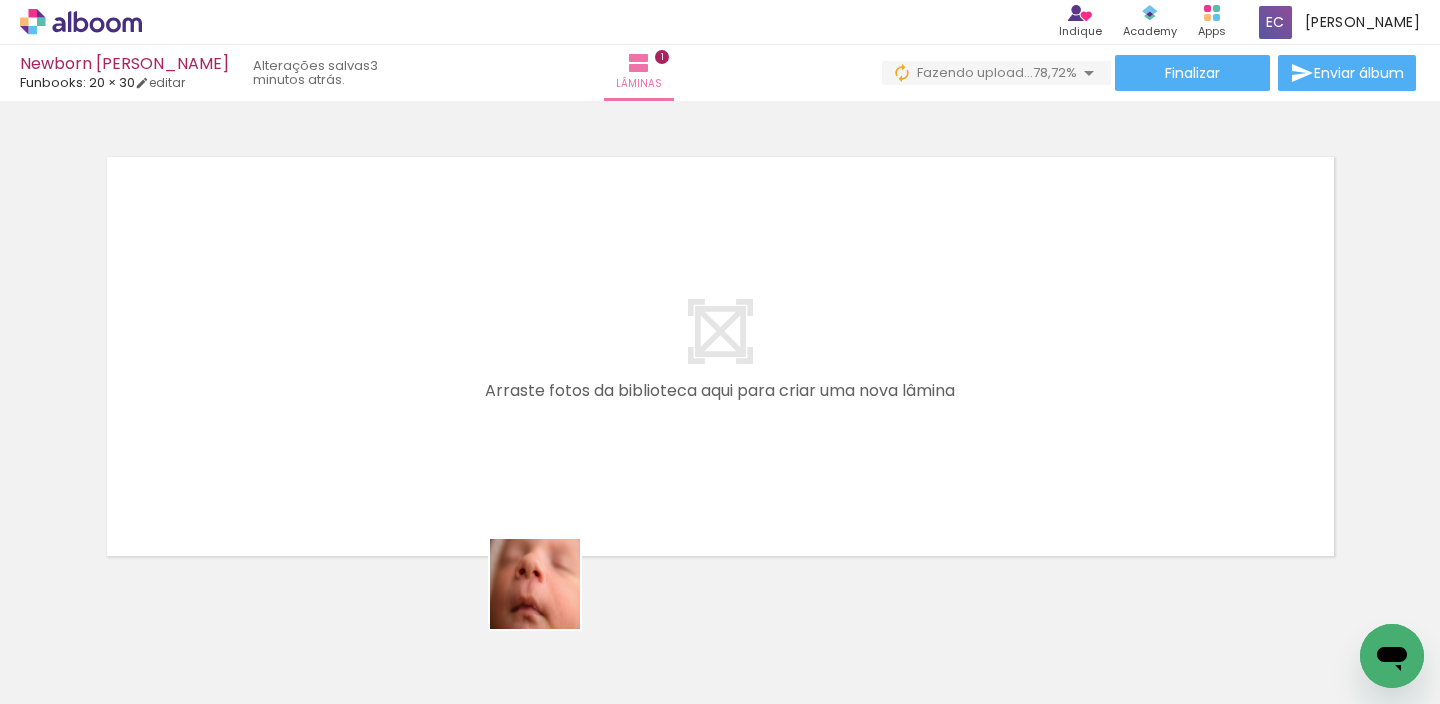 drag, startPoint x: 550, startPoint y: 599, endPoint x: 641, endPoint y: 584, distance: 92.22798 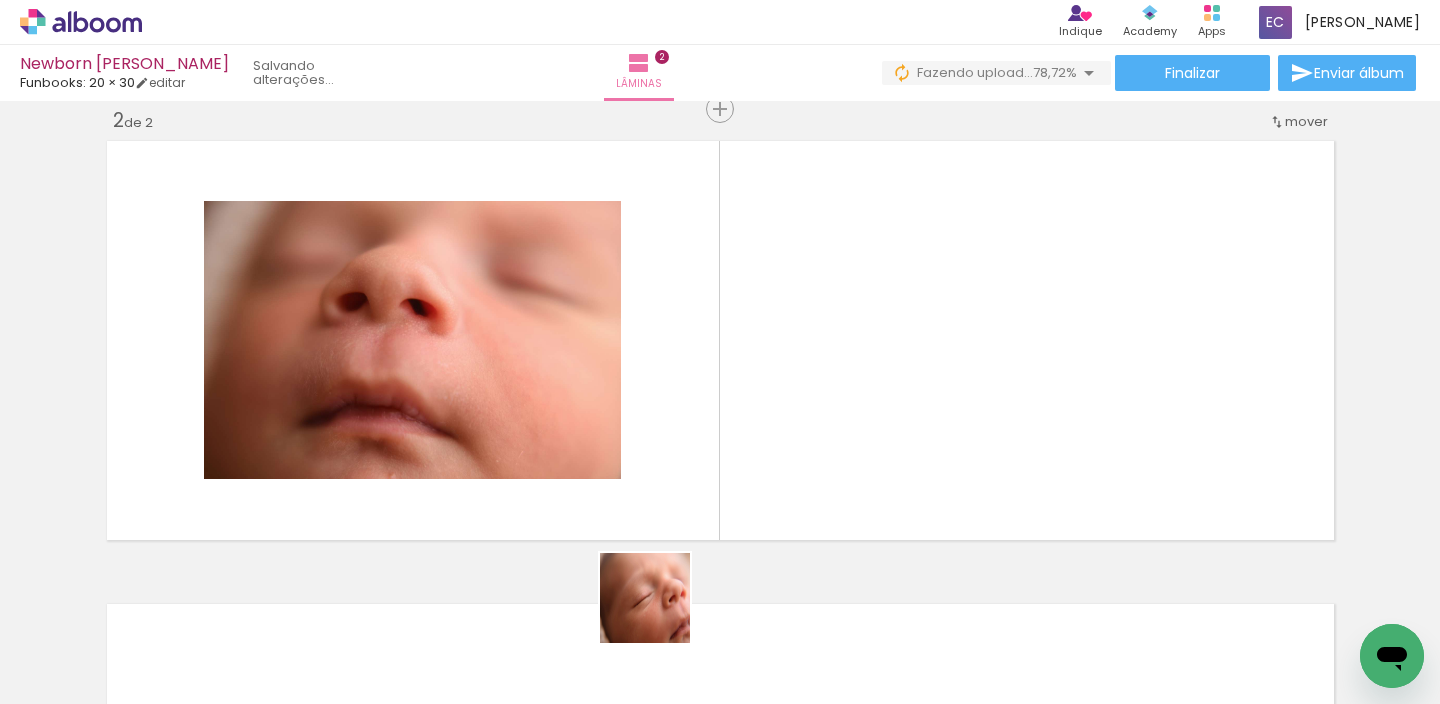 drag, startPoint x: 660, startPoint y: 613, endPoint x: 771, endPoint y: 439, distance: 206.39041 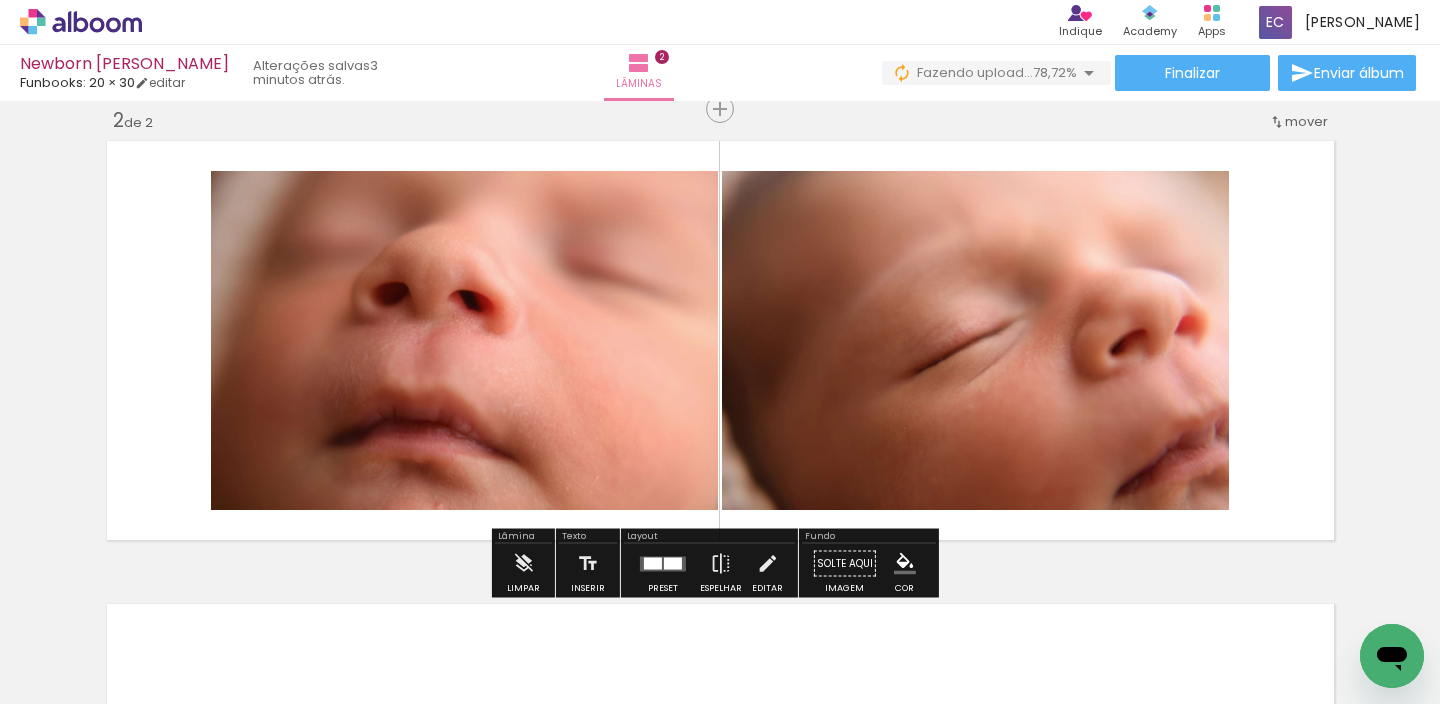 drag, startPoint x: 755, startPoint y: 631, endPoint x: 840, endPoint y: 484, distance: 169.80577 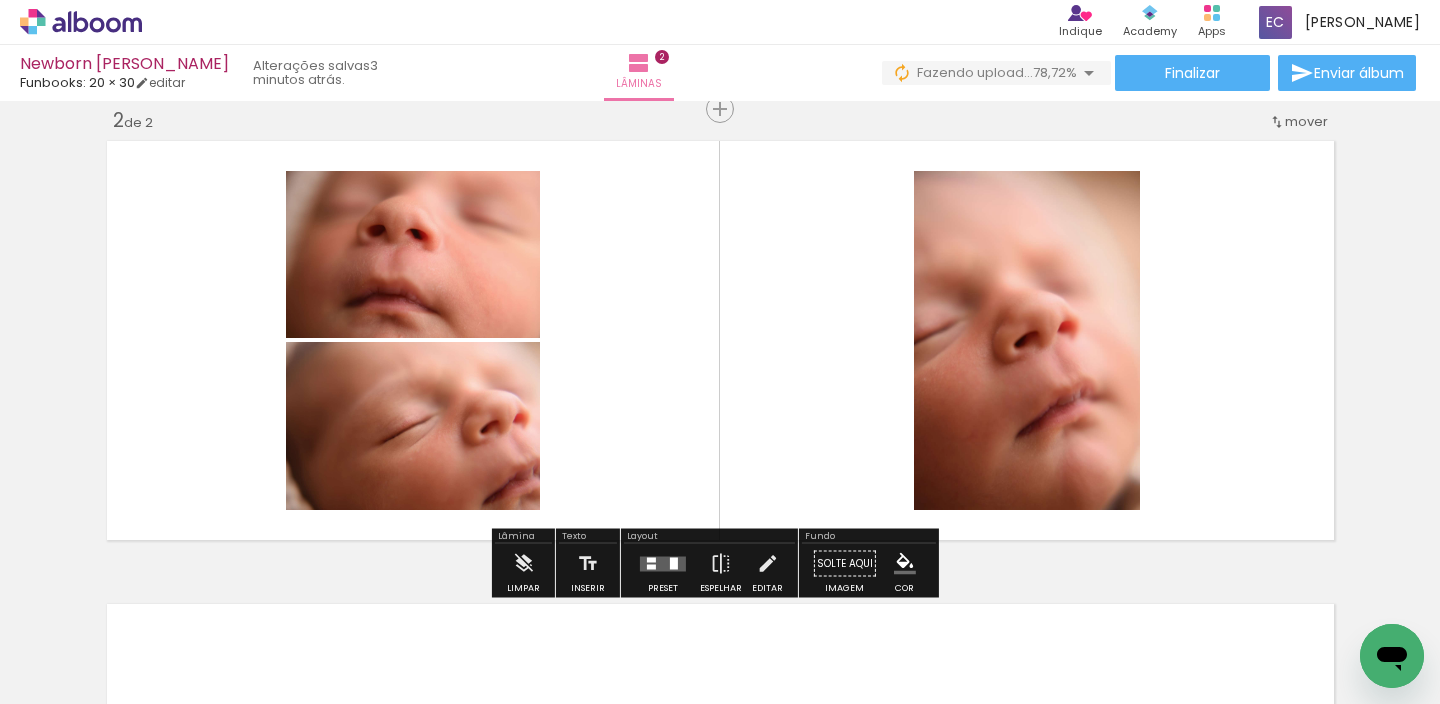 drag, startPoint x: 880, startPoint y: 562, endPoint x: 891, endPoint y: 421, distance: 141.42842 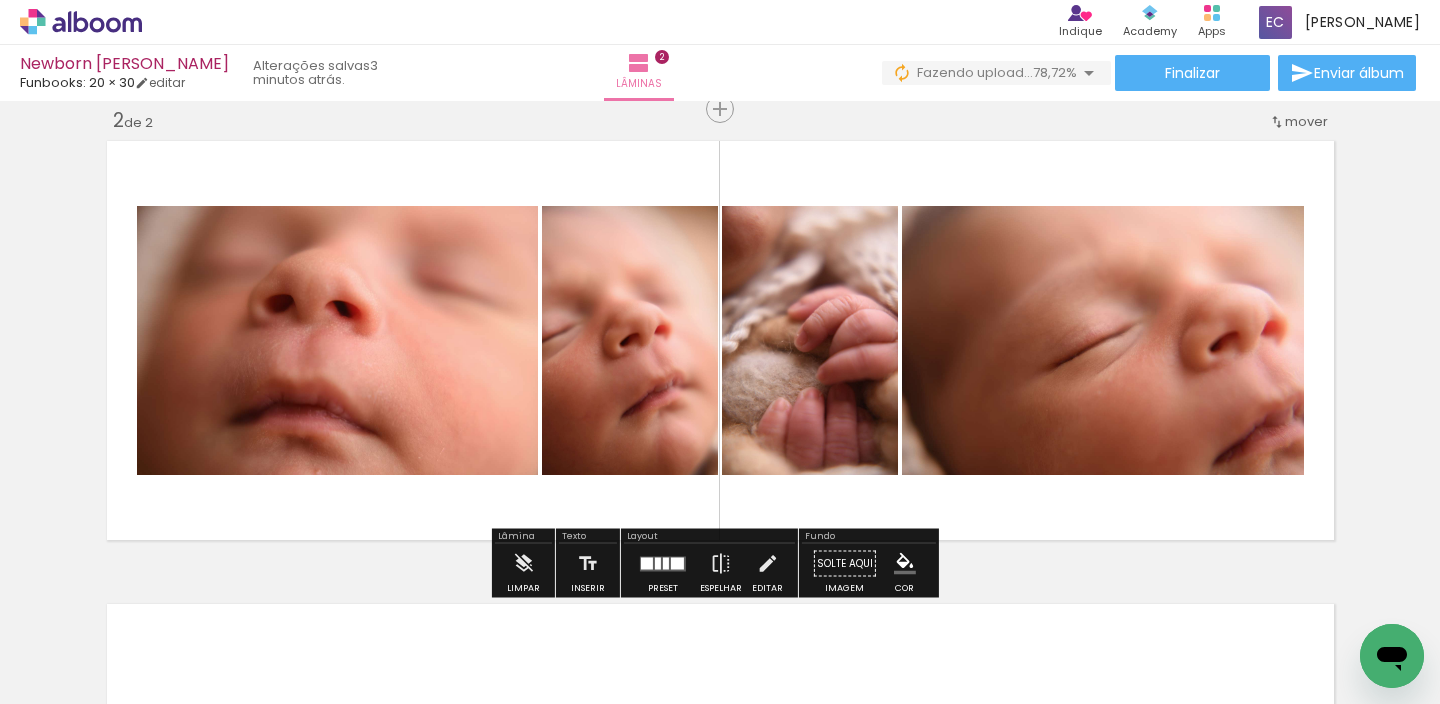 click at bounding box center [632, 636] 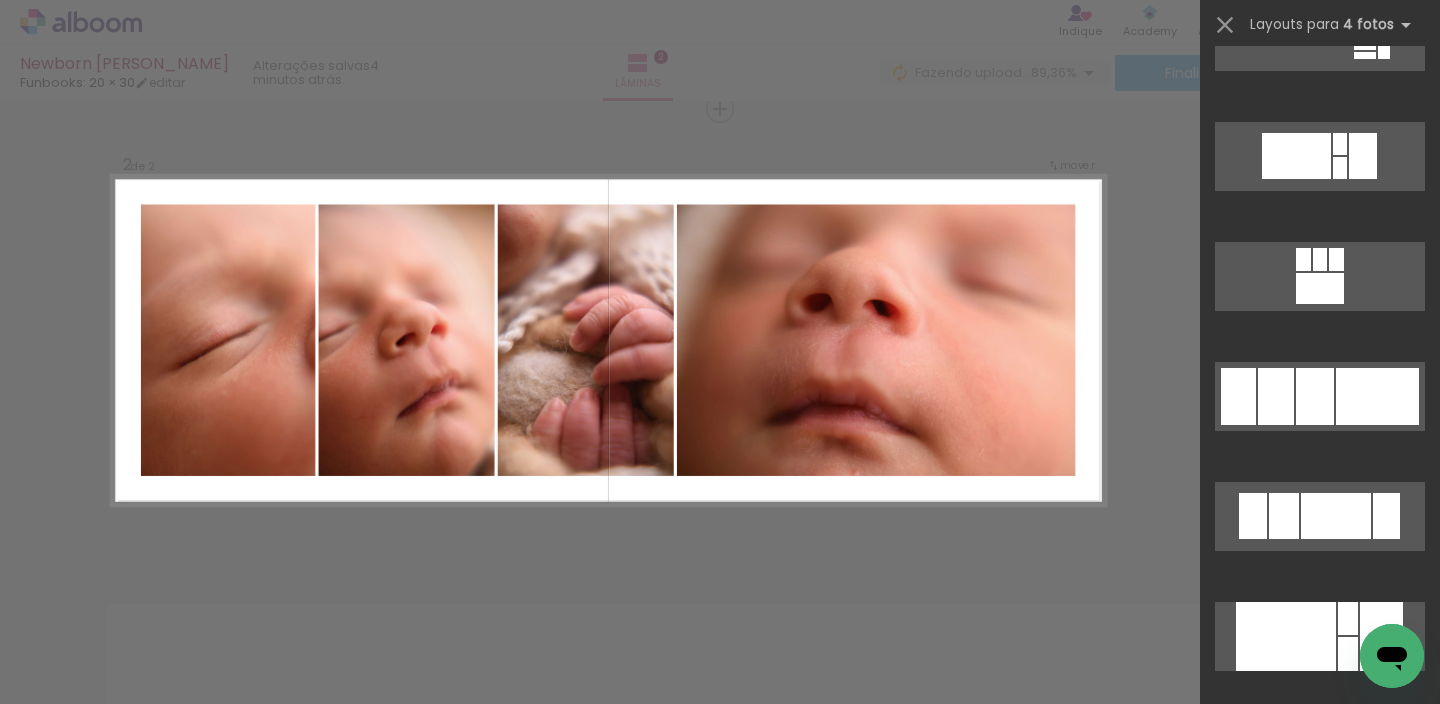 scroll, scrollTop: 10149, scrollLeft: 0, axis: vertical 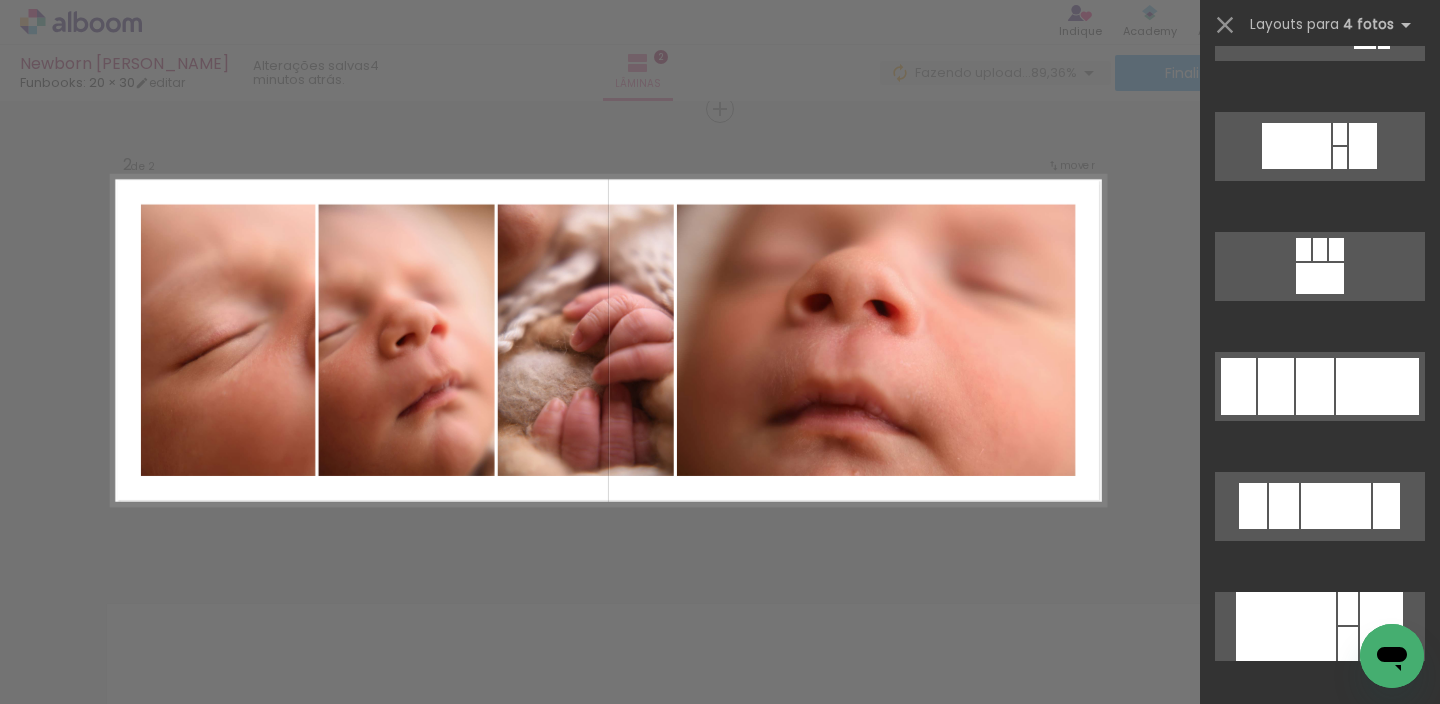 click at bounding box center (1340, 134) 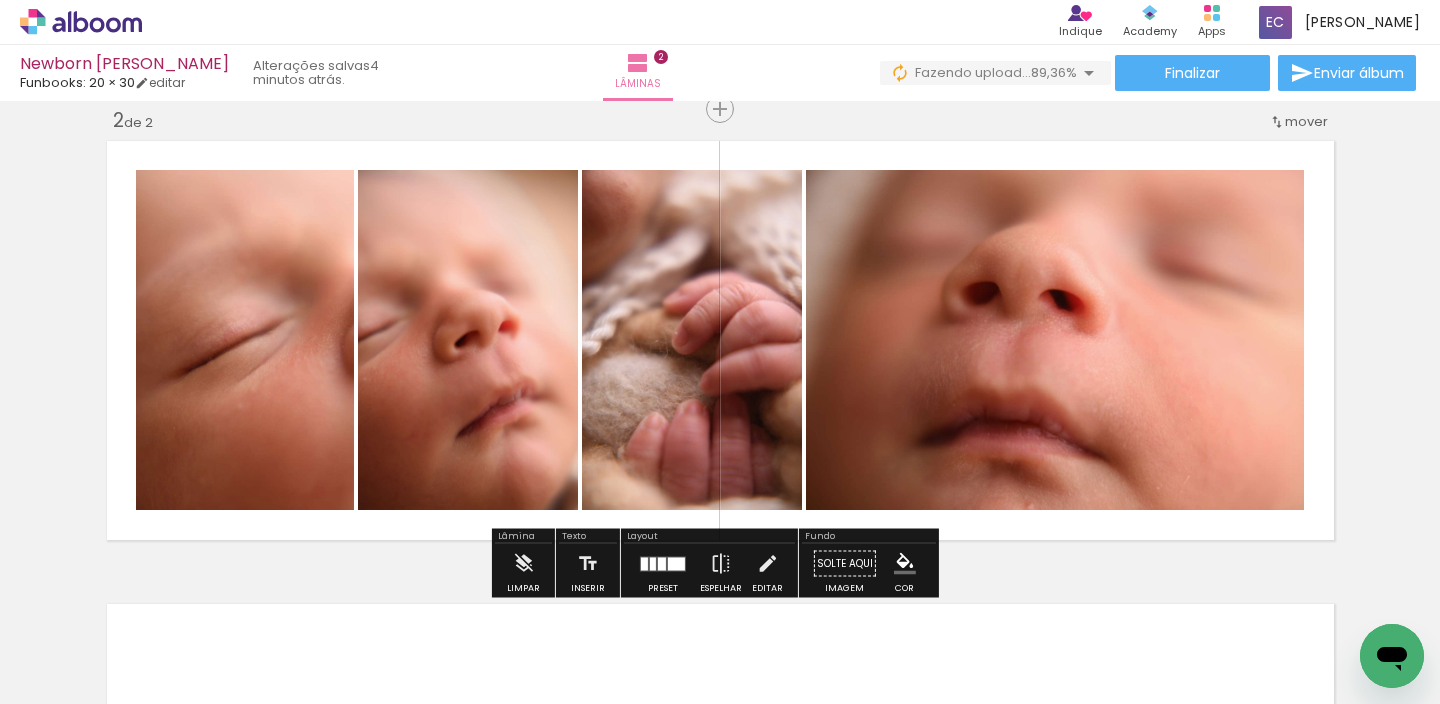 click 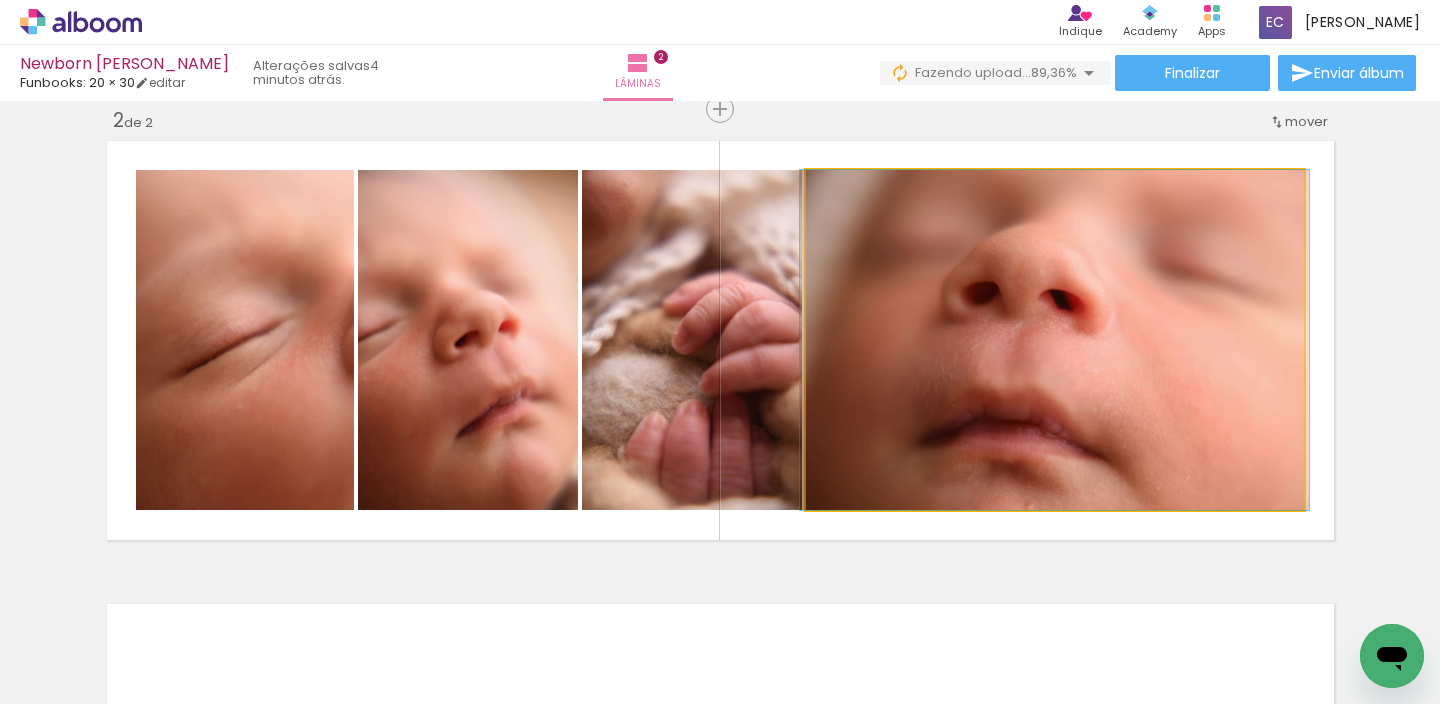 click 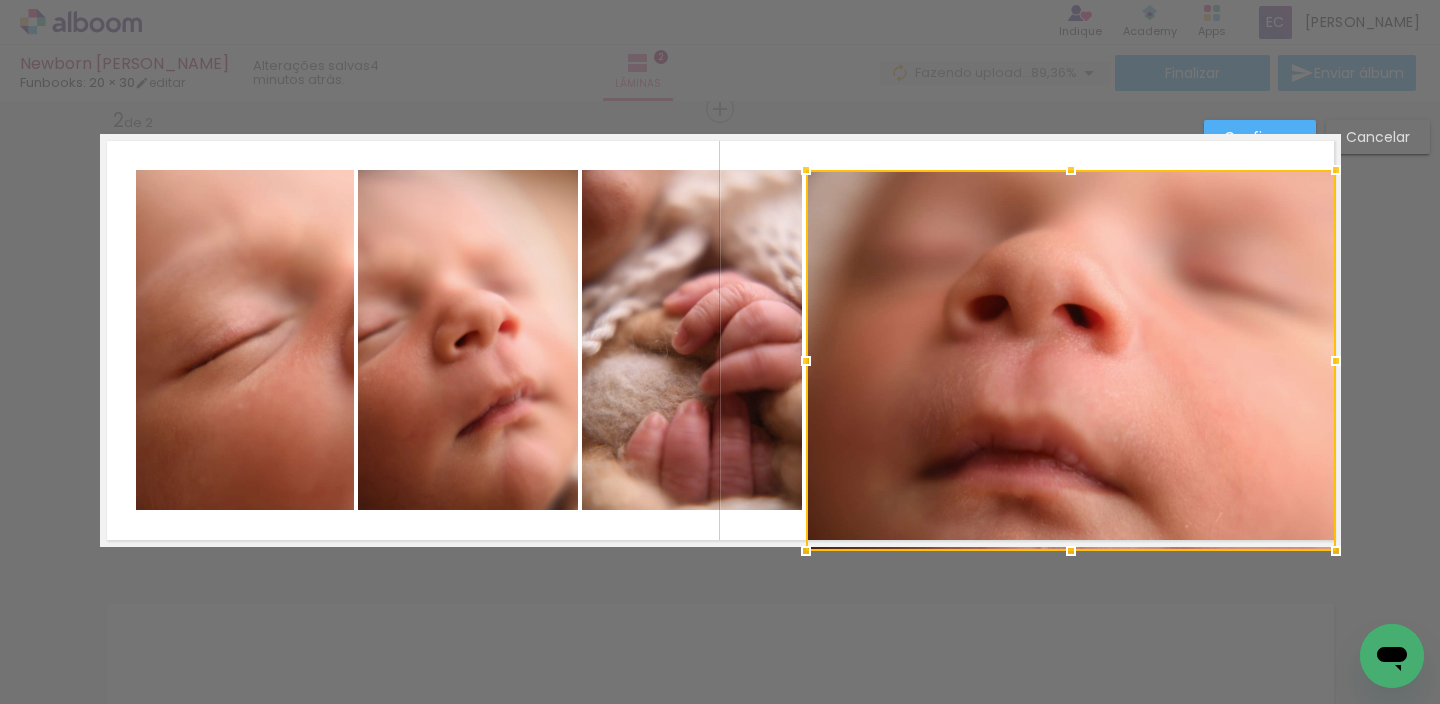 drag, startPoint x: 1302, startPoint y: 508, endPoint x: 1390, endPoint y: 596, distance: 124.45079 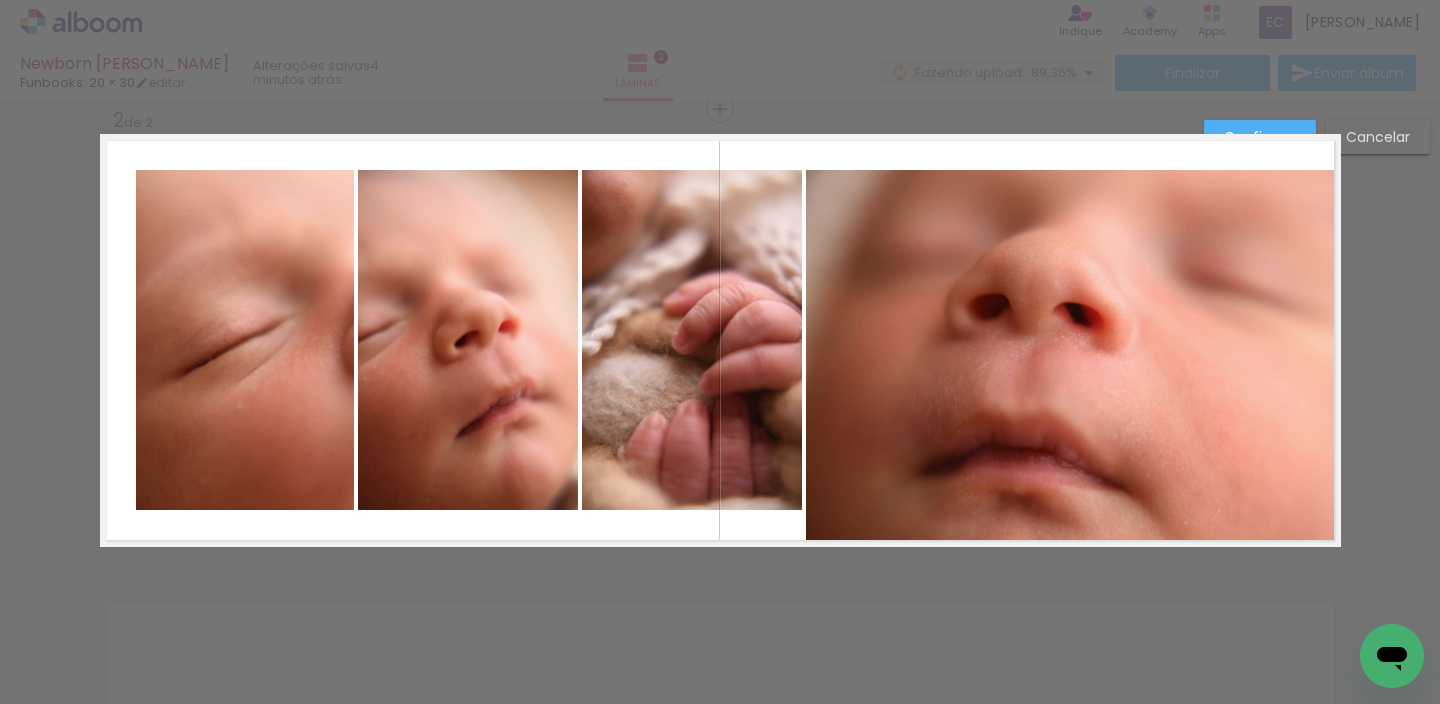 click 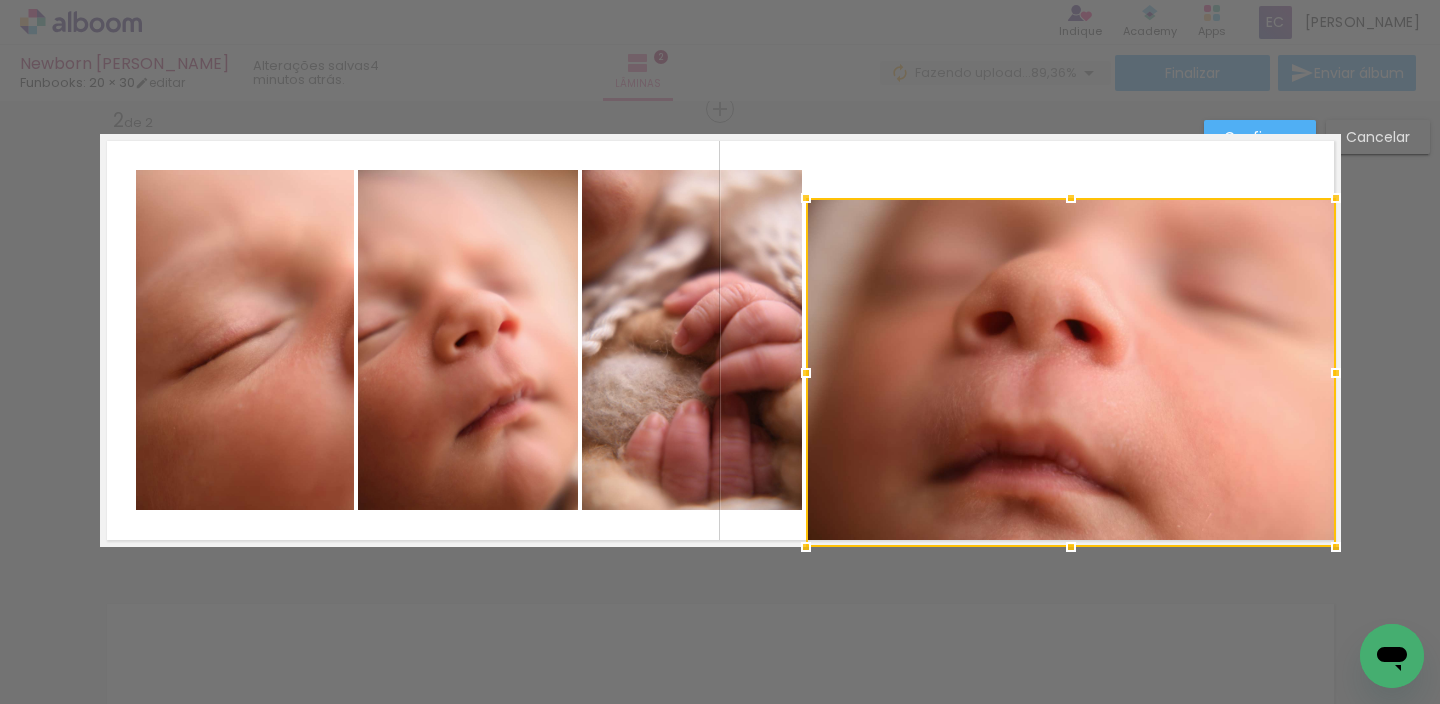 drag, startPoint x: 1064, startPoint y: 161, endPoint x: 1061, endPoint y: 117, distance: 44.102154 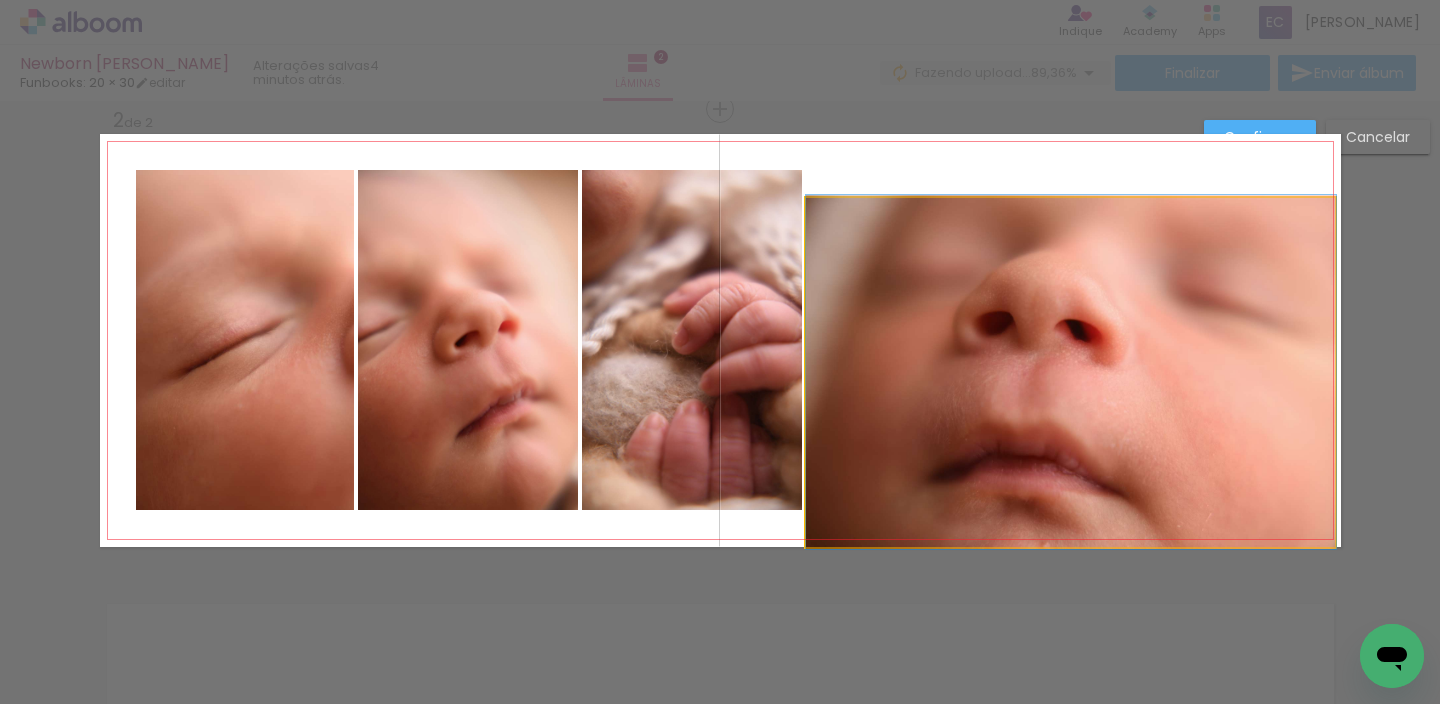 click 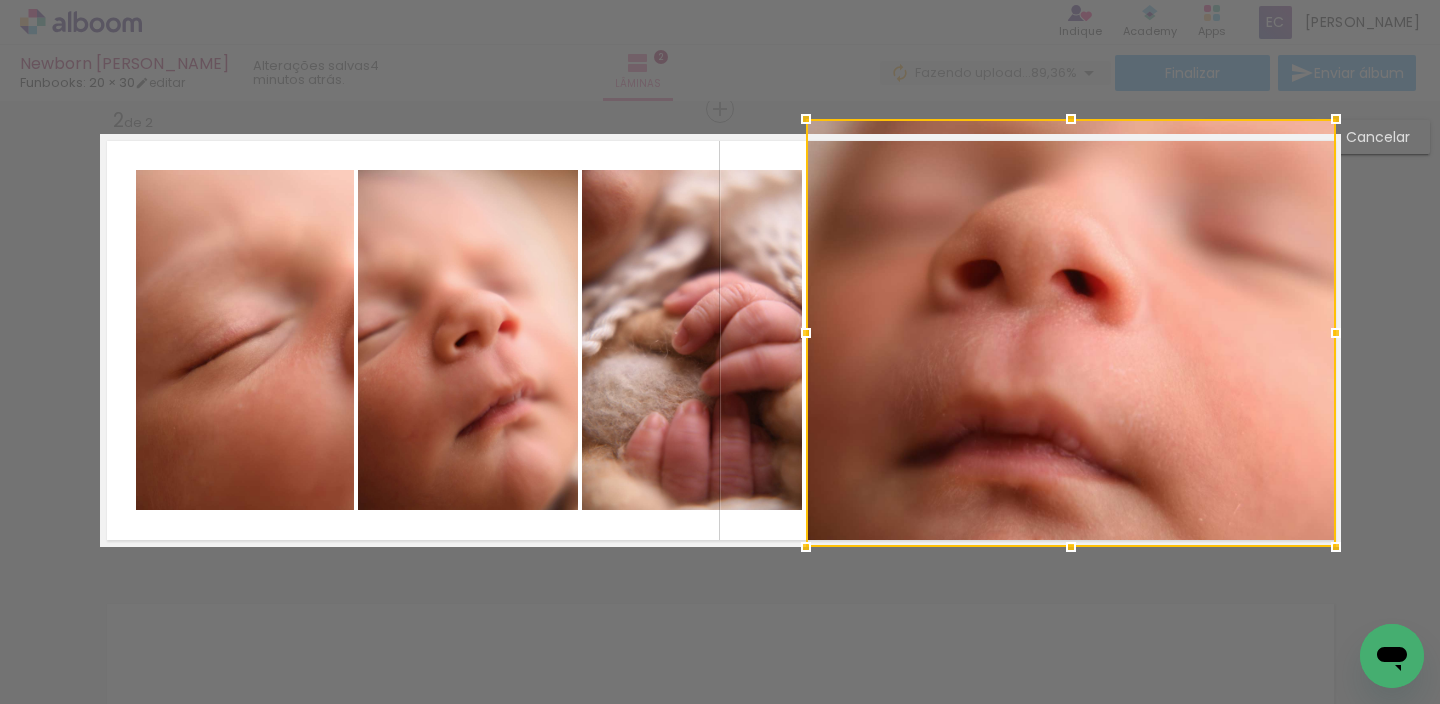 drag, startPoint x: 1065, startPoint y: 167, endPoint x: 1062, endPoint y: 125, distance: 42.107006 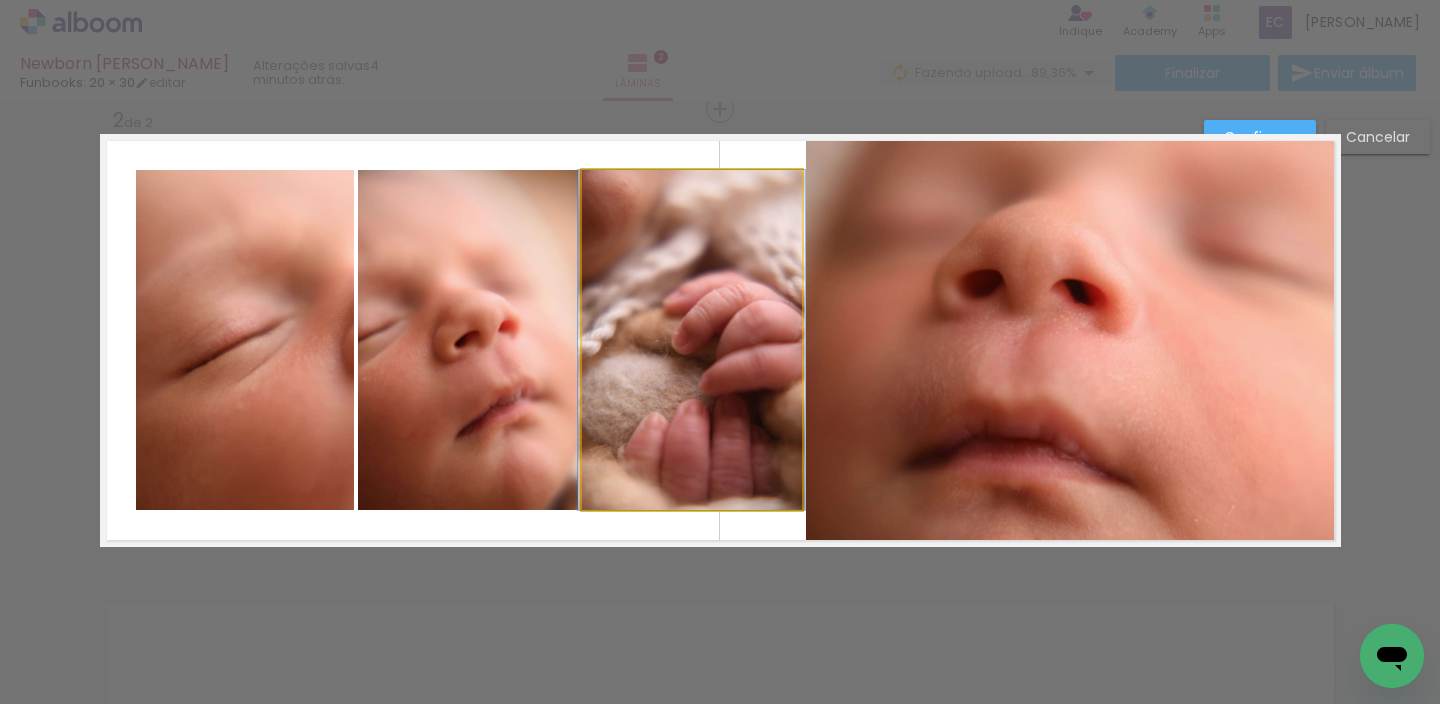 drag, startPoint x: 630, startPoint y: 306, endPoint x: 507, endPoint y: 325, distance: 124.45883 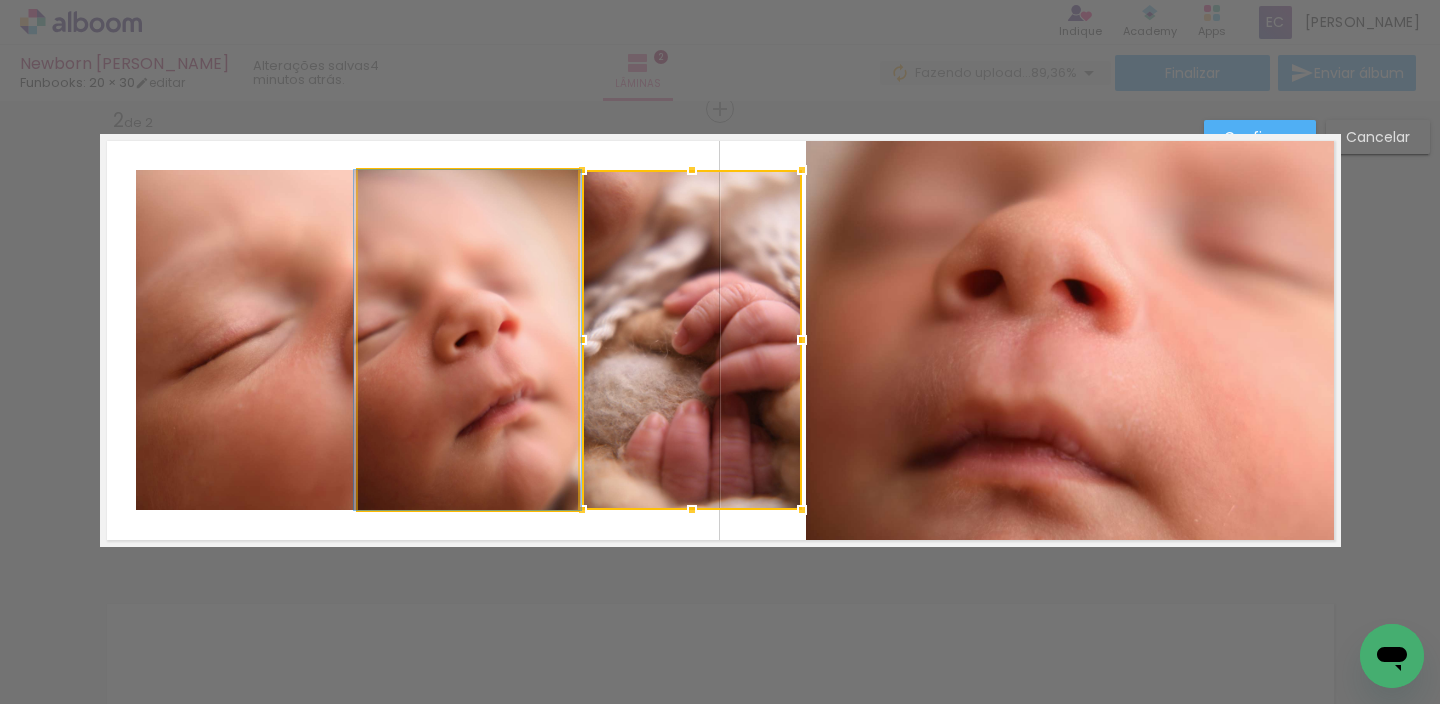 drag, startPoint x: 486, startPoint y: 336, endPoint x: 346, endPoint y: 342, distance: 140.12851 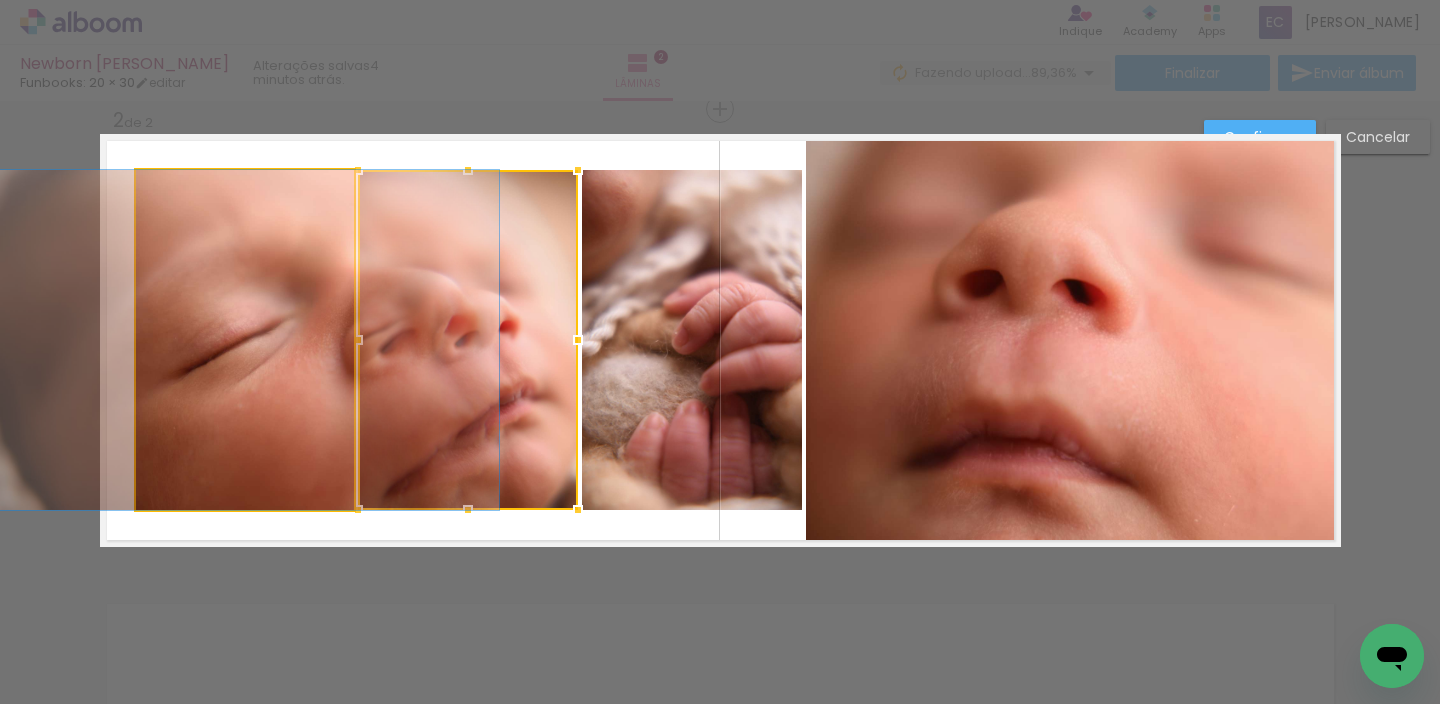click 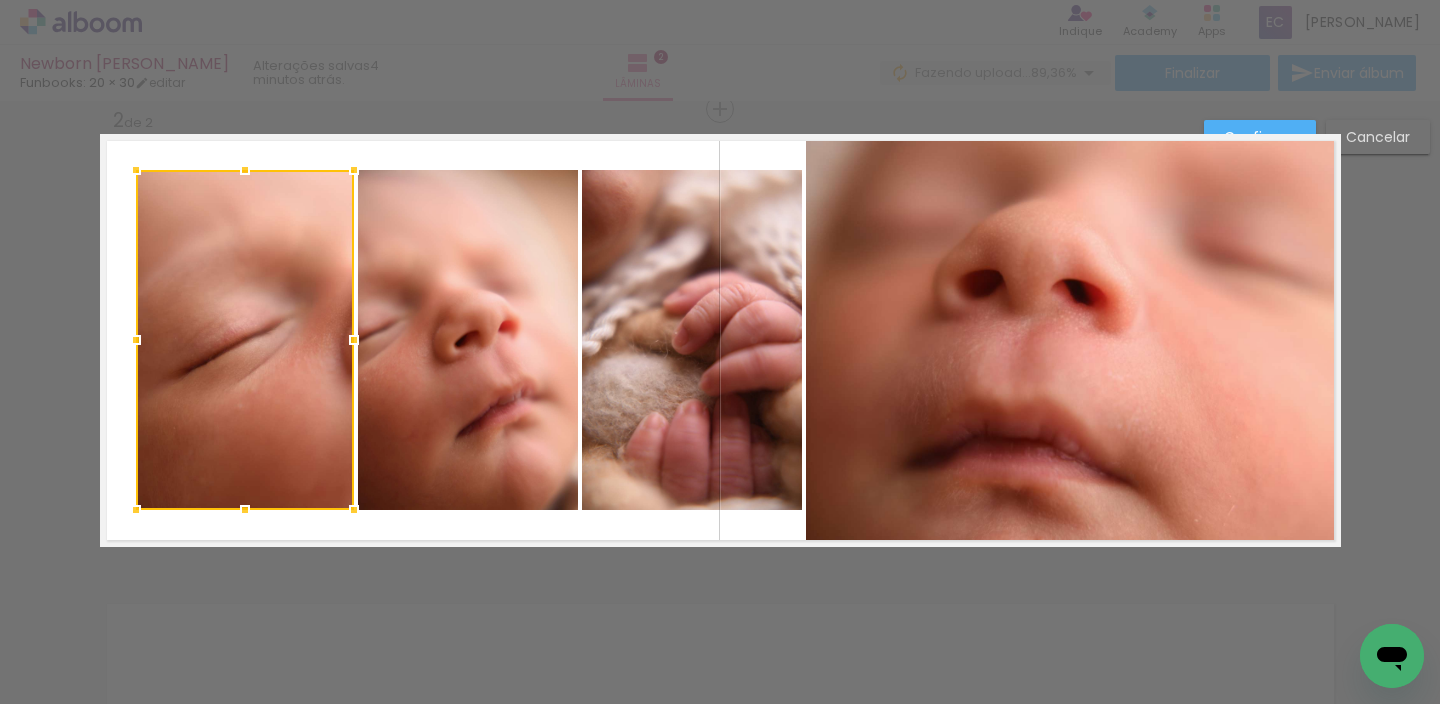 click 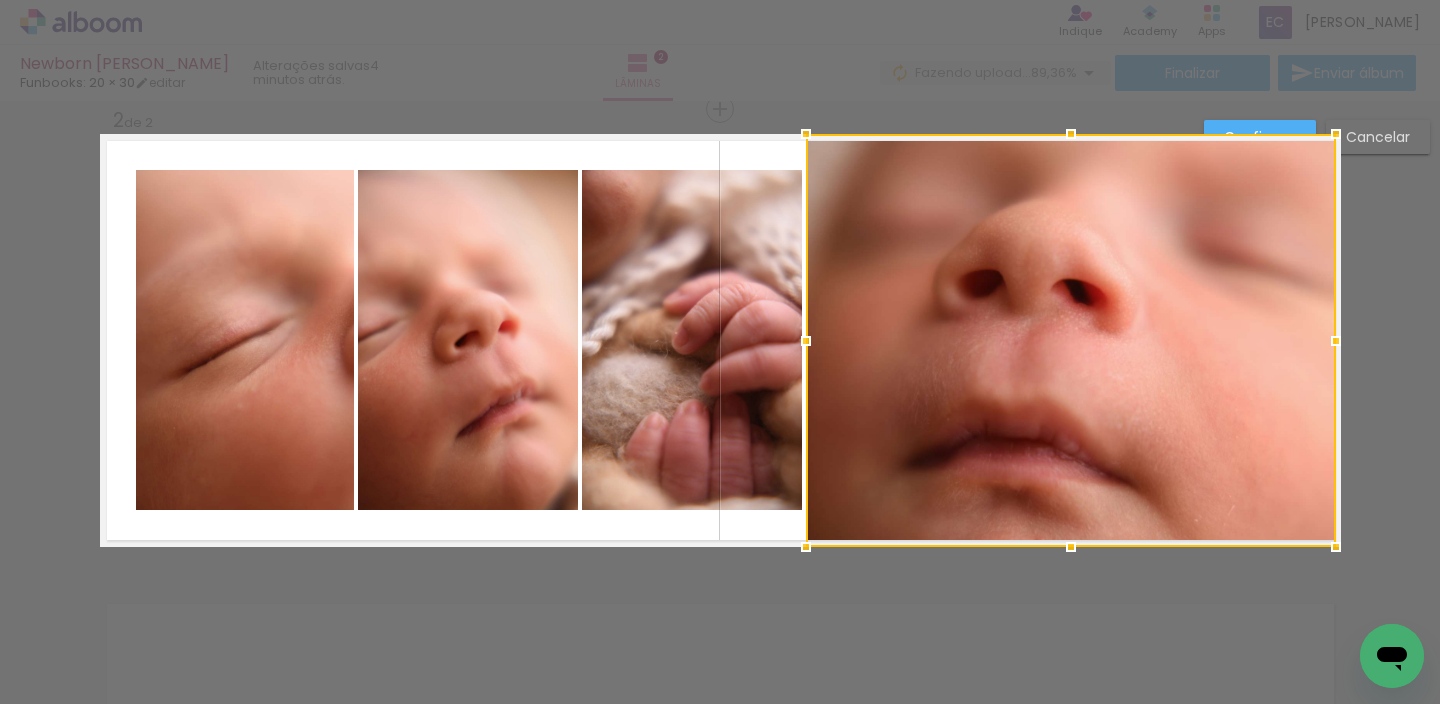 click at bounding box center [1071, 340] 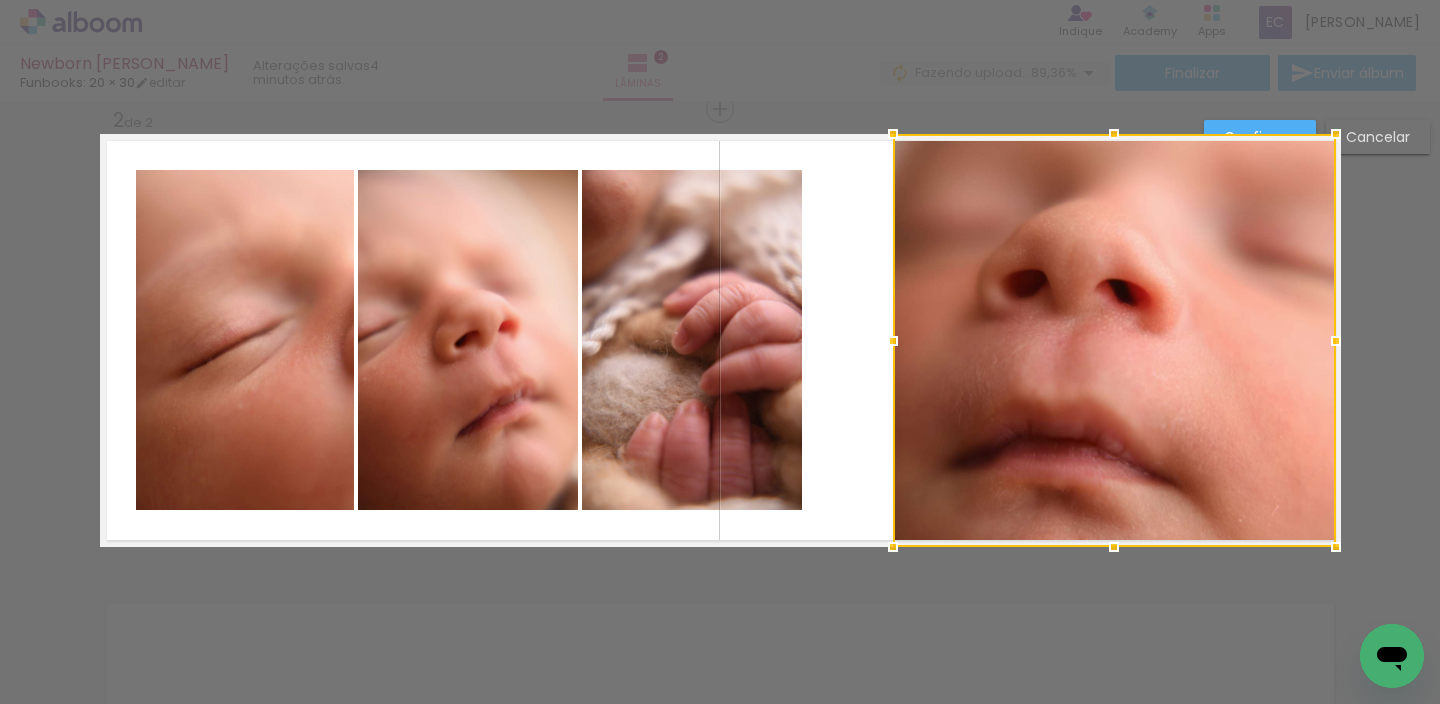 drag, startPoint x: 799, startPoint y: 342, endPoint x: 870, endPoint y: 341, distance: 71.00704 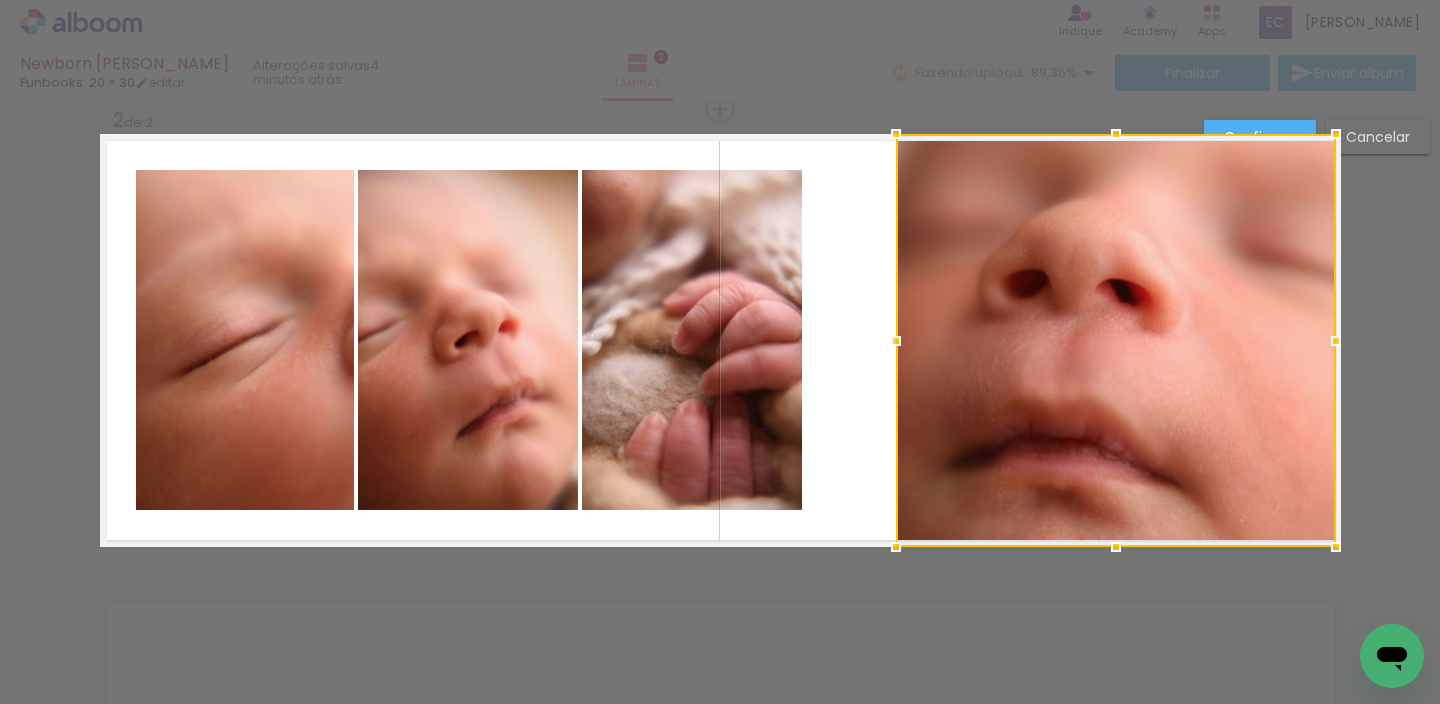 click 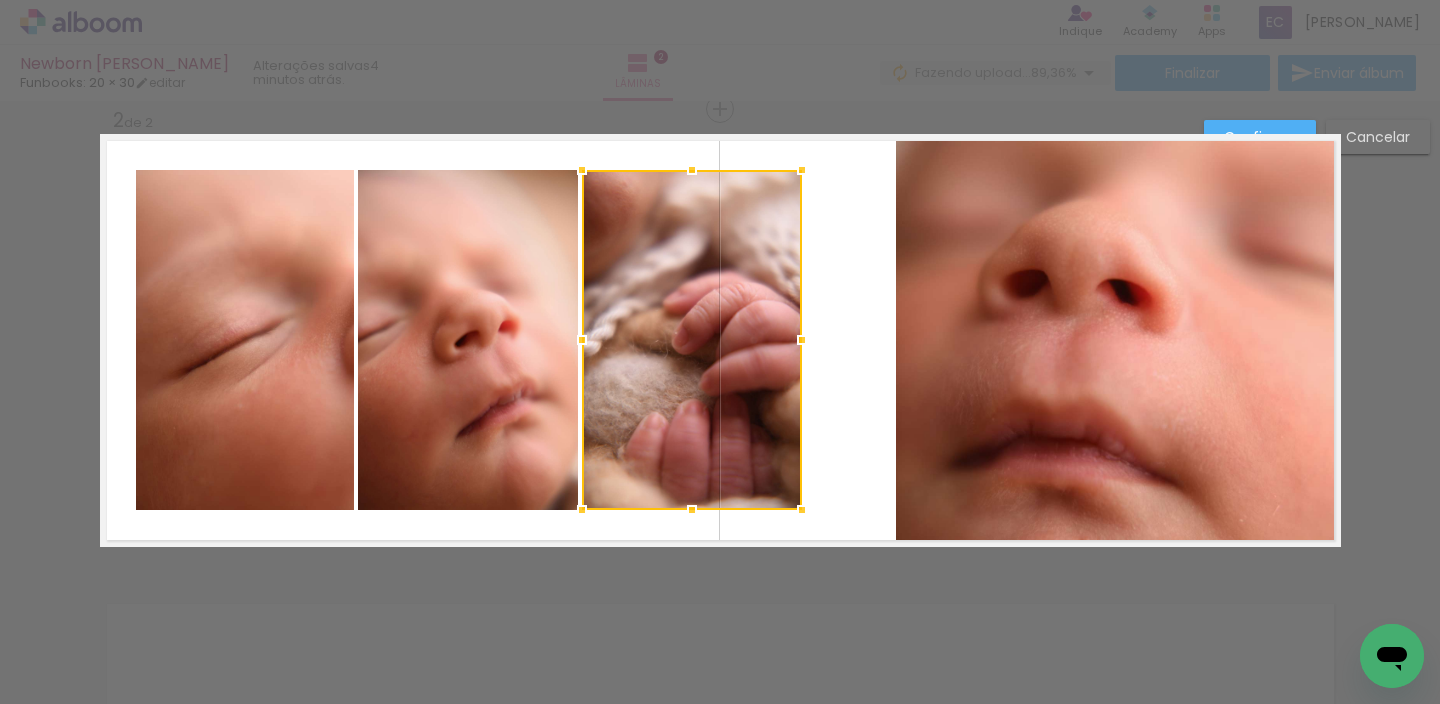 click at bounding box center (692, 340) 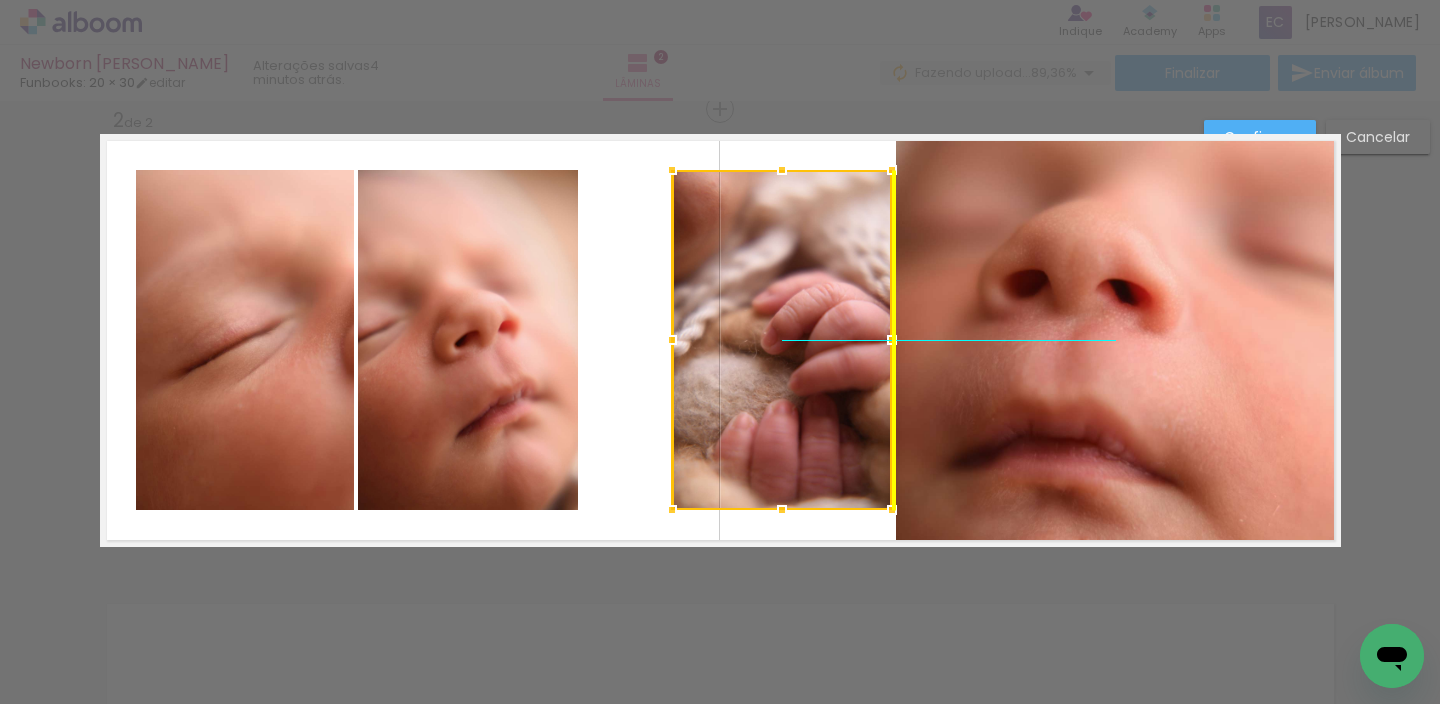 drag, startPoint x: 730, startPoint y: 352, endPoint x: 815, endPoint y: 348, distance: 85.09406 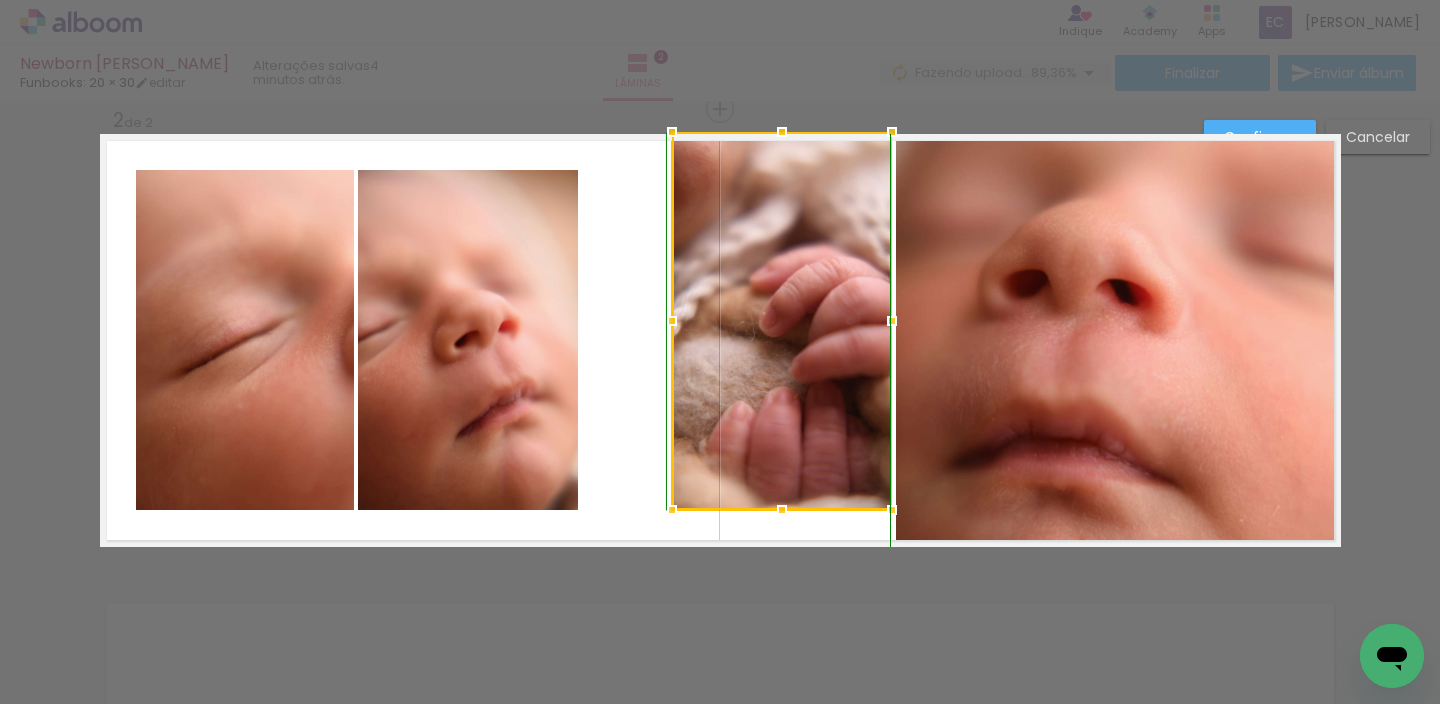 drag, startPoint x: 773, startPoint y: 167, endPoint x: 776, endPoint y: 90, distance: 77.05842 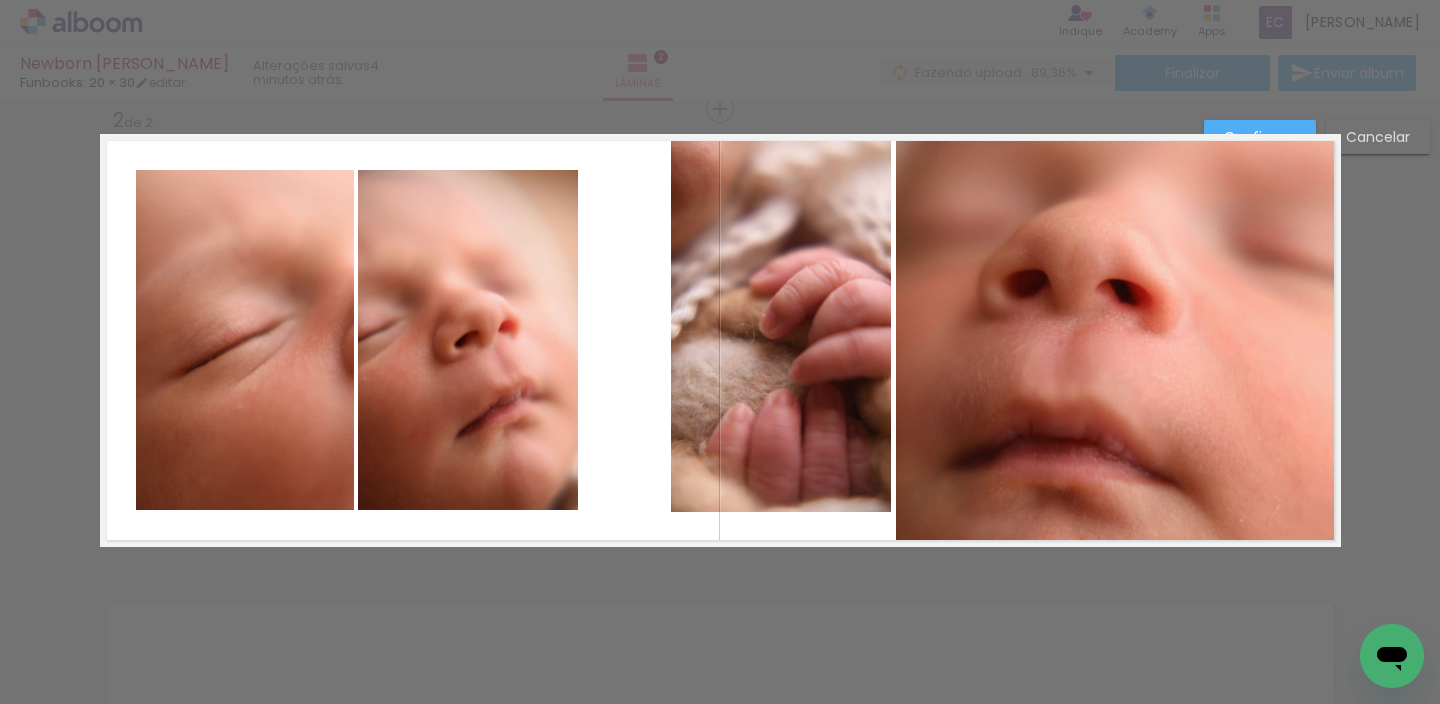 click 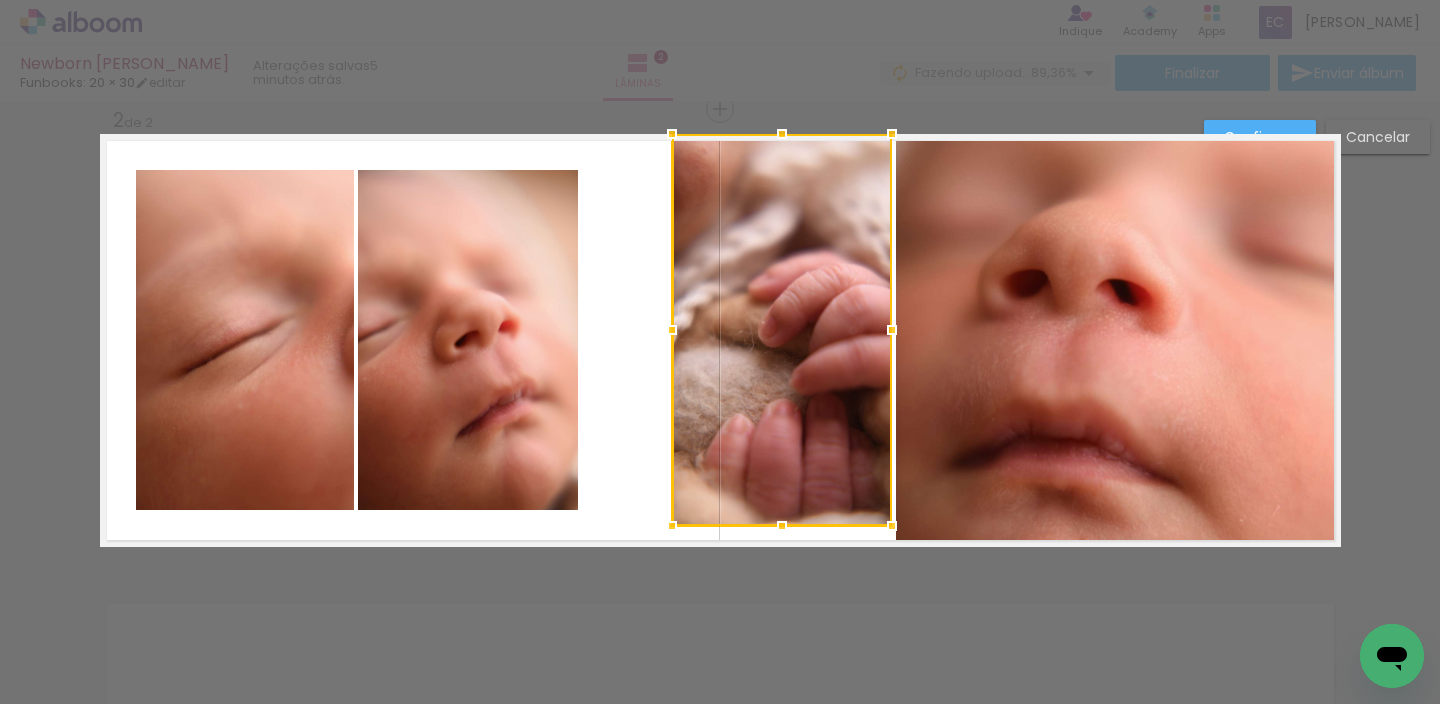 drag, startPoint x: 774, startPoint y: 505, endPoint x: 780, endPoint y: 616, distance: 111.16204 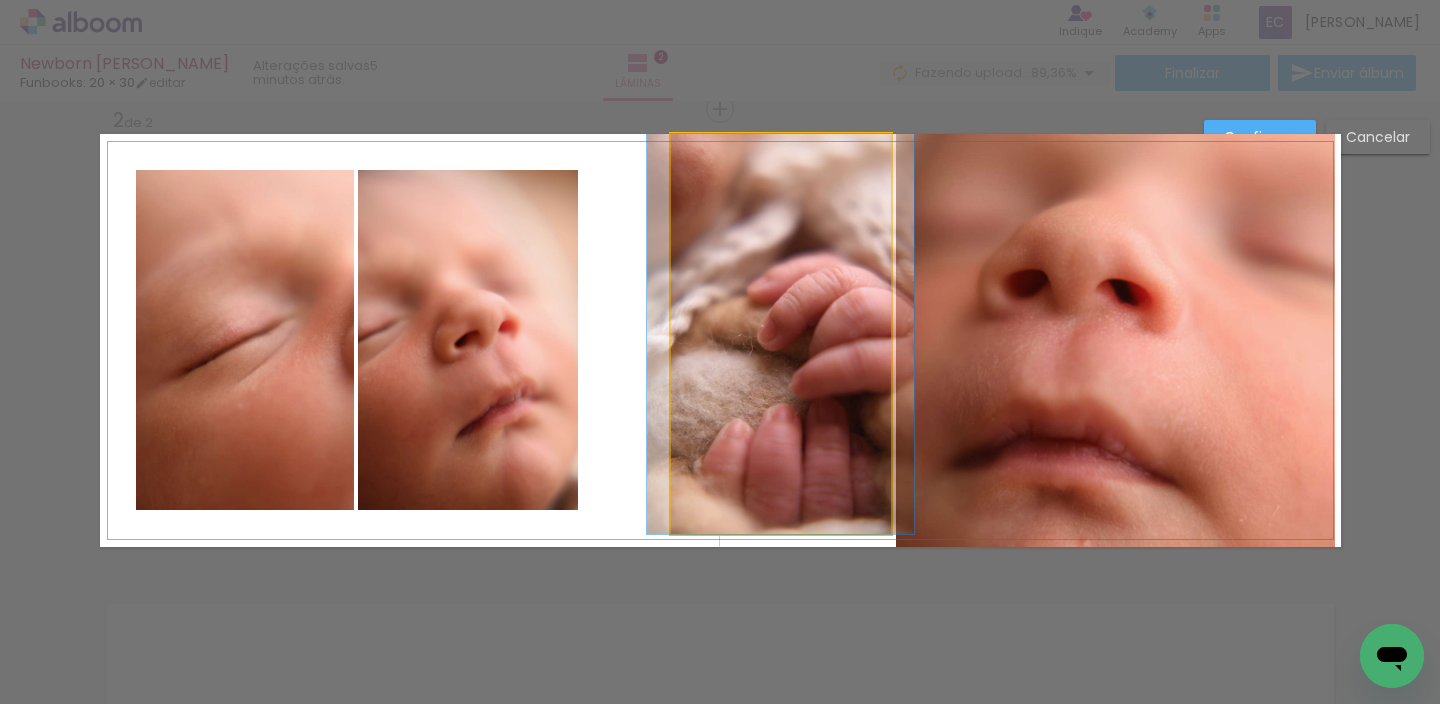 click 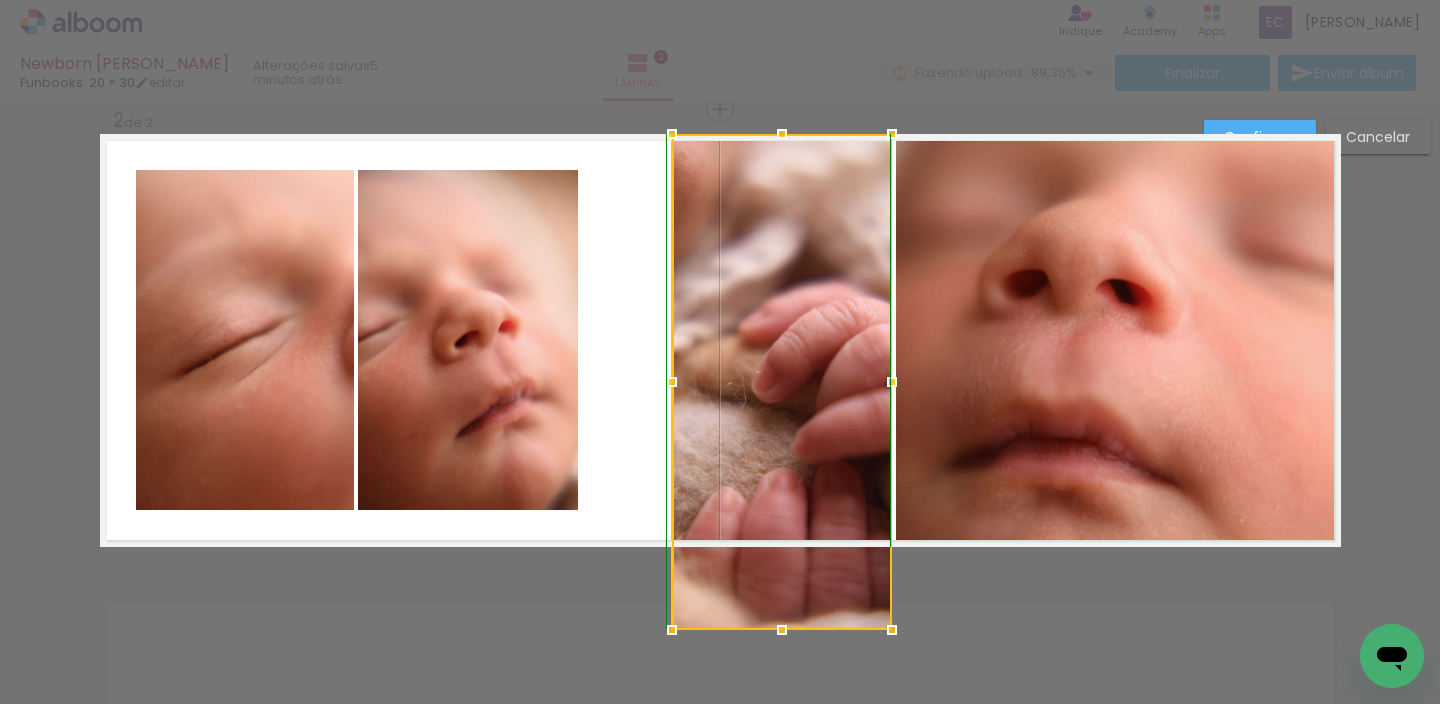 click at bounding box center (782, 382) 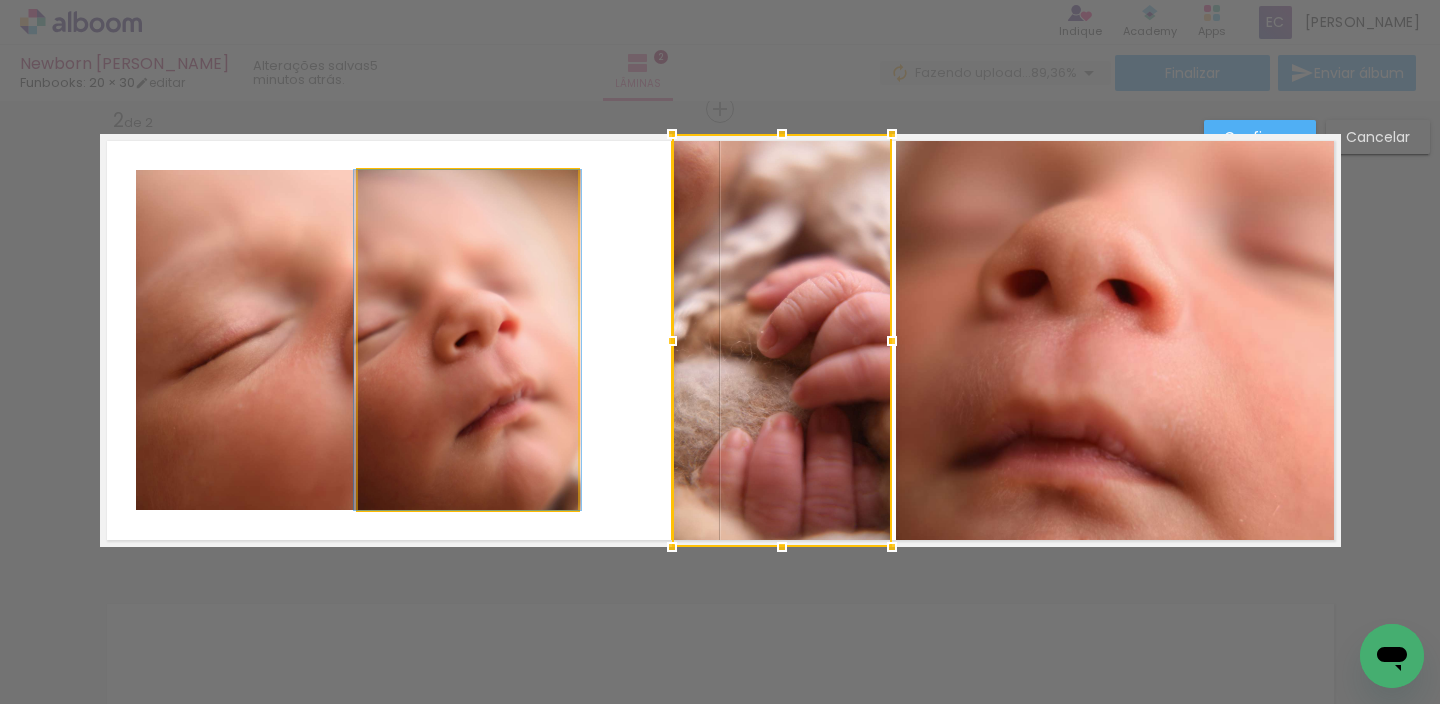 click 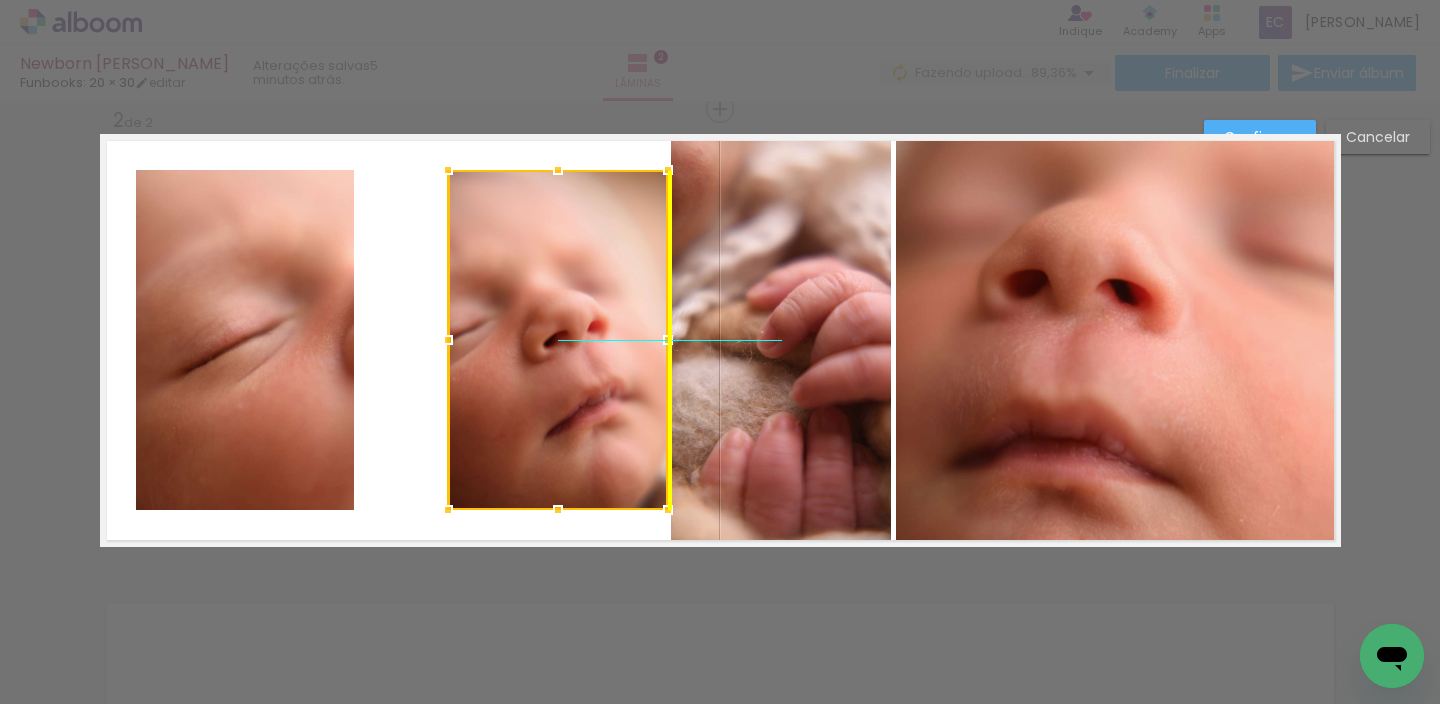 drag, startPoint x: 533, startPoint y: 327, endPoint x: 586, endPoint y: 331, distance: 53.15073 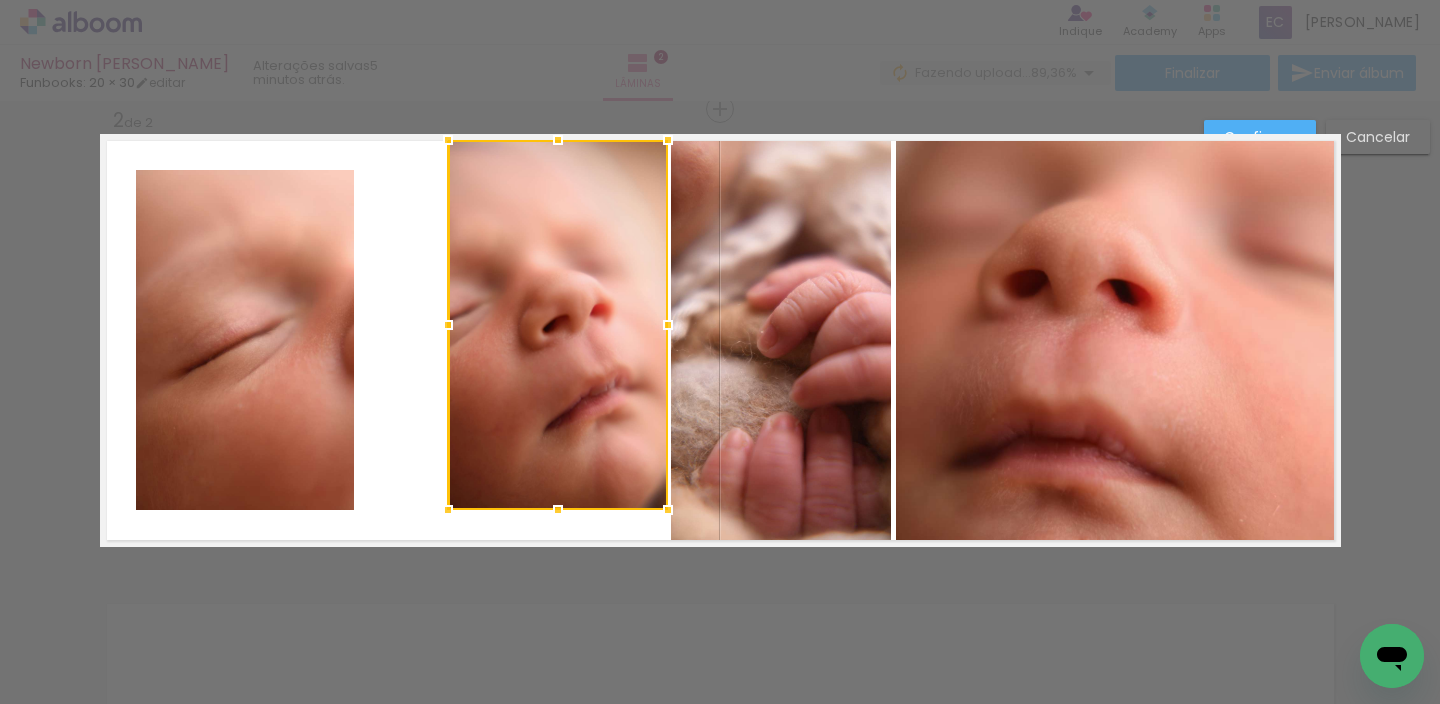 drag, startPoint x: 556, startPoint y: 138, endPoint x: 561, endPoint y: 83, distance: 55.226807 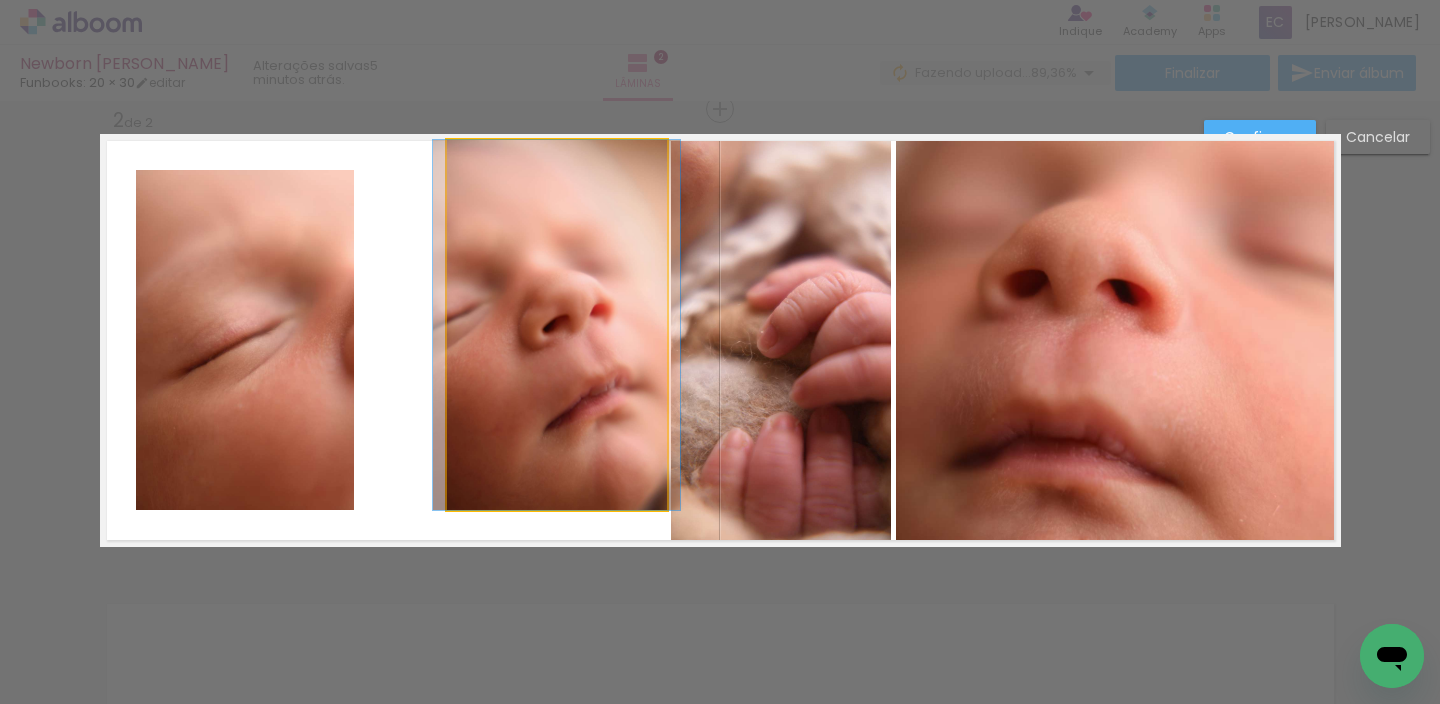 click 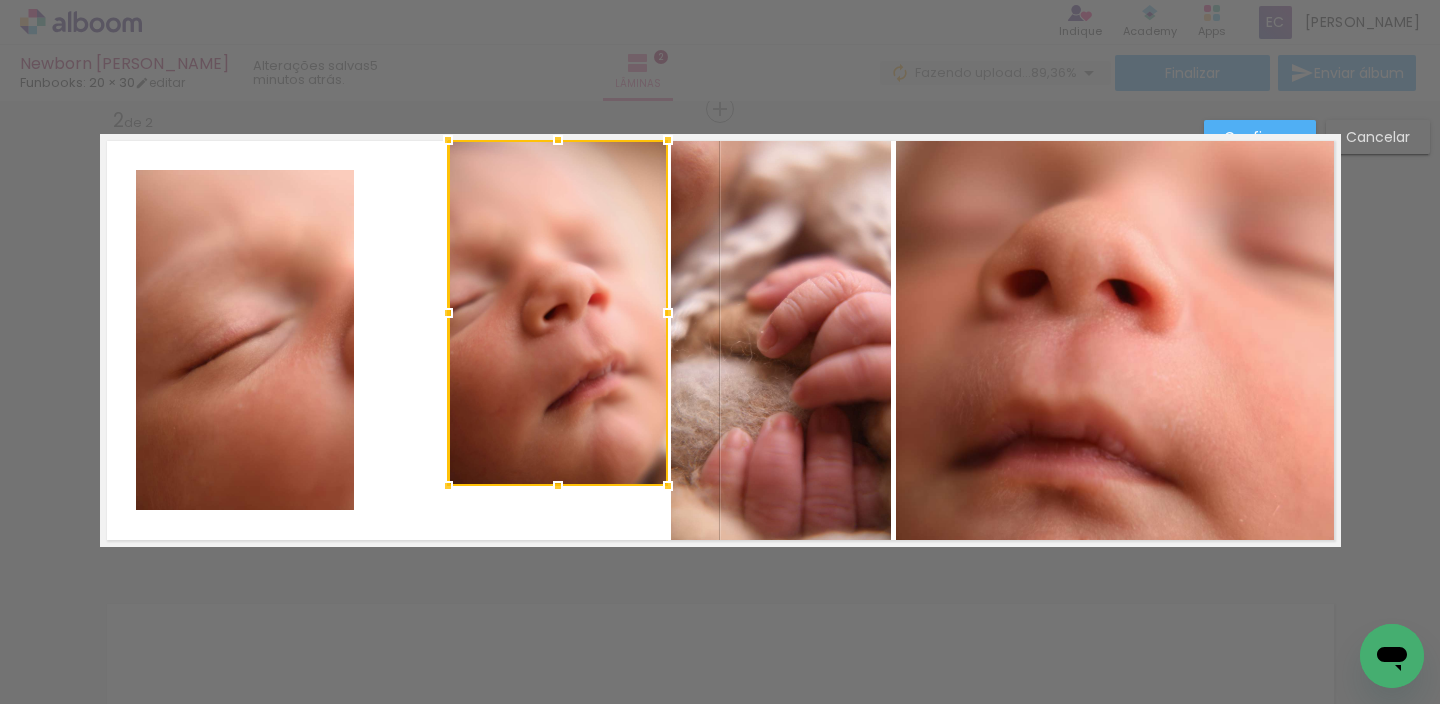 drag, startPoint x: 551, startPoint y: 514, endPoint x: 549, endPoint y: 498, distance: 16.124516 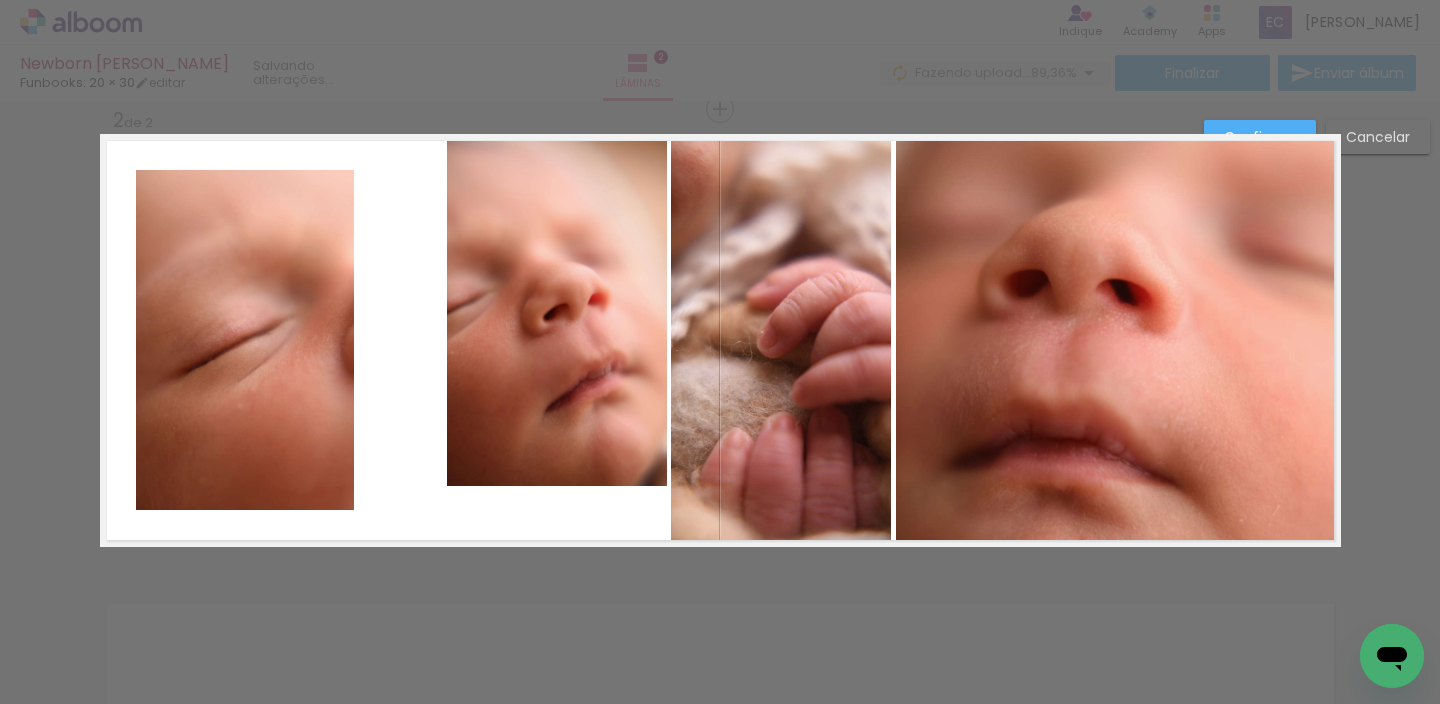 click 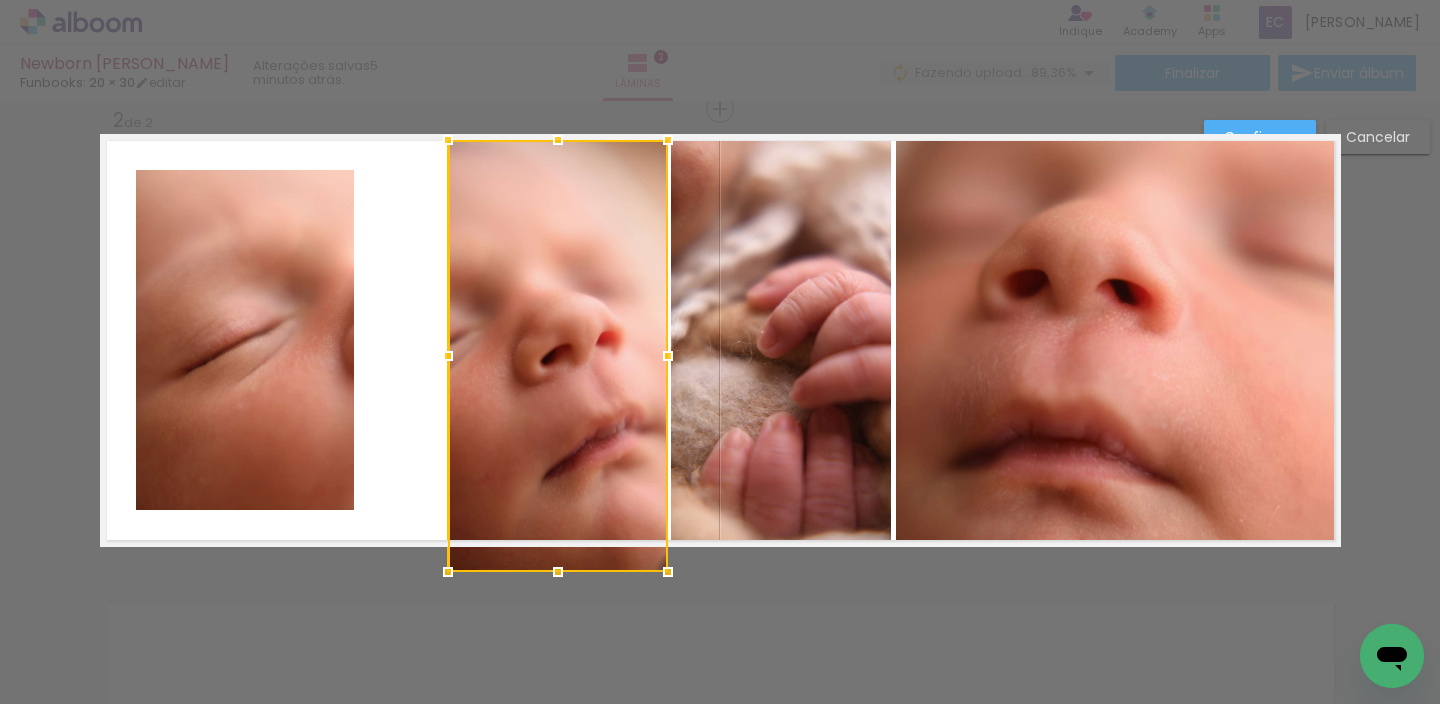 drag, startPoint x: 548, startPoint y: 492, endPoint x: 554, endPoint y: 523, distance: 31.575306 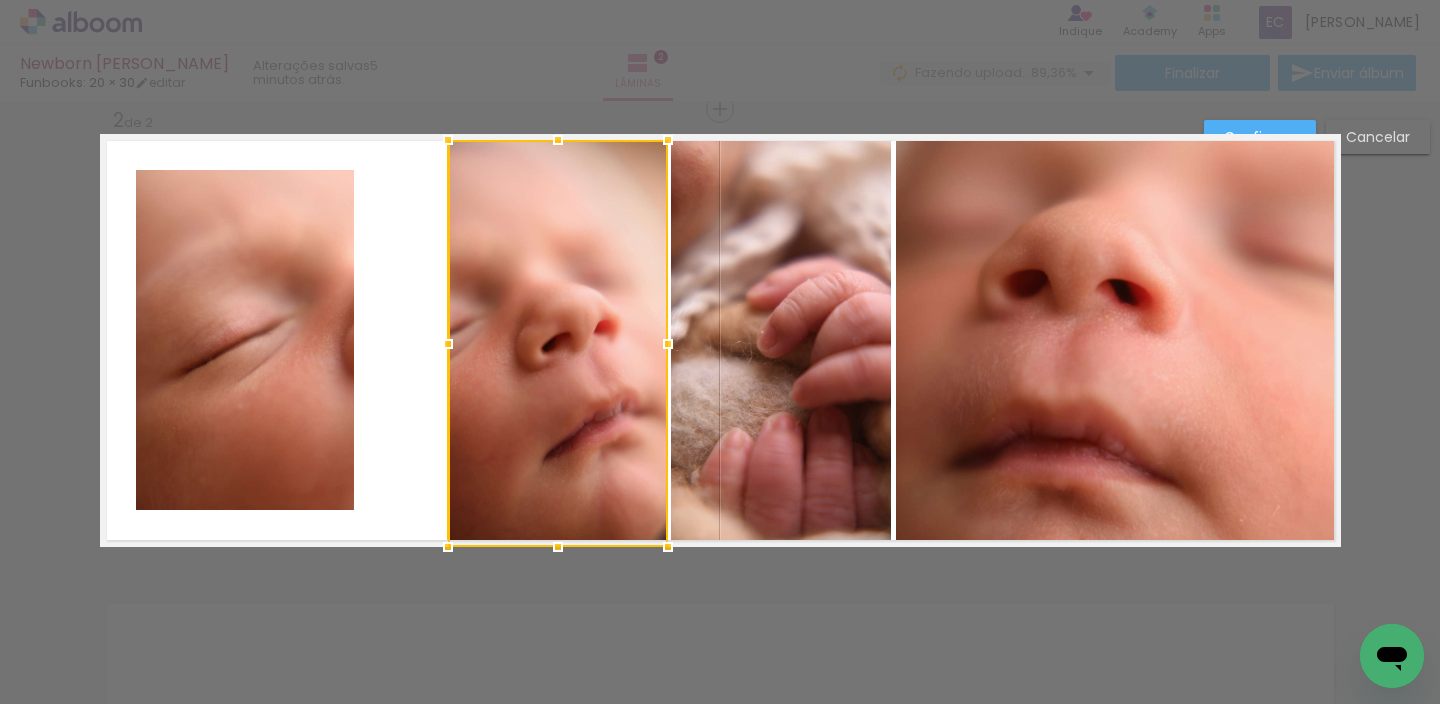 click on "2  de 2" 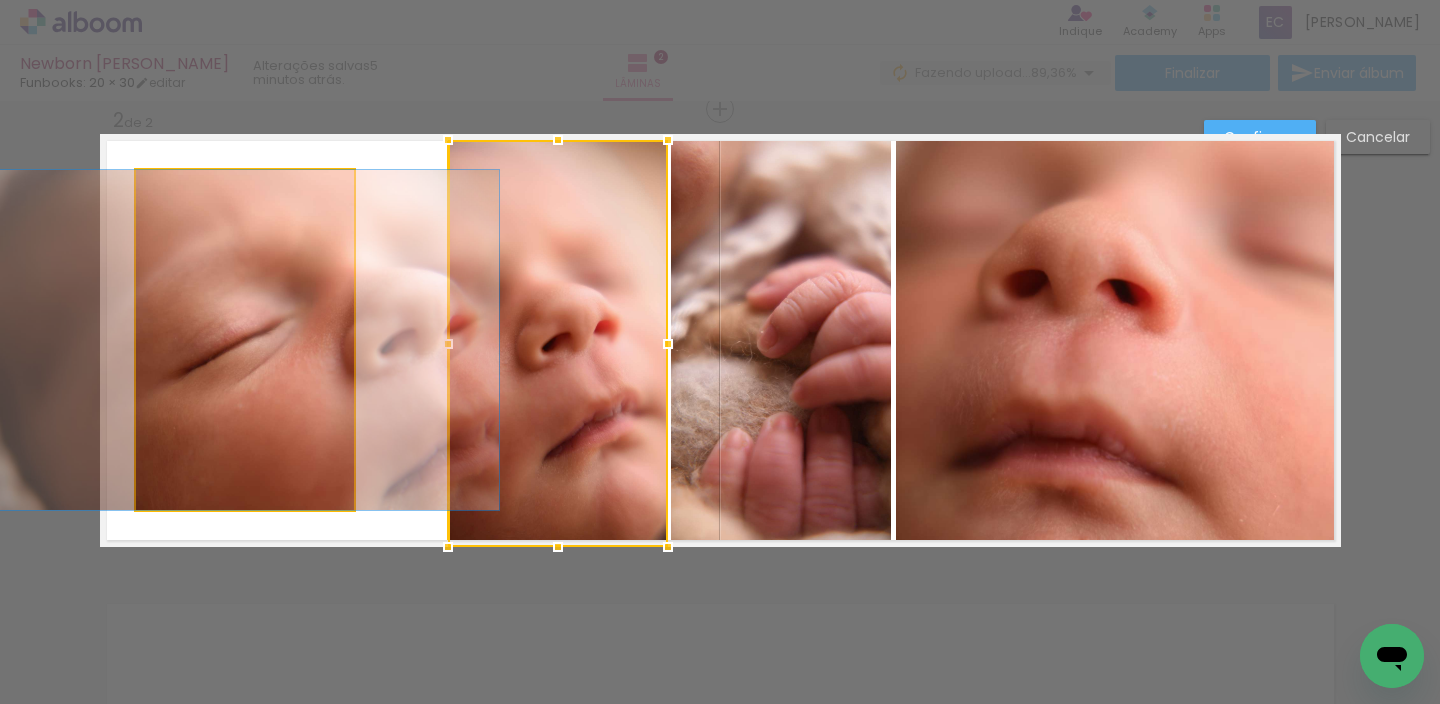 click 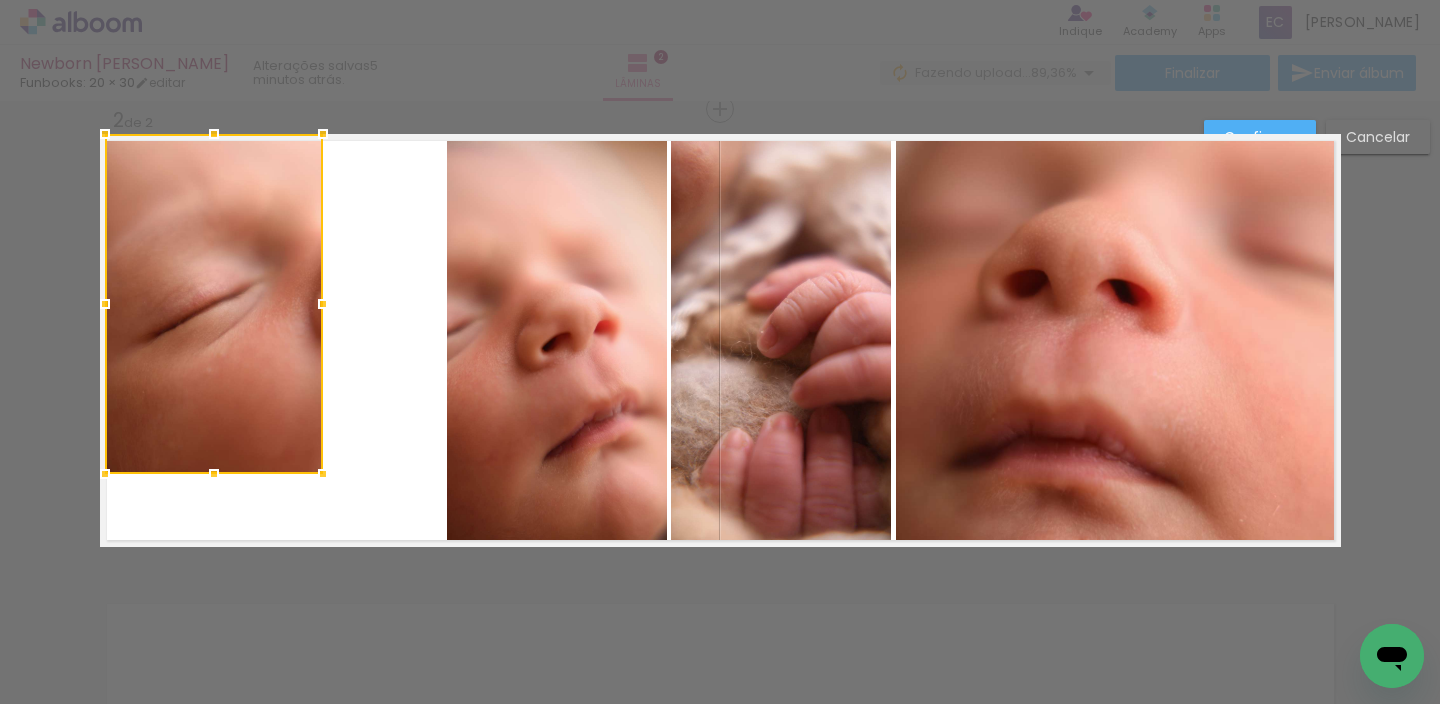 drag, startPoint x: 224, startPoint y: 308, endPoint x: 196, endPoint y: 266, distance: 50.47772 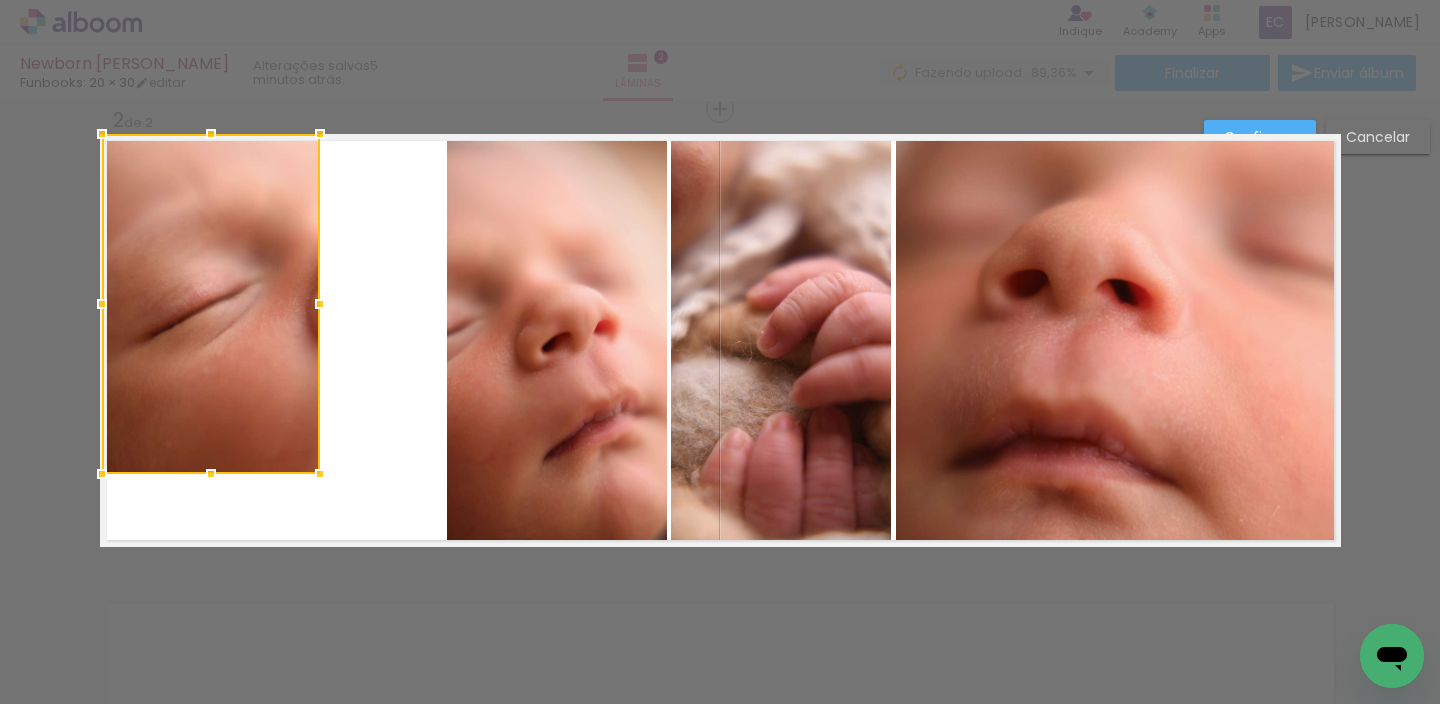 click at bounding box center (211, 304) 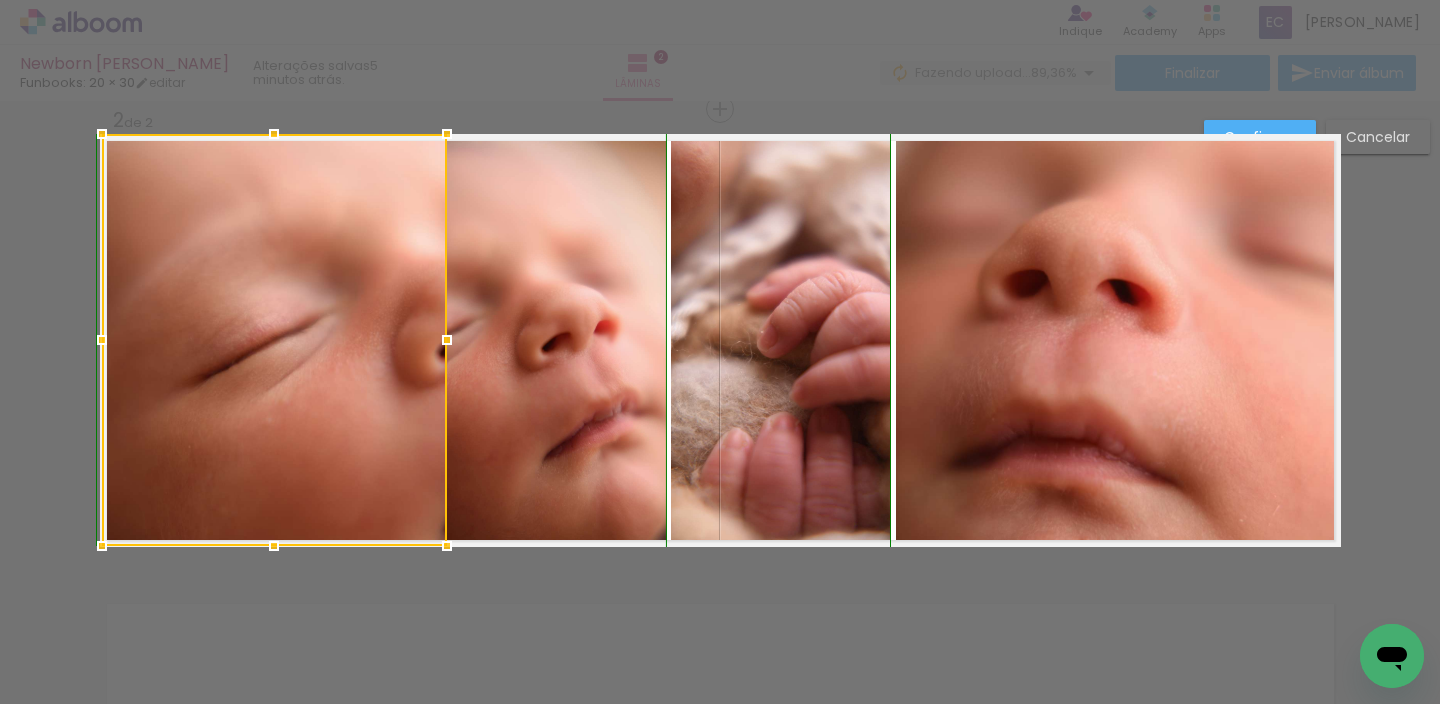 drag, startPoint x: 305, startPoint y: 462, endPoint x: 422, endPoint y: 529, distance: 134.82582 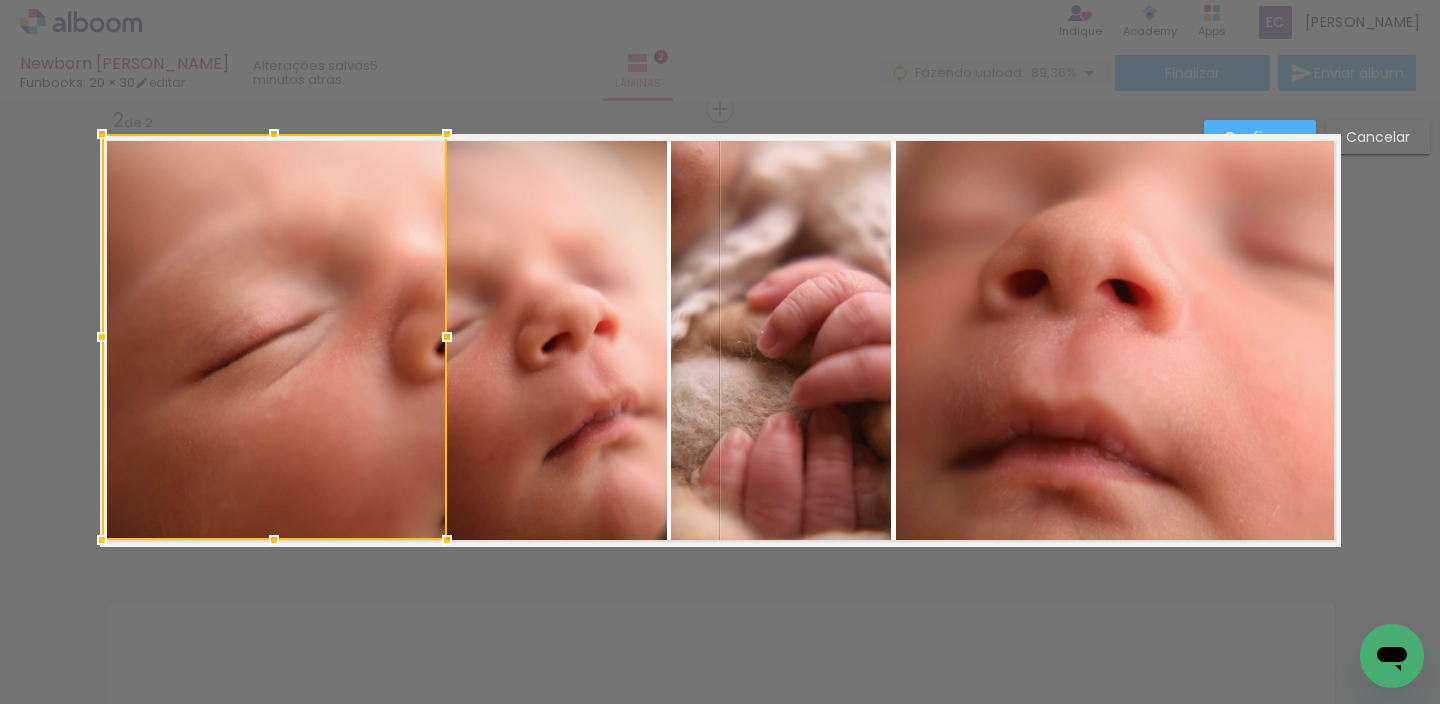 click on "Confirmar Cancelar" at bounding box center (720, 331) 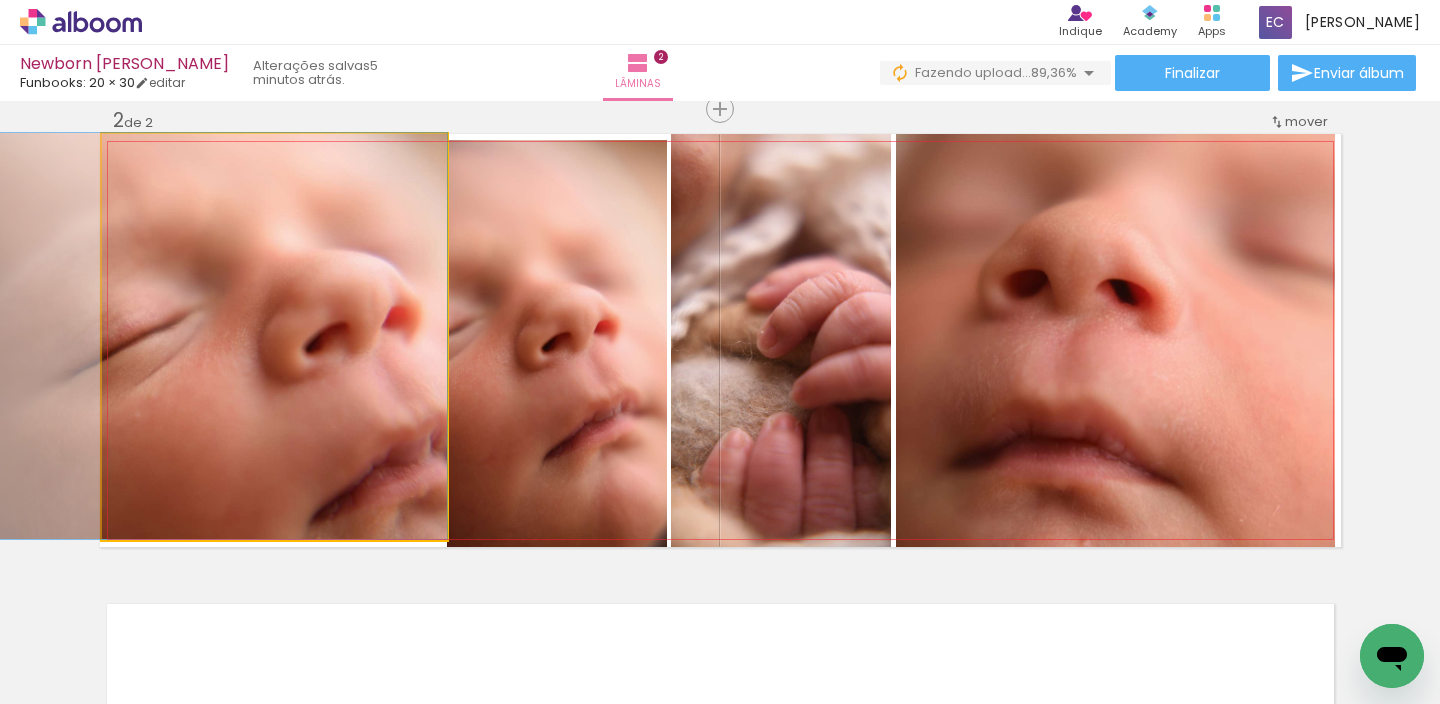 drag, startPoint x: 349, startPoint y: 331, endPoint x: 216, endPoint y: 271, distance: 145.9075 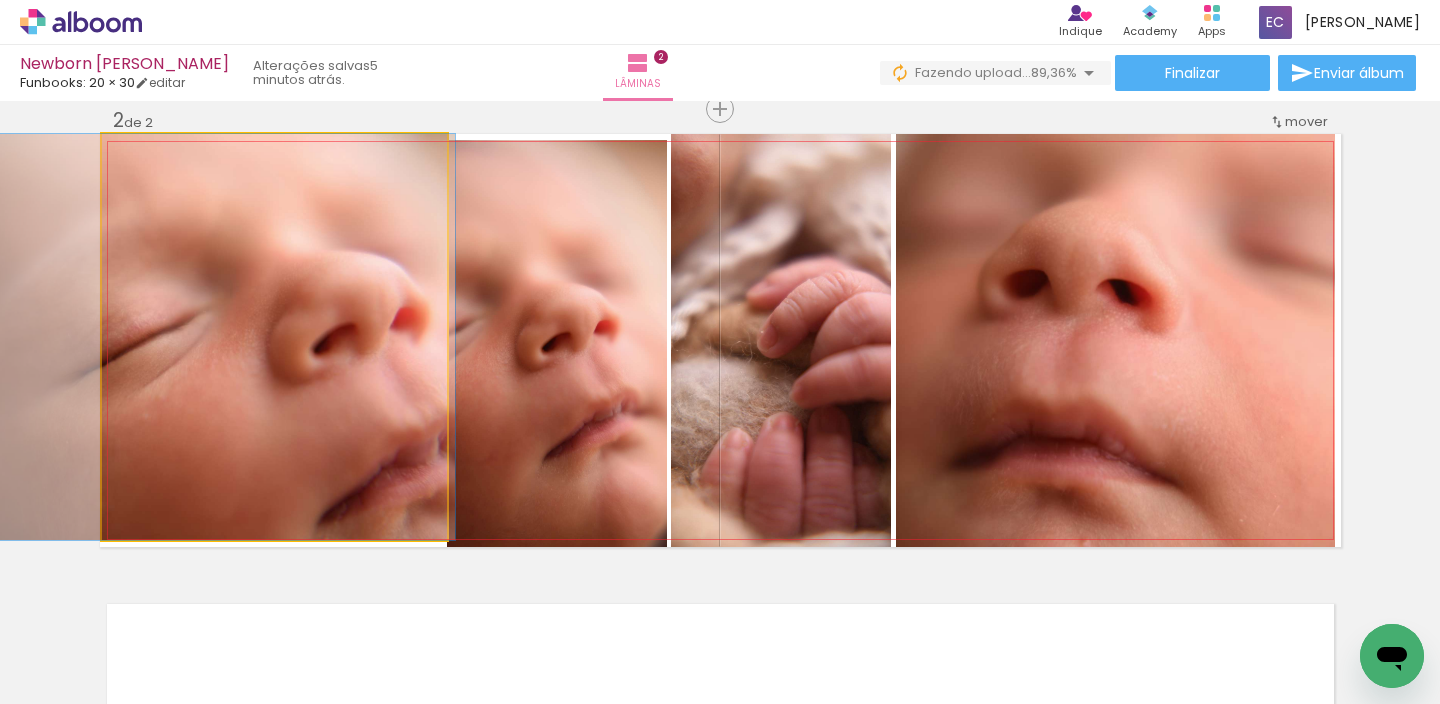drag, startPoint x: 222, startPoint y: 304, endPoint x: 233, endPoint y: 308, distance: 11.7046995 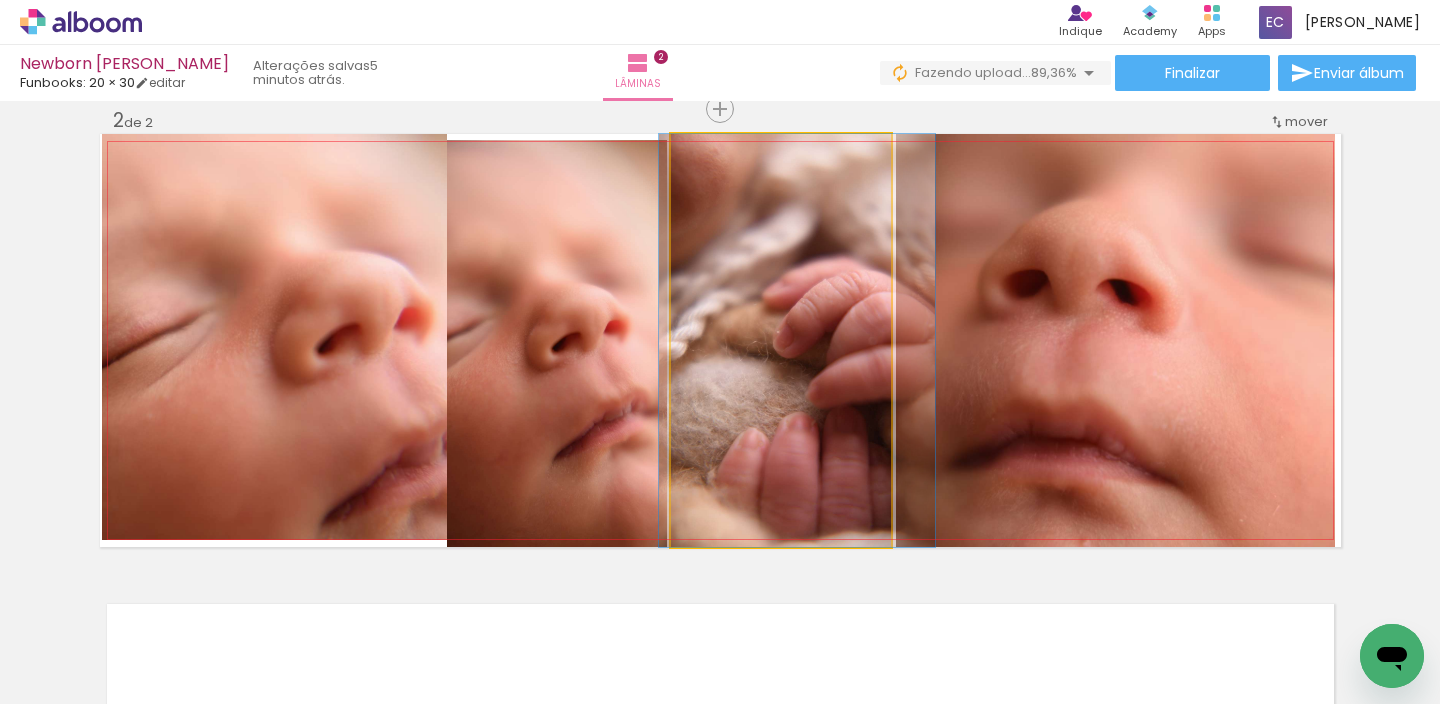 drag, startPoint x: 814, startPoint y: 412, endPoint x: 827, endPoint y: 416, distance: 13.601471 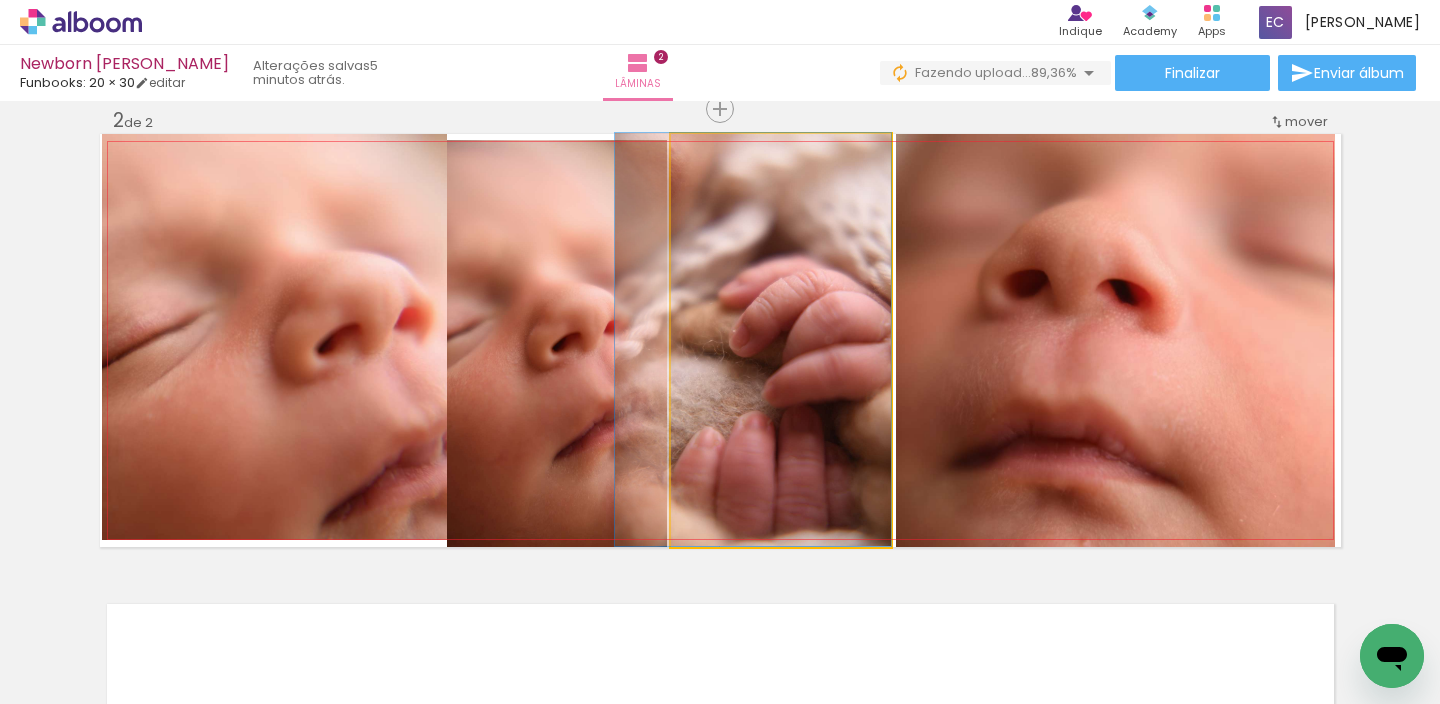drag, startPoint x: 807, startPoint y: 434, endPoint x: 785, endPoint y: 423, distance: 24.596748 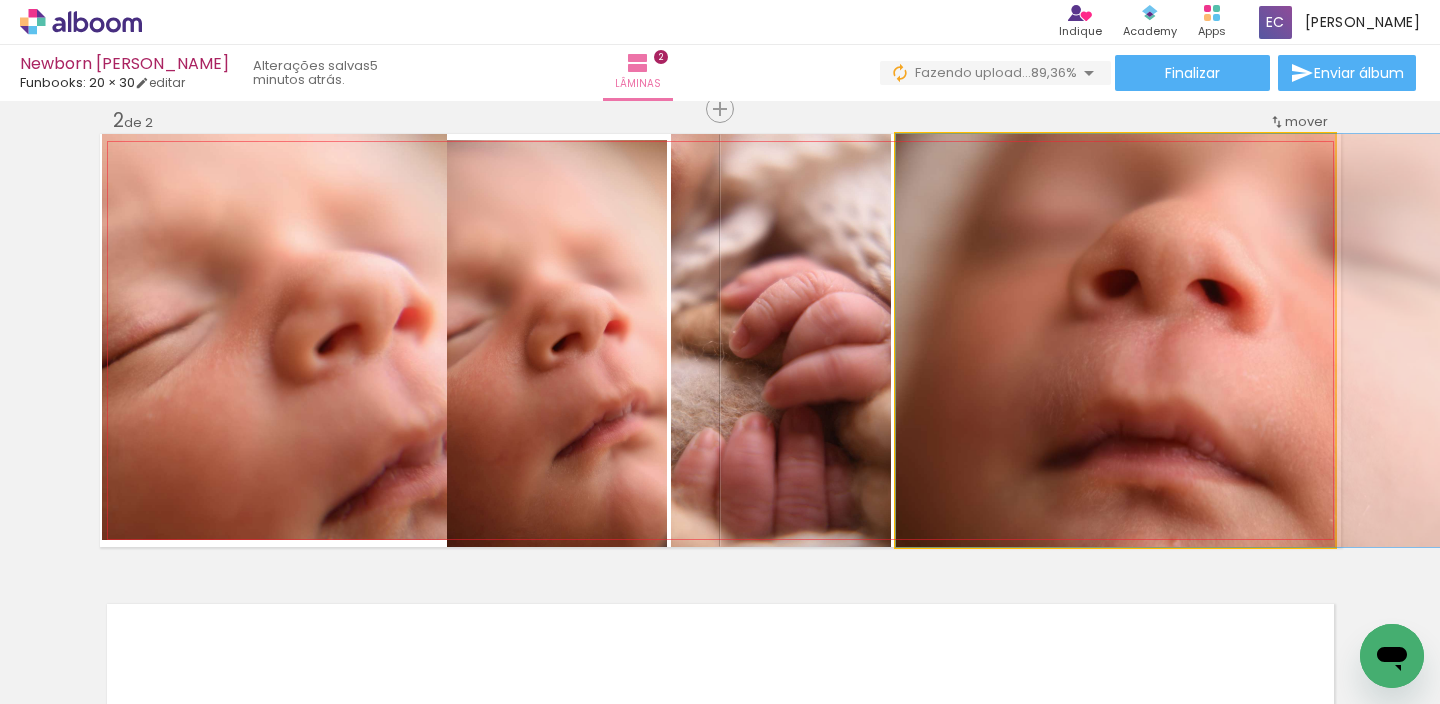 drag, startPoint x: 981, startPoint y: 409, endPoint x: 1056, endPoint y: 457, distance: 89.04493 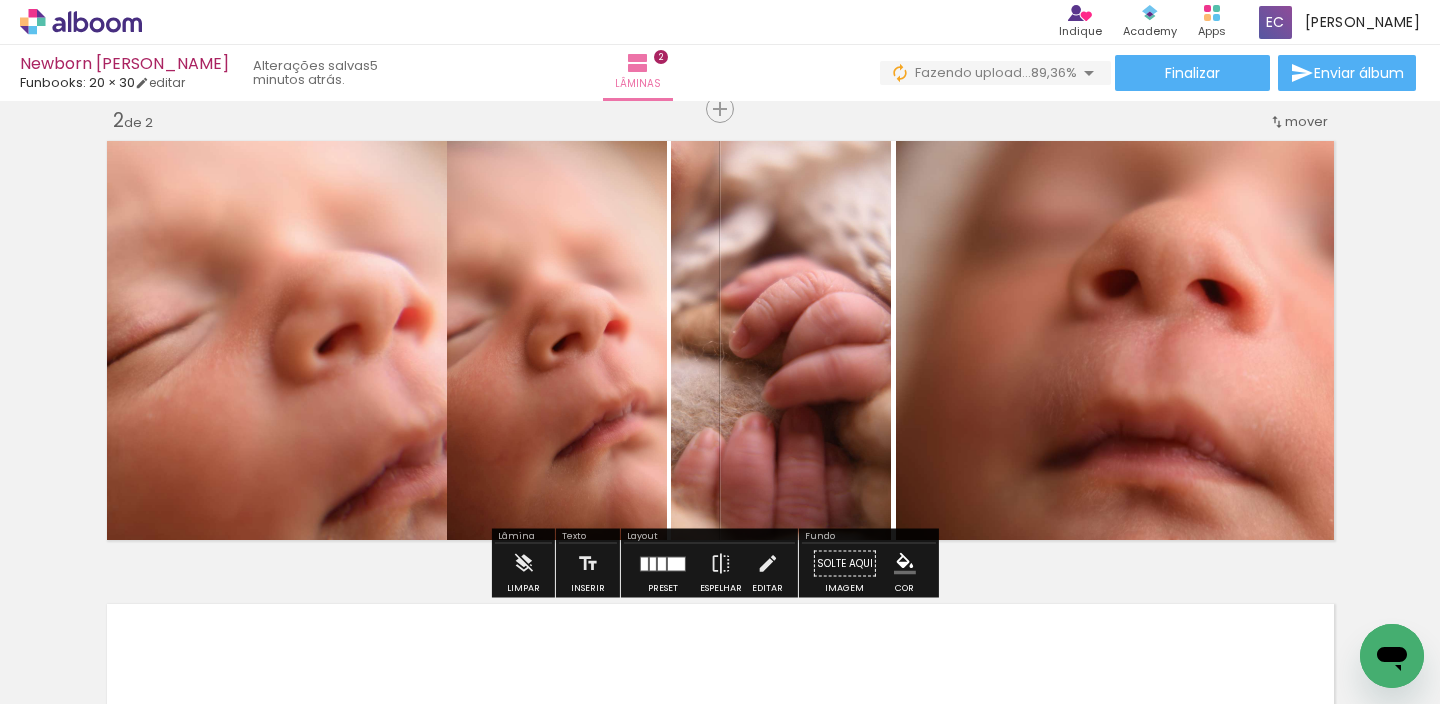 drag, startPoint x: 671, startPoint y: 556, endPoint x: 638, endPoint y: 563, distance: 33.734257 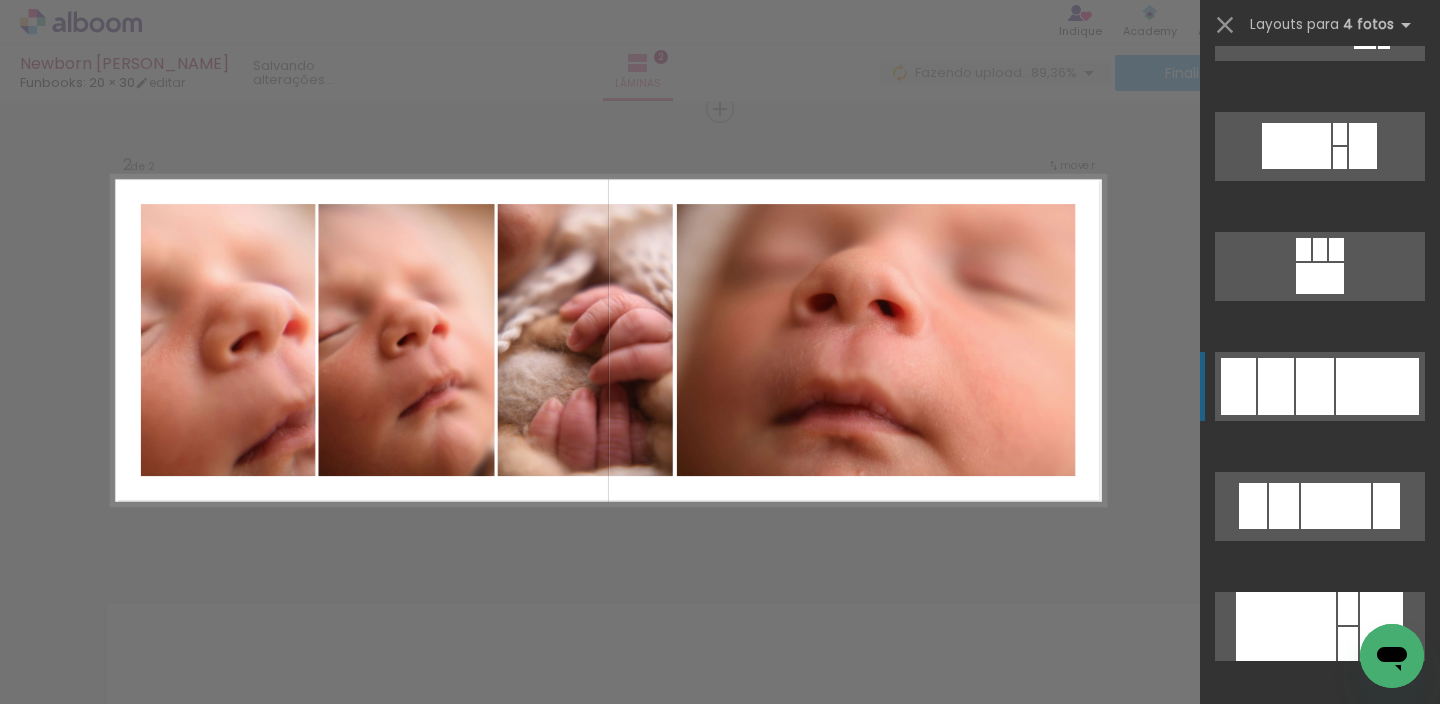 scroll, scrollTop: 10440, scrollLeft: 0, axis: vertical 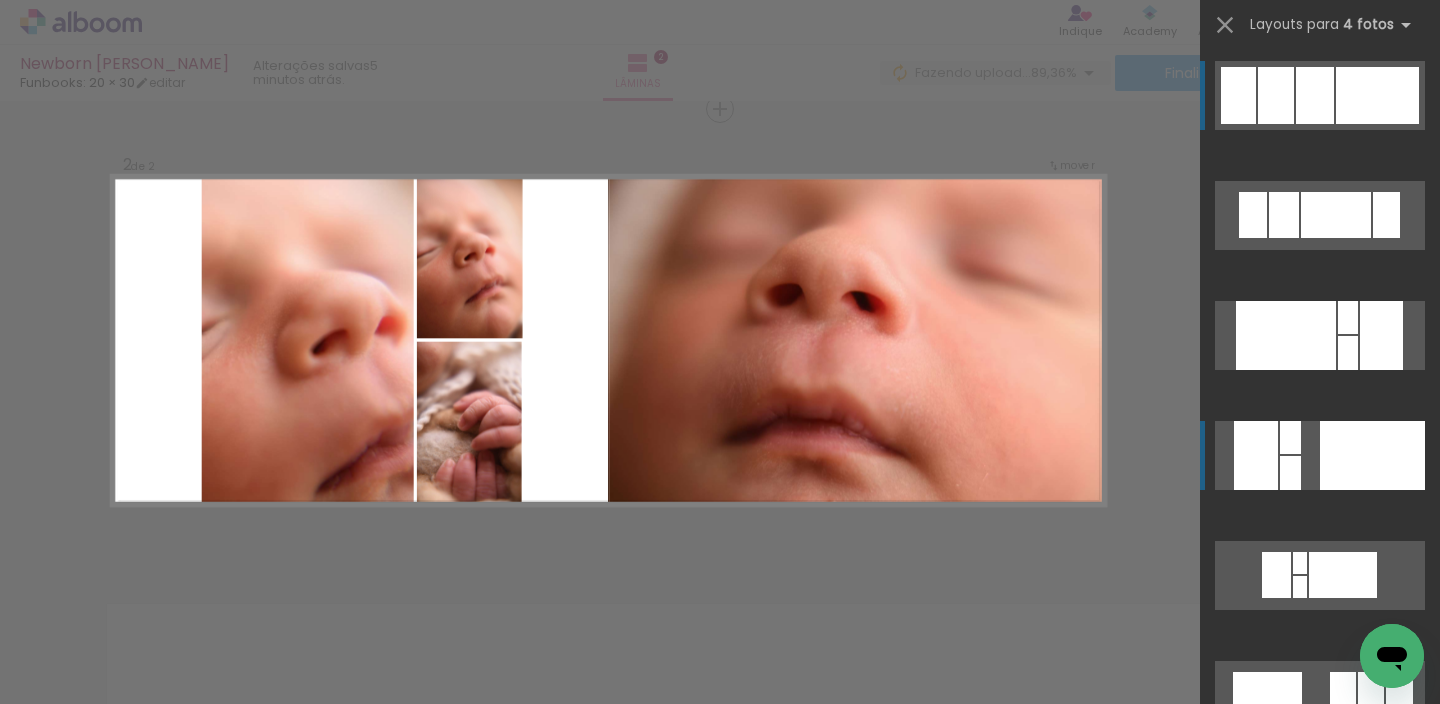 click at bounding box center (1348, 353) 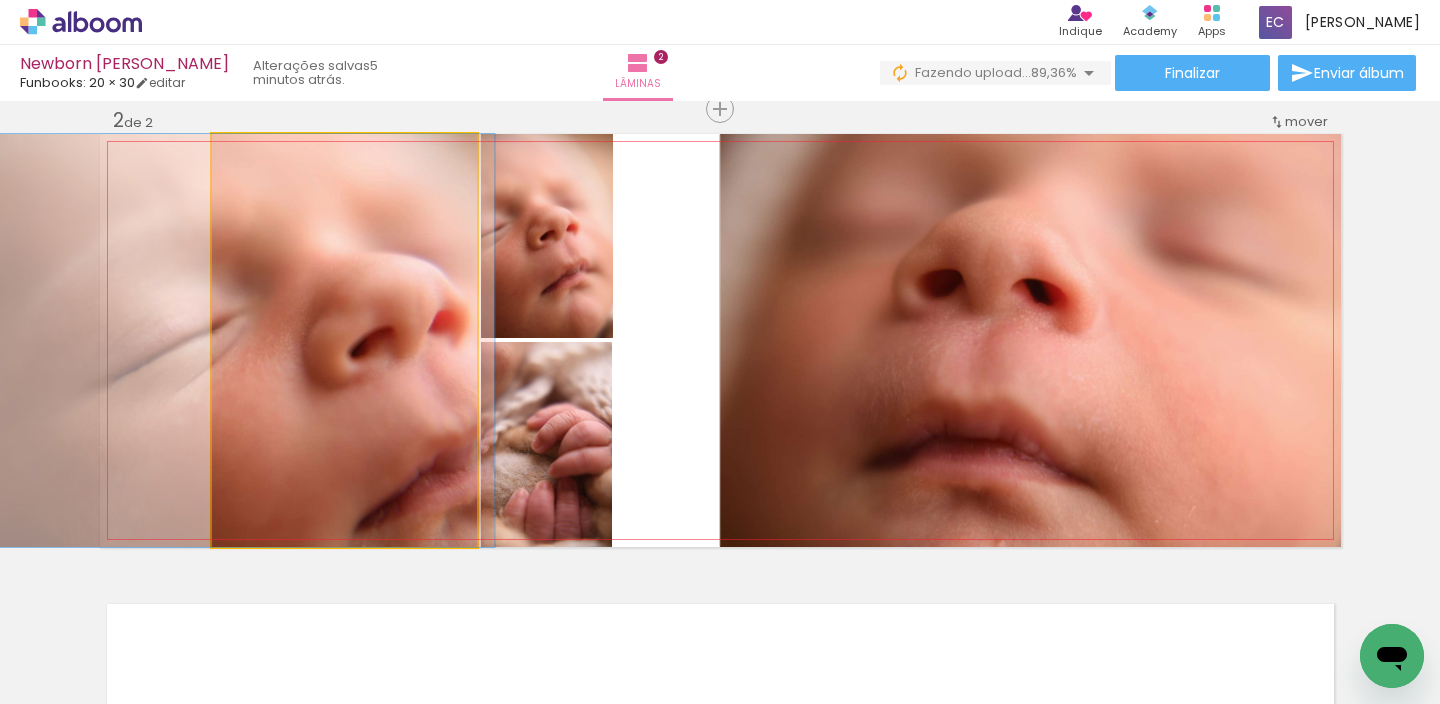 click 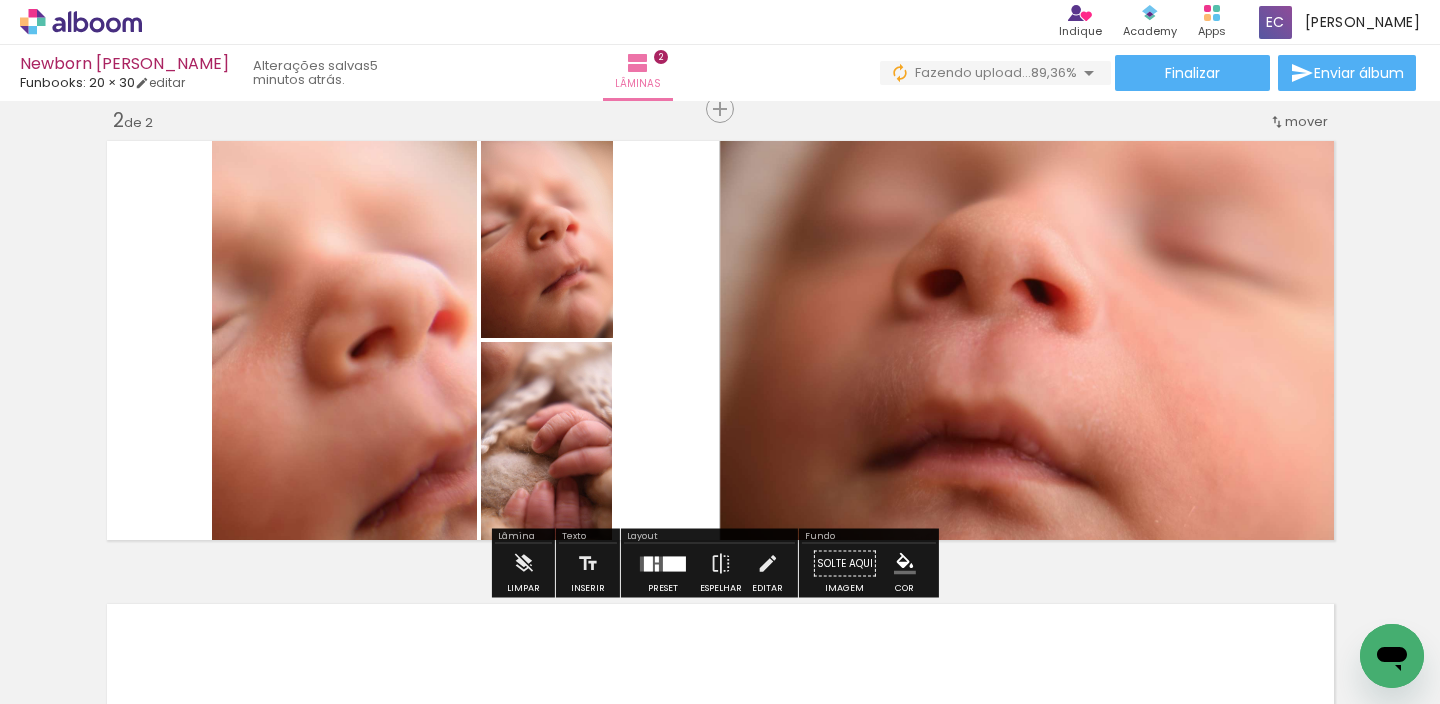 click 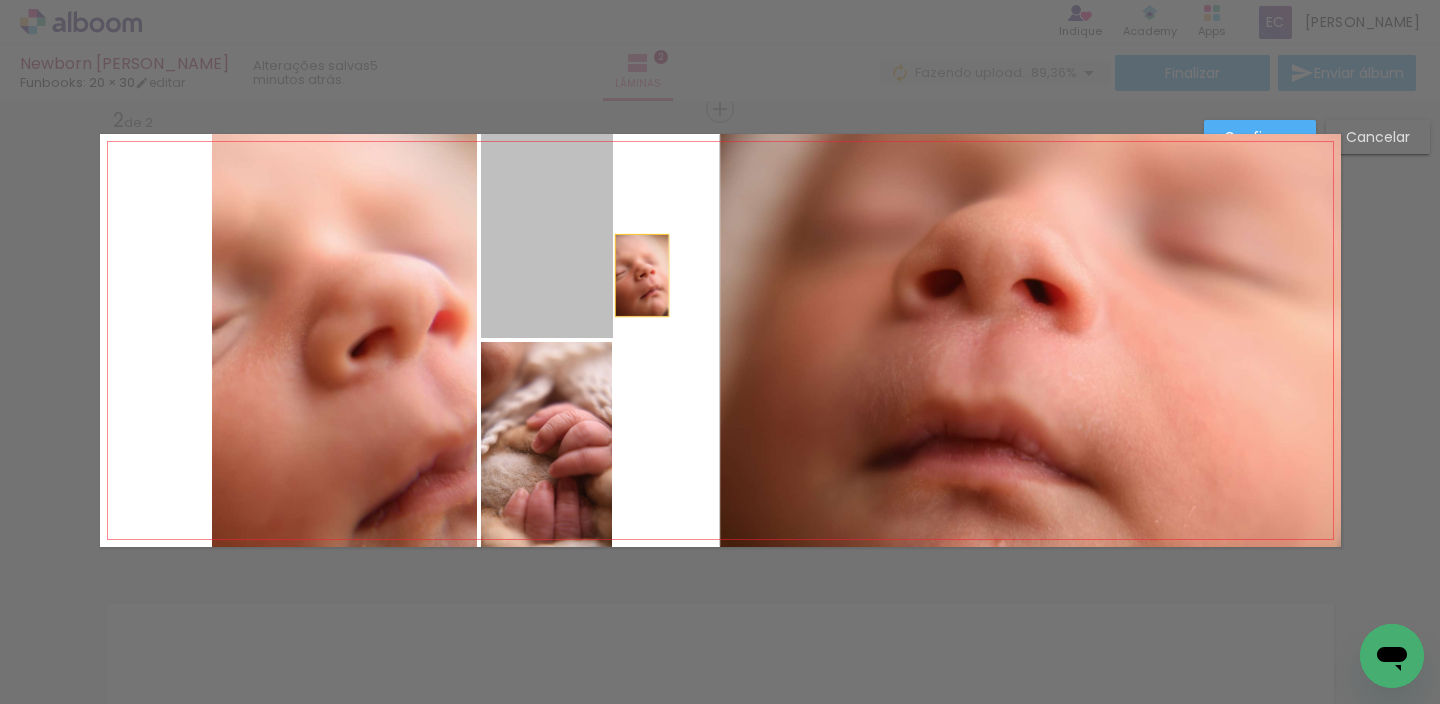drag, startPoint x: 570, startPoint y: 261, endPoint x: 625, endPoint y: 272, distance: 56.089214 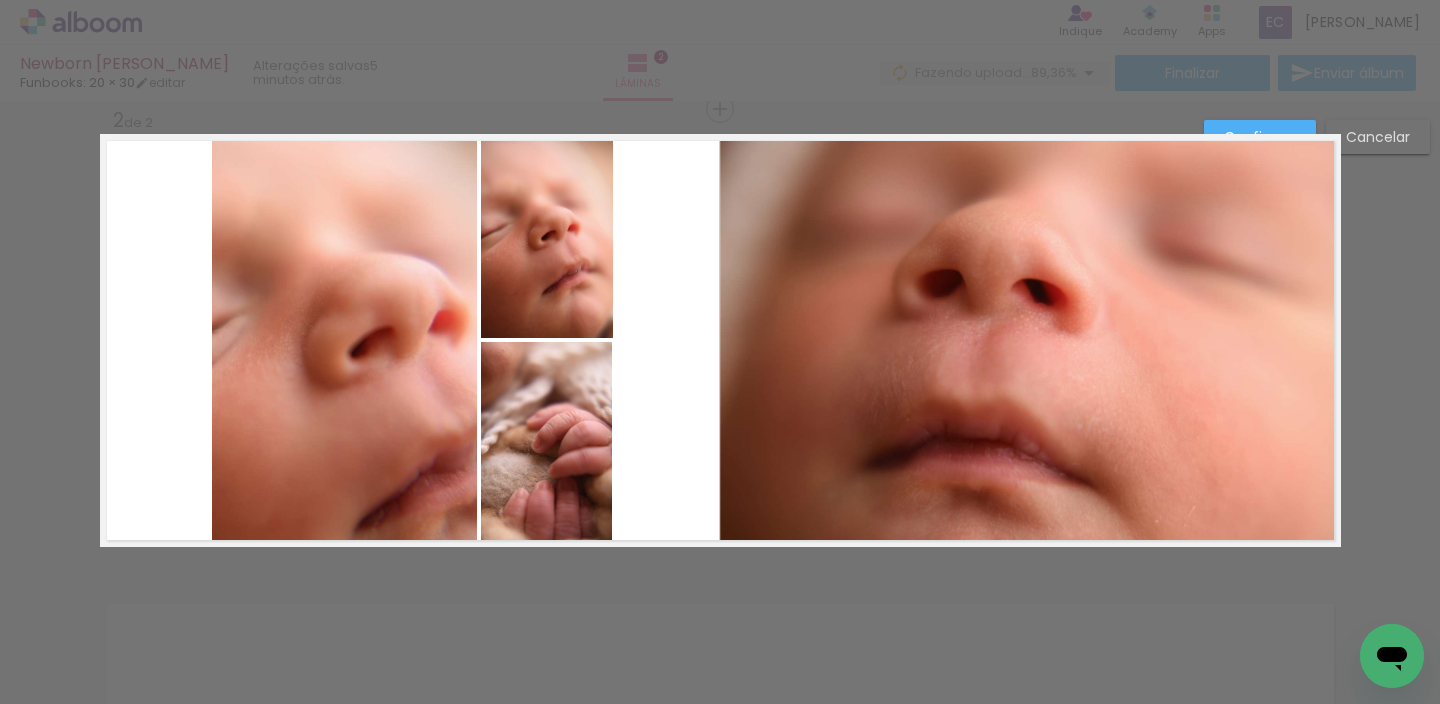 click 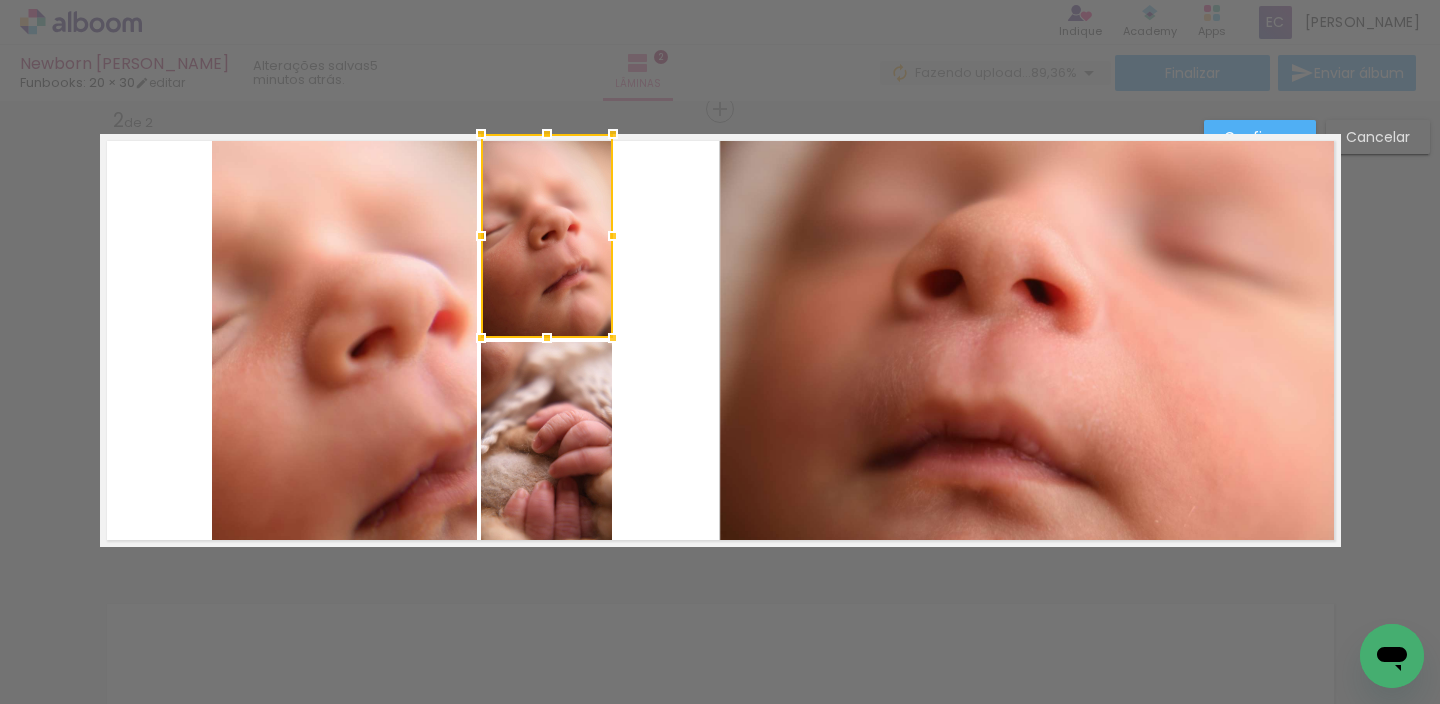 click at bounding box center (547, 236) 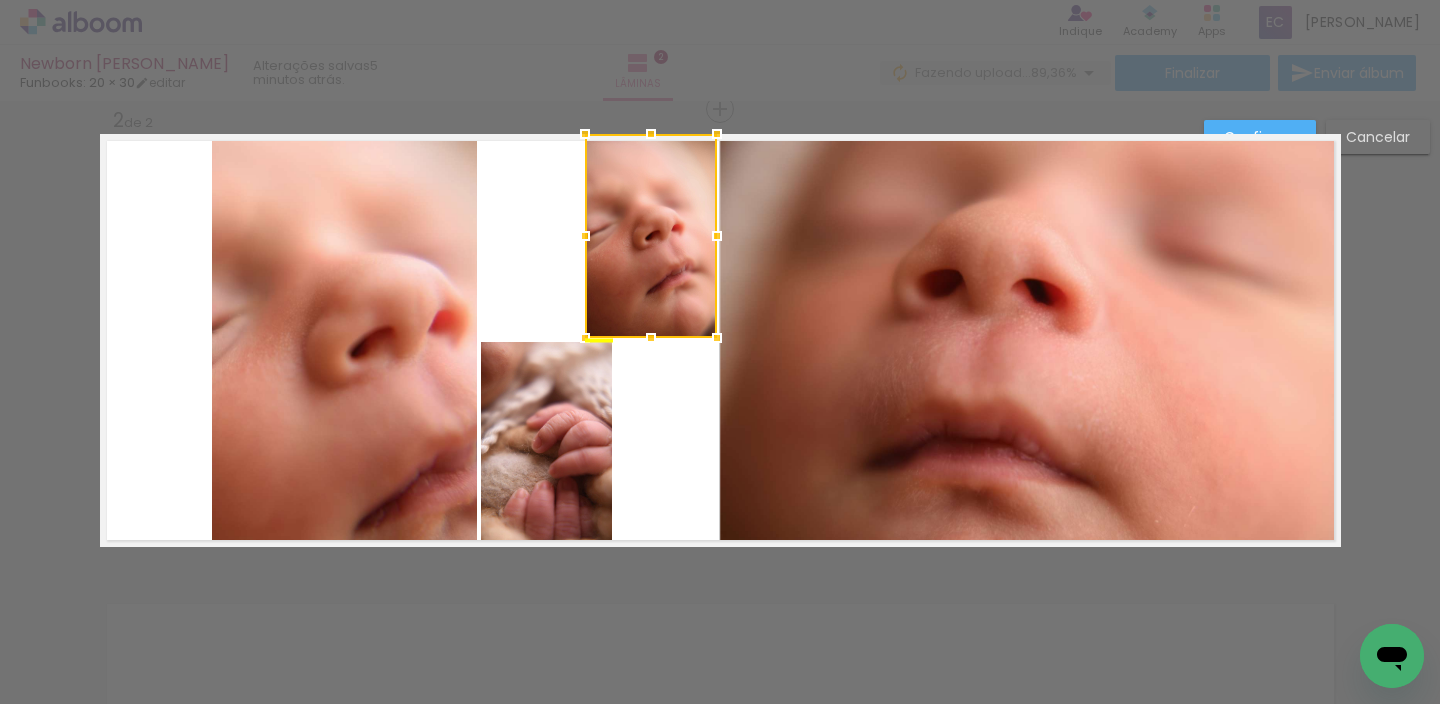 drag, startPoint x: 565, startPoint y: 244, endPoint x: 669, endPoint y: 245, distance: 104.00481 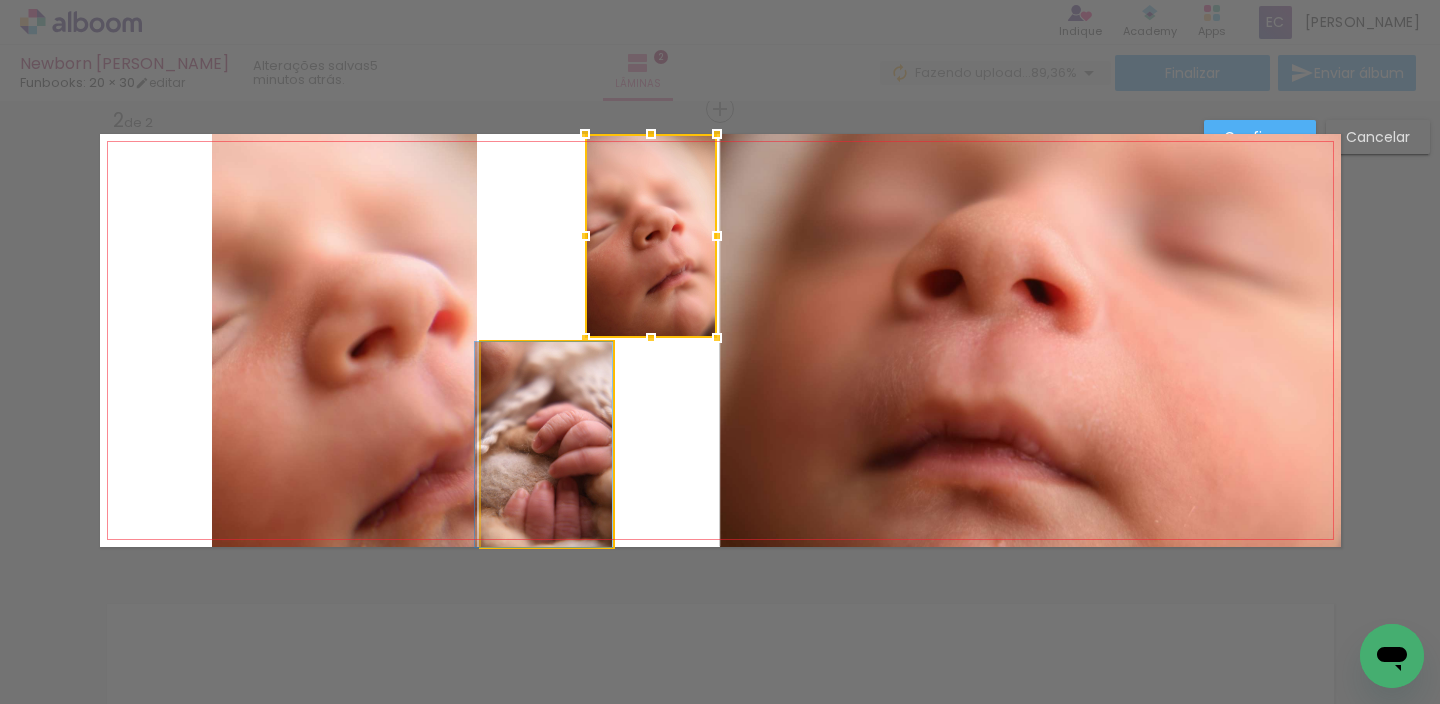 click 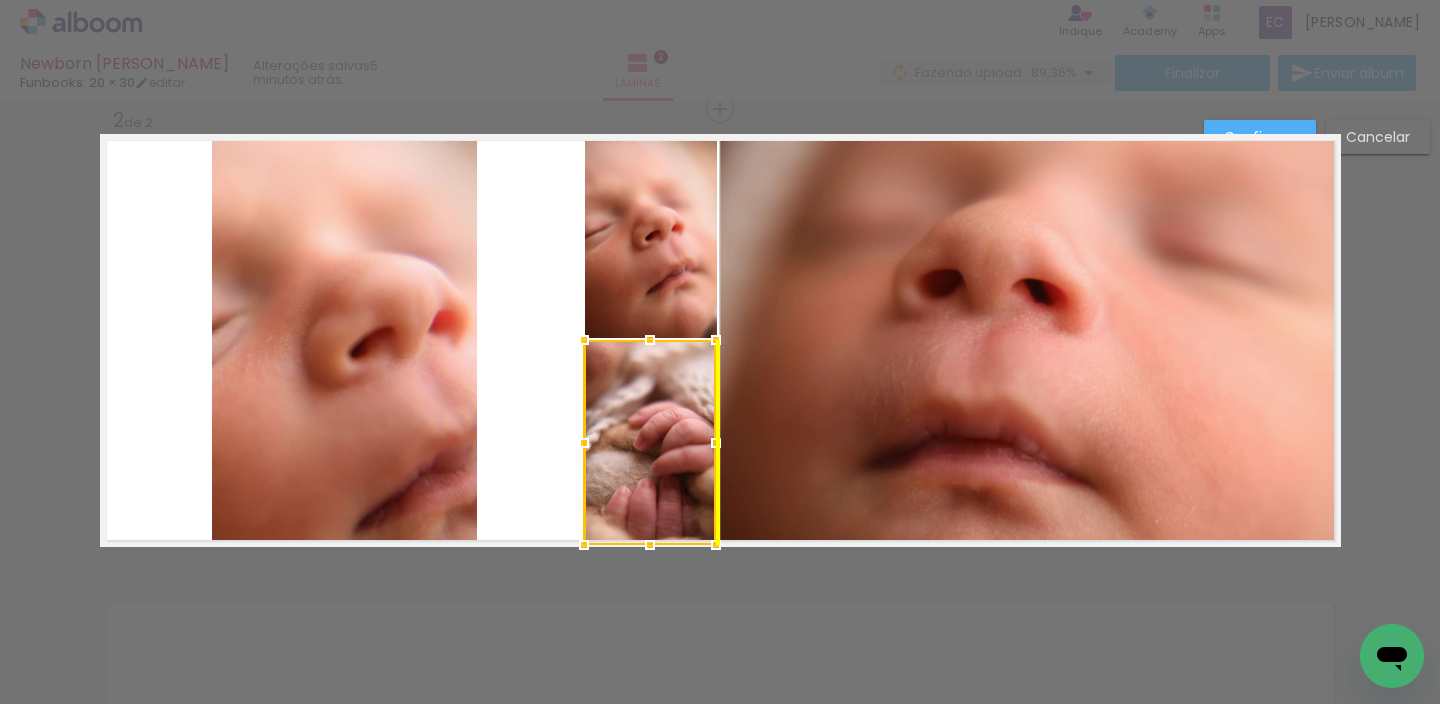 drag, startPoint x: 544, startPoint y: 442, endPoint x: 645, endPoint y: 437, distance: 101.12369 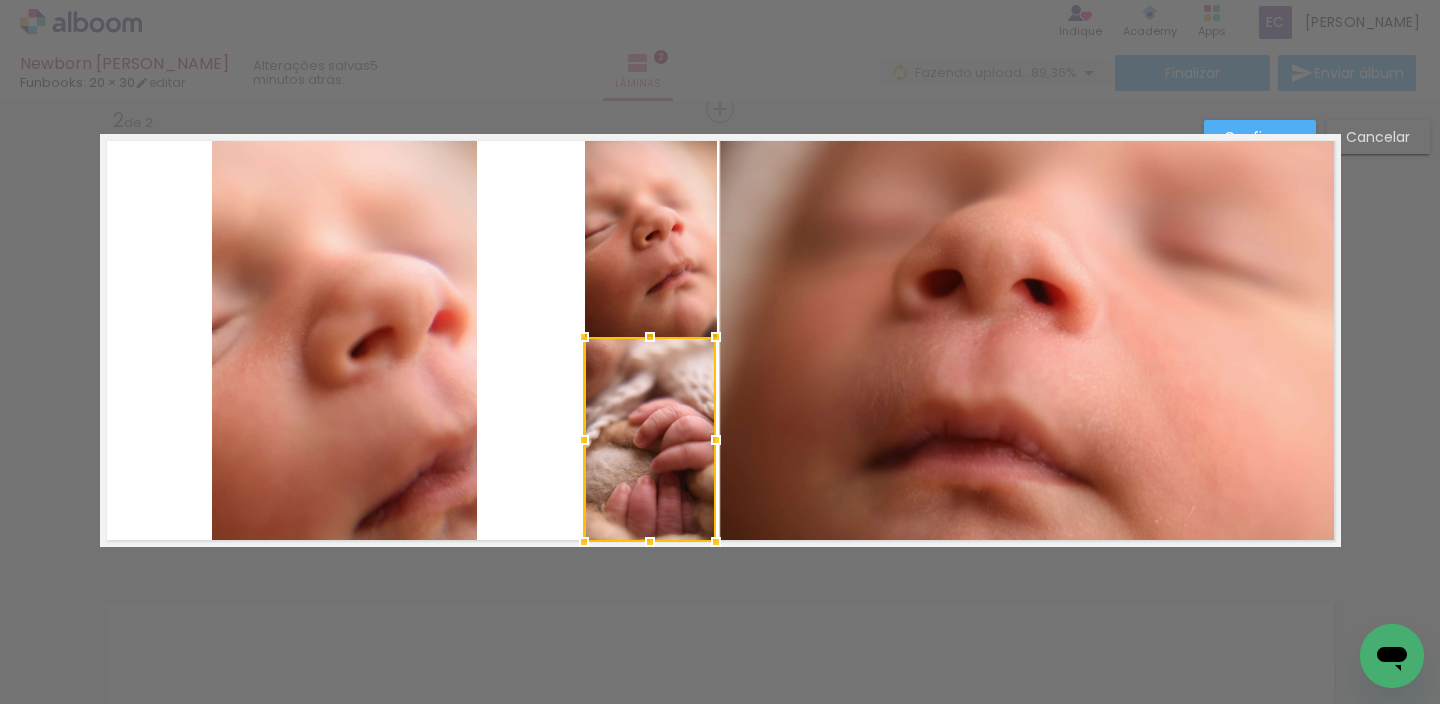 click 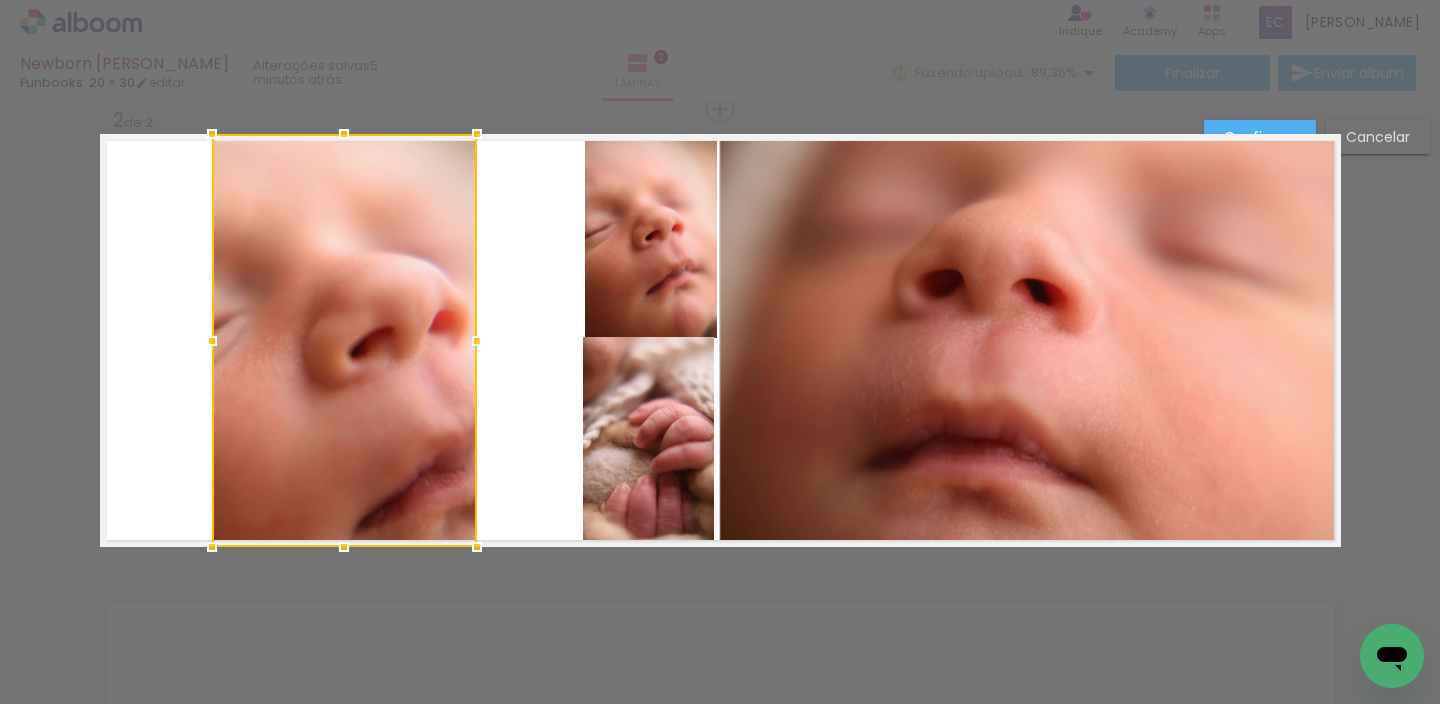 click 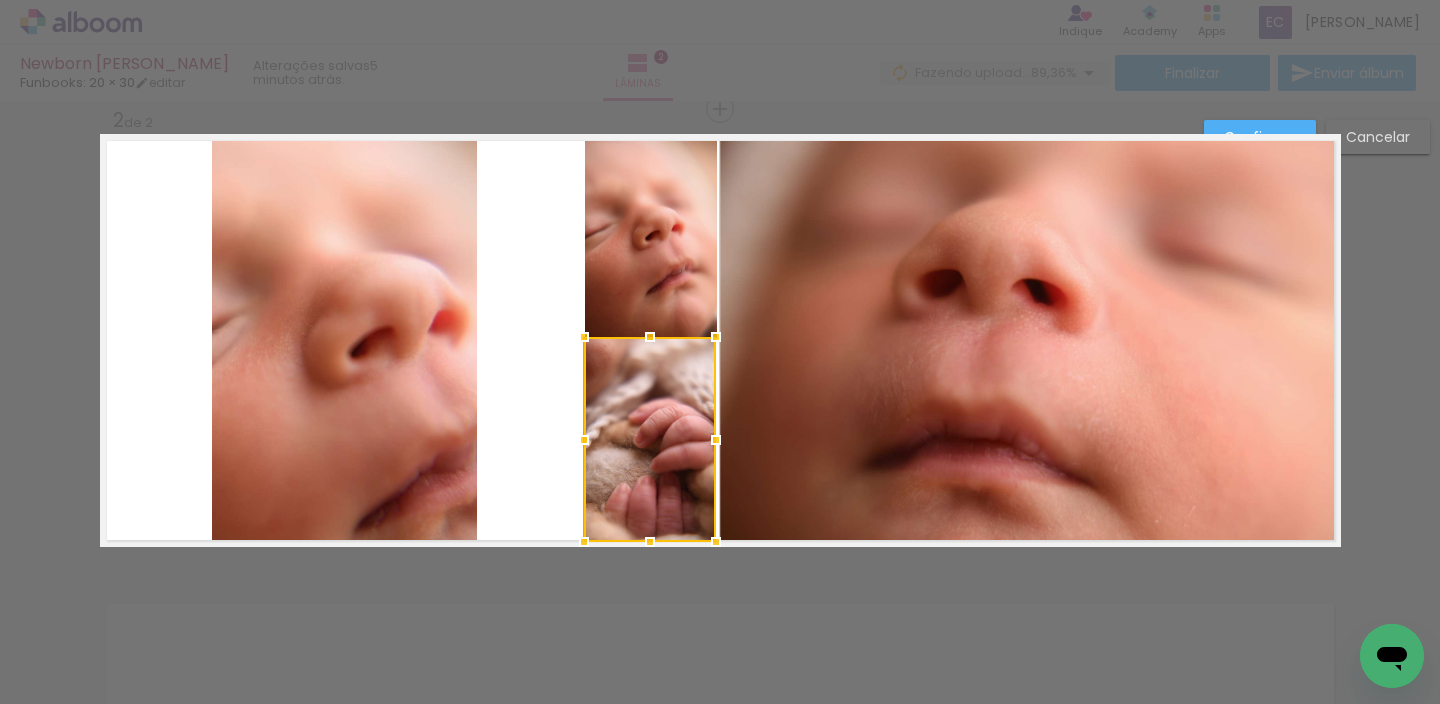 click at bounding box center [650, 439] 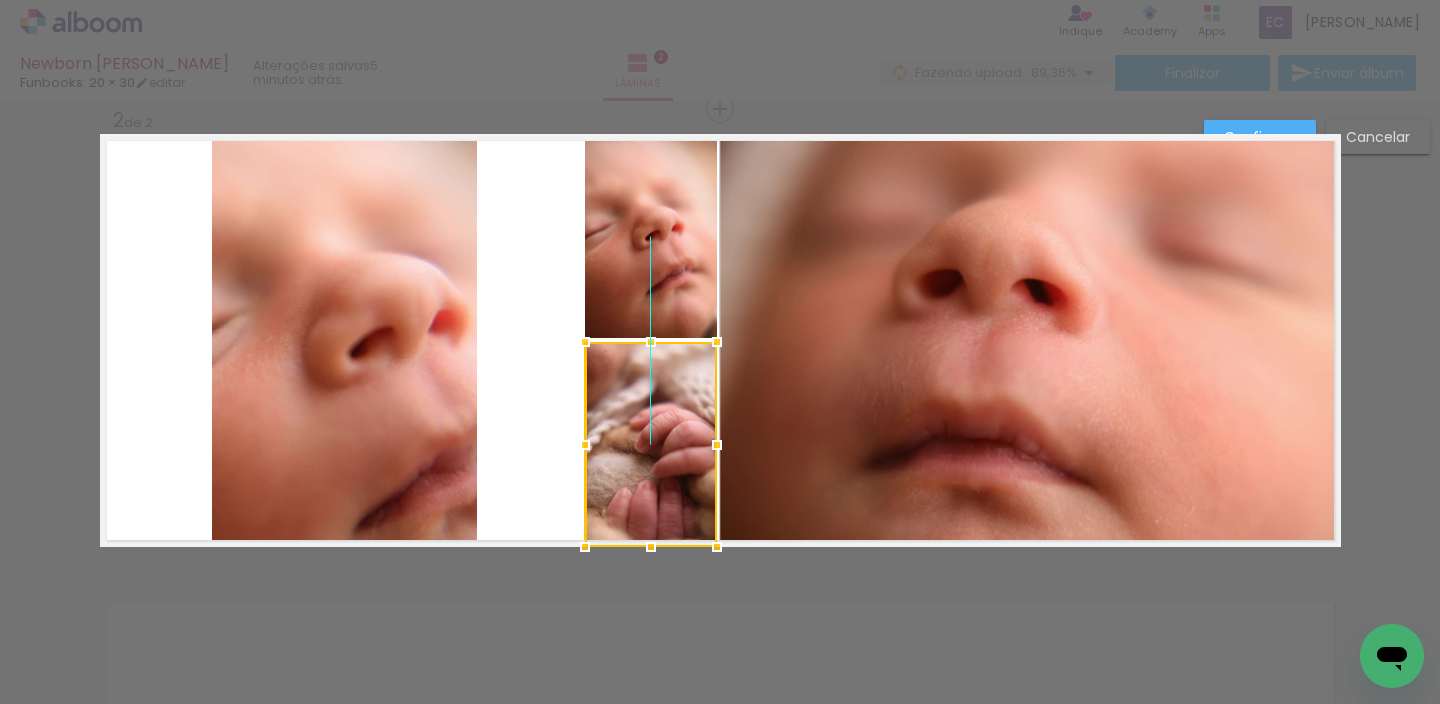 click at bounding box center [651, 444] 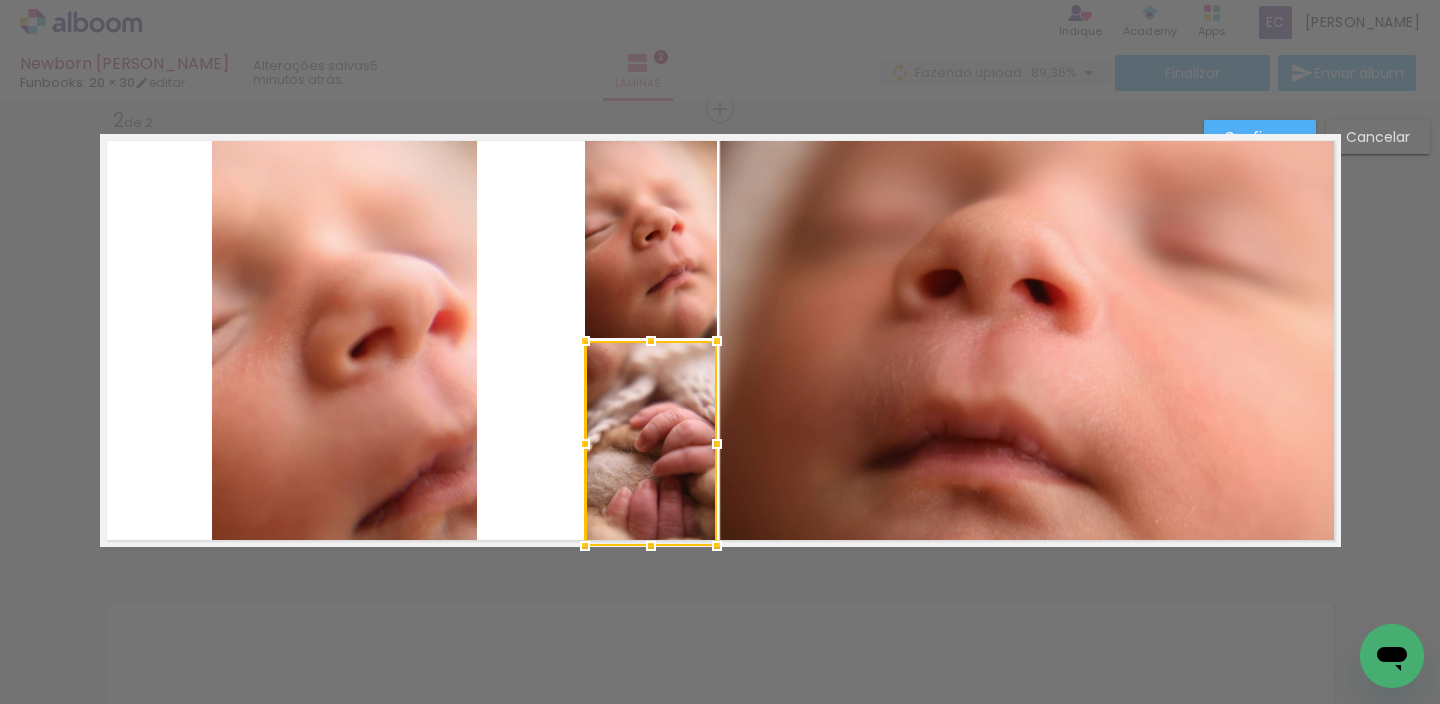 click 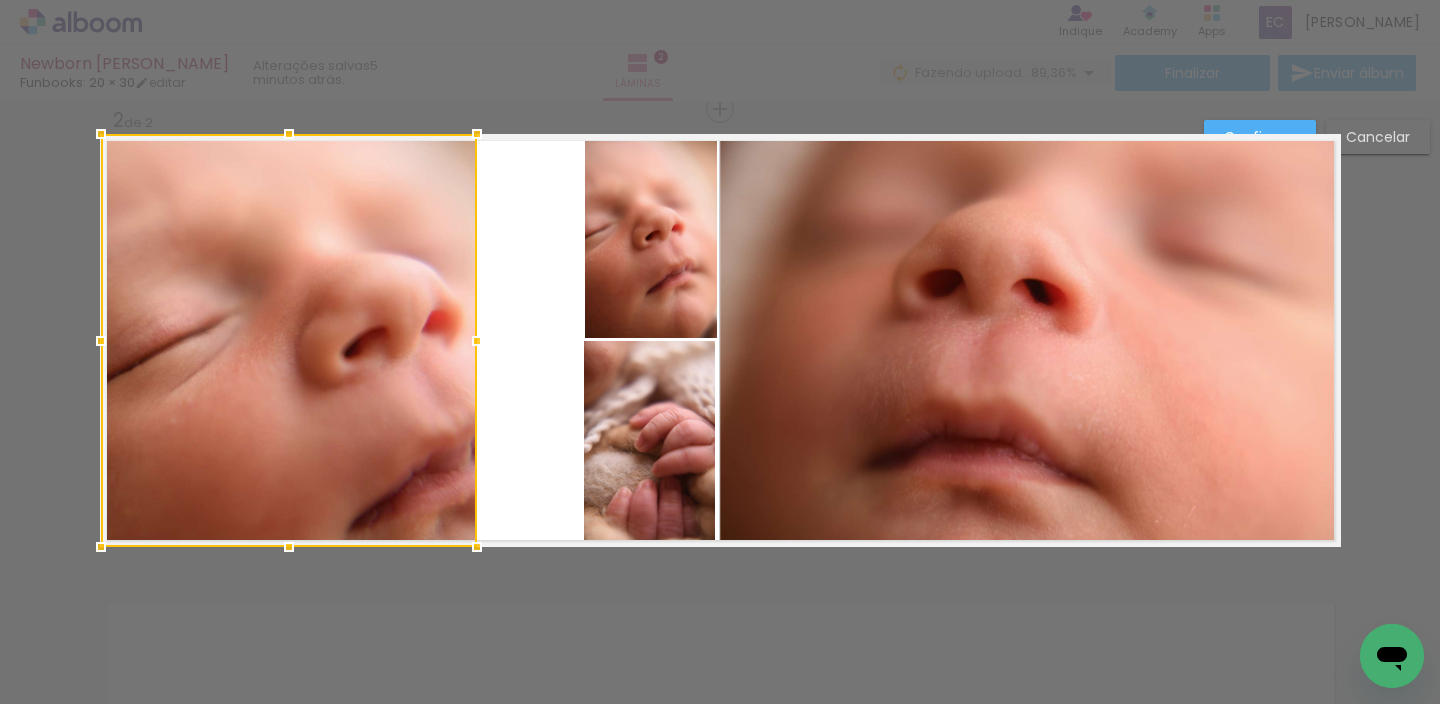 drag, startPoint x: 195, startPoint y: 333, endPoint x: 182, endPoint y: 334, distance: 13.038404 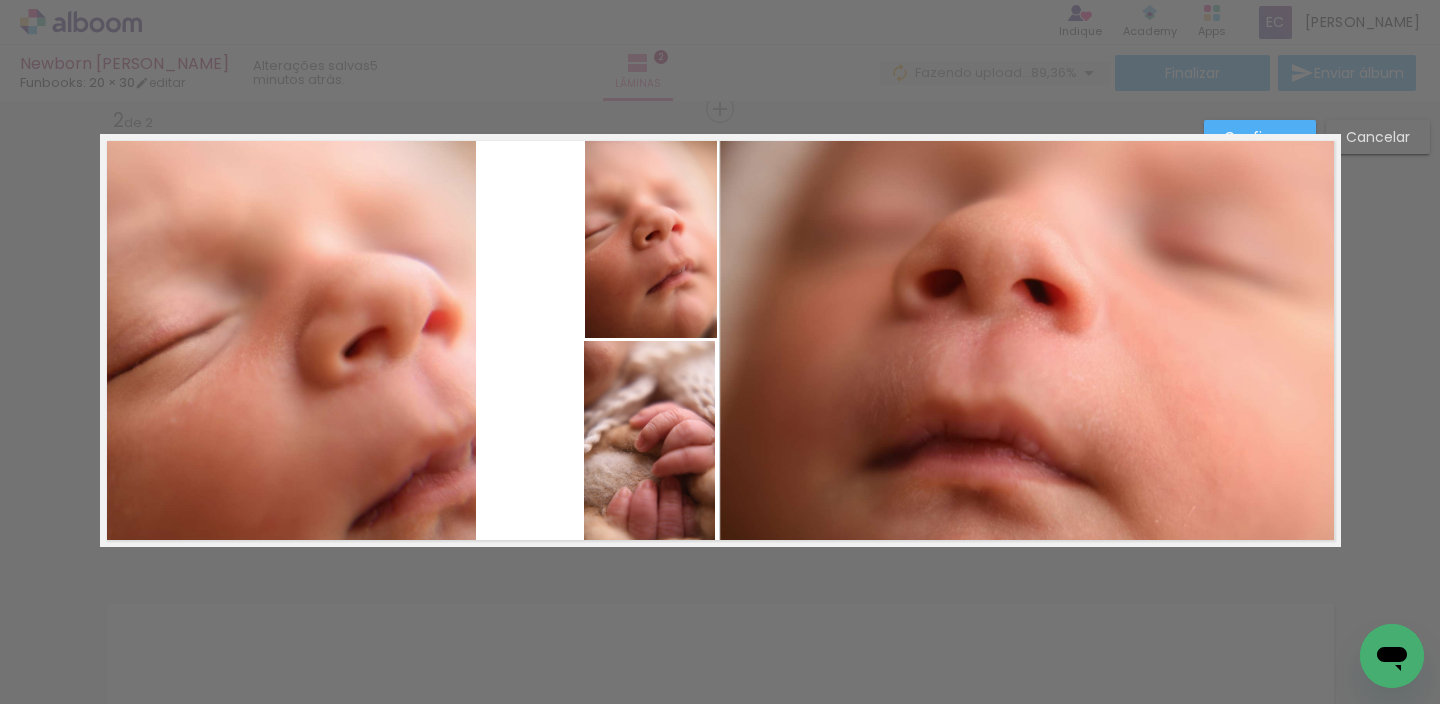 click 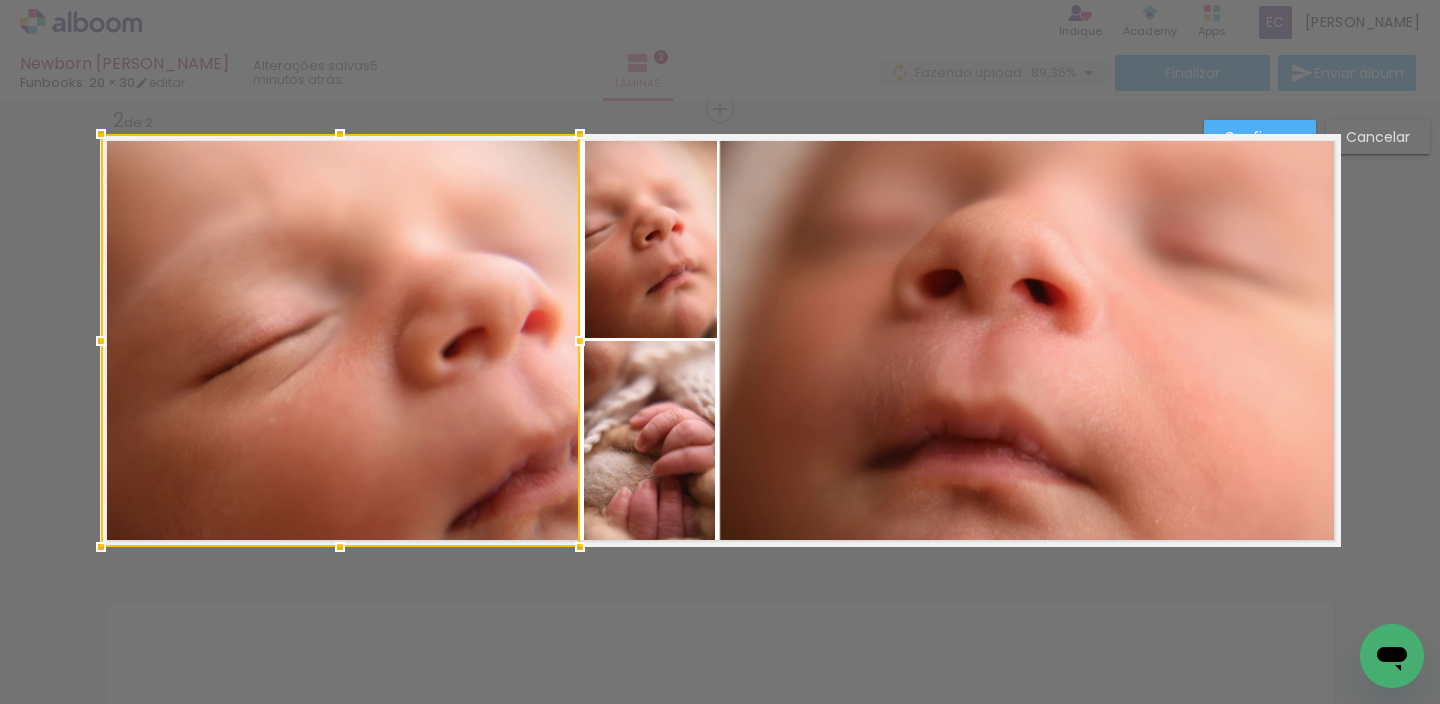 drag, startPoint x: 476, startPoint y: 335, endPoint x: 596, endPoint y: 344, distance: 120.33703 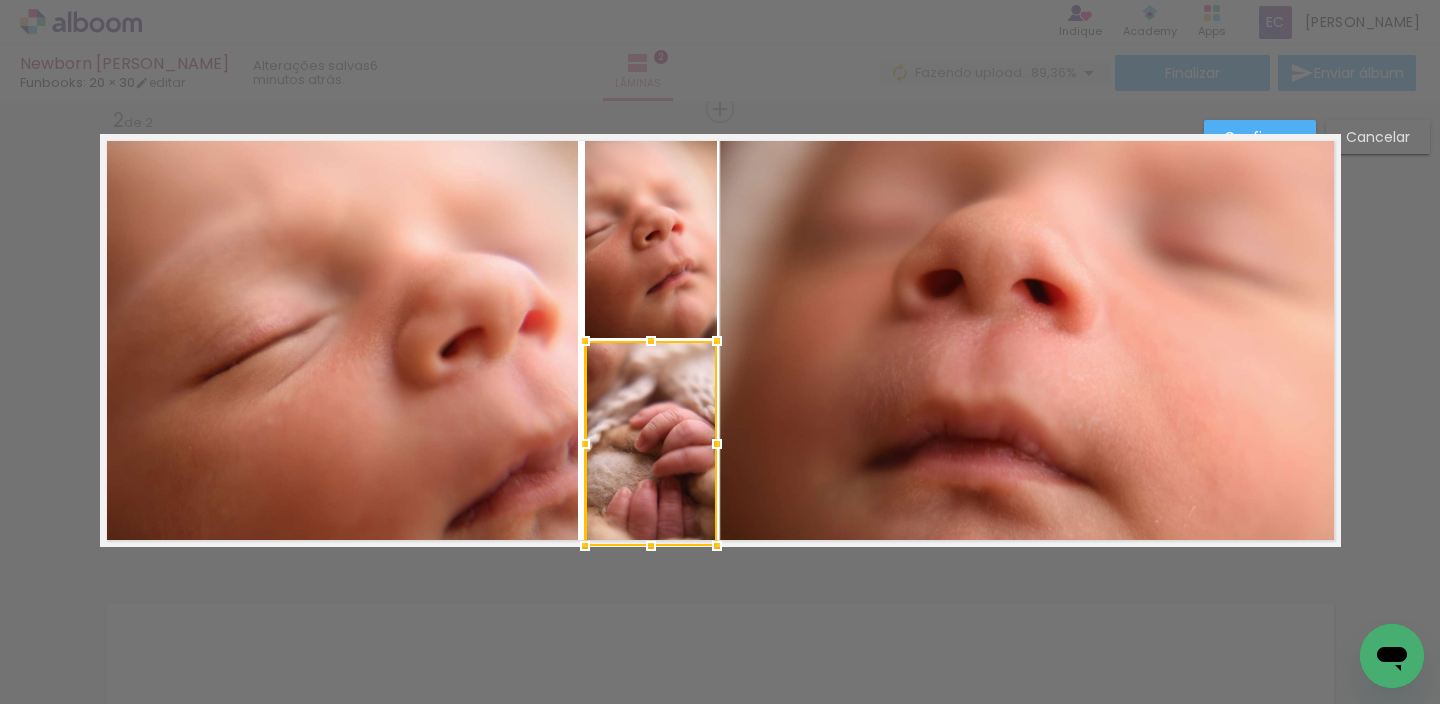 click on "Confirmar" at bounding box center [1260, 137] 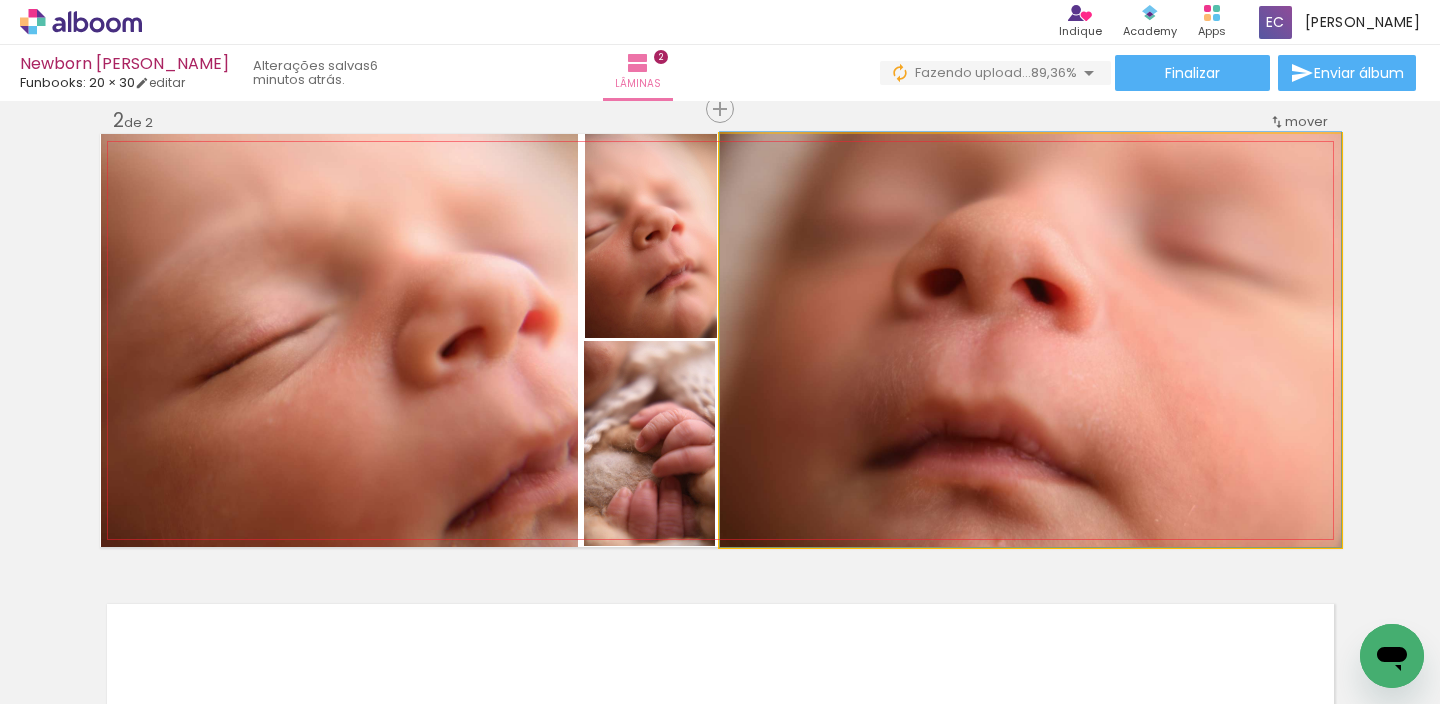 drag, startPoint x: 1022, startPoint y: 392, endPoint x: 1053, endPoint y: 396, distance: 31.257 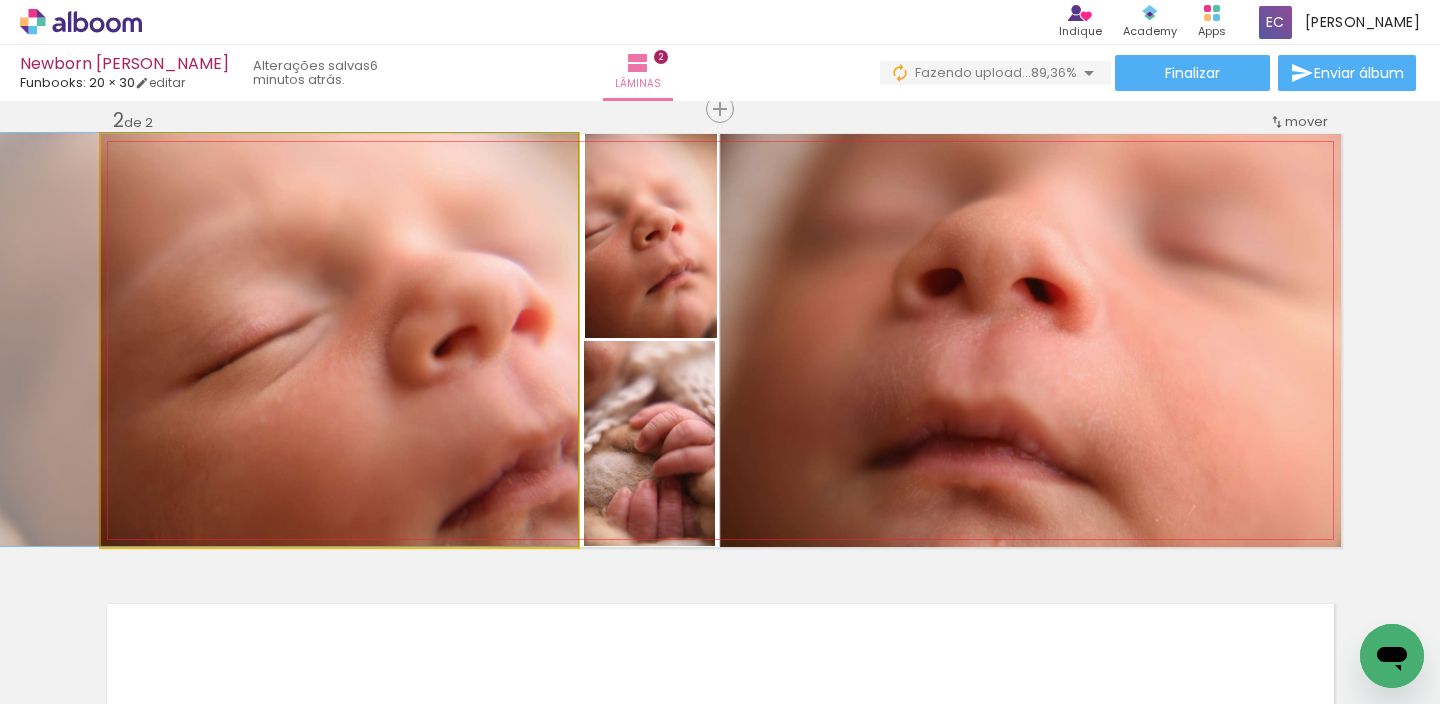 drag, startPoint x: 450, startPoint y: 382, endPoint x: 404, endPoint y: 389, distance: 46.52956 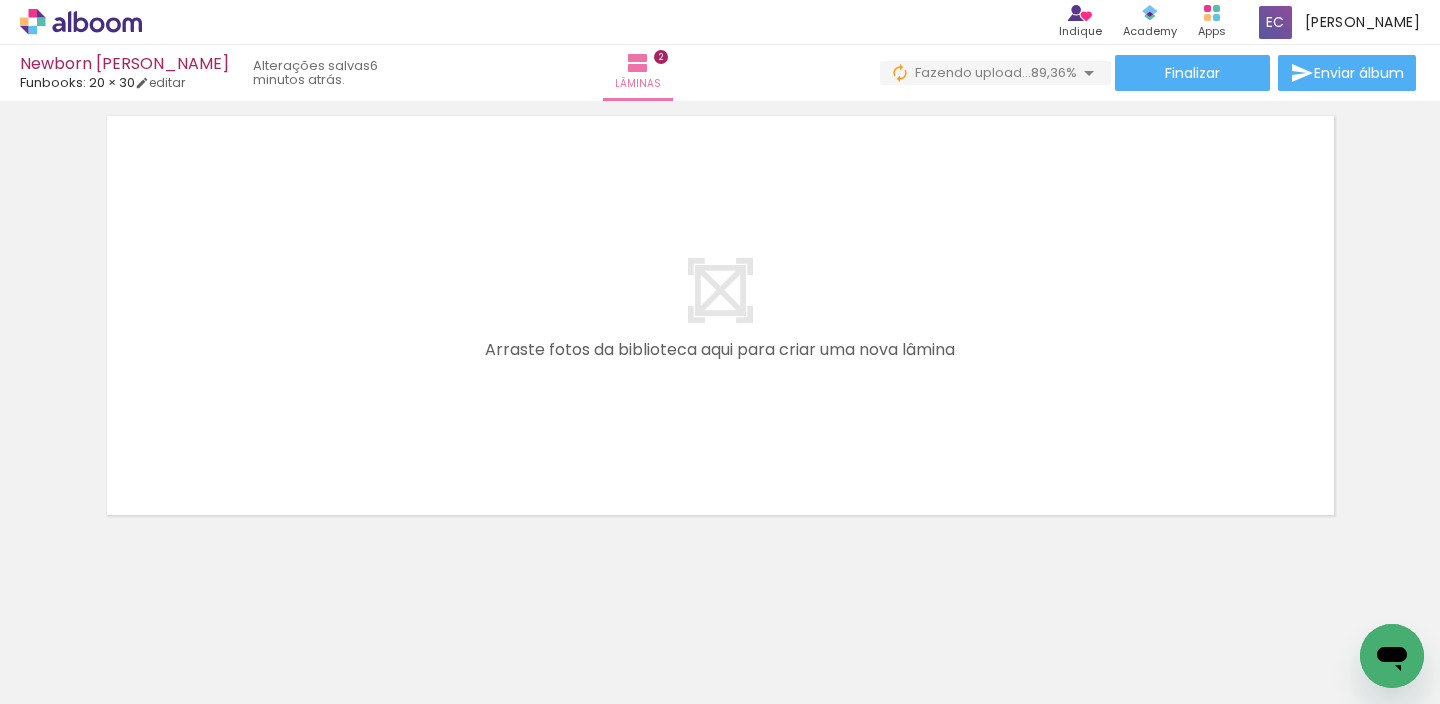 scroll, scrollTop: 982, scrollLeft: 0, axis: vertical 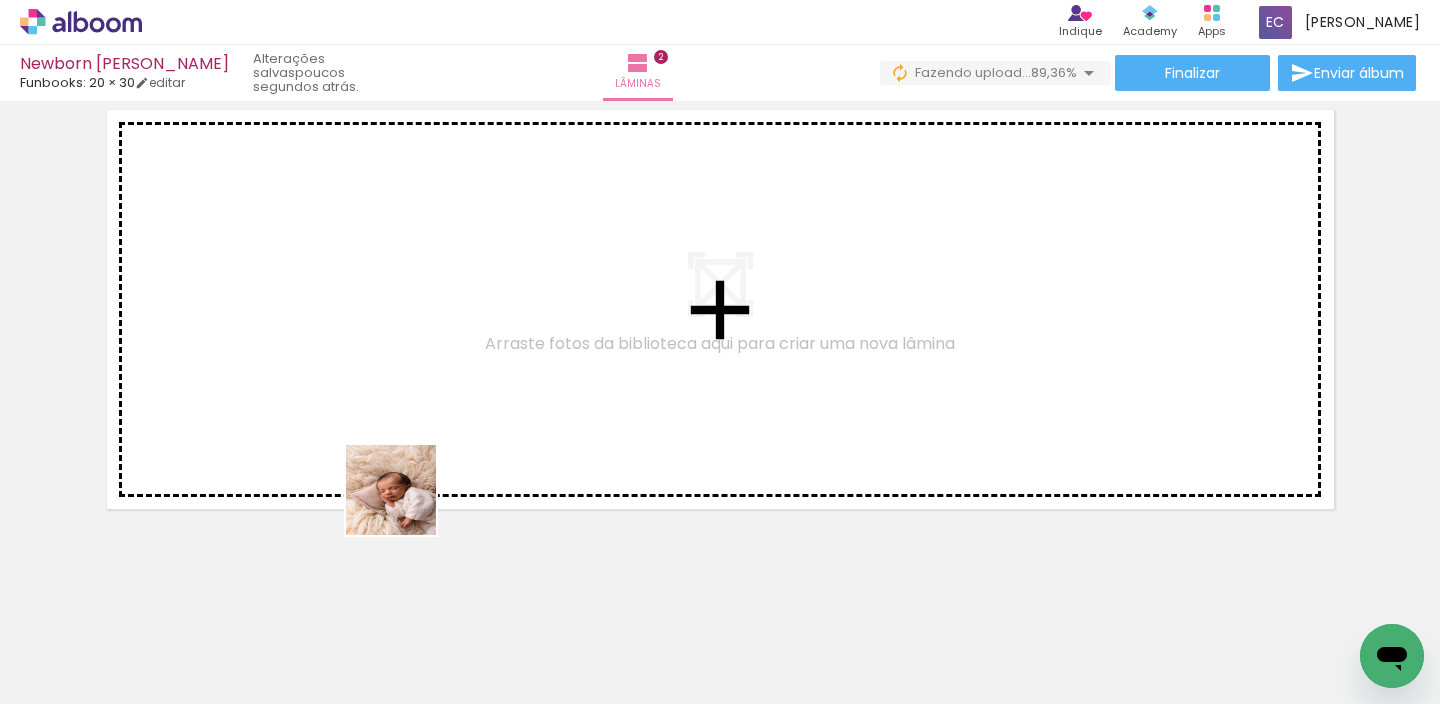 drag, startPoint x: 389, startPoint y: 628, endPoint x: 451, endPoint y: 463, distance: 176.264 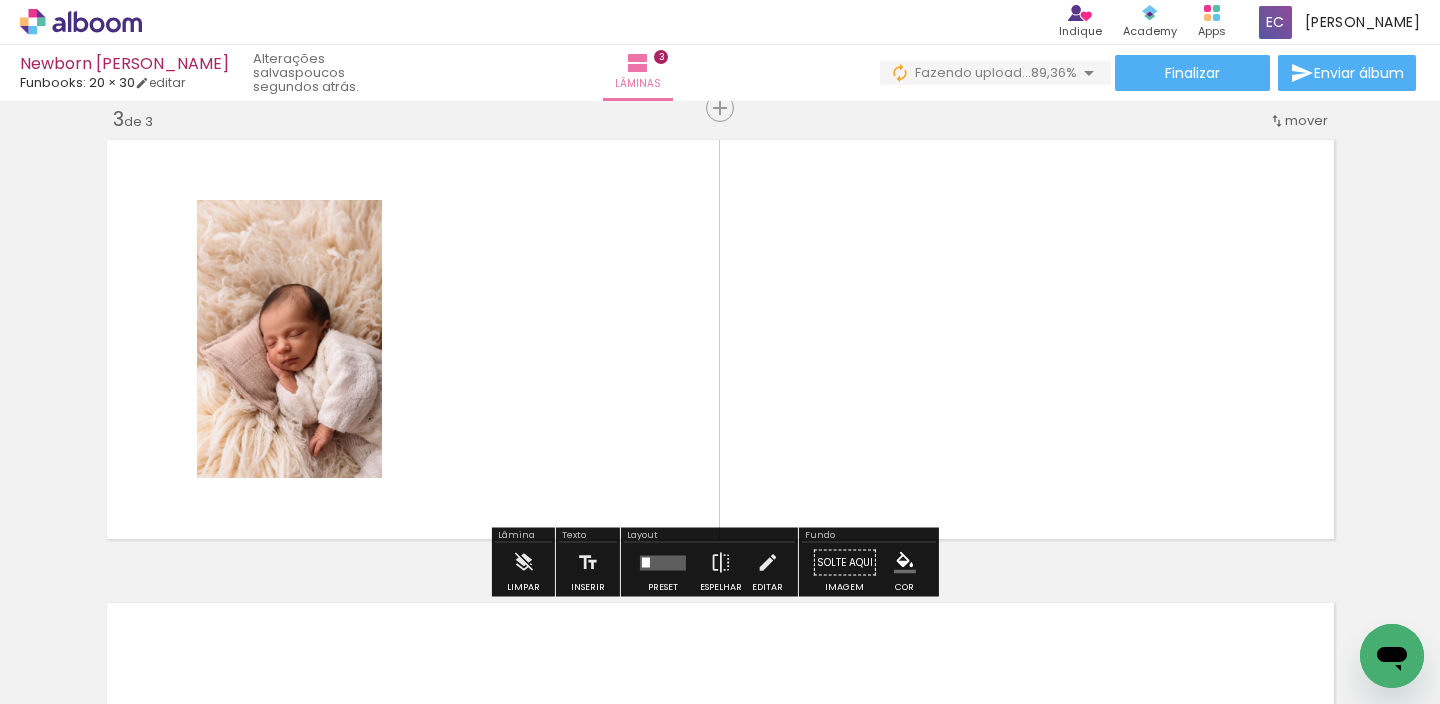 scroll, scrollTop: 951, scrollLeft: 0, axis: vertical 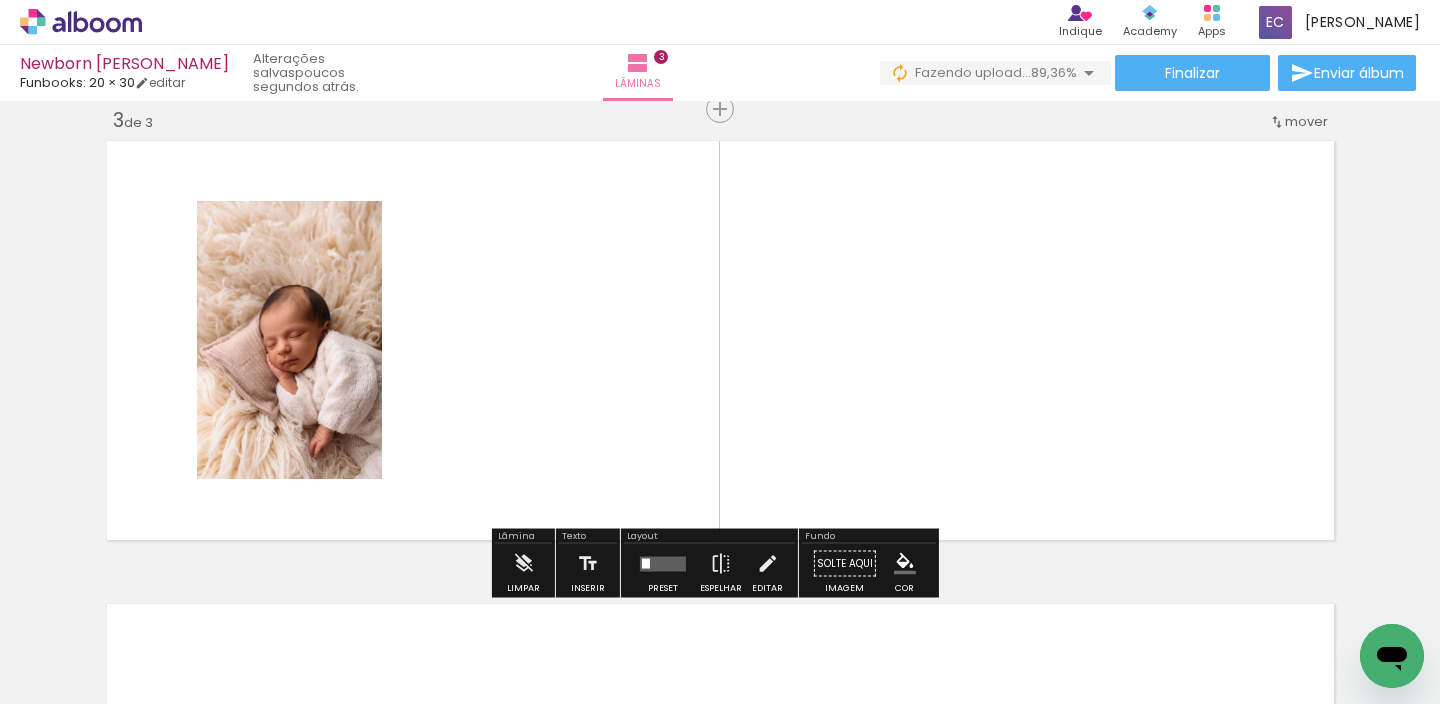 drag, startPoint x: 490, startPoint y: 624, endPoint x: 567, endPoint y: 415, distance: 222.73302 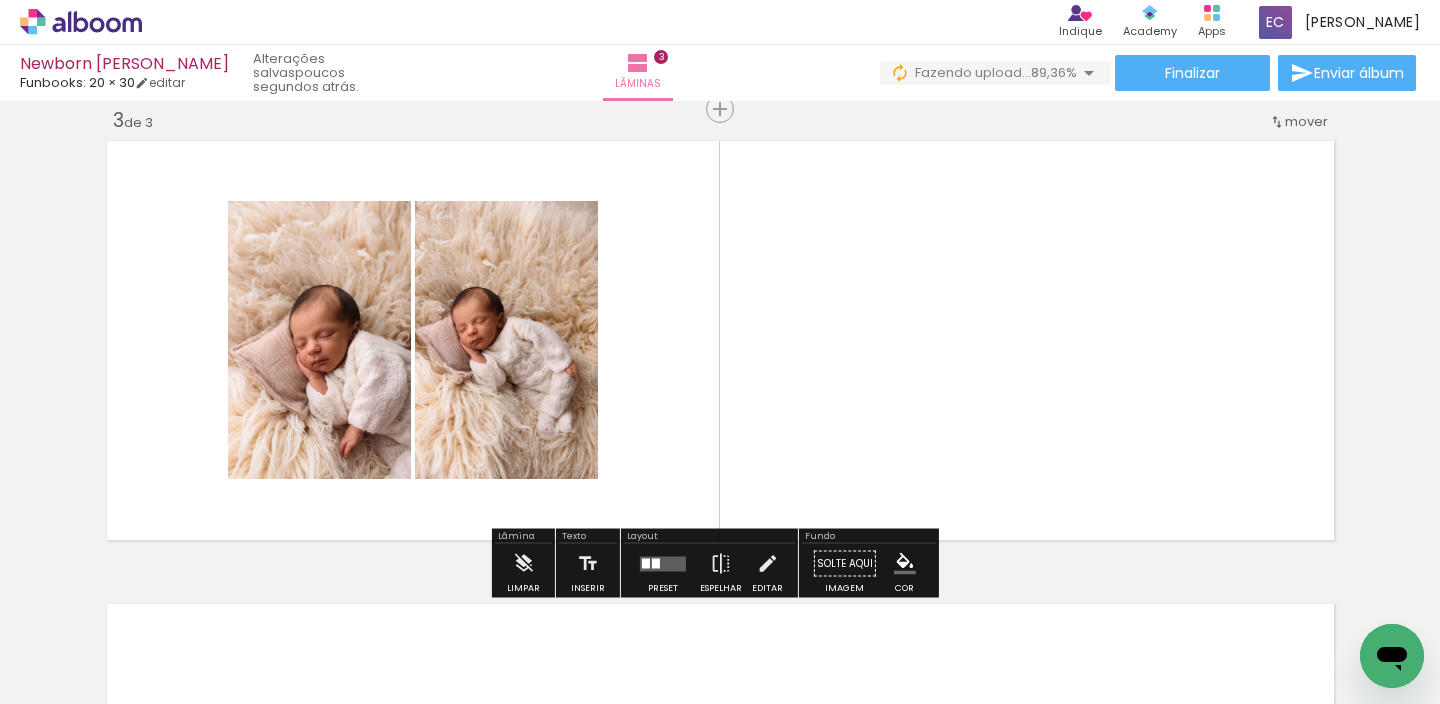 drag, startPoint x: 673, startPoint y: 512, endPoint x: 750, endPoint y: 417, distance: 122.28655 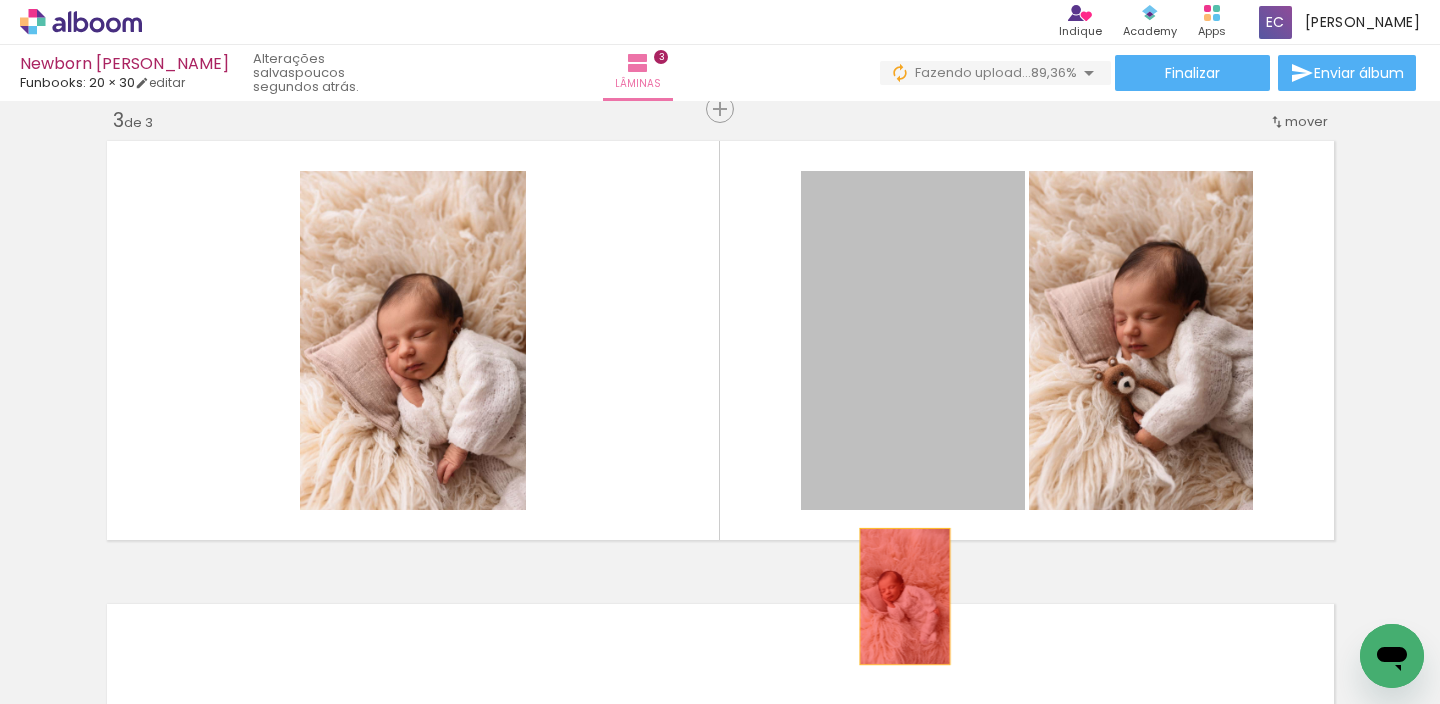 drag, startPoint x: 922, startPoint y: 445, endPoint x: 925, endPoint y: 651, distance: 206.02185 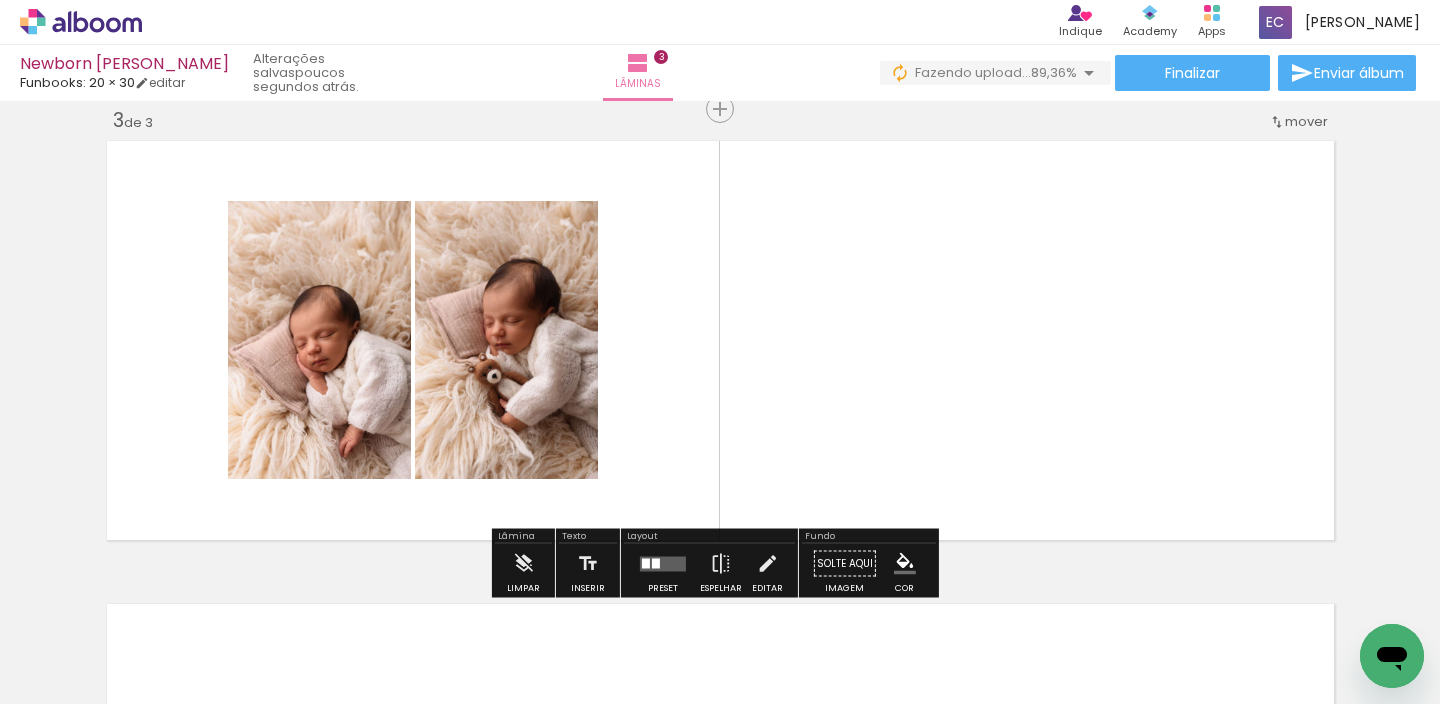 drag, startPoint x: 991, startPoint y: 416, endPoint x: 996, endPoint y: 379, distance: 37.336308 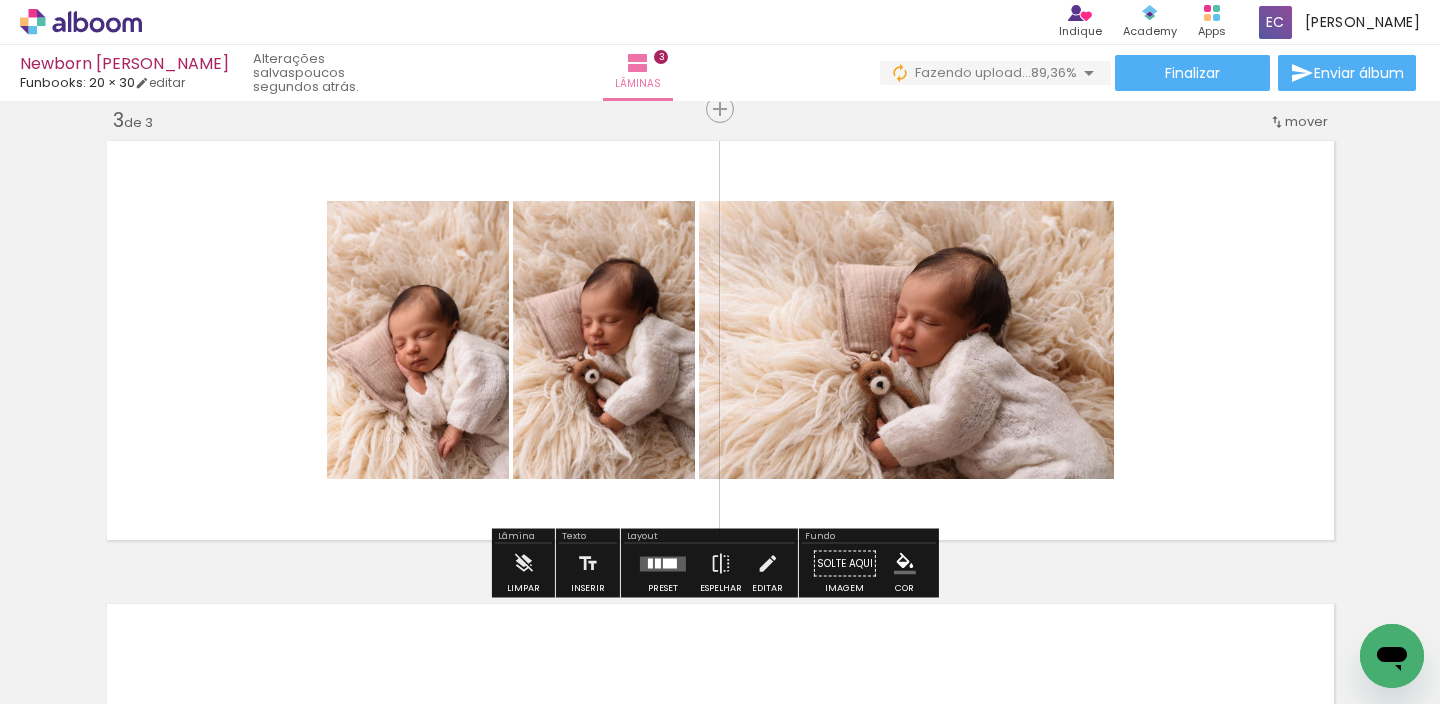 drag, startPoint x: 646, startPoint y: 549, endPoint x: 642, endPoint y: 559, distance: 10.770329 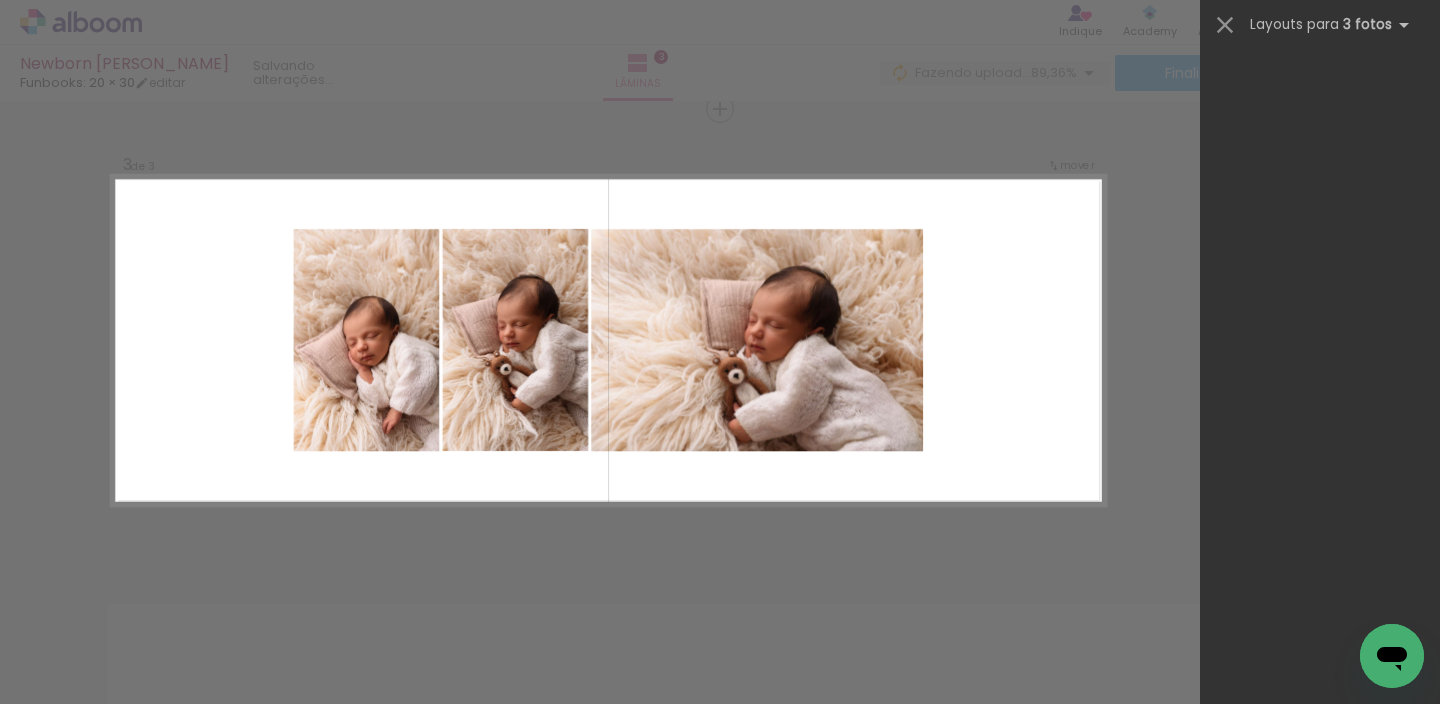 scroll, scrollTop: 0, scrollLeft: 0, axis: both 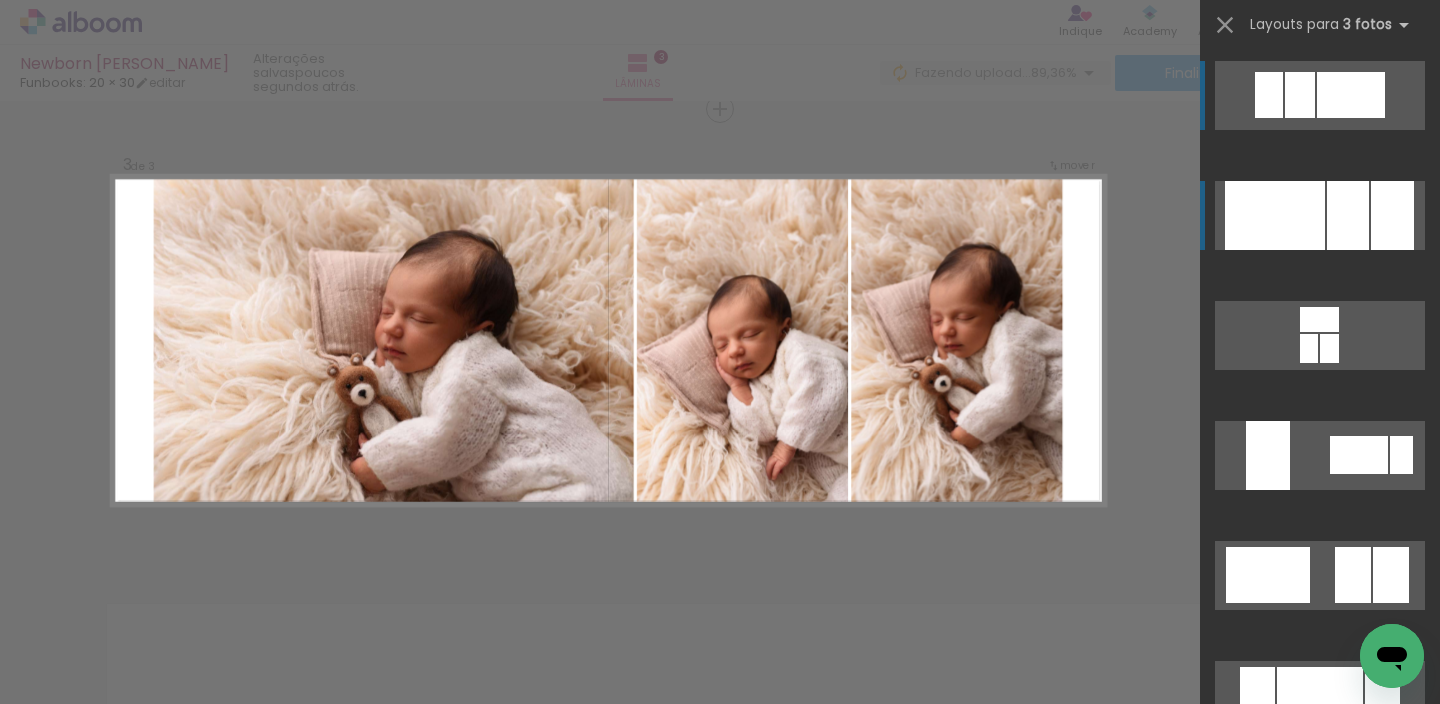 click at bounding box center [1348, 215] 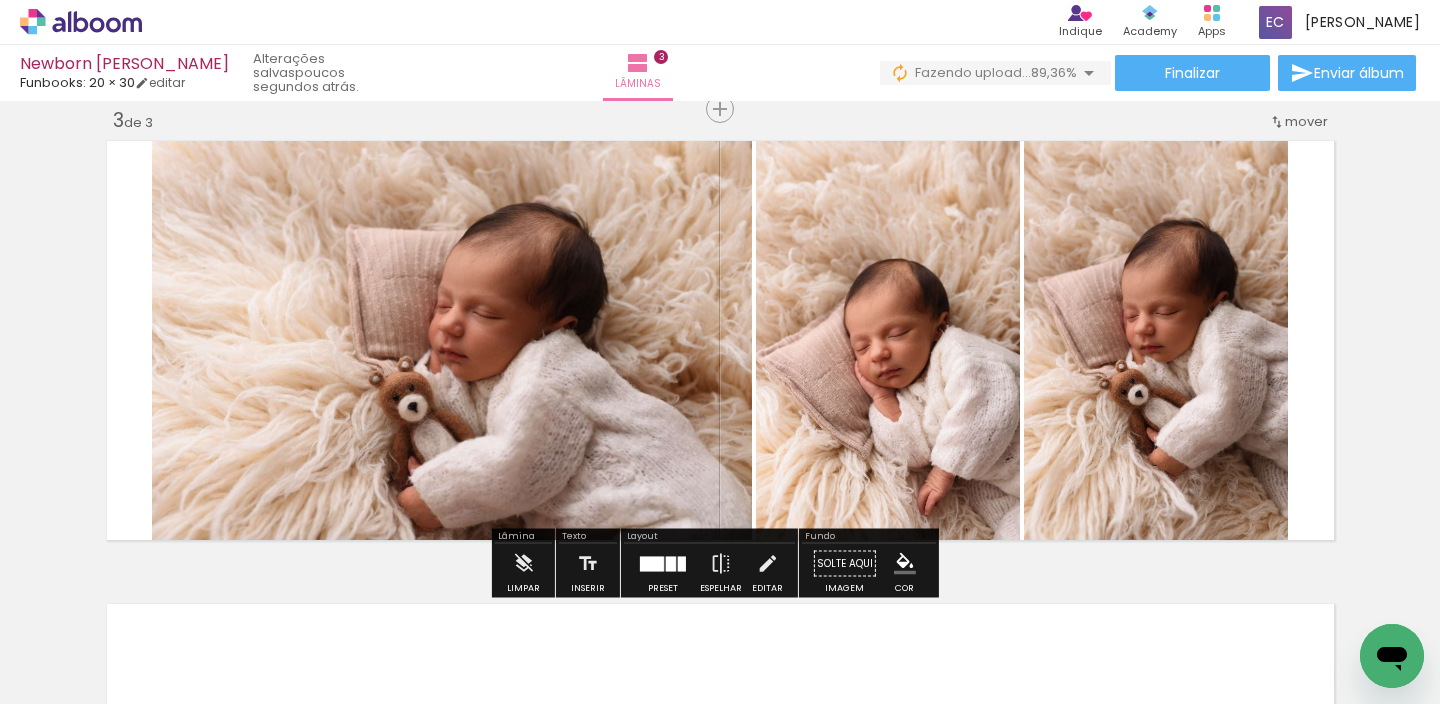 click 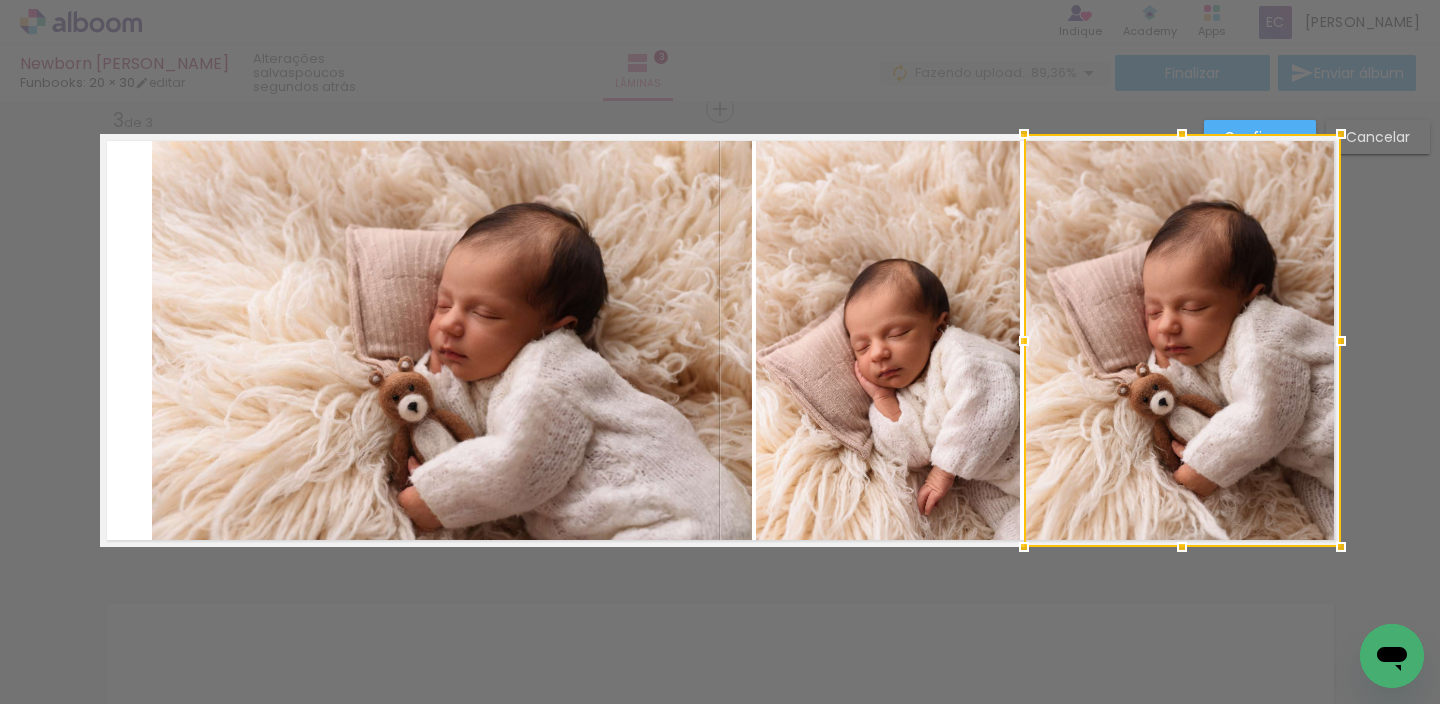drag, startPoint x: 1279, startPoint y: 337, endPoint x: 1358, endPoint y: 350, distance: 80.06248 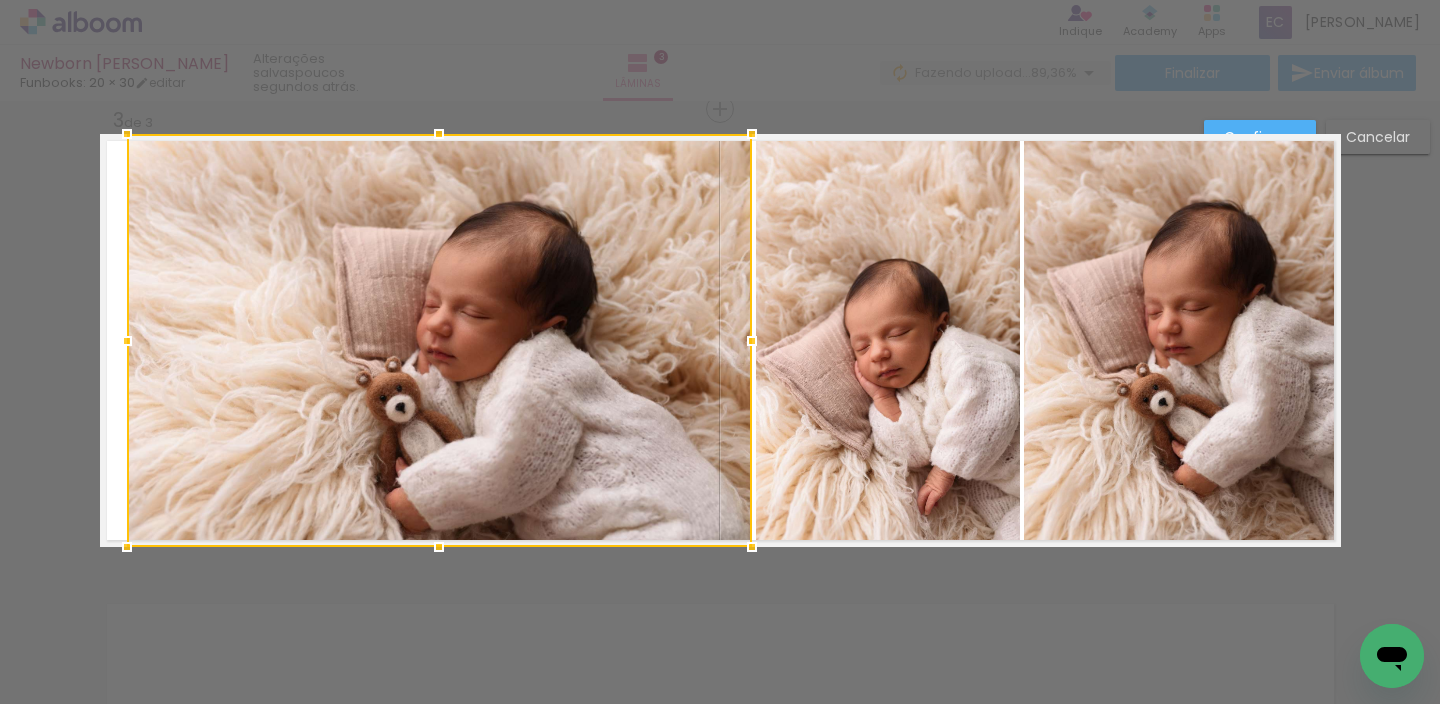 drag, startPoint x: 144, startPoint y: 339, endPoint x: 58, endPoint y: 337, distance: 86.023254 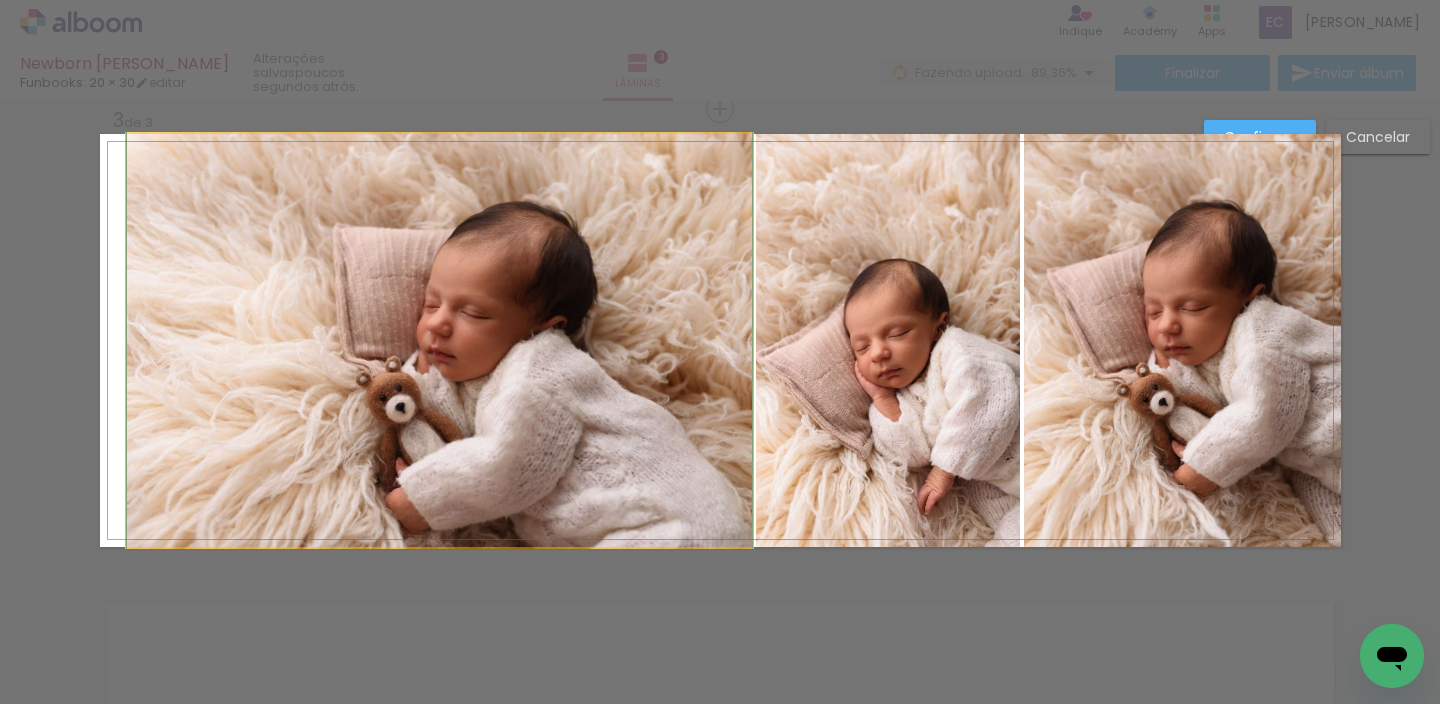 click 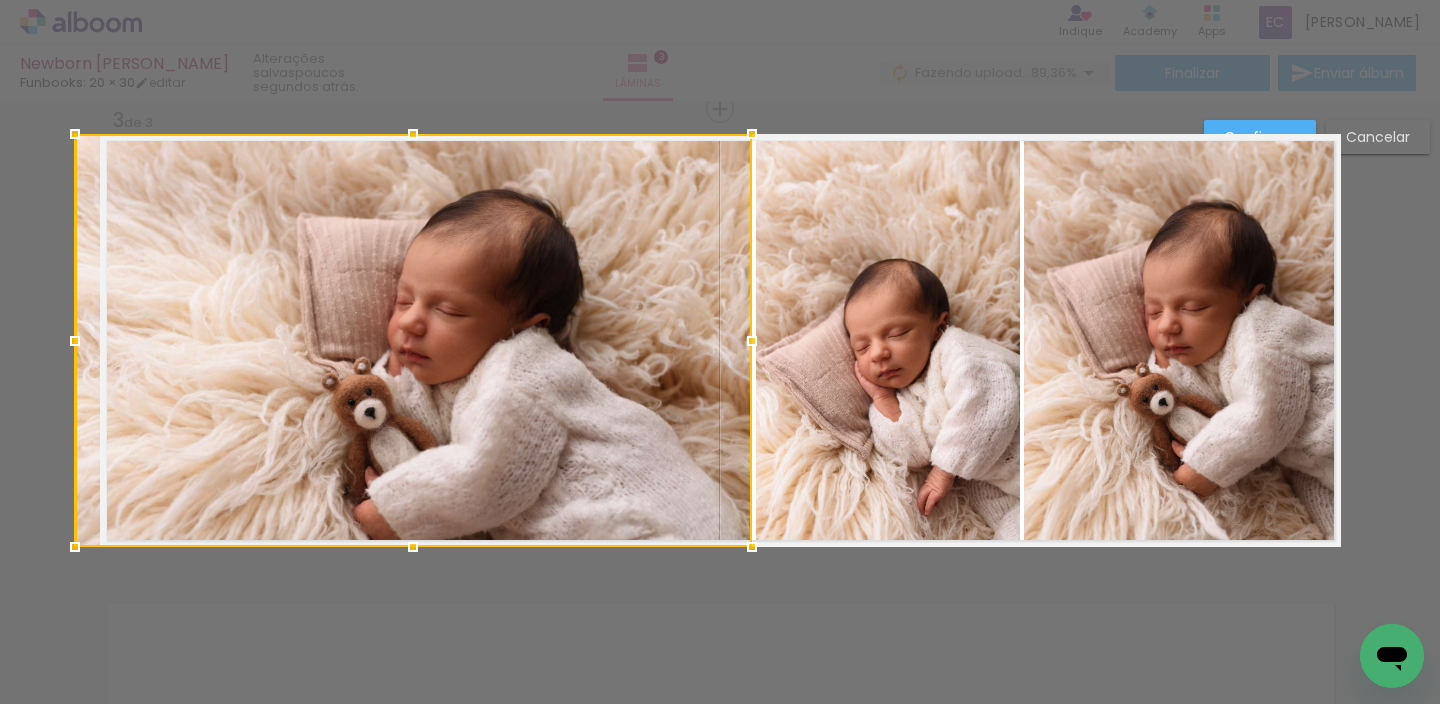 drag, startPoint x: 118, startPoint y: 338, endPoint x: 106, endPoint y: 339, distance: 12.0415945 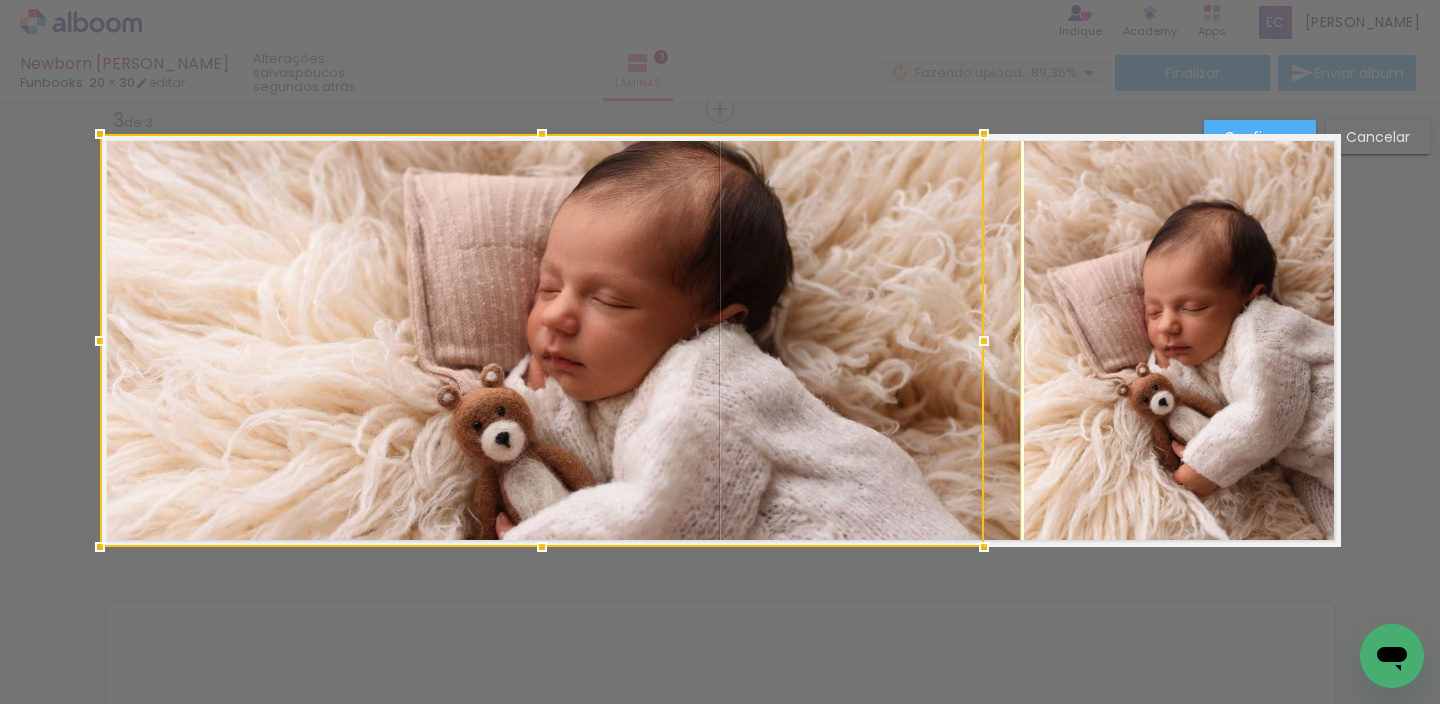 drag, startPoint x: 740, startPoint y: 331, endPoint x: 761, endPoint y: 328, distance: 21.213203 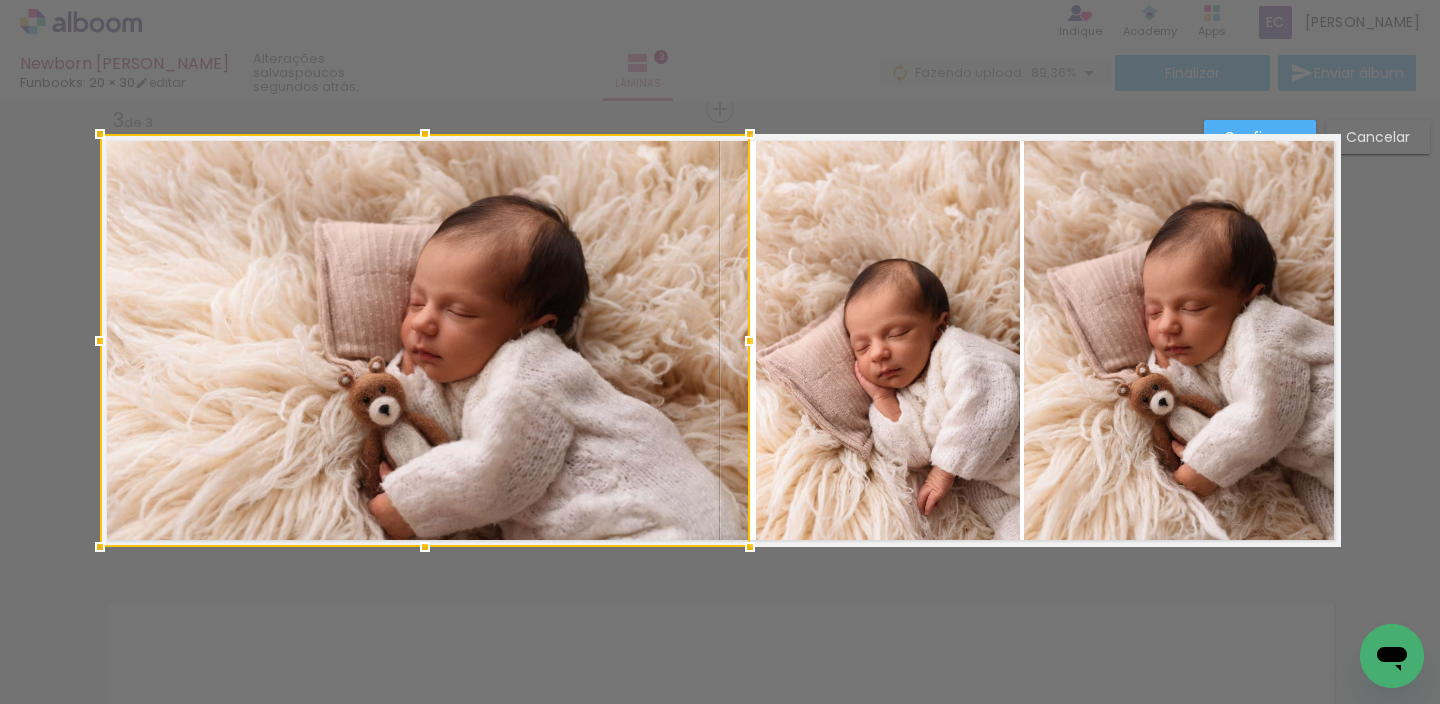 drag, startPoint x: 1257, startPoint y: 337, endPoint x: 737, endPoint y: 364, distance: 520.7005 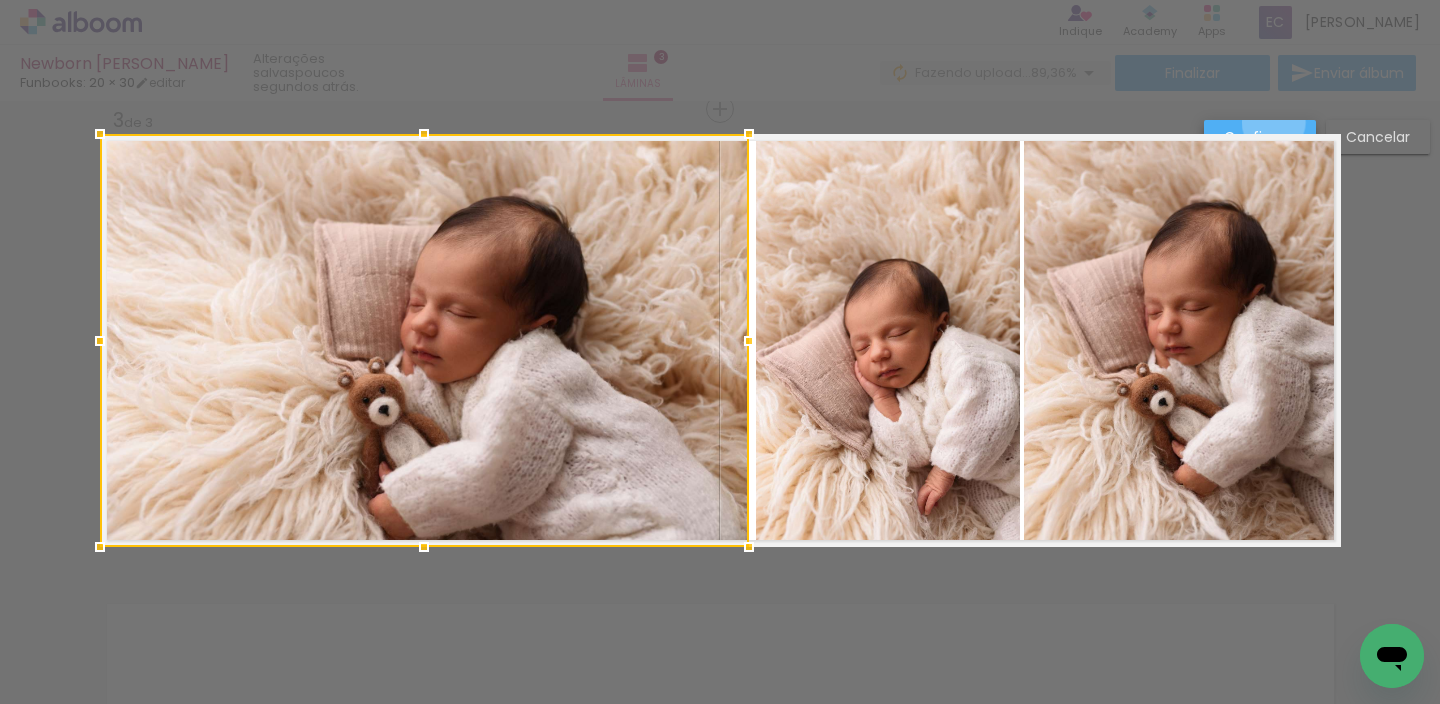click on "Confirmar" at bounding box center [1260, 137] 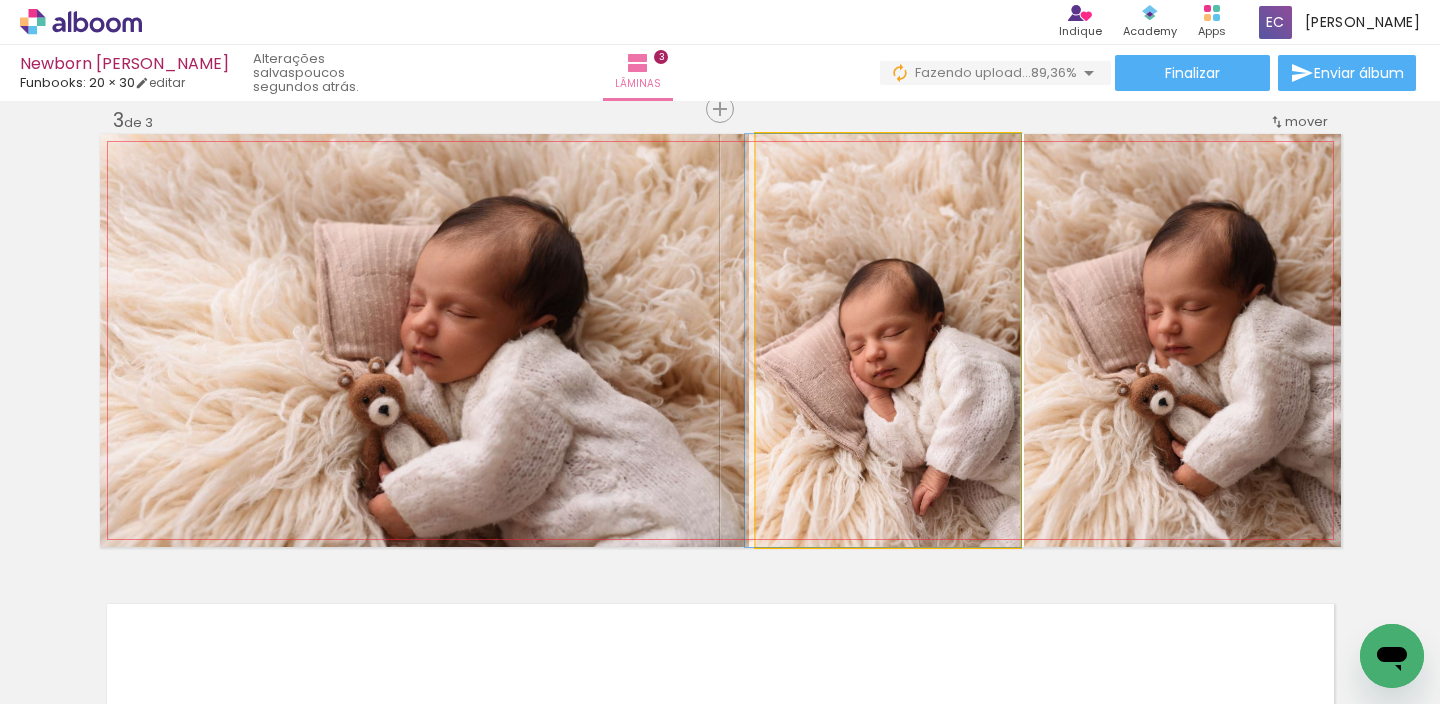 drag, startPoint x: 906, startPoint y: 427, endPoint x: 979, endPoint y: 377, distance: 88.481636 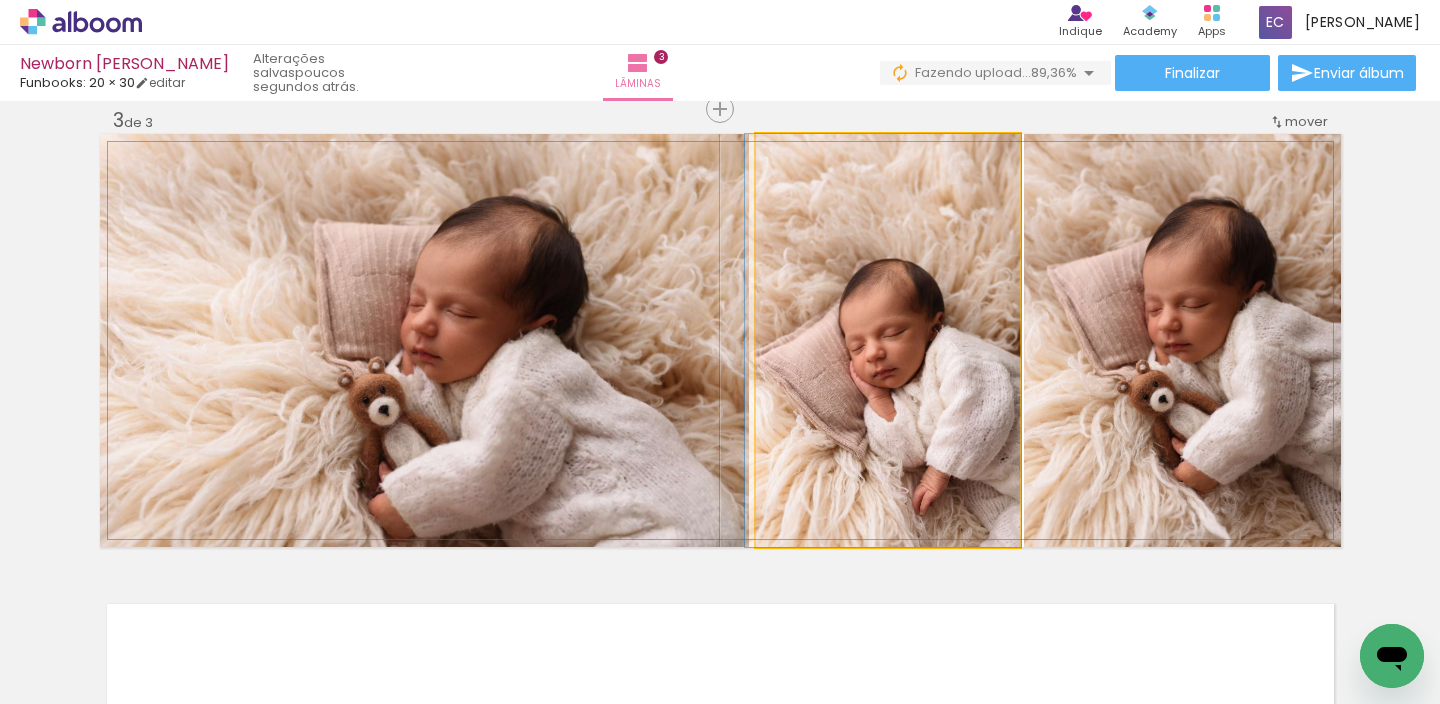 drag, startPoint x: 862, startPoint y: 318, endPoint x: 846, endPoint y: 272, distance: 48.703182 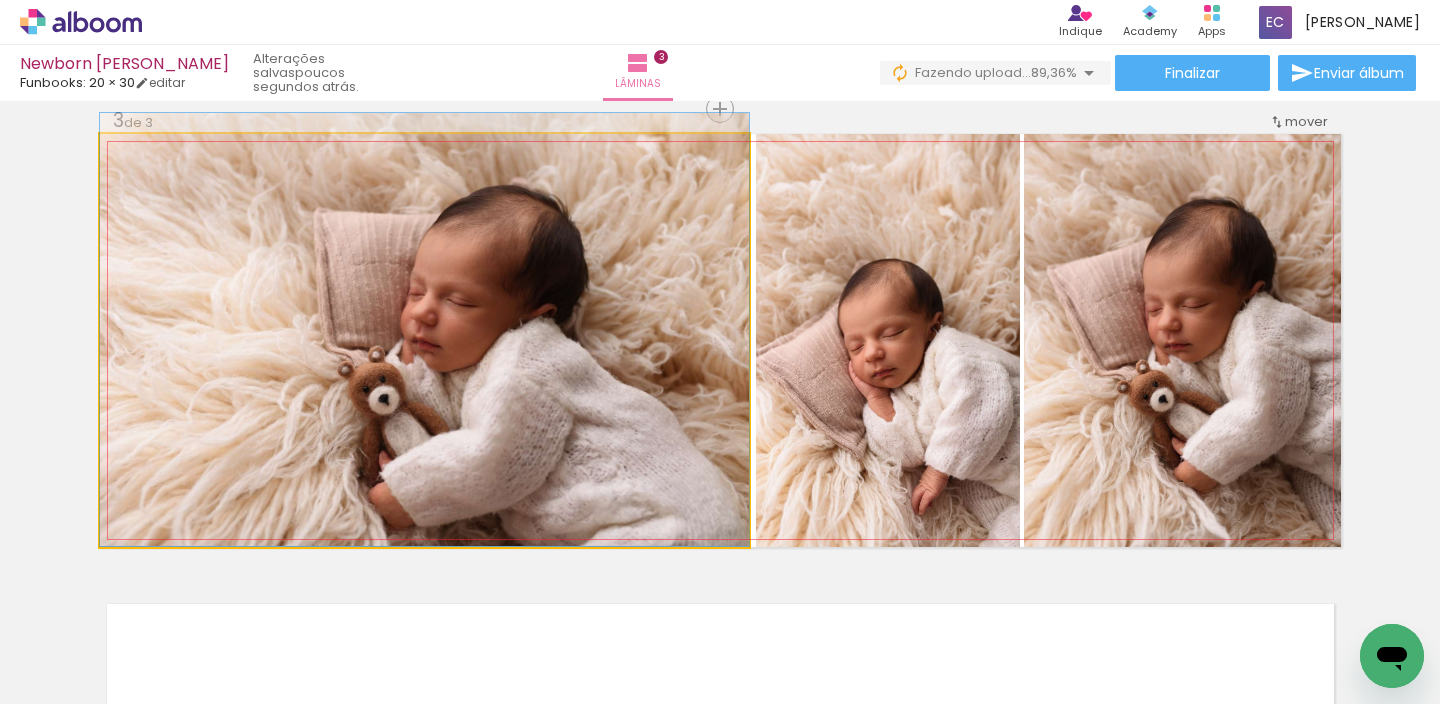 drag, startPoint x: 595, startPoint y: 350, endPoint x: 565, endPoint y: 304, distance: 54.91812 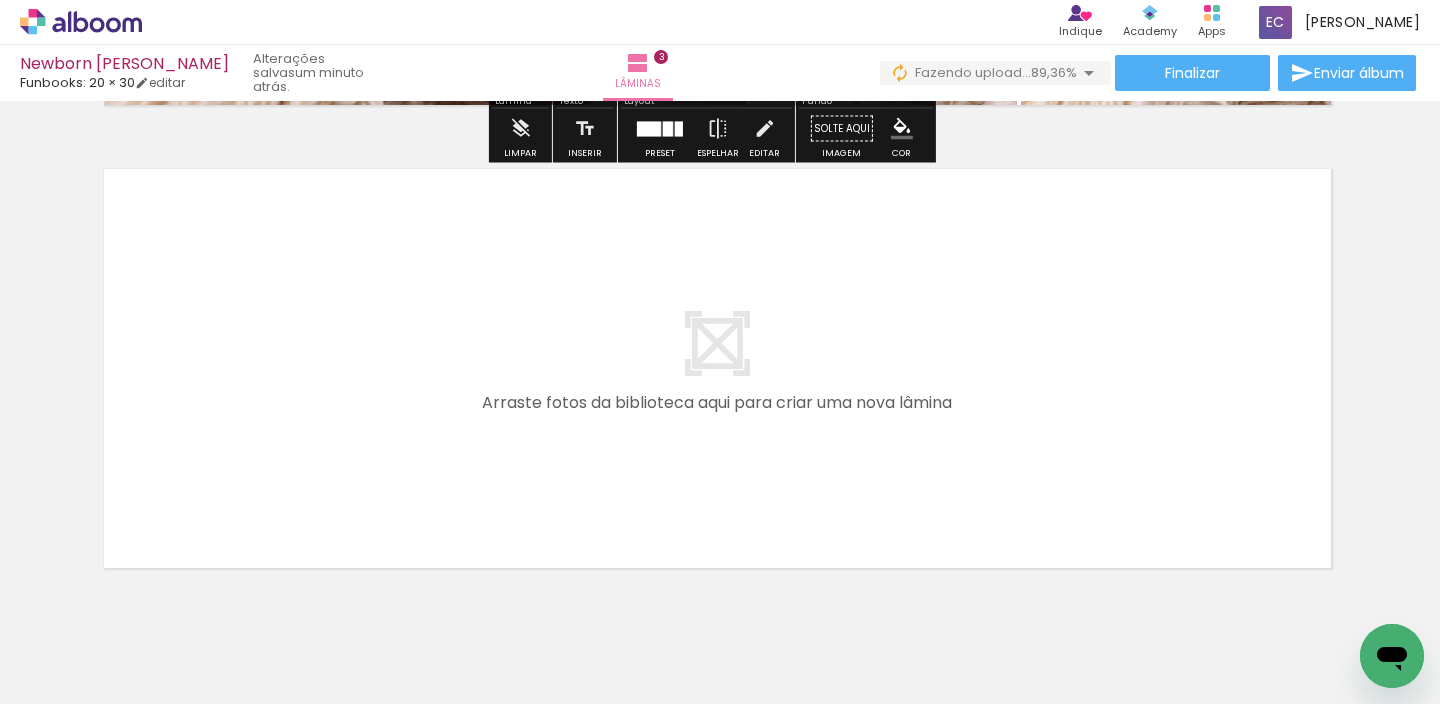 scroll, scrollTop: 1386, scrollLeft: 4, axis: both 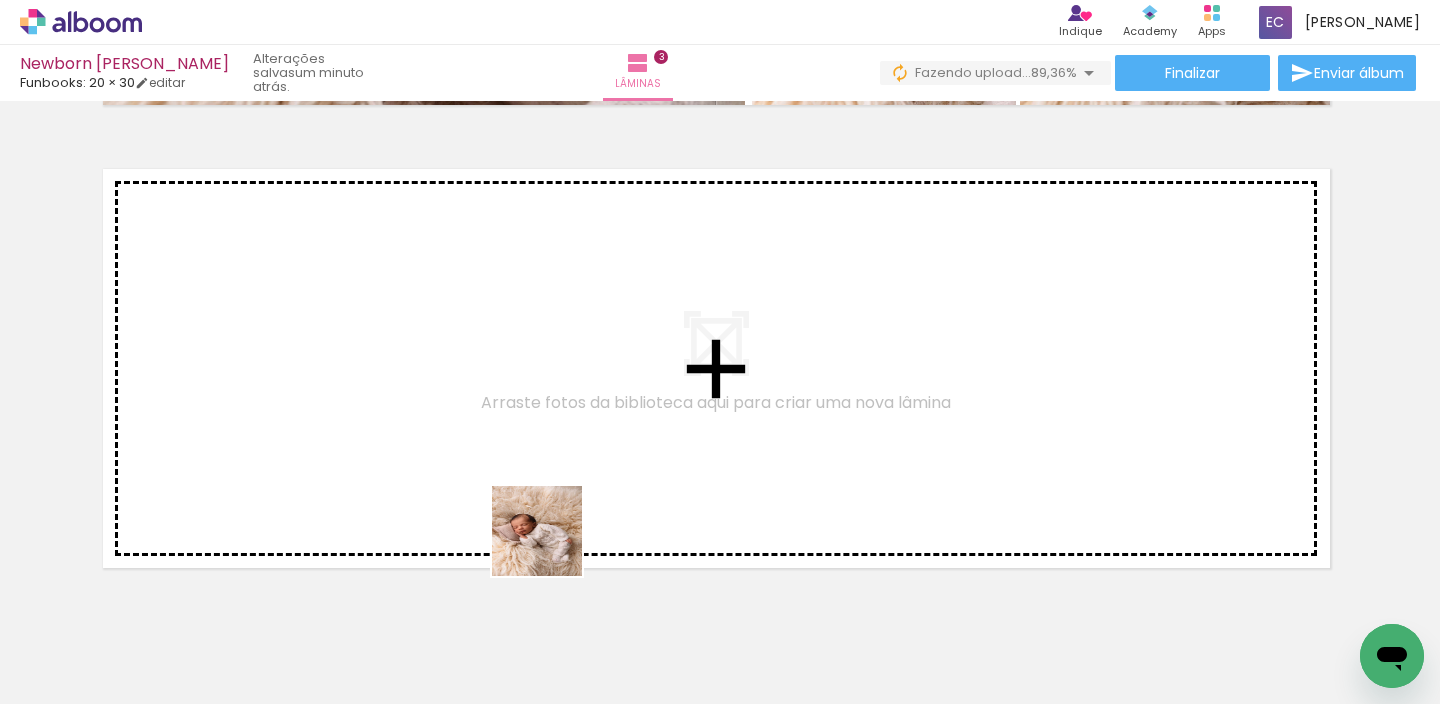 drag, startPoint x: 506, startPoint y: 628, endPoint x: 626, endPoint y: 463, distance: 204.02206 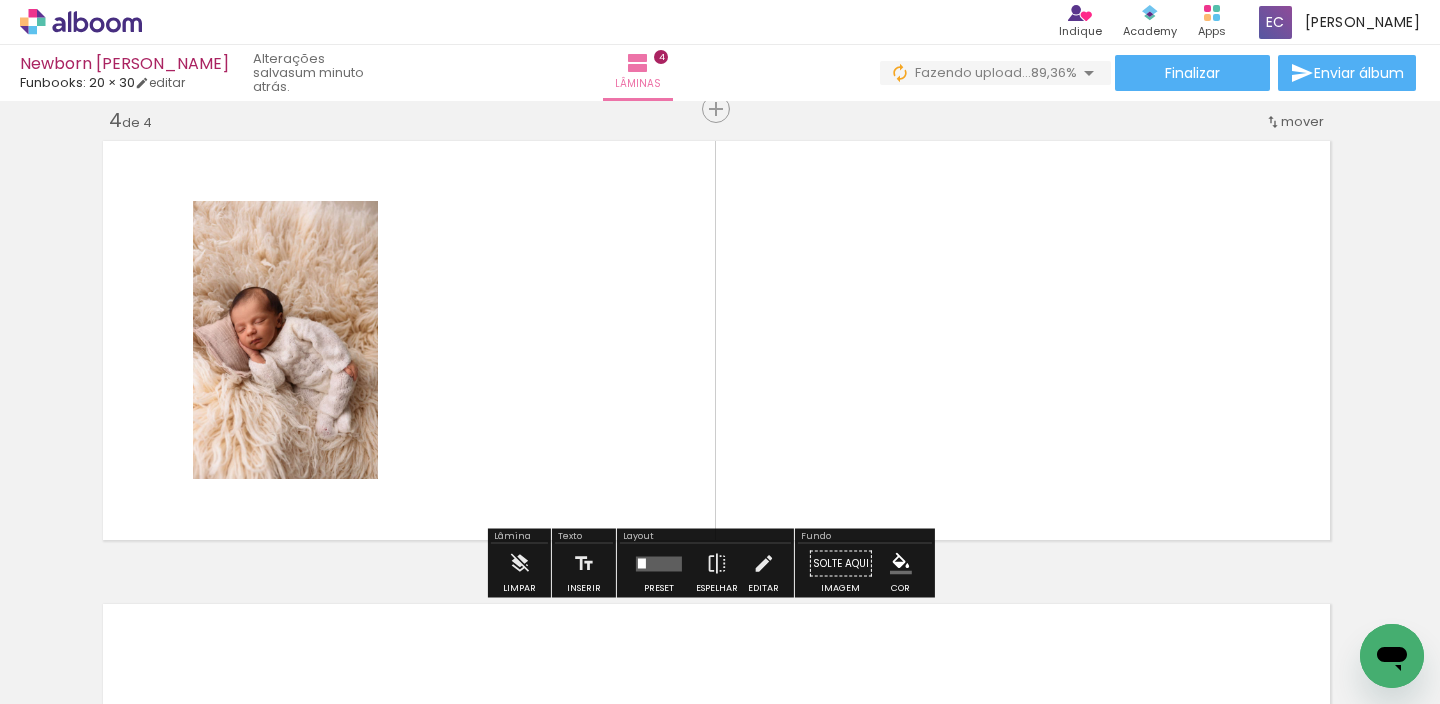 scroll, scrollTop: 1414, scrollLeft: 4, axis: both 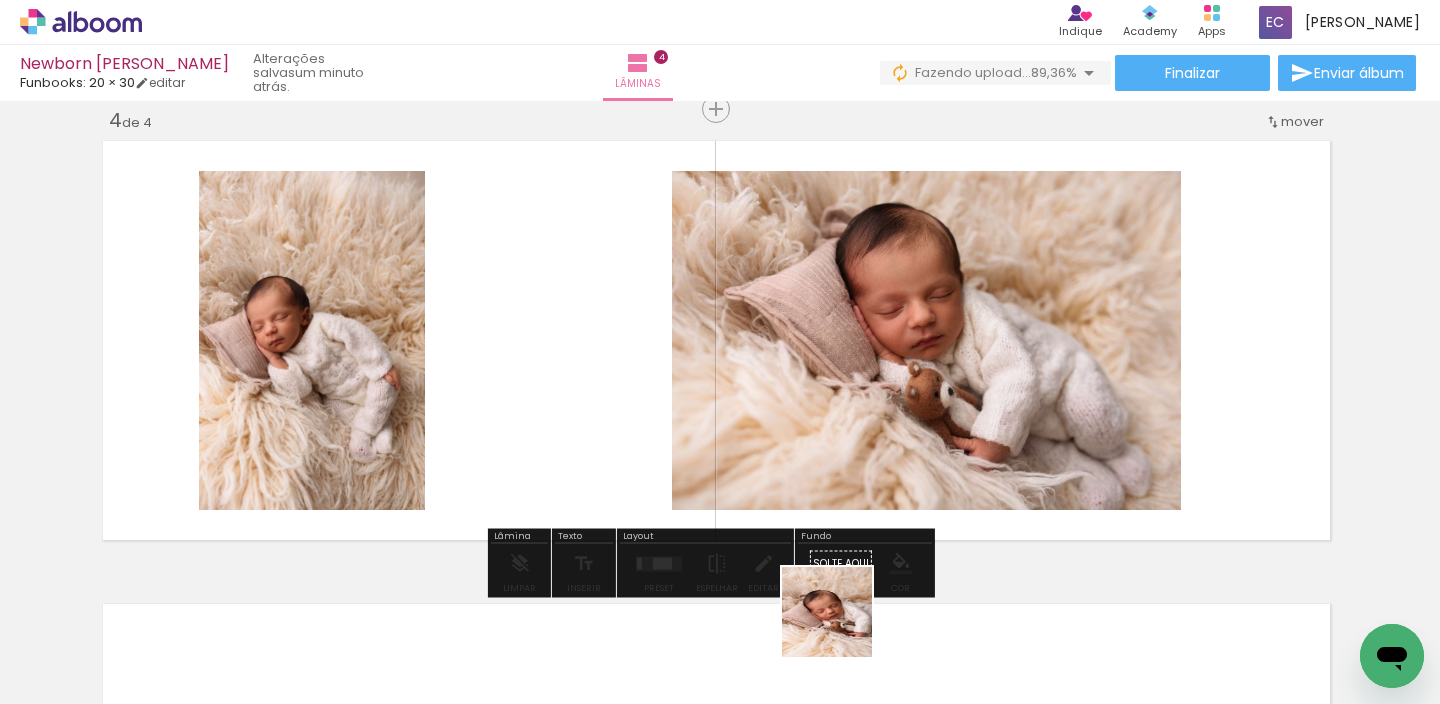 drag, startPoint x: 842, startPoint y: 627, endPoint x: 915, endPoint y: 332, distance: 303.898 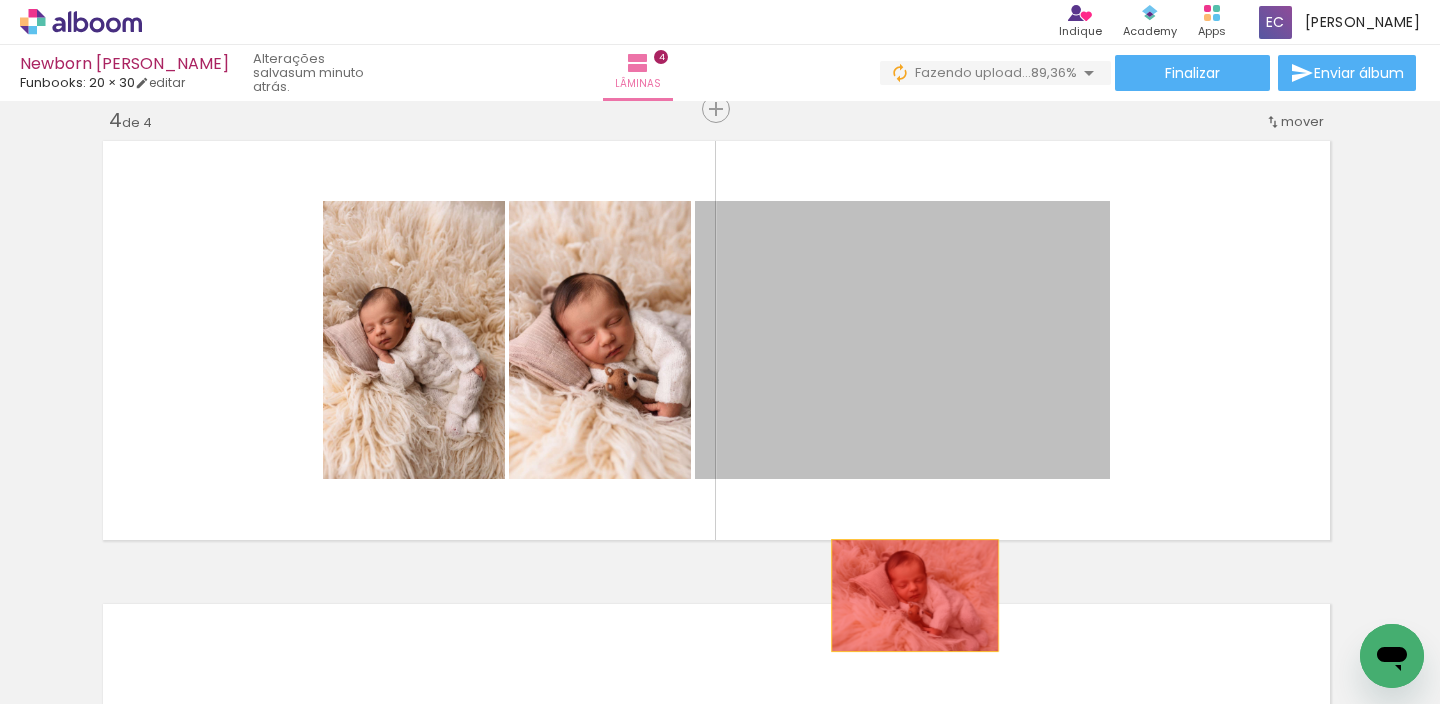 drag, startPoint x: 920, startPoint y: 531, endPoint x: 965, endPoint y: 600, distance: 82.37718 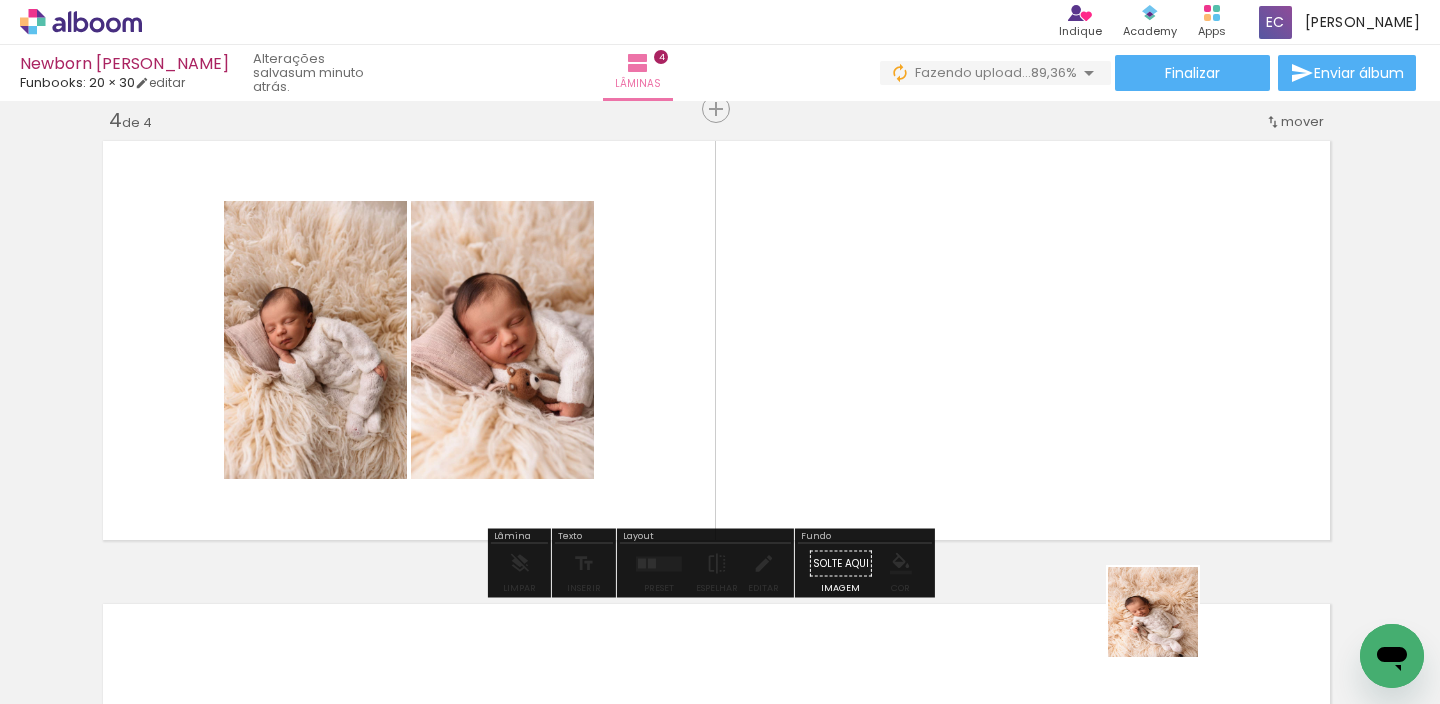 drag, startPoint x: 1168, startPoint y: 627, endPoint x: 1014, endPoint y: 381, distance: 290.2275 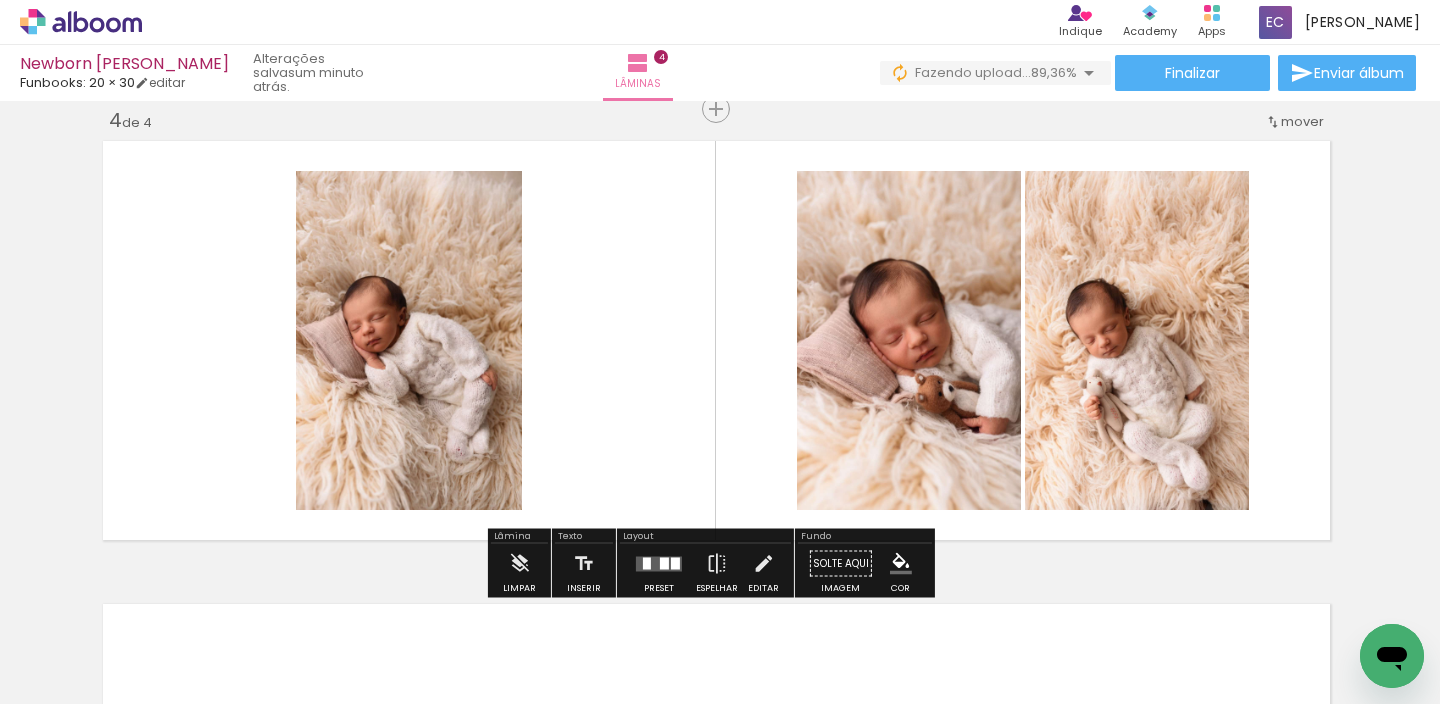 click at bounding box center [664, 563] 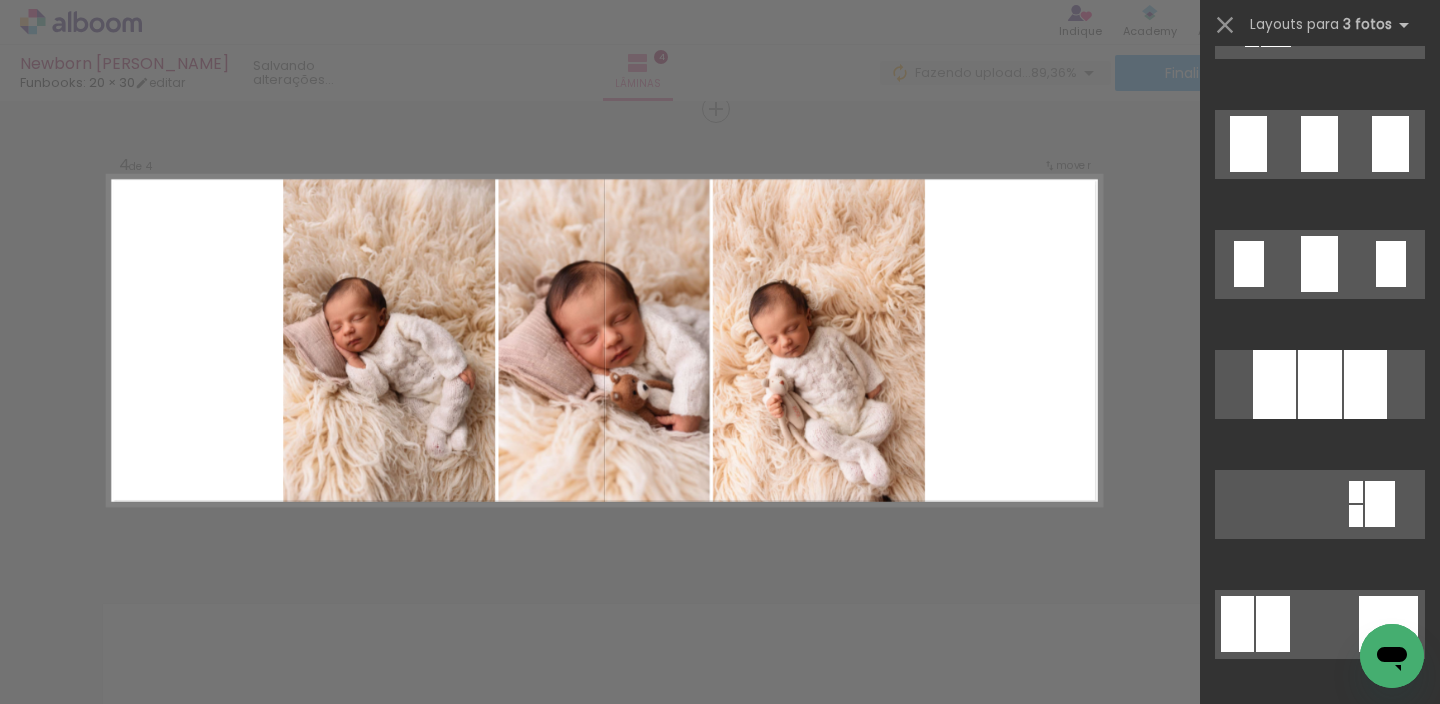 scroll, scrollTop: 1540, scrollLeft: 0, axis: vertical 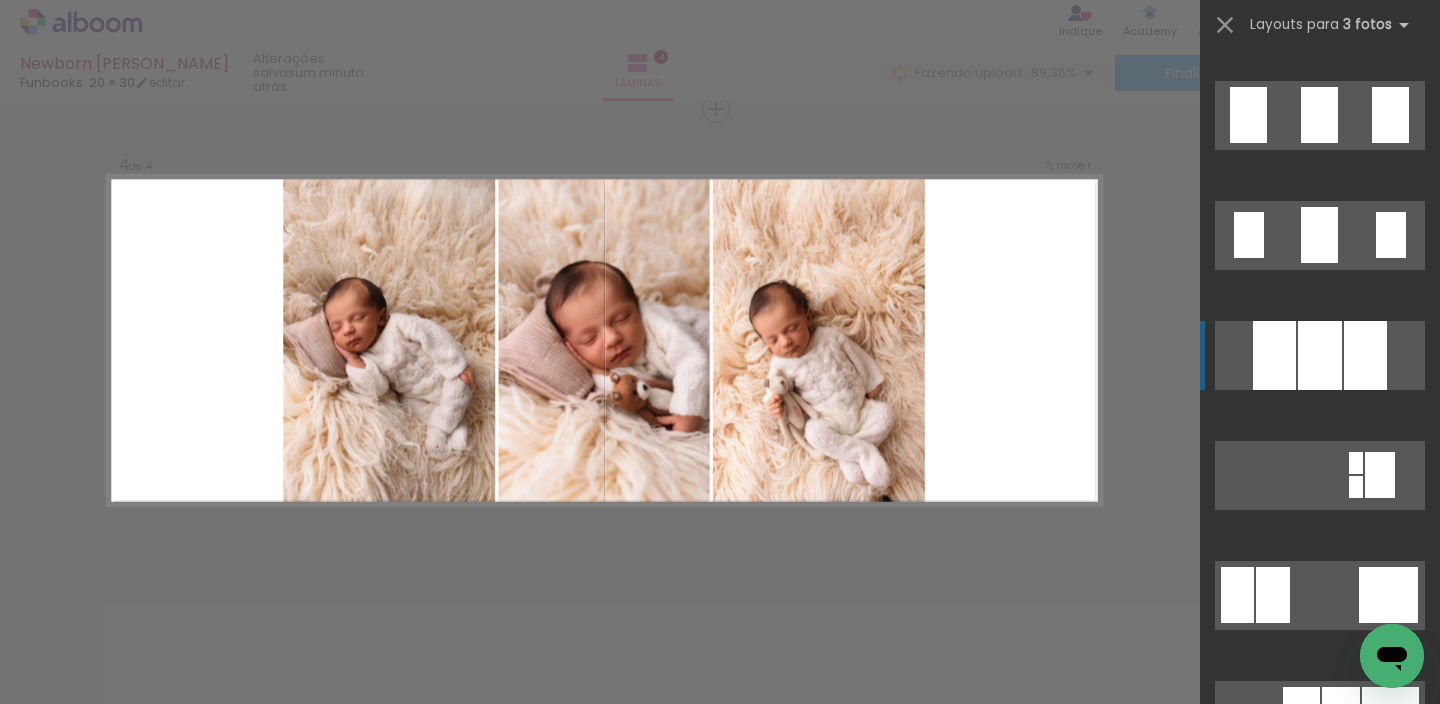 click at bounding box center (1320, 355) 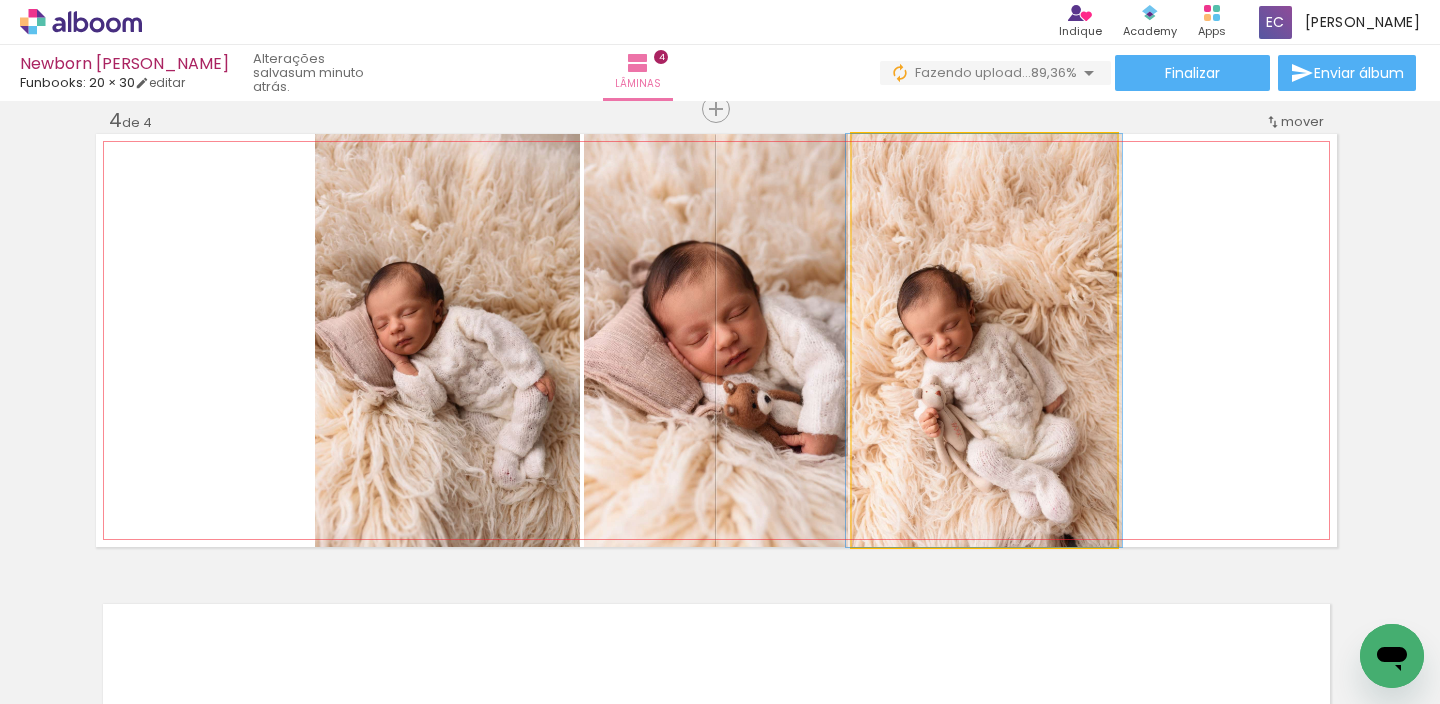 click 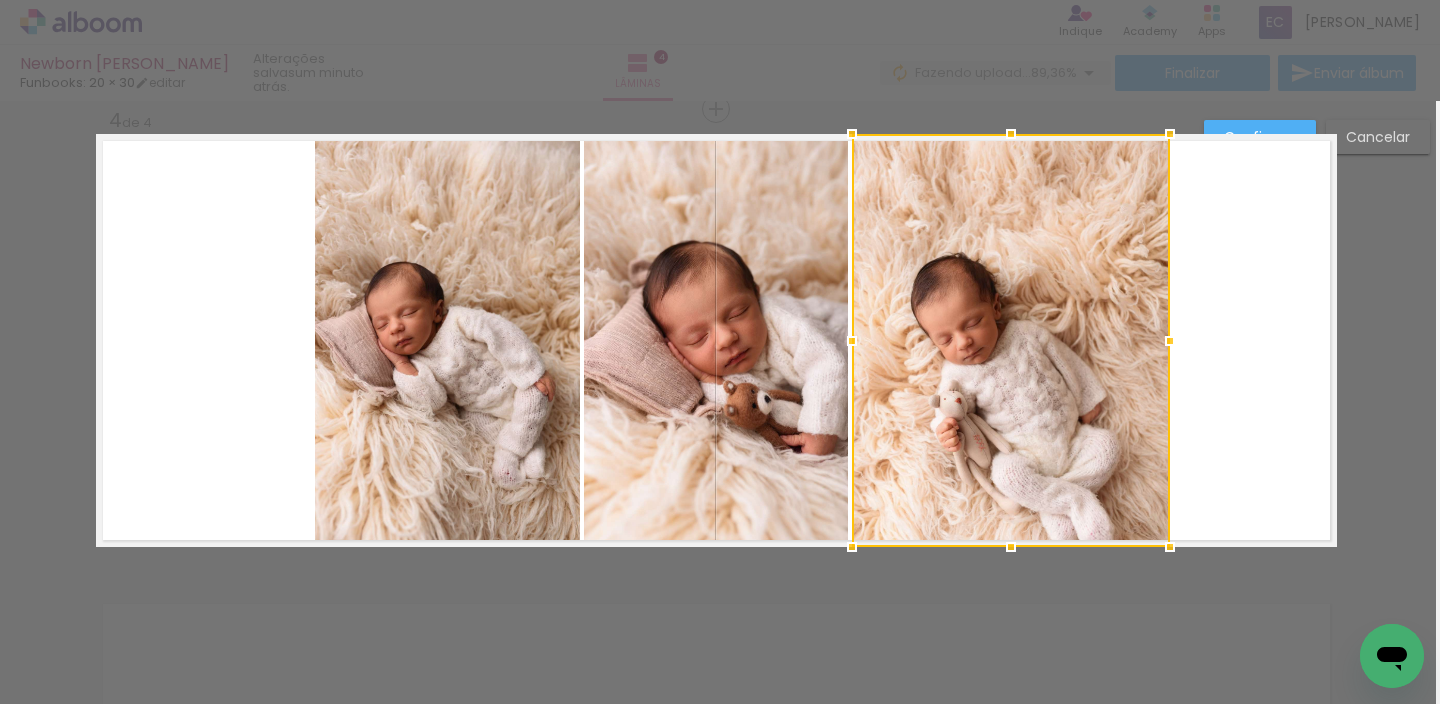 drag, startPoint x: 1113, startPoint y: 333, endPoint x: 1142, endPoint y: 342, distance: 30.364452 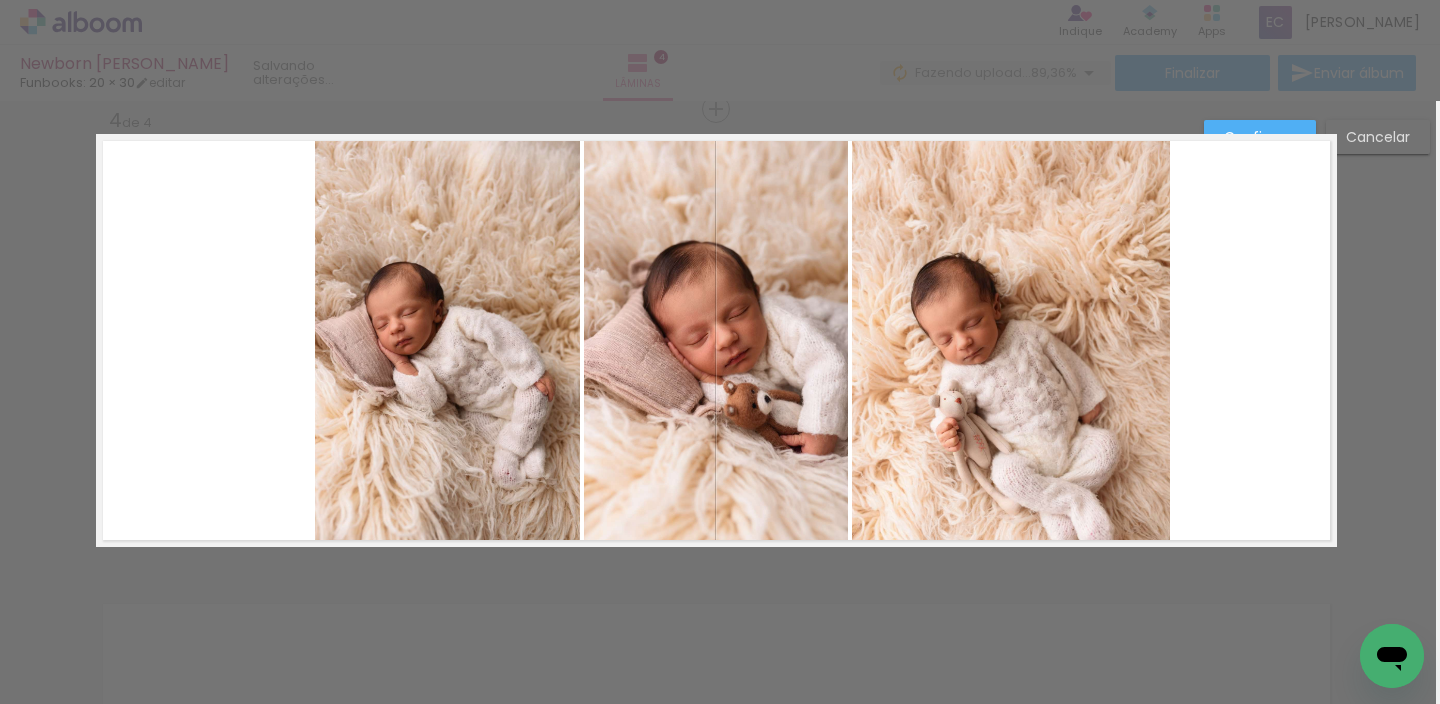 click 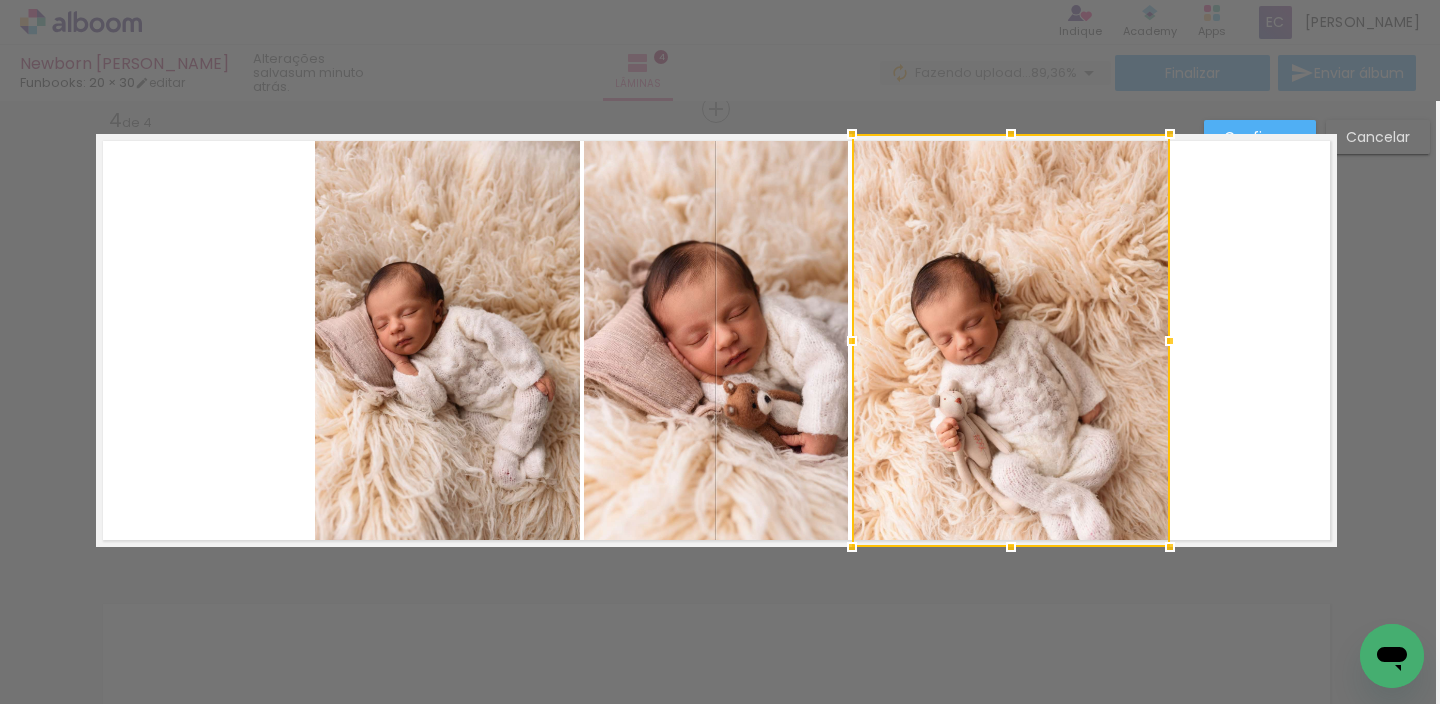 click at bounding box center (1011, 340) 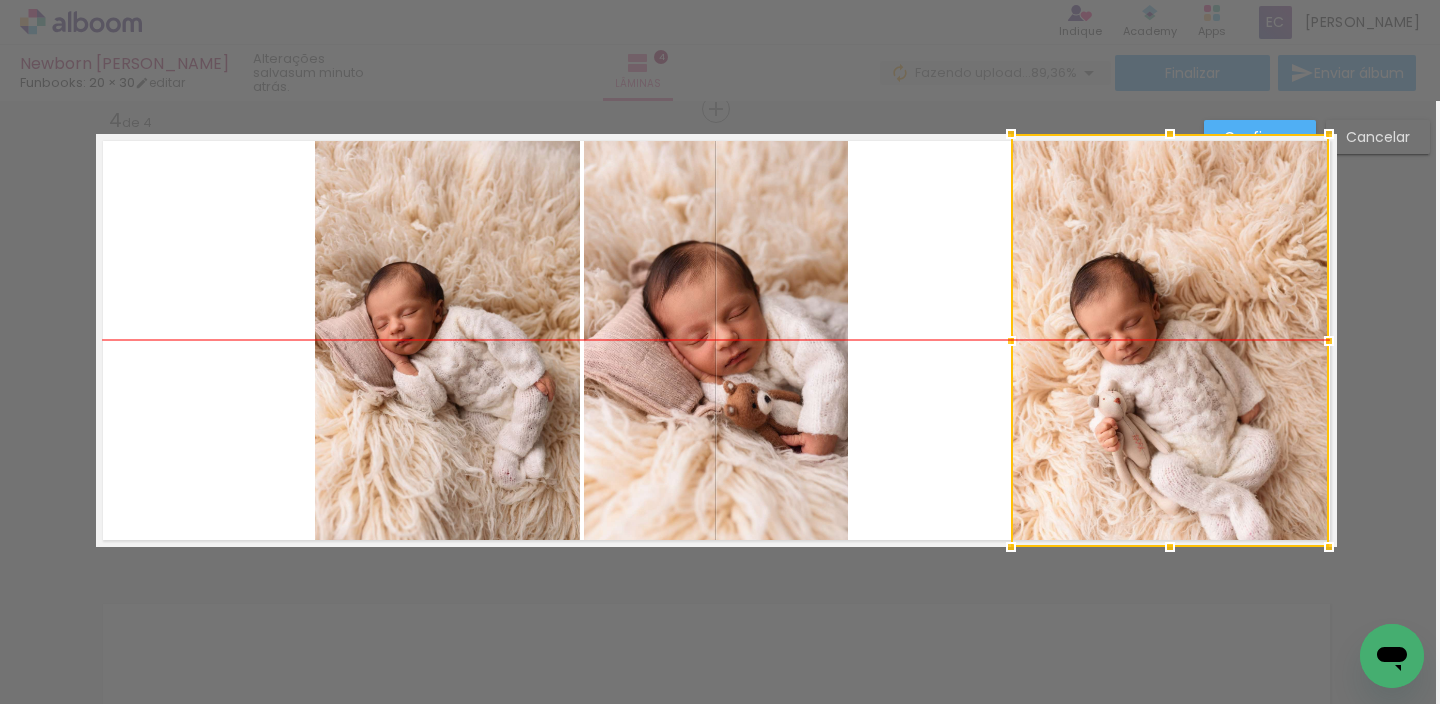 drag, startPoint x: 1026, startPoint y: 367, endPoint x: 1176, endPoint y: 352, distance: 150.74814 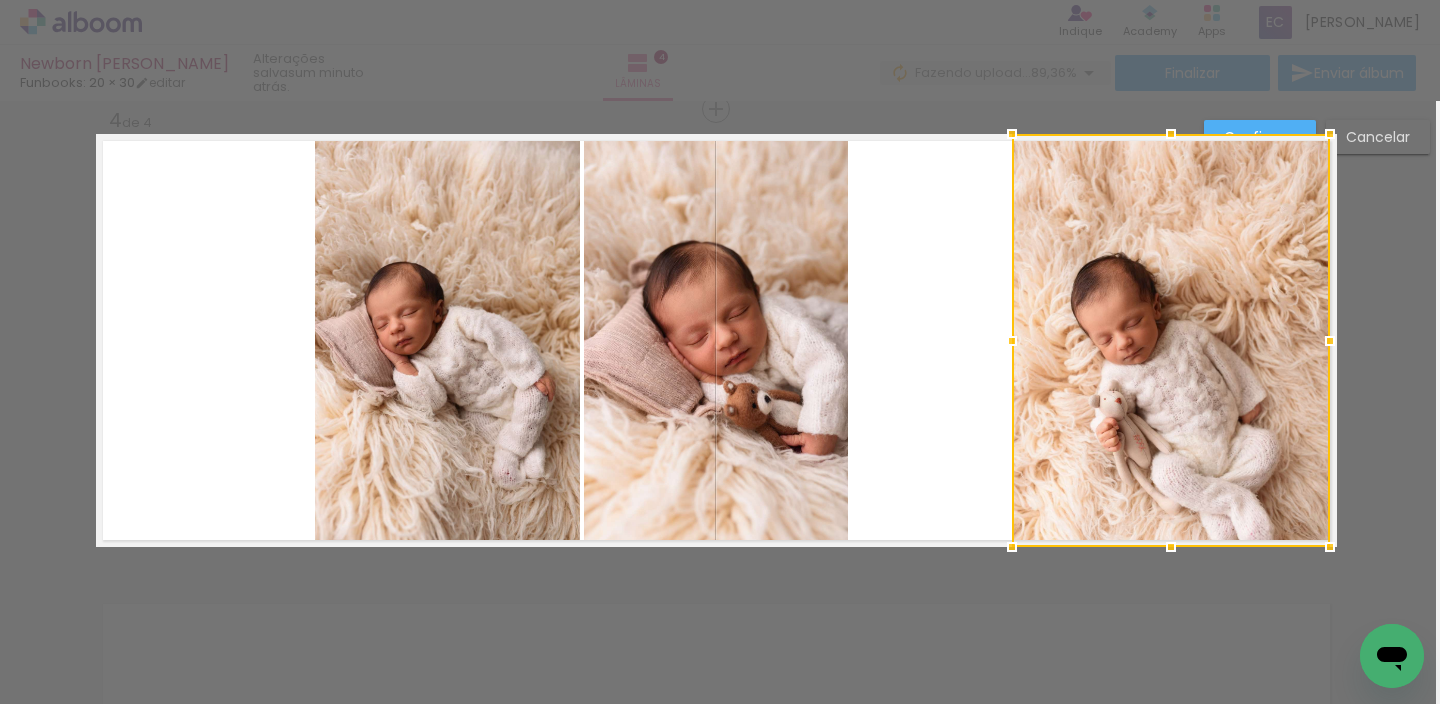 click 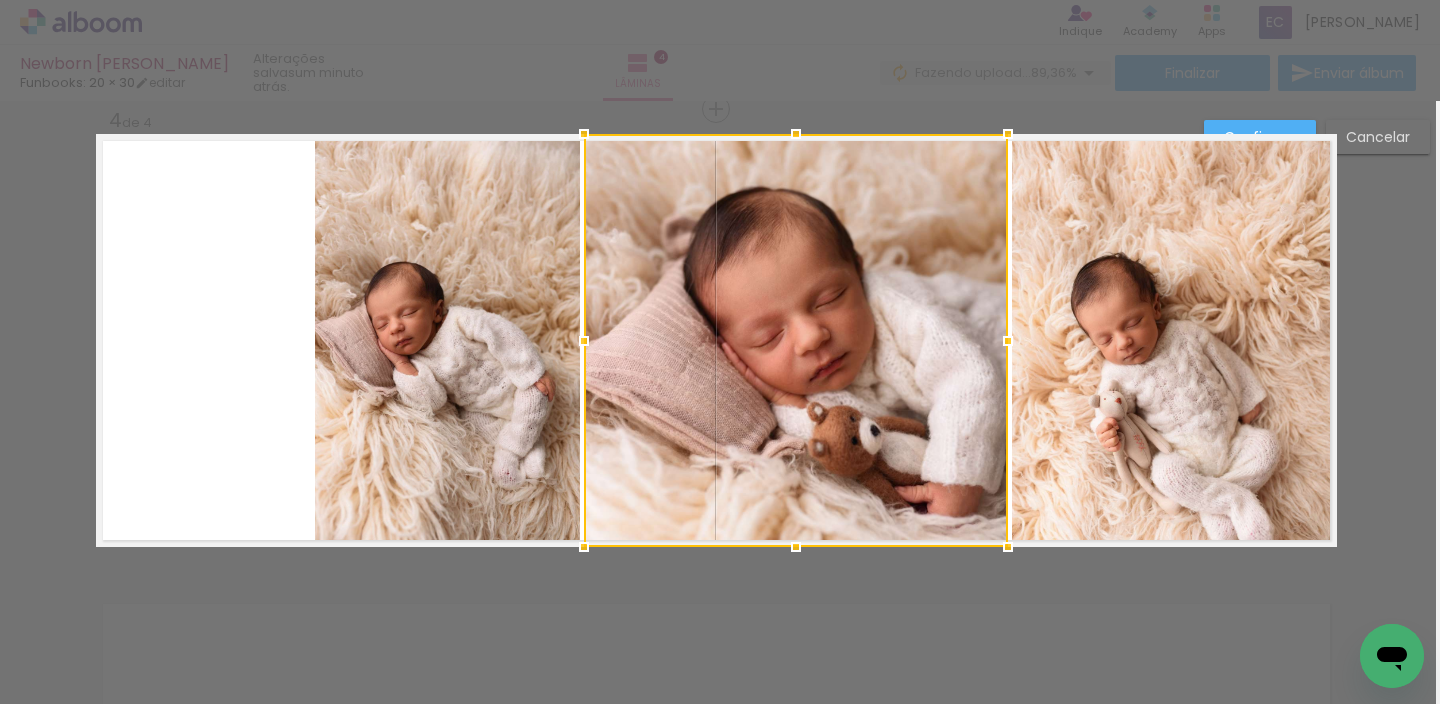 drag, startPoint x: 841, startPoint y: 333, endPoint x: 964, endPoint y: 335, distance: 123.01626 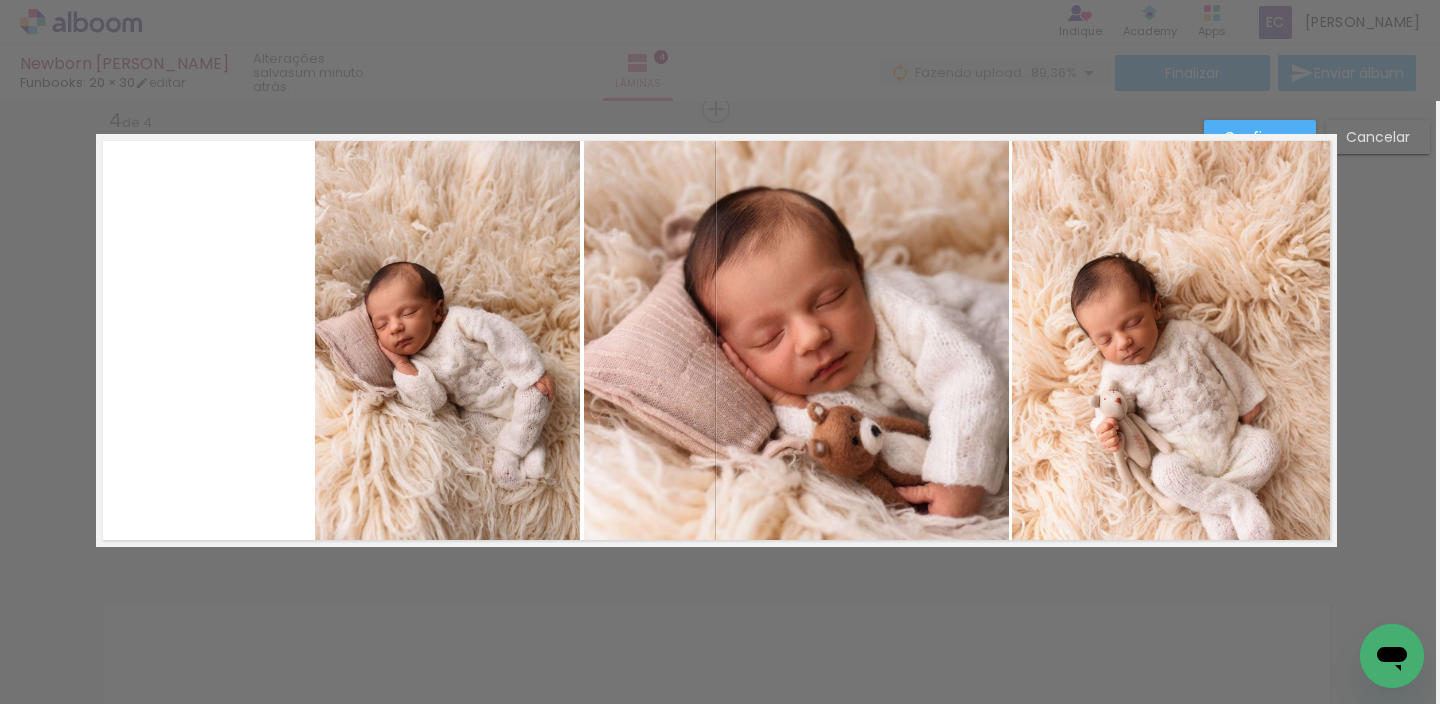 click 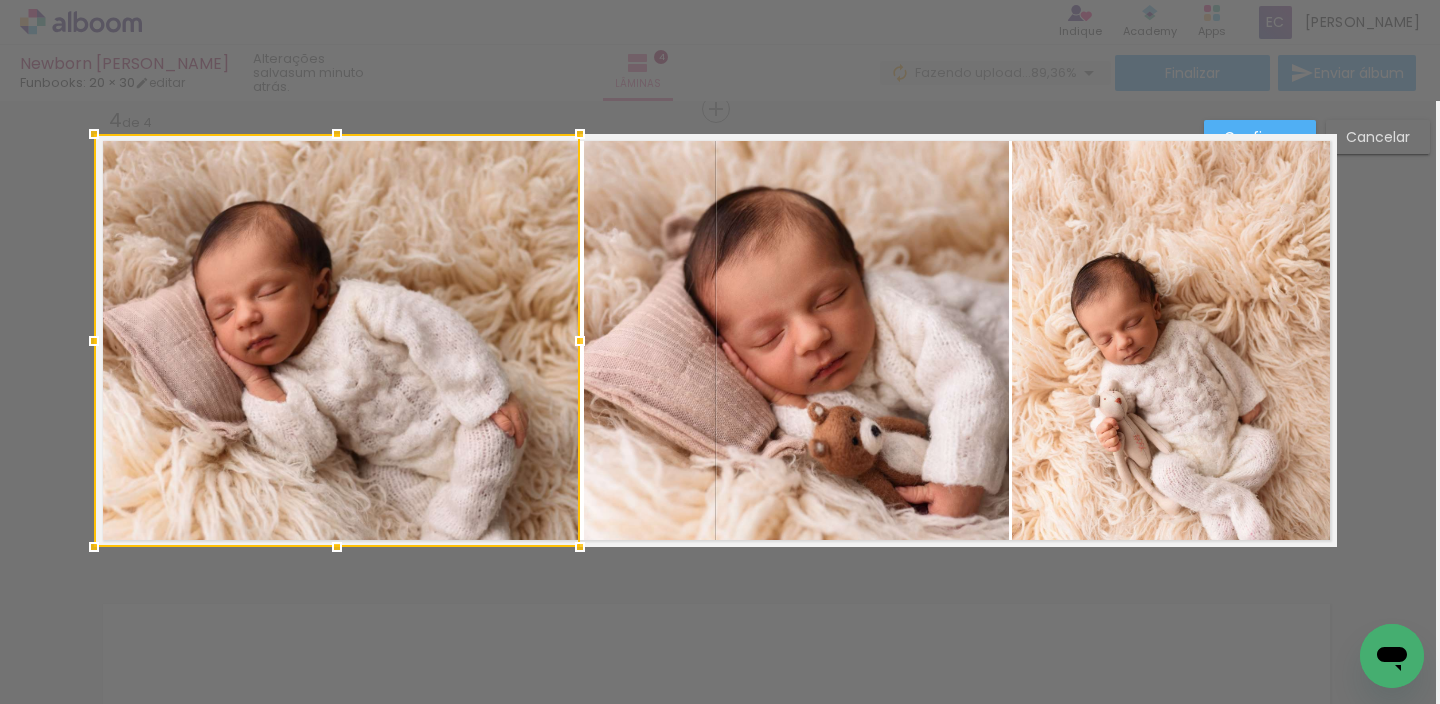 drag, startPoint x: 308, startPoint y: 336, endPoint x: 255, endPoint y: 291, distance: 69.52697 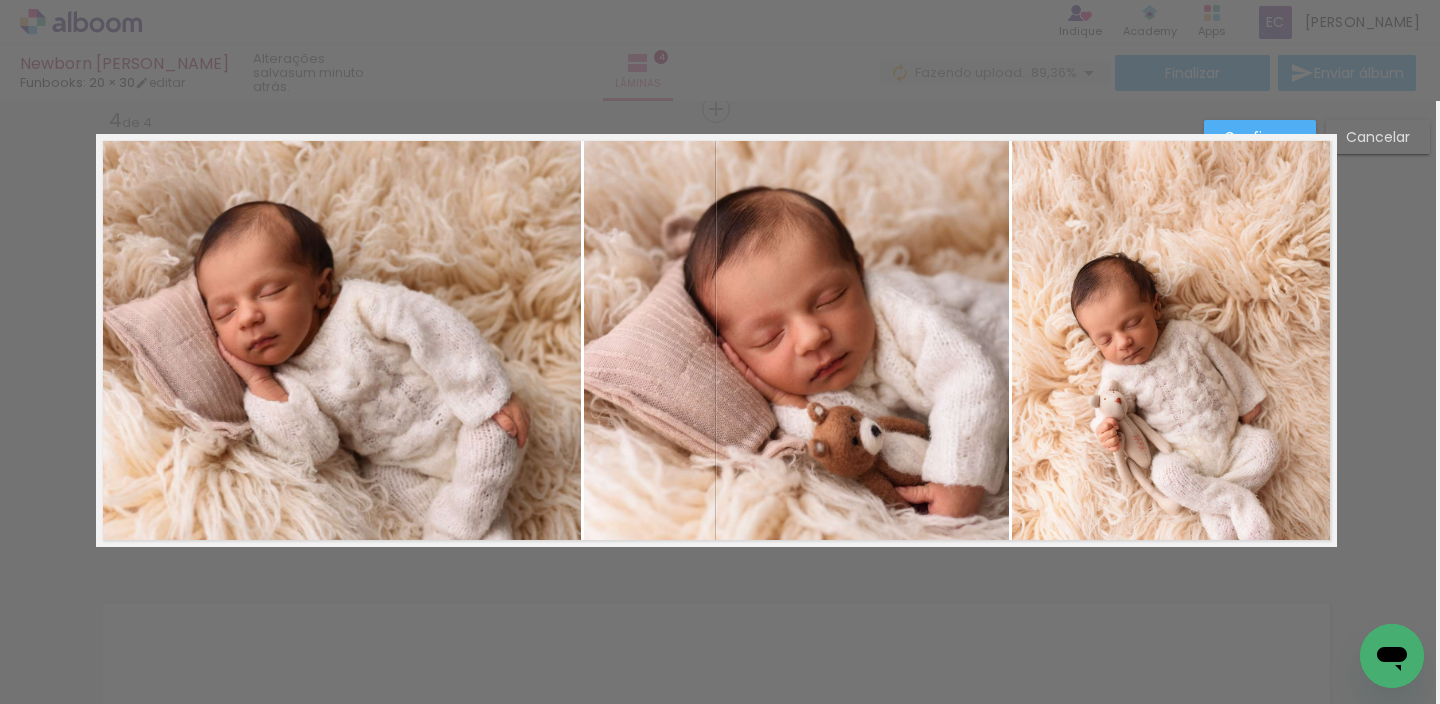 click on "Confirmar Cancelar" at bounding box center (716, -132) 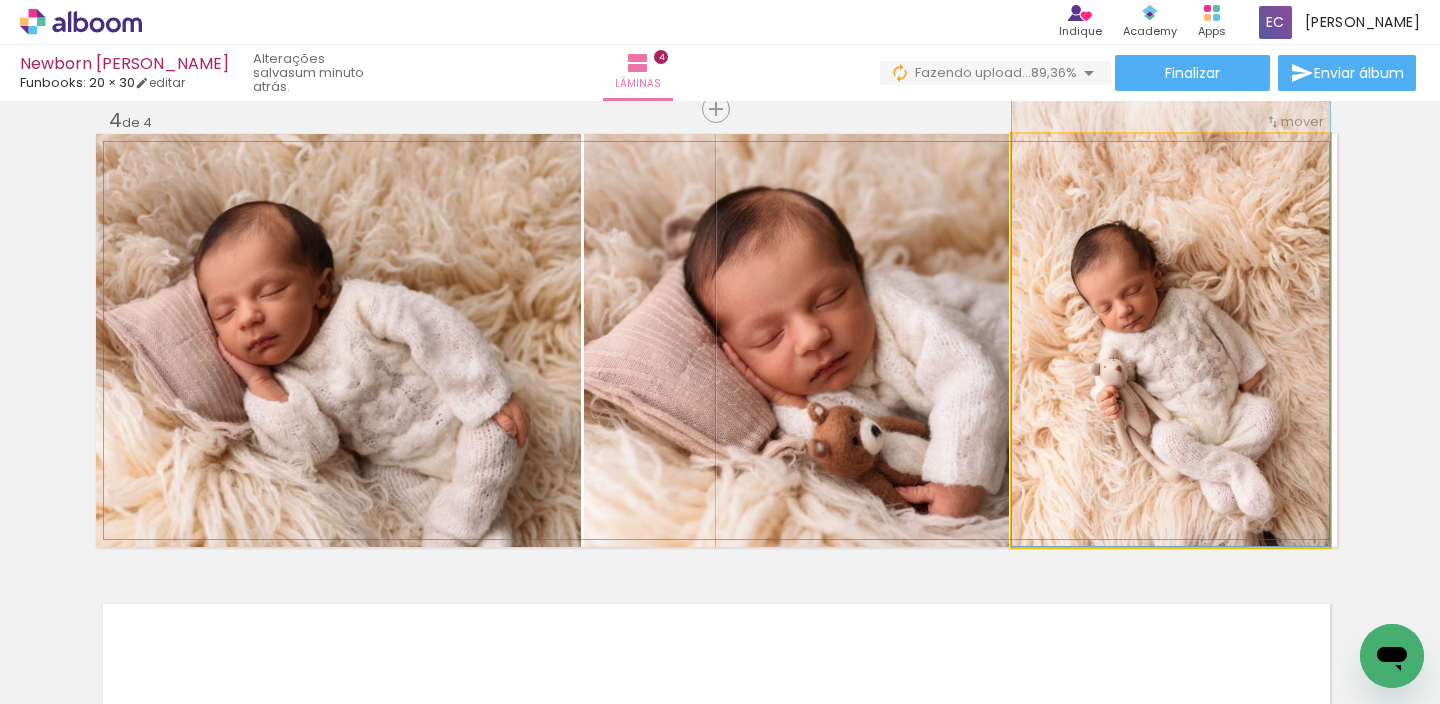 drag, startPoint x: 1200, startPoint y: 258, endPoint x: 1198, endPoint y: 182, distance: 76.02631 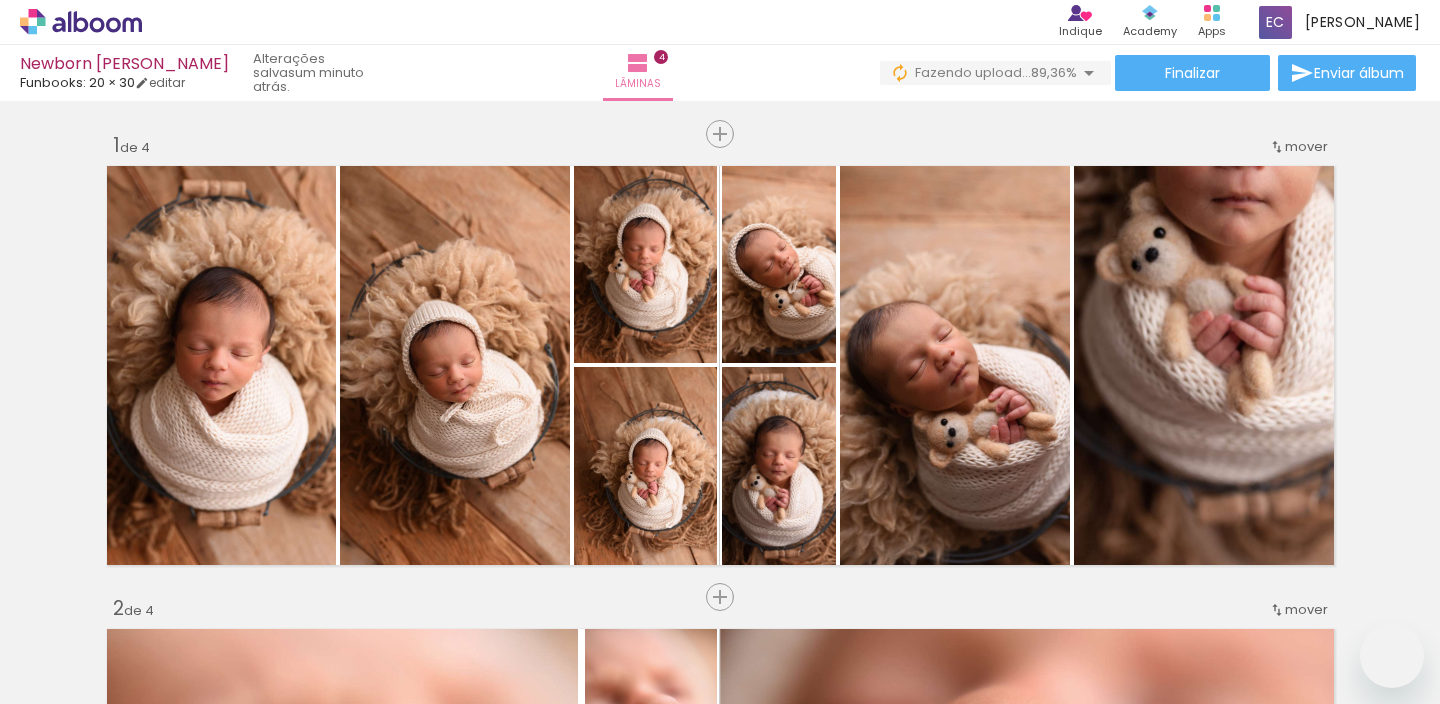scroll, scrollTop: 0, scrollLeft: 0, axis: both 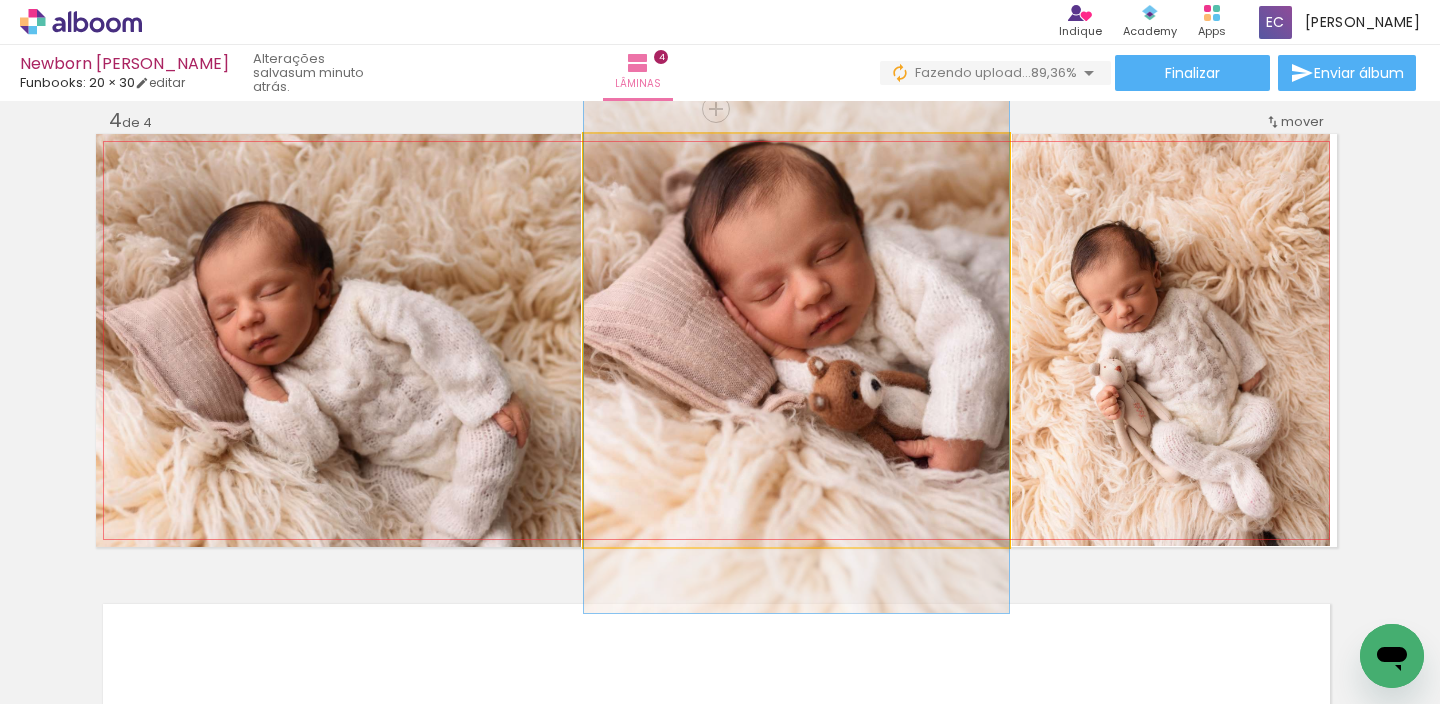 drag, startPoint x: 805, startPoint y: 369, endPoint x: 816, endPoint y: 345, distance: 26.400757 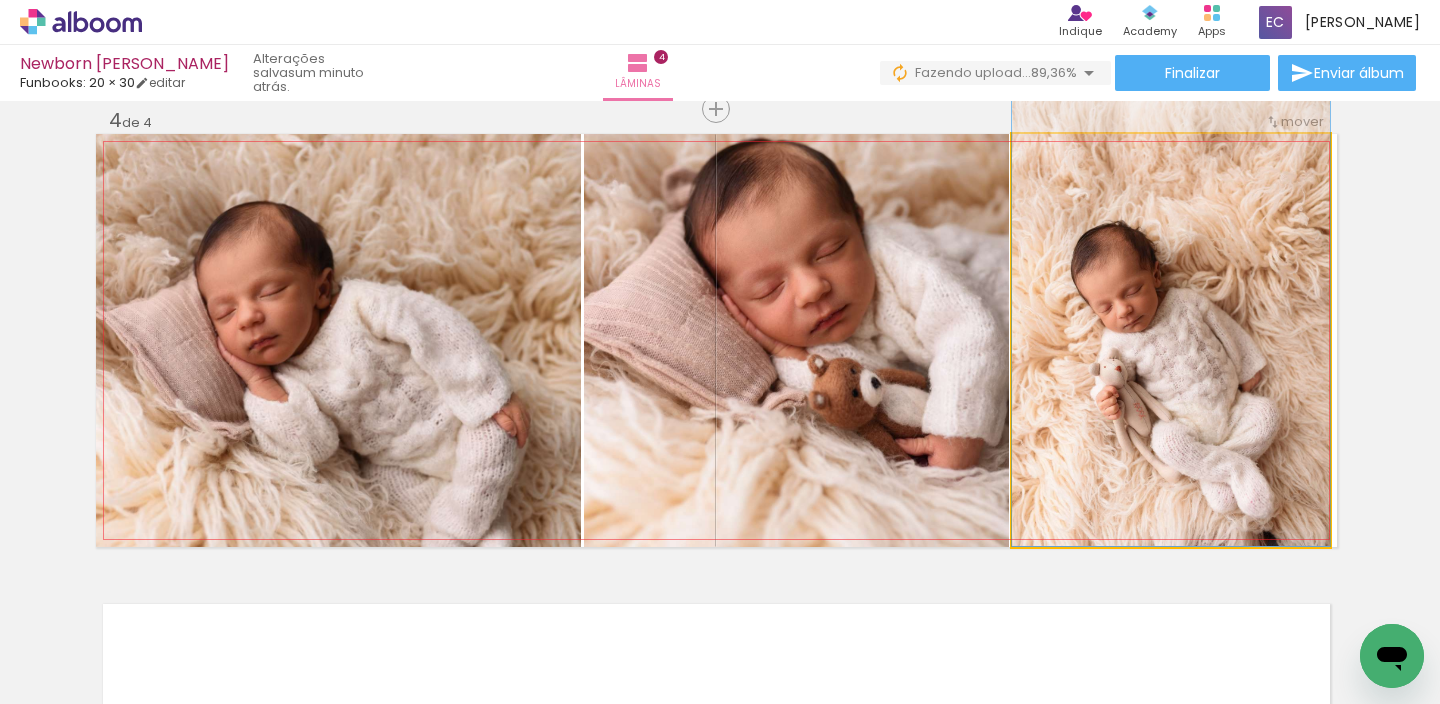 drag, startPoint x: 1154, startPoint y: 375, endPoint x: 1151, endPoint y: 339, distance: 36.124783 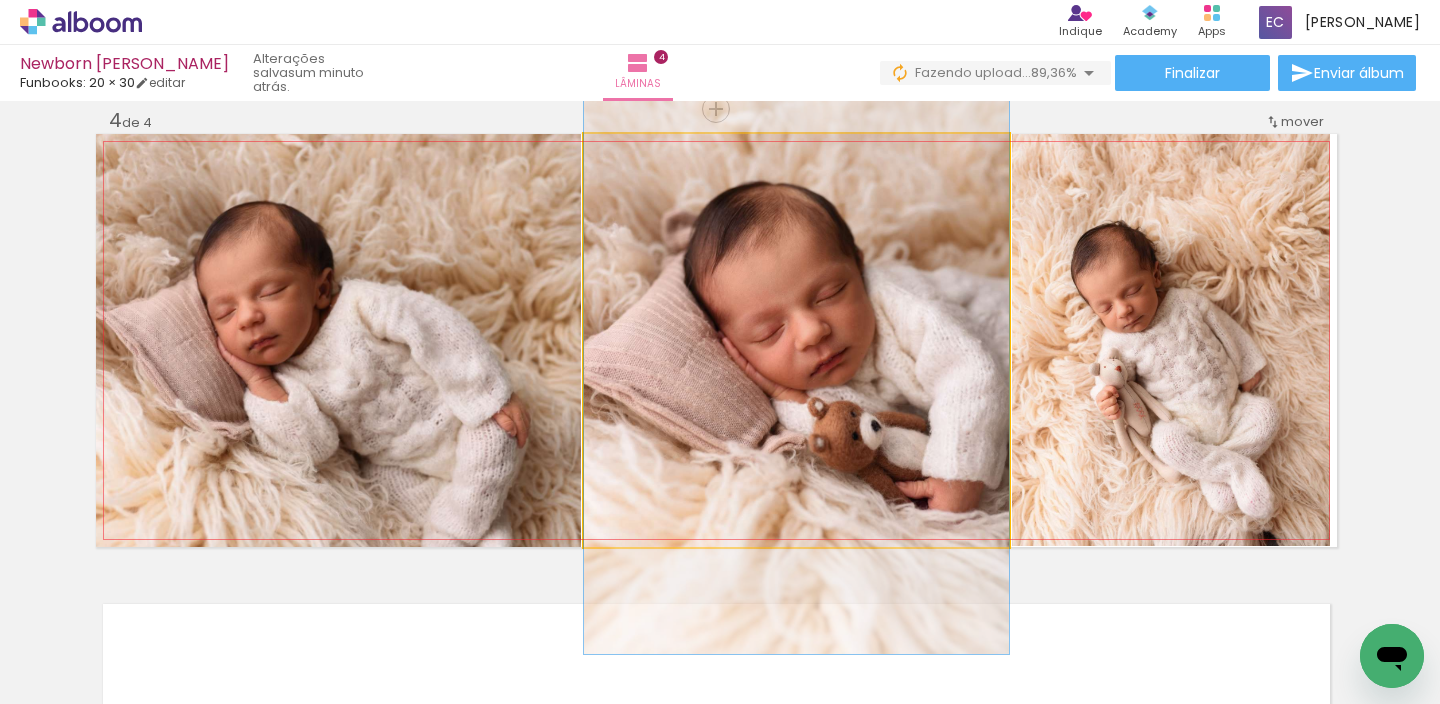drag, startPoint x: 788, startPoint y: 423, endPoint x: 770, endPoint y: 464, distance: 44.777225 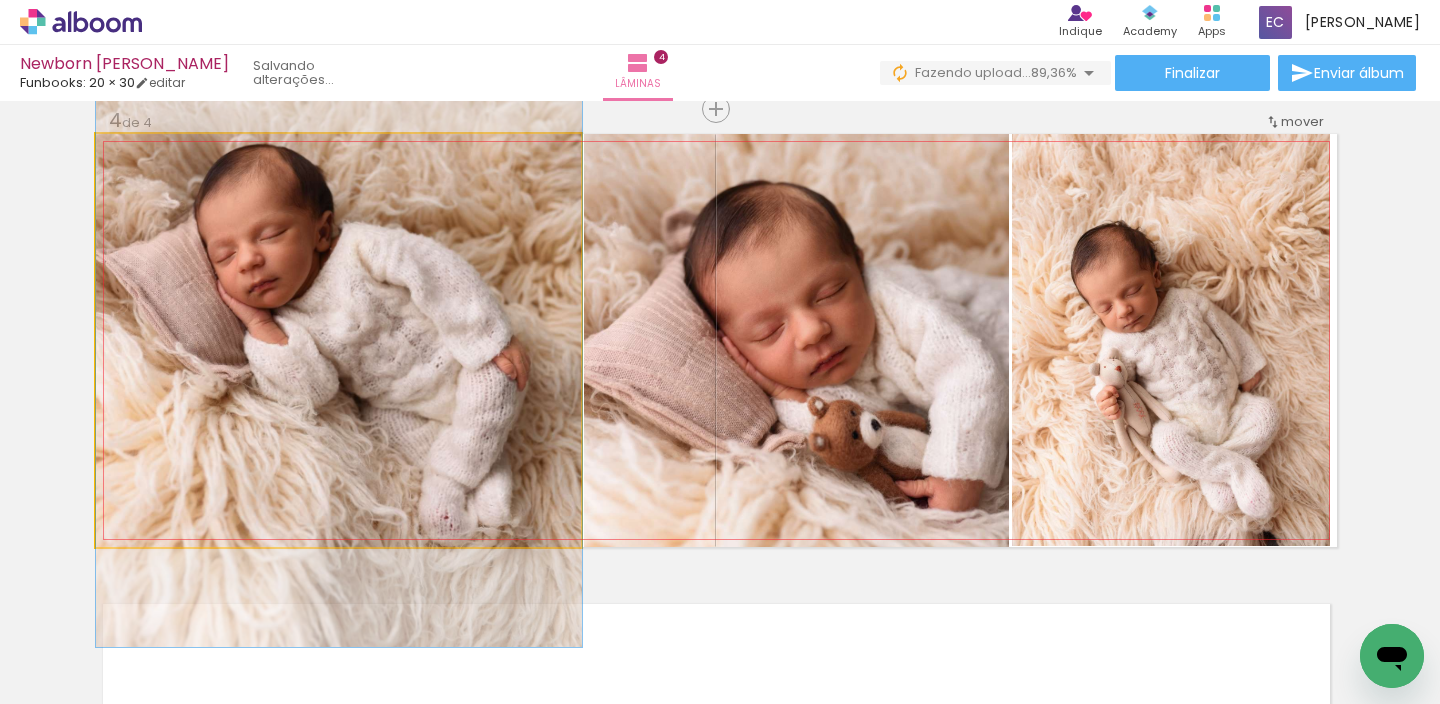 drag, startPoint x: 391, startPoint y: 428, endPoint x: 400, endPoint y: 371, distance: 57.706154 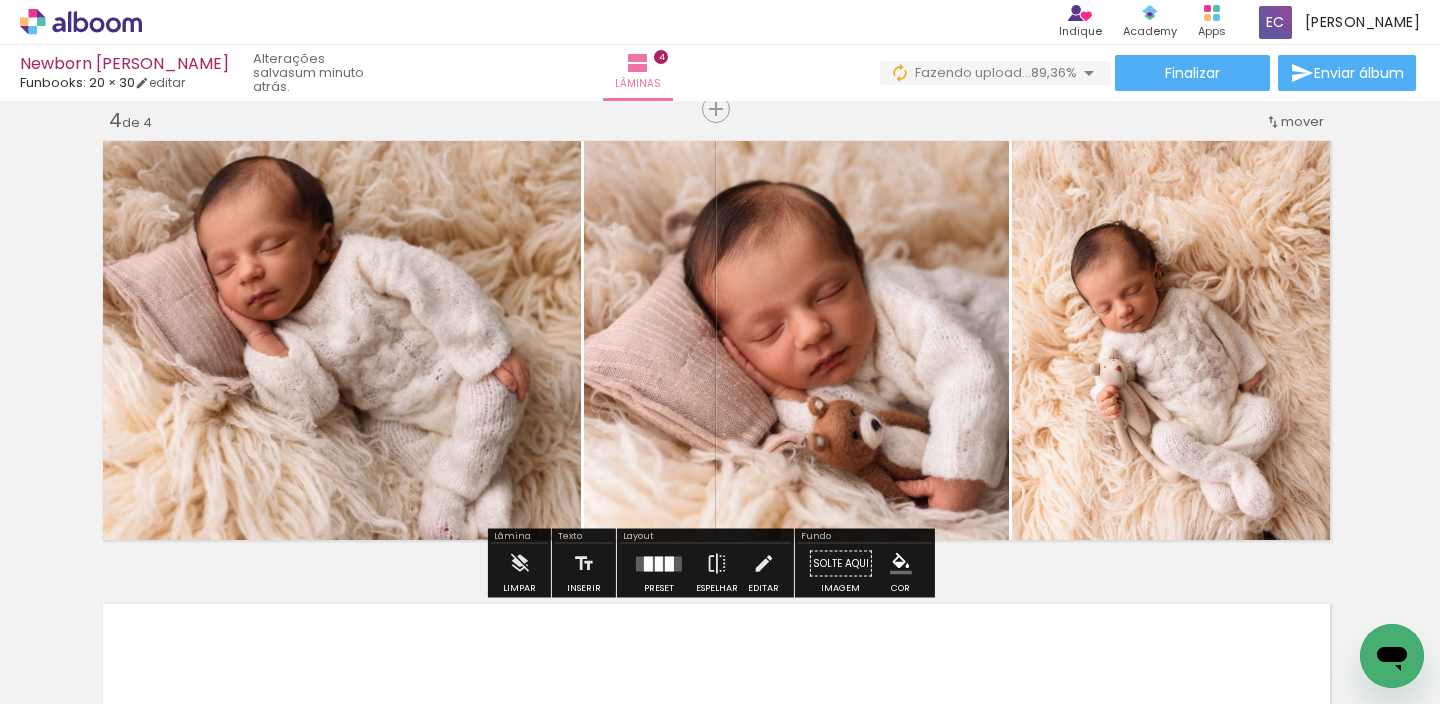 click 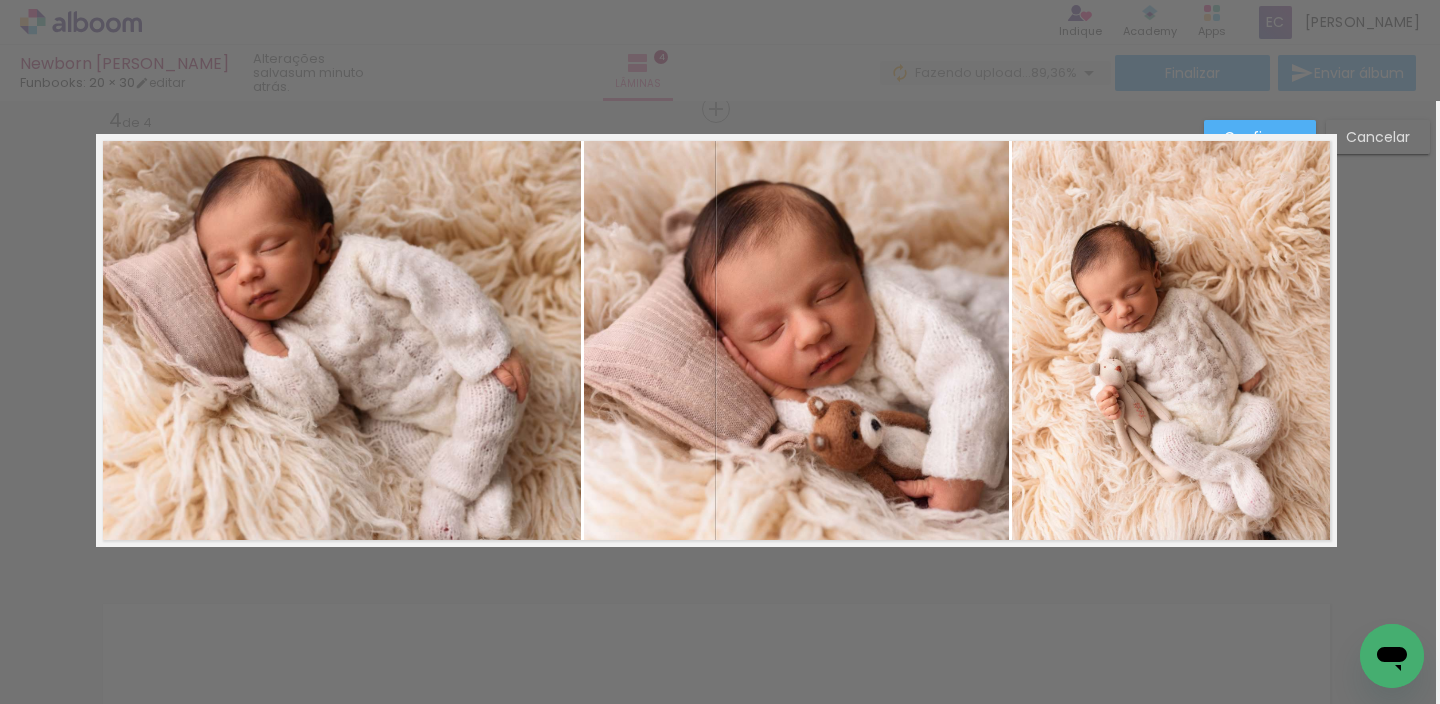 click 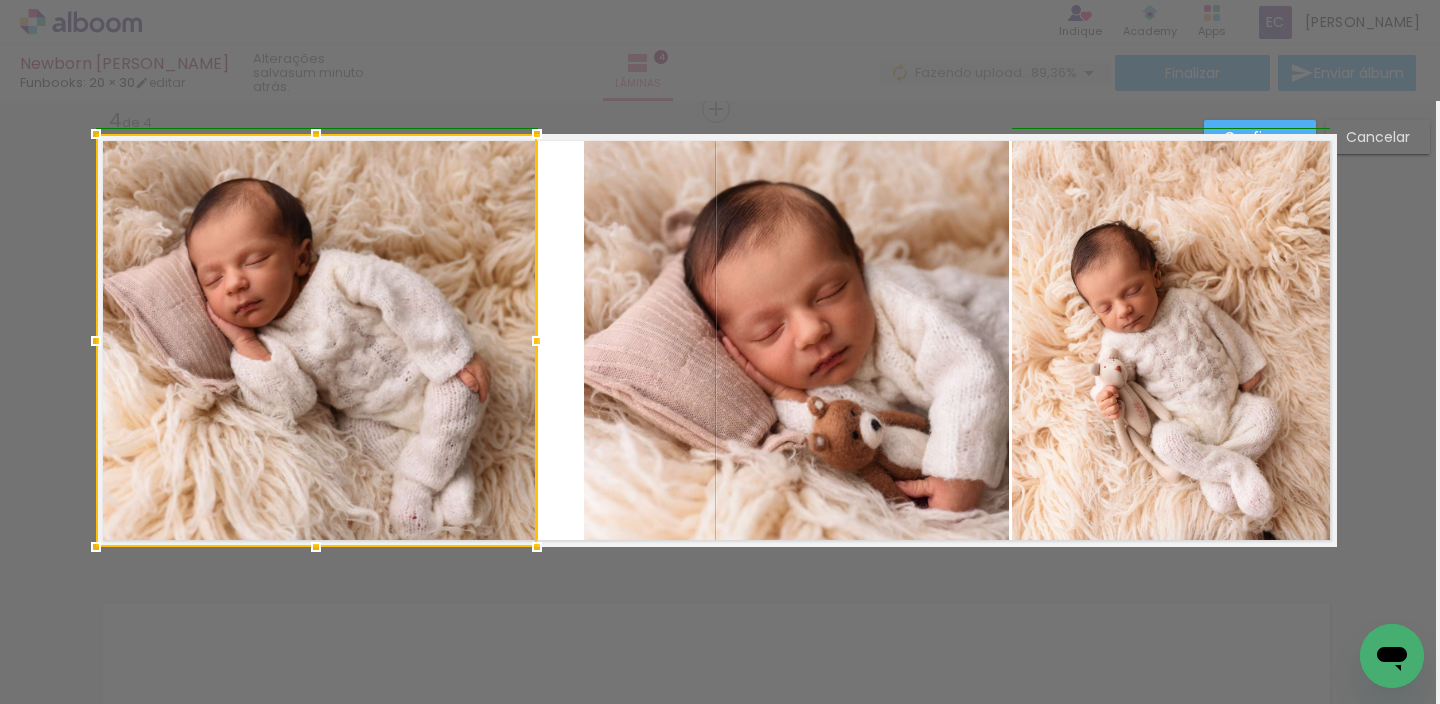drag, startPoint x: 571, startPoint y: 338, endPoint x: 402, endPoint y: 343, distance: 169.07394 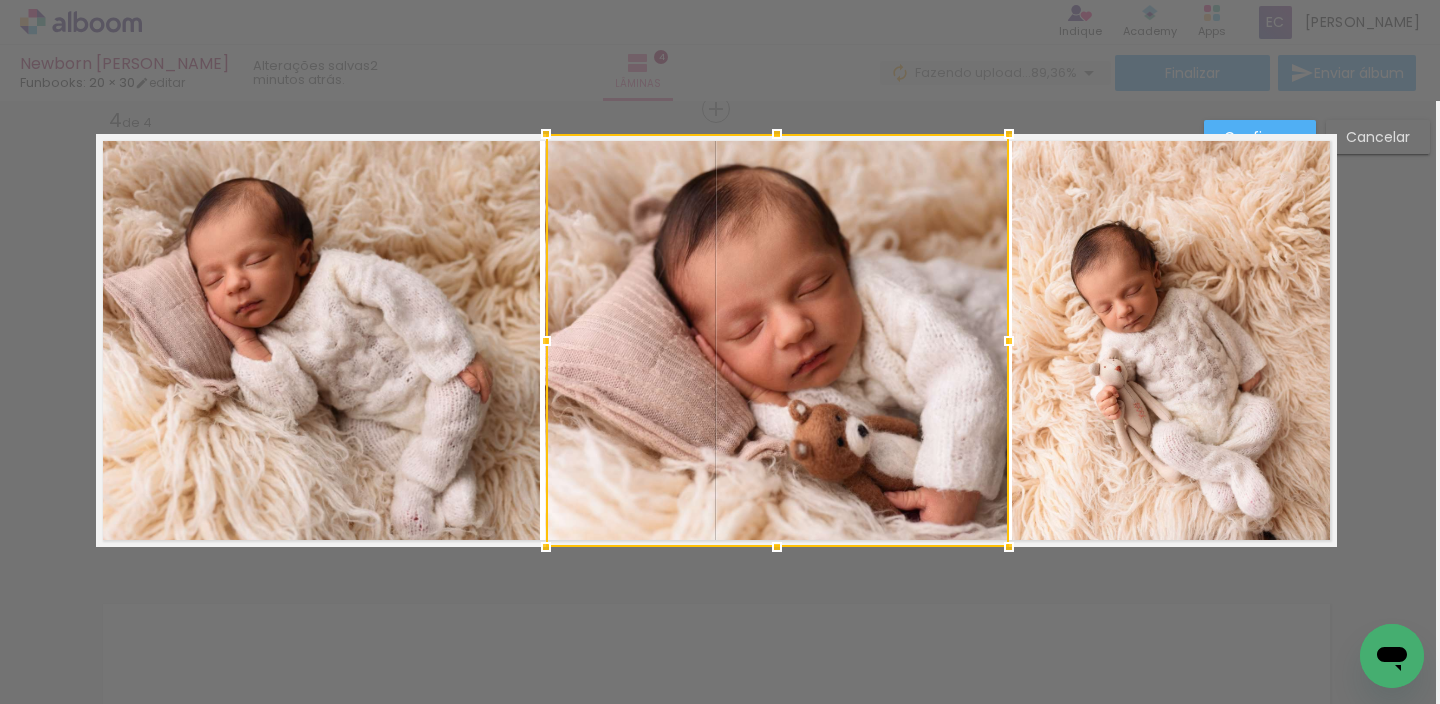 drag, startPoint x: 576, startPoint y: 331, endPoint x: 553, endPoint y: 323, distance: 24.351591 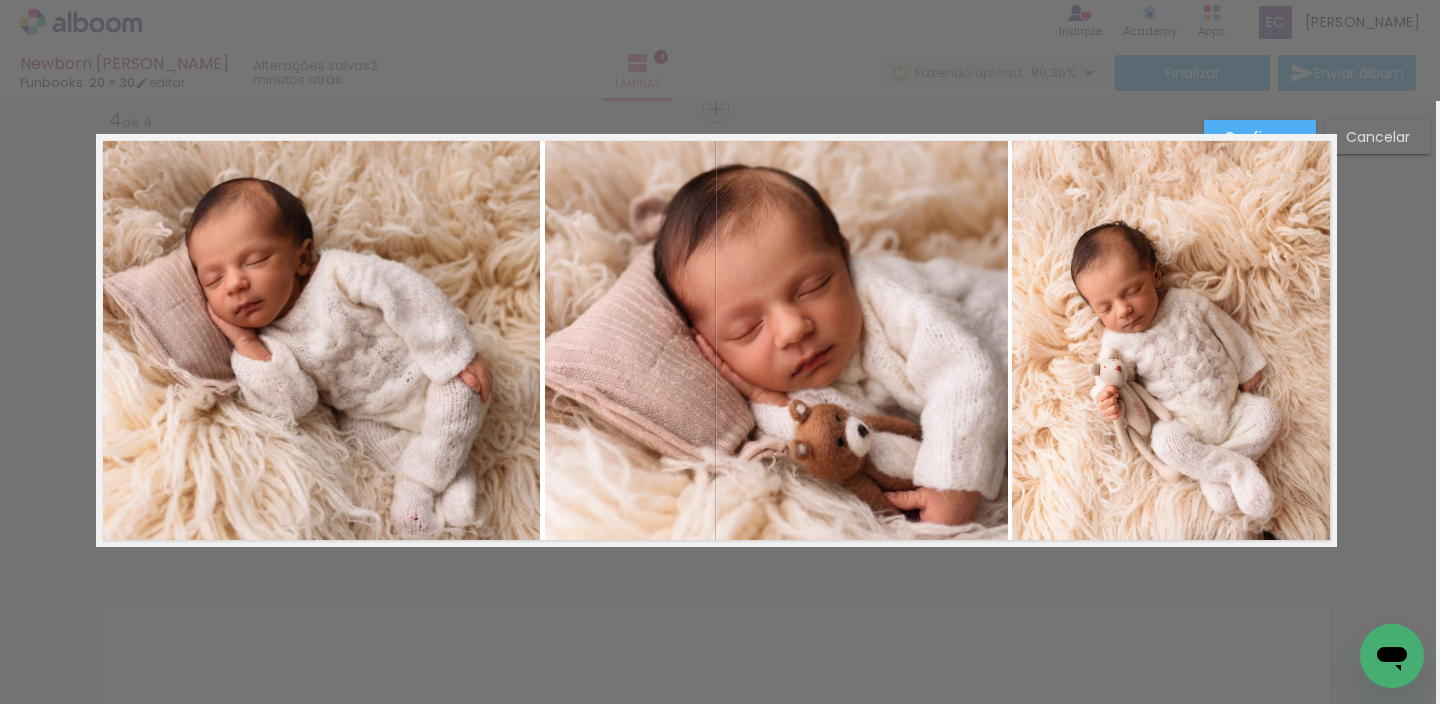 click 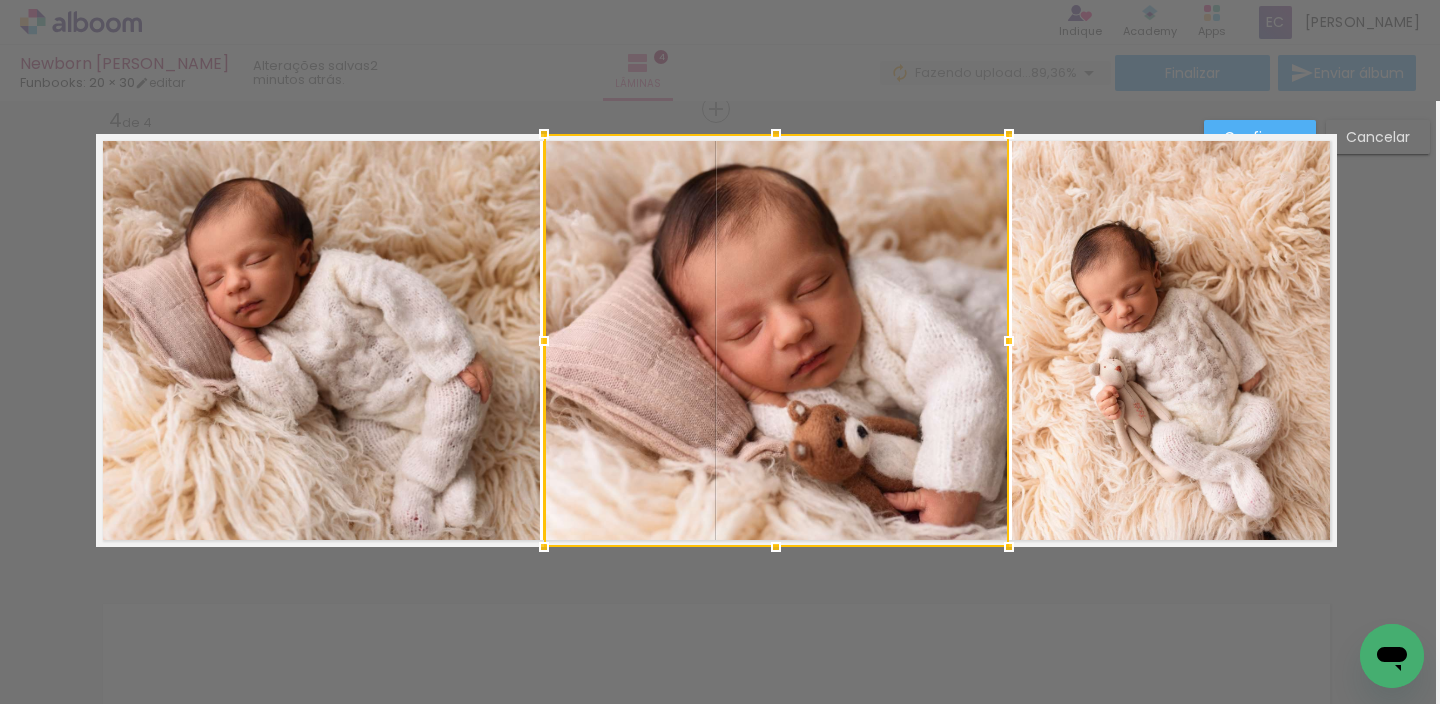 click at bounding box center [544, 341] 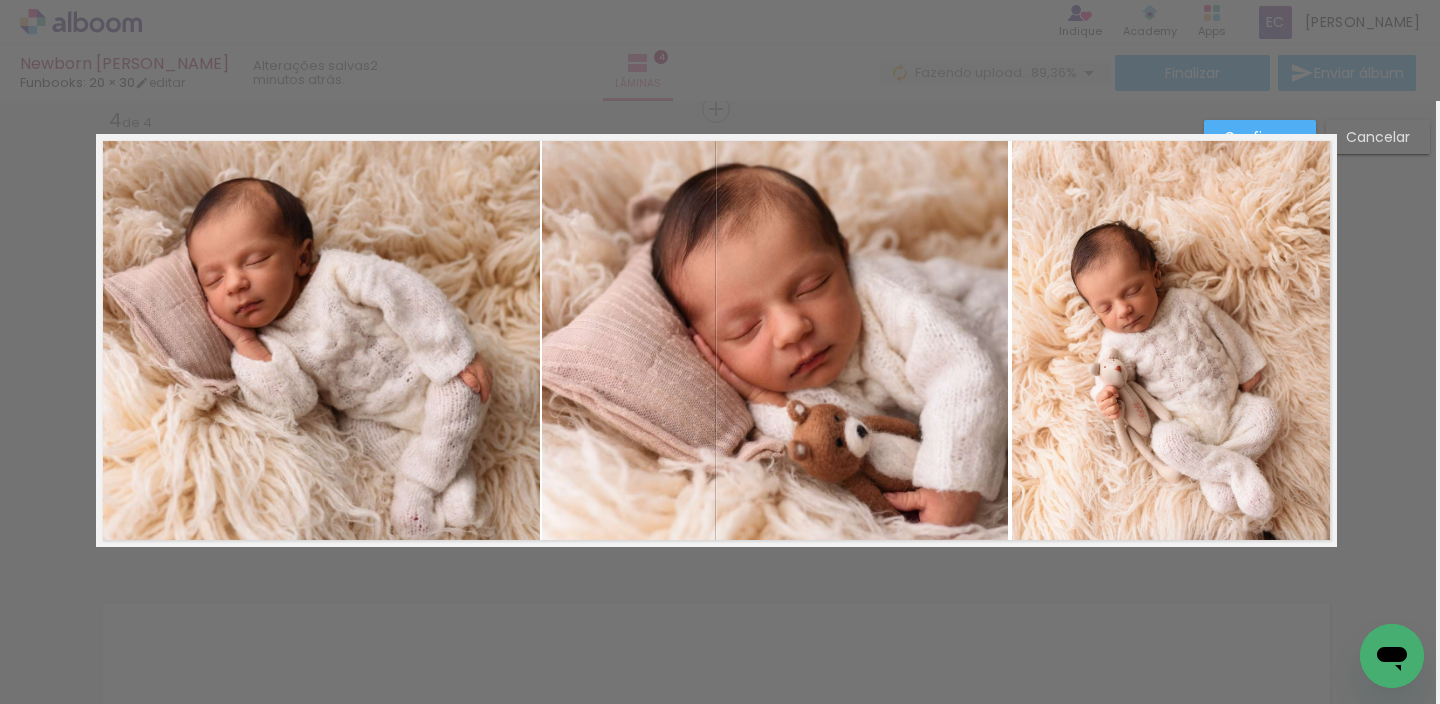 click on "Confirmar" at bounding box center [1260, 137] 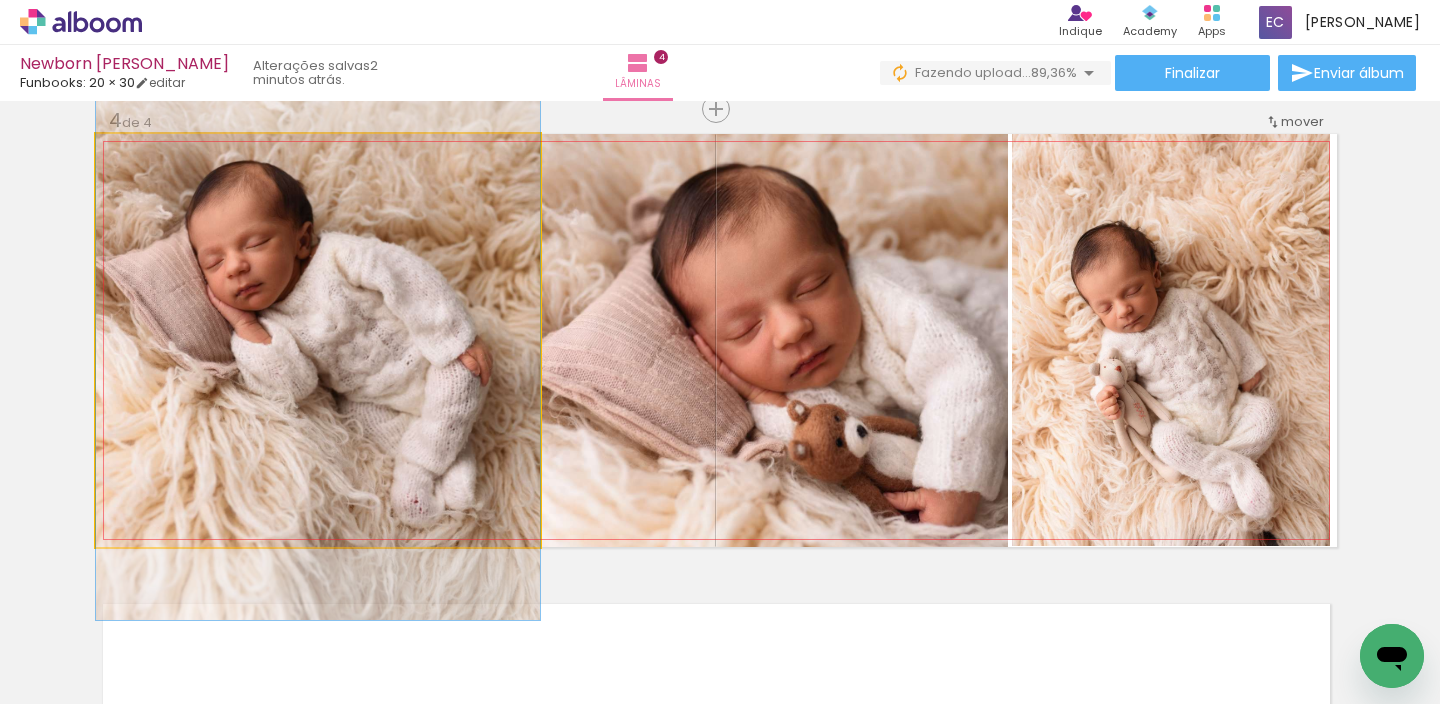 drag, startPoint x: 380, startPoint y: 407, endPoint x: 384, endPoint y: 394, distance: 13.601471 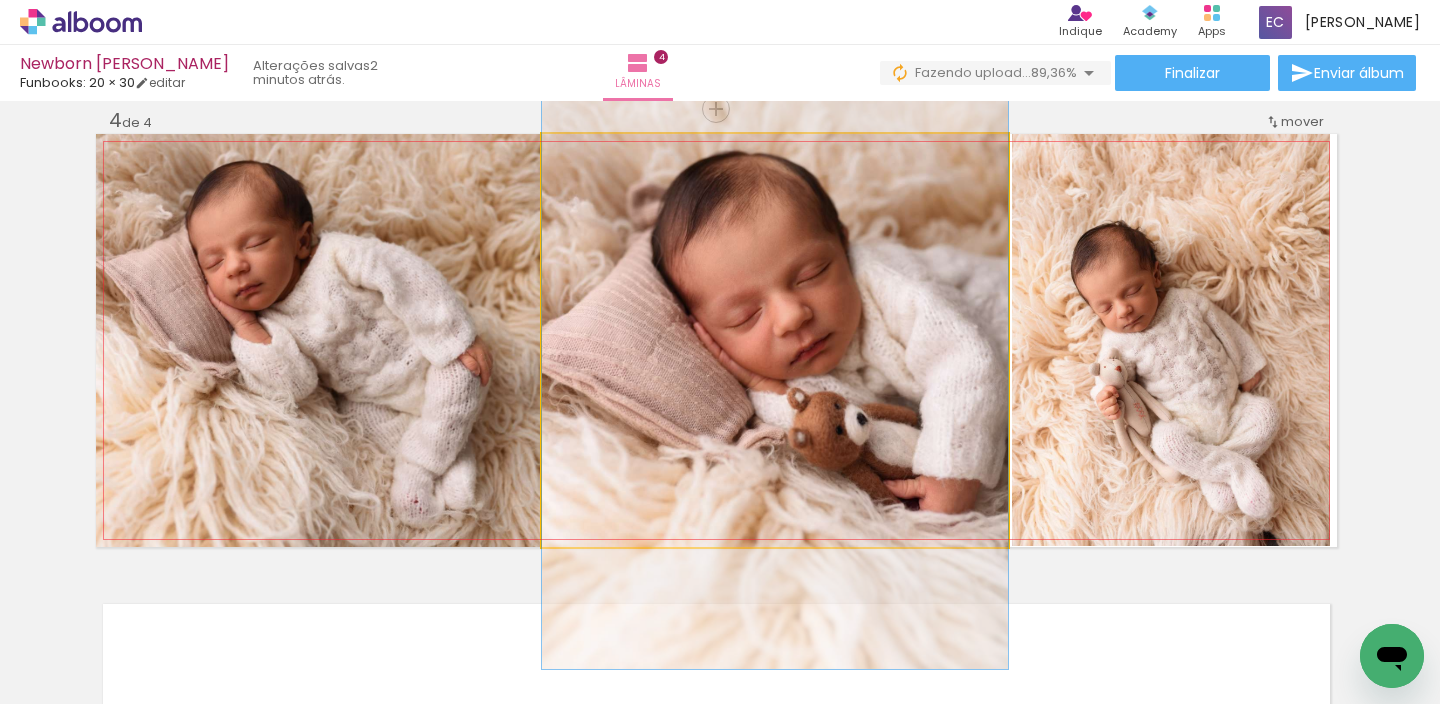 drag, startPoint x: 672, startPoint y: 413, endPoint x: 655, endPoint y: 403, distance: 19.723083 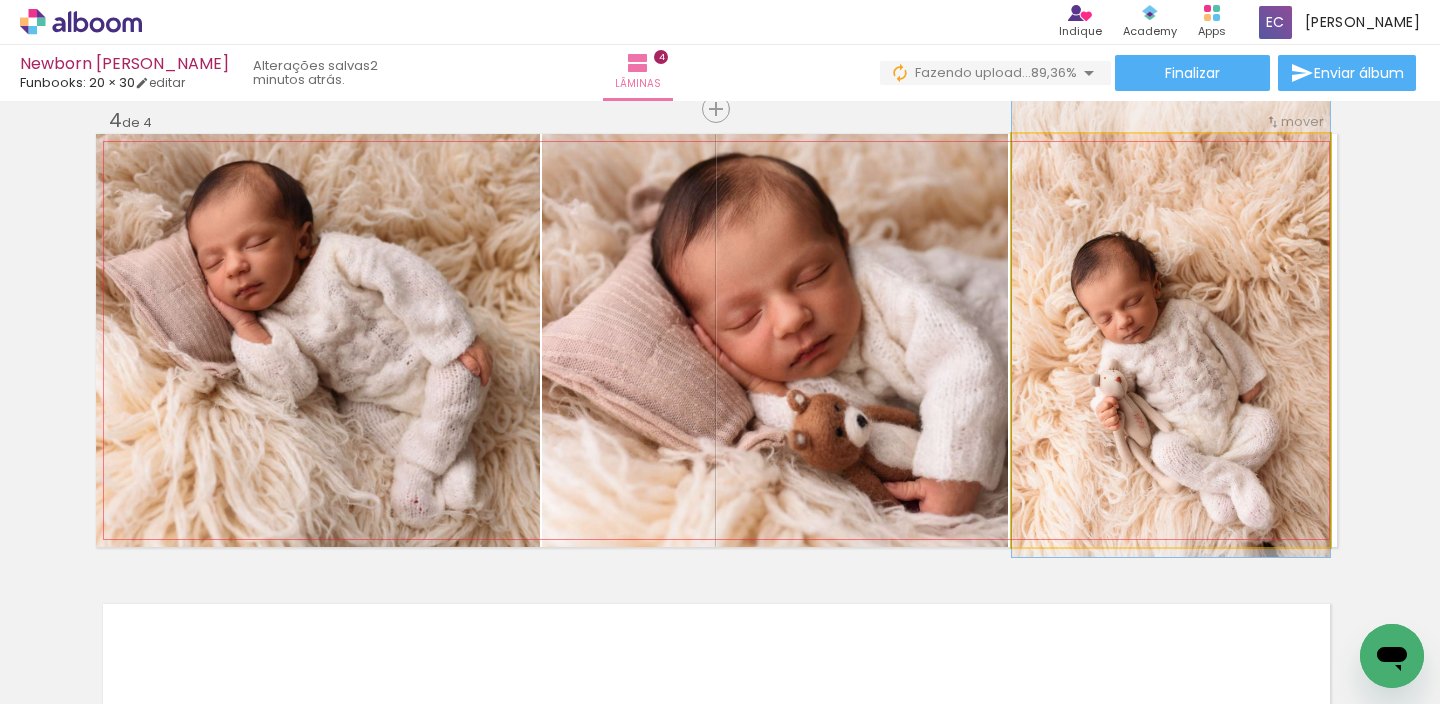 drag, startPoint x: 1165, startPoint y: 429, endPoint x: 1151, endPoint y: 440, distance: 17.804493 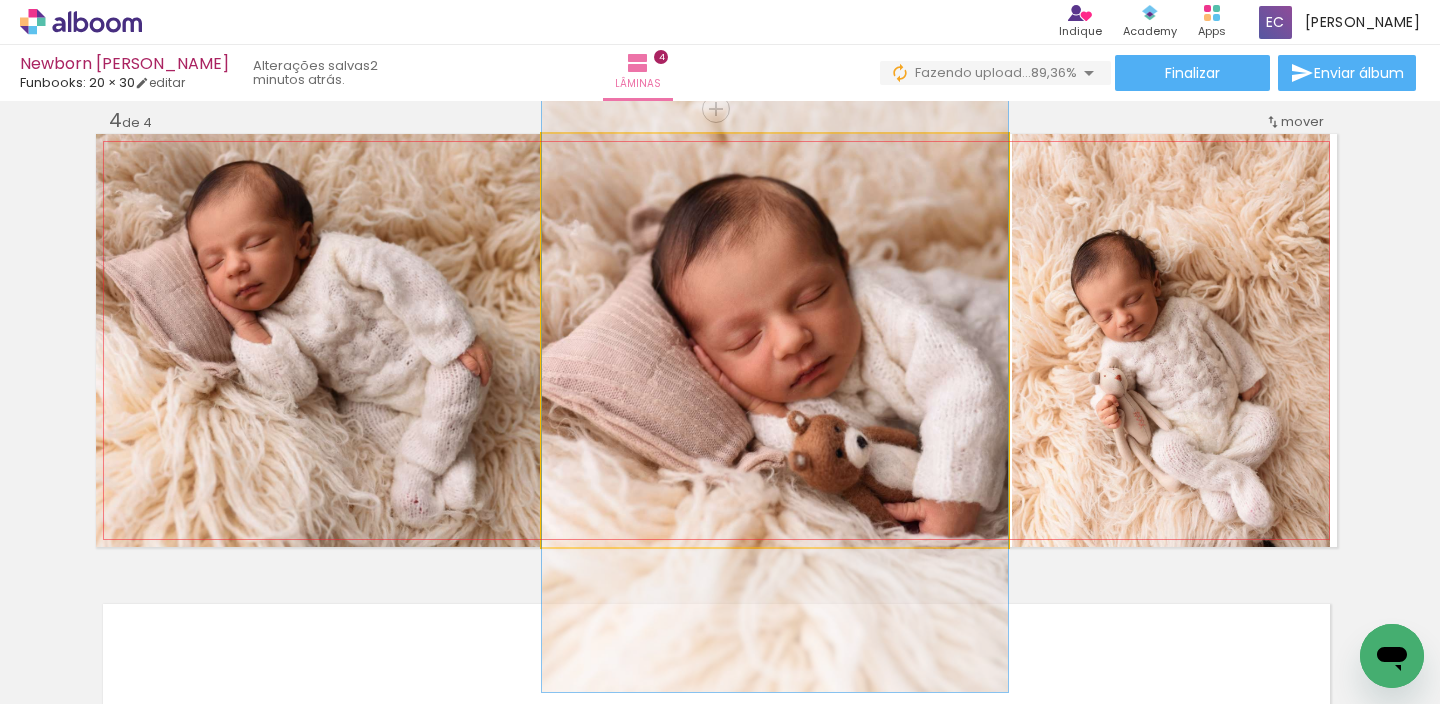 drag, startPoint x: 878, startPoint y: 272, endPoint x: 878, endPoint y: 293, distance: 21 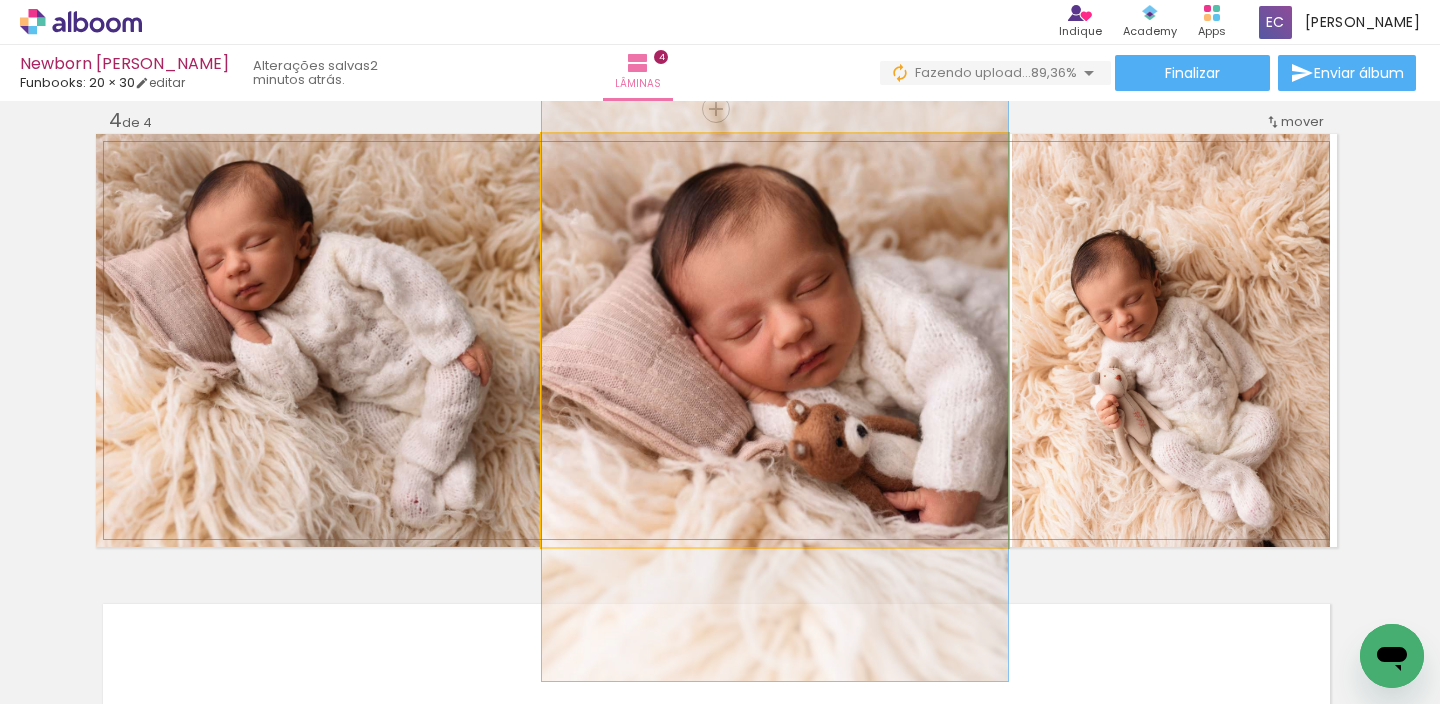 drag, startPoint x: 884, startPoint y: 304, endPoint x: 898, endPoint y: 296, distance: 16.124516 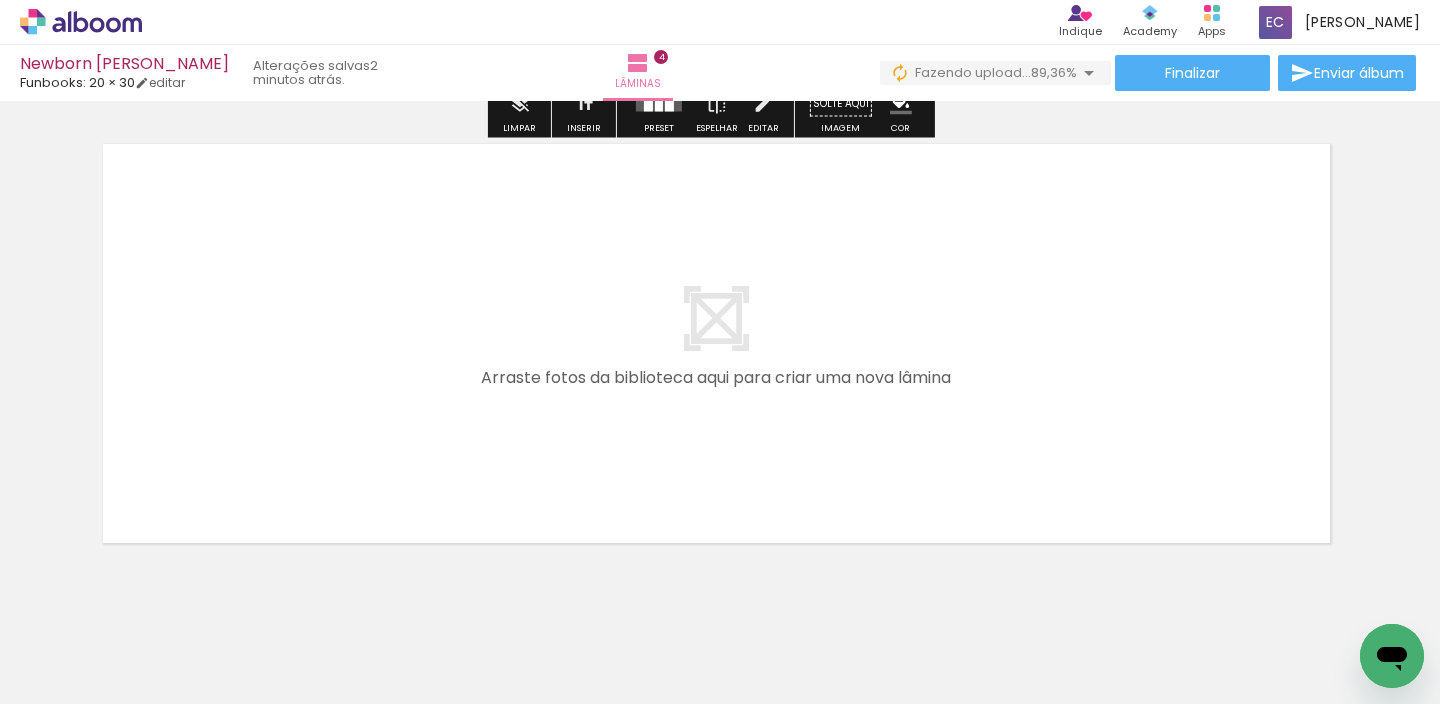 scroll, scrollTop: 1930, scrollLeft: 4, axis: both 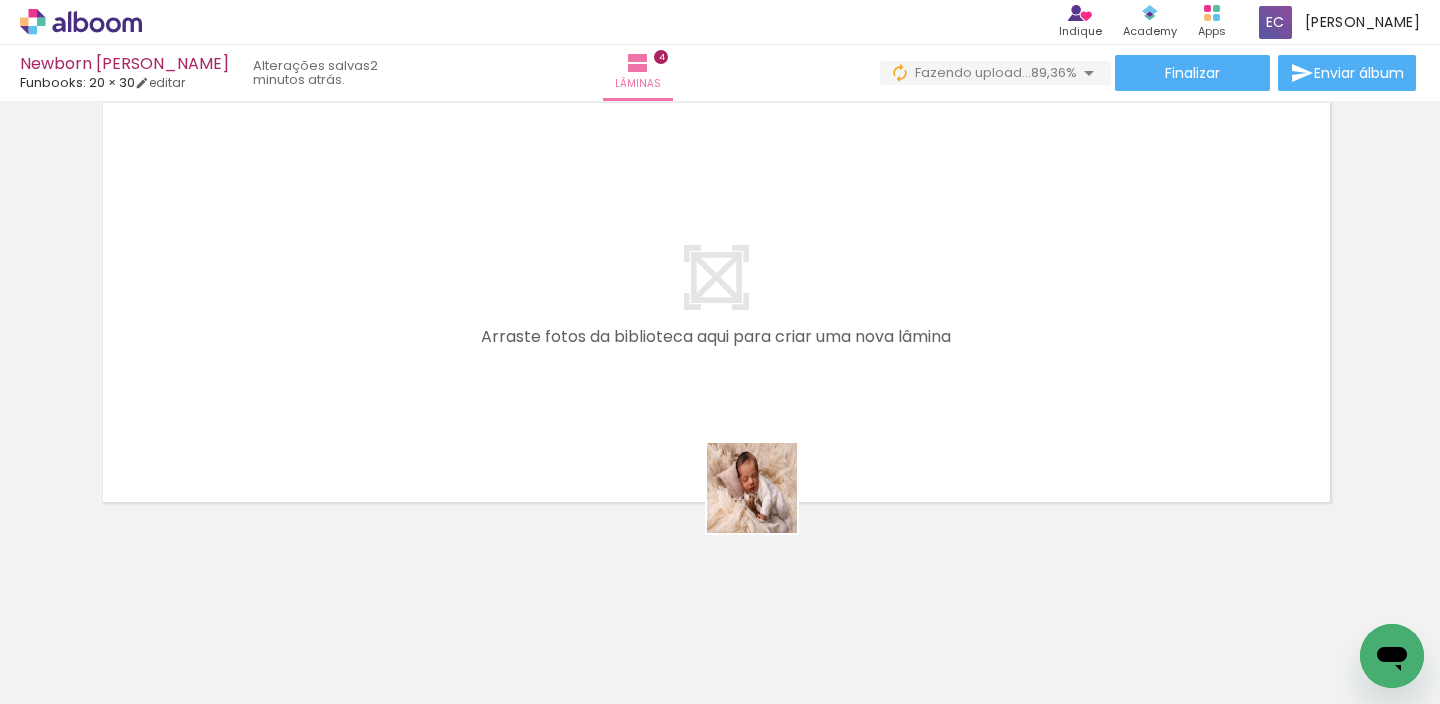 drag, startPoint x: 737, startPoint y: 593, endPoint x: 777, endPoint y: 478, distance: 121.75796 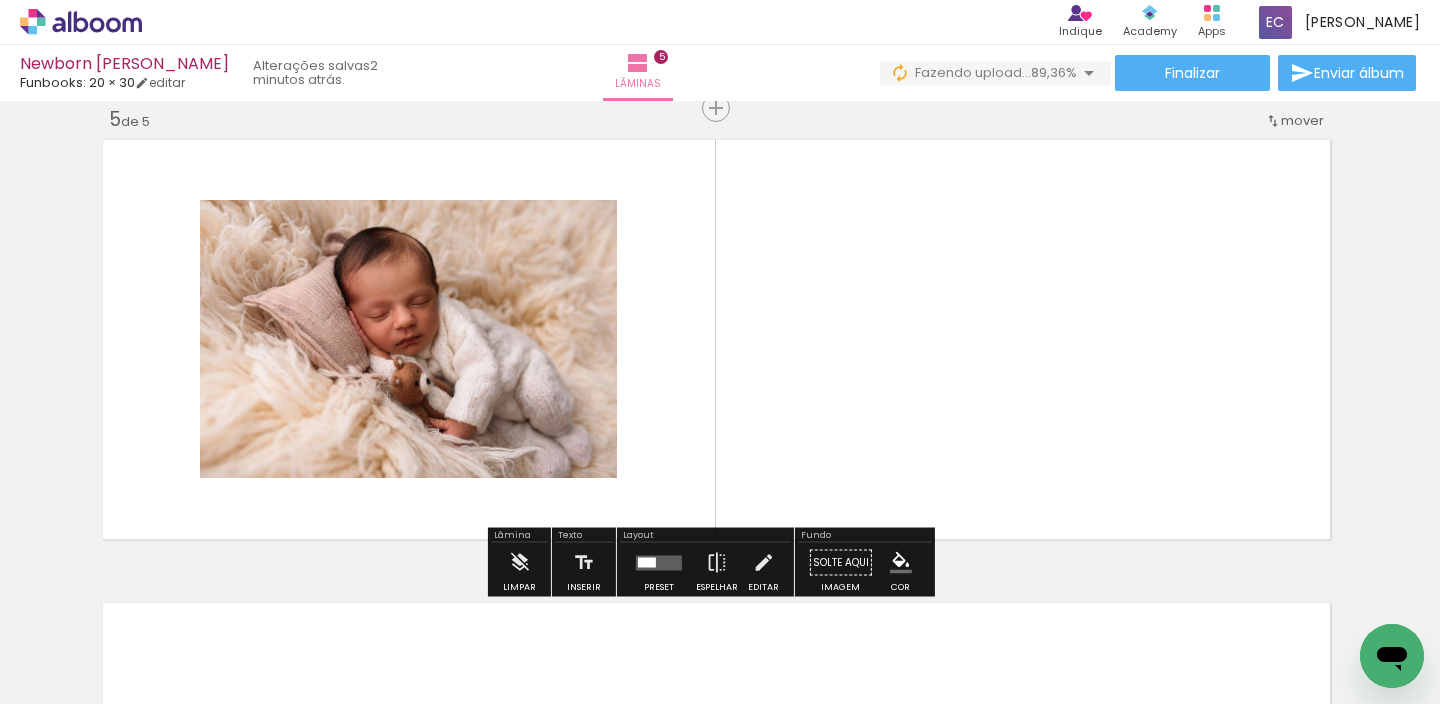 scroll, scrollTop: 1877, scrollLeft: 4, axis: both 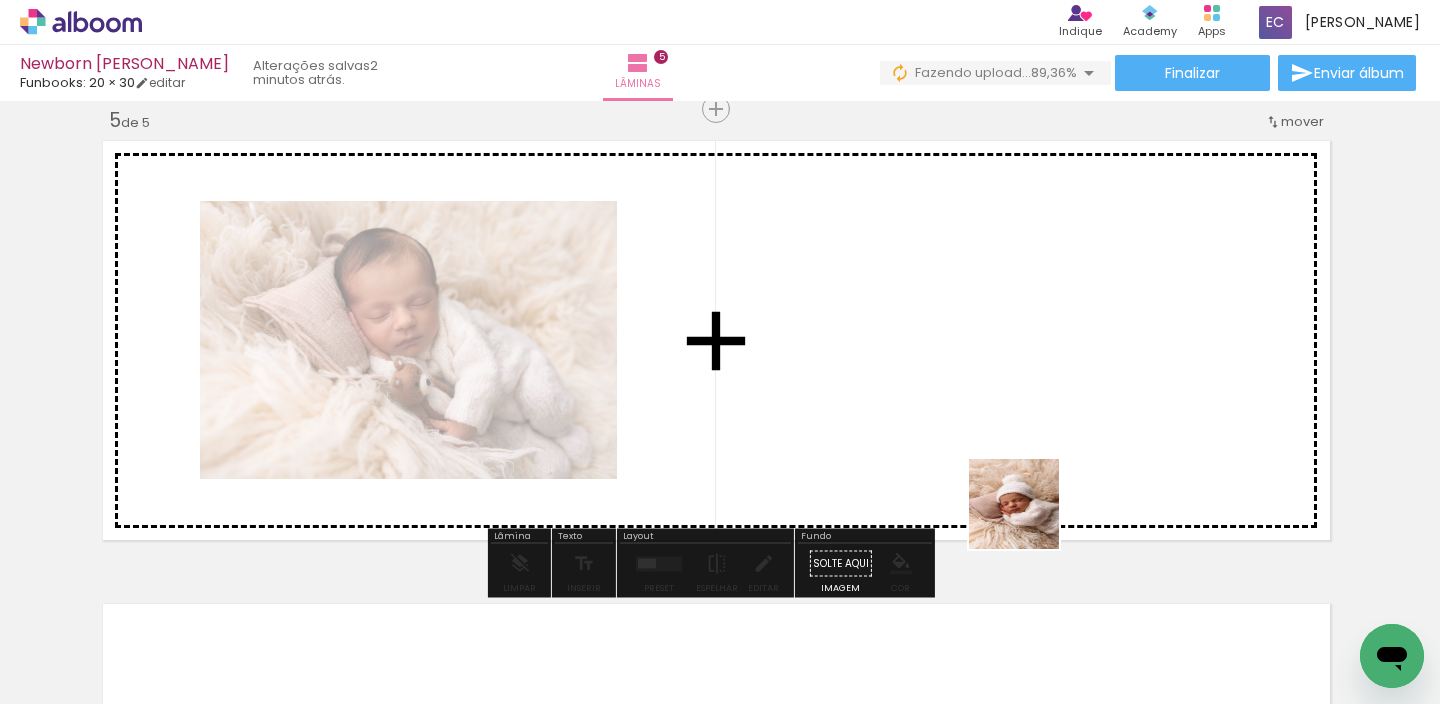 drag, startPoint x: 1061, startPoint y: 645, endPoint x: 878, endPoint y: 465, distance: 256.68854 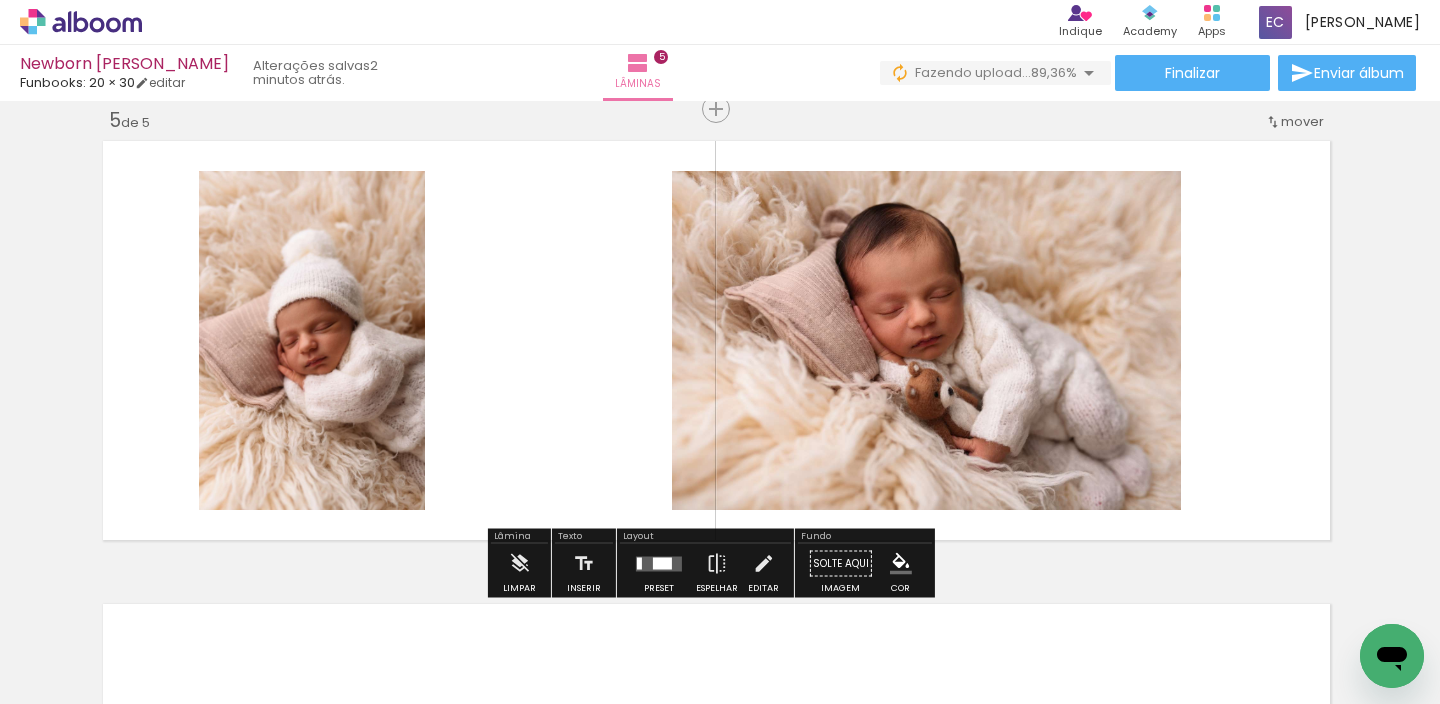 click at bounding box center [659, 563] 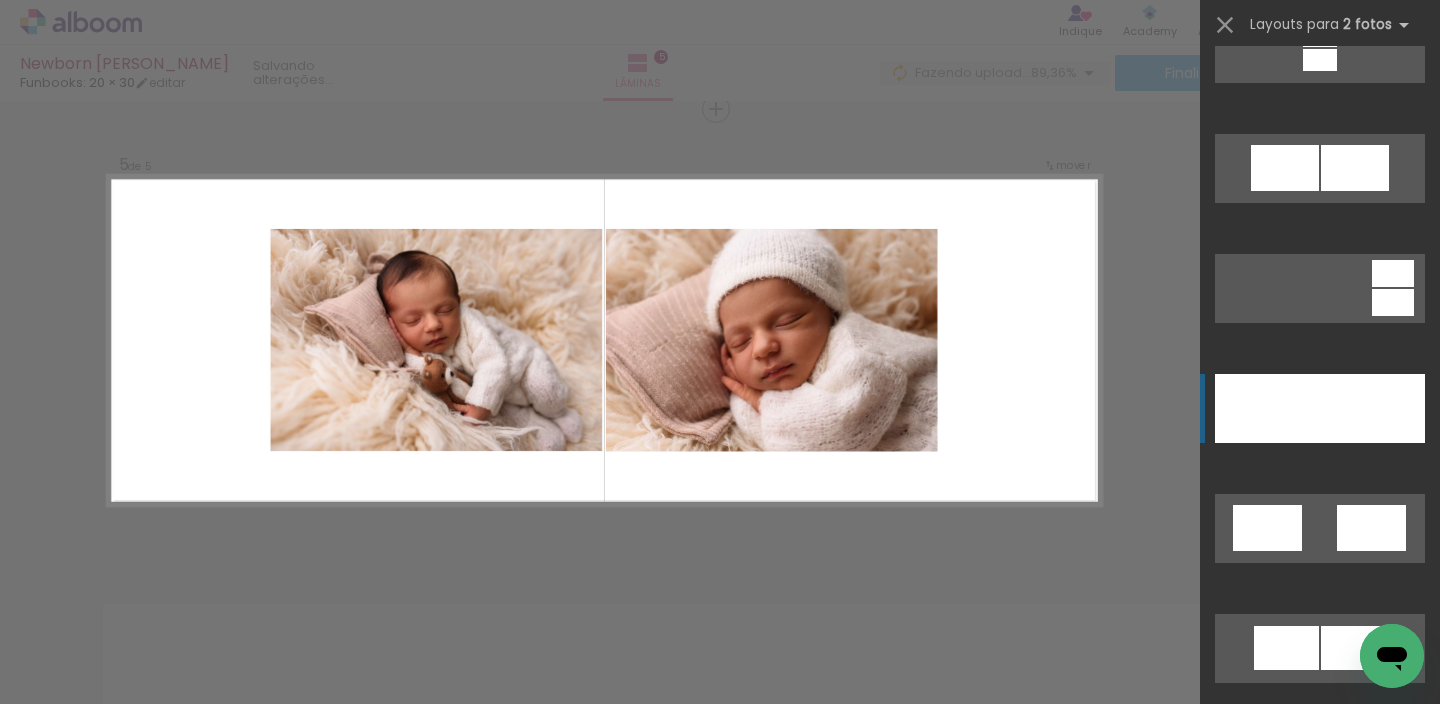 scroll, scrollTop: 6169, scrollLeft: 0, axis: vertical 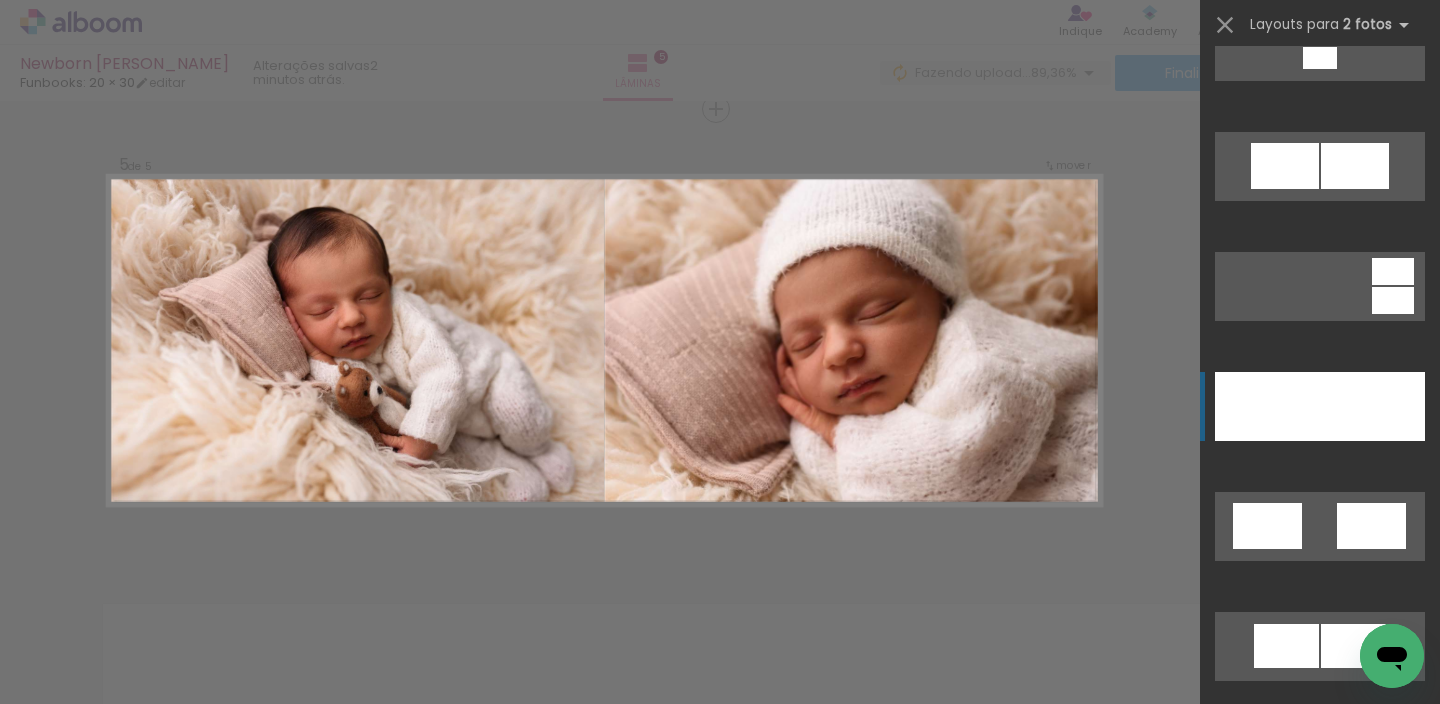 click at bounding box center (1267, 406) 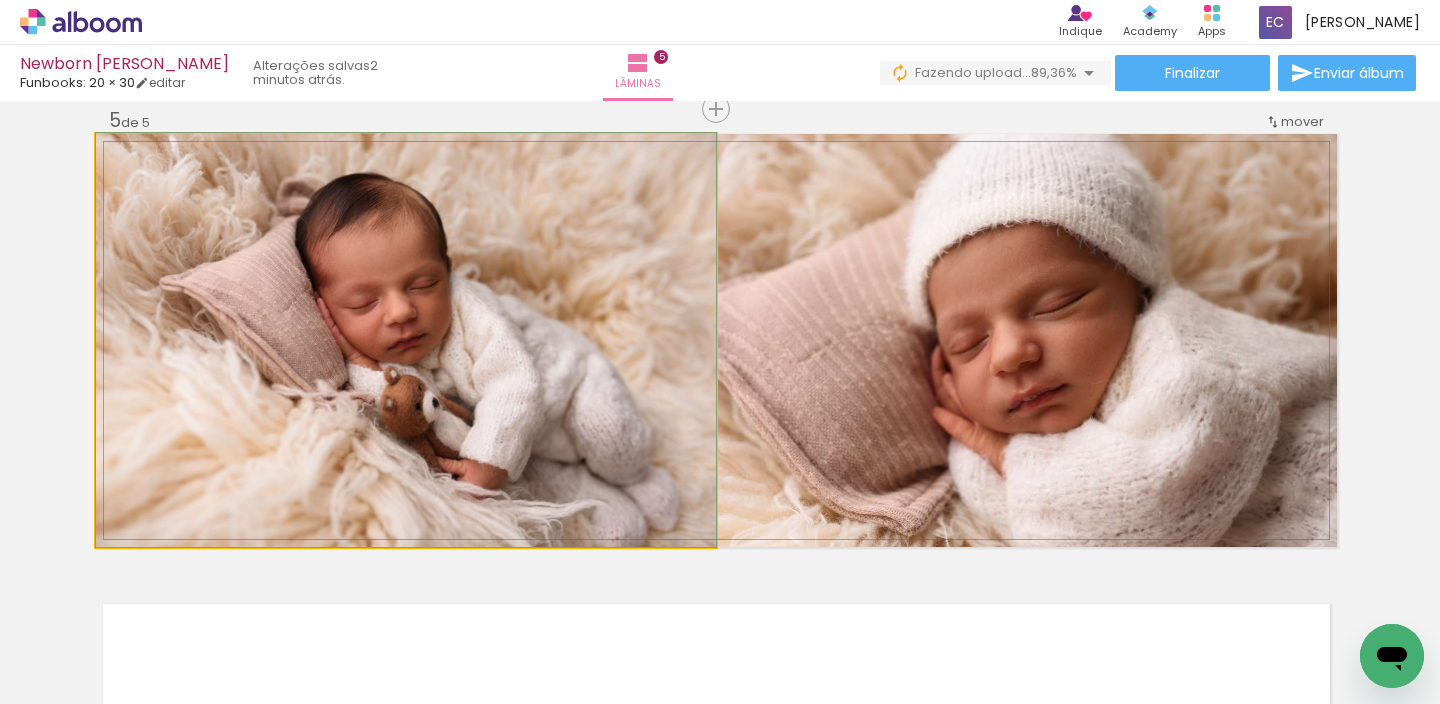 drag, startPoint x: 580, startPoint y: 383, endPoint x: 799, endPoint y: 378, distance: 219.05707 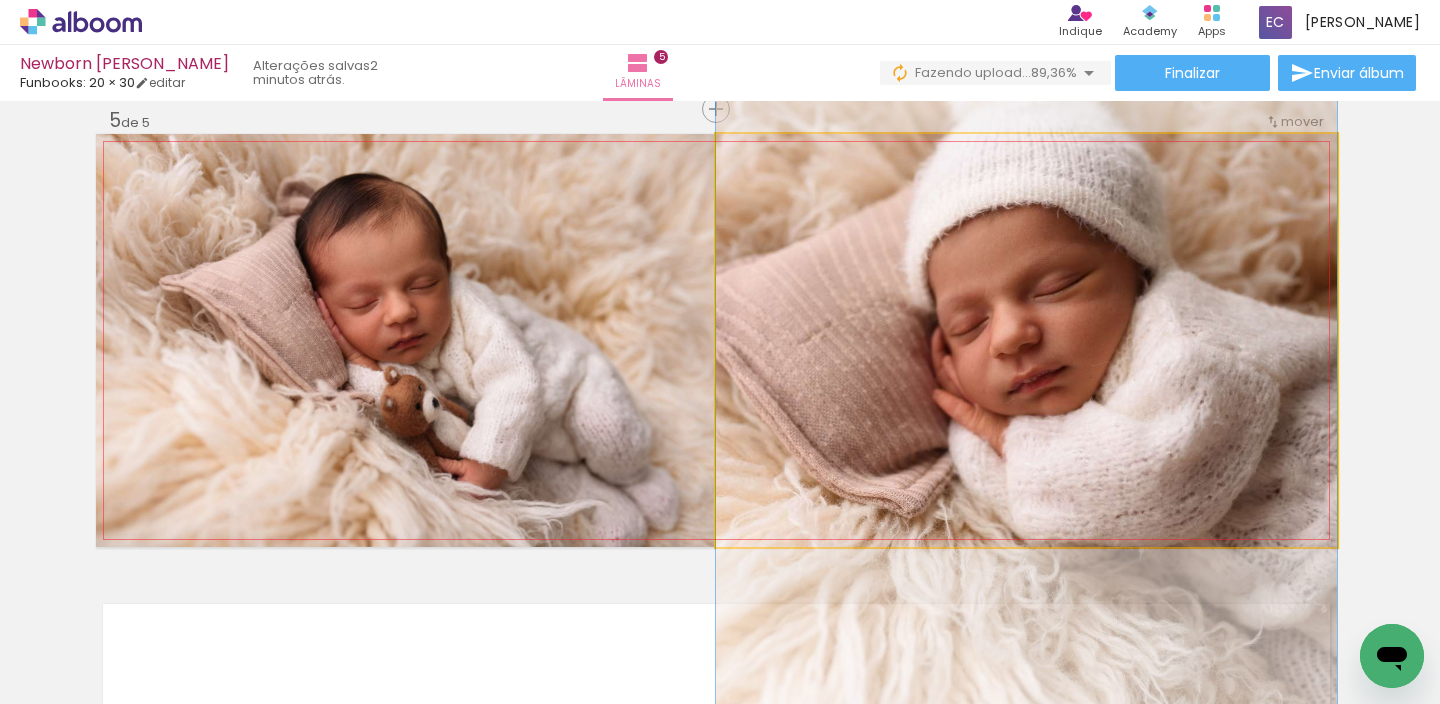 drag, startPoint x: 892, startPoint y: 385, endPoint x: 854, endPoint y: 373, distance: 39.849716 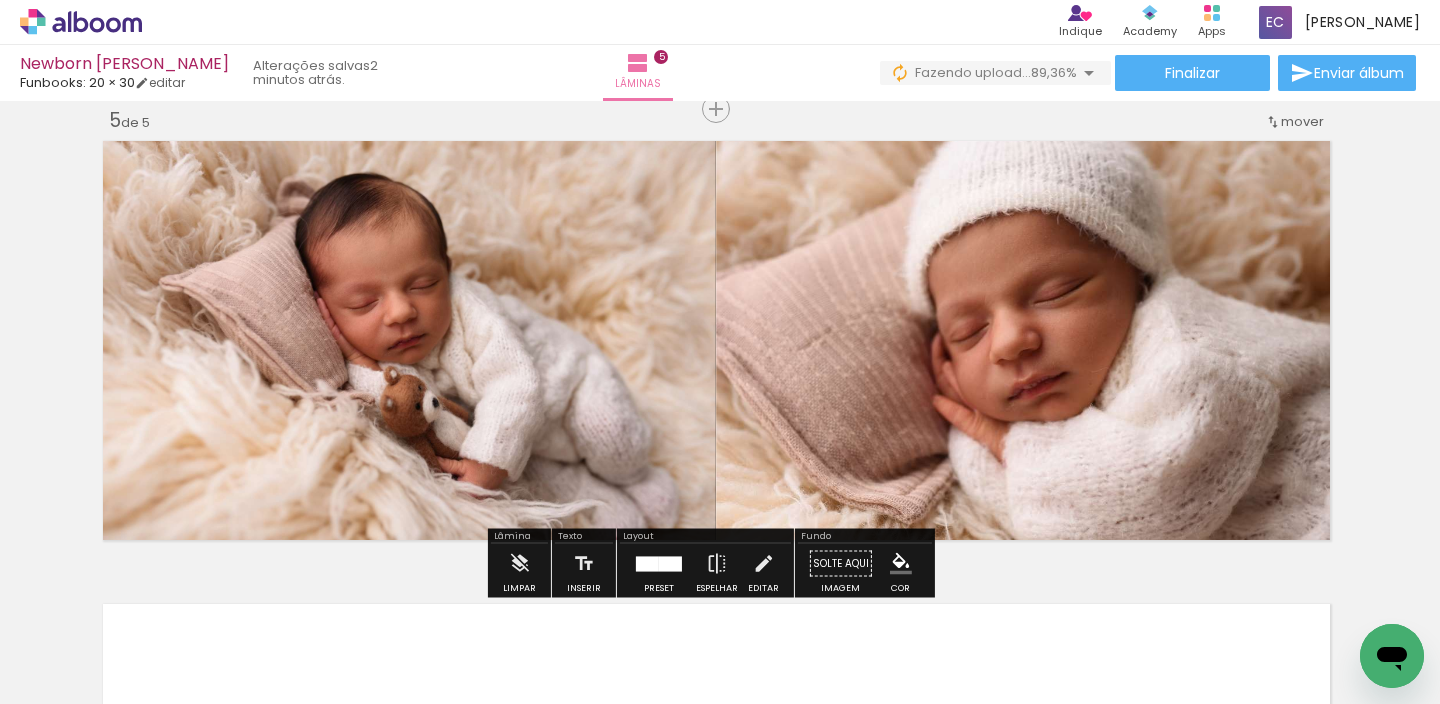click 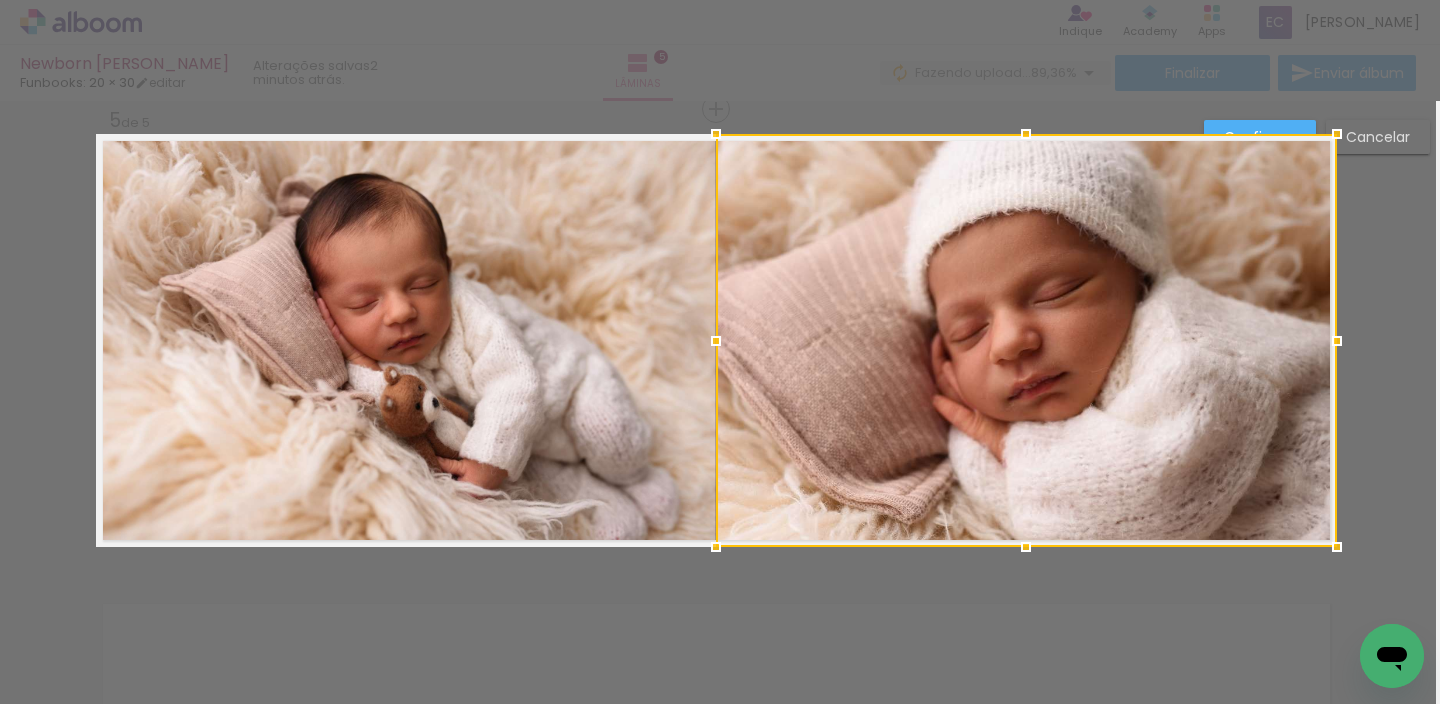 click at bounding box center (1026, 340) 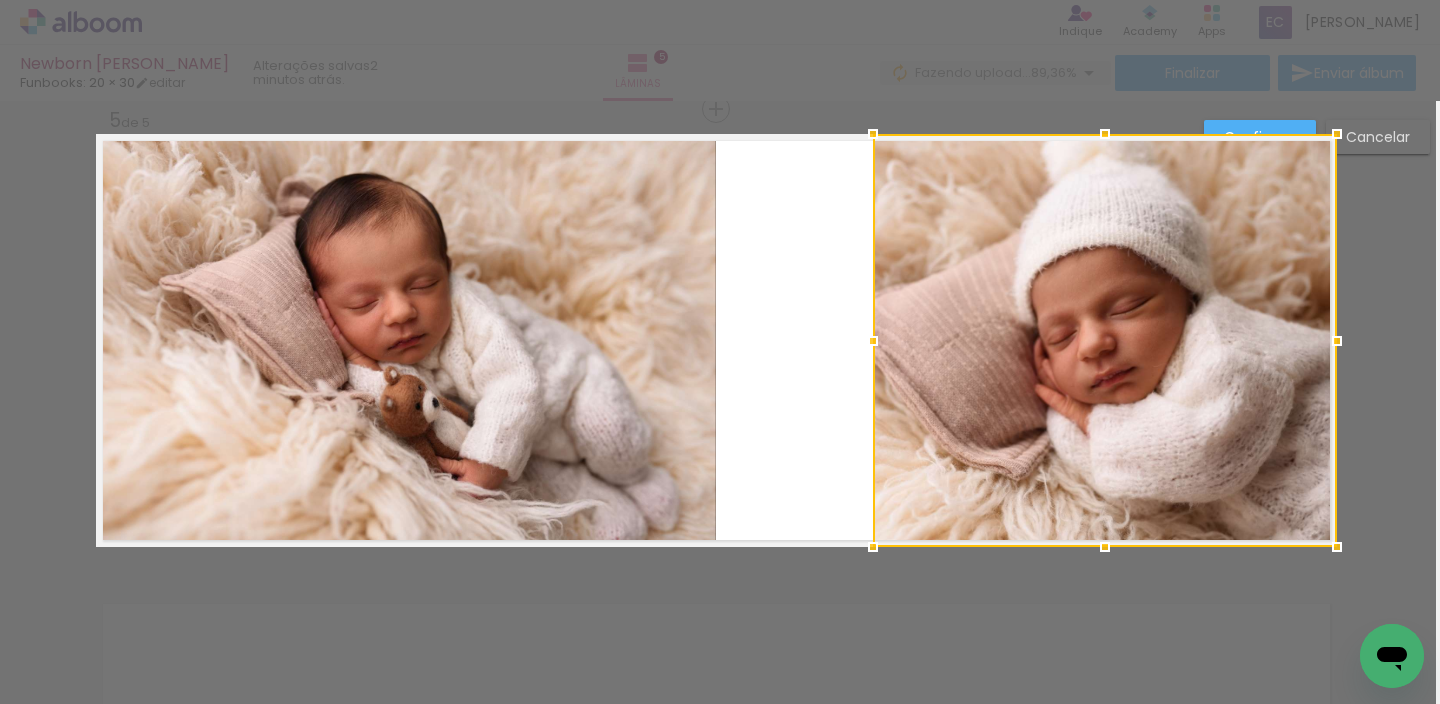 drag, startPoint x: 746, startPoint y: 349, endPoint x: 866, endPoint y: 363, distance: 120.8139 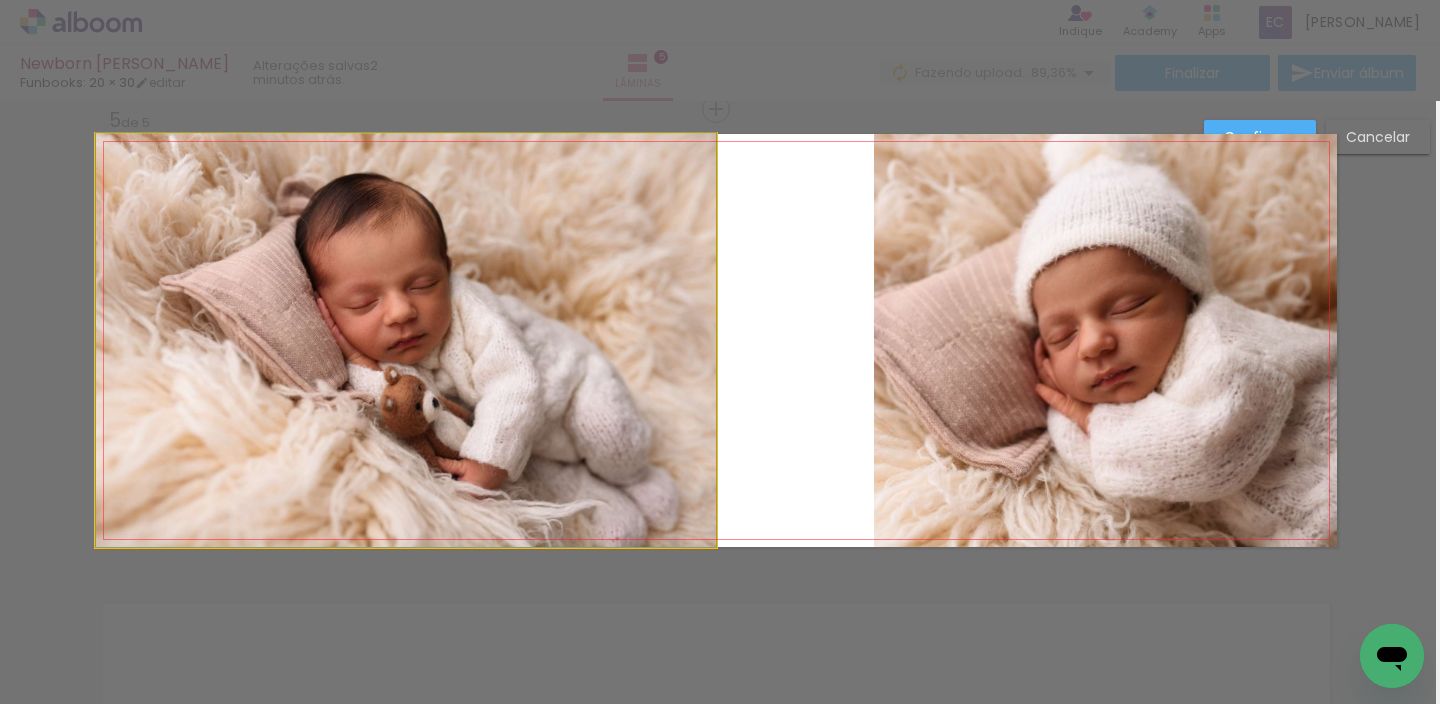 drag, startPoint x: 685, startPoint y: 346, endPoint x: 698, endPoint y: 344, distance: 13.152946 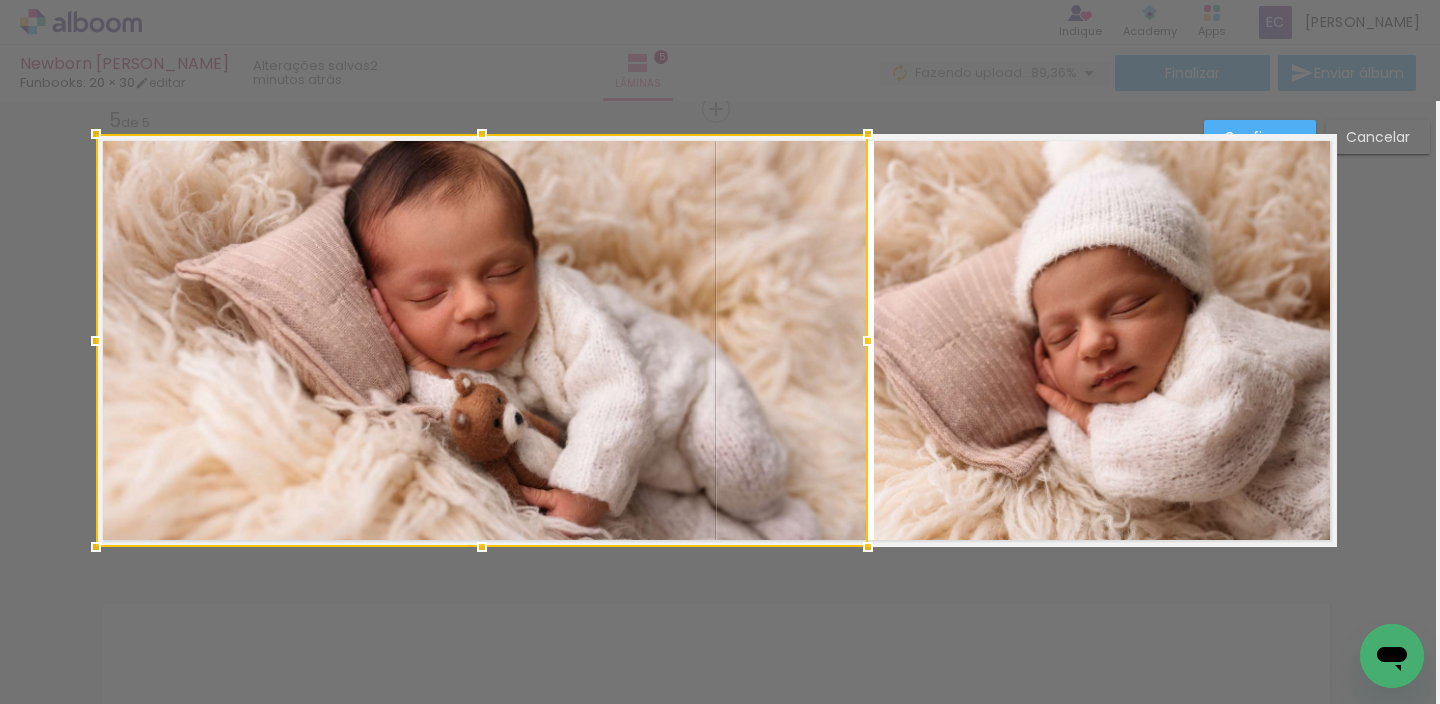 drag, startPoint x: 715, startPoint y: 343, endPoint x: 860, endPoint y: 338, distance: 145.08618 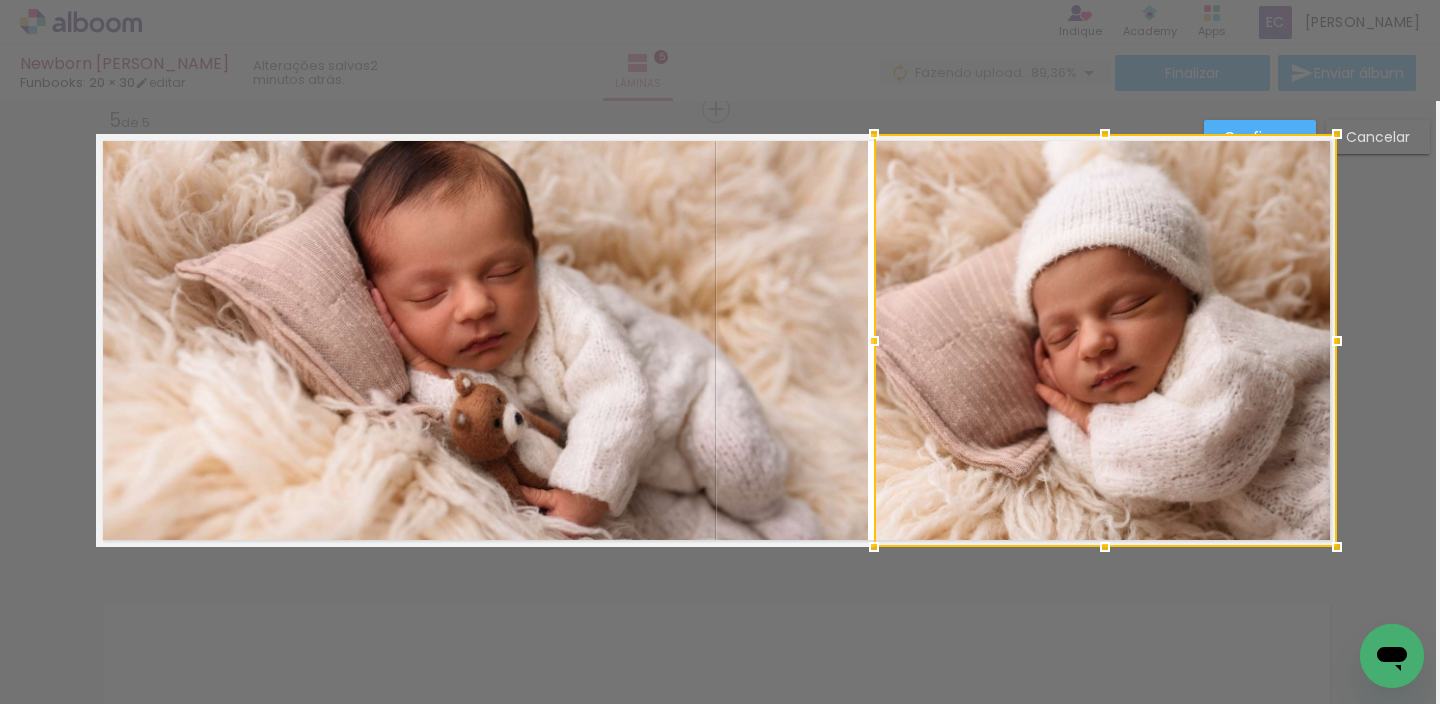 click on "Confirmar" at bounding box center (1260, 137) 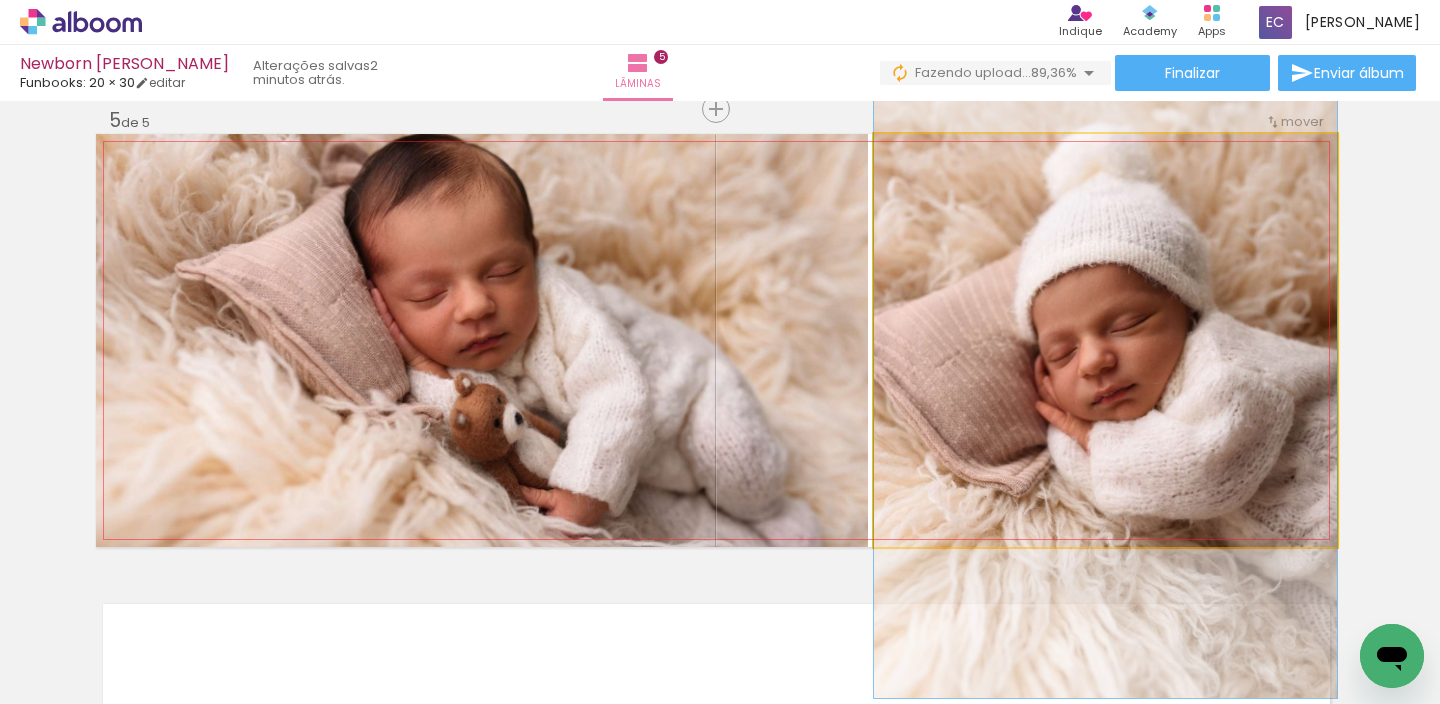 drag, startPoint x: 1209, startPoint y: 241, endPoint x: 1214, endPoint y: 252, distance: 12.083046 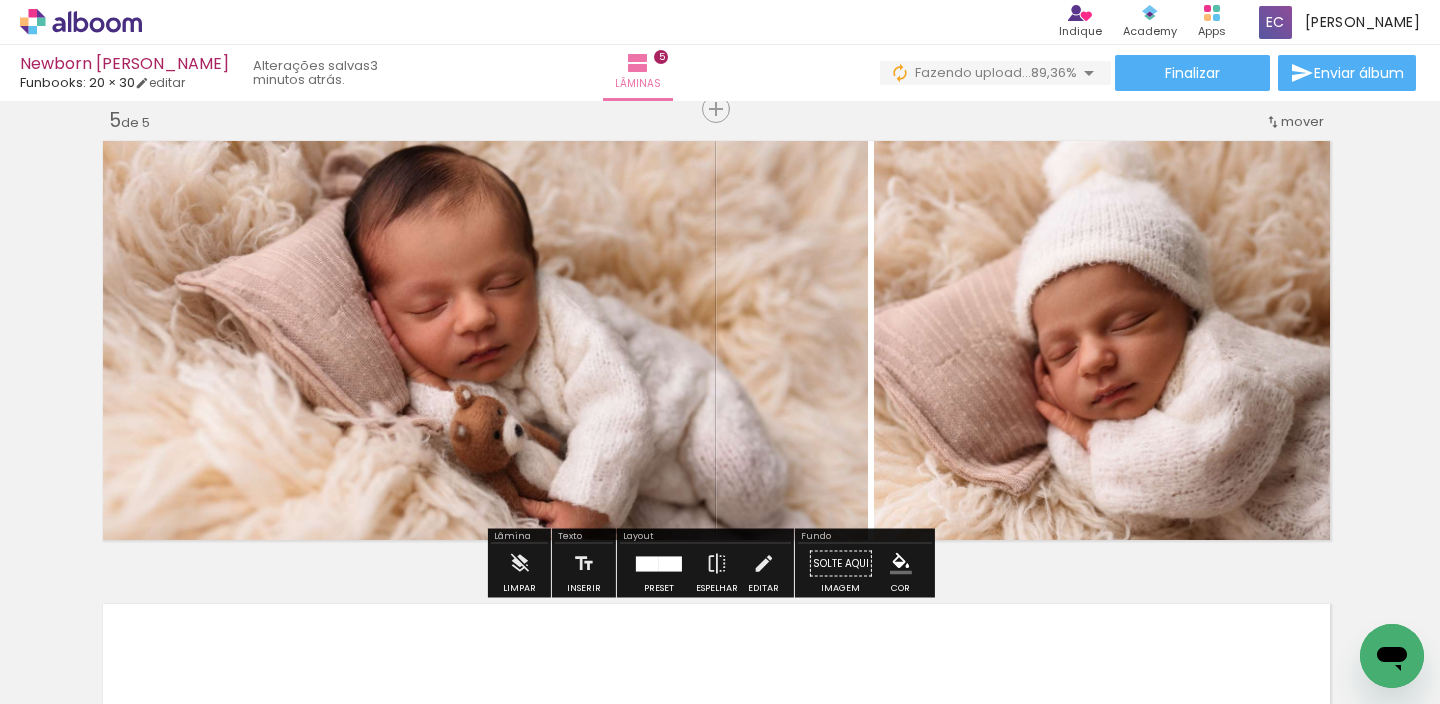 click 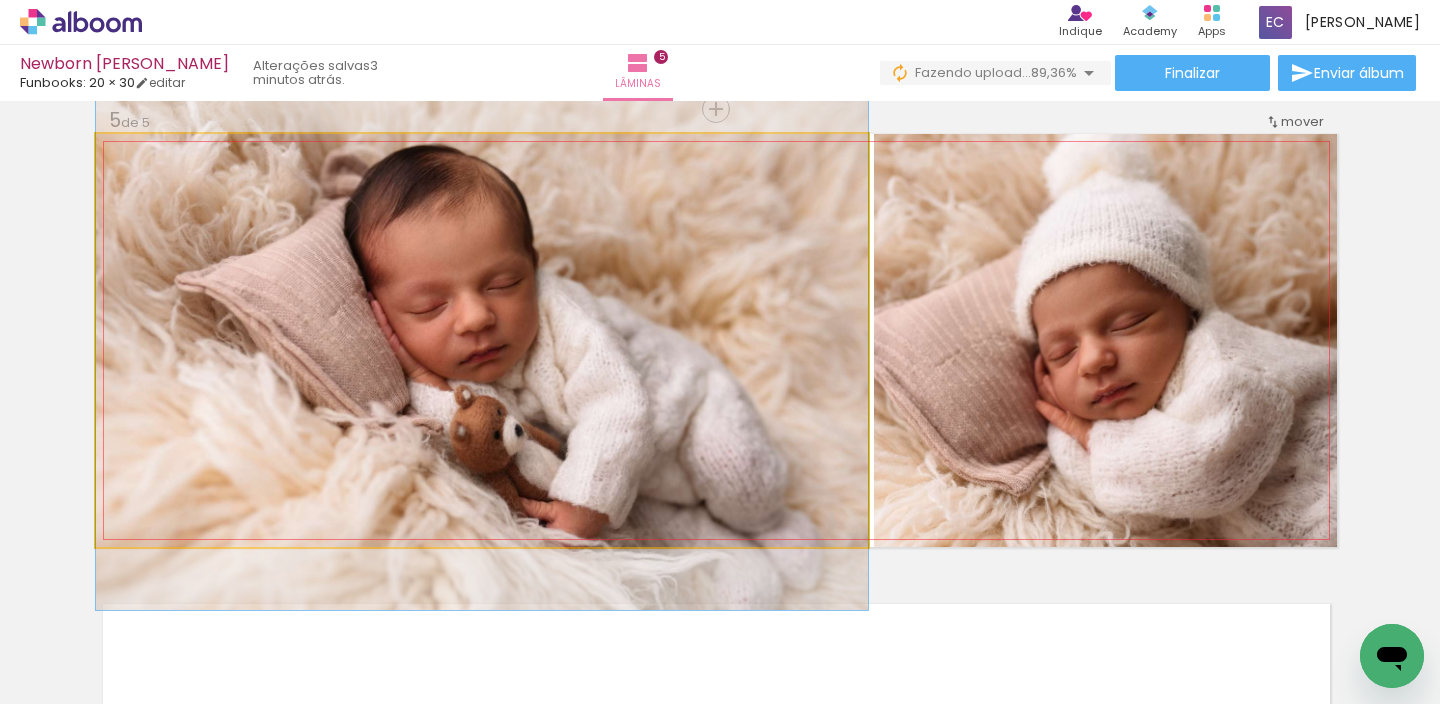 click 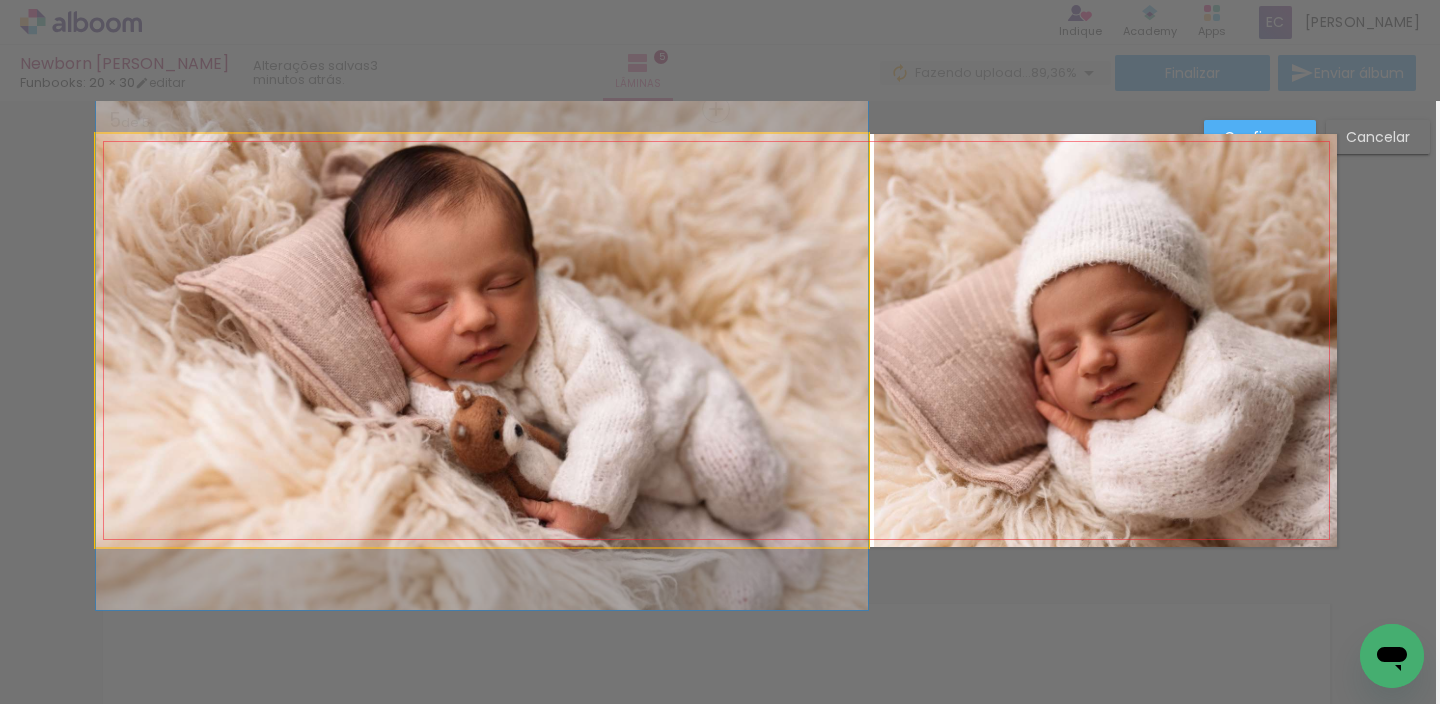 click 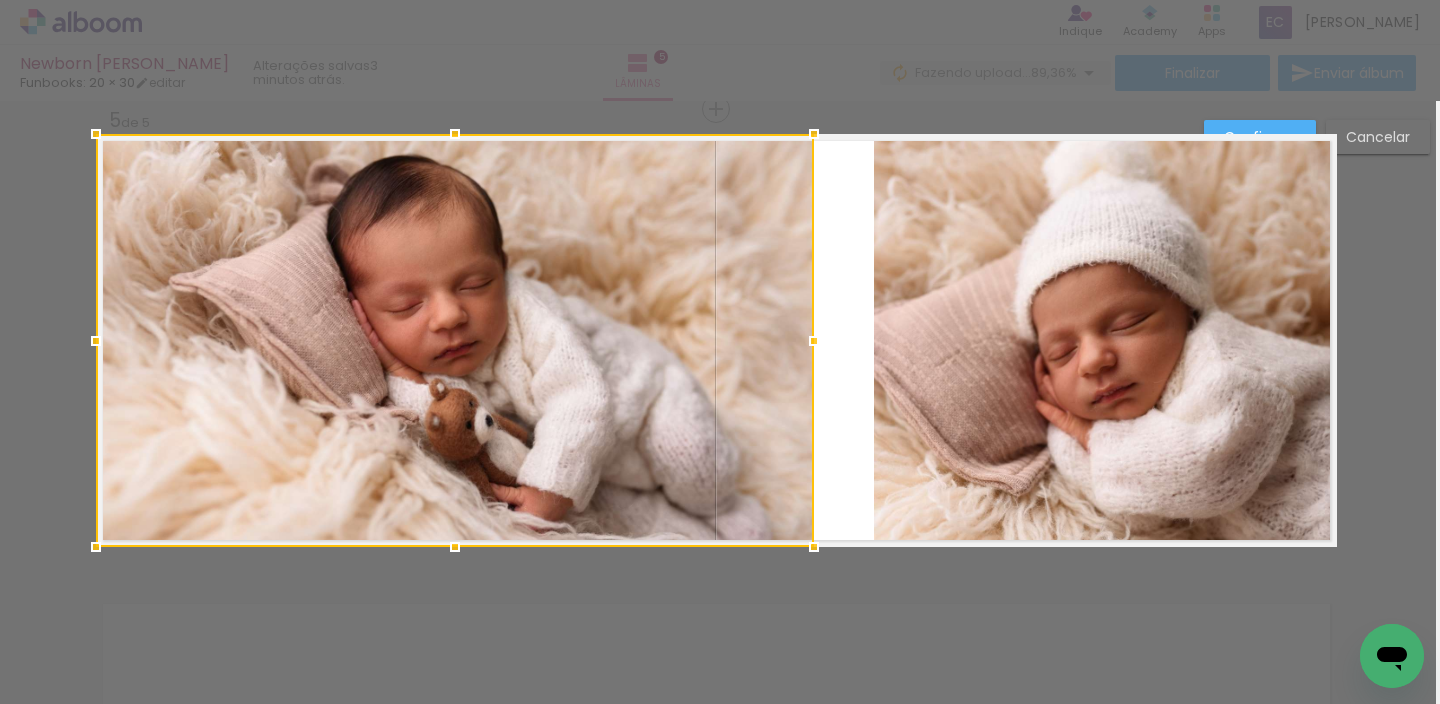 drag, startPoint x: 853, startPoint y: 341, endPoint x: 793, endPoint y: 332, distance: 60.671246 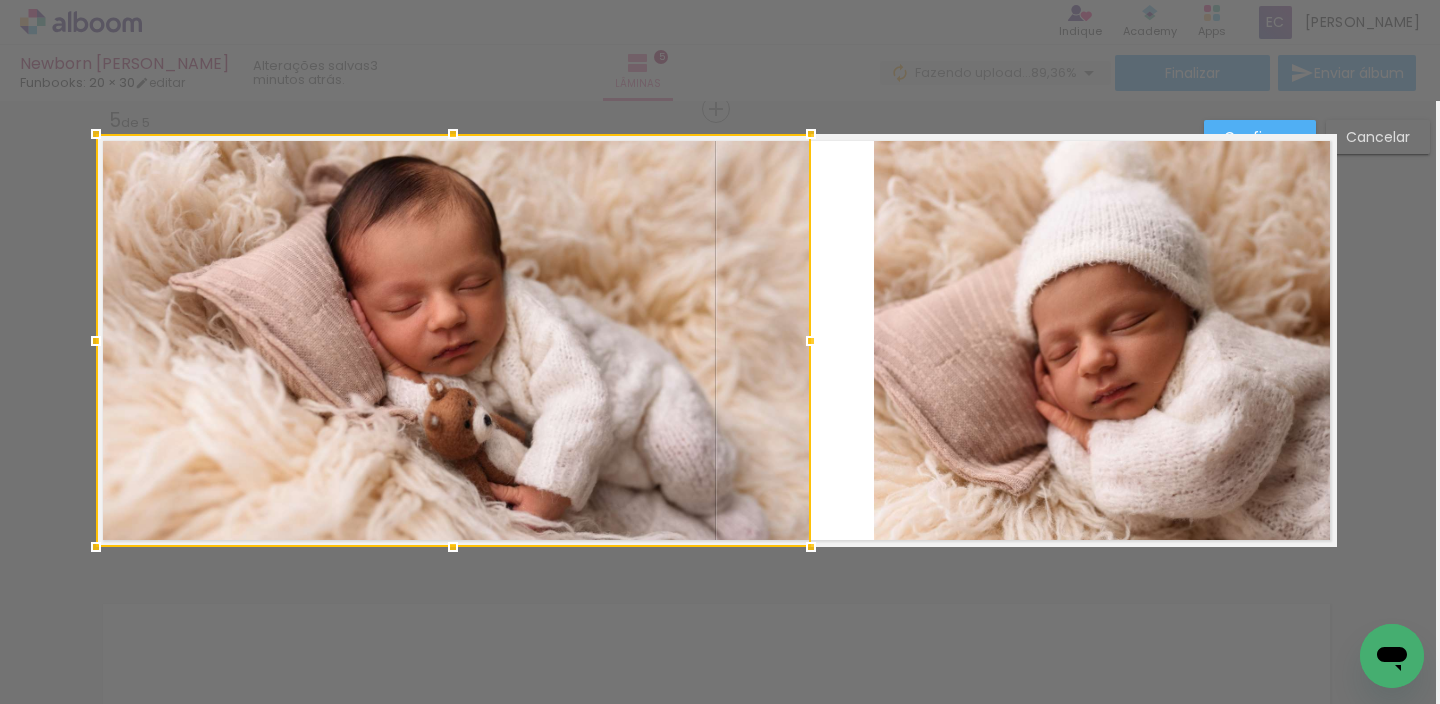 click 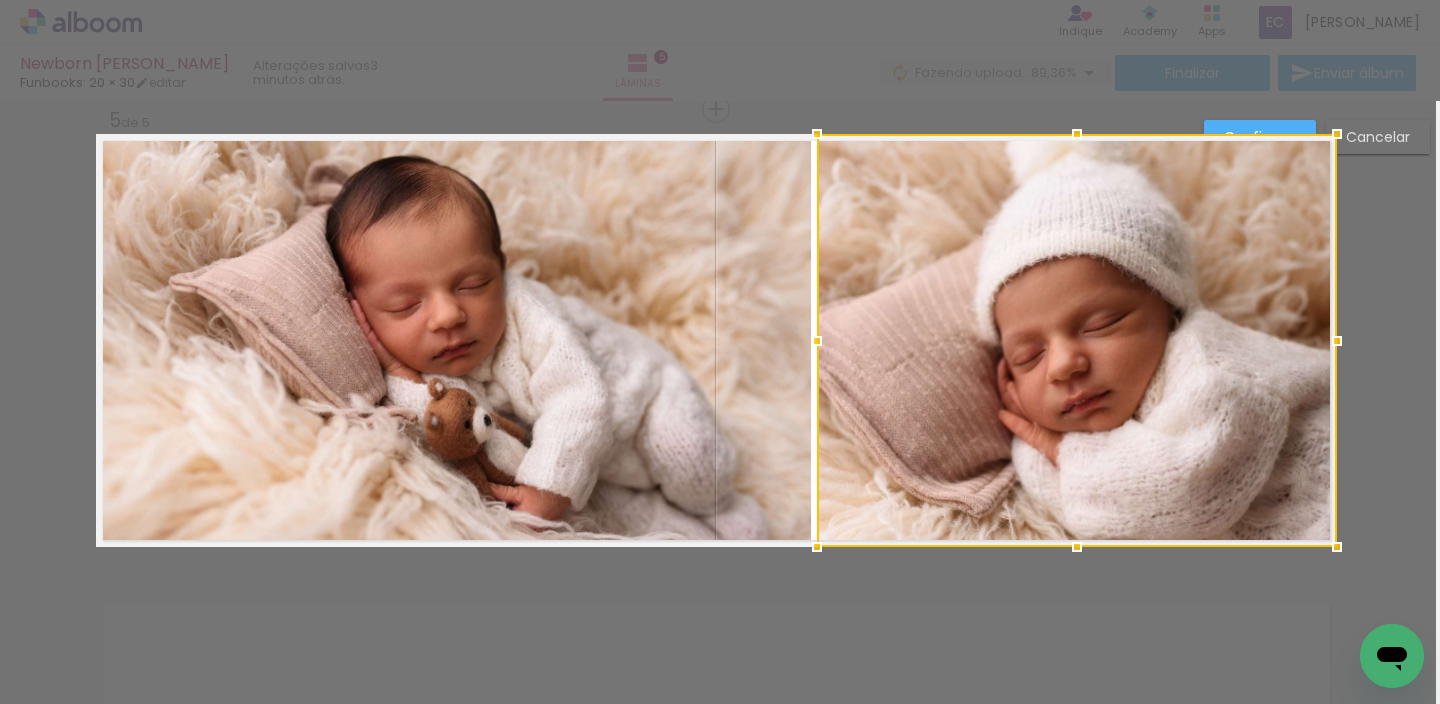 drag, startPoint x: 863, startPoint y: 341, endPoint x: 821, endPoint y: 335, distance: 42.426407 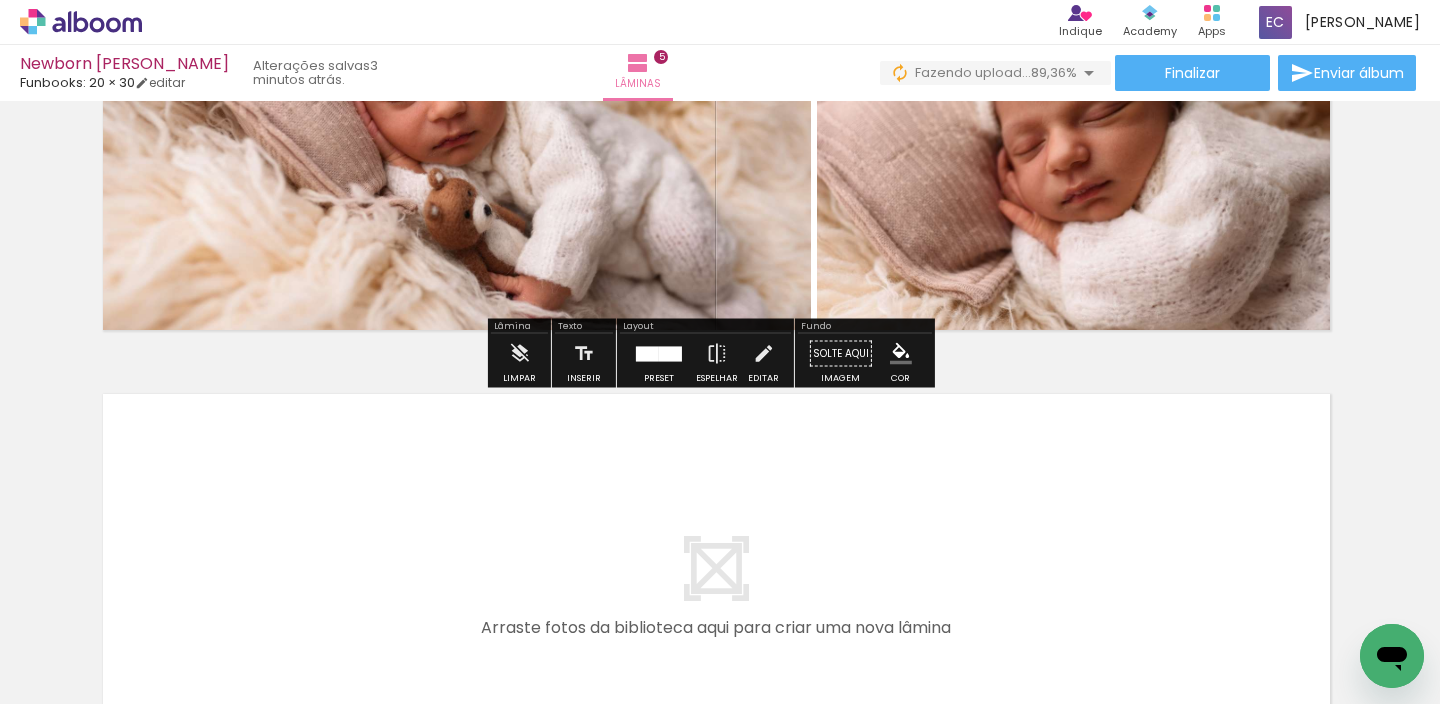 scroll, scrollTop: 2101, scrollLeft: 4, axis: both 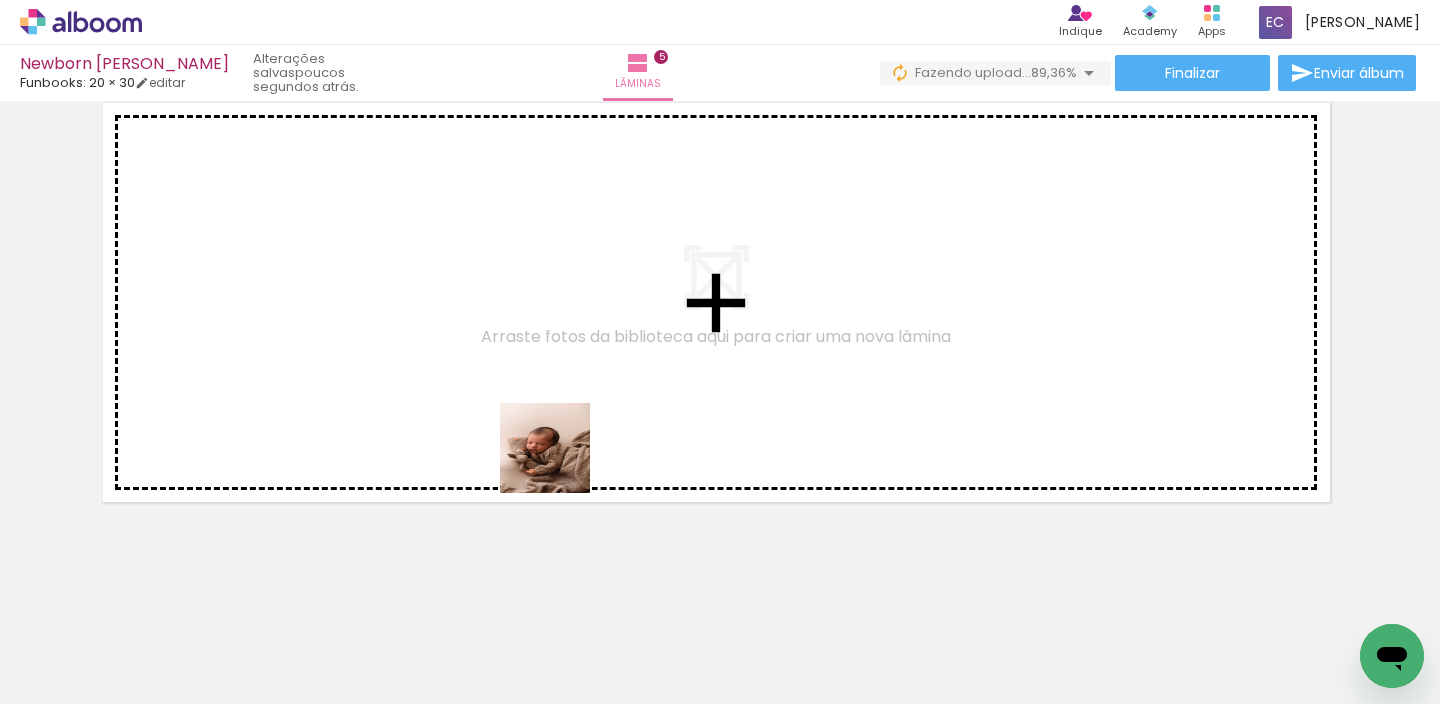 drag, startPoint x: 458, startPoint y: 628, endPoint x: 572, endPoint y: 576, distance: 125.299644 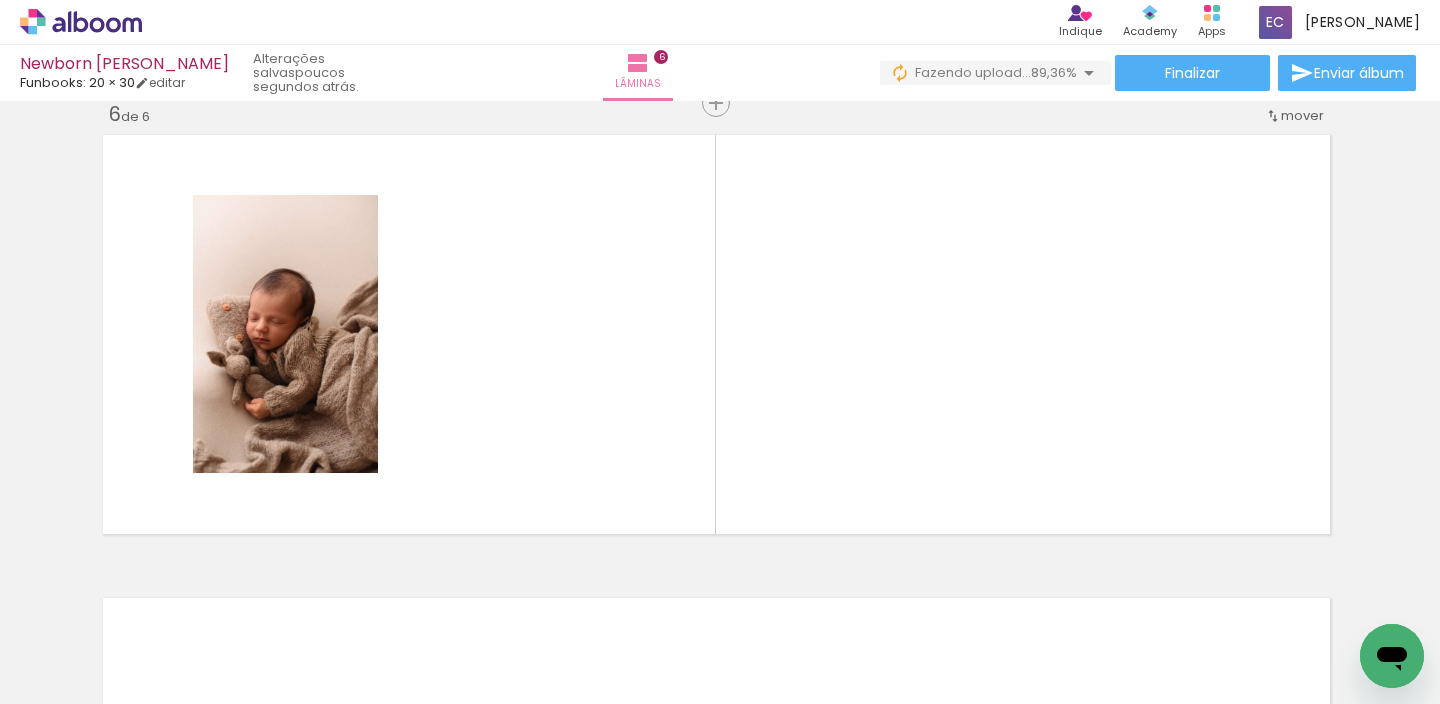 scroll, scrollTop: 2340, scrollLeft: 4, axis: both 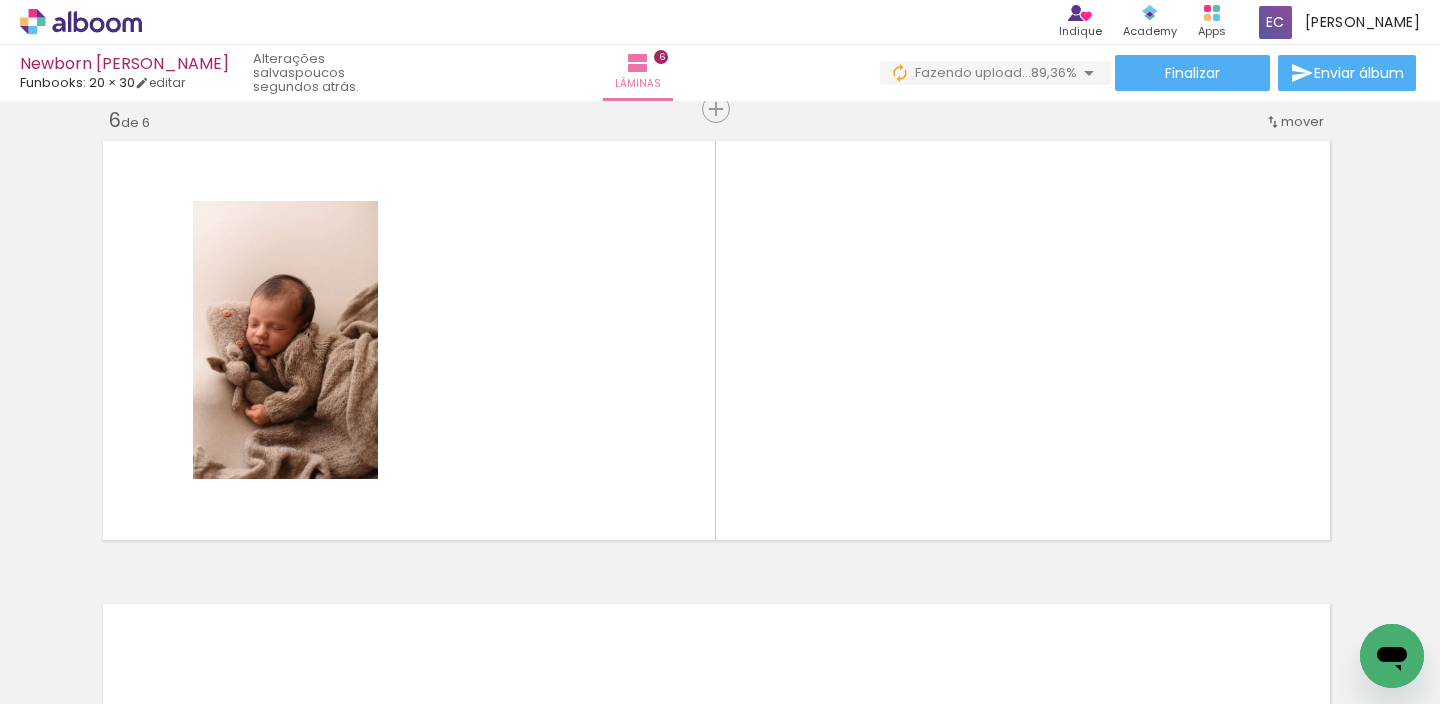 drag, startPoint x: 591, startPoint y: 638, endPoint x: 705, endPoint y: 477, distance: 197.27393 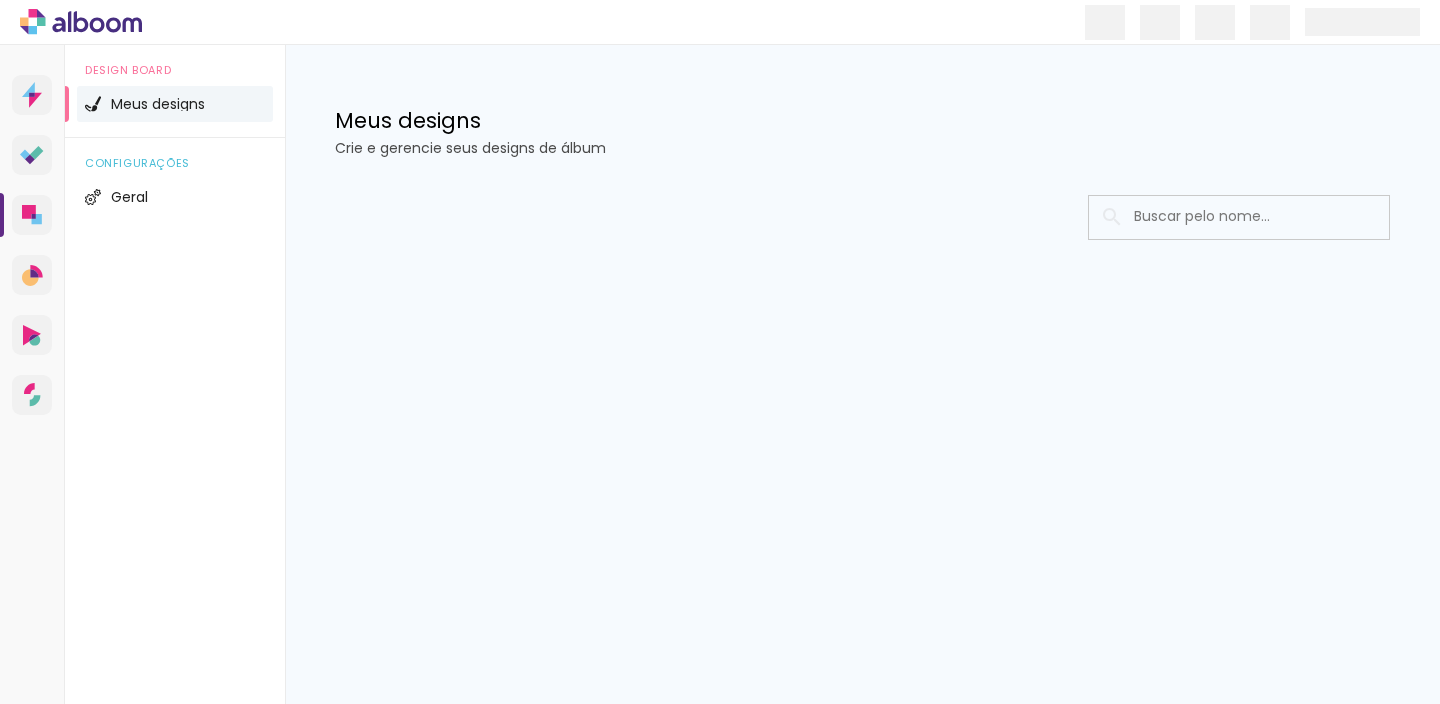 scroll, scrollTop: 0, scrollLeft: 0, axis: both 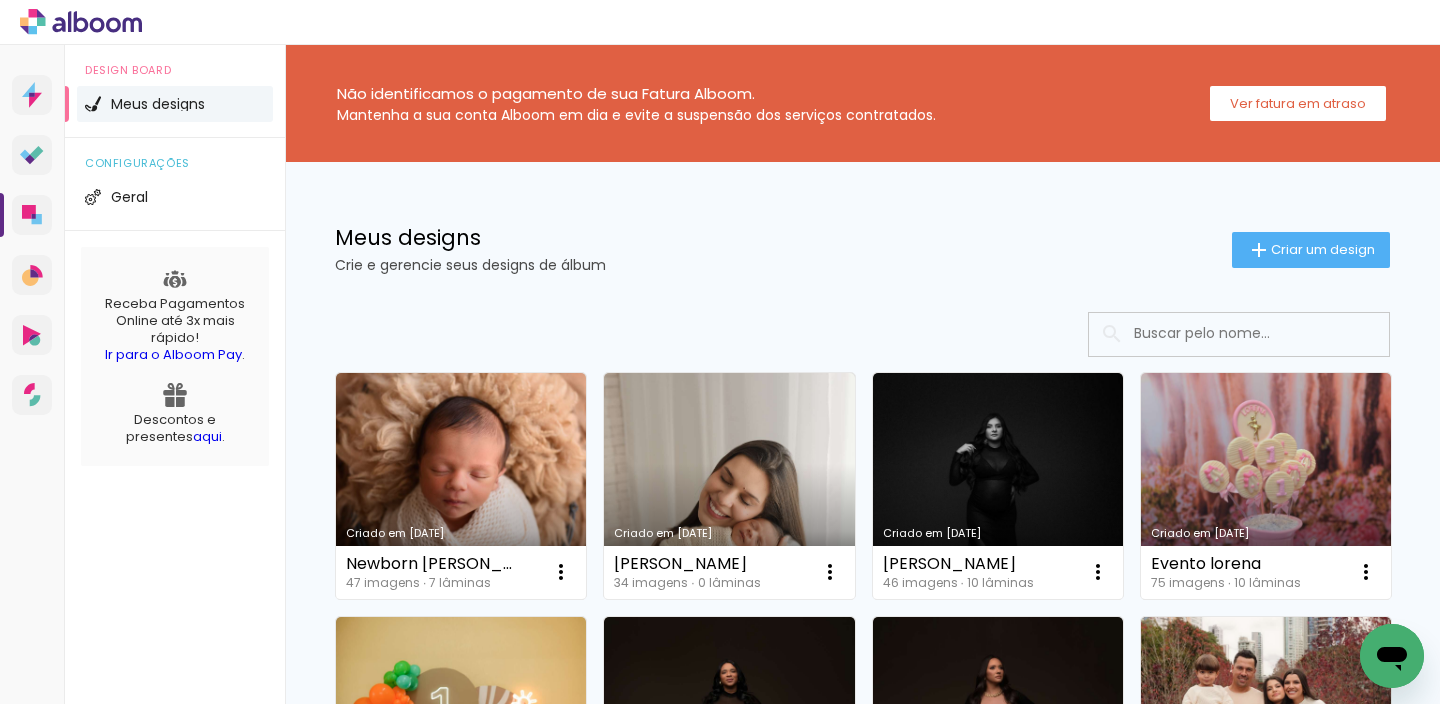 click on "Criado em [DATE]" at bounding box center (461, 486) 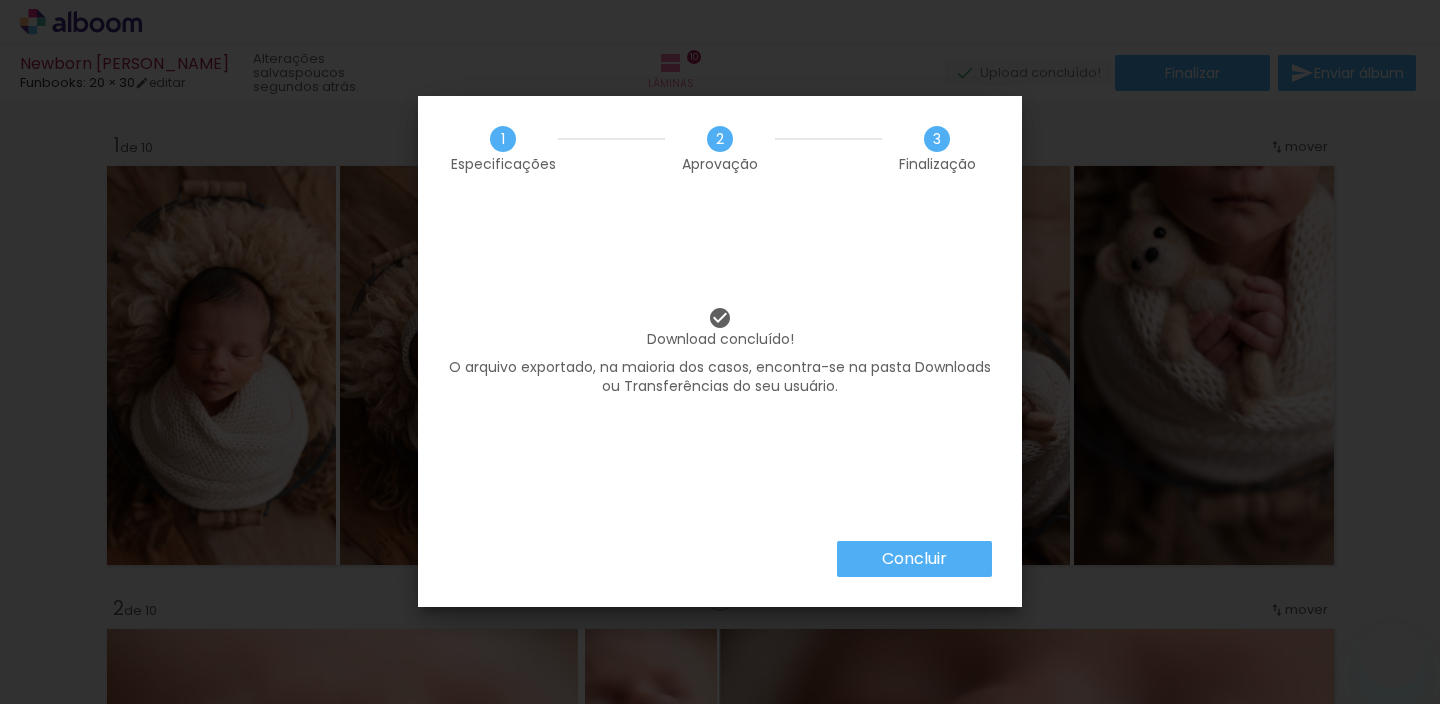 scroll, scrollTop: 0, scrollLeft: 0, axis: both 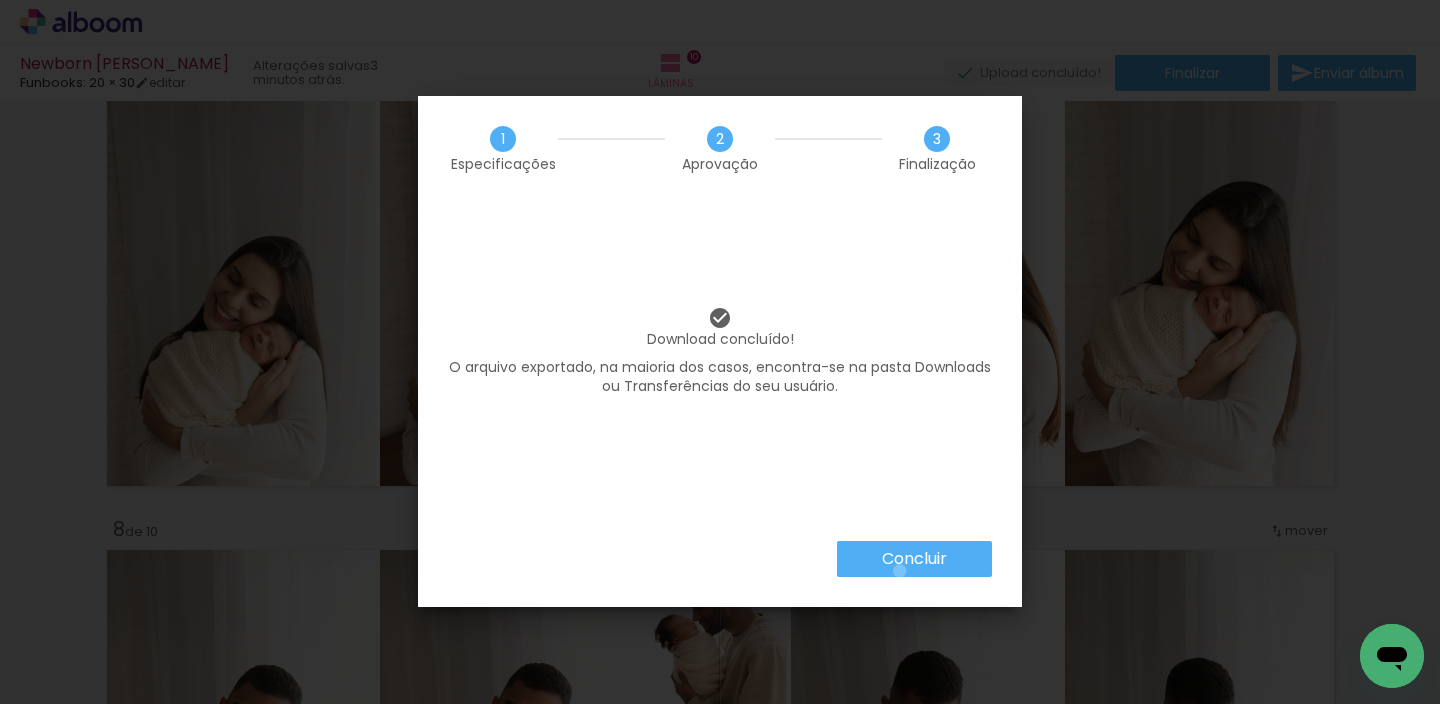 click on "Concluir" at bounding box center (914, 559) 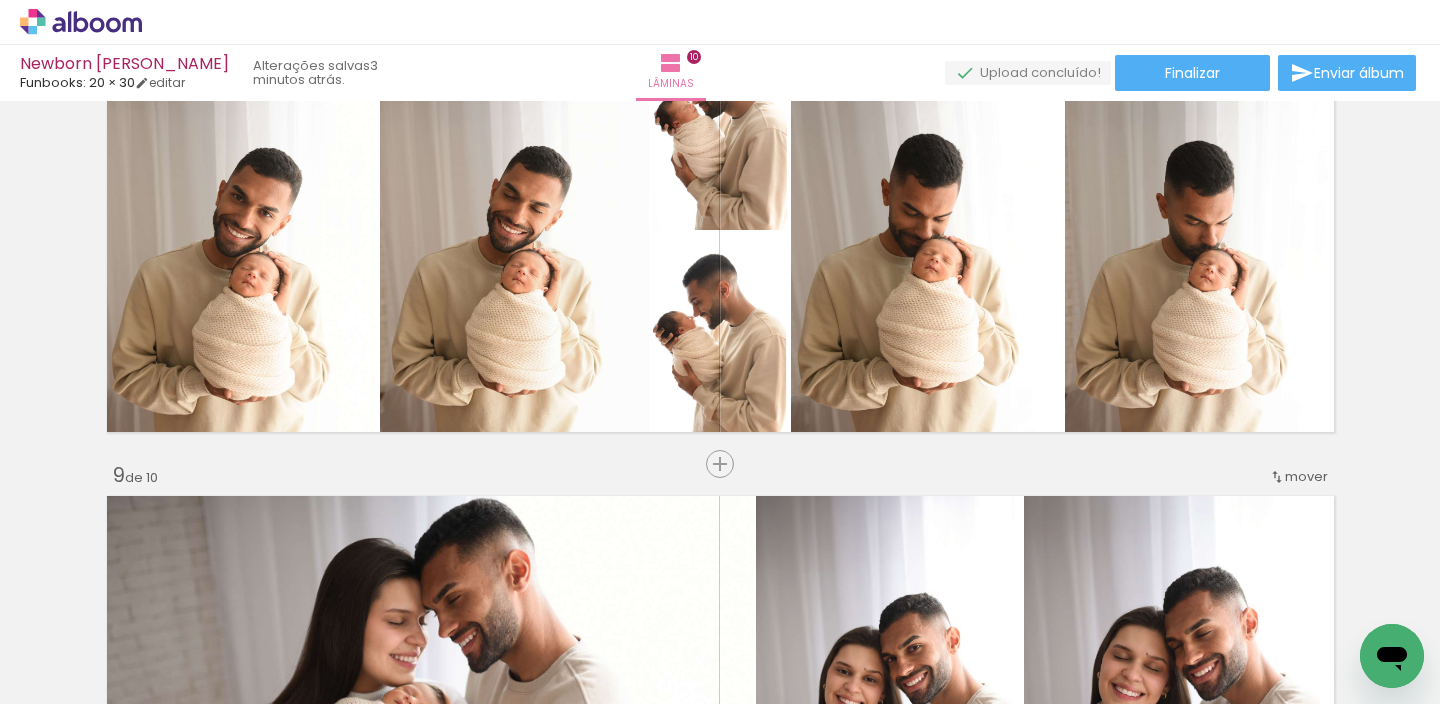 scroll, scrollTop: 3434, scrollLeft: 0, axis: vertical 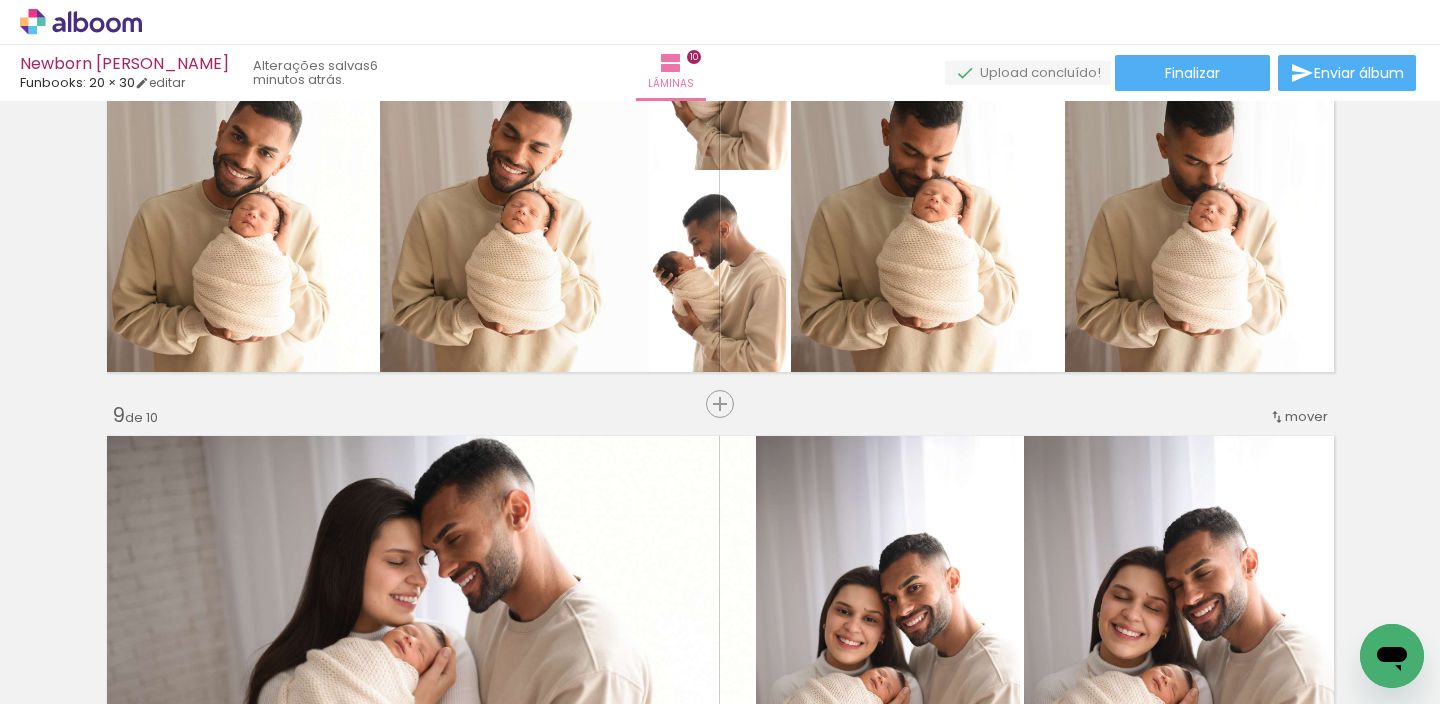 click on "› Editor de álbum" at bounding box center (720, 22) 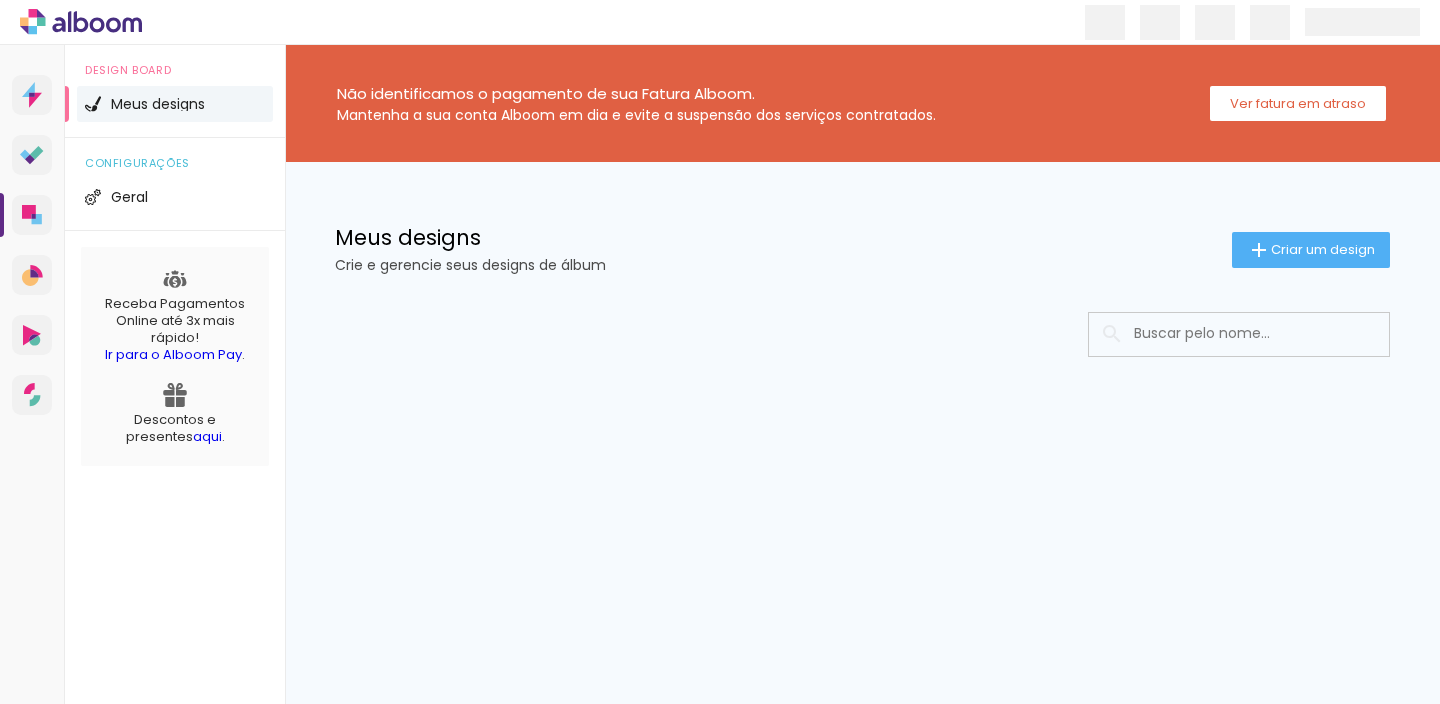 scroll, scrollTop: 0, scrollLeft: 0, axis: both 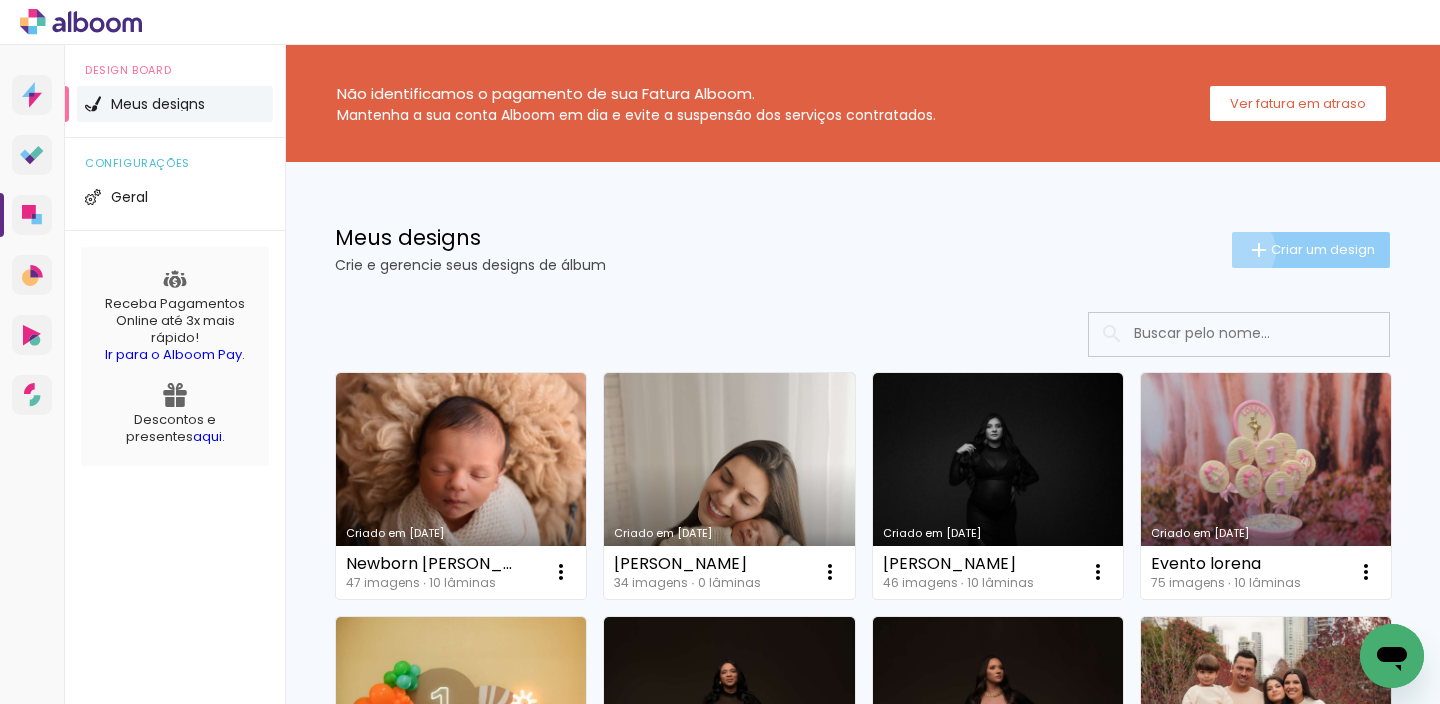 click on "Criar um design" 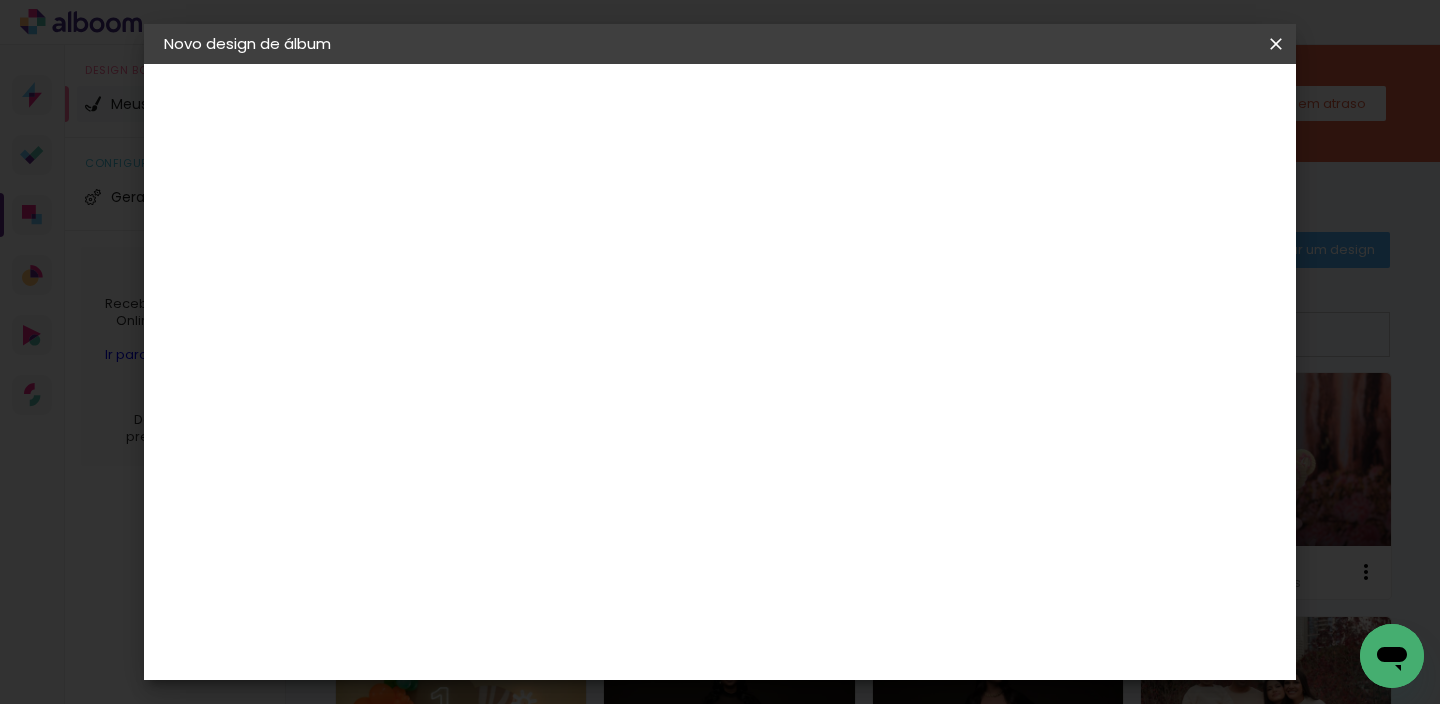 click at bounding box center (491, 268) 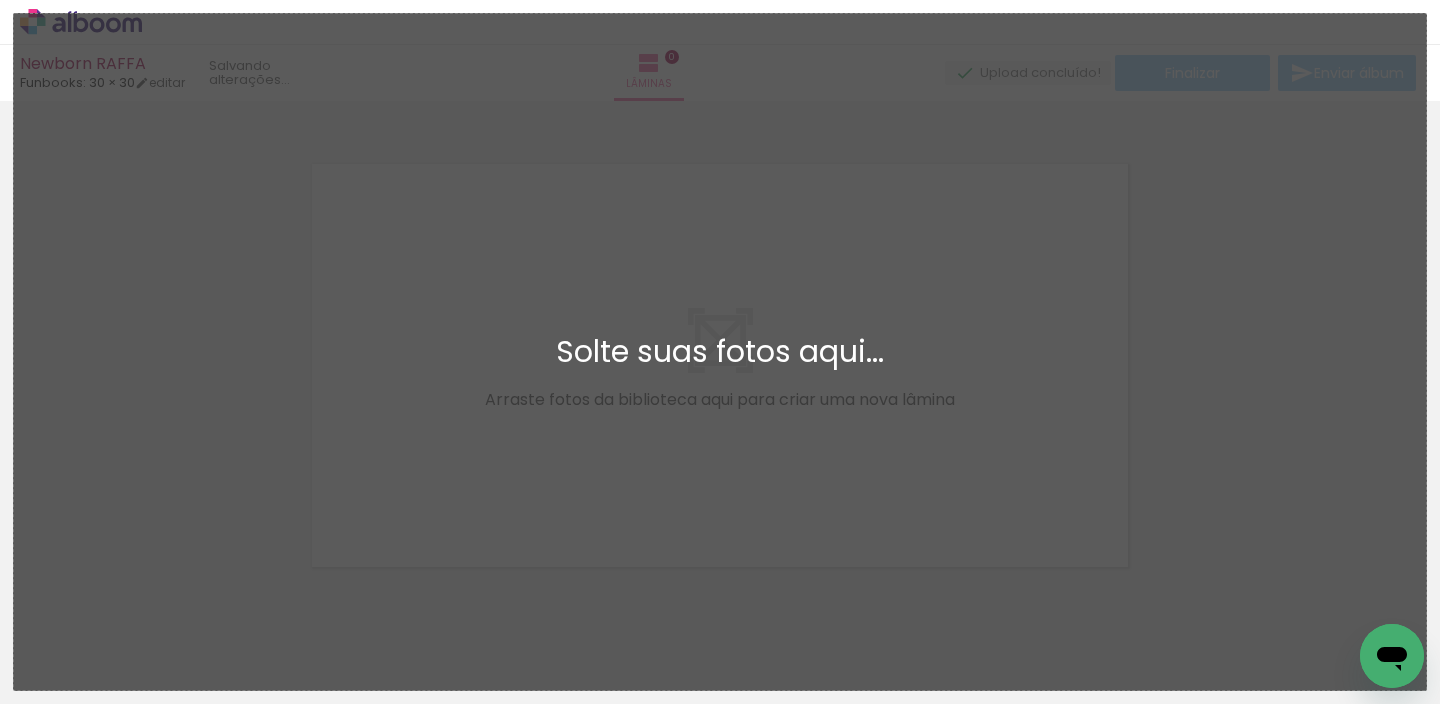 scroll, scrollTop: 25, scrollLeft: 0, axis: vertical 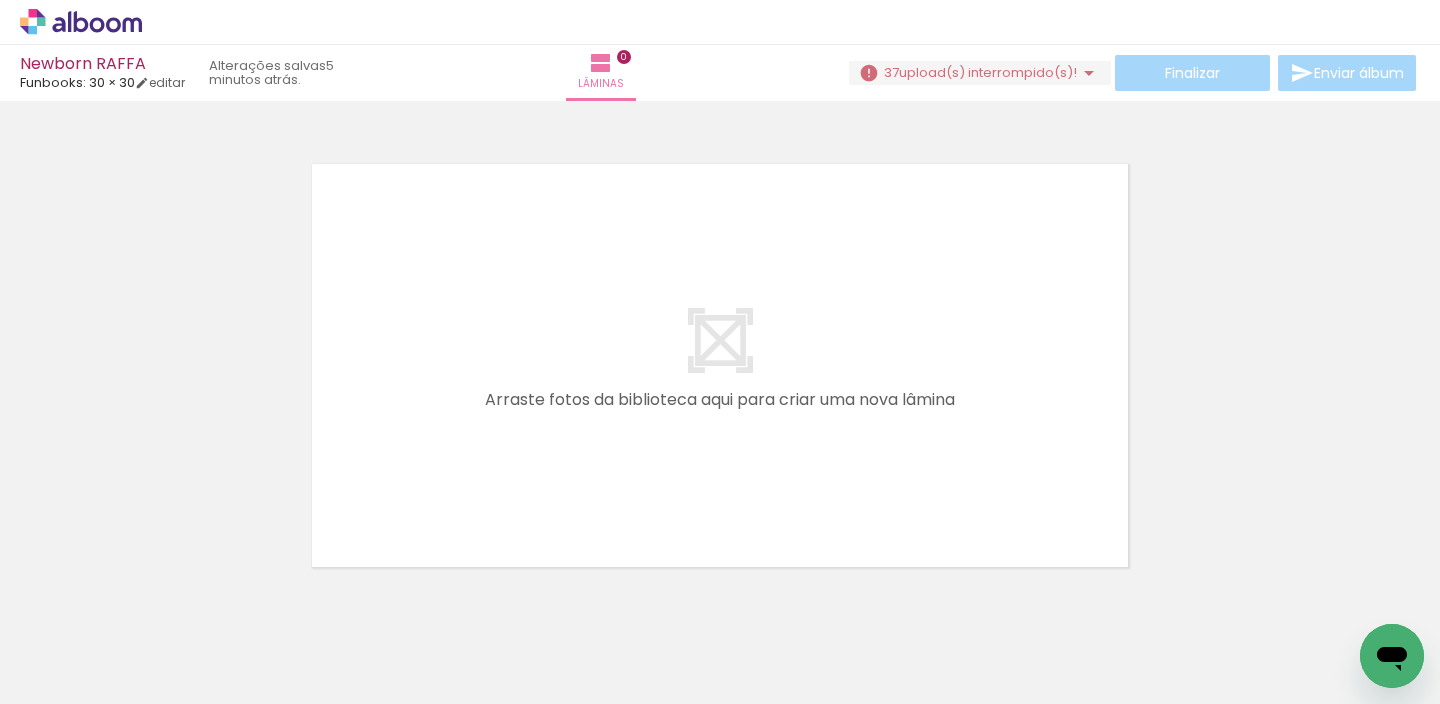 drag, startPoint x: 501, startPoint y: 606, endPoint x: 492, endPoint y: 619, distance: 15.811388 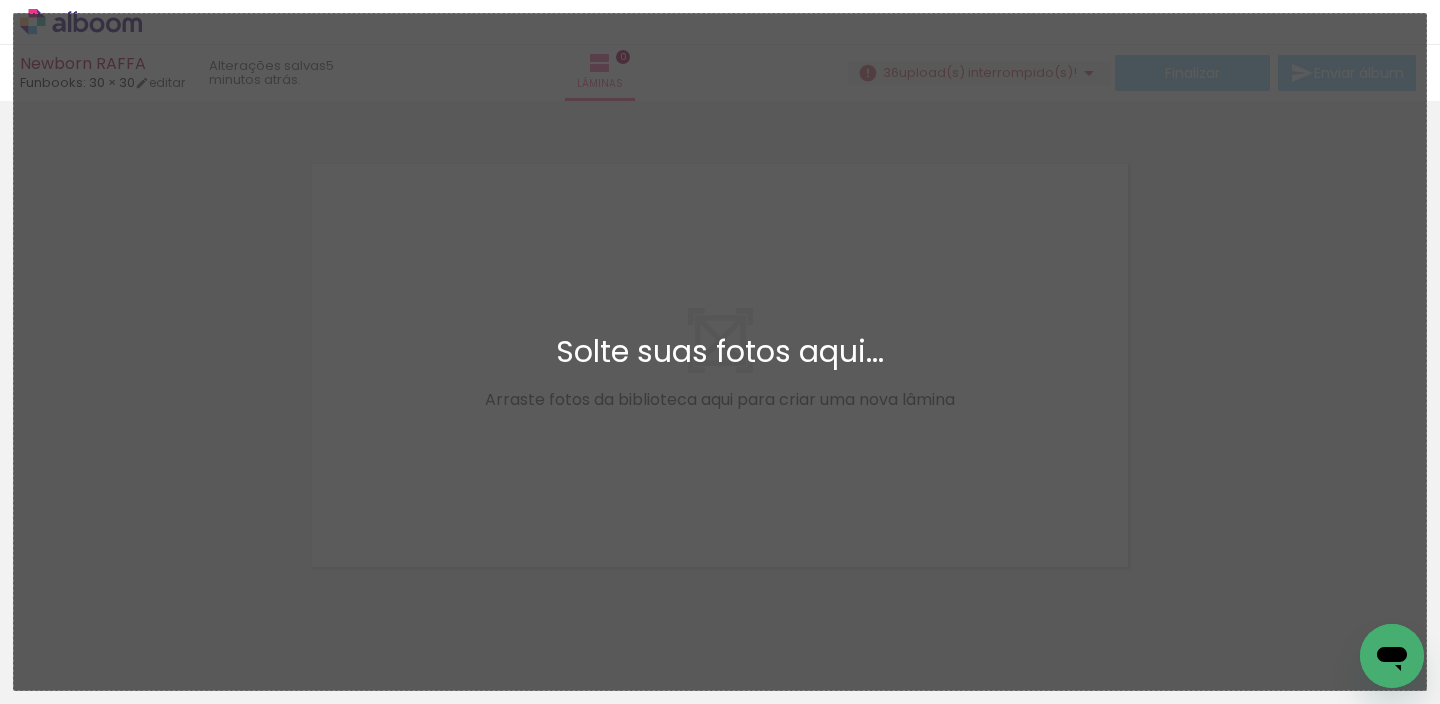 scroll, scrollTop: 0, scrollLeft: 0, axis: both 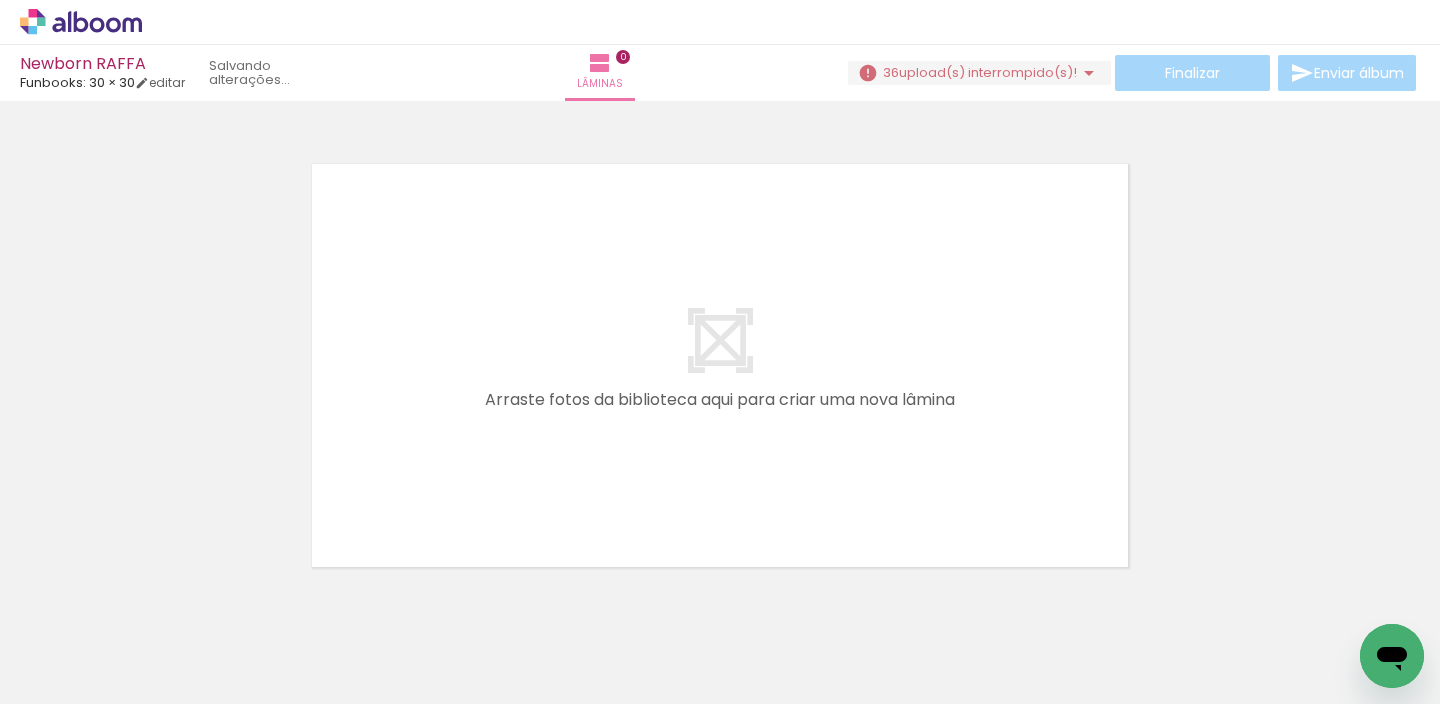 drag, startPoint x: 205, startPoint y: 625, endPoint x: 373, endPoint y: 541, distance: 187.82971 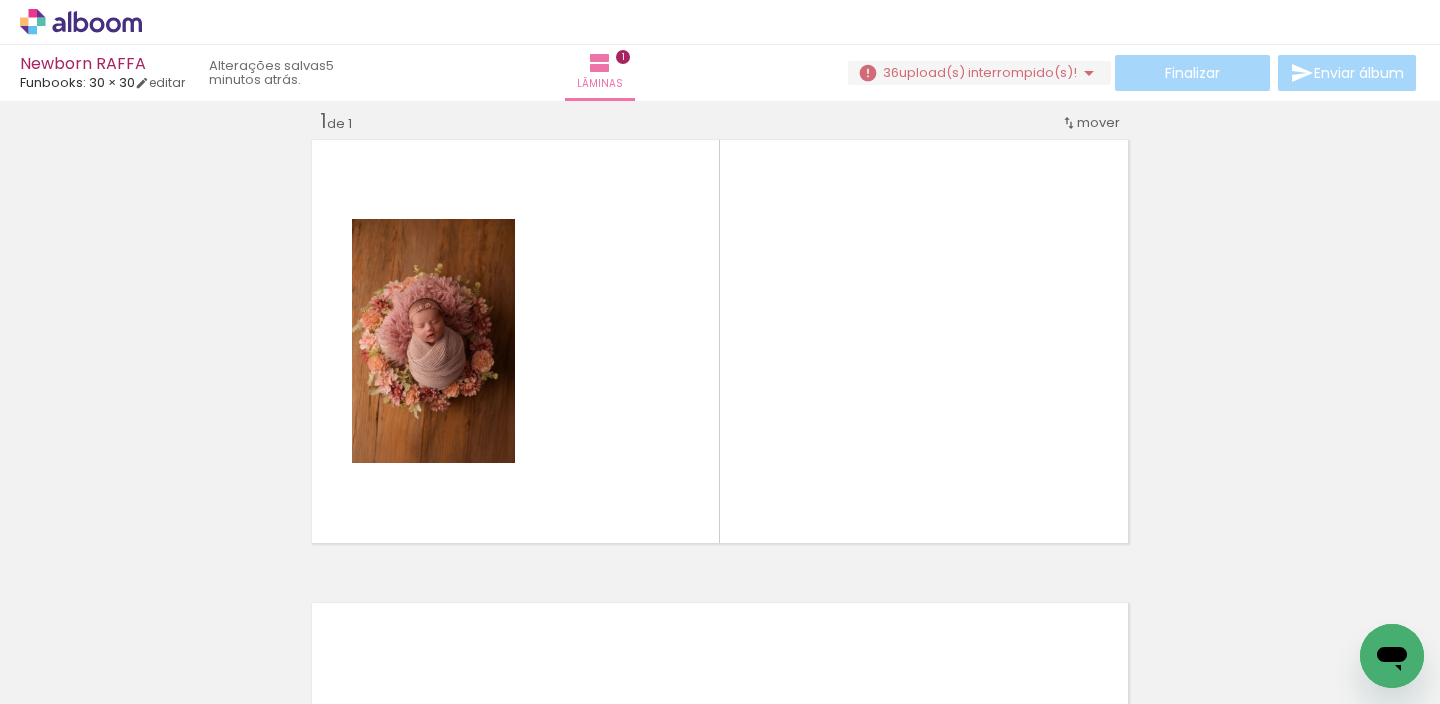 drag, startPoint x: 321, startPoint y: 628, endPoint x: 486, endPoint y: 473, distance: 226.38463 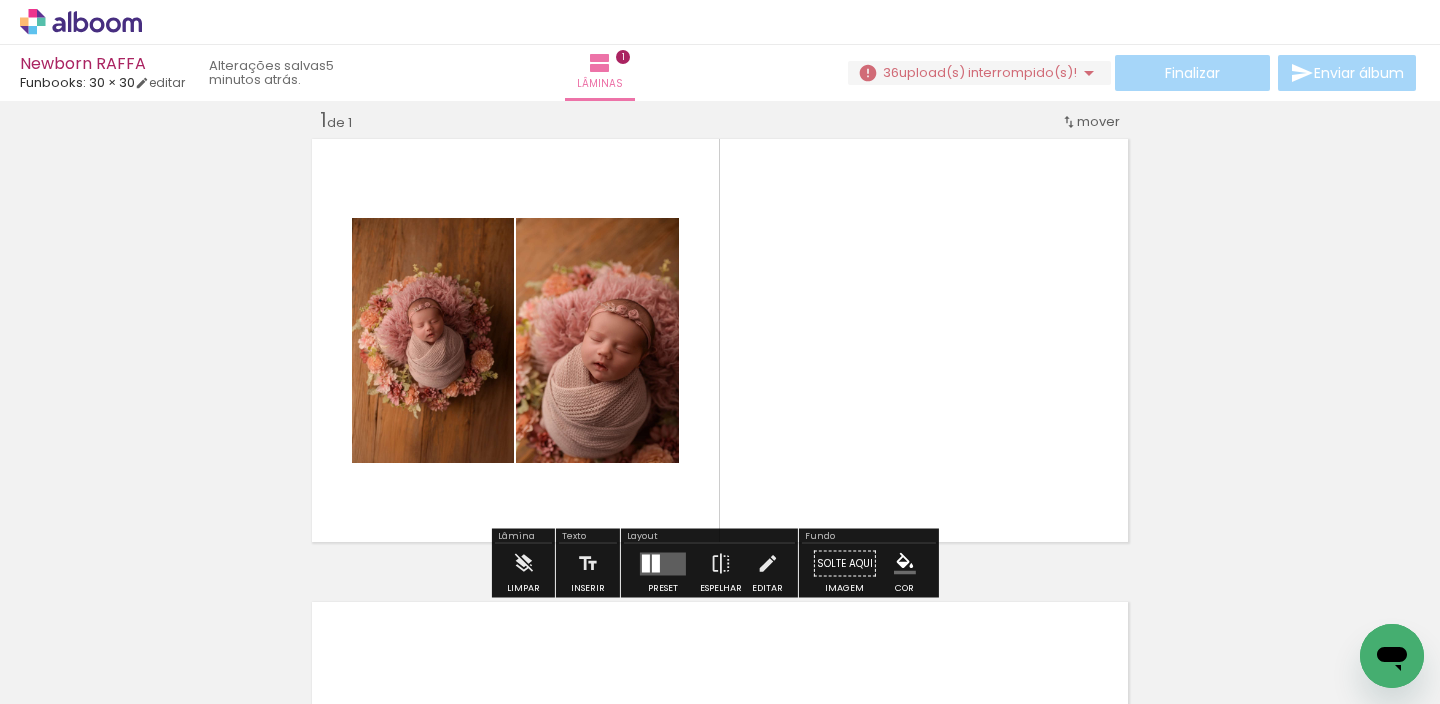 click at bounding box center (720, 352) 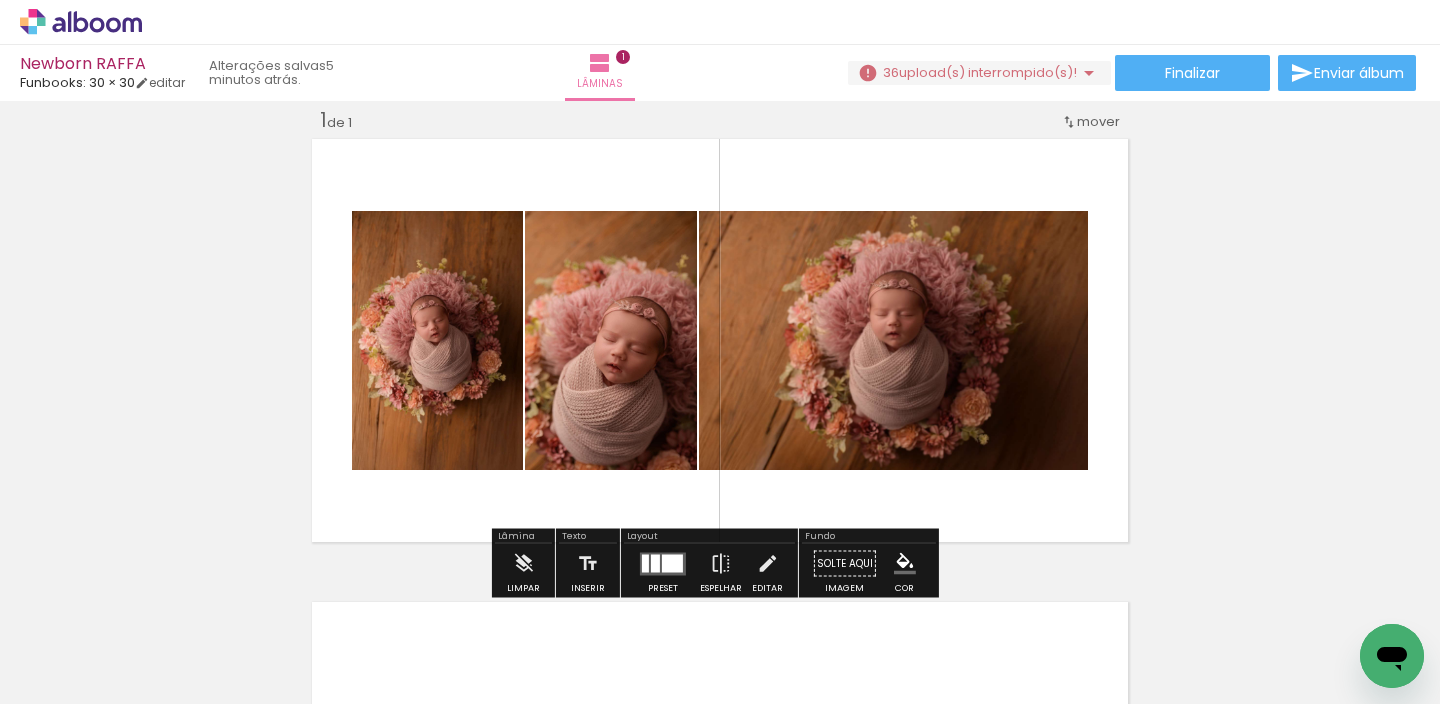 click at bounding box center (720, 352) 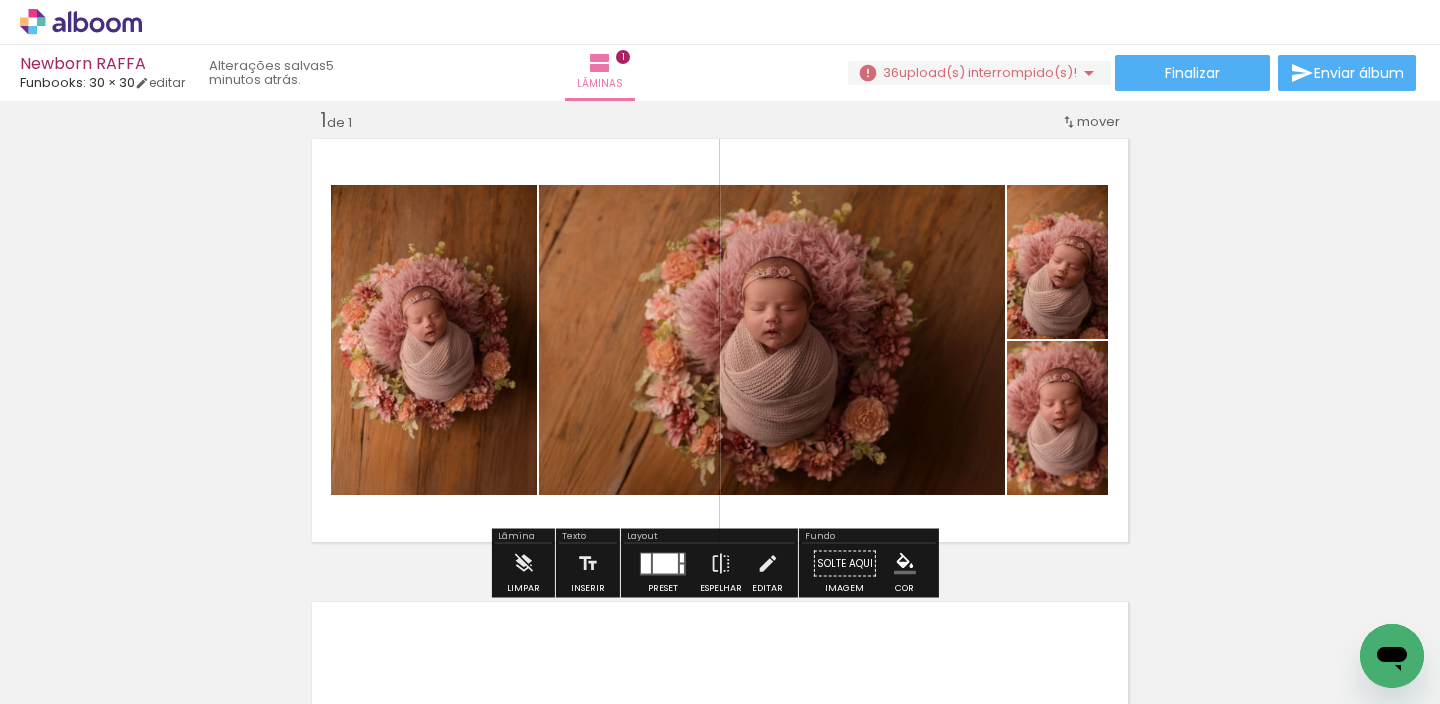click at bounding box center [665, 563] 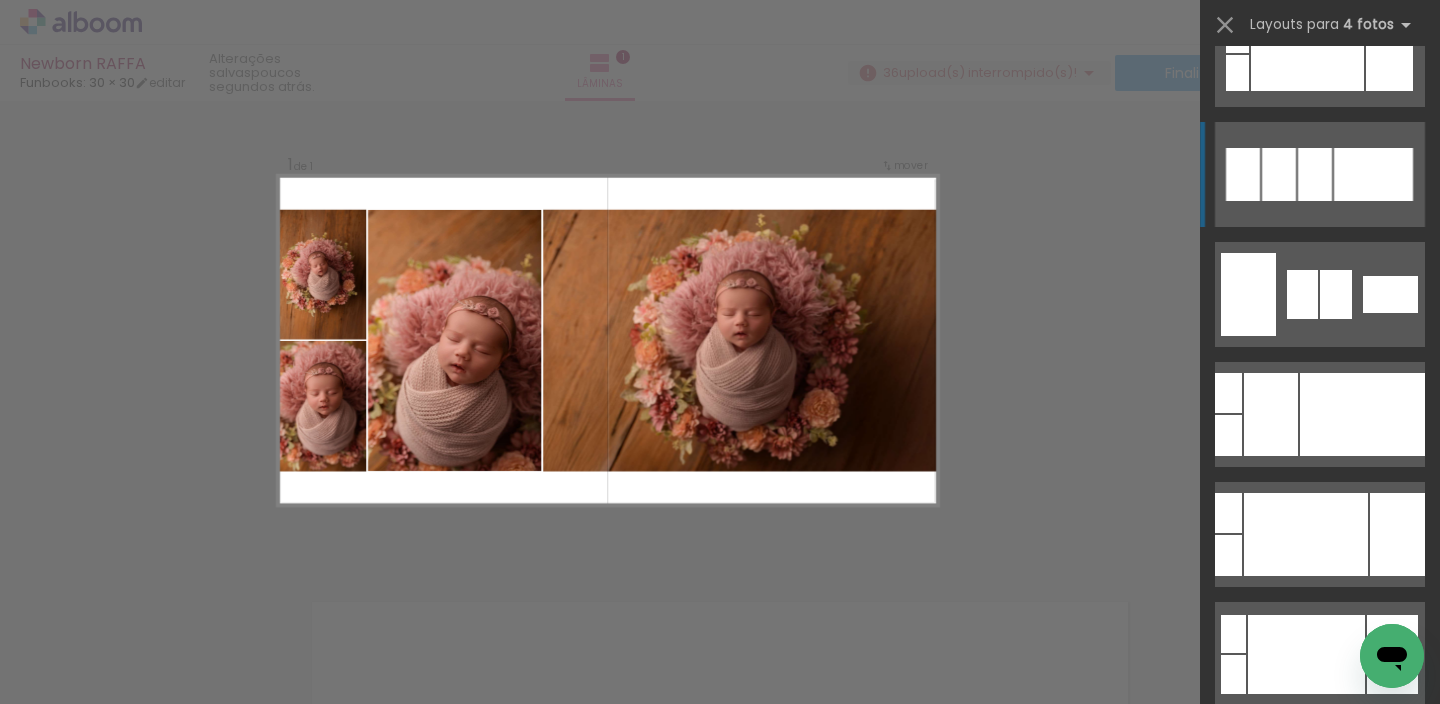 scroll, scrollTop: 308, scrollLeft: 0, axis: vertical 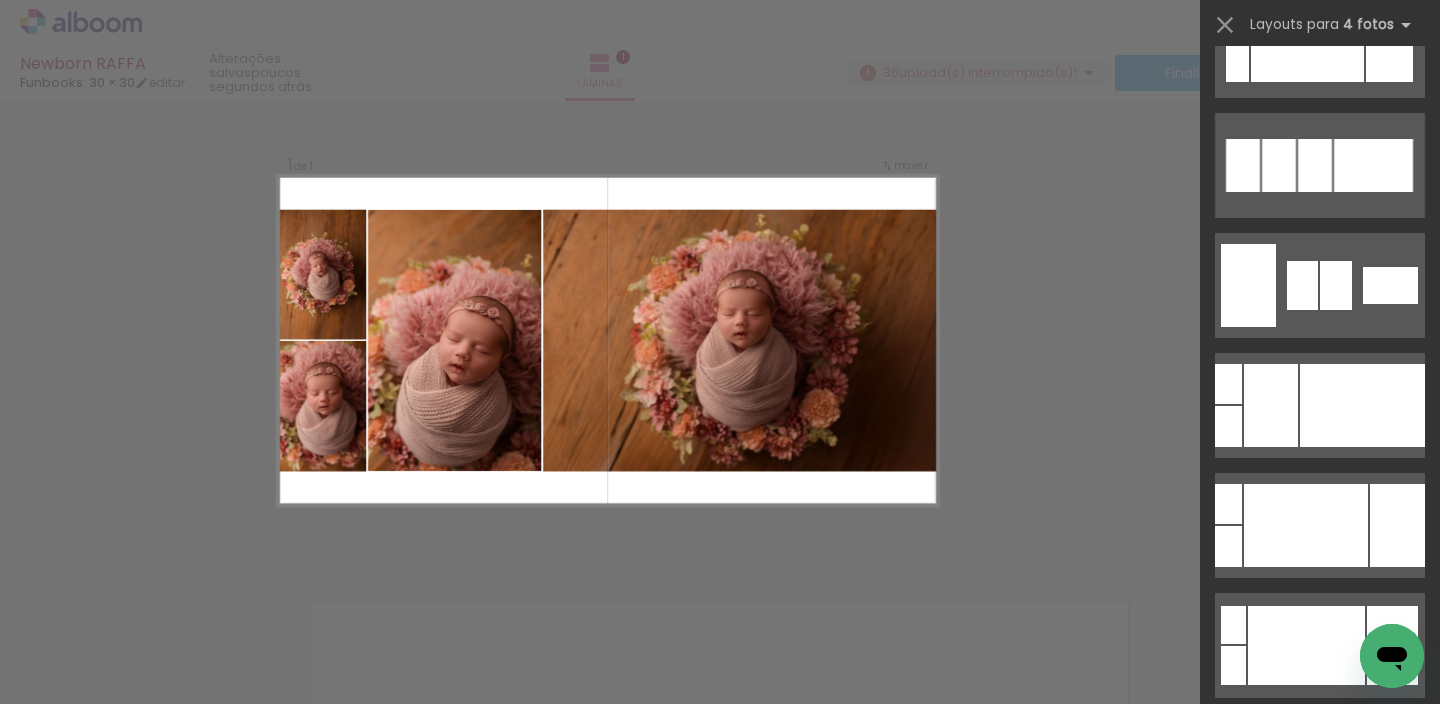click on "Confirmar Cancelar" at bounding box center [720, 563] 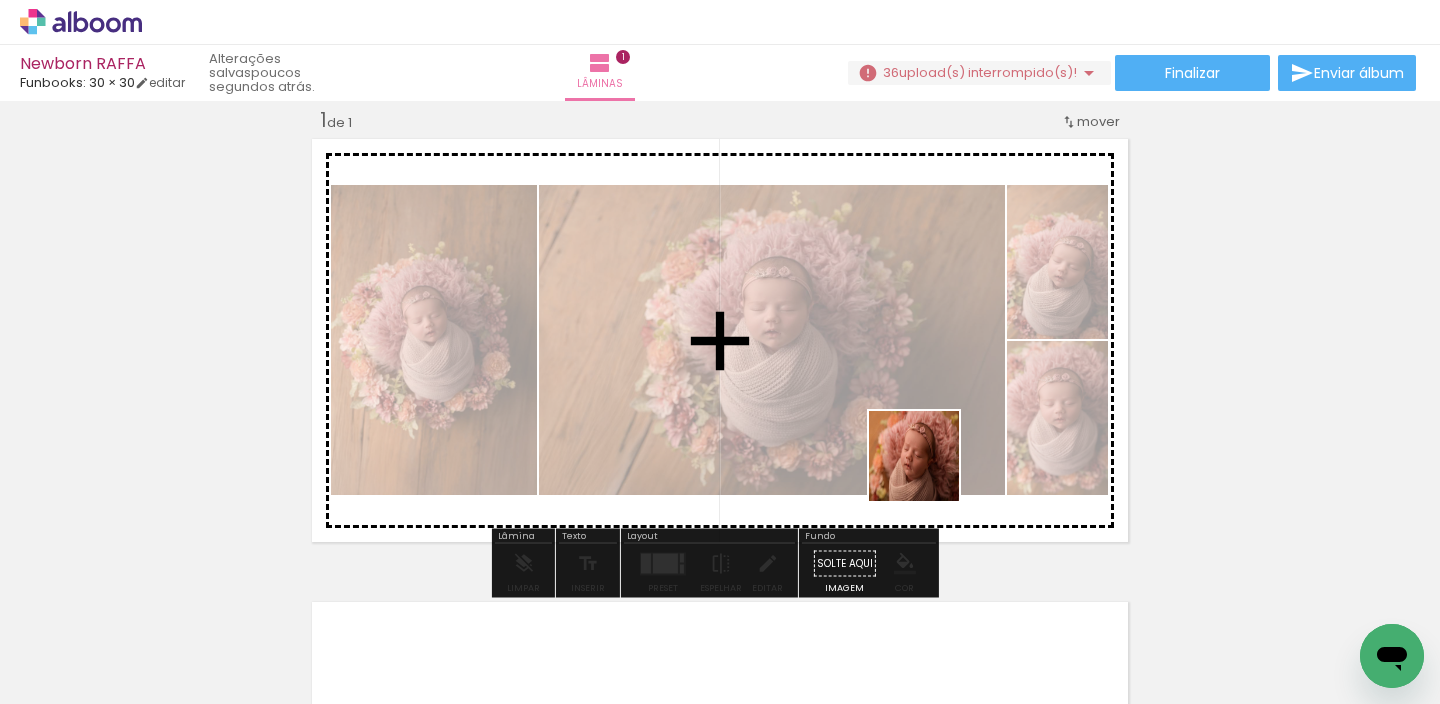 drag, startPoint x: 929, startPoint y: 471, endPoint x: 854, endPoint y: 325, distance: 164.13713 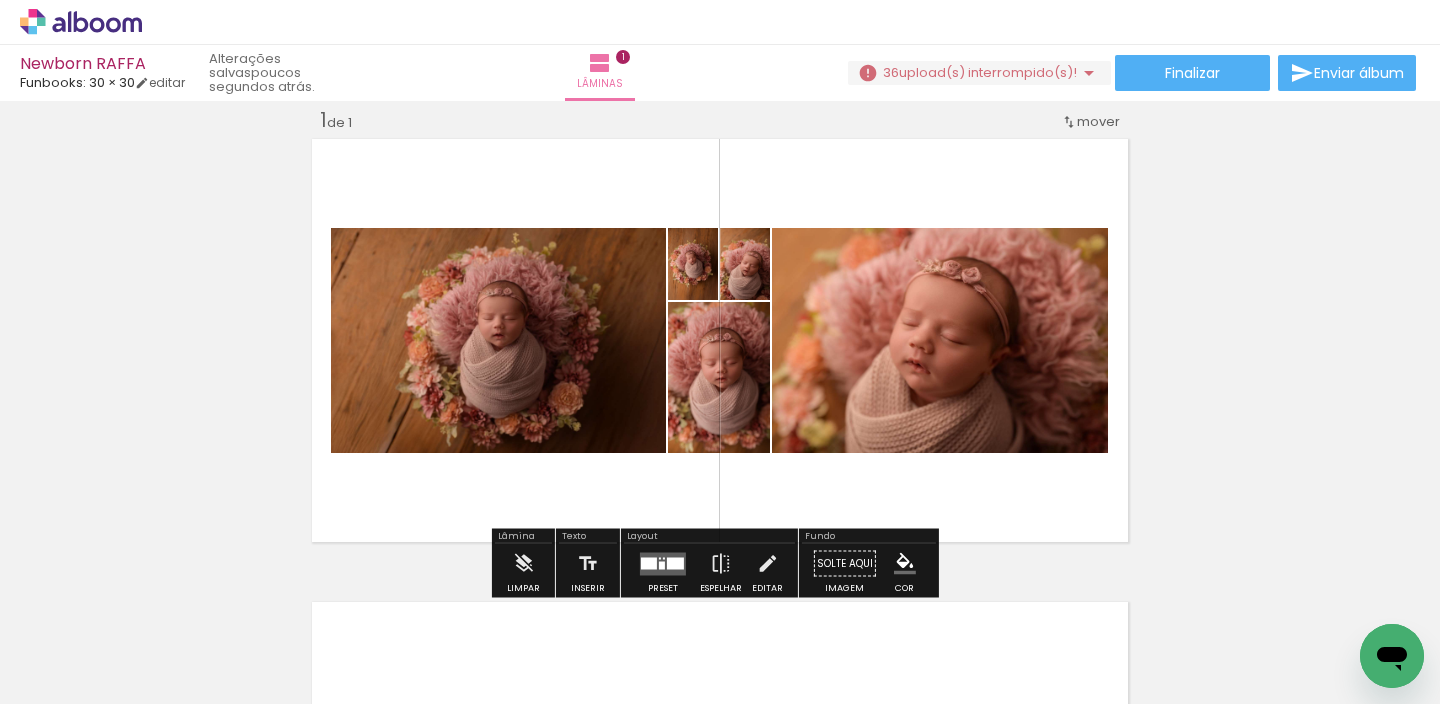 click at bounding box center (675, 563) 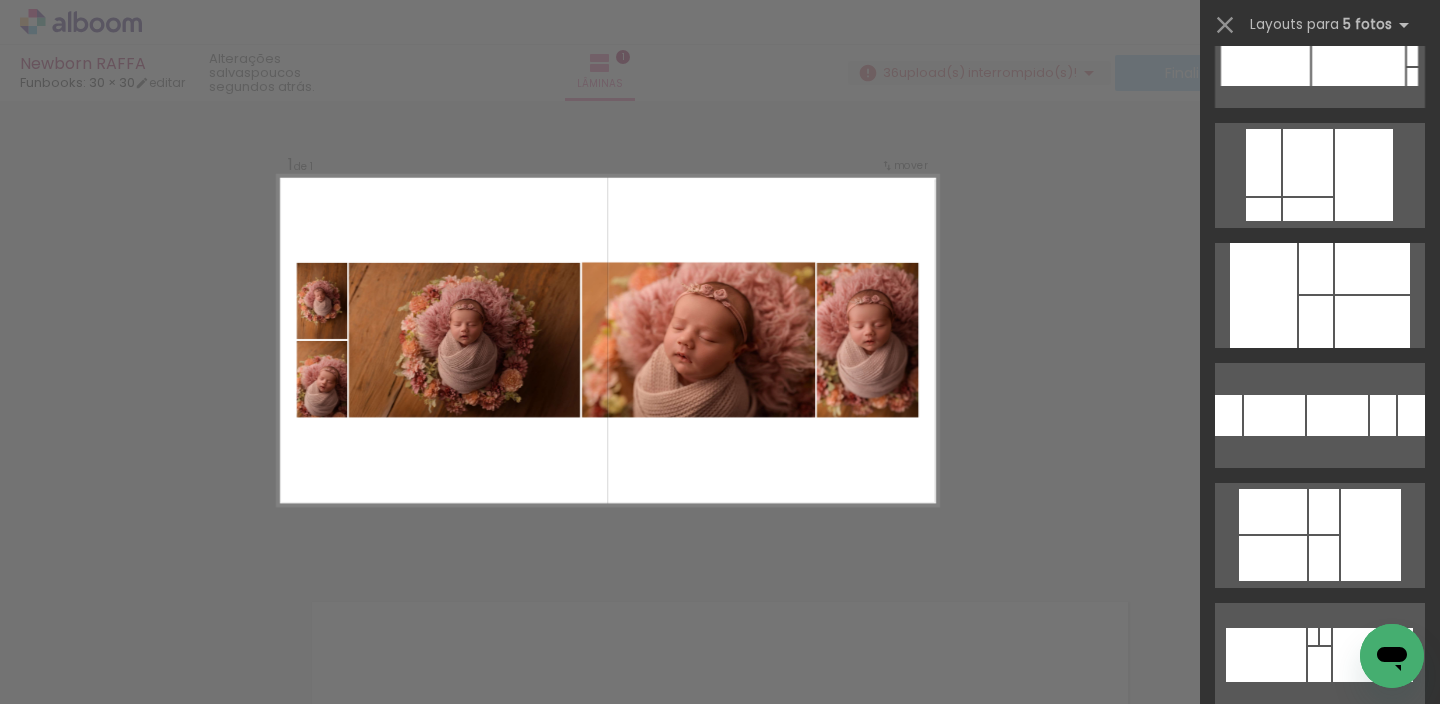scroll, scrollTop: 424, scrollLeft: 0, axis: vertical 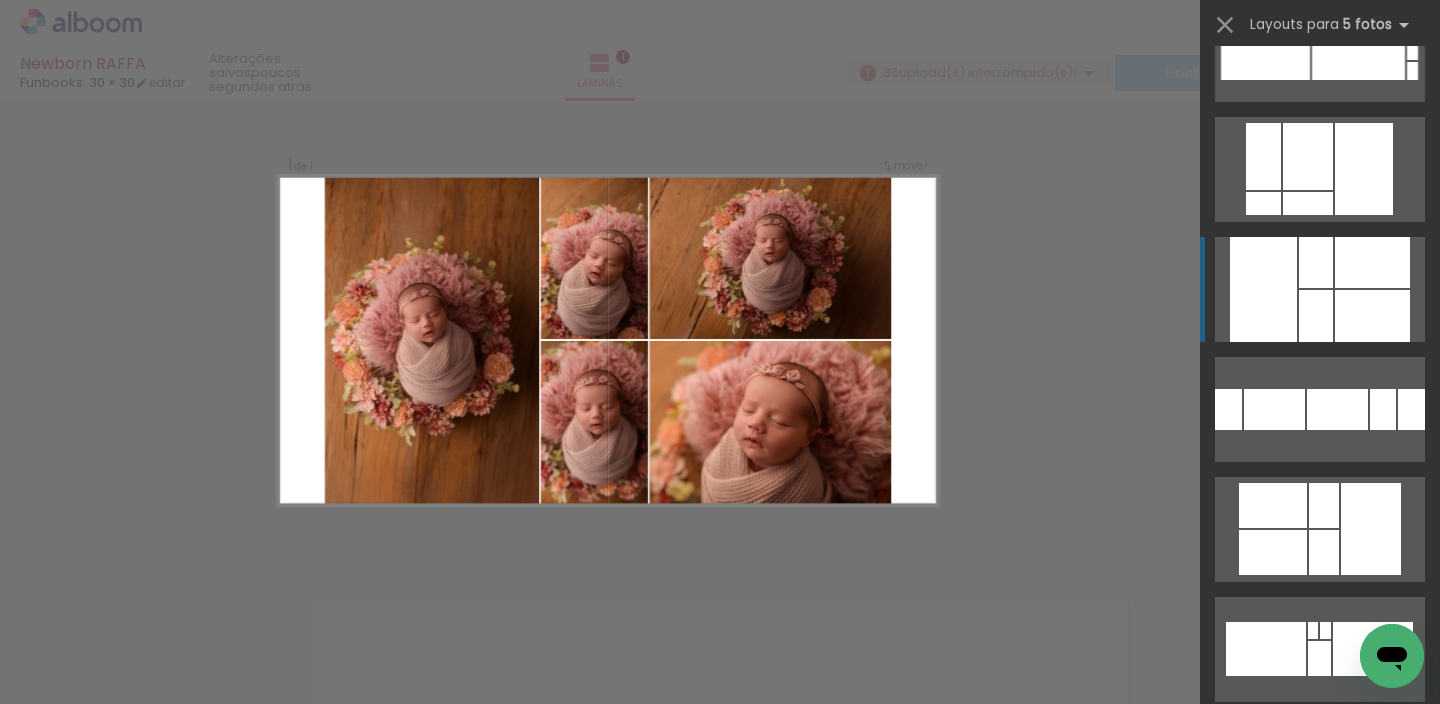 click at bounding box center [1263, 289] 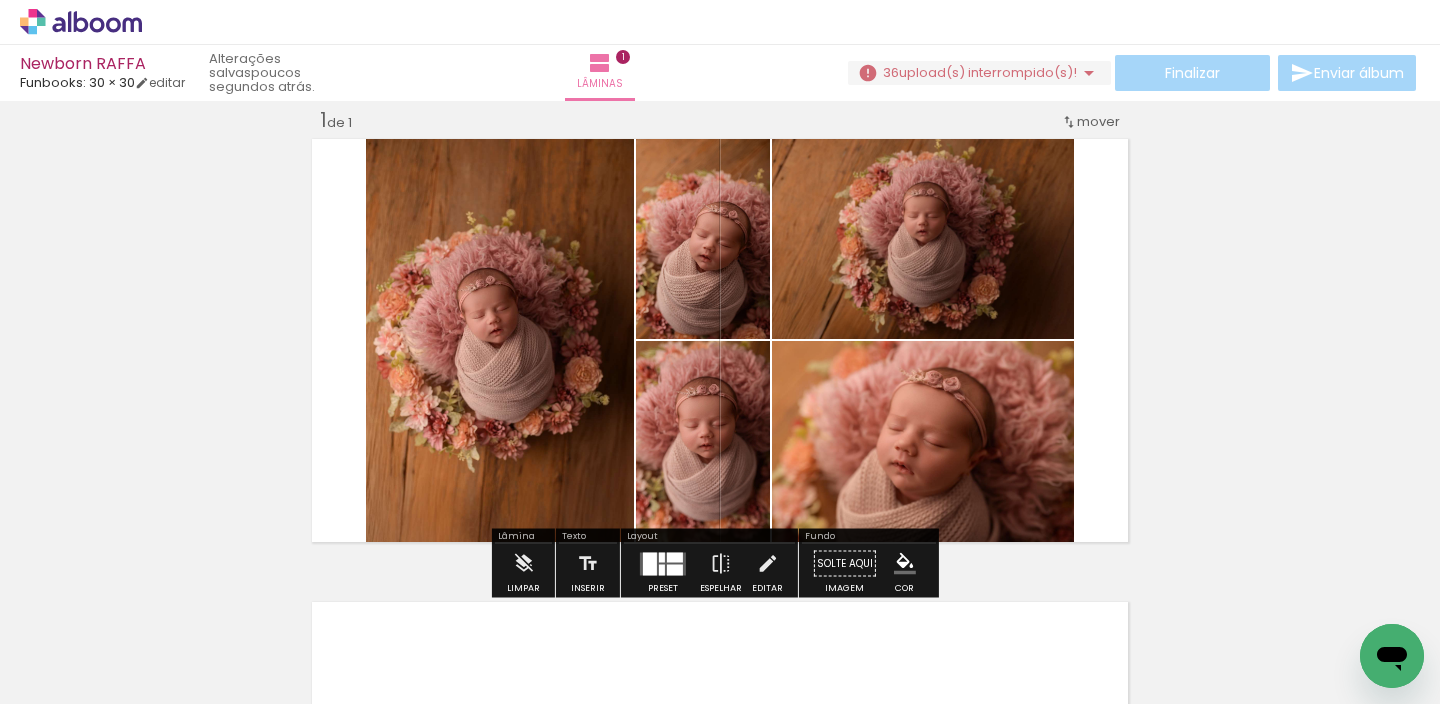 click 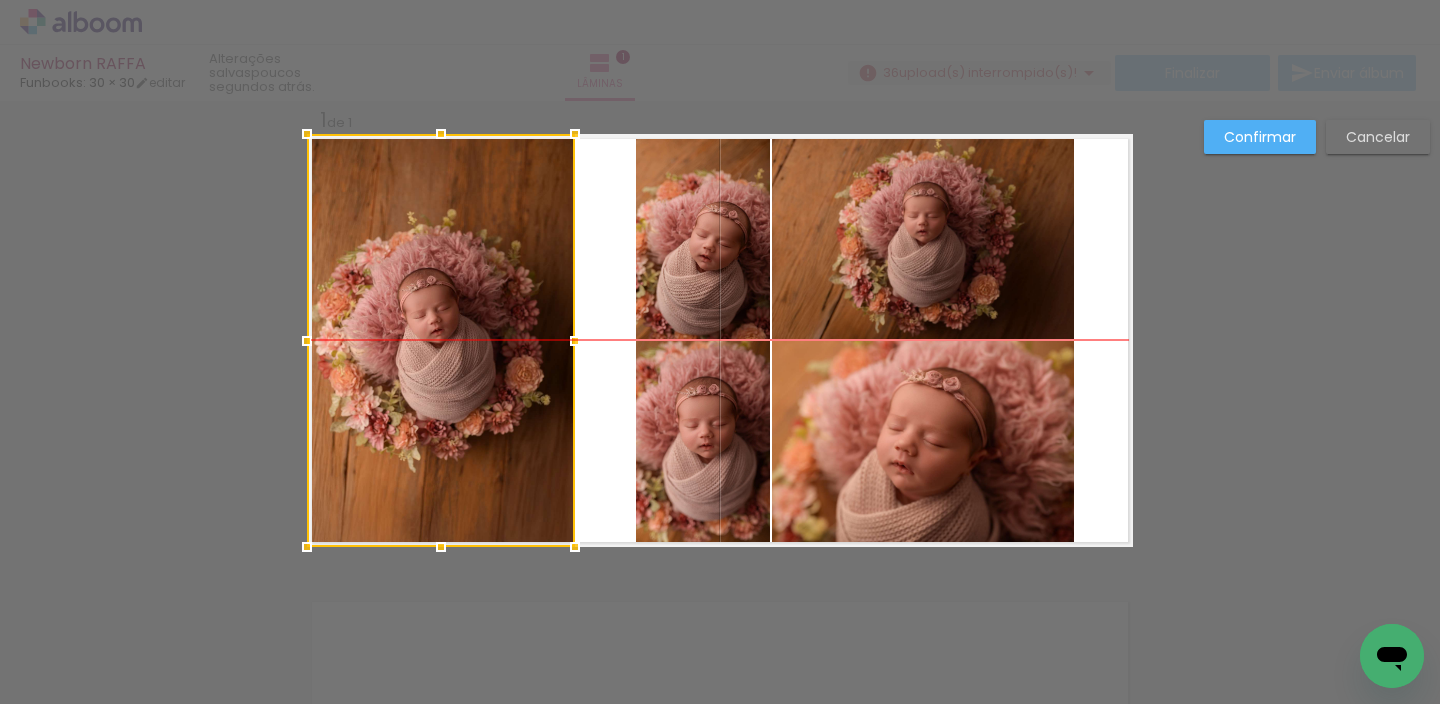 drag, startPoint x: 549, startPoint y: 295, endPoint x: 506, endPoint y: 301, distance: 43.416588 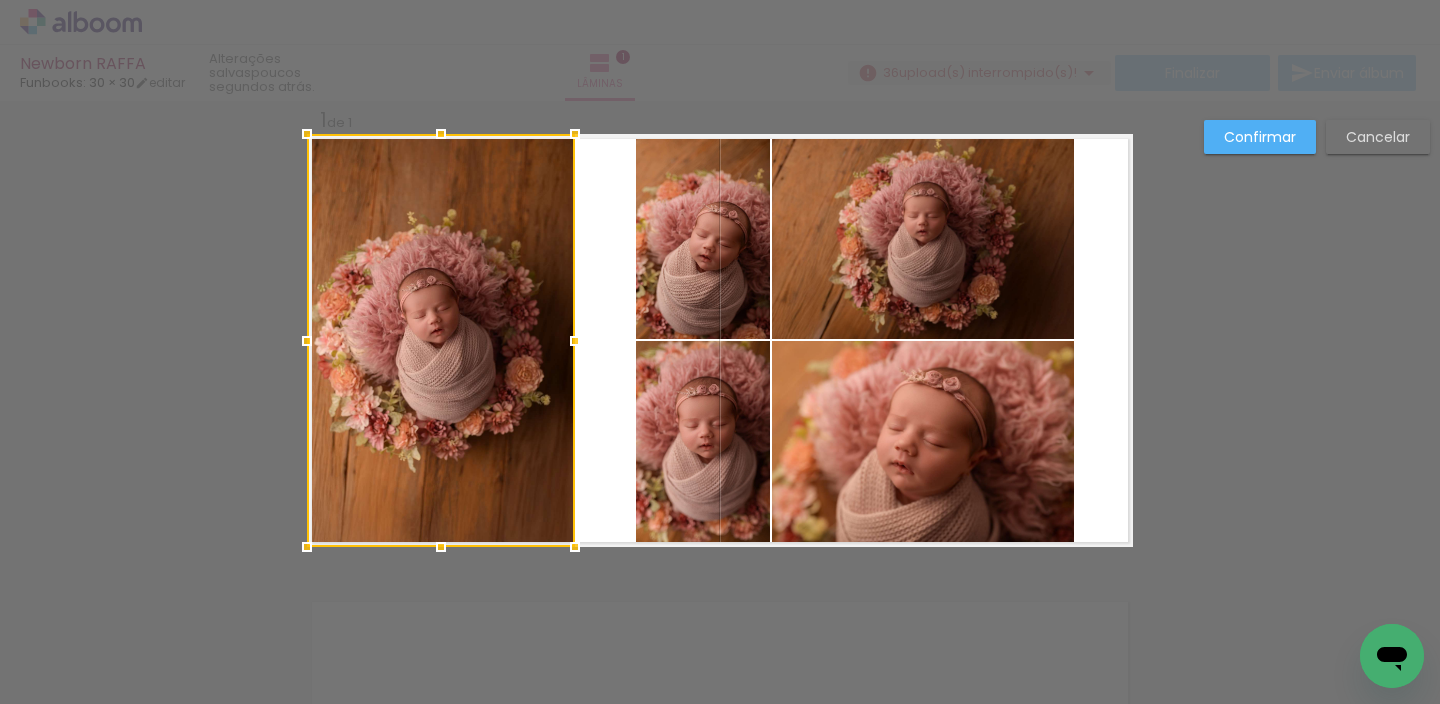 click 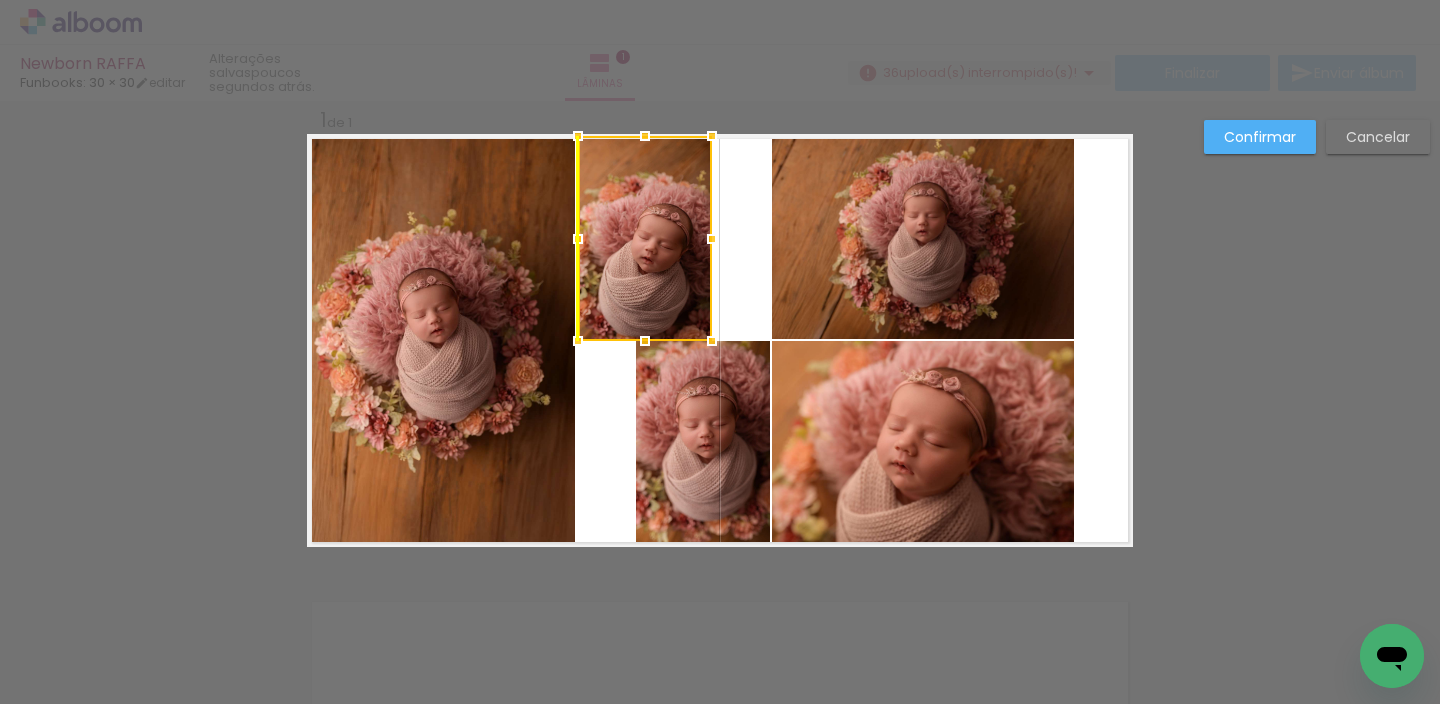 drag, startPoint x: 667, startPoint y: 239, endPoint x: 607, endPoint y: 241, distance: 60.033325 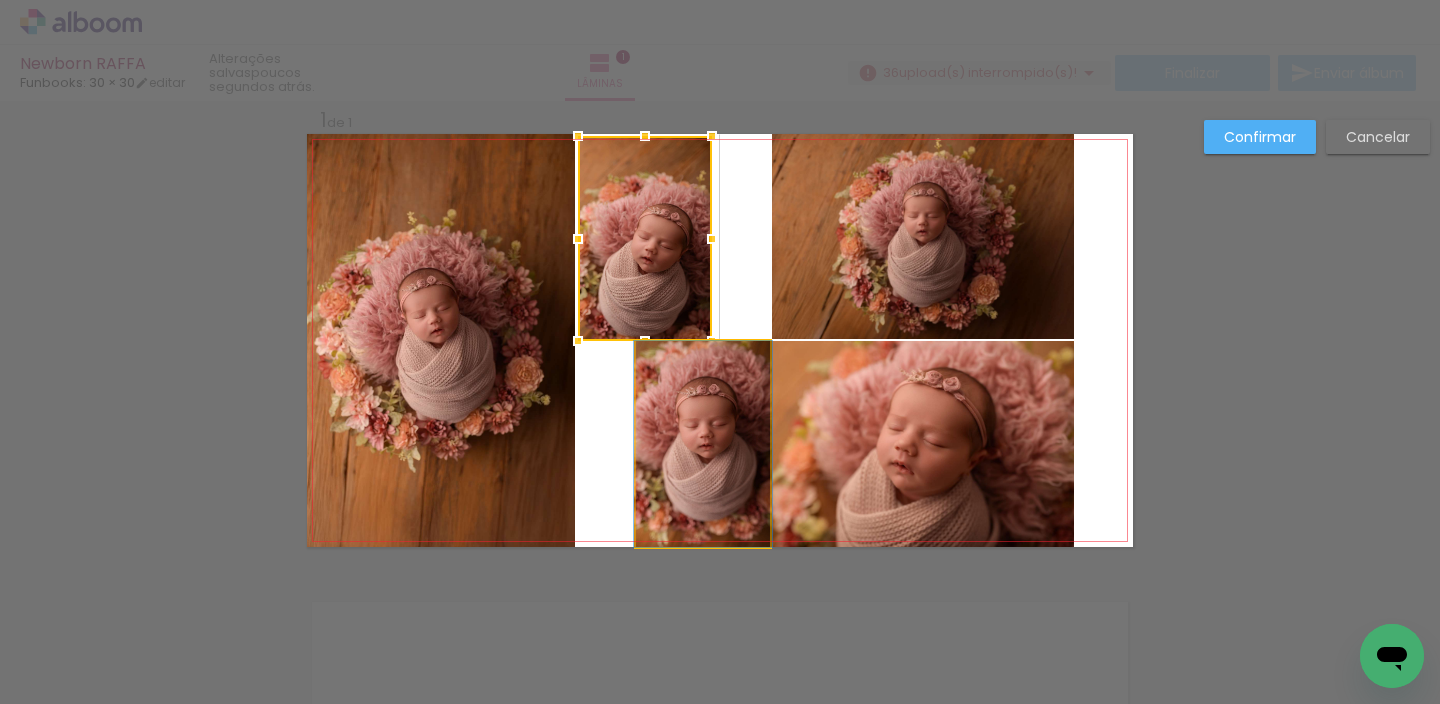 click 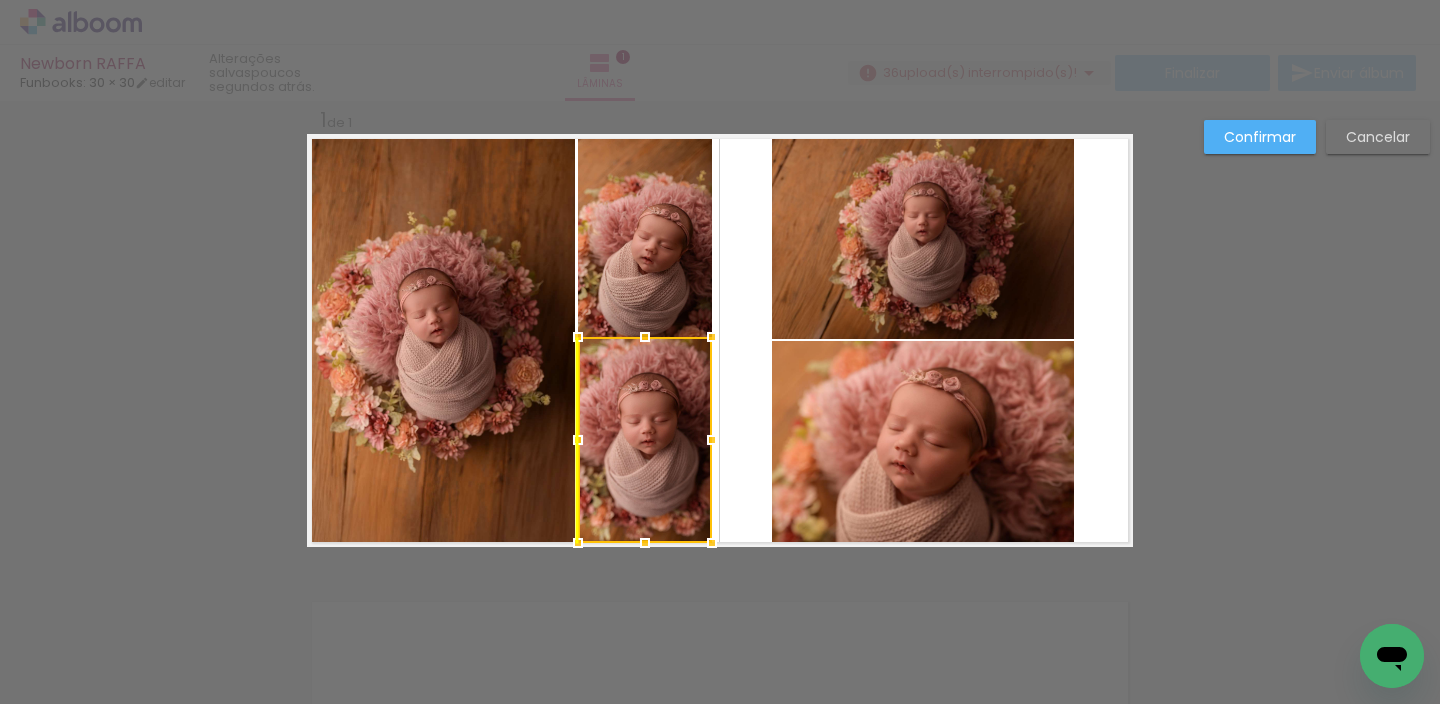 drag, startPoint x: 659, startPoint y: 455, endPoint x: 626, endPoint y: 458, distance: 33.13608 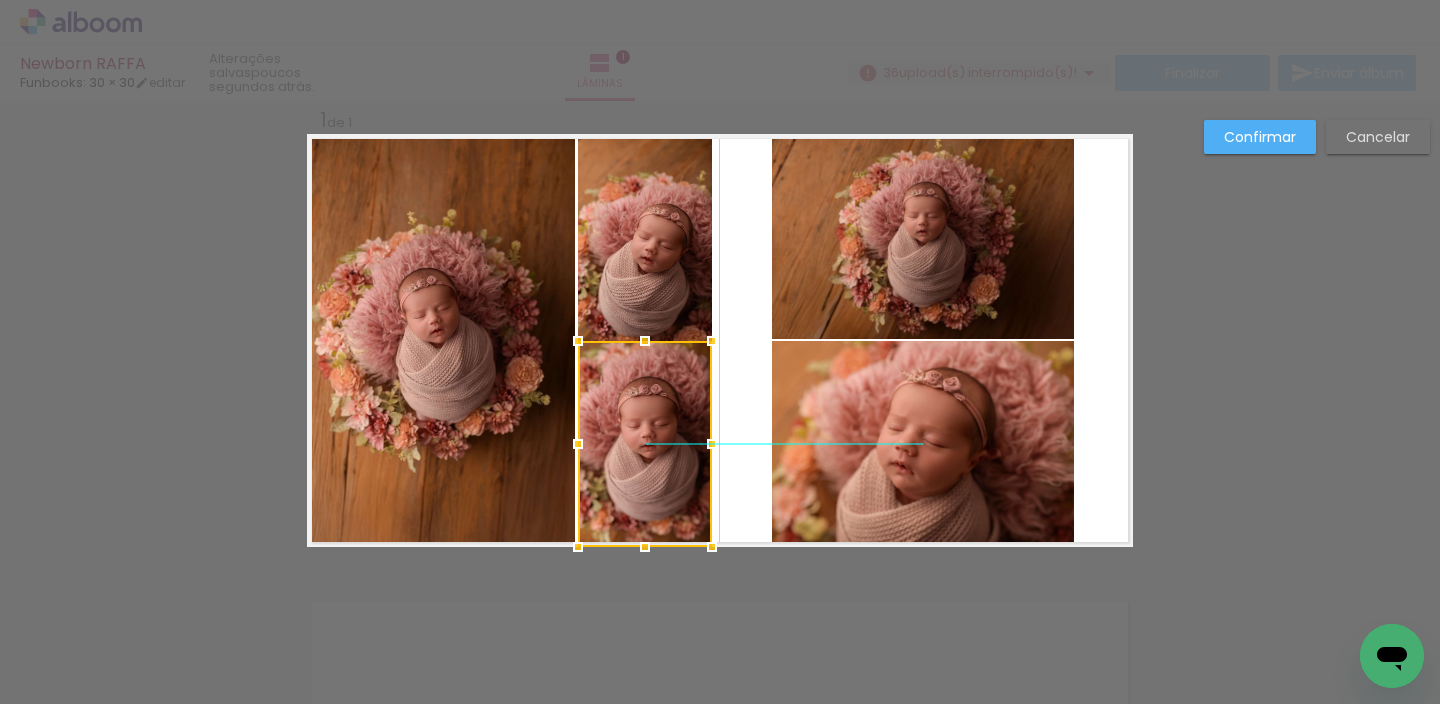 drag, startPoint x: 624, startPoint y: 456, endPoint x: 621, endPoint y: 492, distance: 36.124783 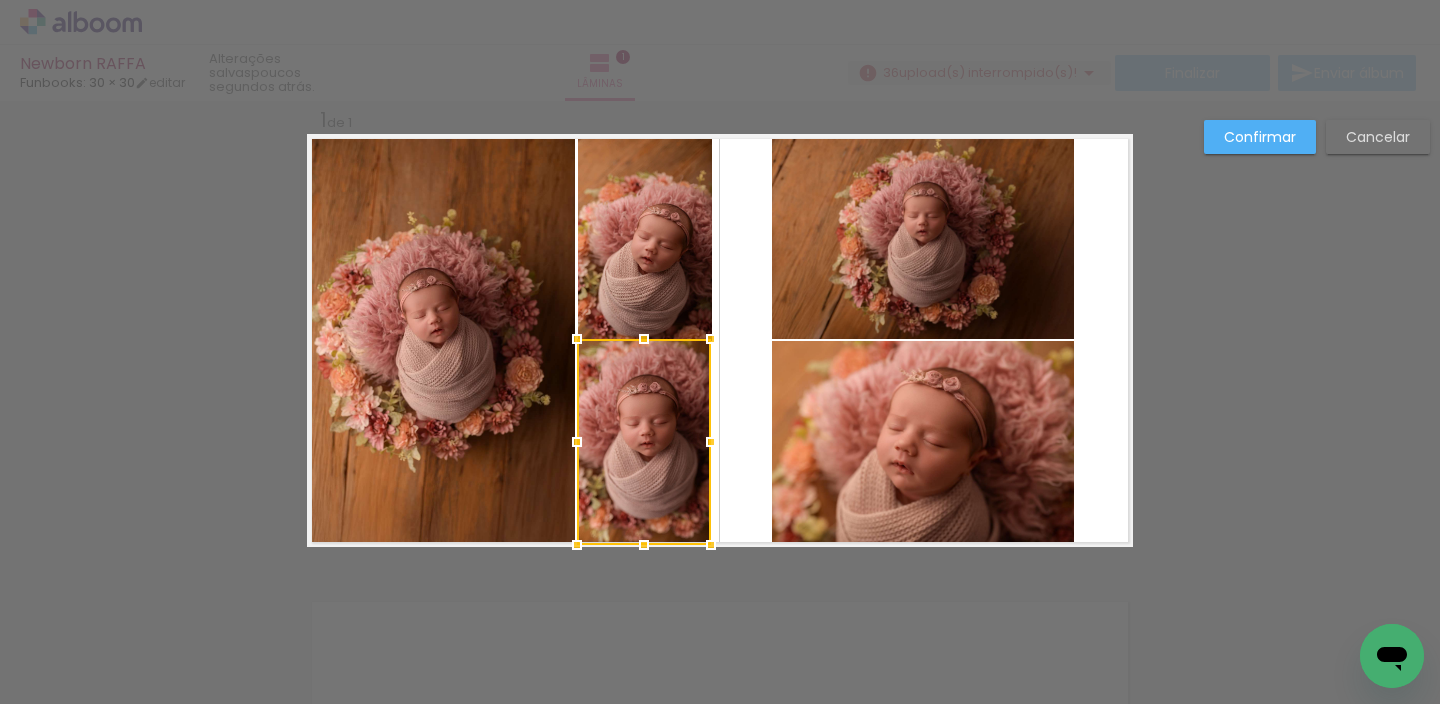 drag, startPoint x: 669, startPoint y: 265, endPoint x: 686, endPoint y: 255, distance: 19.723083 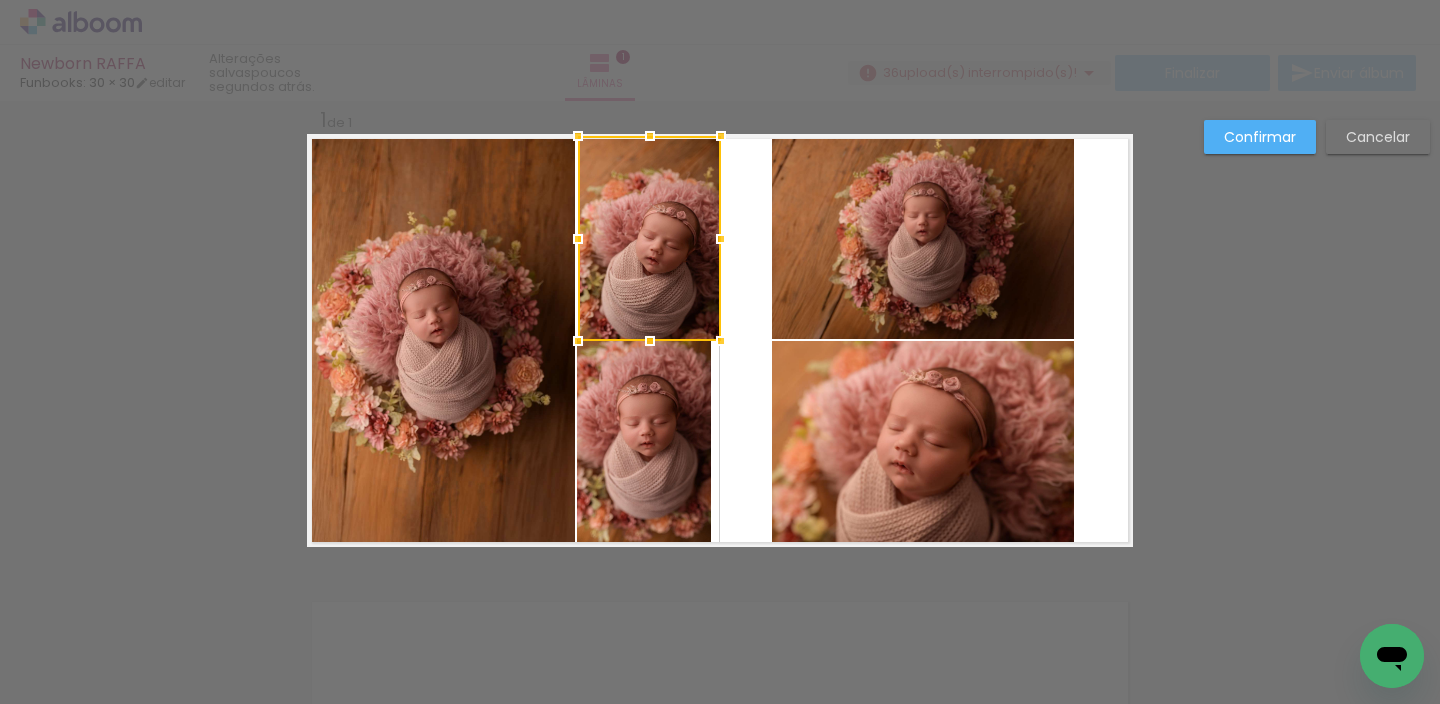 drag, startPoint x: 702, startPoint y: 231, endPoint x: 712, endPoint y: 229, distance: 10.198039 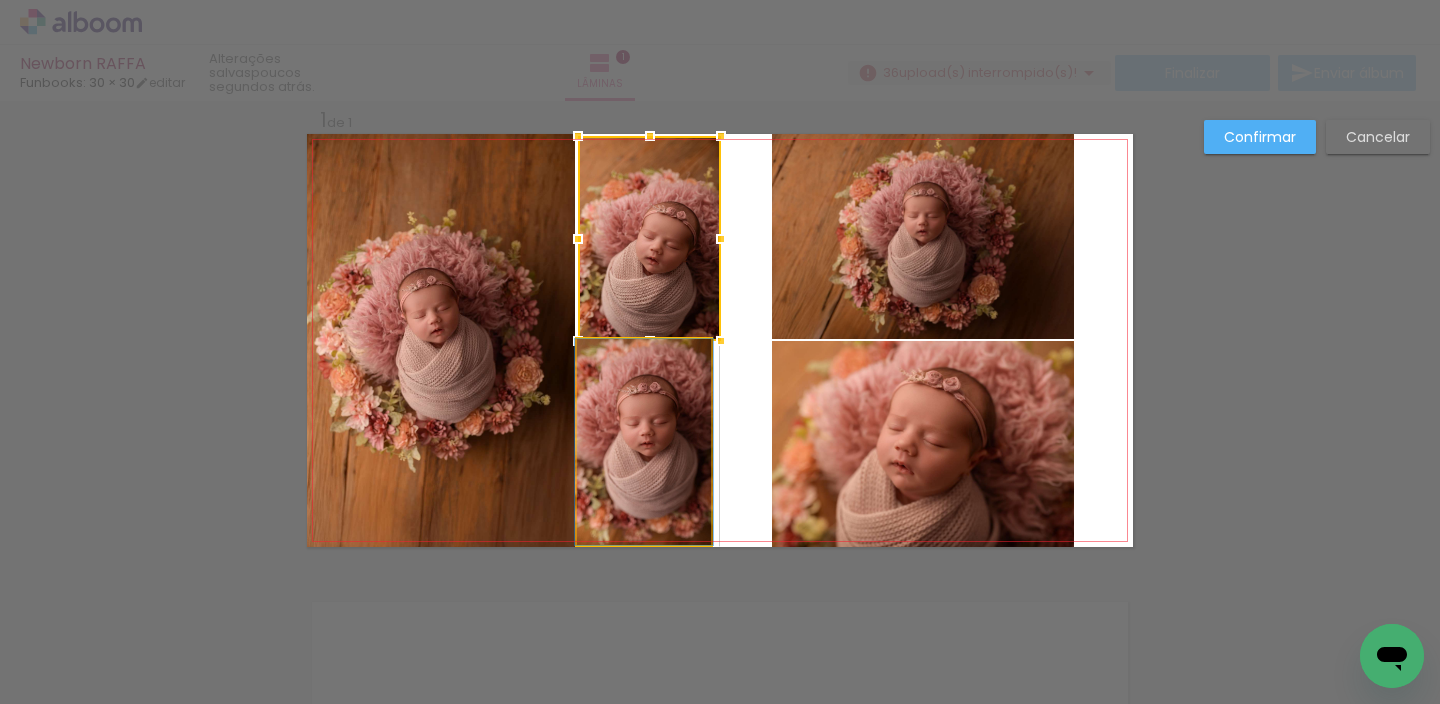 drag, startPoint x: 690, startPoint y: 433, endPoint x: 684, endPoint y: 394, distance: 39.45884 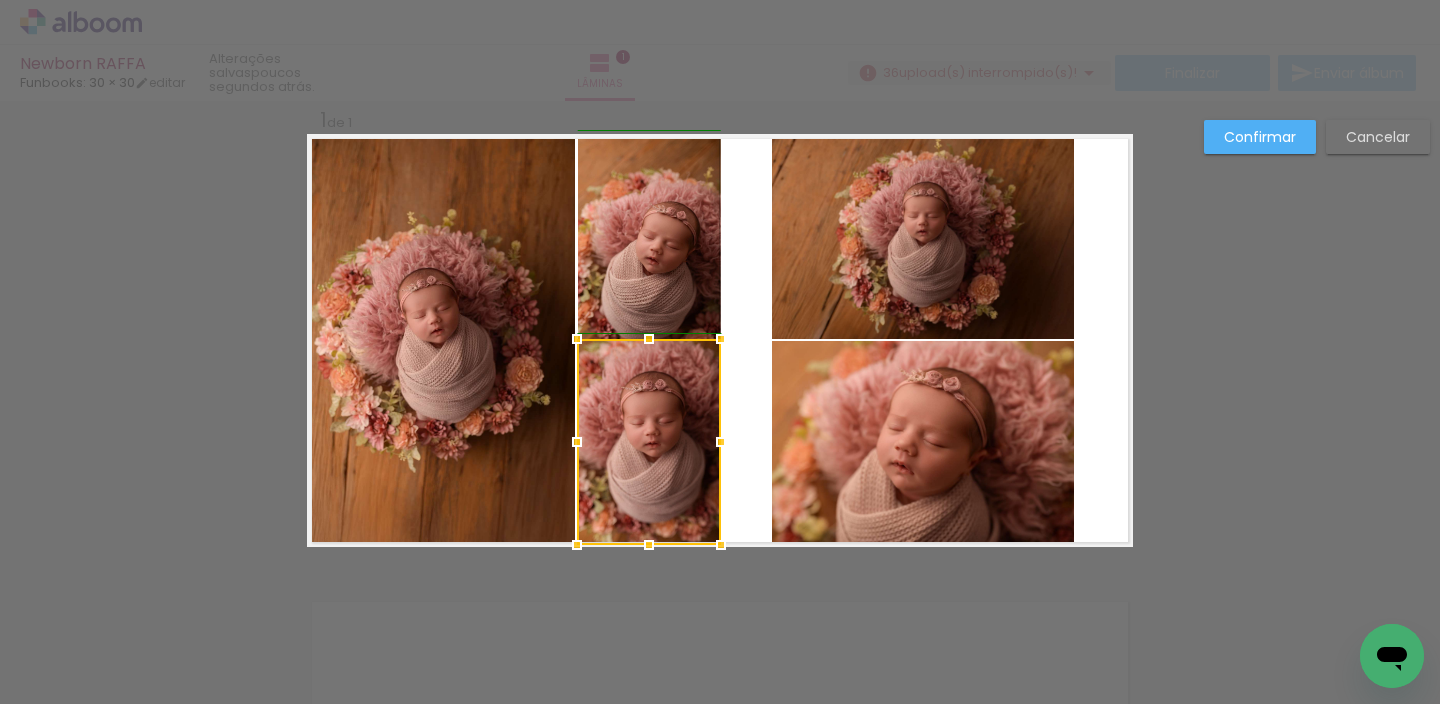 drag, startPoint x: 702, startPoint y: 439, endPoint x: 701, endPoint y: 449, distance: 10.049875 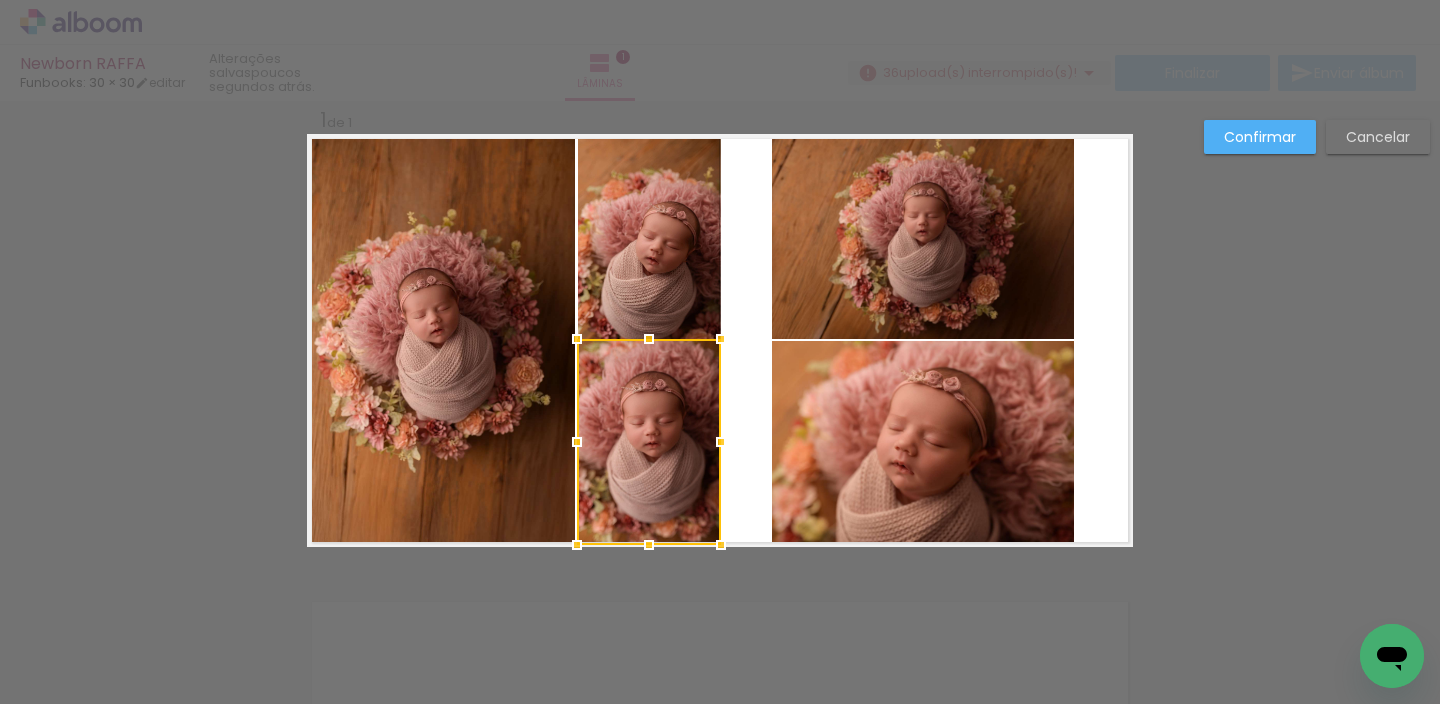 click 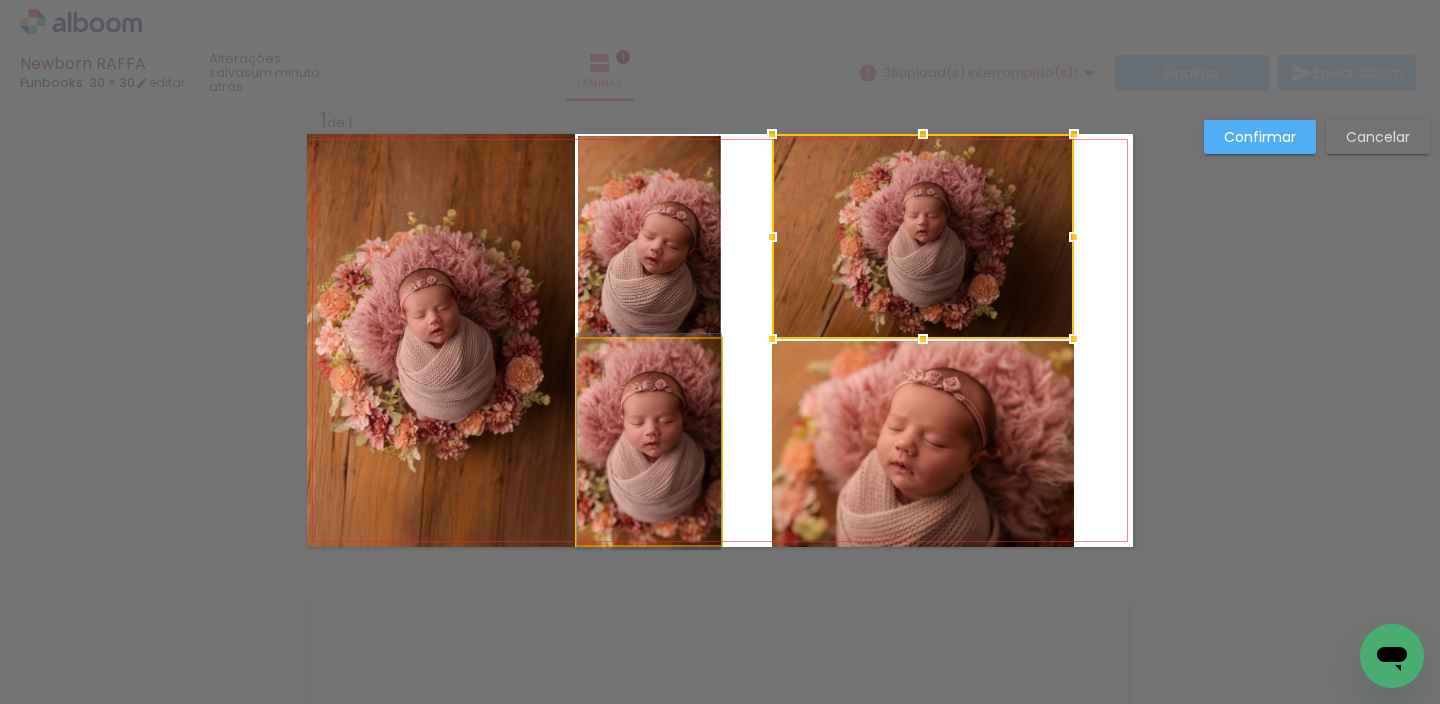 click 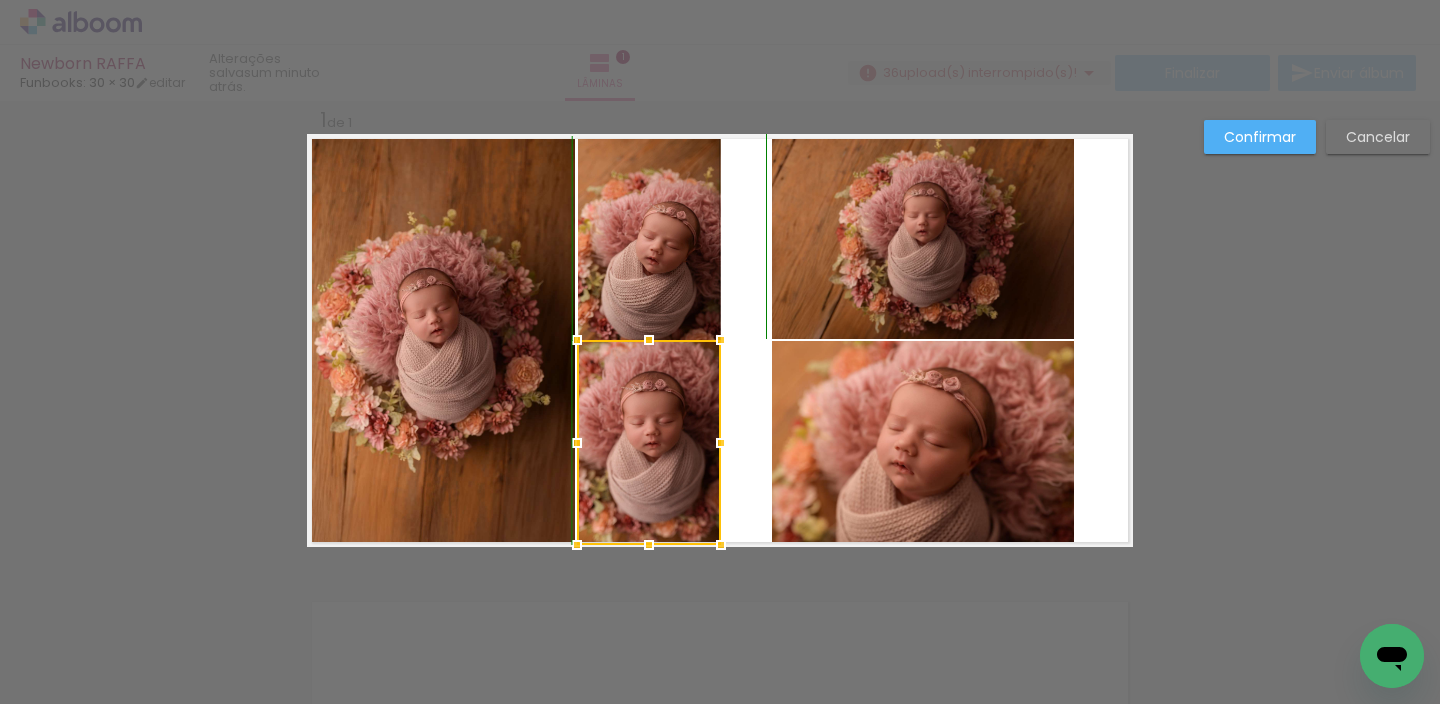 click at bounding box center (649, 340) 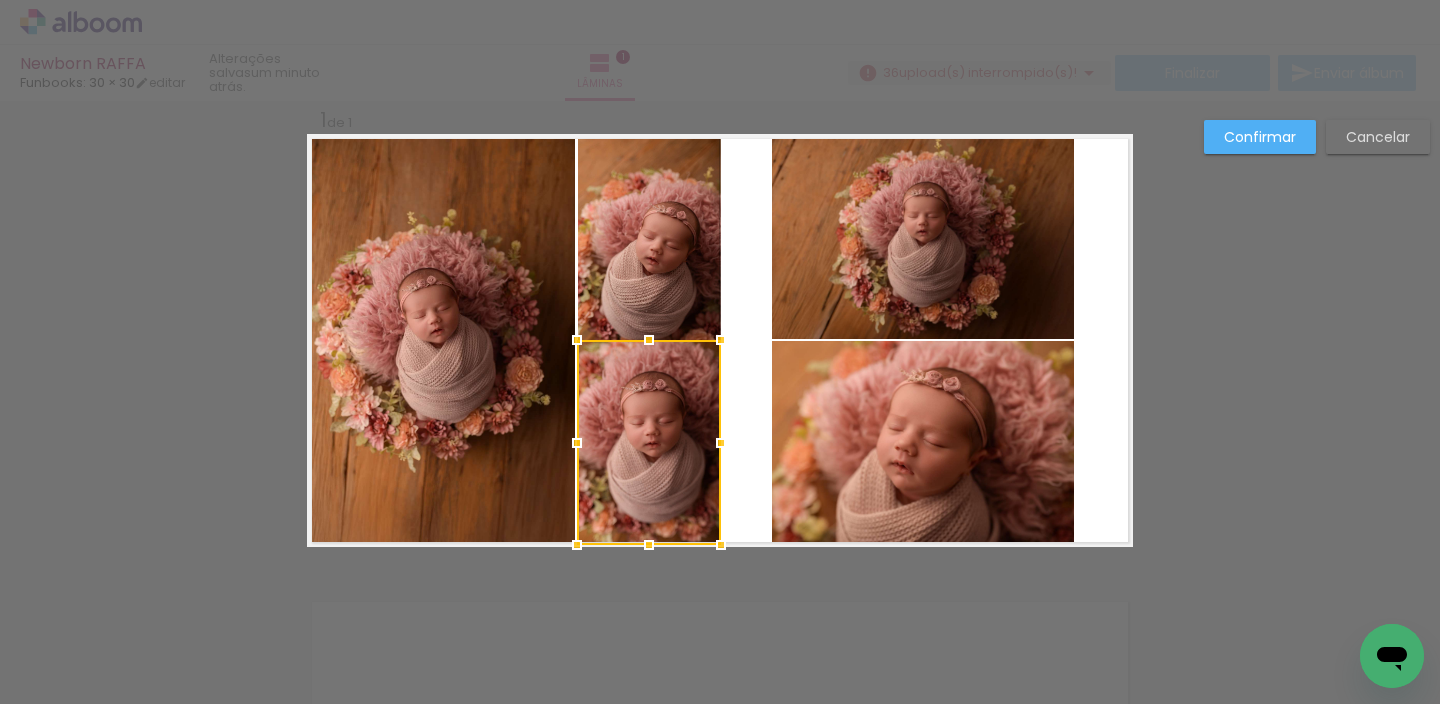 click 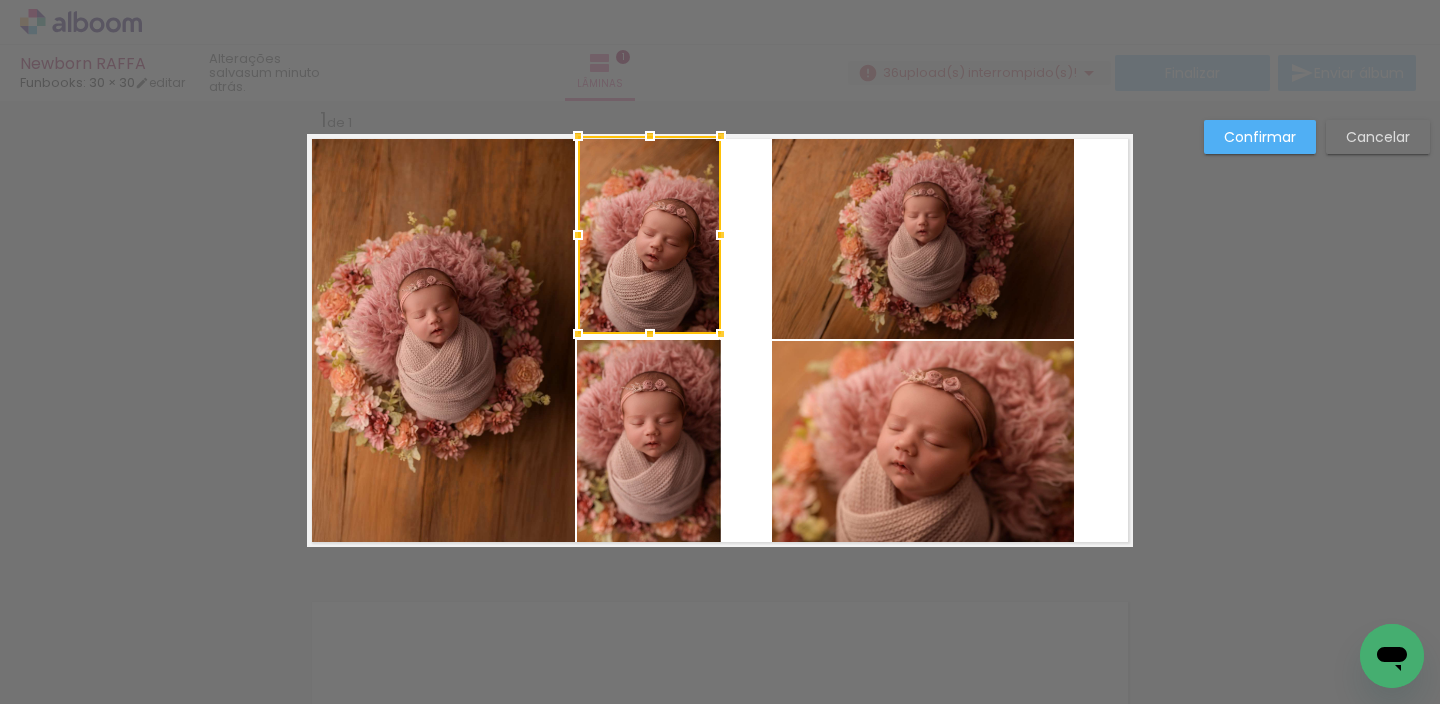 drag, startPoint x: 640, startPoint y: 334, endPoint x: 646, endPoint y: 321, distance: 14.3178215 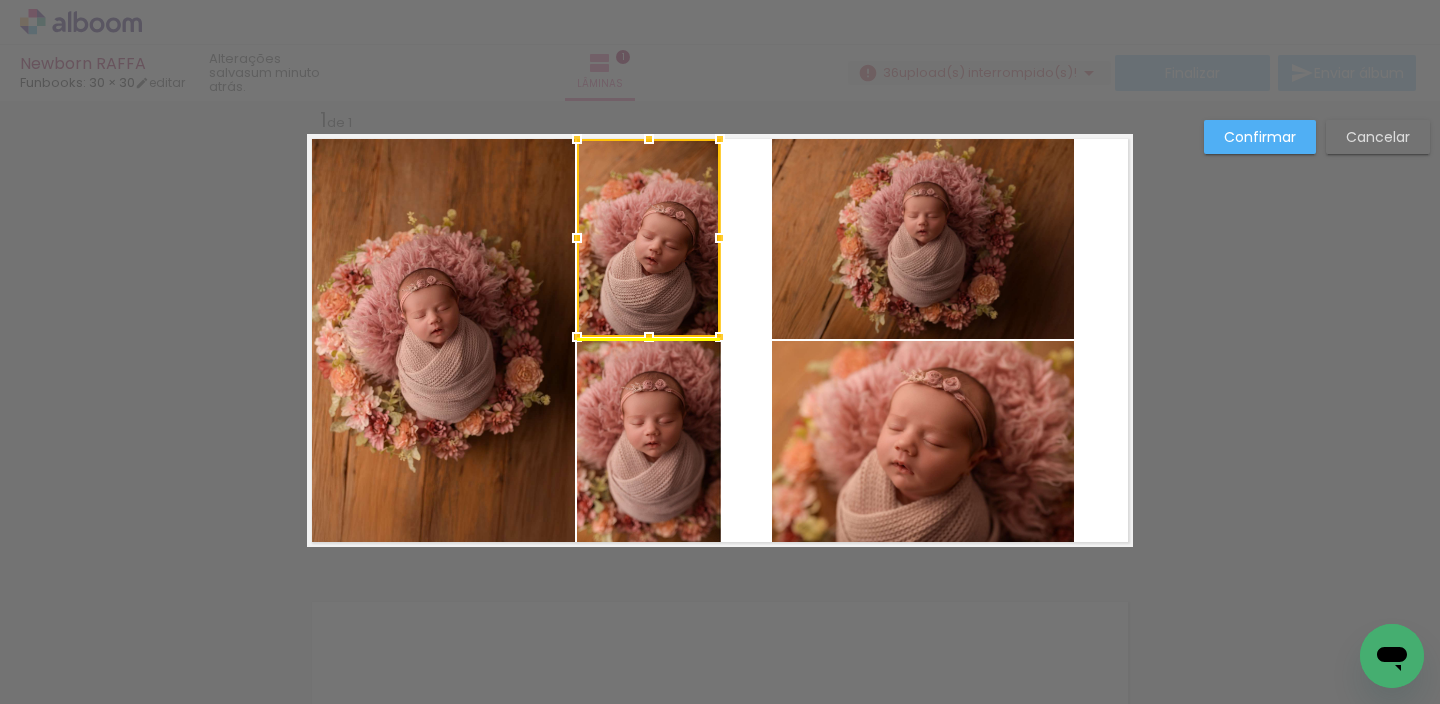 click at bounding box center (648, 238) 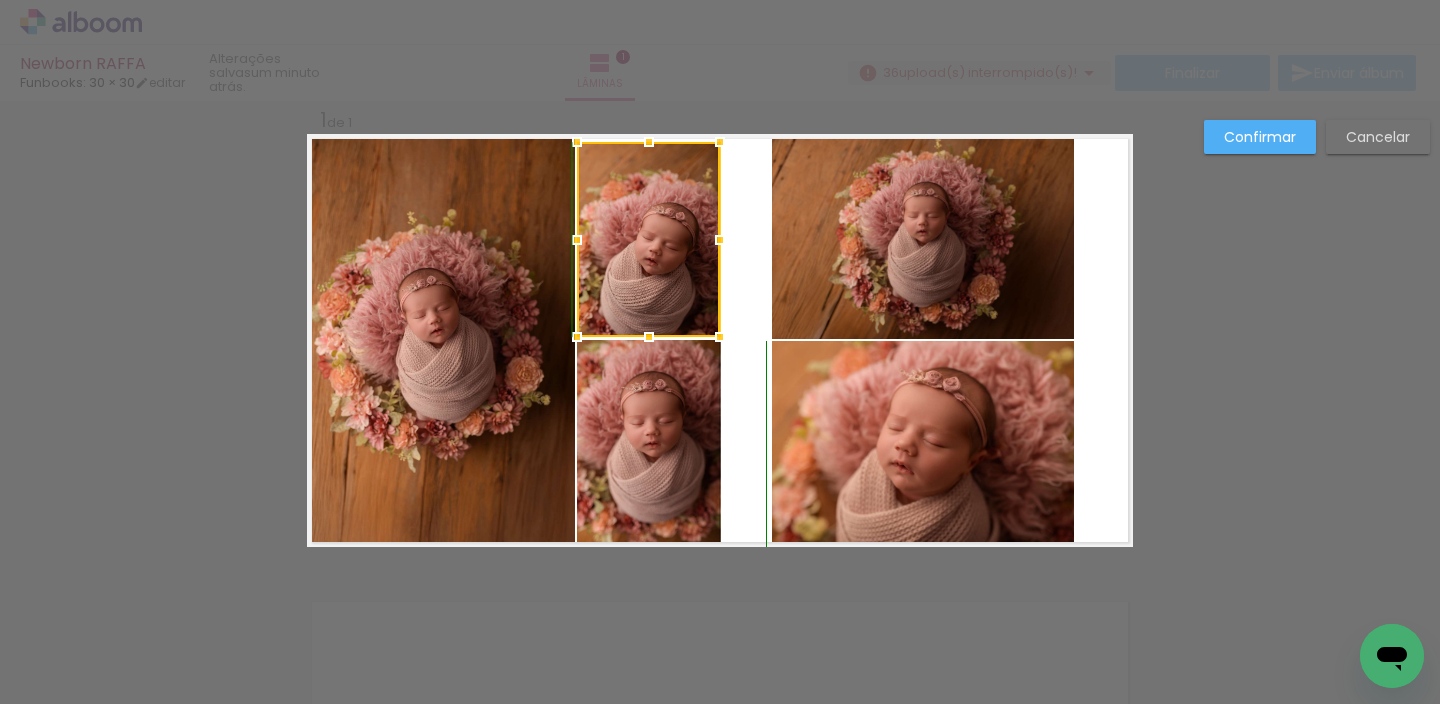 click at bounding box center (649, 142) 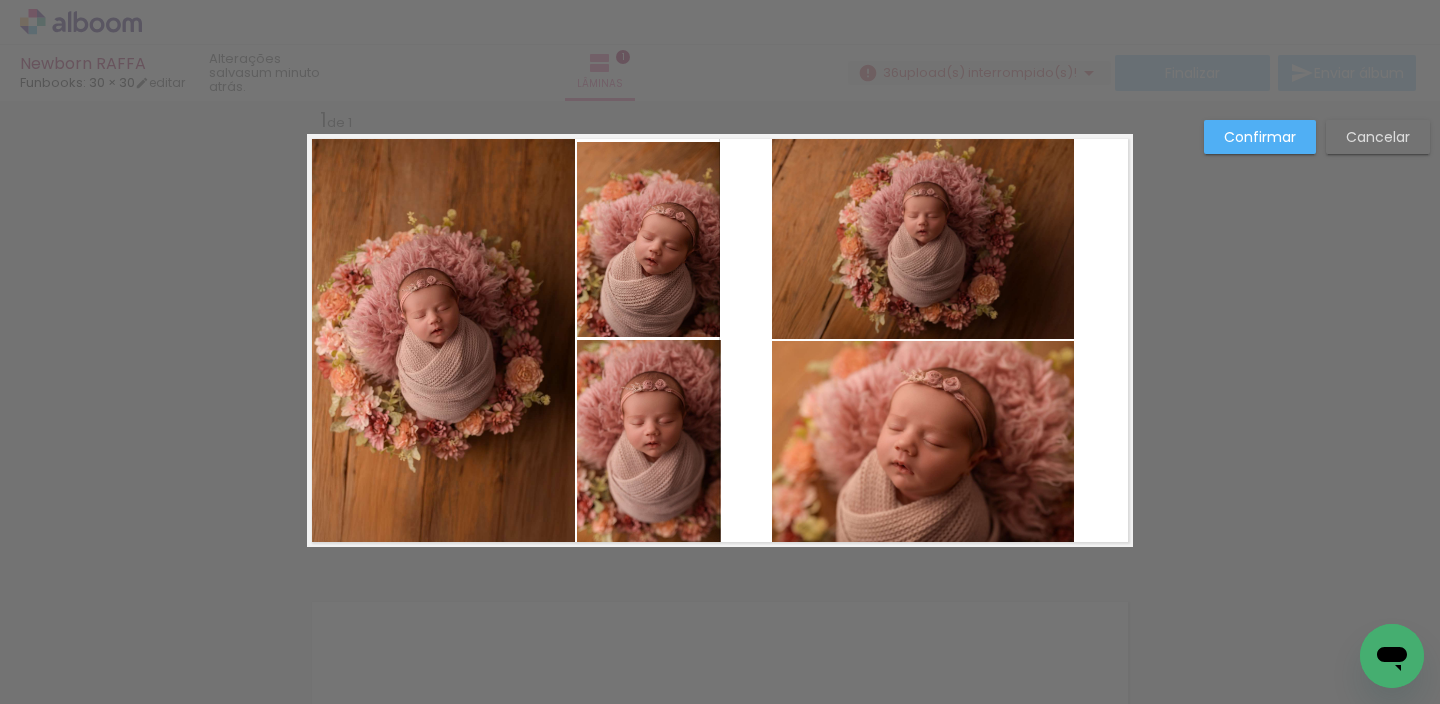 click 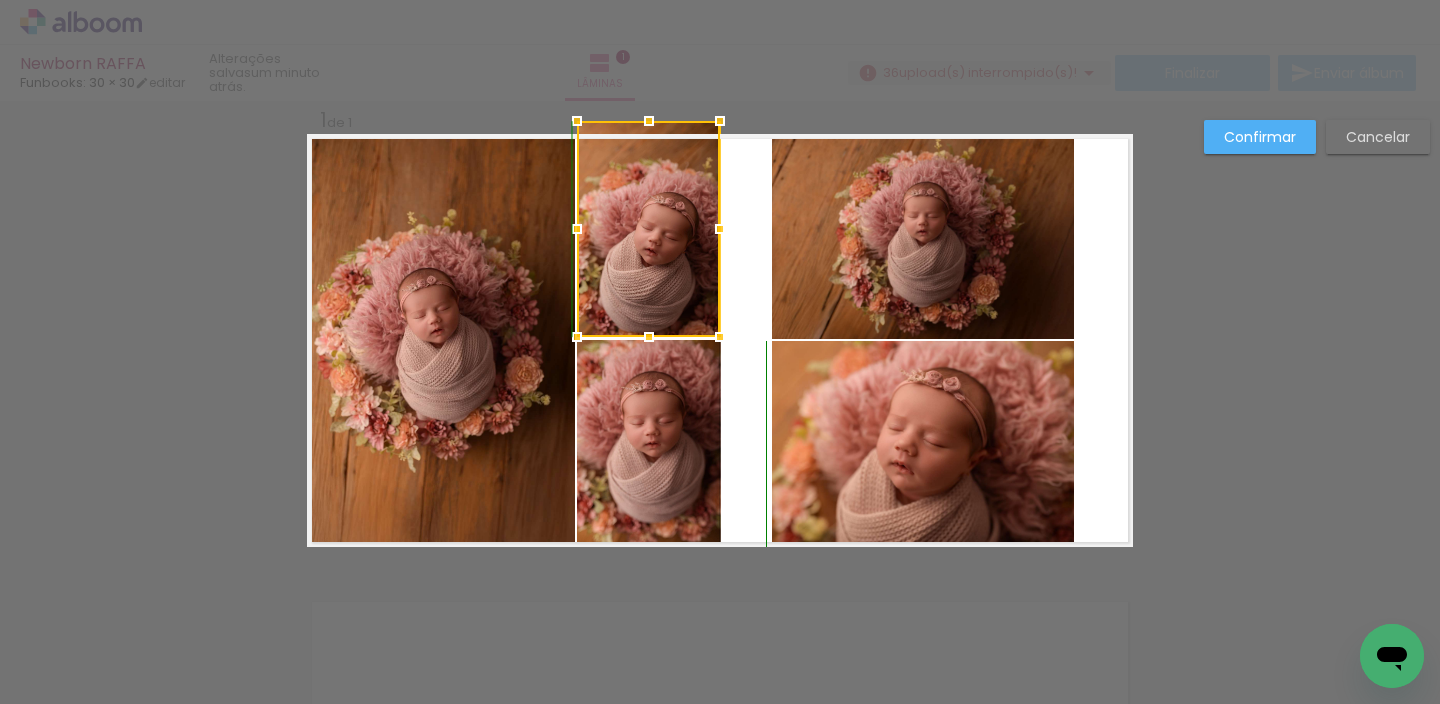 drag, startPoint x: 640, startPoint y: 143, endPoint x: 644, endPoint y: 131, distance: 12.649111 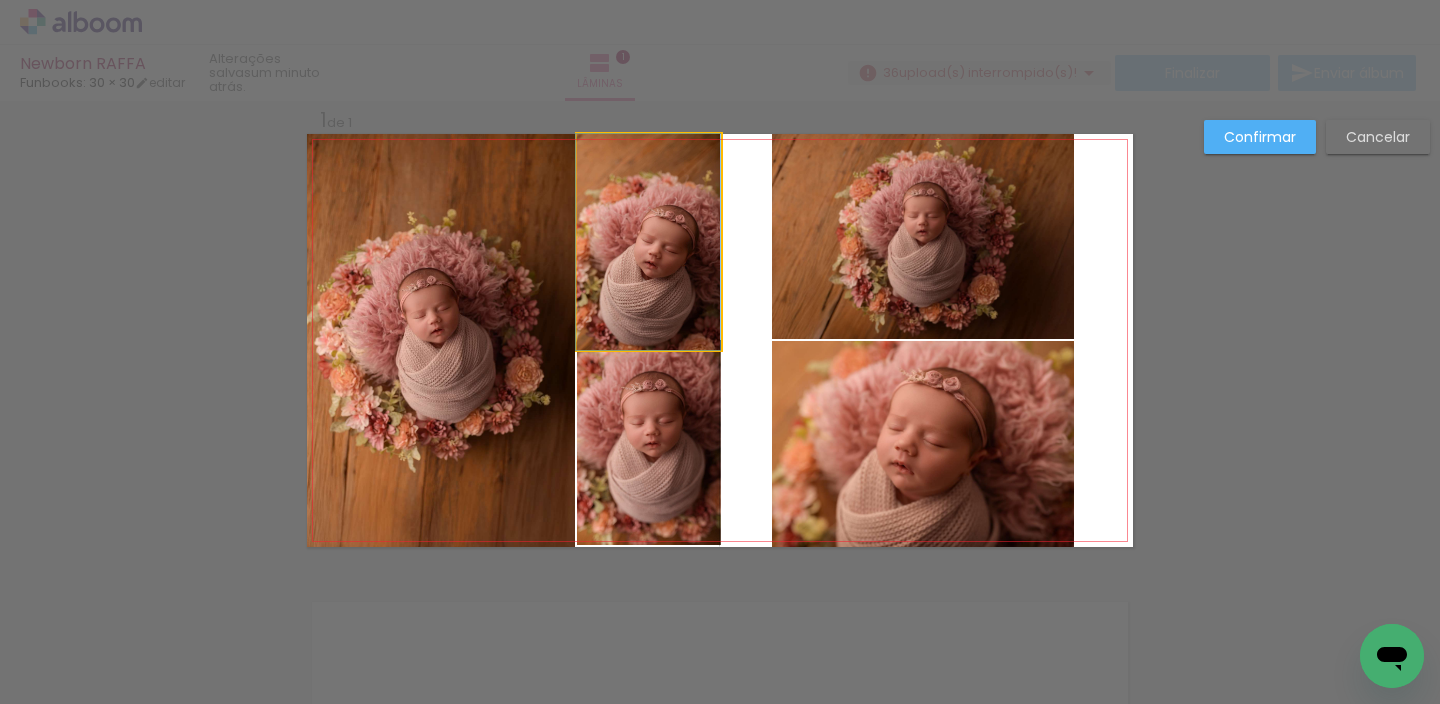 drag, startPoint x: 628, startPoint y: 242, endPoint x: 631, endPoint y: 257, distance: 15.297058 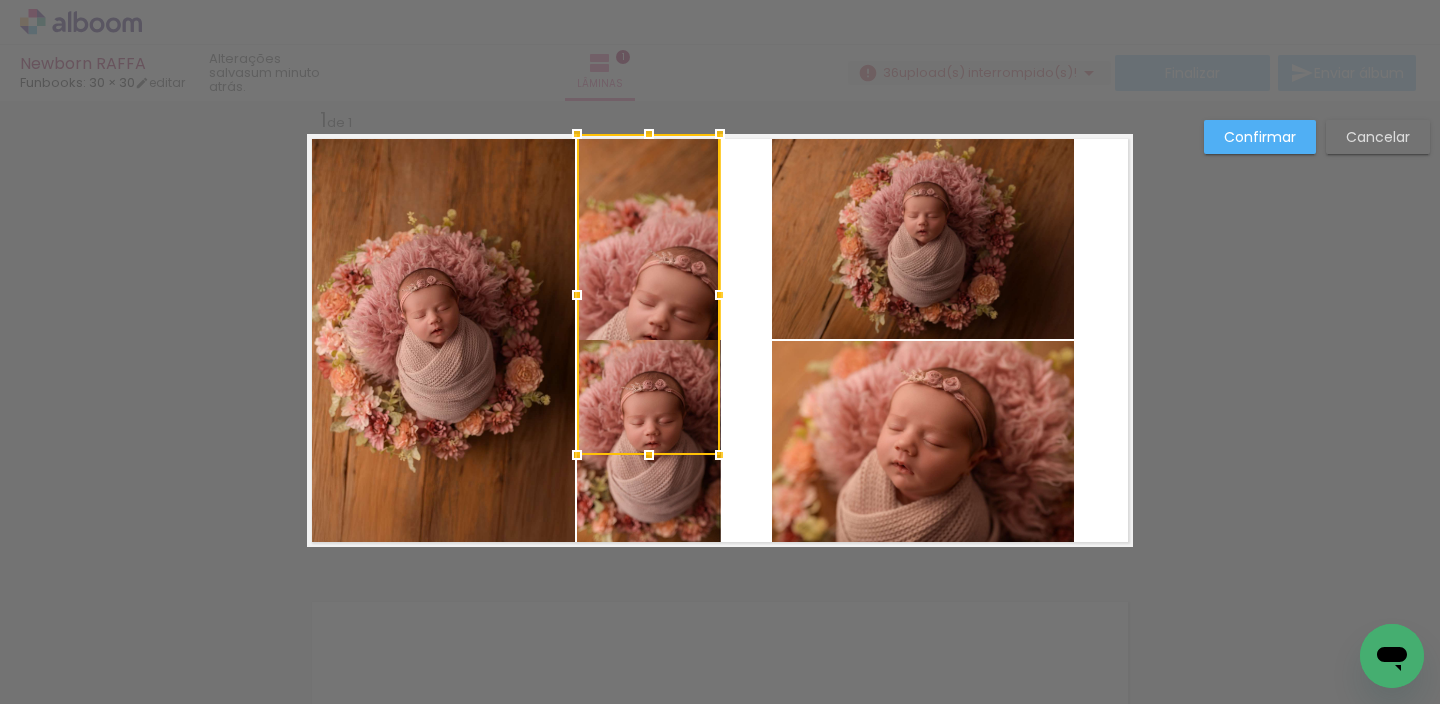 drag, startPoint x: 639, startPoint y: 336, endPoint x: 640, endPoint y: 387, distance: 51.009804 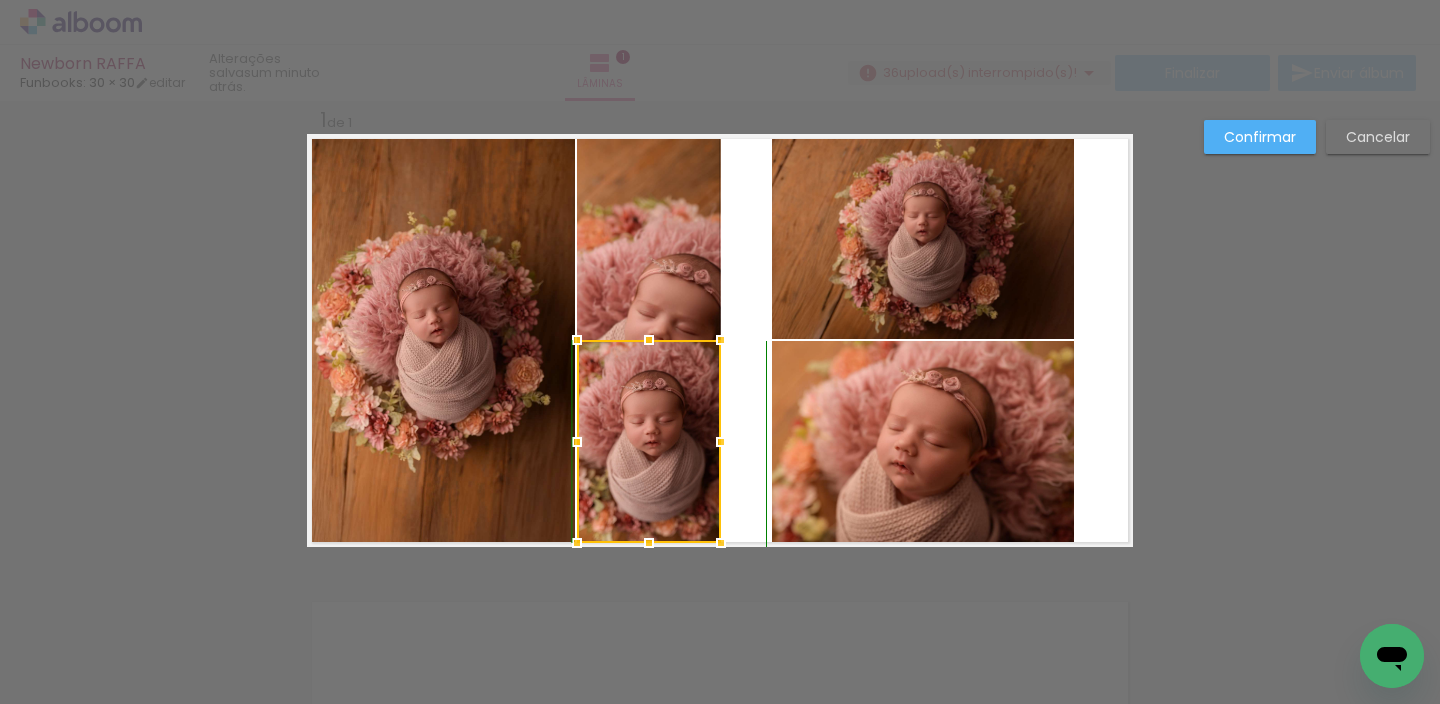 drag, startPoint x: 636, startPoint y: 542, endPoint x: 647, endPoint y: 522, distance: 22.825424 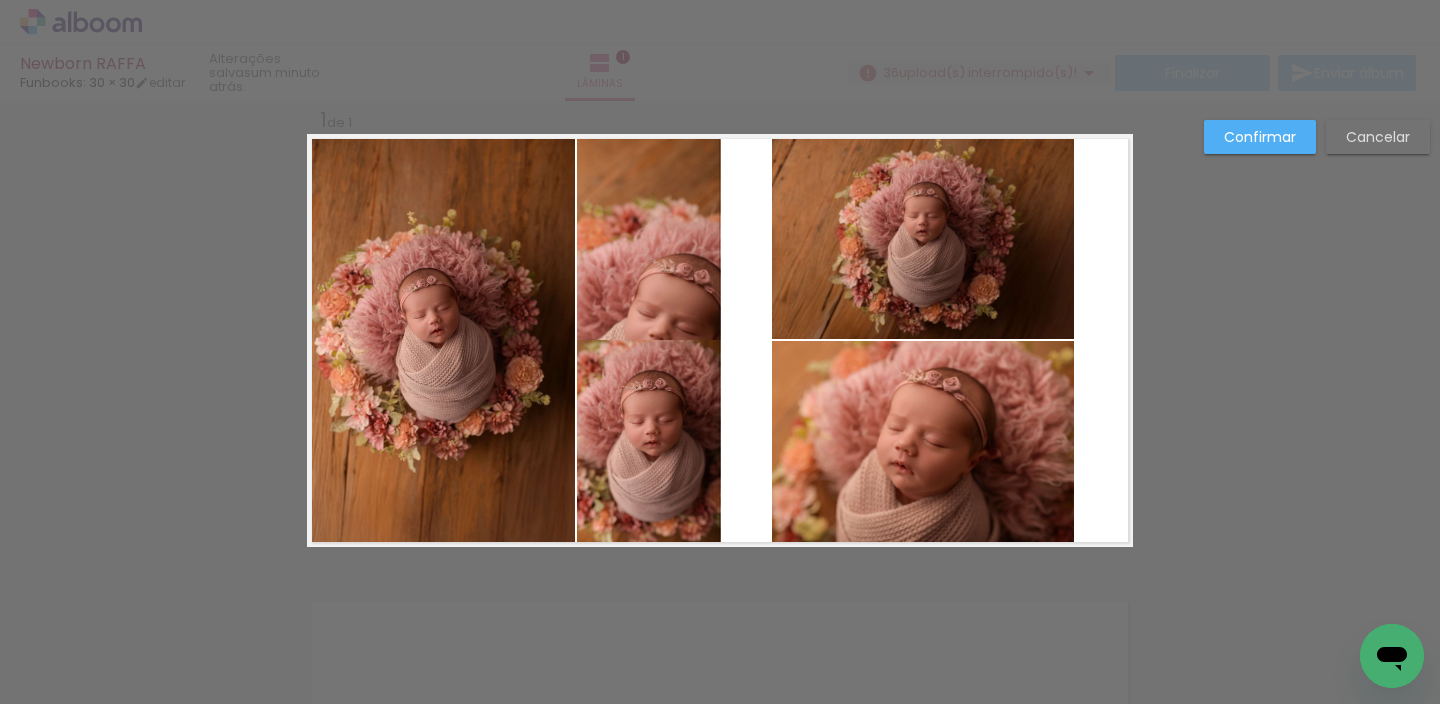drag, startPoint x: 638, startPoint y: 262, endPoint x: 637, endPoint y: 288, distance: 26.019224 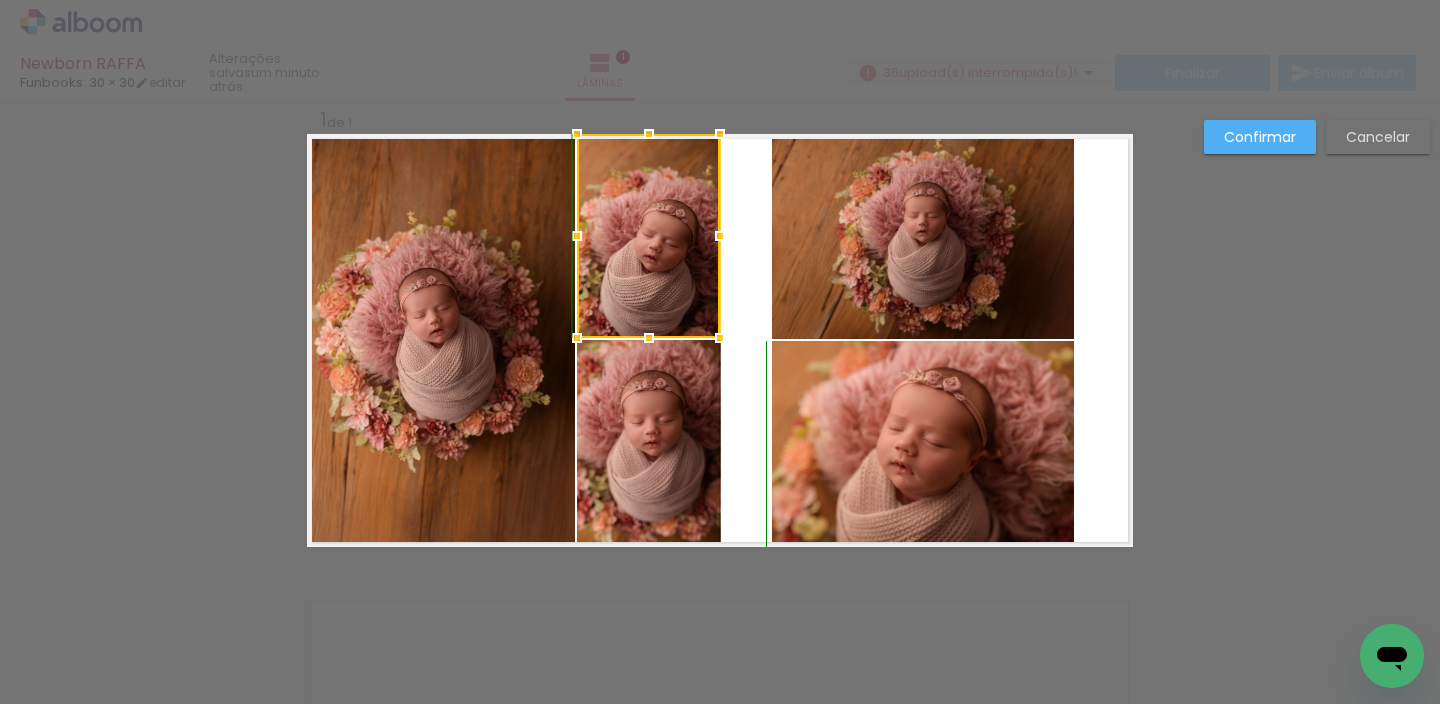 drag, startPoint x: 638, startPoint y: 493, endPoint x: 647, endPoint y: 339, distance: 154.26276 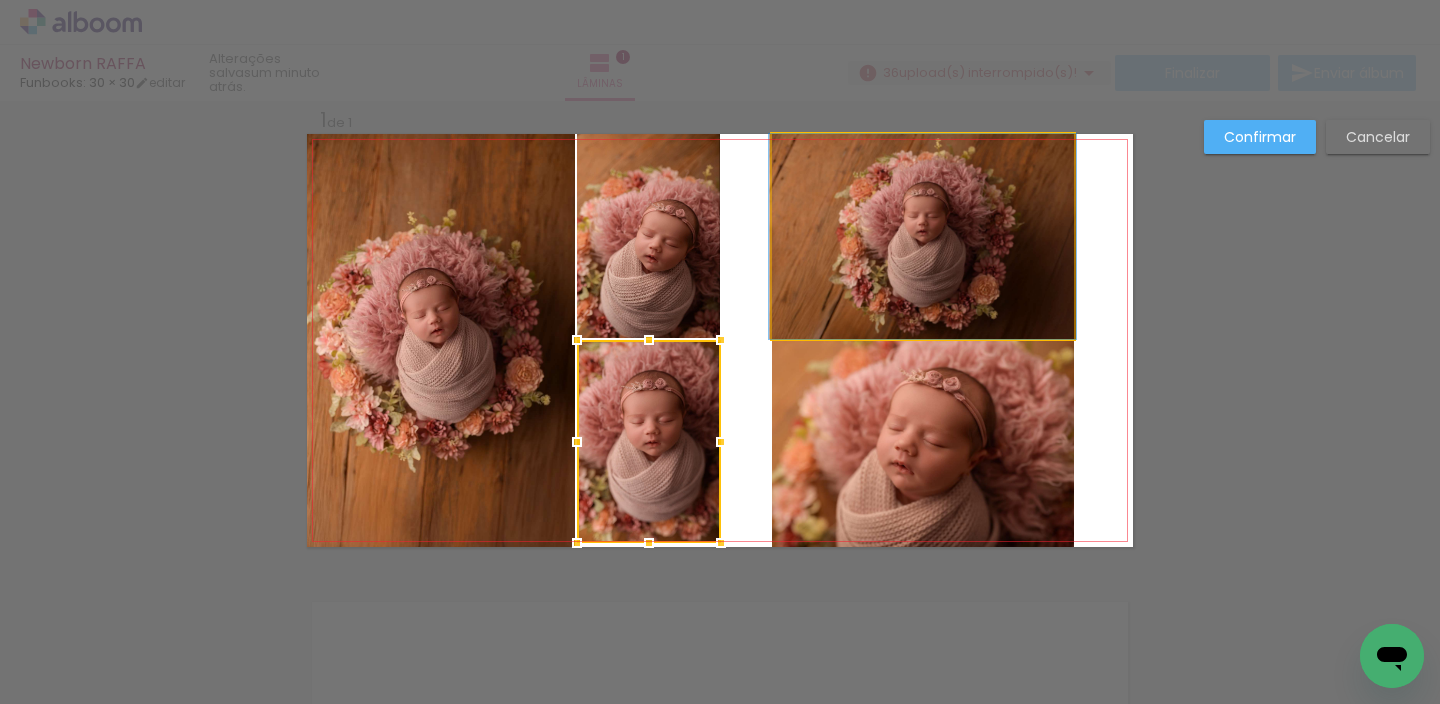 click 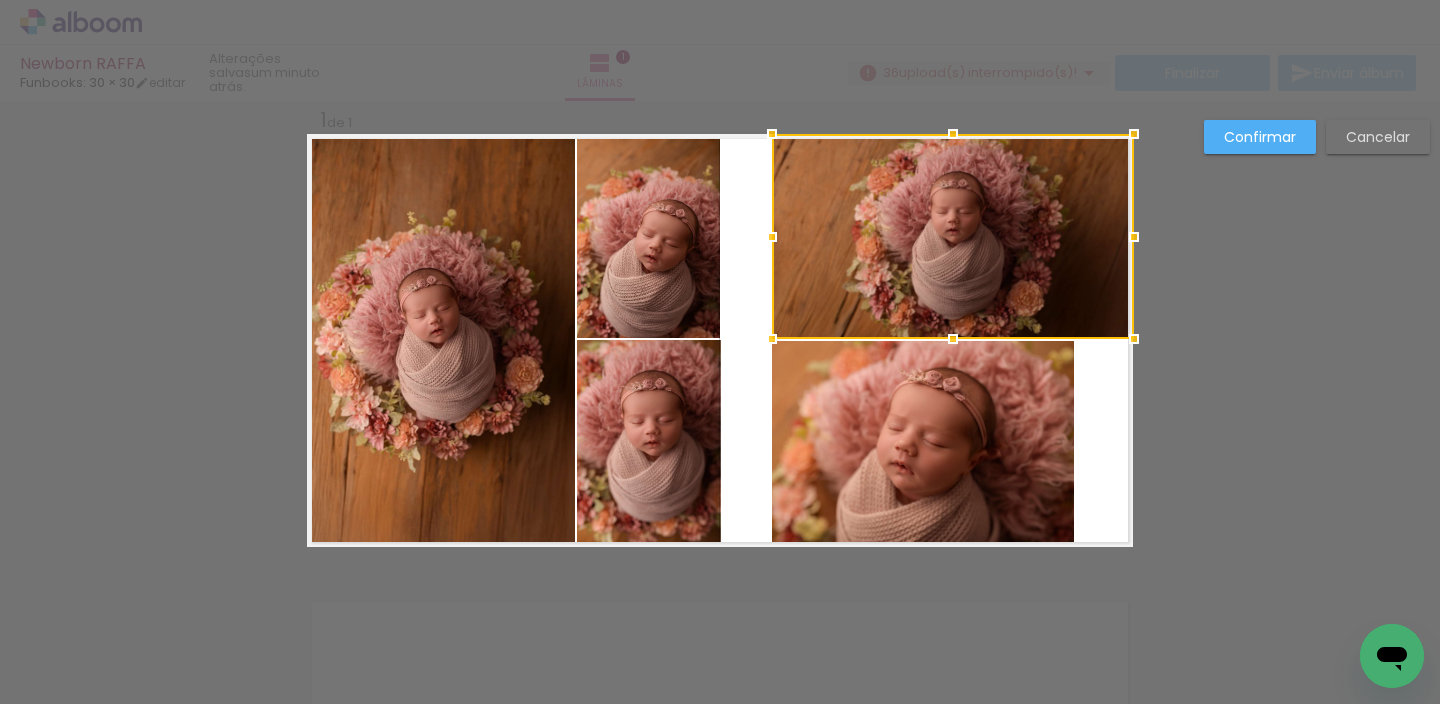 drag, startPoint x: 1081, startPoint y: 233, endPoint x: 1150, endPoint y: 244, distance: 69.87131 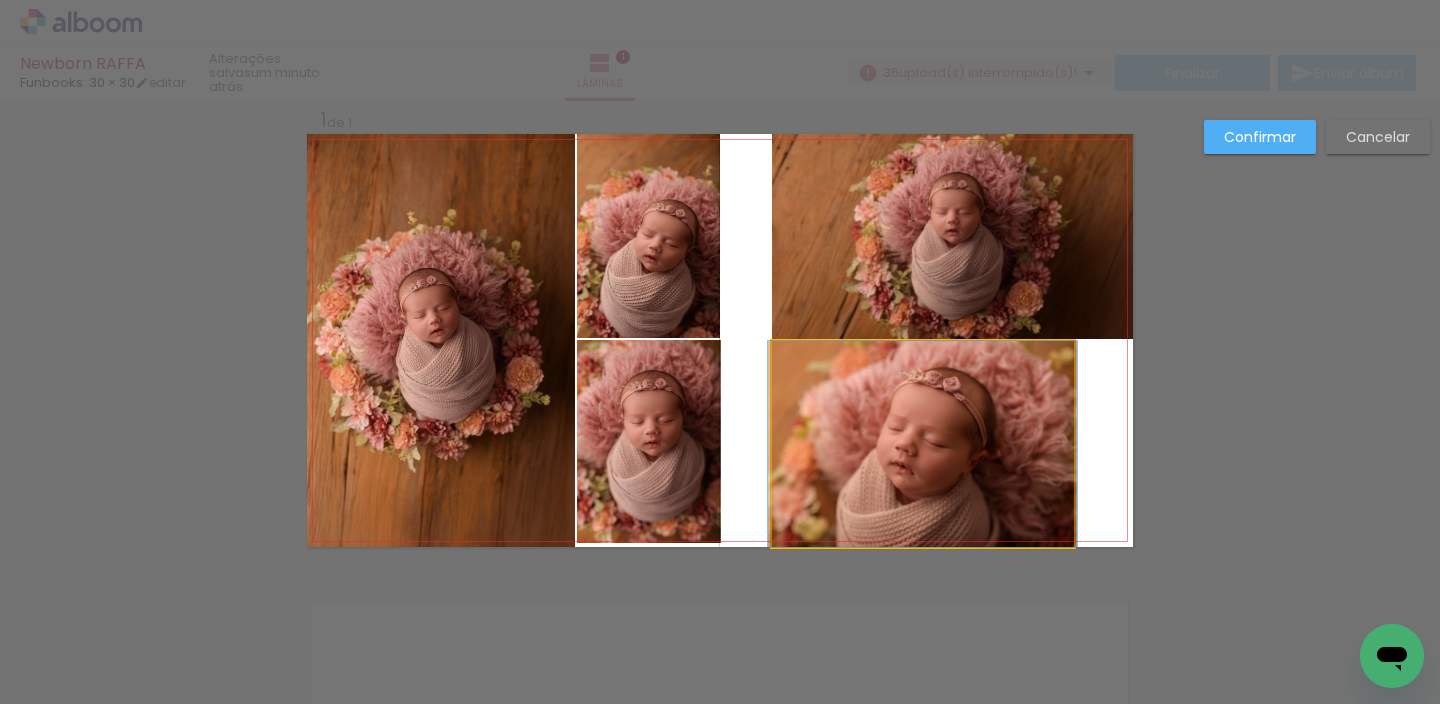 drag, startPoint x: 1025, startPoint y: 447, endPoint x: 1017, endPoint y: 432, distance: 17 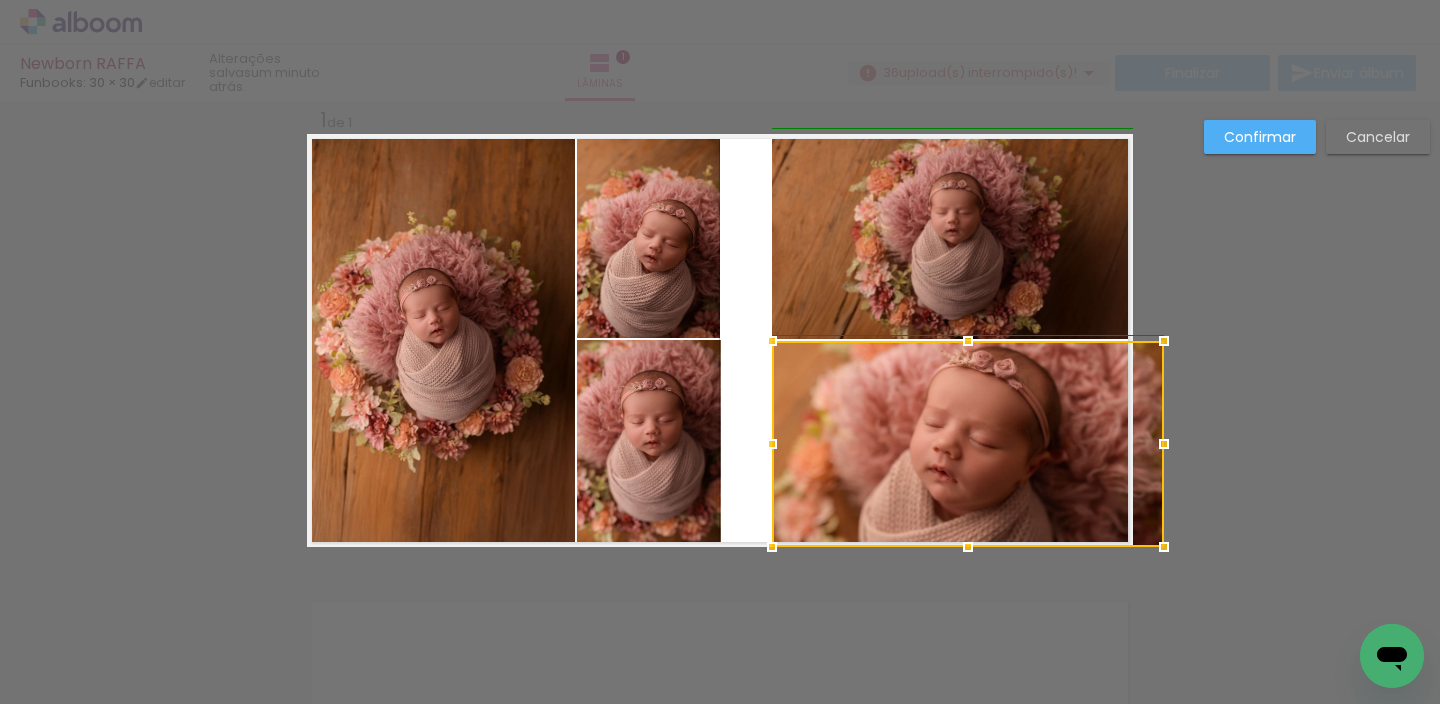 drag, startPoint x: 1084, startPoint y: 440, endPoint x: 1142, endPoint y: 430, distance: 58.855755 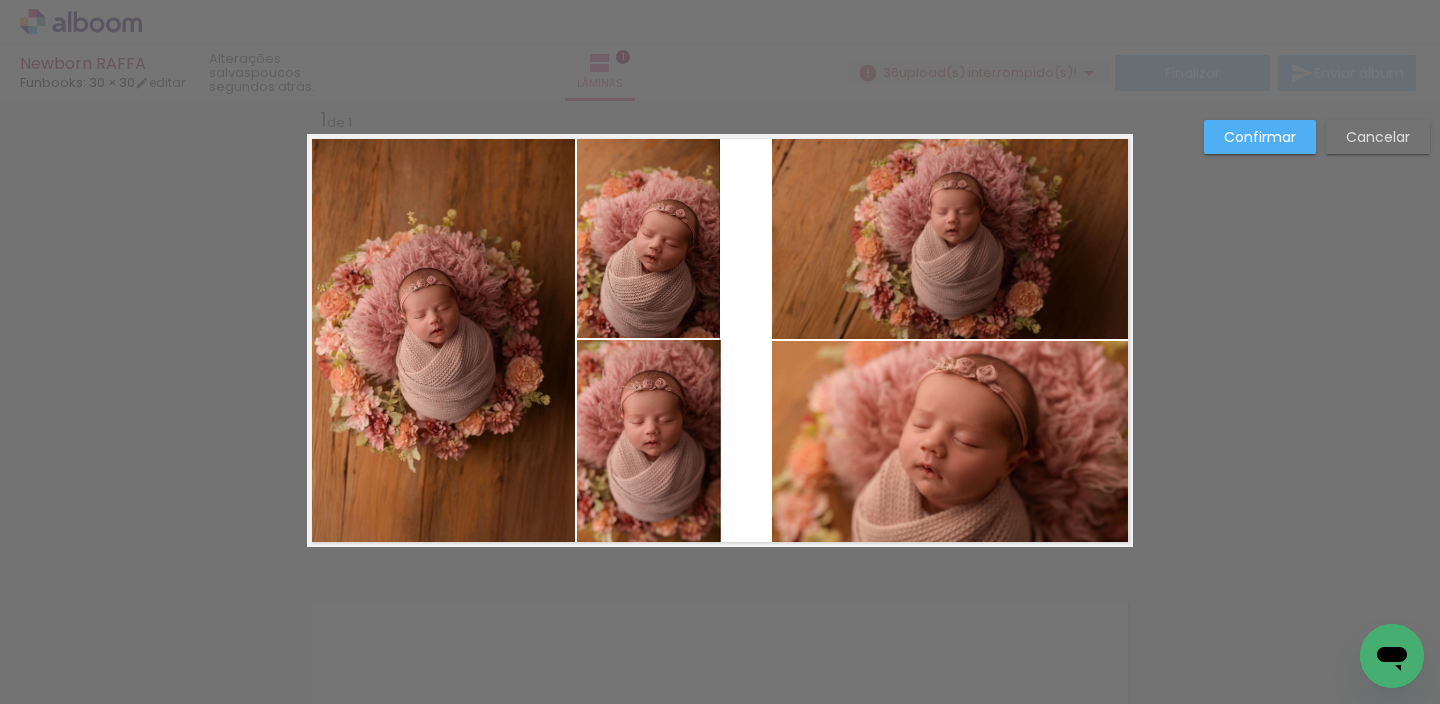 click 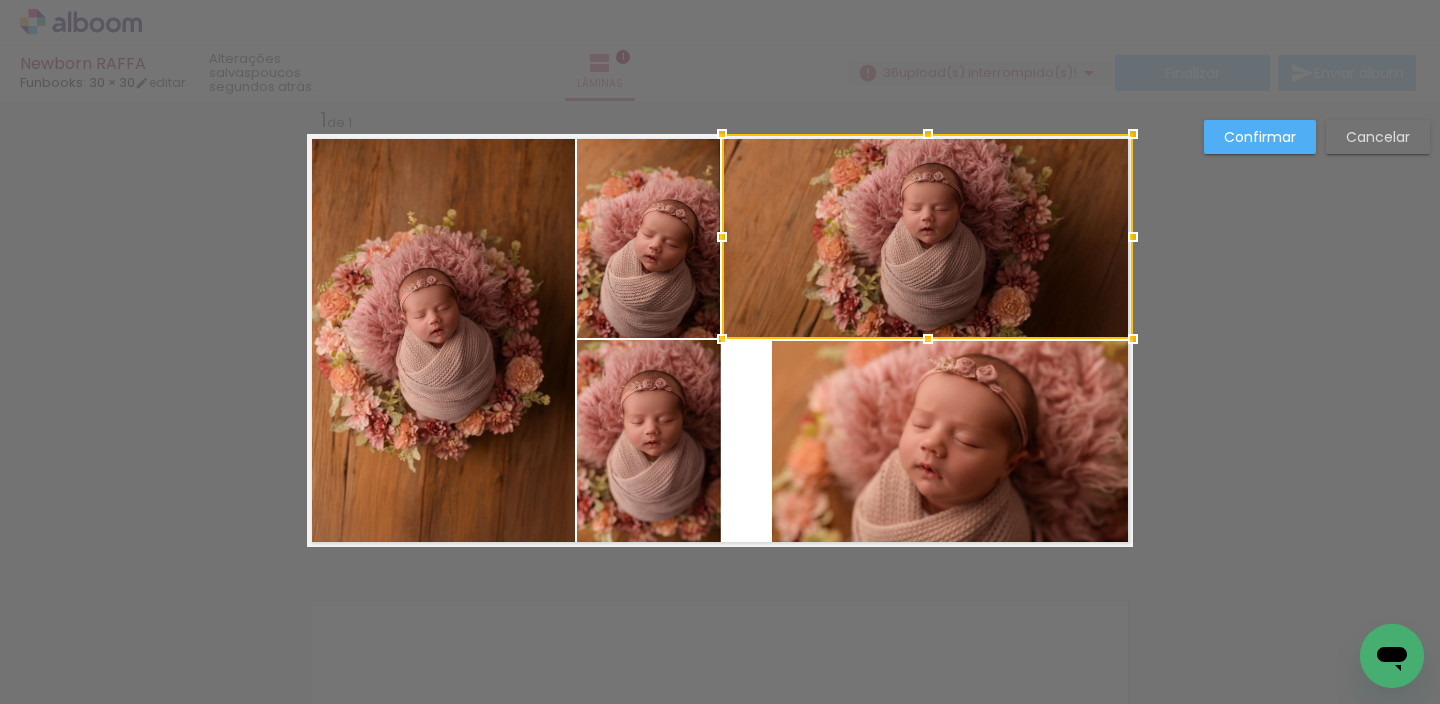 drag, startPoint x: 765, startPoint y: 232, endPoint x: 689, endPoint y: 217, distance: 77.46612 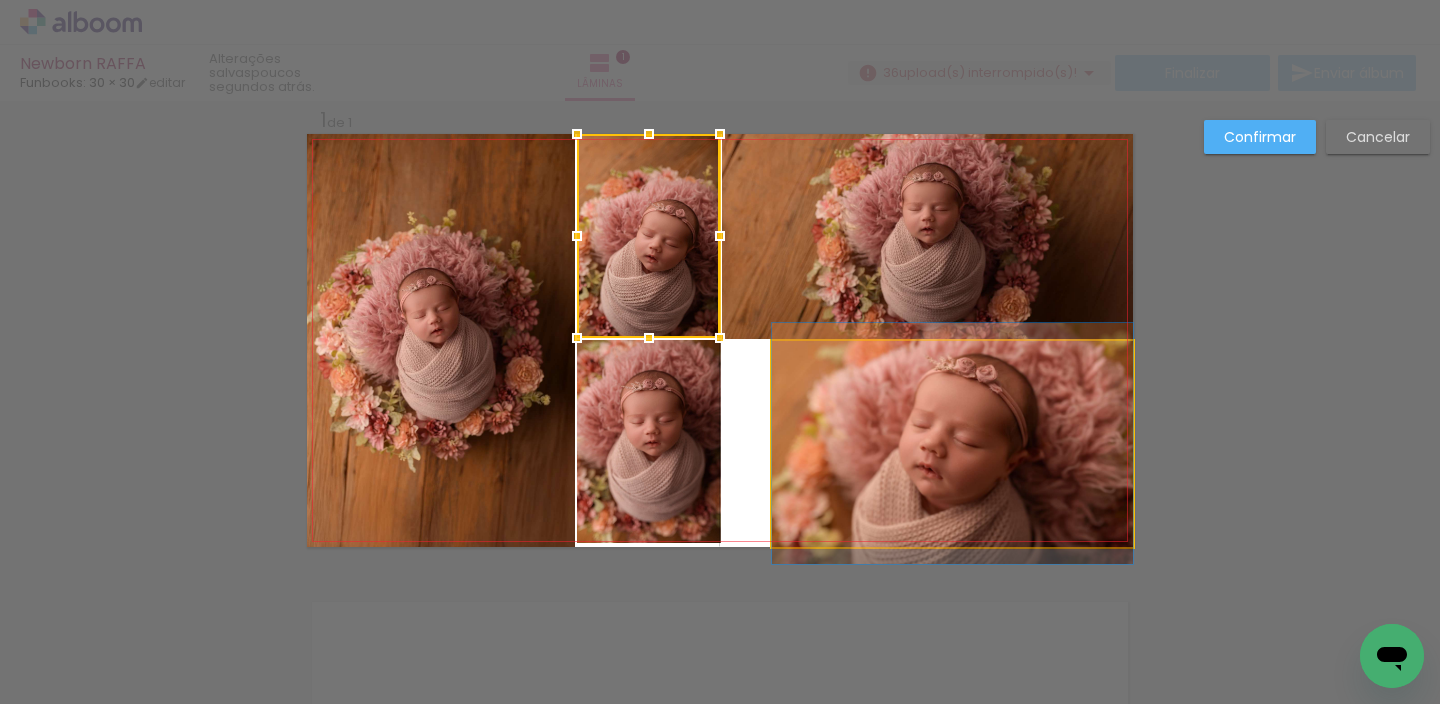 click 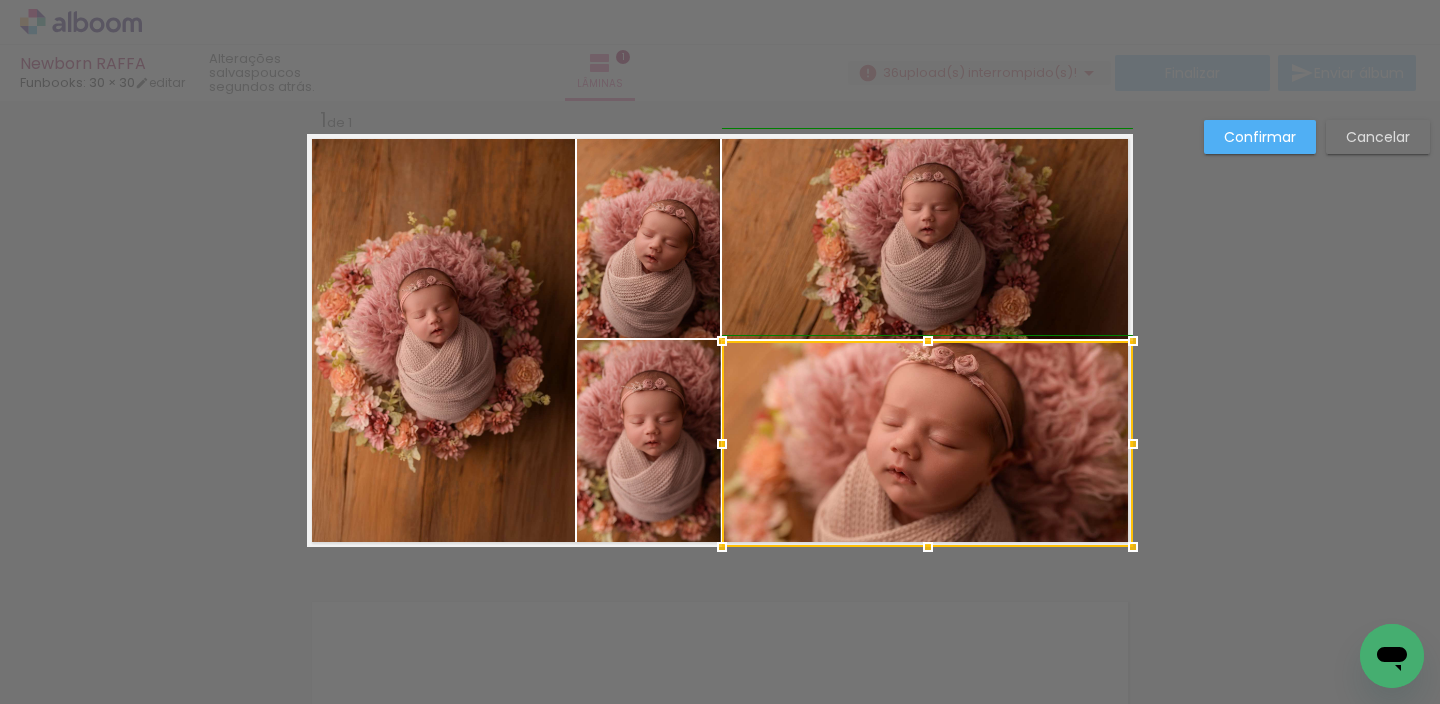 drag, startPoint x: 765, startPoint y: 441, endPoint x: 721, endPoint y: 430, distance: 45.35416 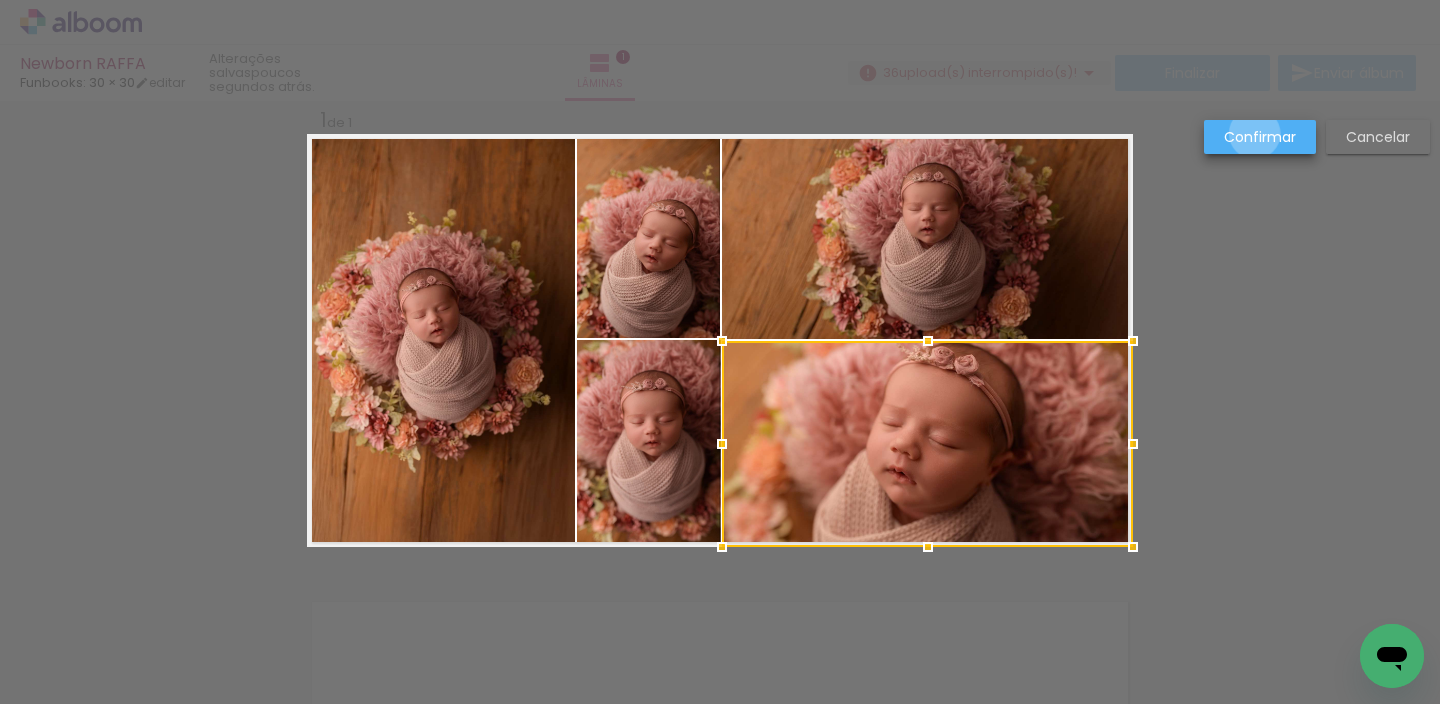 click on "Confirmar" at bounding box center [0, 0] 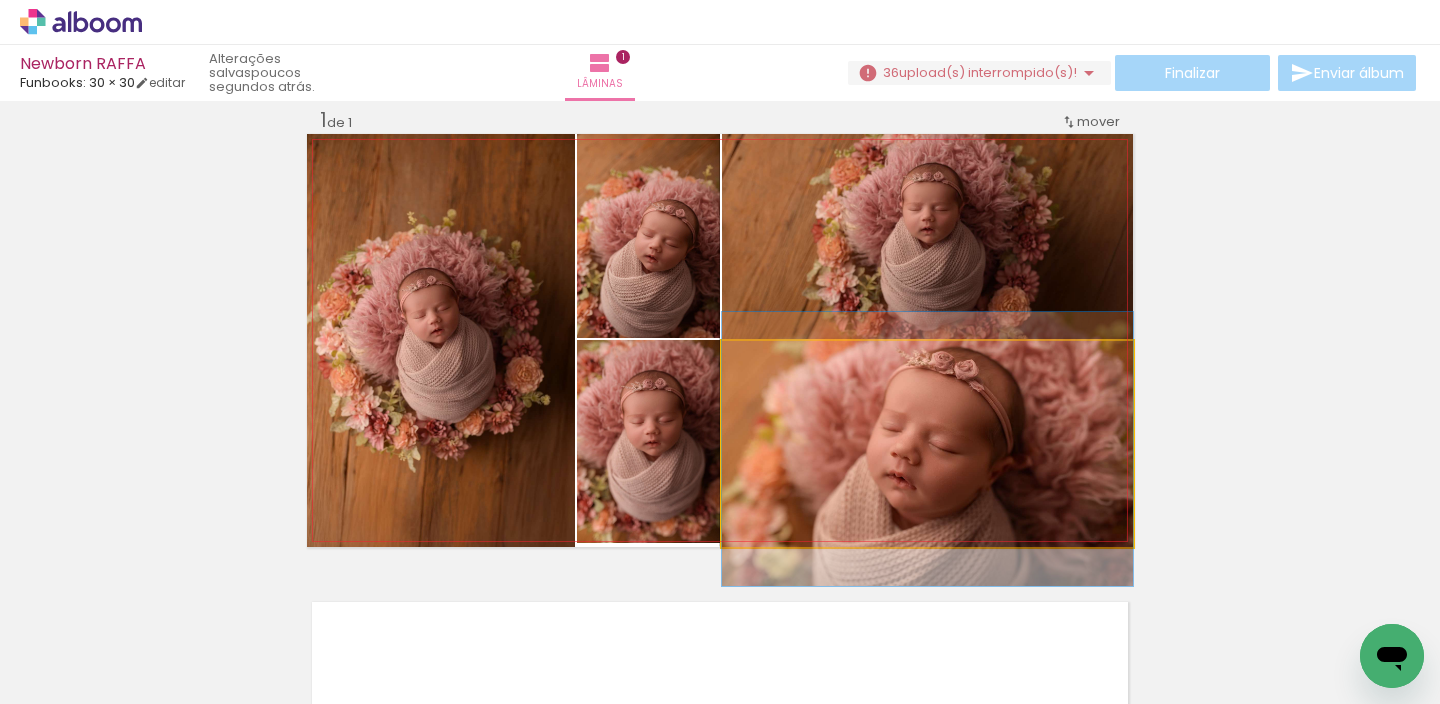 drag, startPoint x: 1002, startPoint y: 439, endPoint x: 1012, endPoint y: 426, distance: 16.40122 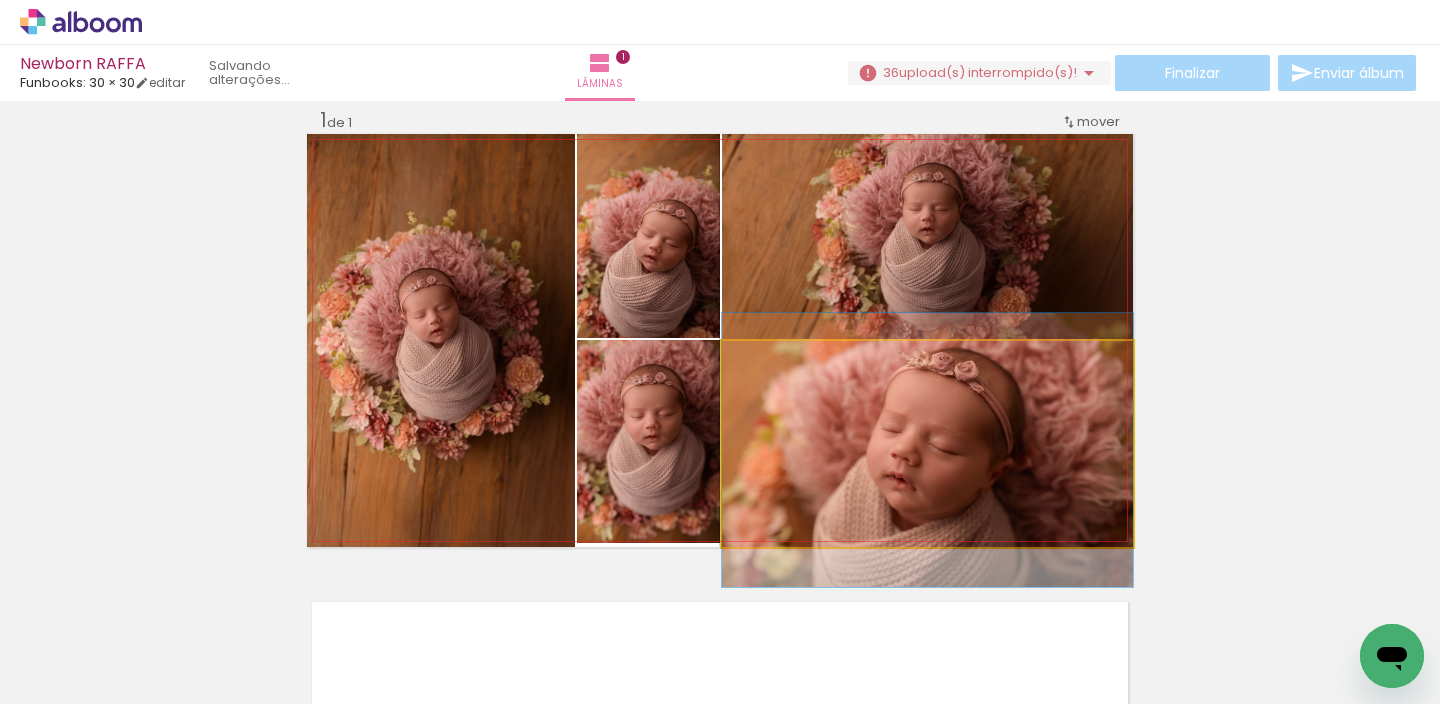 drag, startPoint x: 845, startPoint y: 469, endPoint x: 857, endPoint y: 468, distance: 12.0415945 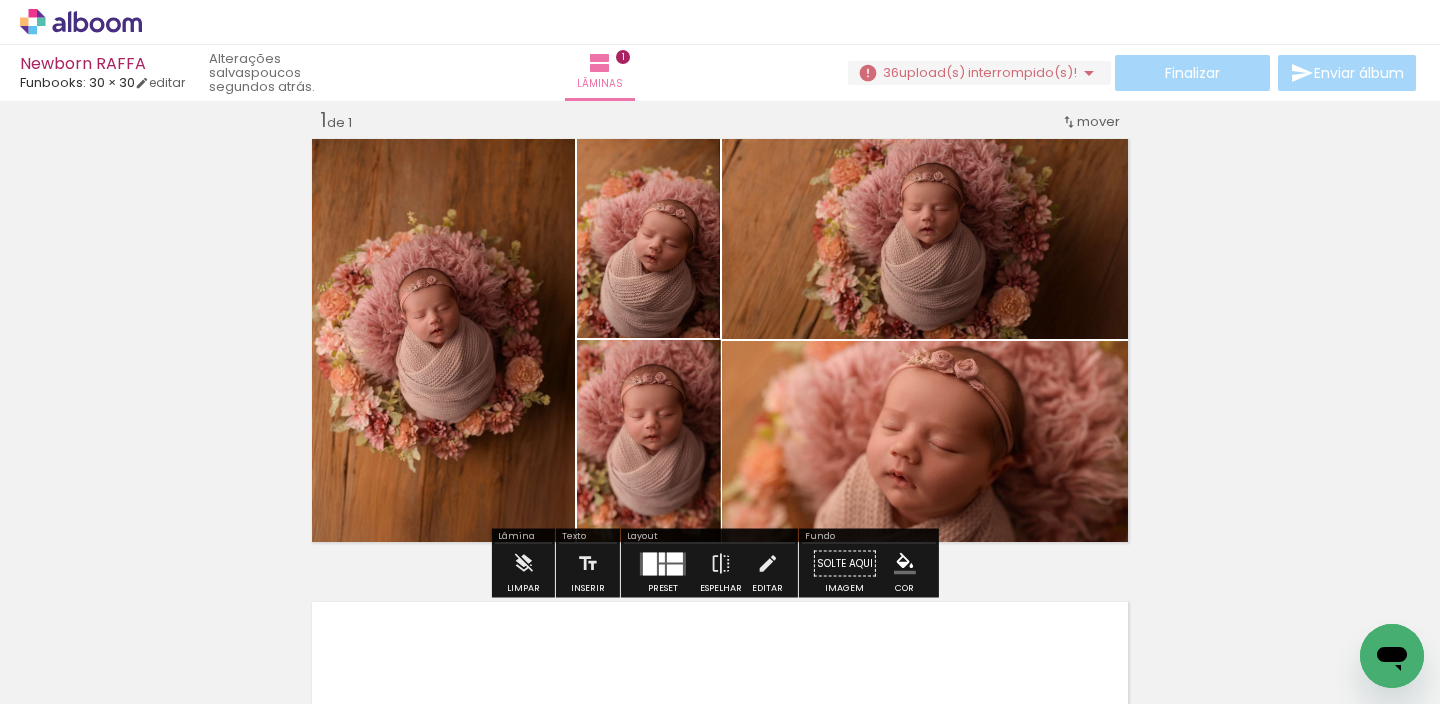 click 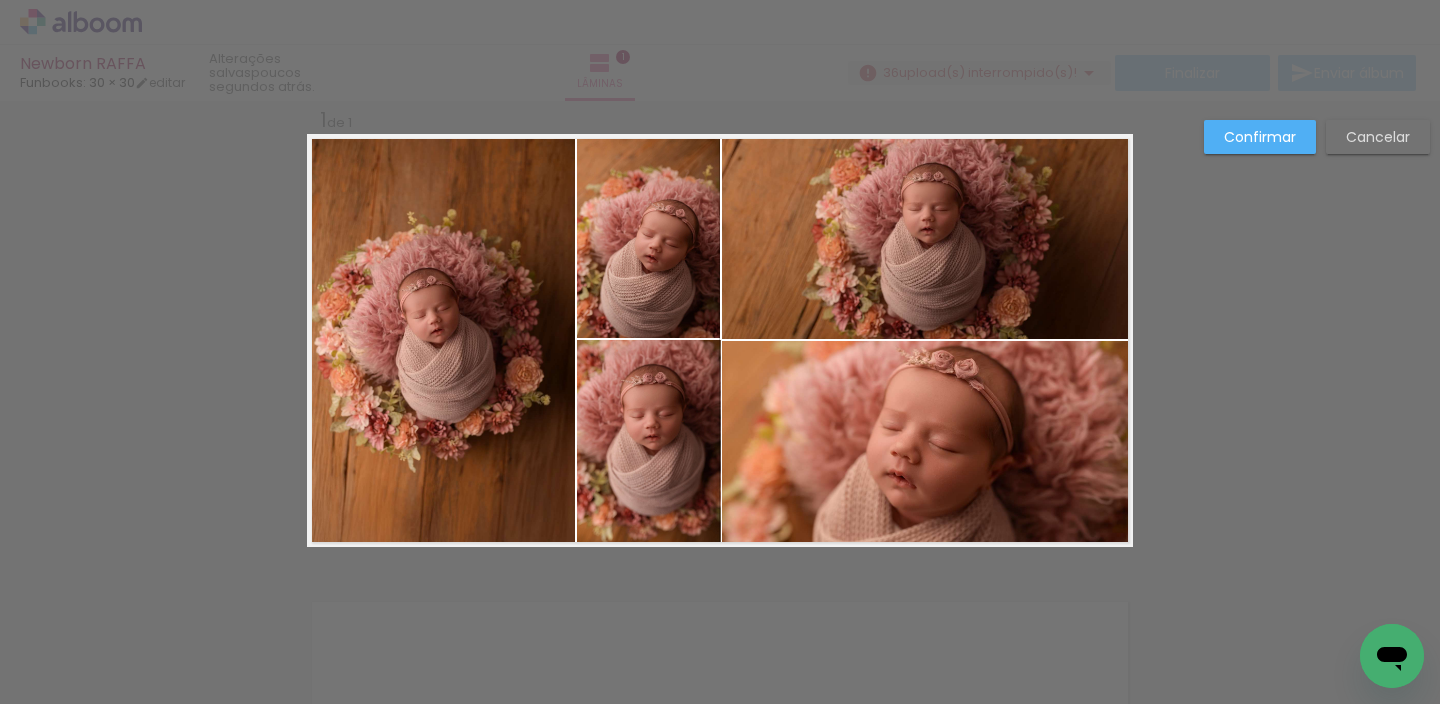 click 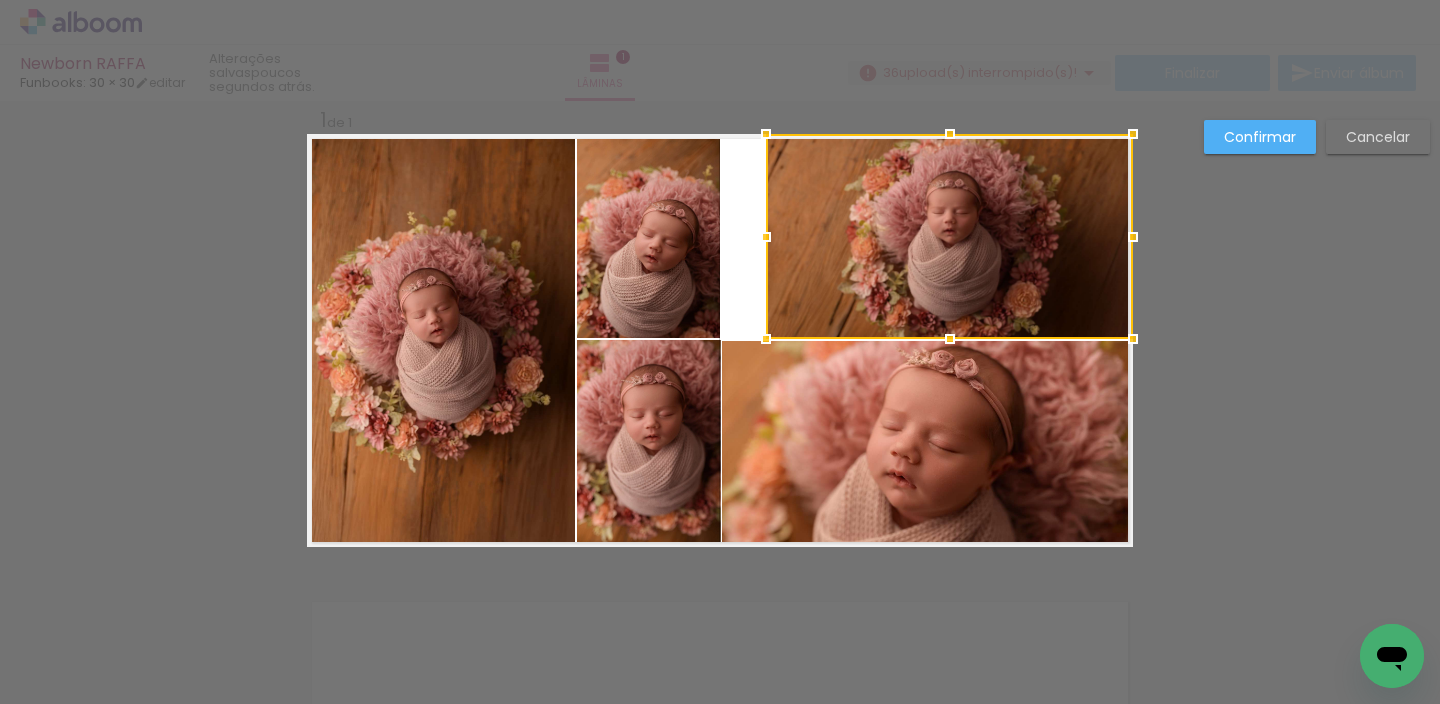 drag, startPoint x: 726, startPoint y: 240, endPoint x: 754, endPoint y: 255, distance: 31.764761 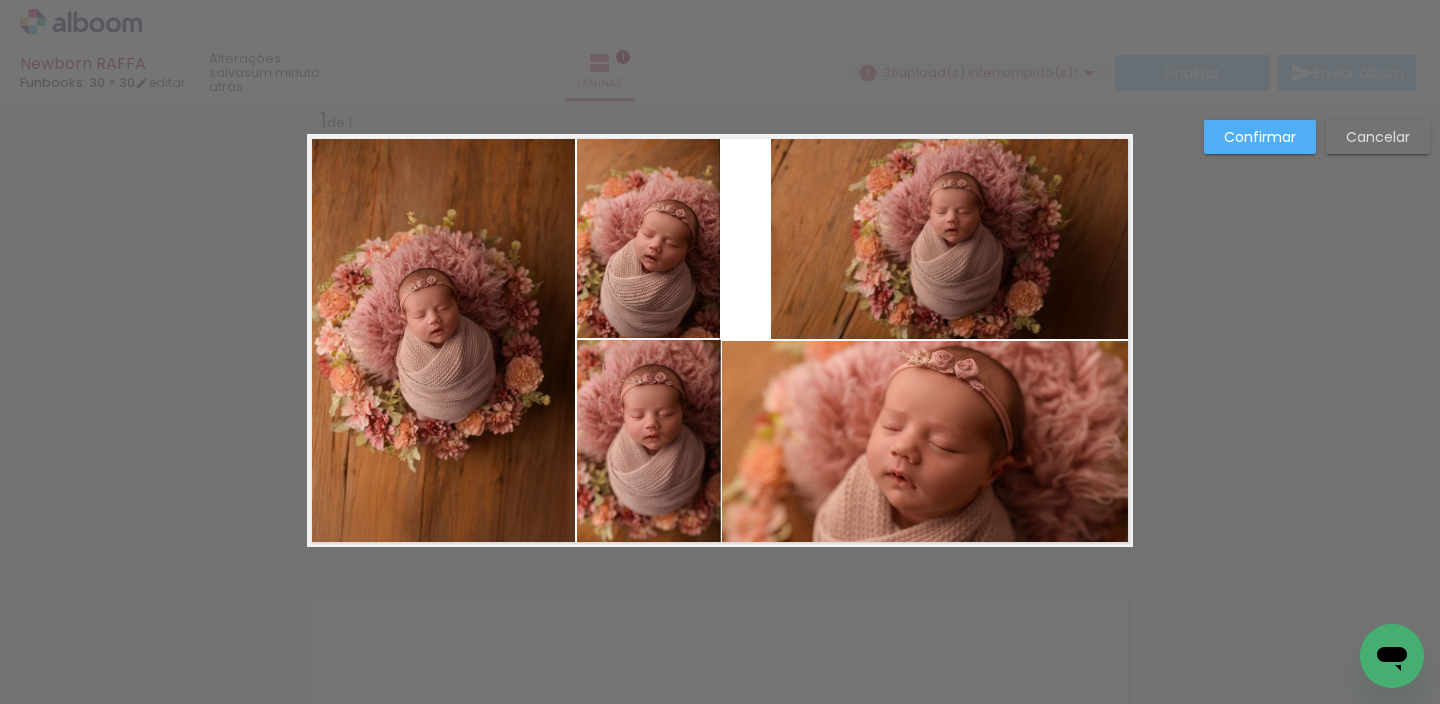 click 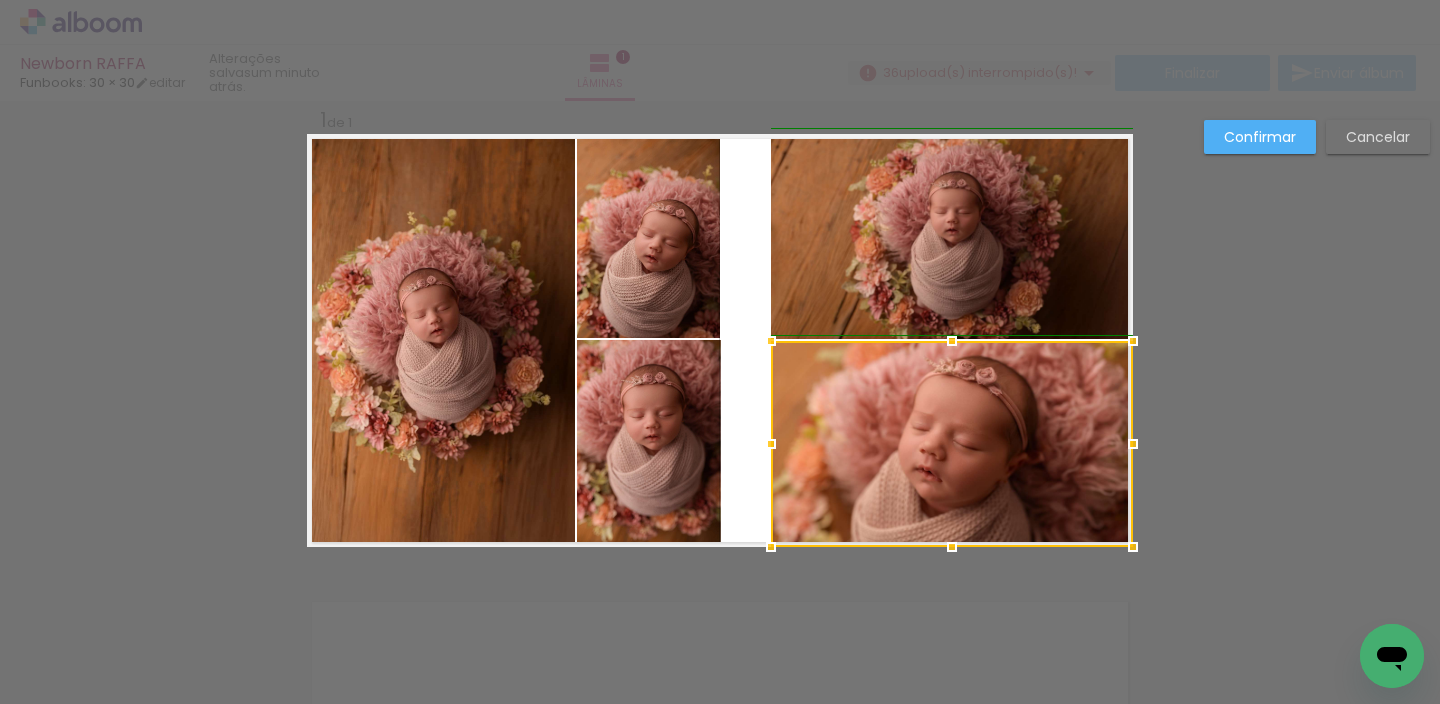 drag, startPoint x: 708, startPoint y: 447, endPoint x: 749, endPoint y: 441, distance: 41.4367 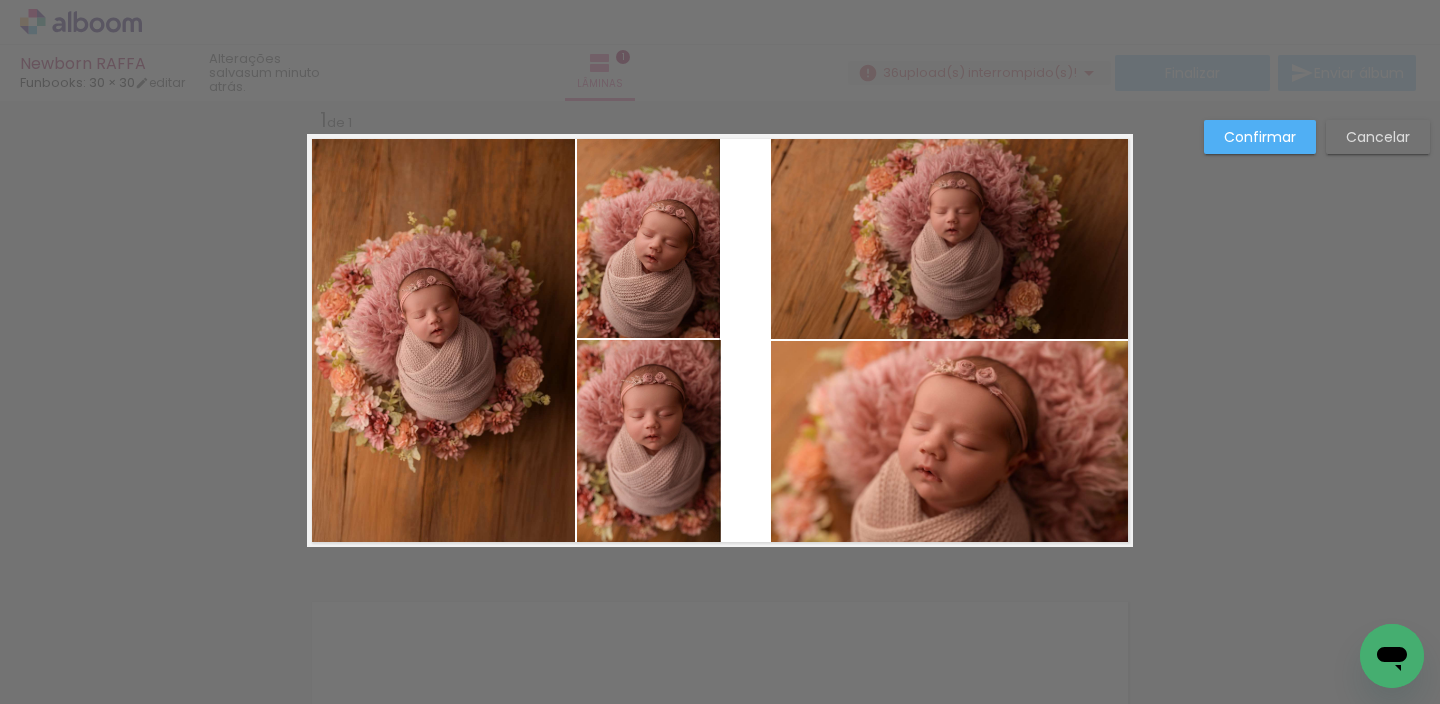 click 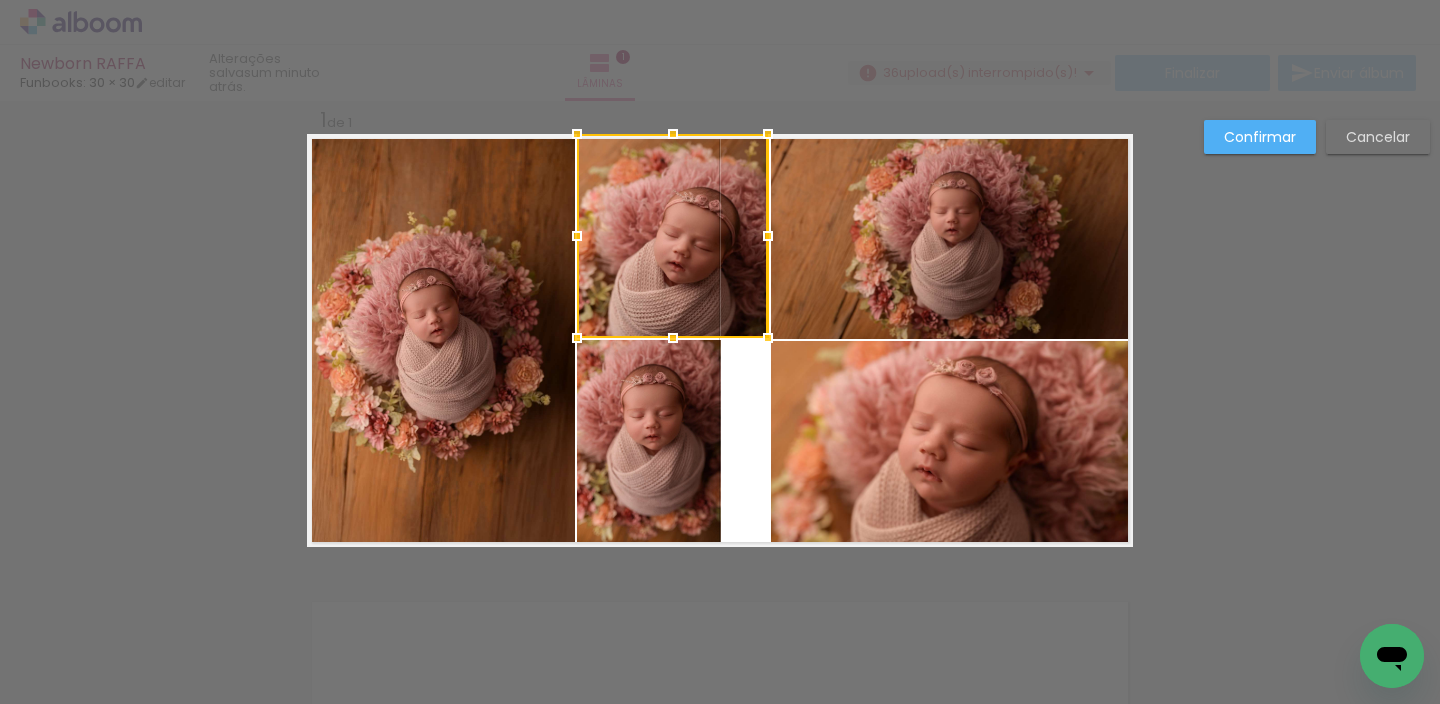 drag, startPoint x: 716, startPoint y: 233, endPoint x: 771, endPoint y: 237, distance: 55.145264 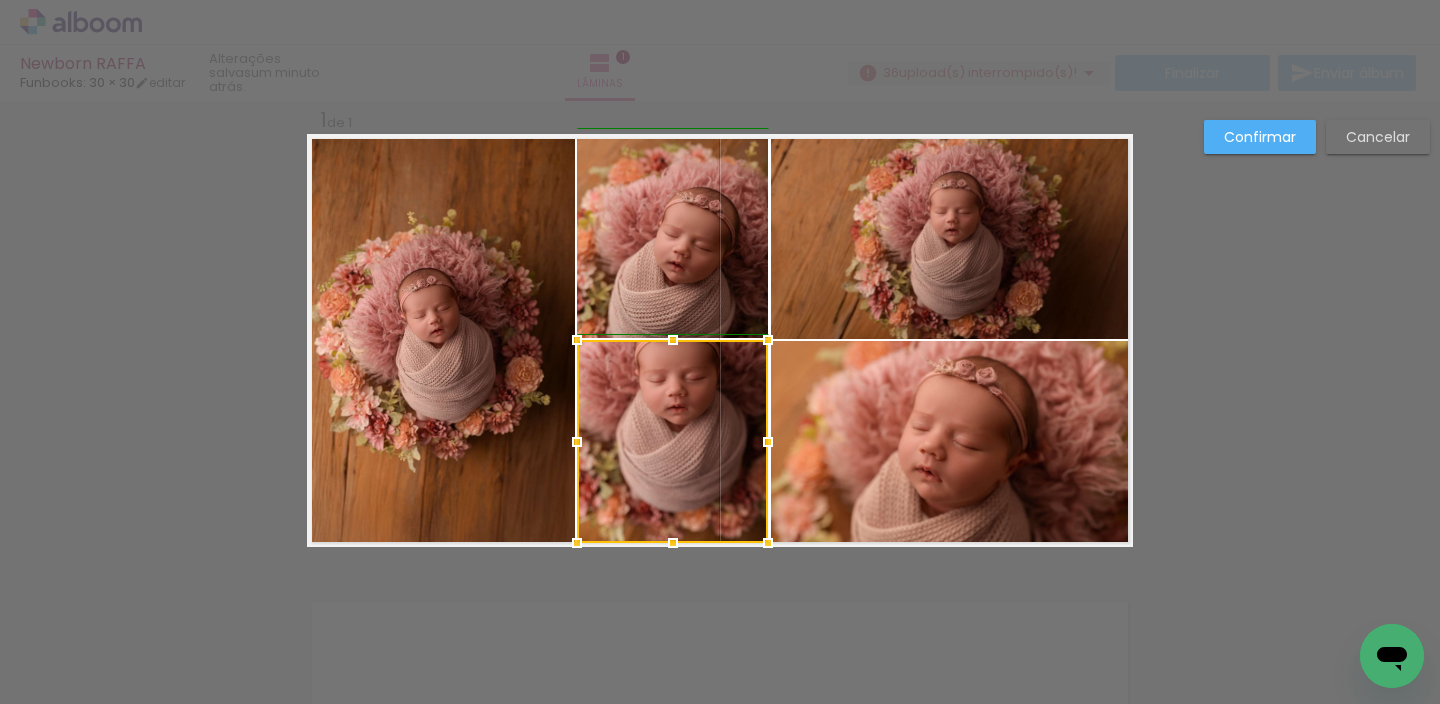drag, startPoint x: 710, startPoint y: 431, endPoint x: 749, endPoint y: 425, distance: 39.45884 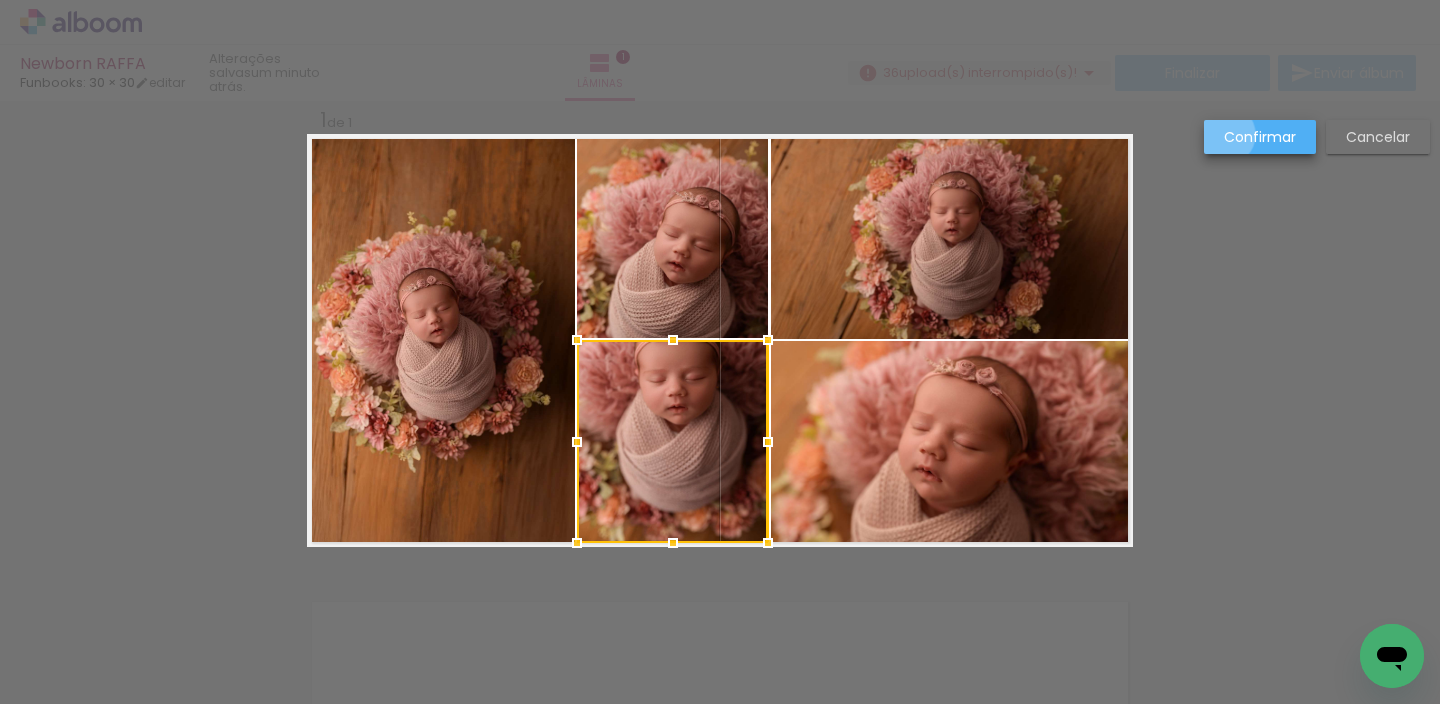 click on "Confirmar" at bounding box center (0, 0) 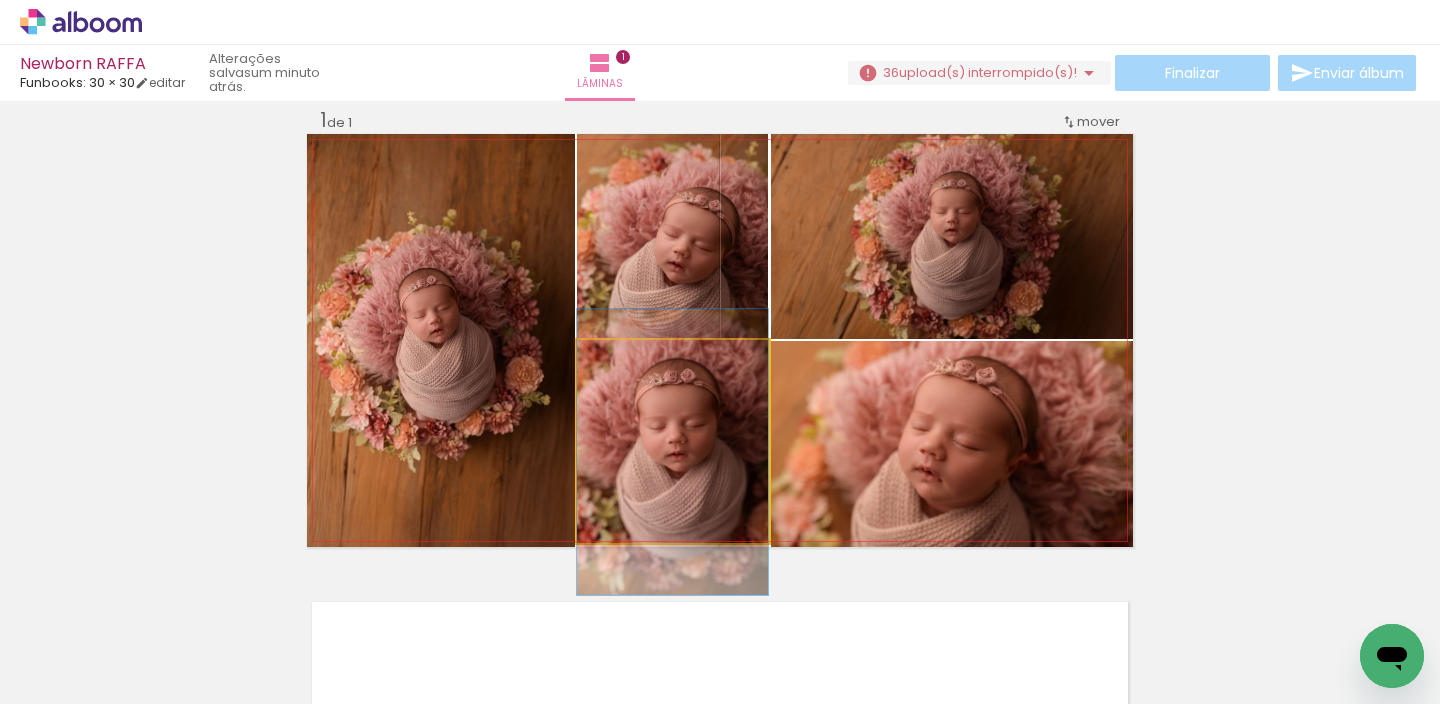 drag, startPoint x: 710, startPoint y: 484, endPoint x: 707, endPoint y: 521, distance: 37.12142 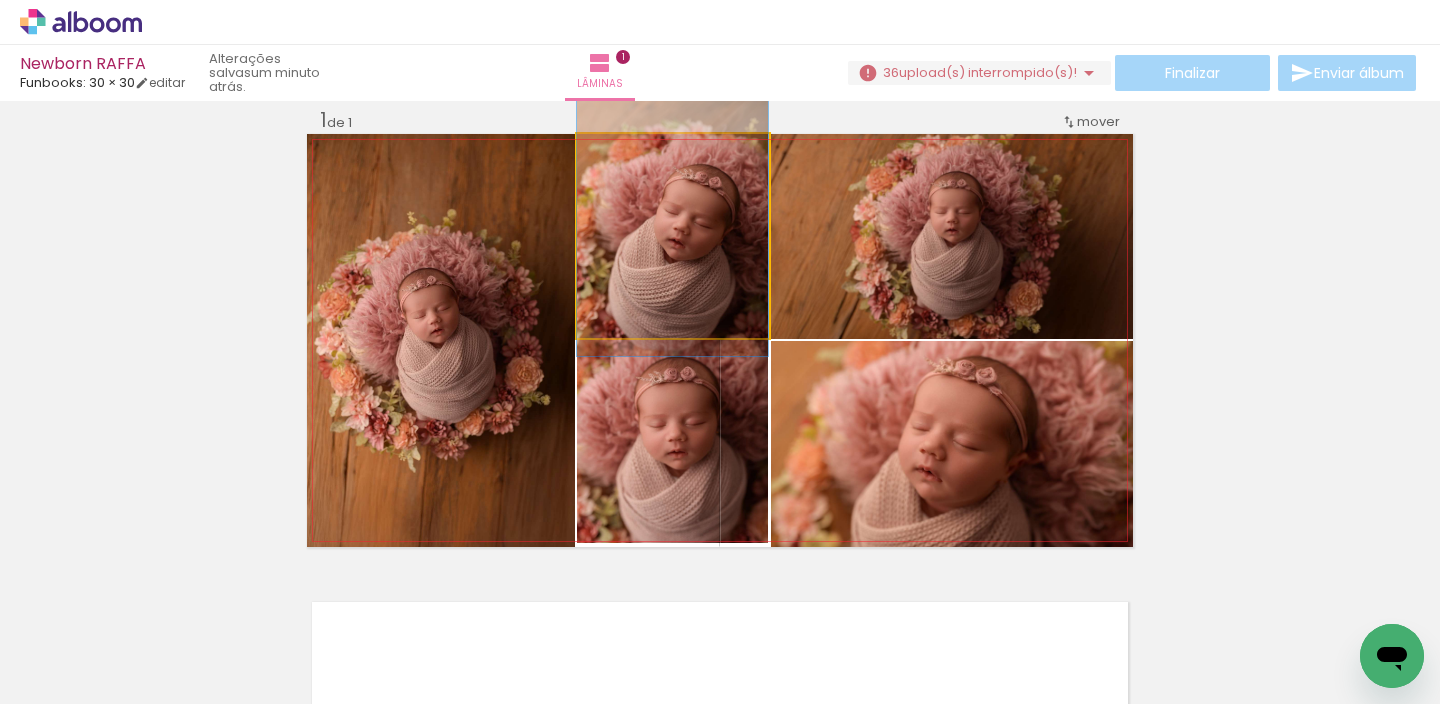 drag, startPoint x: 677, startPoint y: 250, endPoint x: 664, endPoint y: 244, distance: 14.3178215 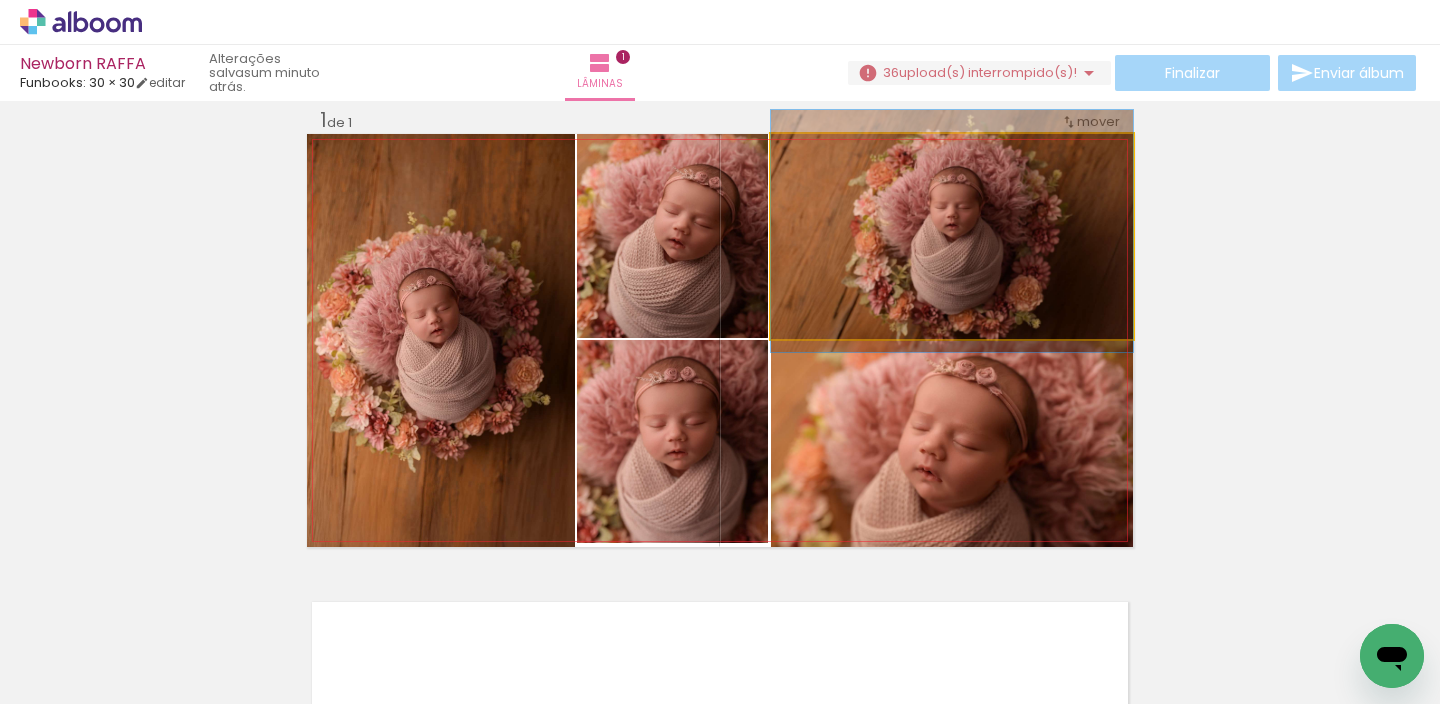 drag, startPoint x: 938, startPoint y: 284, endPoint x: 905, endPoint y: 279, distance: 33.37664 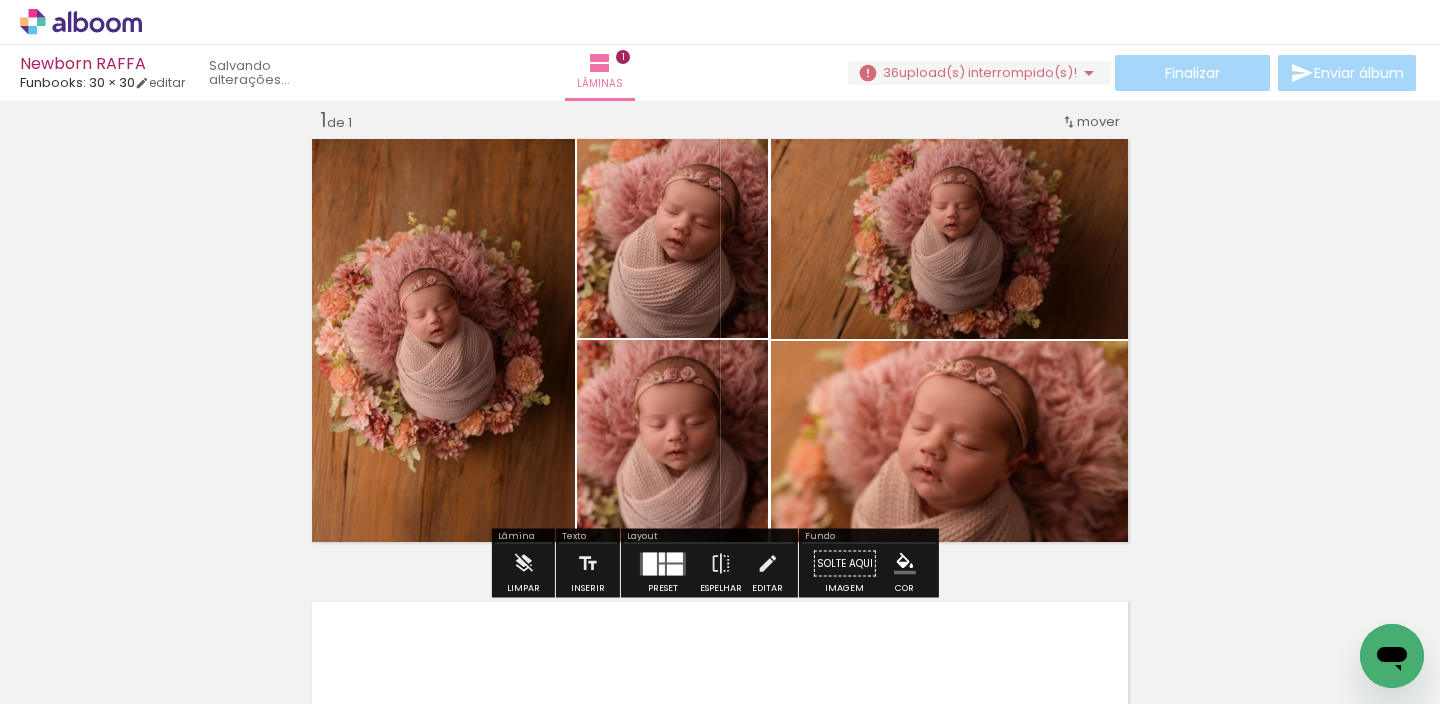 drag, startPoint x: 771, startPoint y: 283, endPoint x: 837, endPoint y: 270, distance: 67.26812 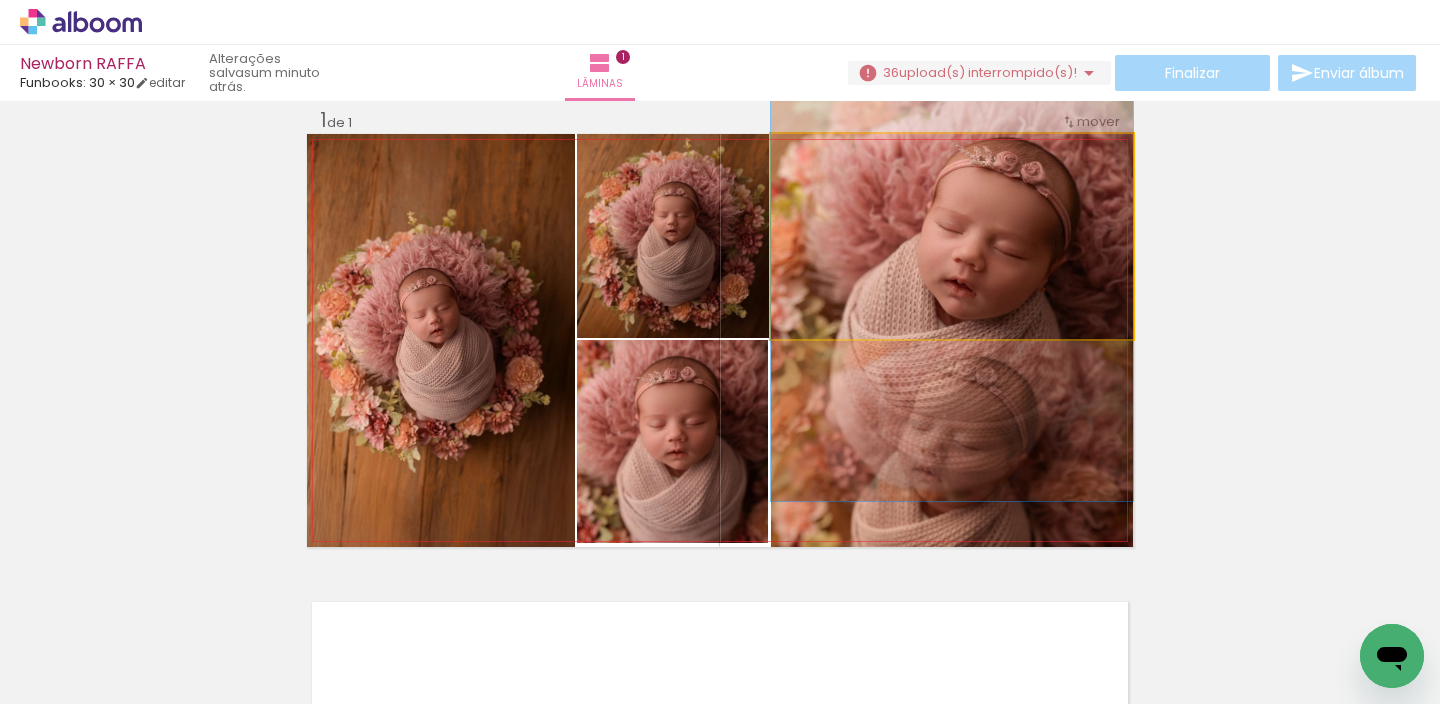 drag, startPoint x: 905, startPoint y: 269, endPoint x: 887, endPoint y: 267, distance: 18.110771 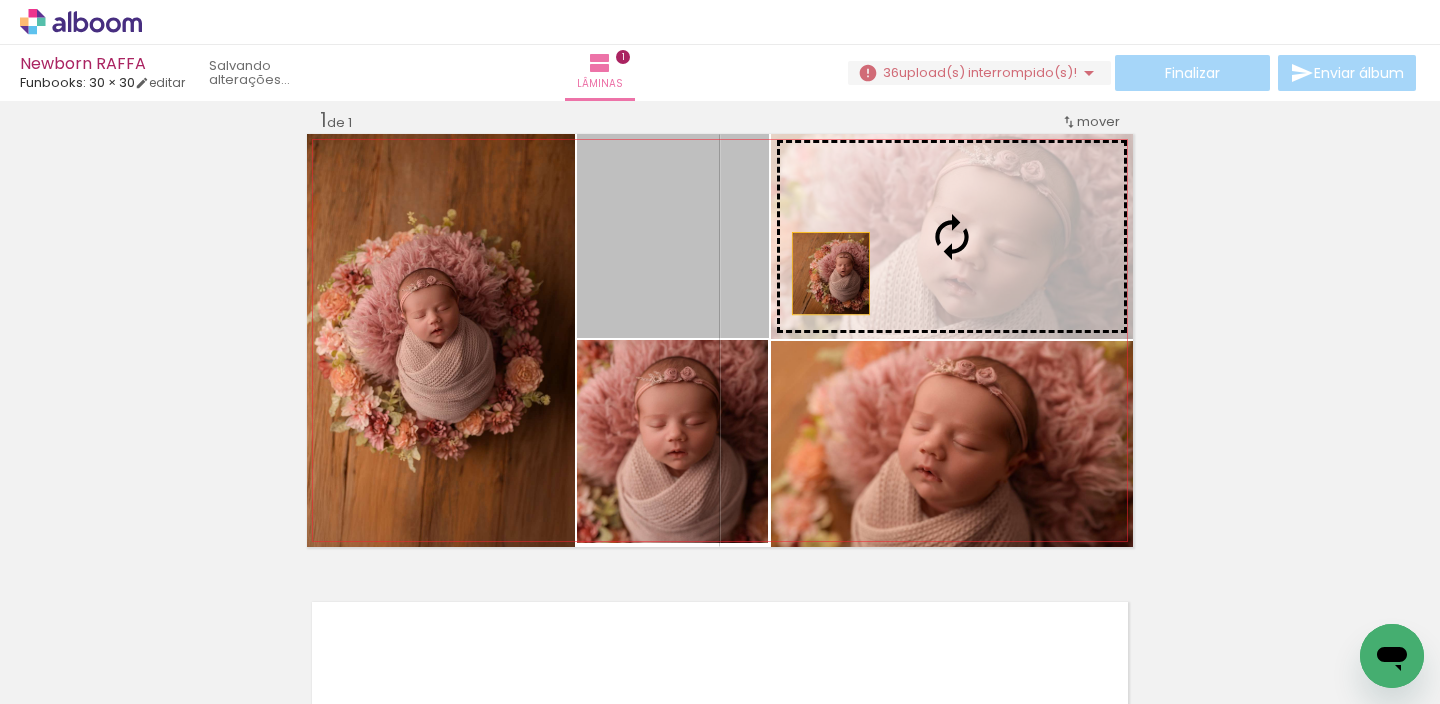 drag, startPoint x: 711, startPoint y: 278, endPoint x: 842, endPoint y: 271, distance: 131.18689 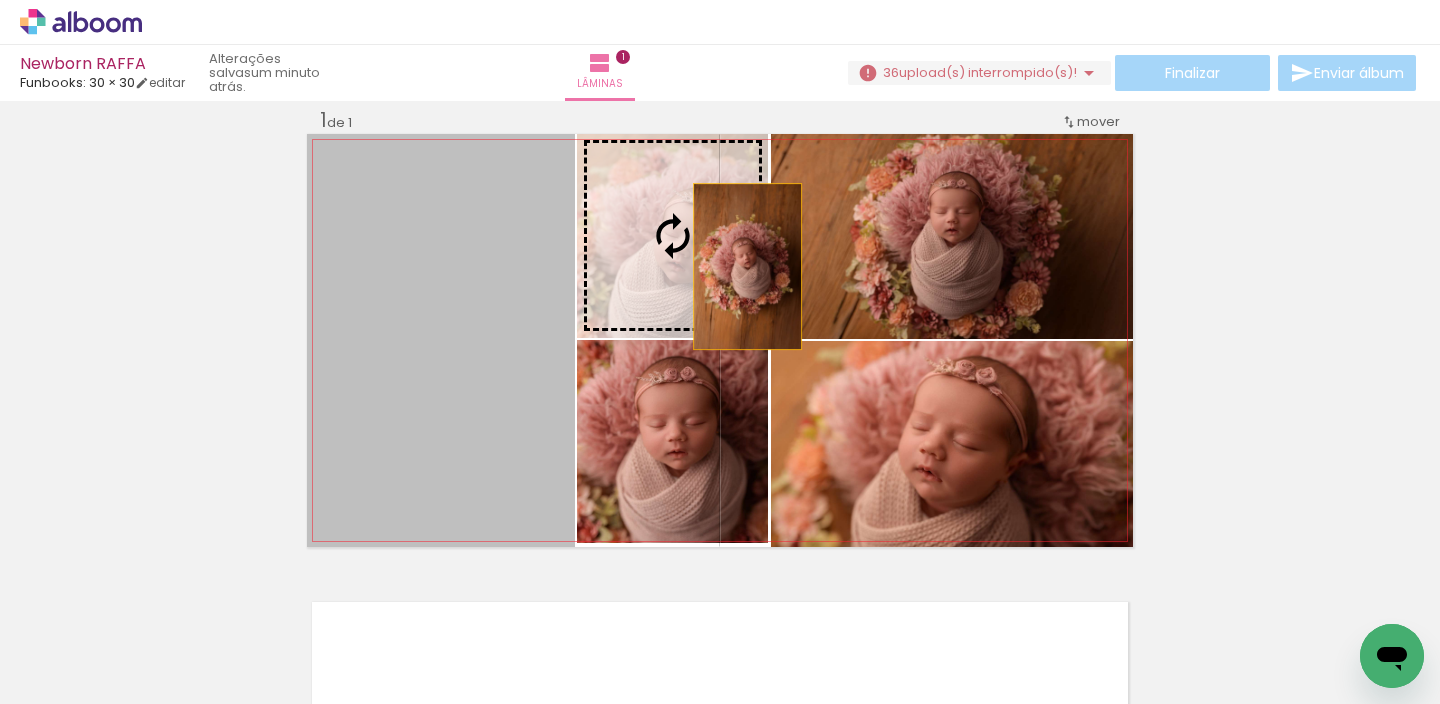 drag, startPoint x: 721, startPoint y: 268, endPoint x: 855, endPoint y: 259, distance: 134.3019 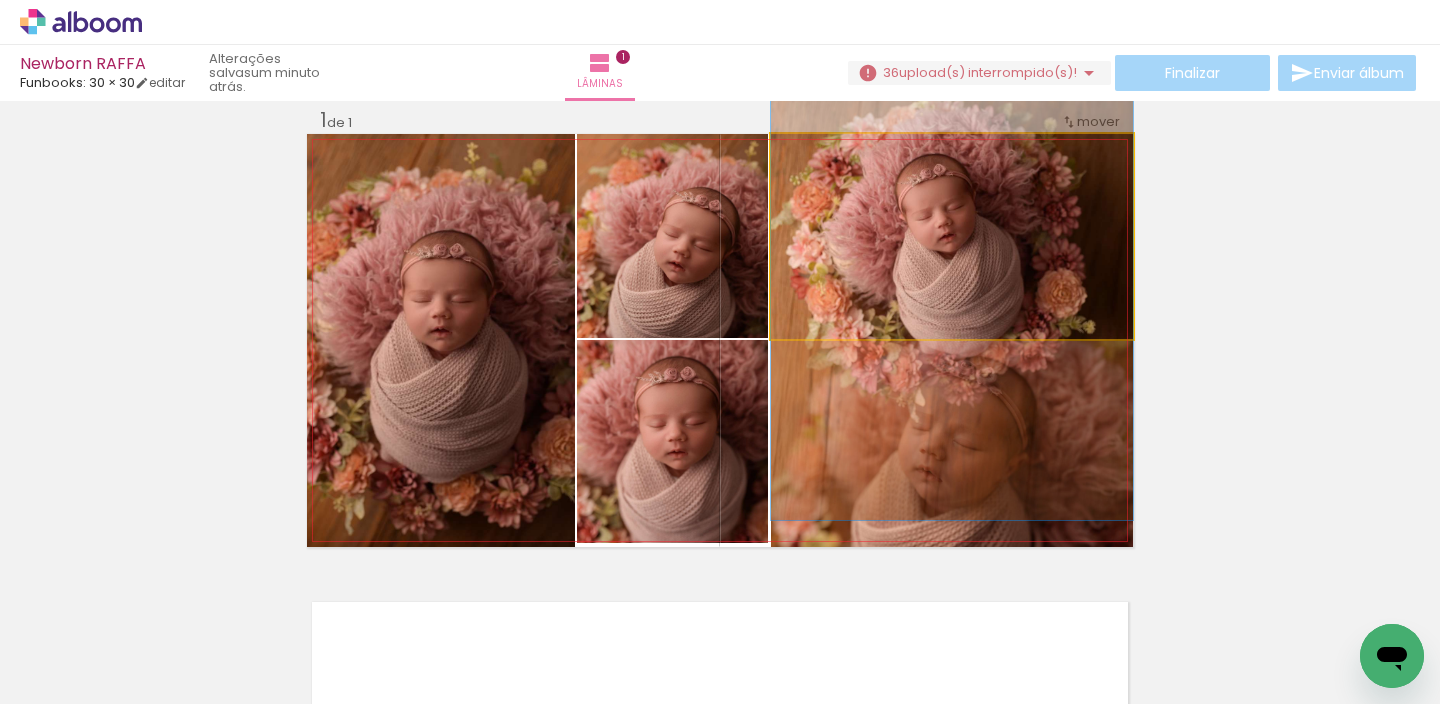 drag, startPoint x: 918, startPoint y: 286, endPoint x: 919, endPoint y: 299, distance: 13.038404 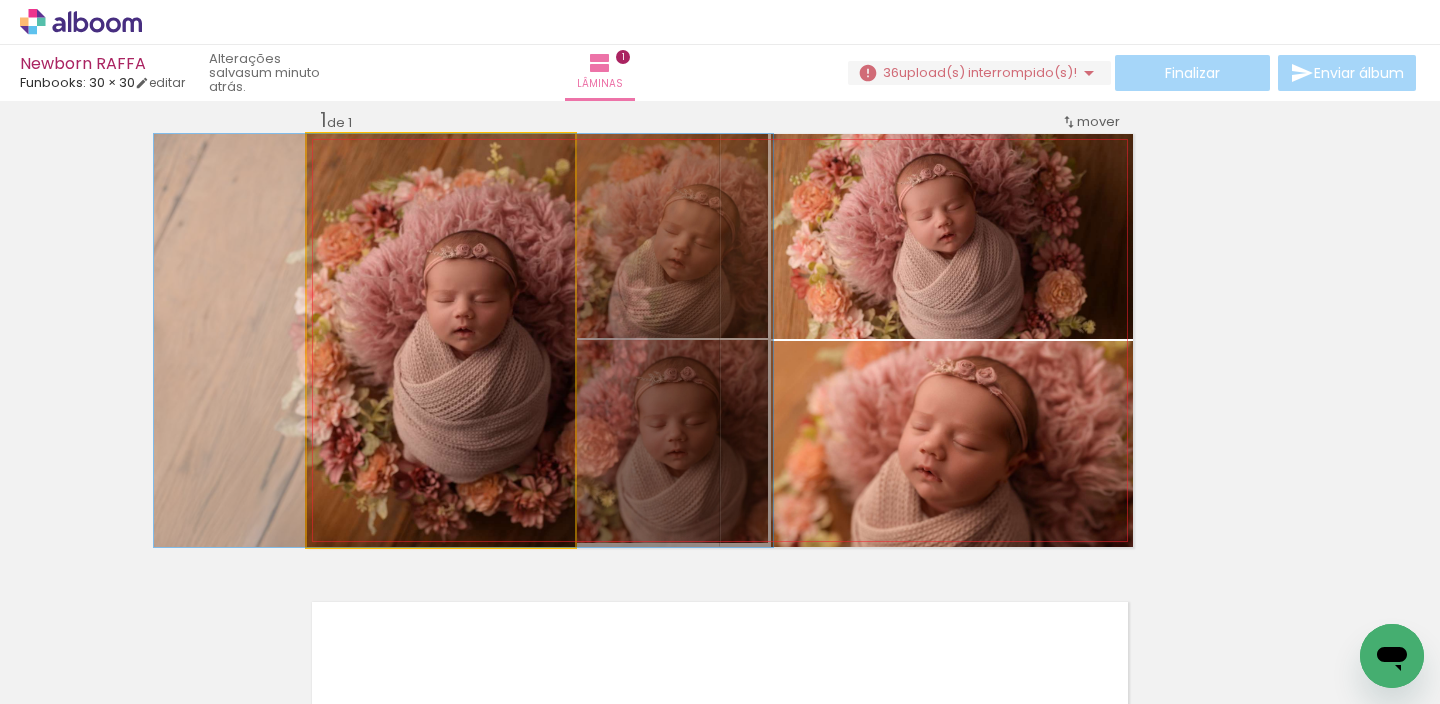 drag, startPoint x: 496, startPoint y: 347, endPoint x: 828, endPoint y: 273, distance: 340.14703 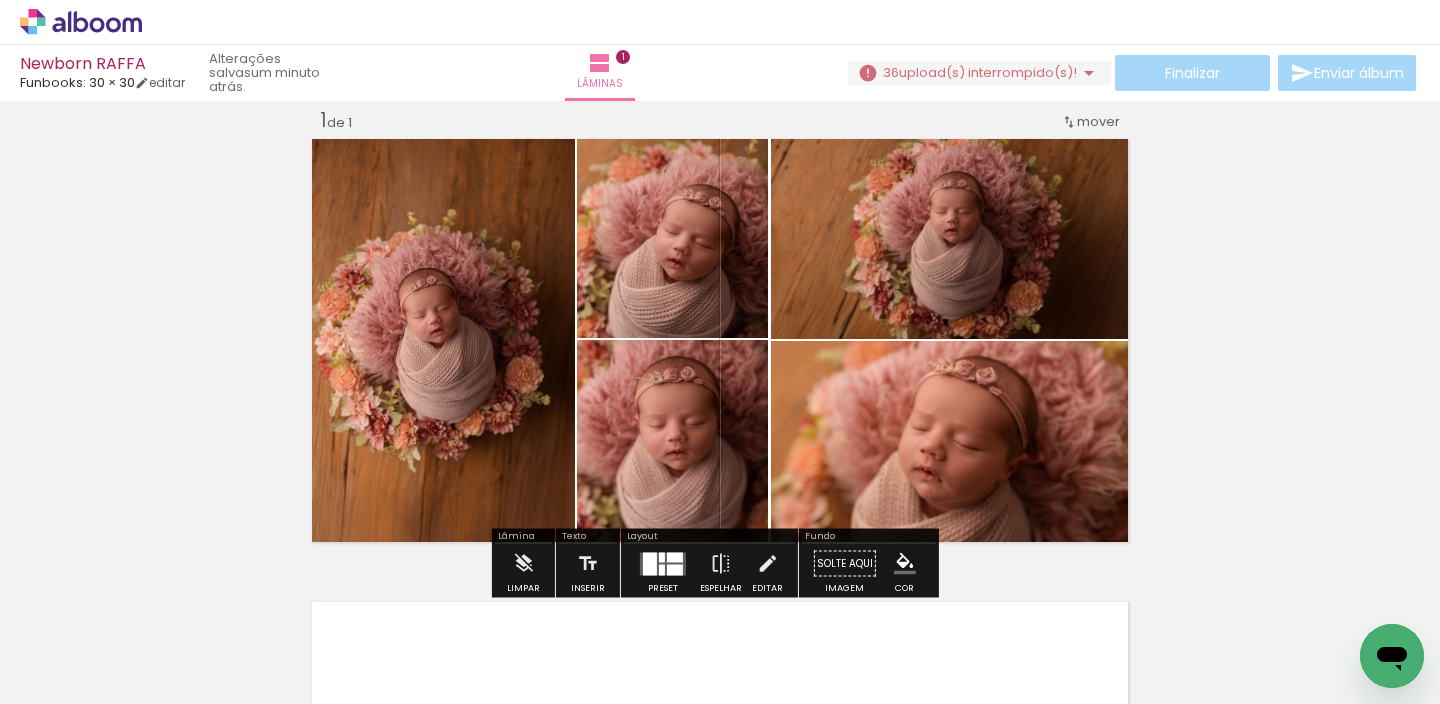 click 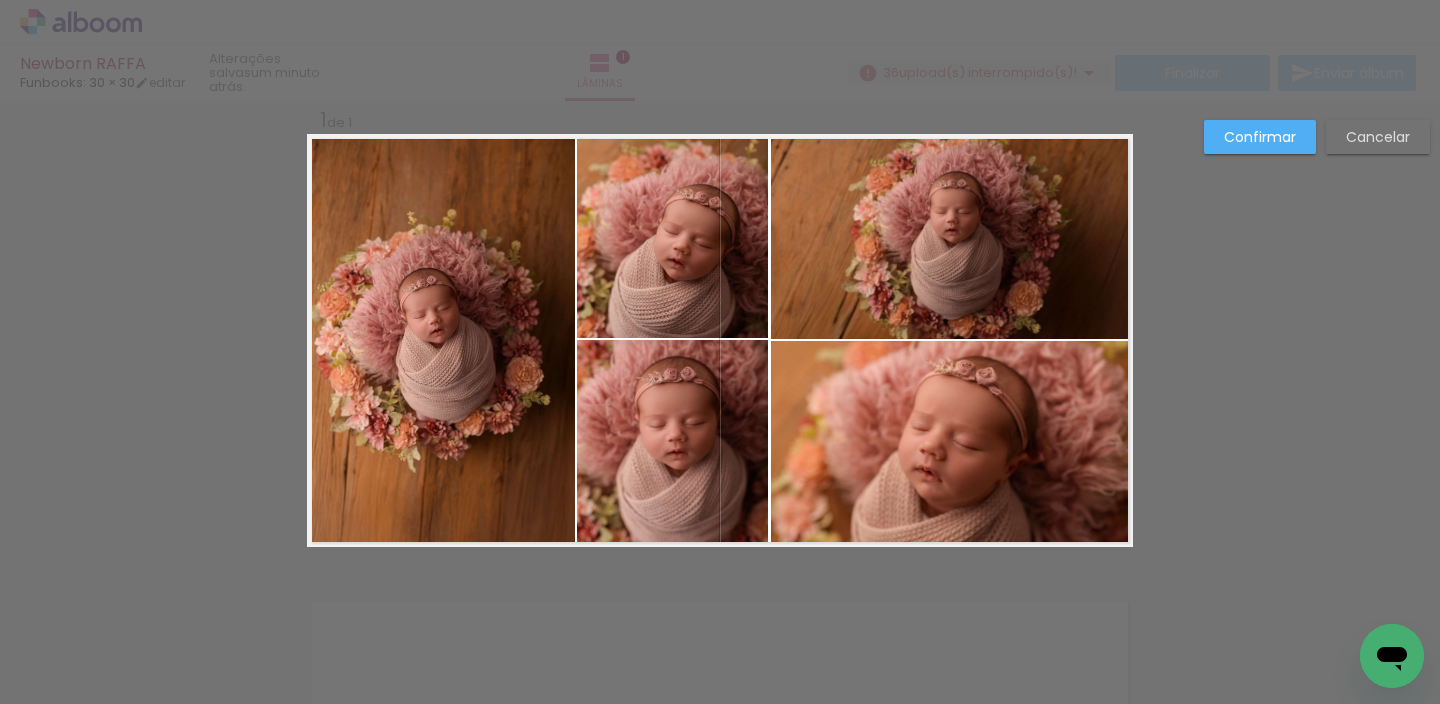 click 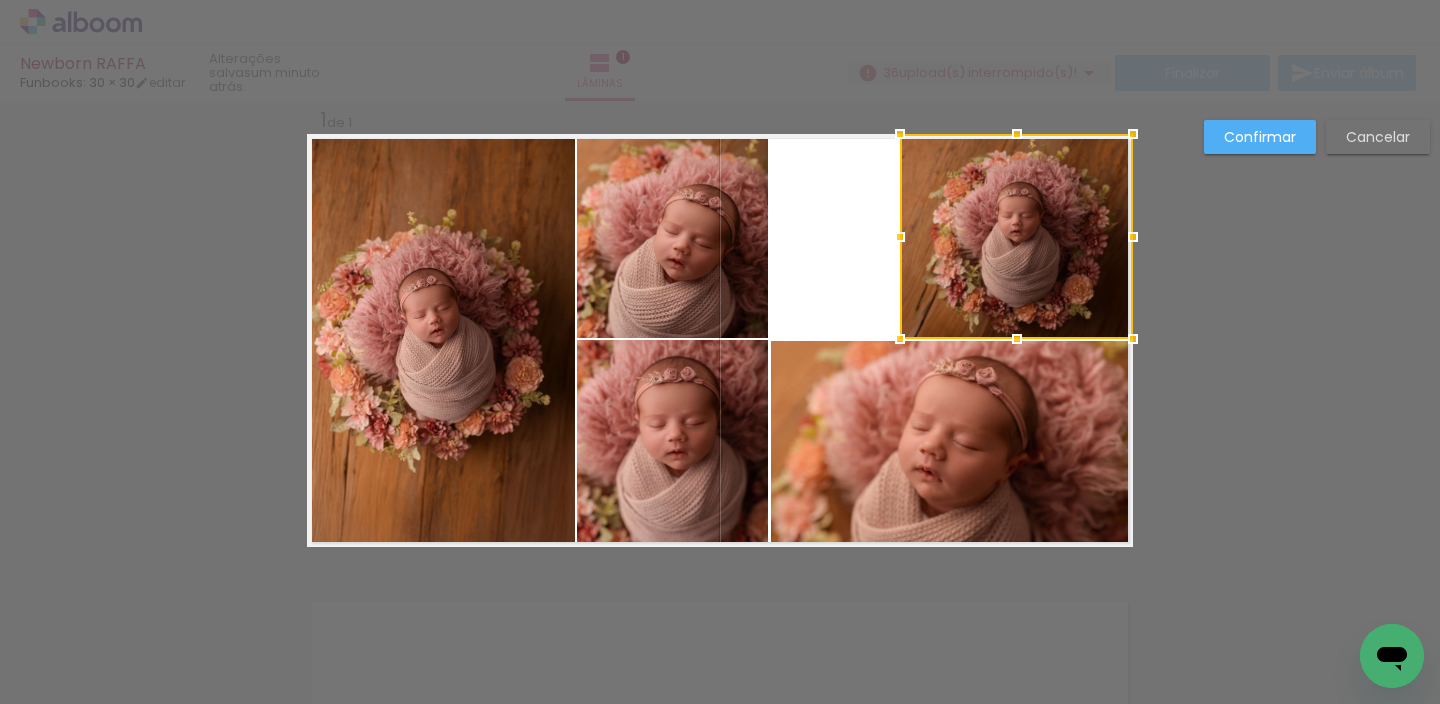 drag, startPoint x: 763, startPoint y: 229, endPoint x: 895, endPoint y: 217, distance: 132.54433 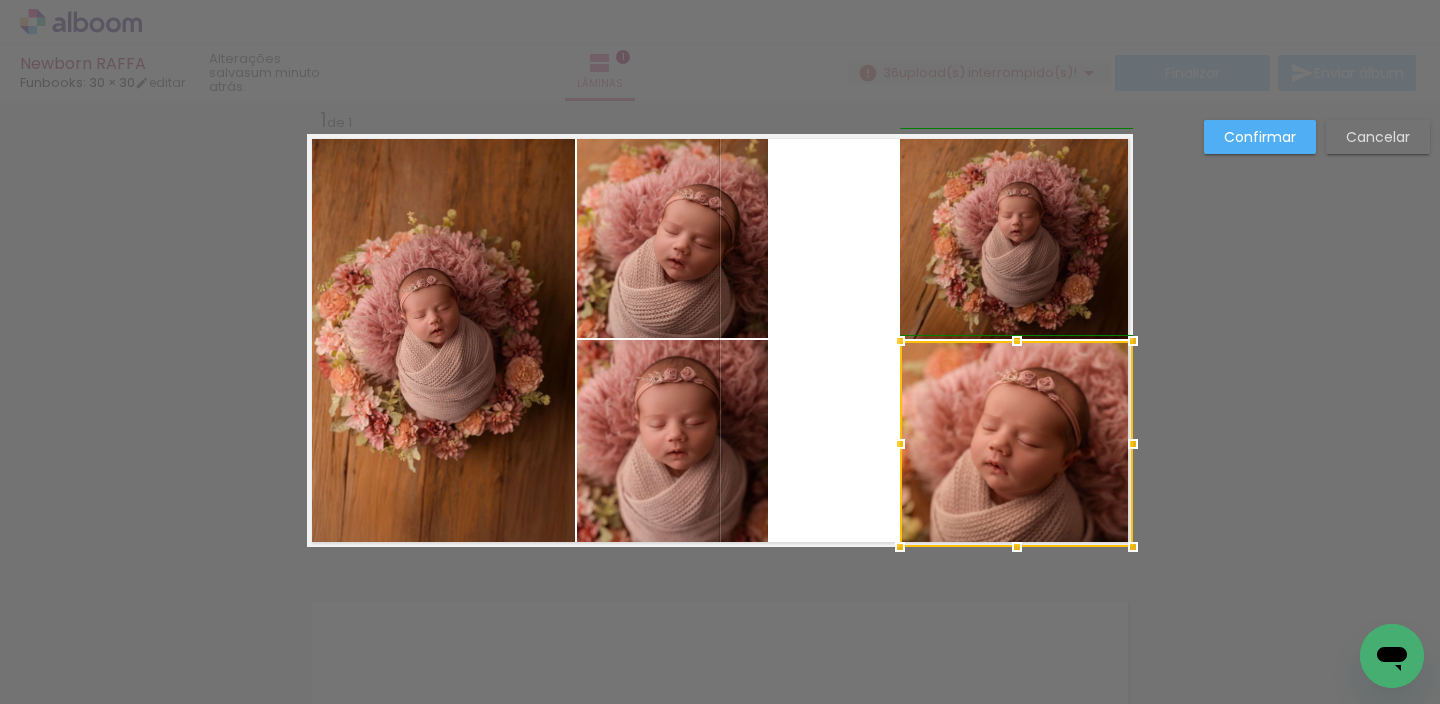 drag, startPoint x: 764, startPoint y: 438, endPoint x: 904, endPoint y: 428, distance: 140.35669 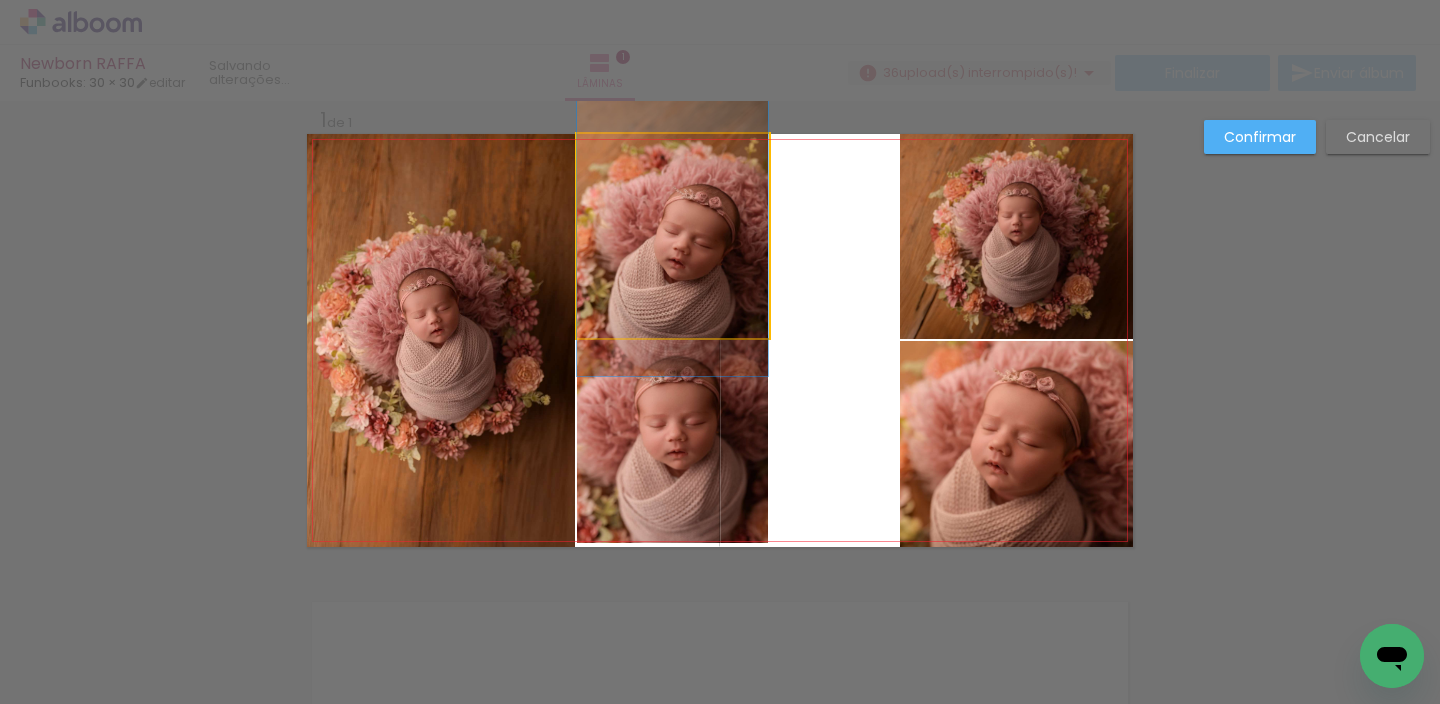 drag, startPoint x: 722, startPoint y: 210, endPoint x: 759, endPoint y: 234, distance: 44.102154 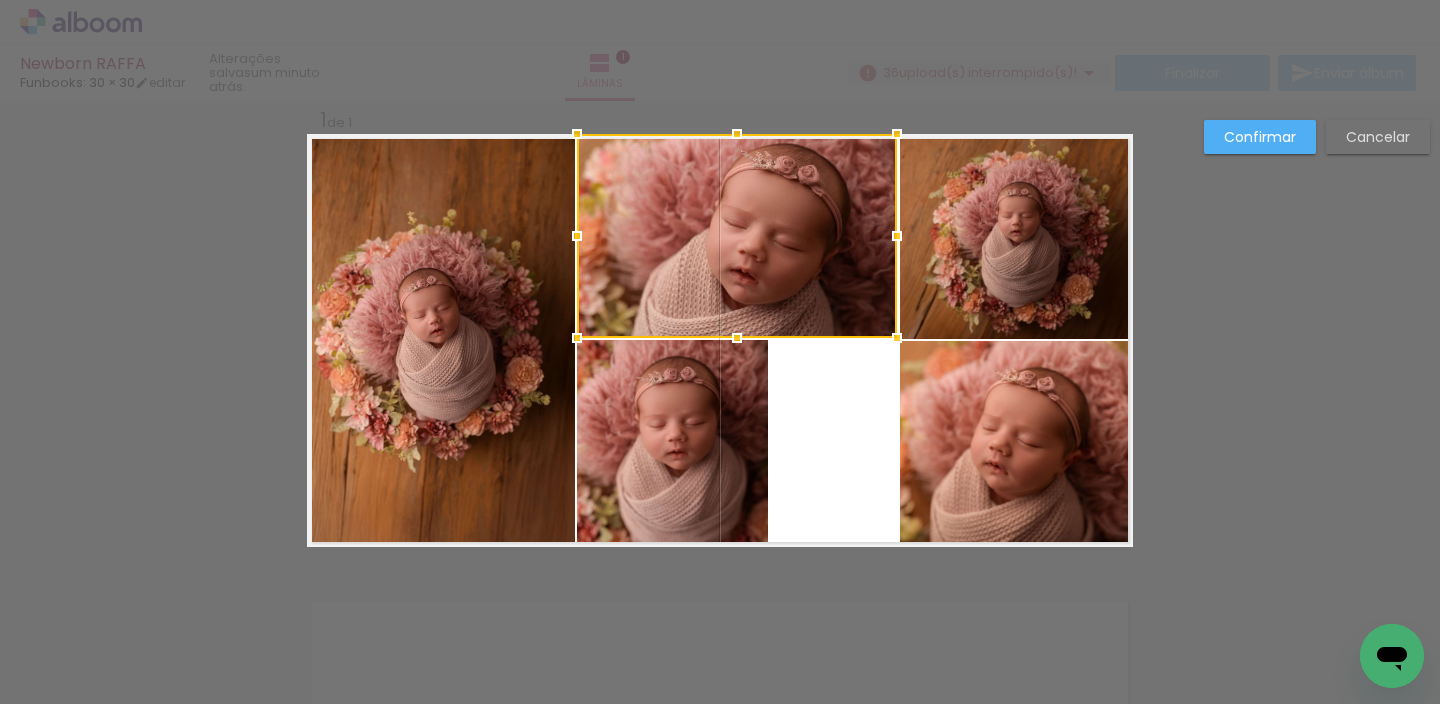 drag, startPoint x: 760, startPoint y: 230, endPoint x: 887, endPoint y: 232, distance: 127.01575 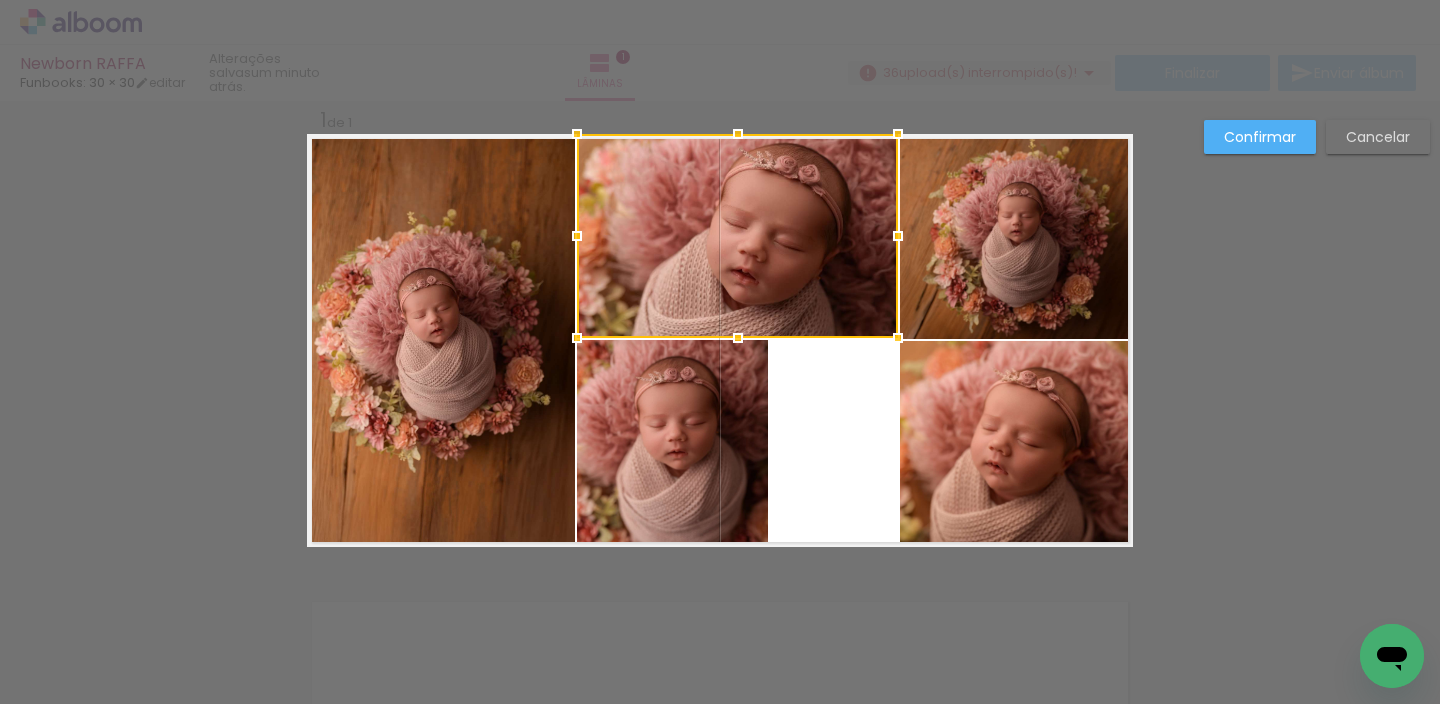 click 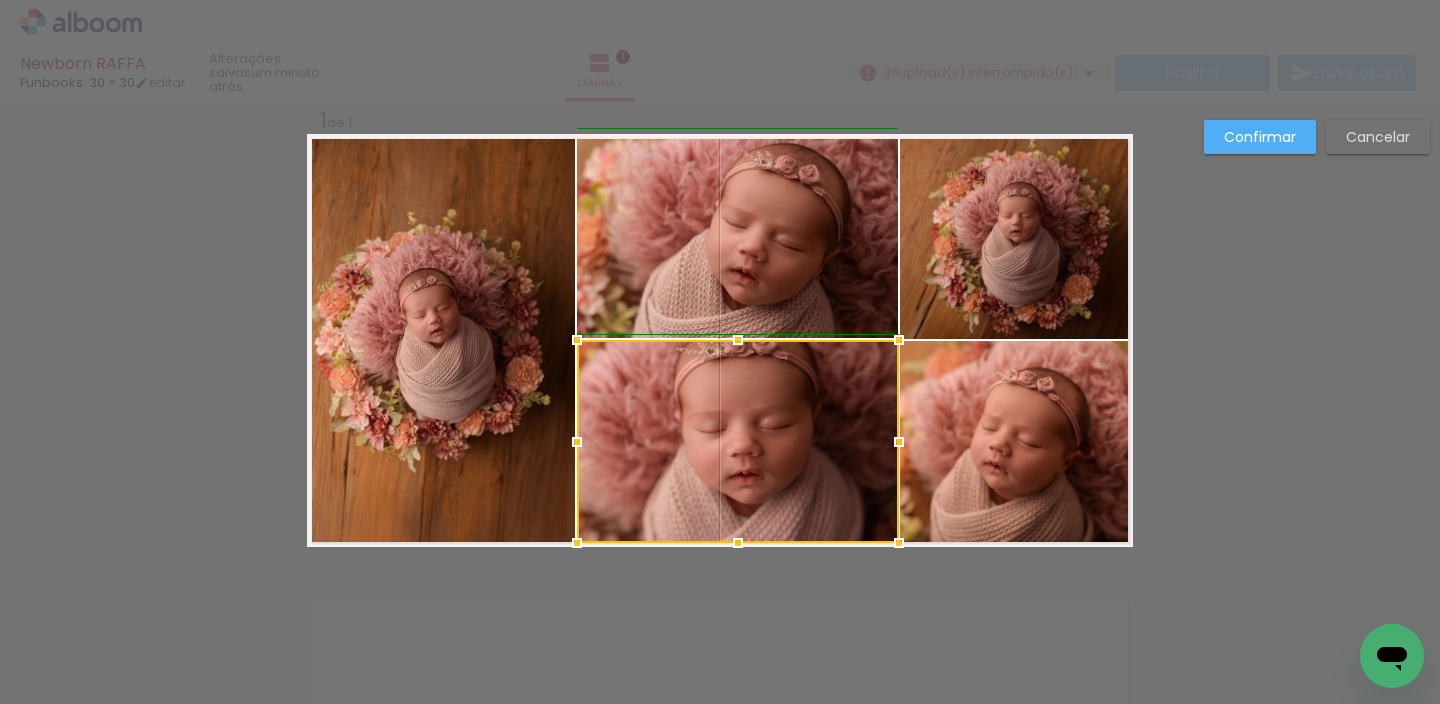 drag, startPoint x: 760, startPoint y: 440, endPoint x: 868, endPoint y: 451, distance: 108.55874 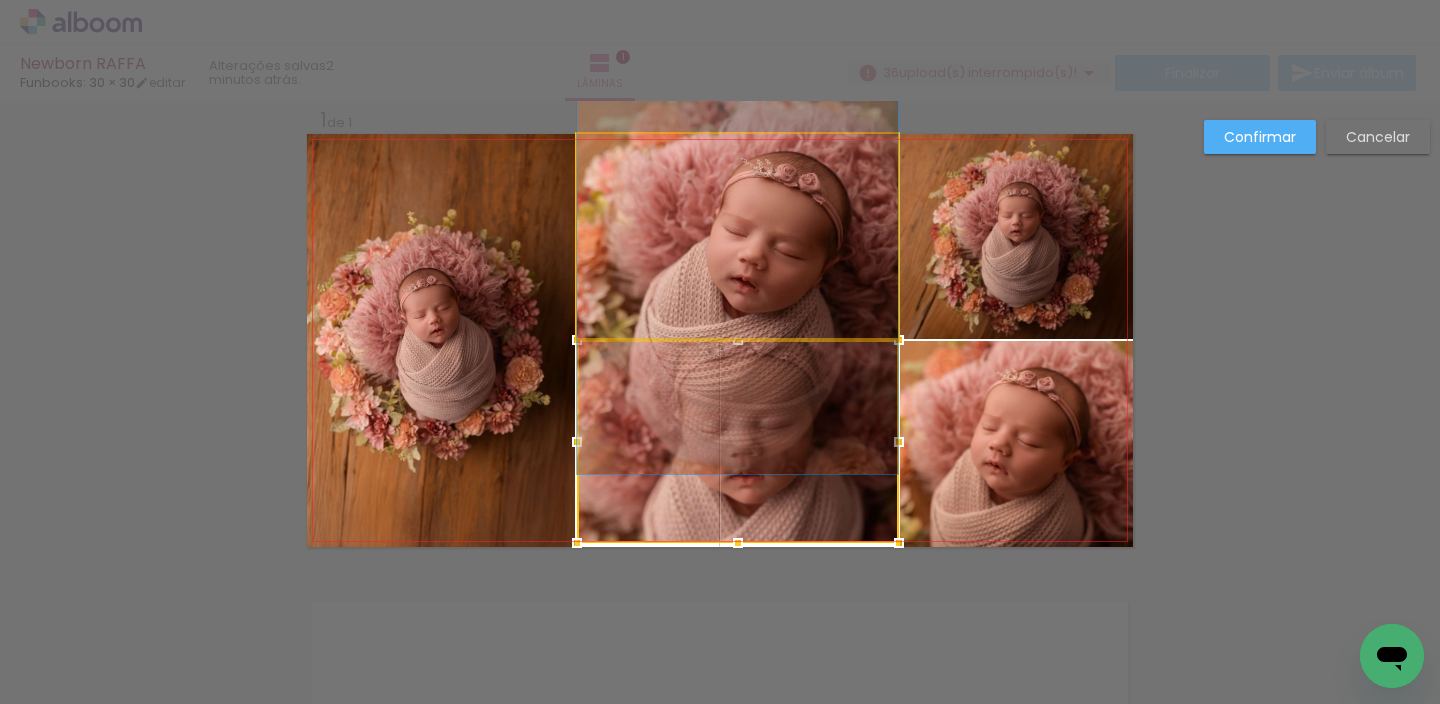 drag, startPoint x: 840, startPoint y: 265, endPoint x: 901, endPoint y: 326, distance: 86.26703 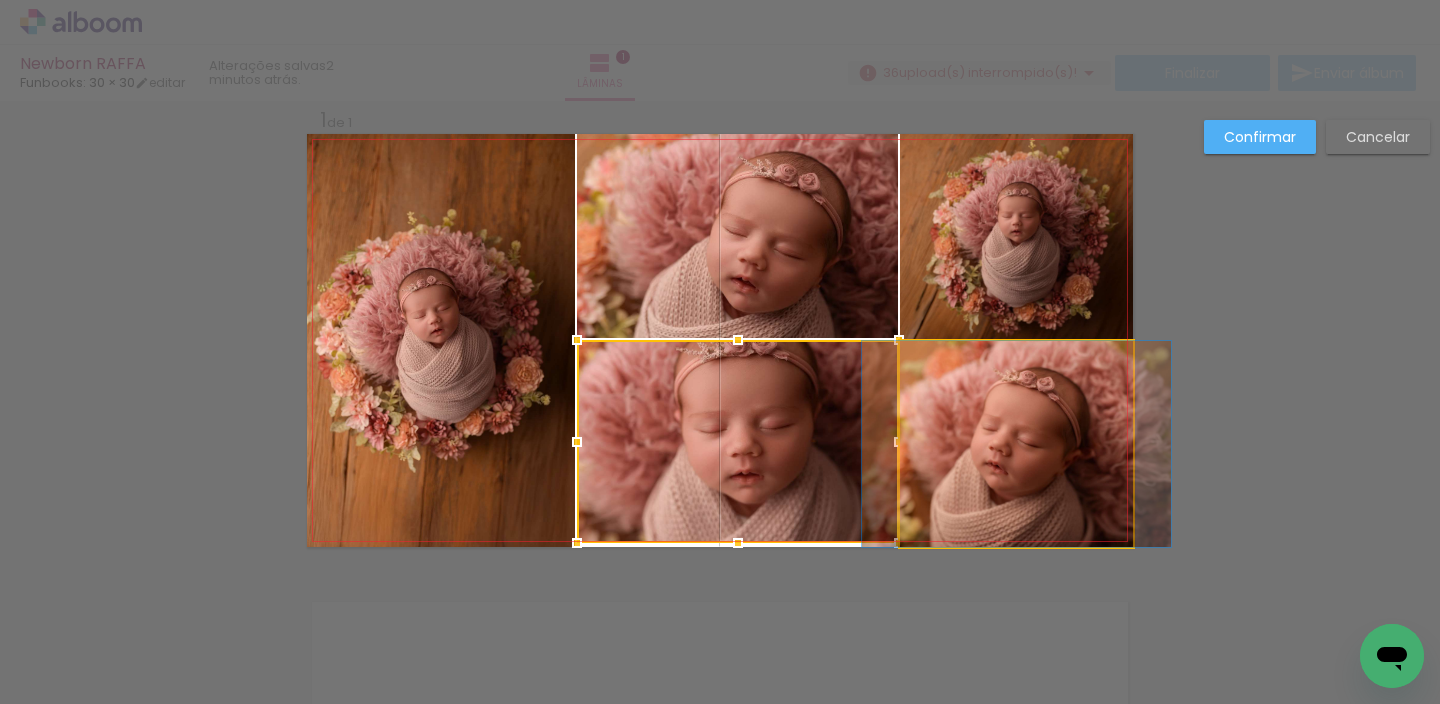 click at bounding box center (738, 441) 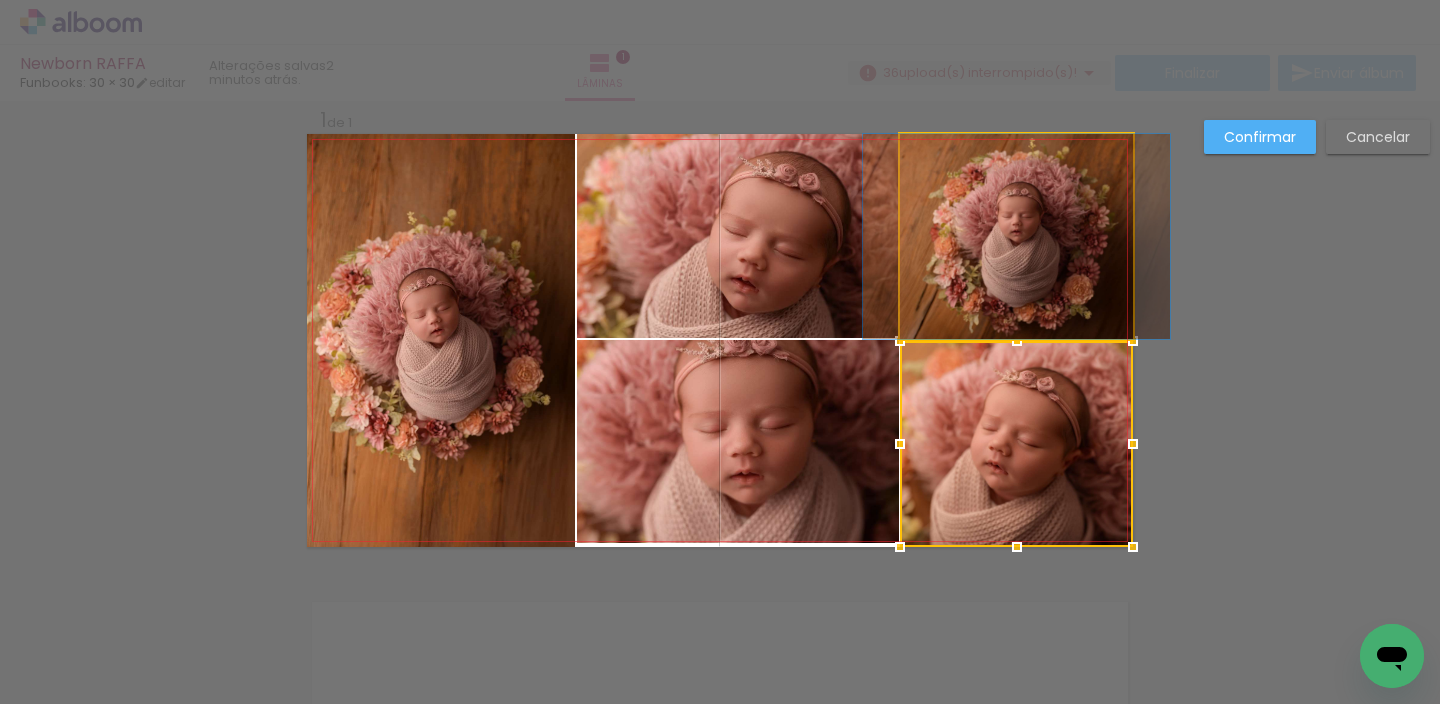drag, startPoint x: 970, startPoint y: 268, endPoint x: 955, endPoint y: 268, distance: 15 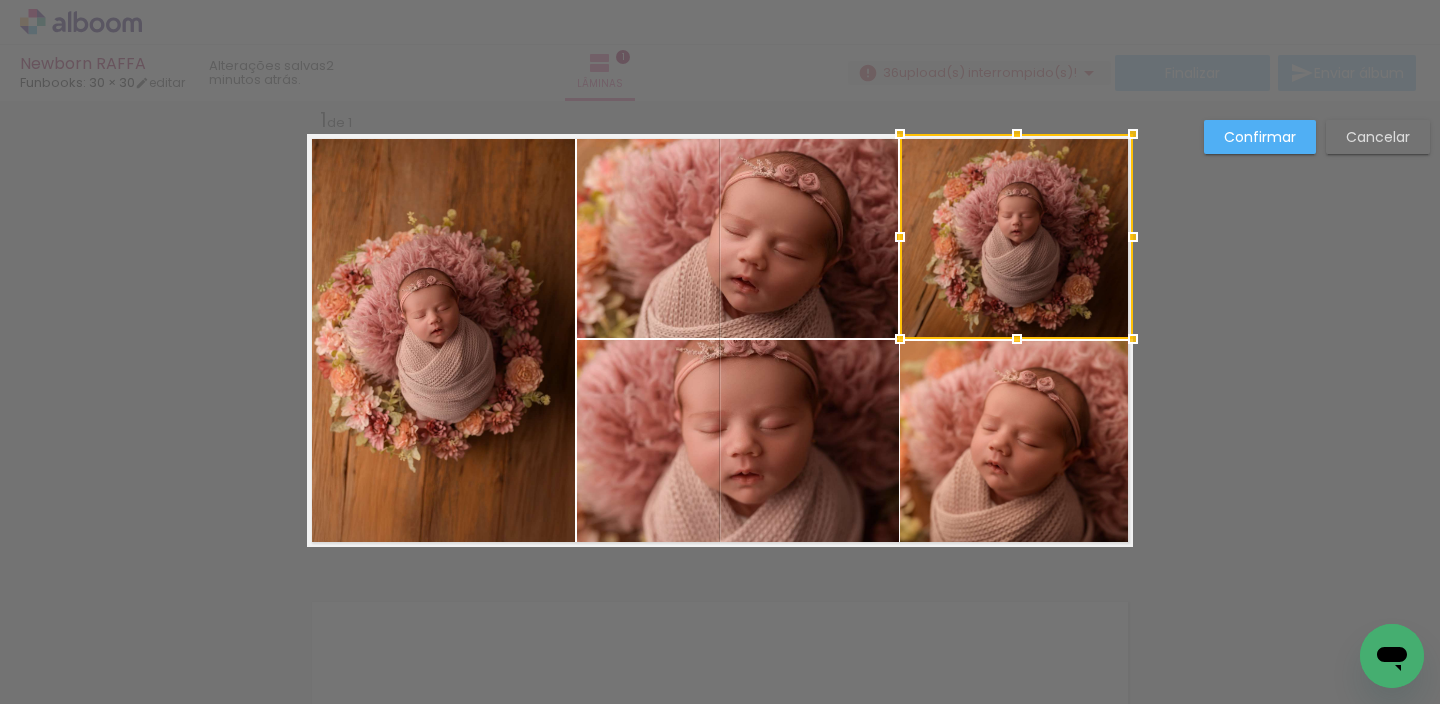 click on "Confirmar" at bounding box center (1260, 137) 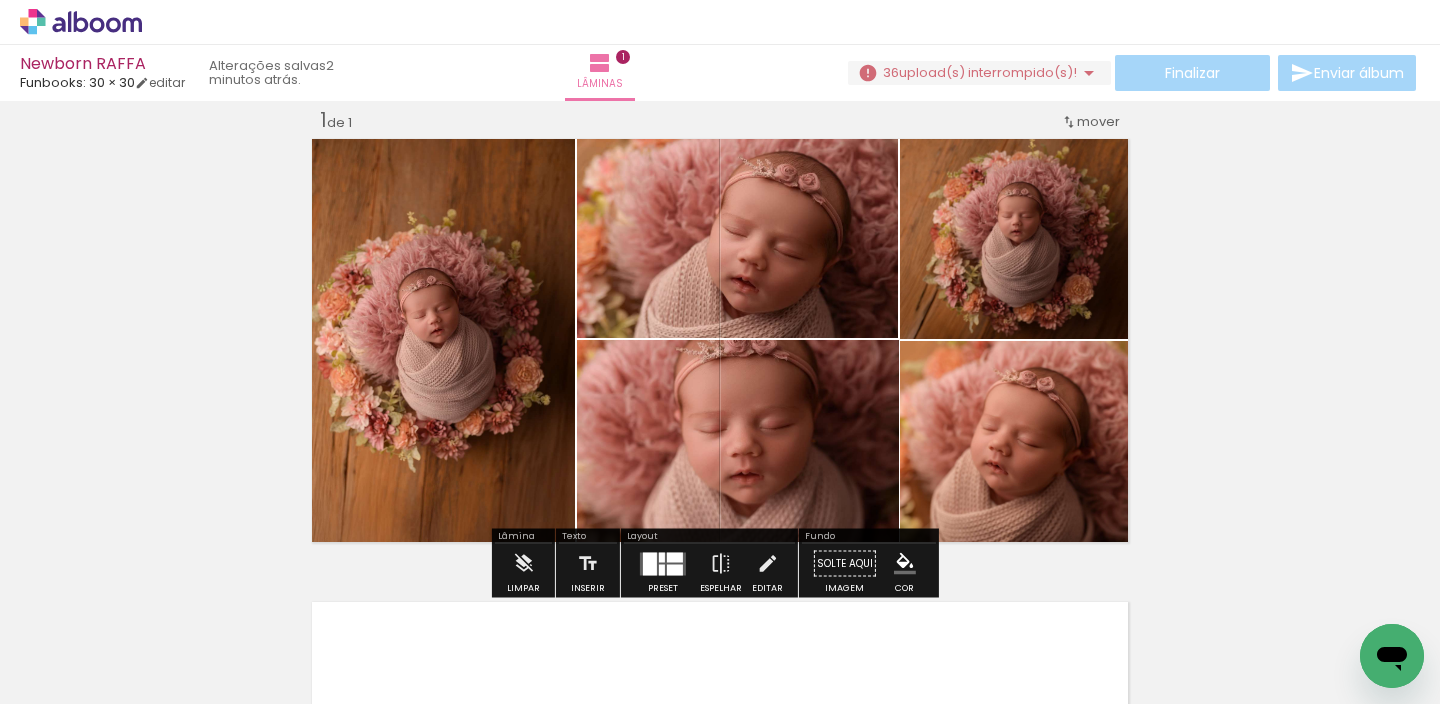 drag, startPoint x: 828, startPoint y: 244, endPoint x: 1015, endPoint y: 220, distance: 188.53381 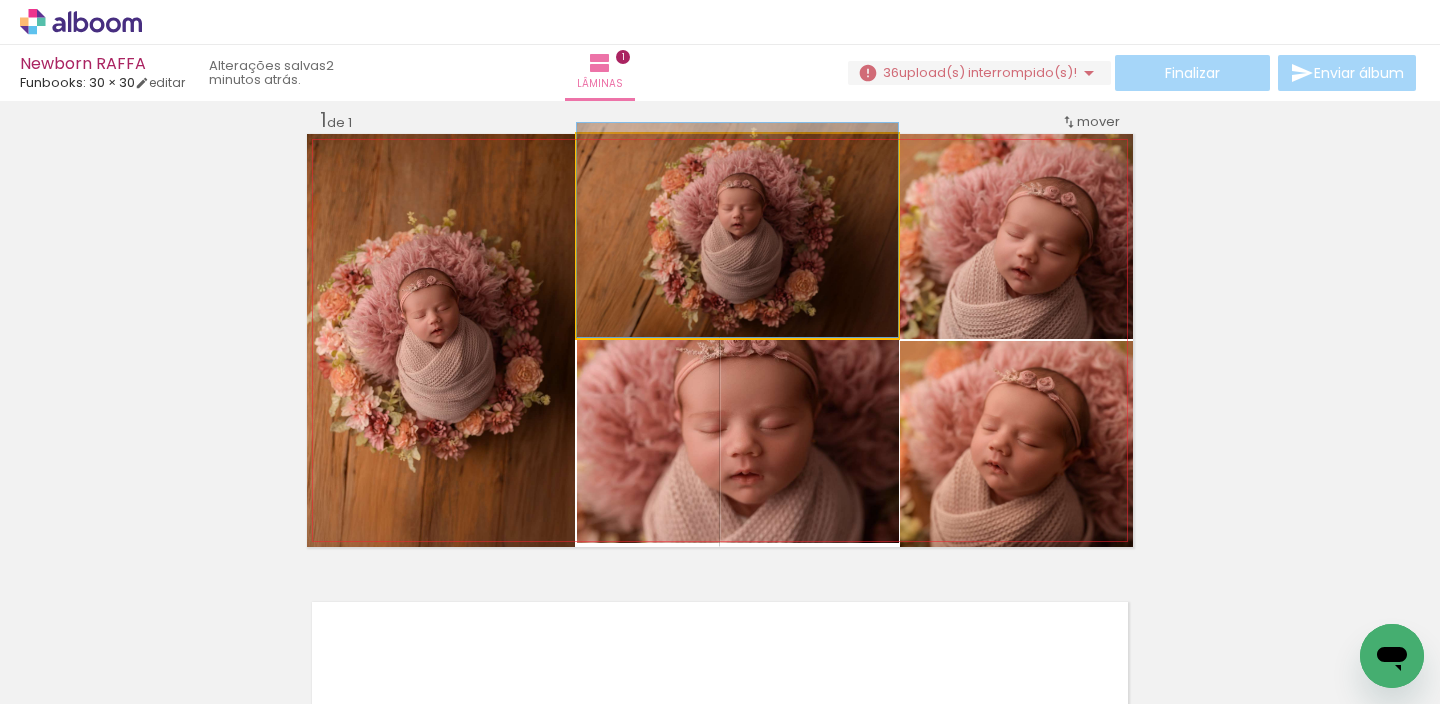 drag, startPoint x: 798, startPoint y: 245, endPoint x: 807, endPoint y: 329, distance: 84.48077 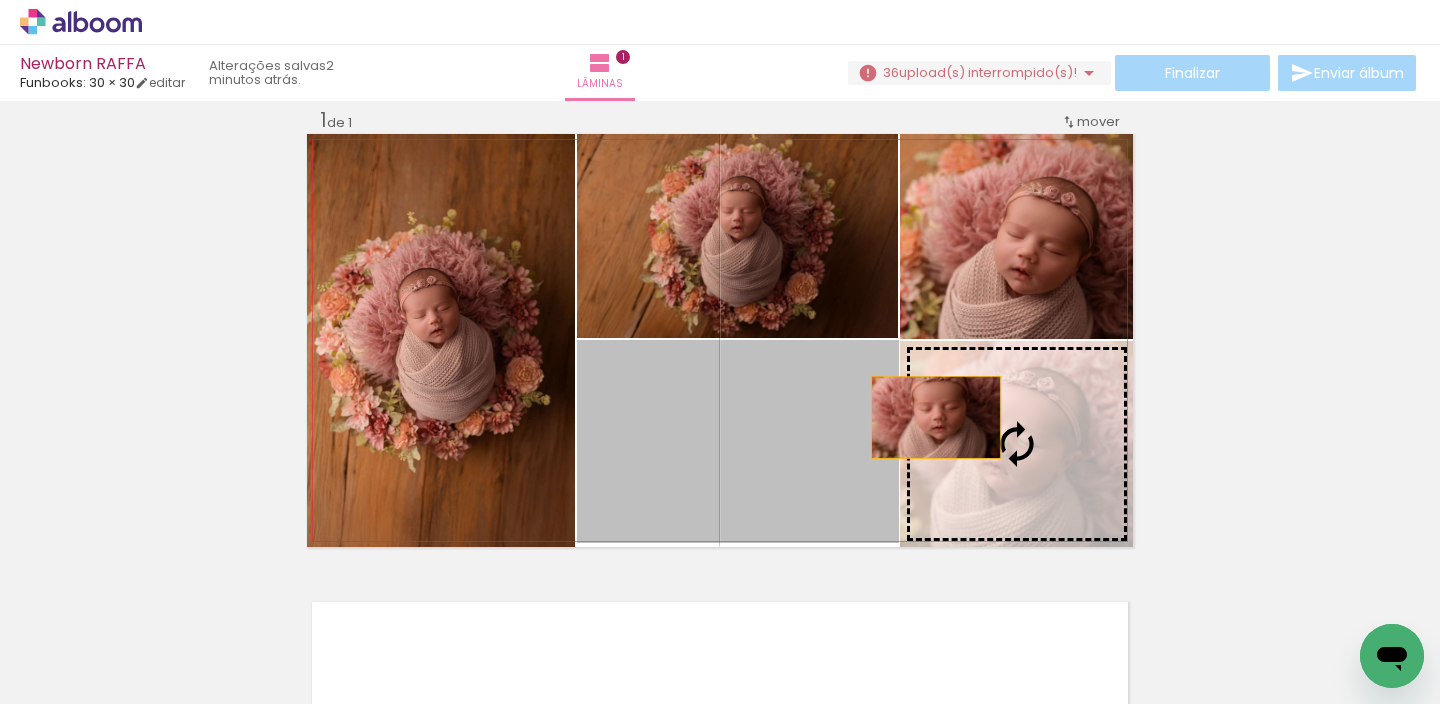 drag, startPoint x: 824, startPoint y: 427, endPoint x: 994, endPoint y: 402, distance: 171.8284 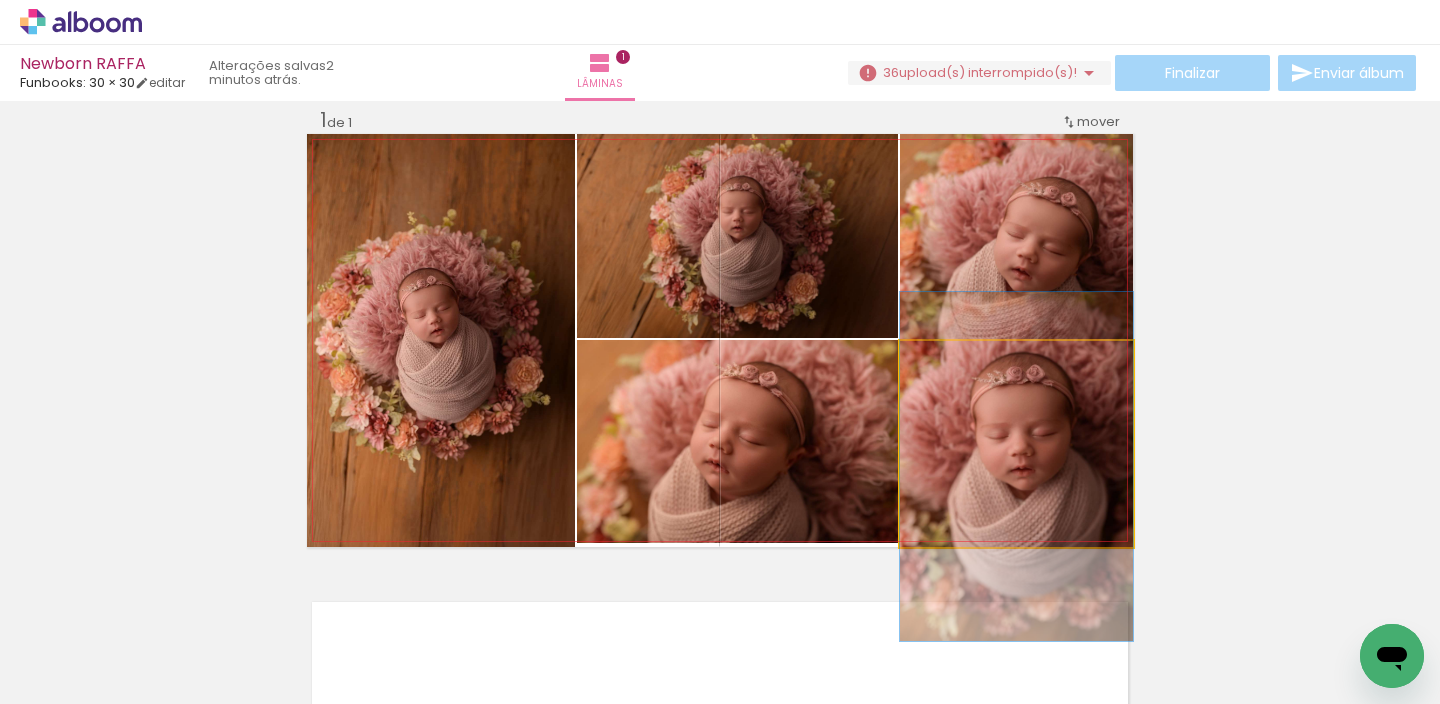 drag, startPoint x: 1062, startPoint y: 470, endPoint x: 1062, endPoint y: 493, distance: 23 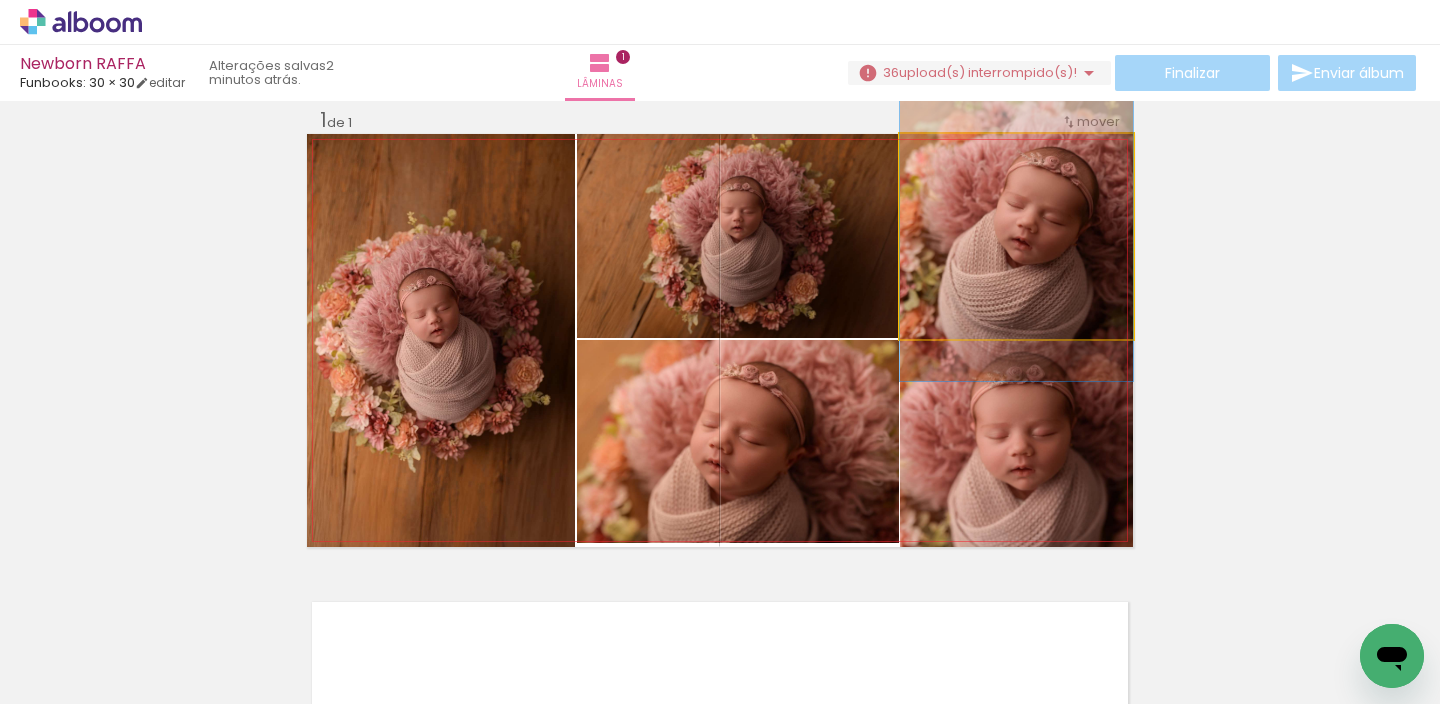 drag, startPoint x: 1037, startPoint y: 244, endPoint x: 1042, endPoint y: 220, distance: 24.5153 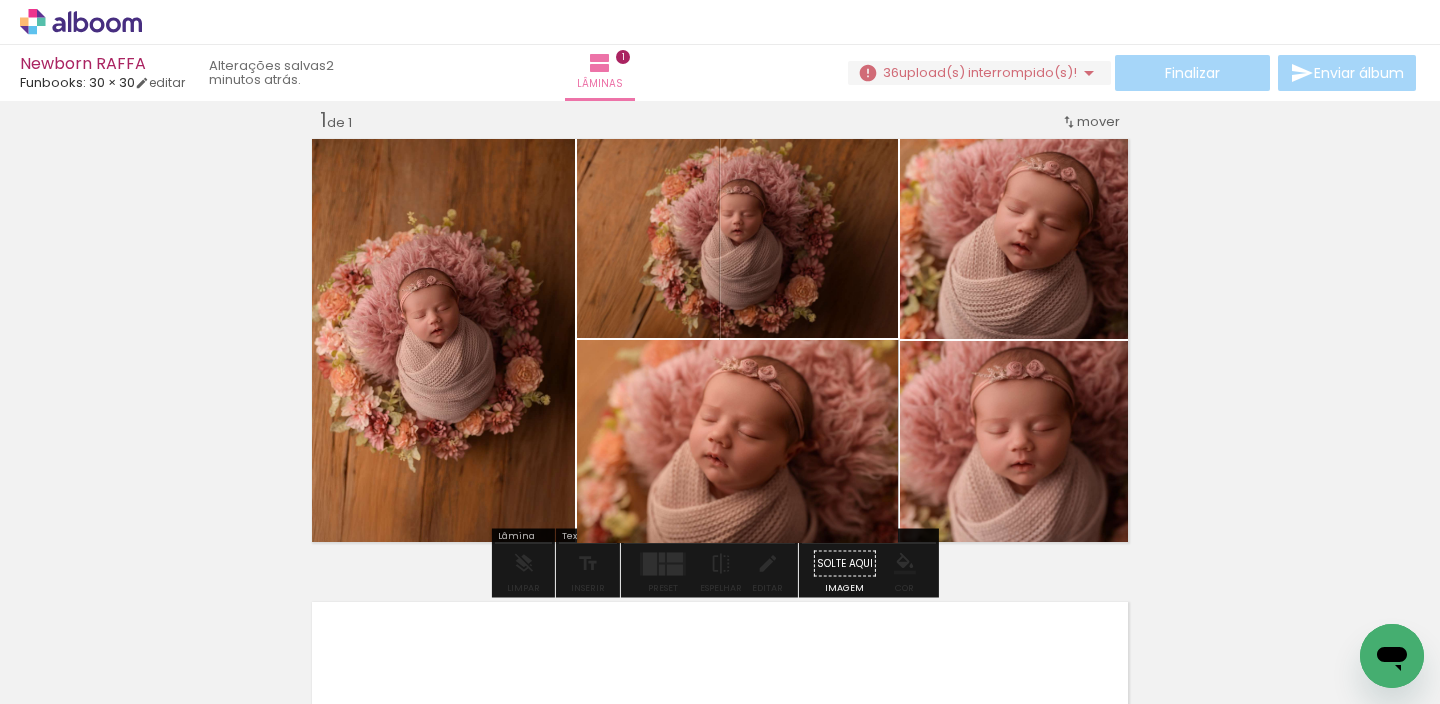 drag, startPoint x: 783, startPoint y: 431, endPoint x: 743, endPoint y: 403, distance: 48.82622 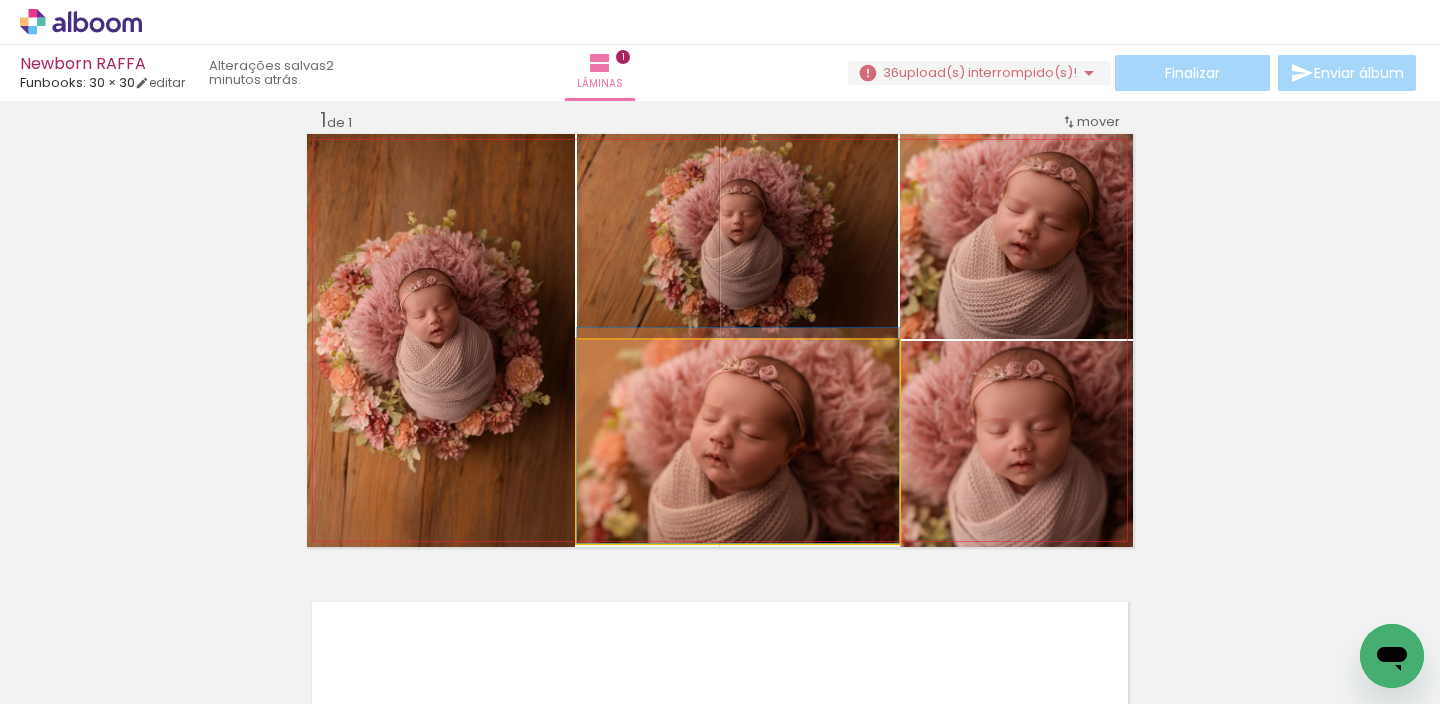 drag, startPoint x: 759, startPoint y: 410, endPoint x: 756, endPoint y: 396, distance: 14.3178215 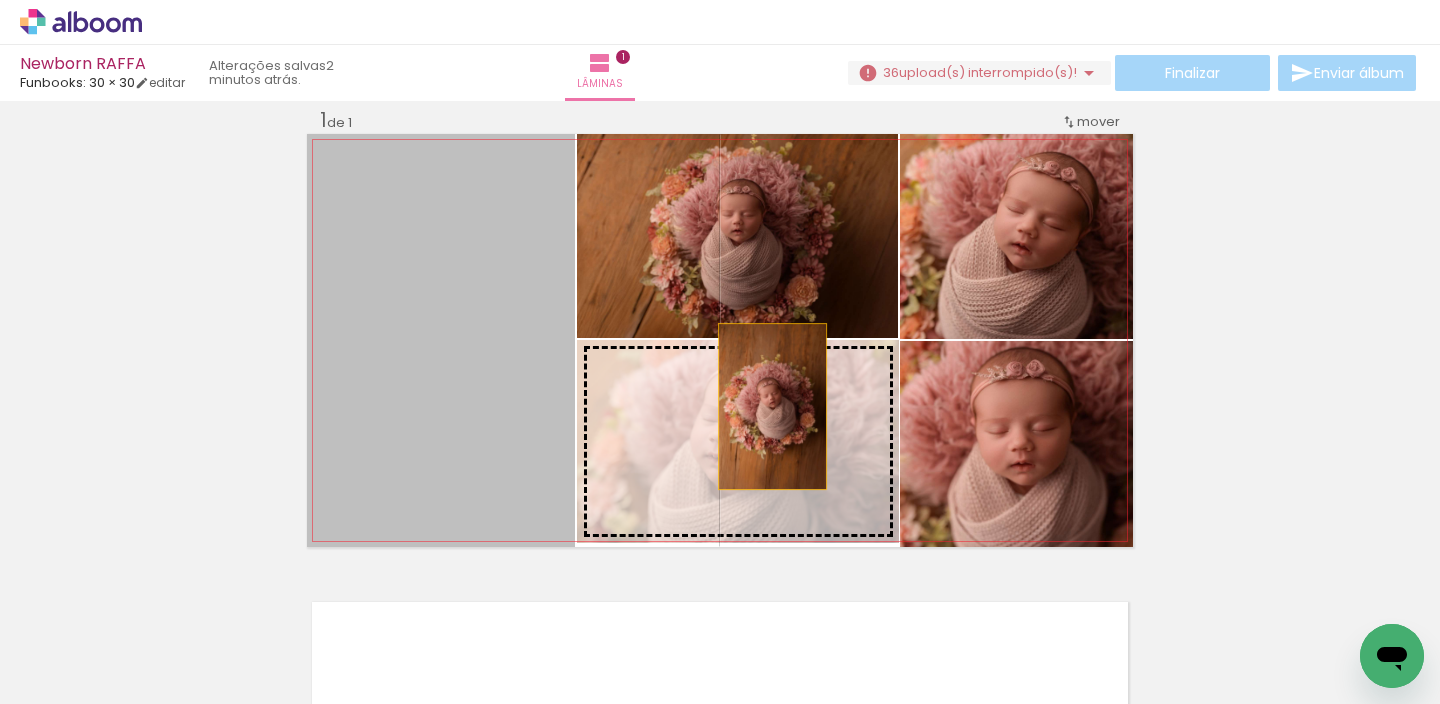 drag, startPoint x: 526, startPoint y: 388, endPoint x: 798, endPoint y: 411, distance: 272.9707 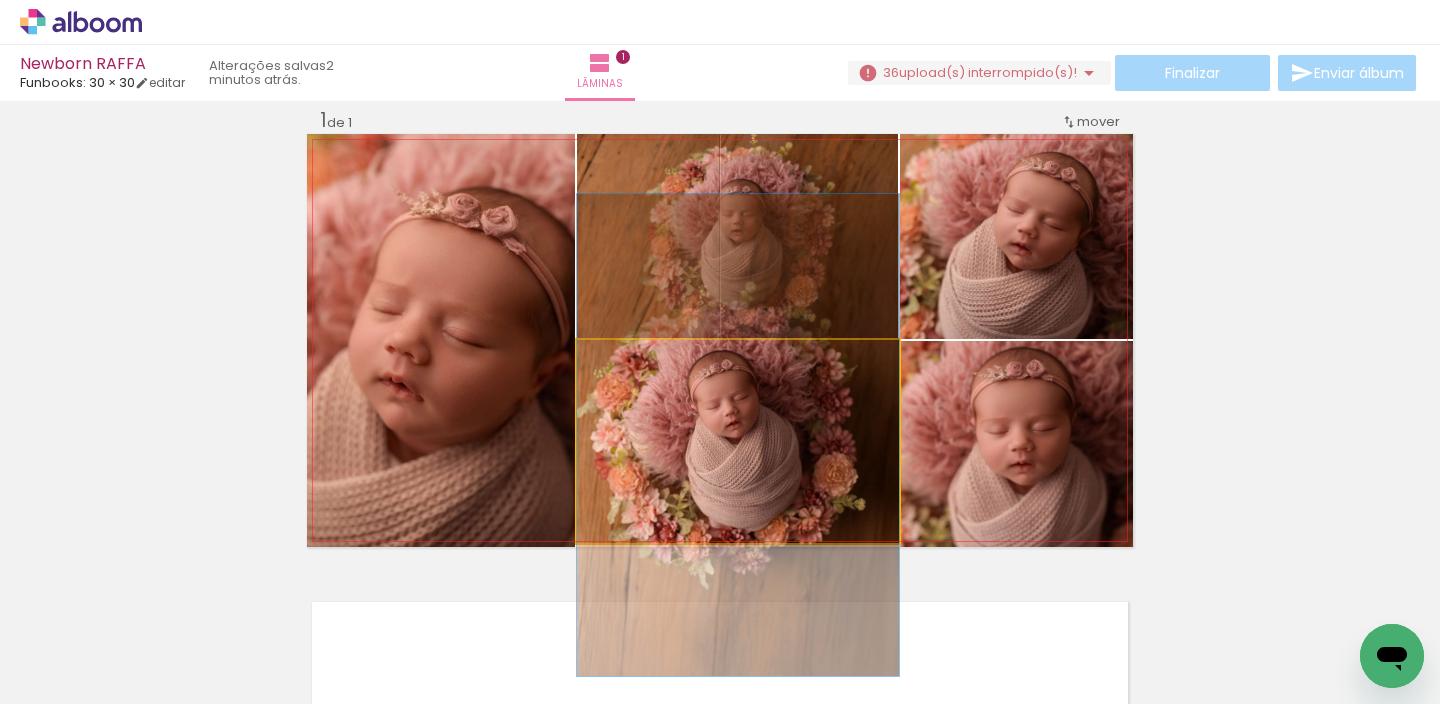 drag, startPoint x: 819, startPoint y: 432, endPoint x: 838, endPoint y: 430, distance: 19.104973 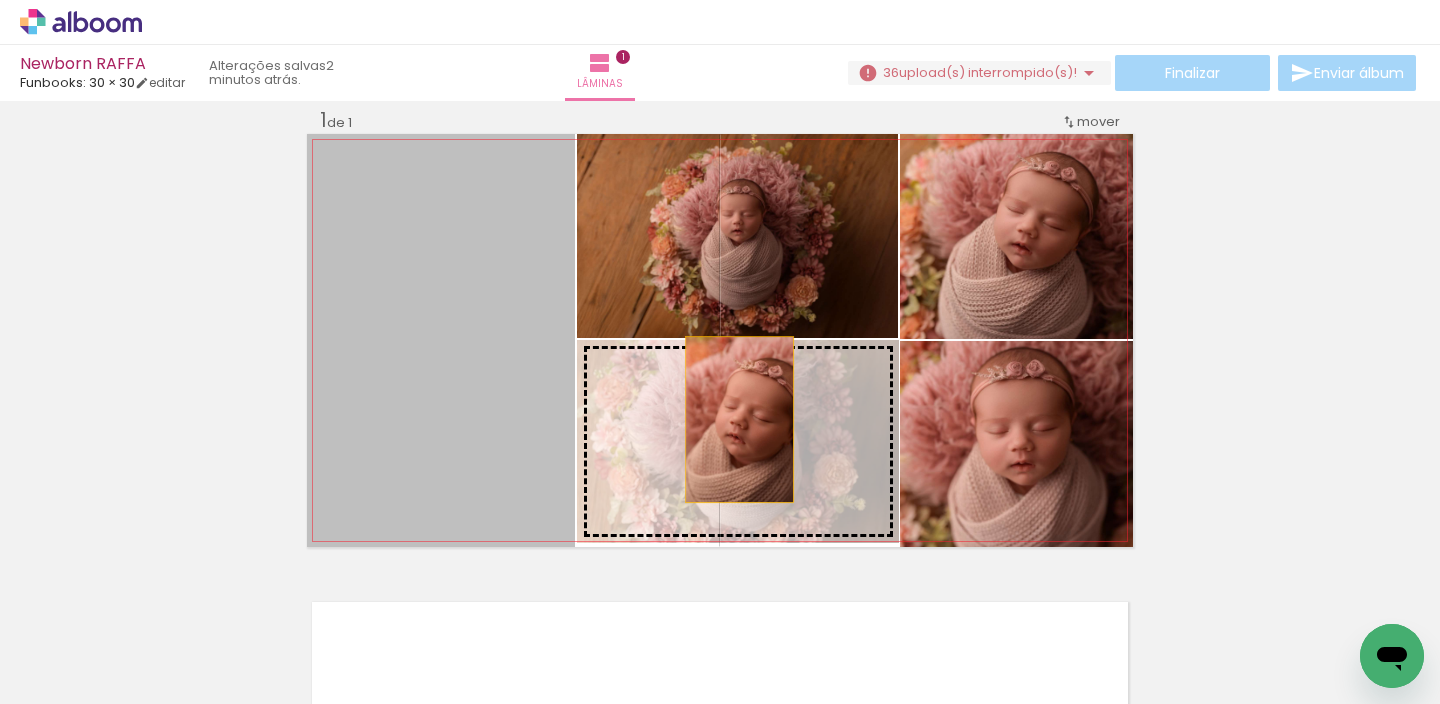 drag, startPoint x: 632, startPoint y: 418, endPoint x: 774, endPoint y: 411, distance: 142.17242 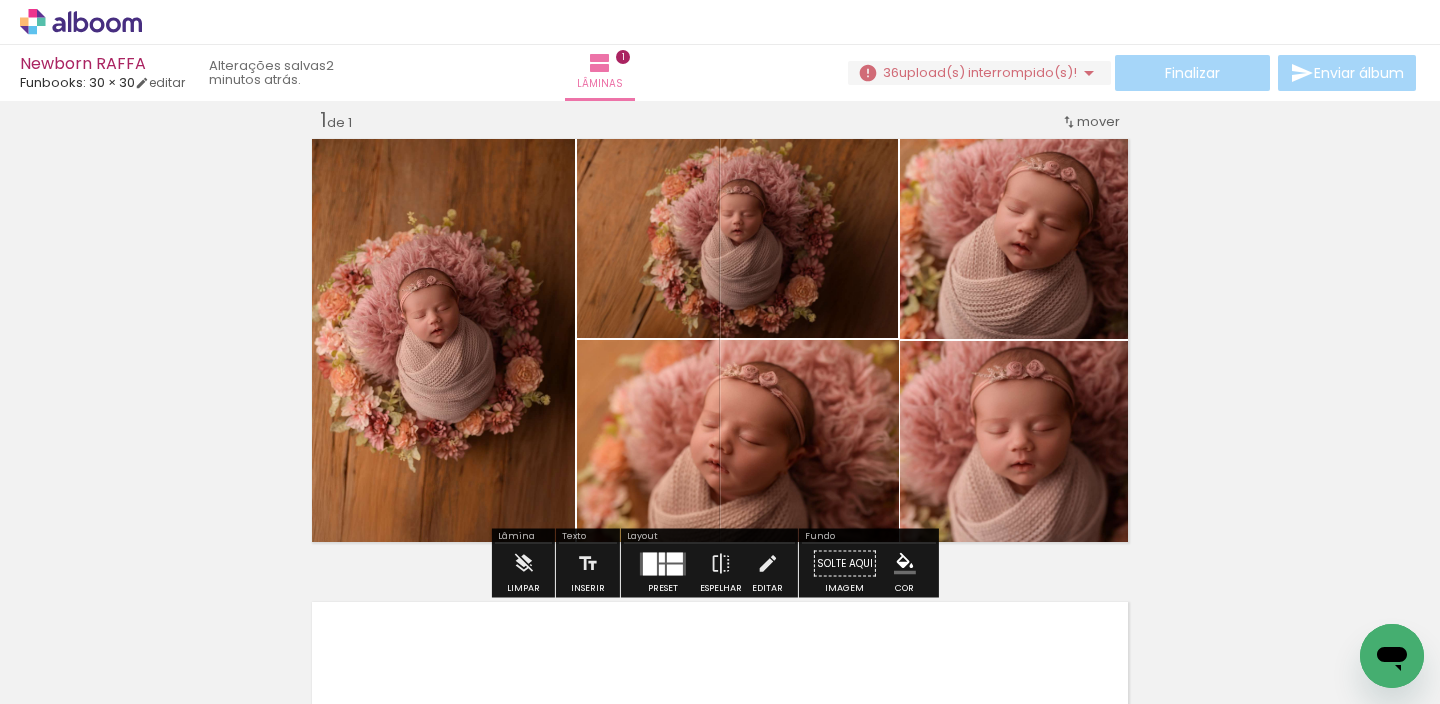 click on "upload(s) interrompido(s)!" at bounding box center (988, 72) 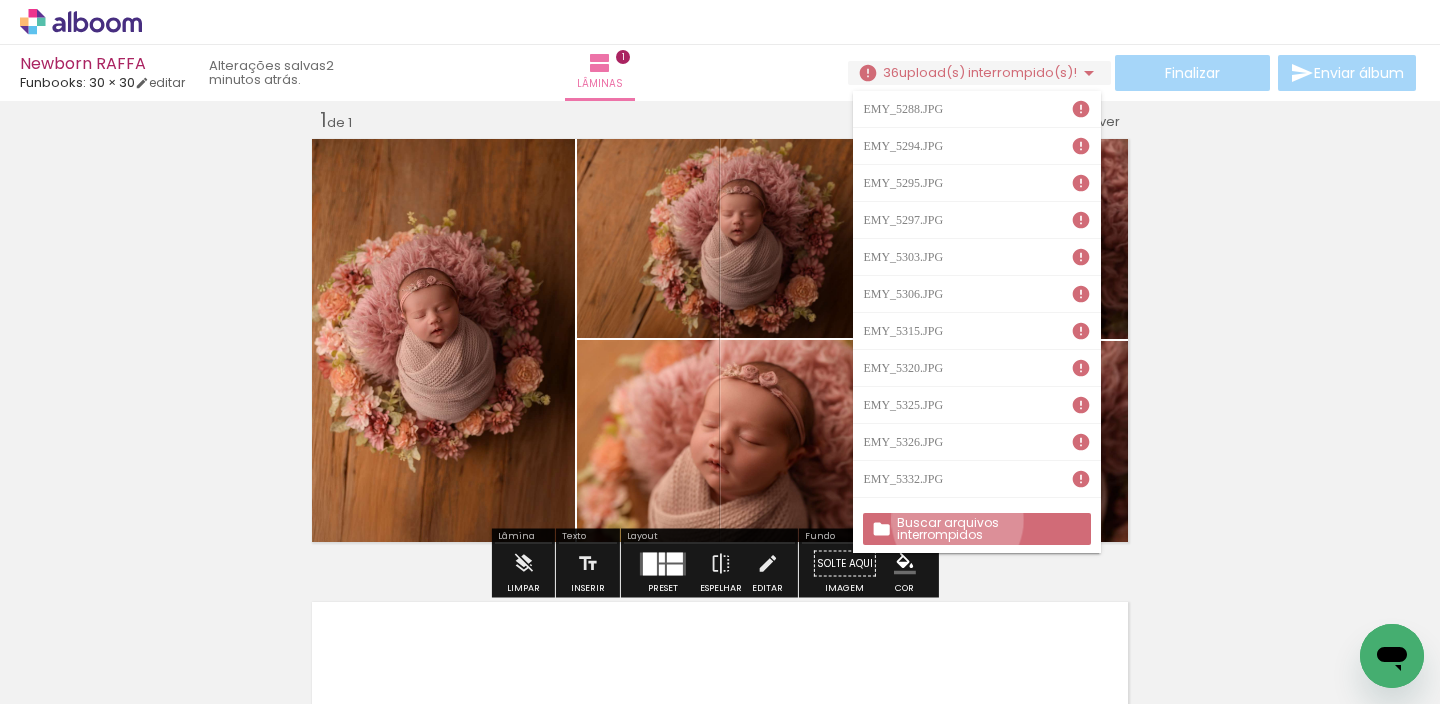 click on "Buscar arquivos interrompidos" at bounding box center (0, 0) 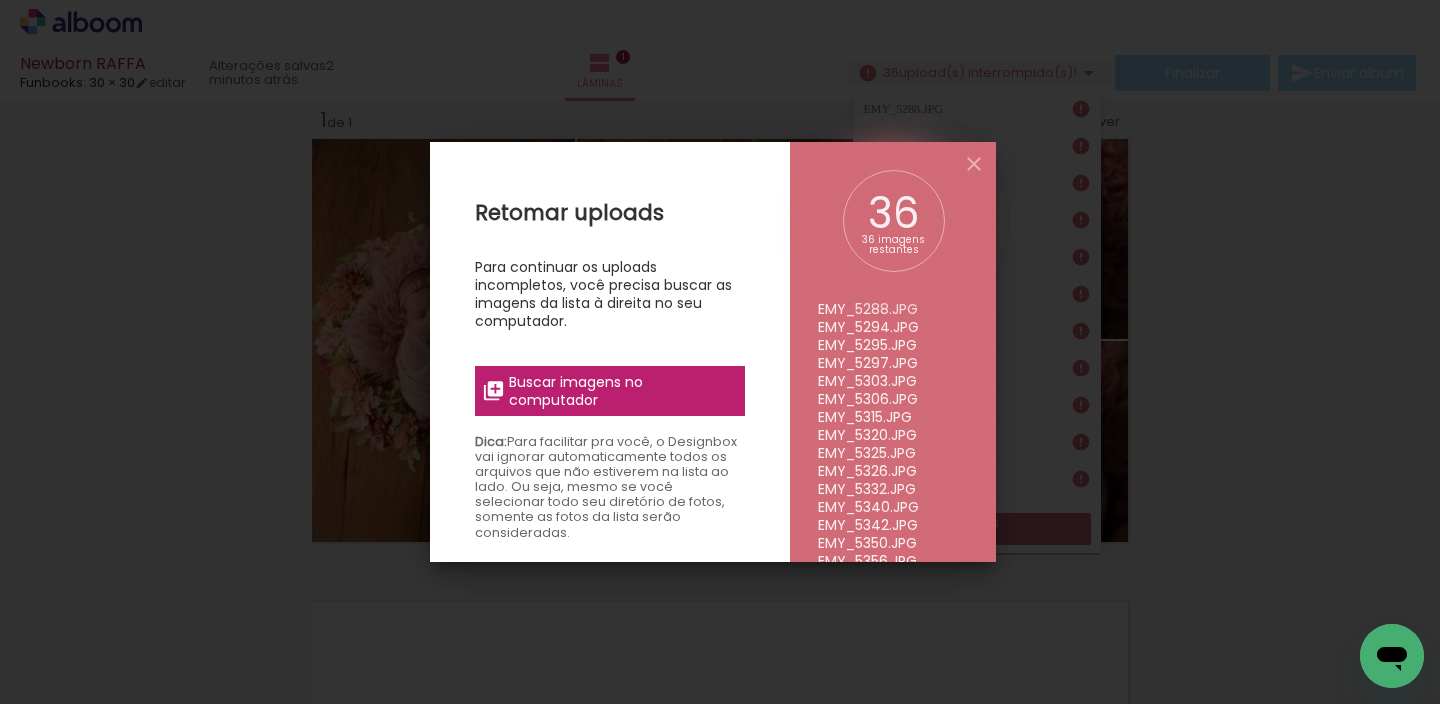 click on "Buscar imagens no computador" at bounding box center (620, 391) 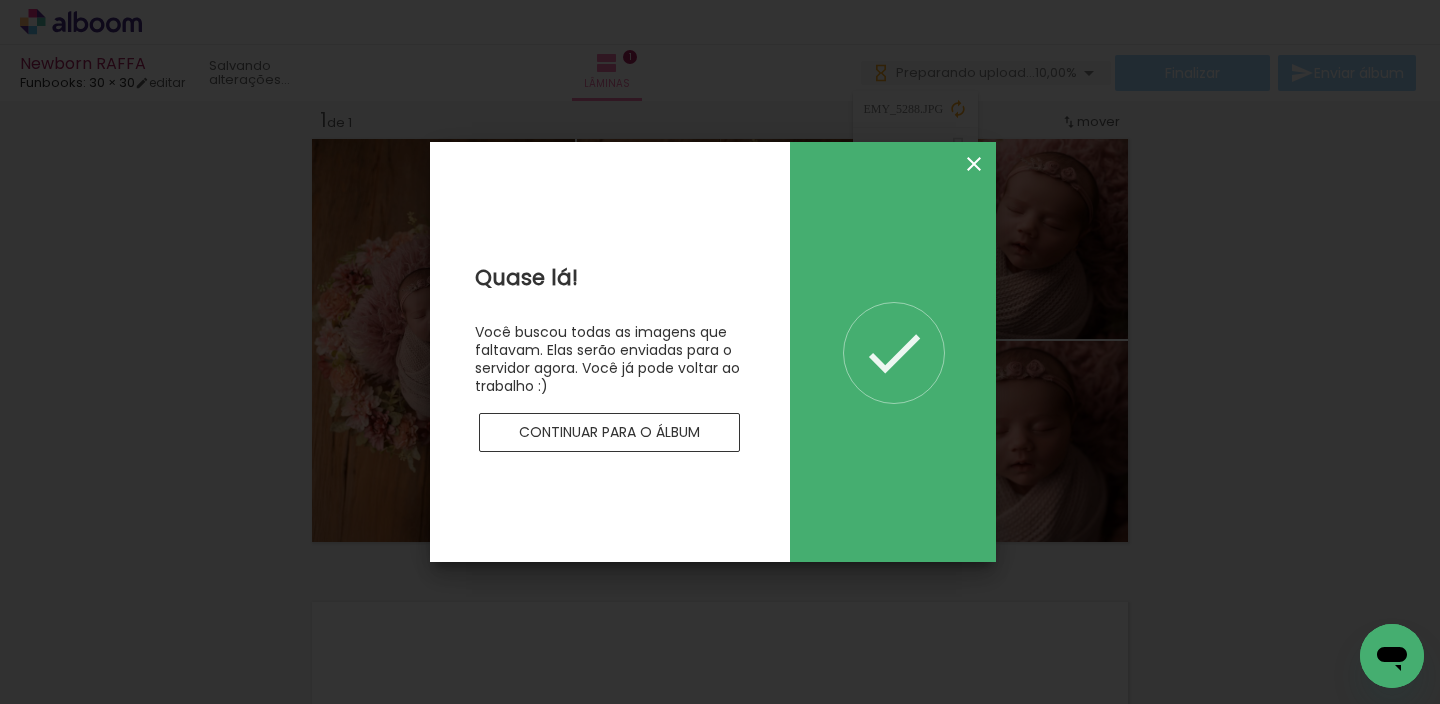 click at bounding box center [974, 164] 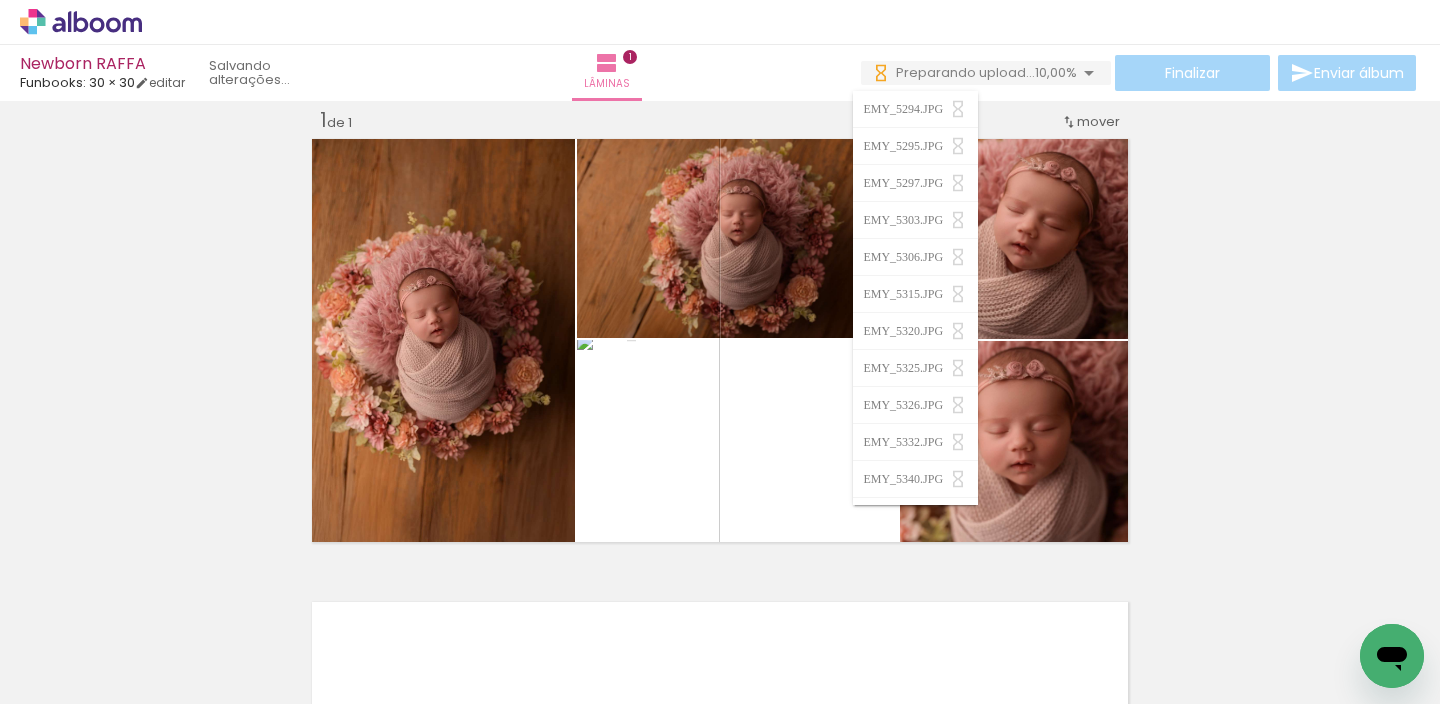 scroll, scrollTop: 0, scrollLeft: 0, axis: both 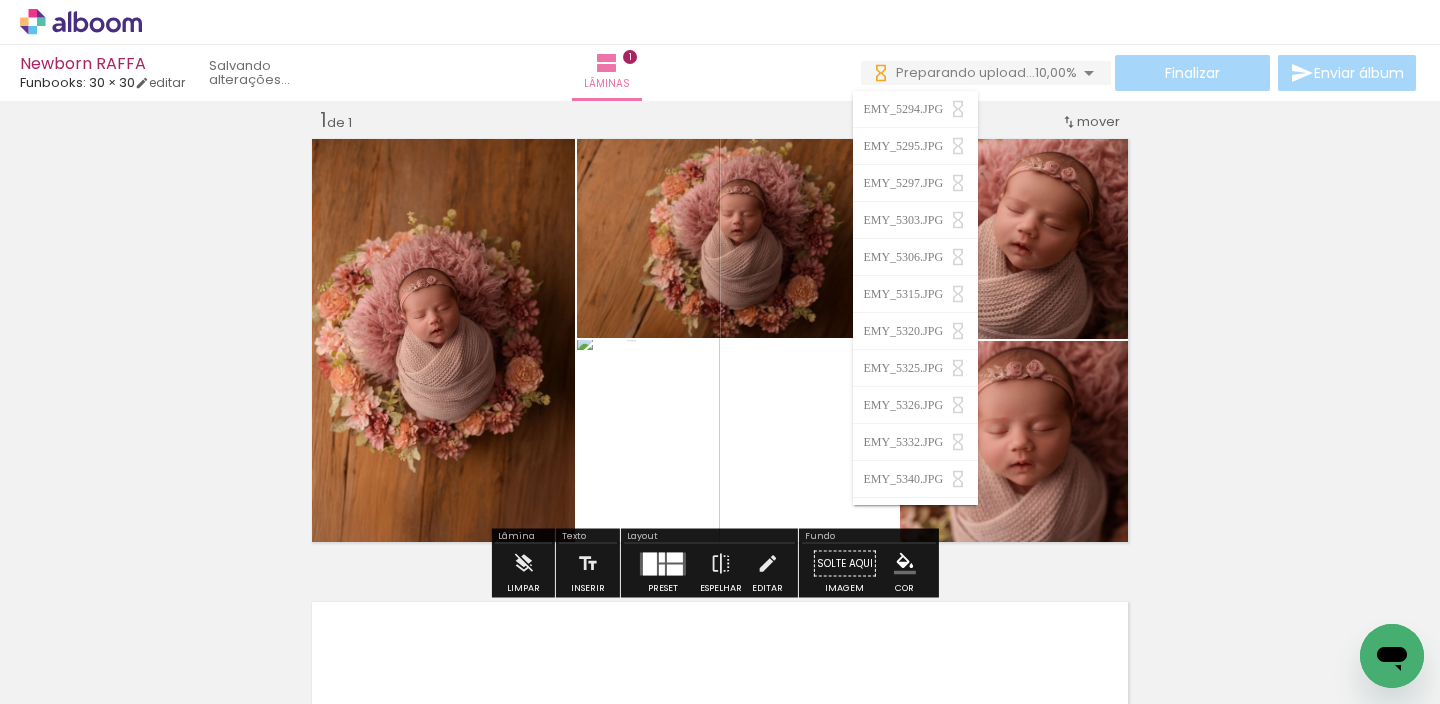 click on "Inserir lâmina 1  de 1" at bounding box center (720, 546) 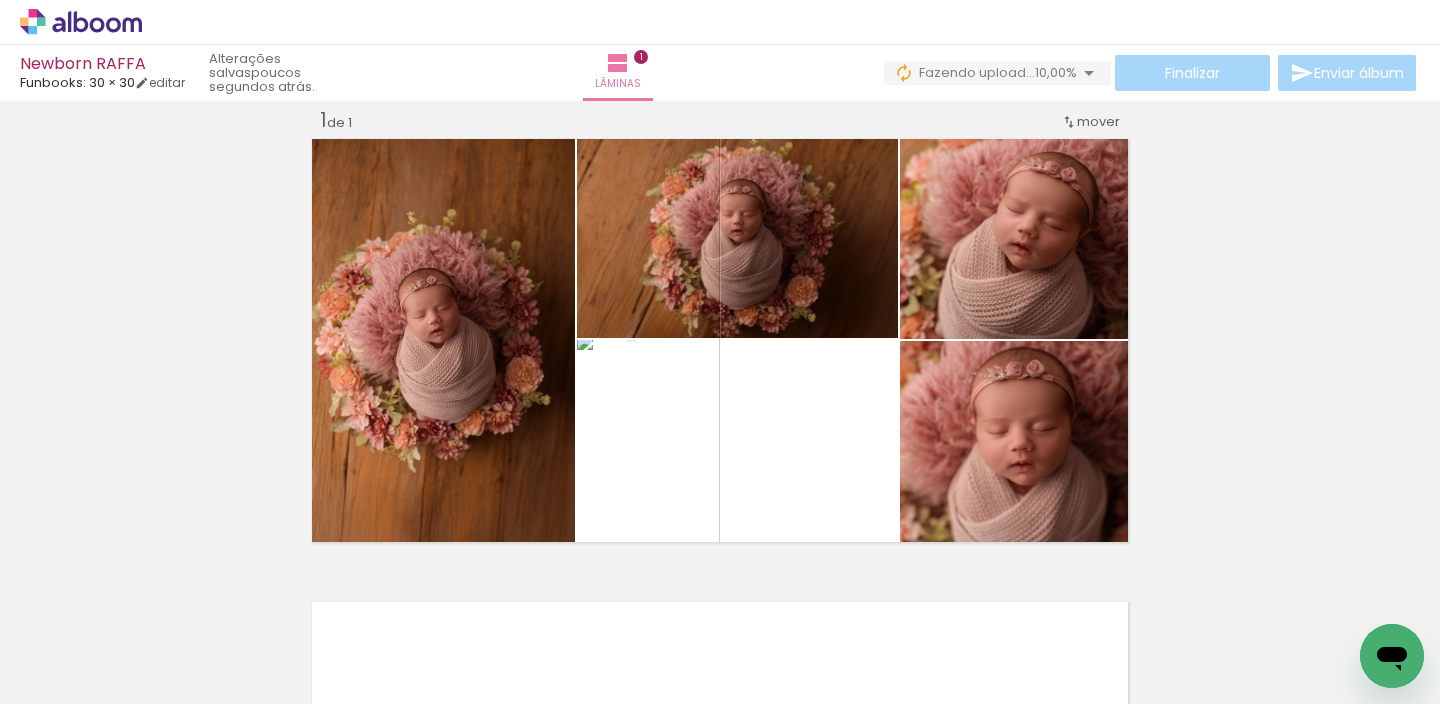 scroll, scrollTop: 0, scrollLeft: 0, axis: both 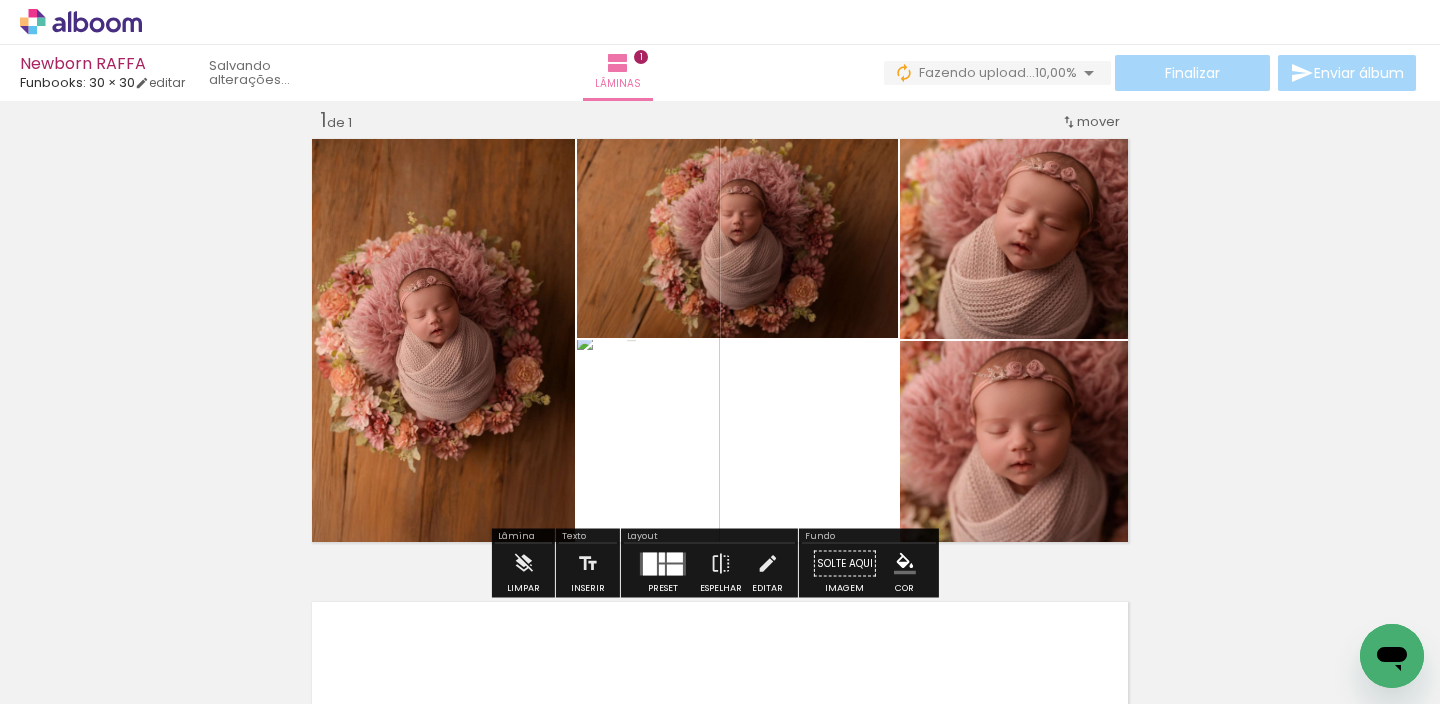 click at bounding box center (675, 557) 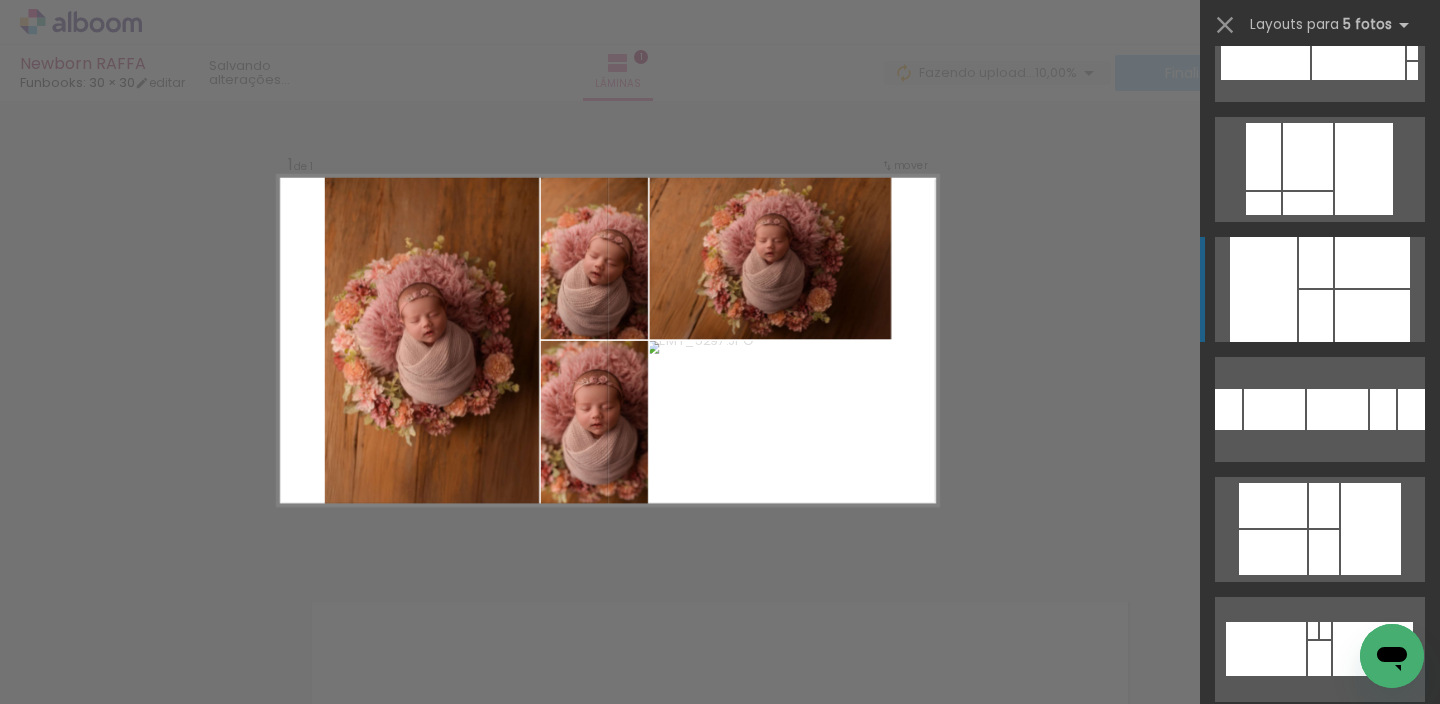 scroll, scrollTop: 600, scrollLeft: 0, axis: vertical 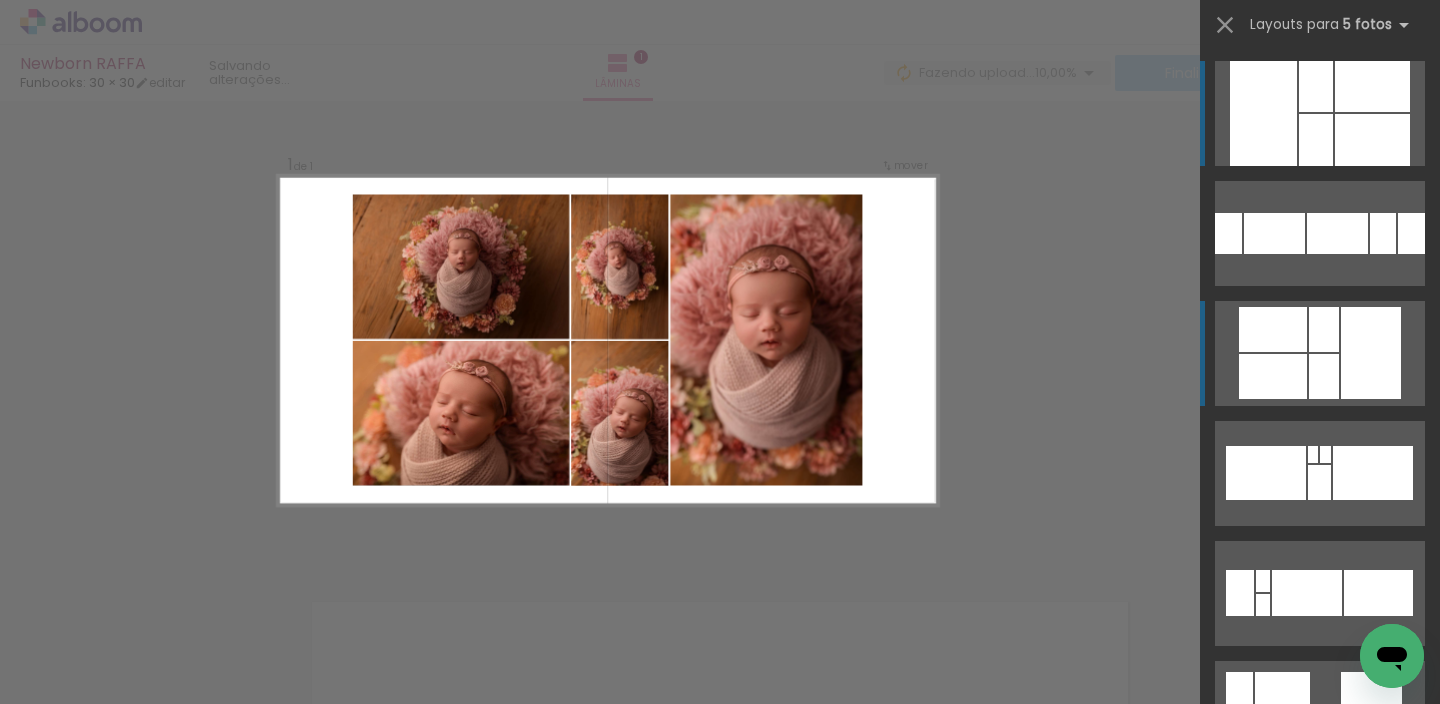 click at bounding box center (1406, 953) 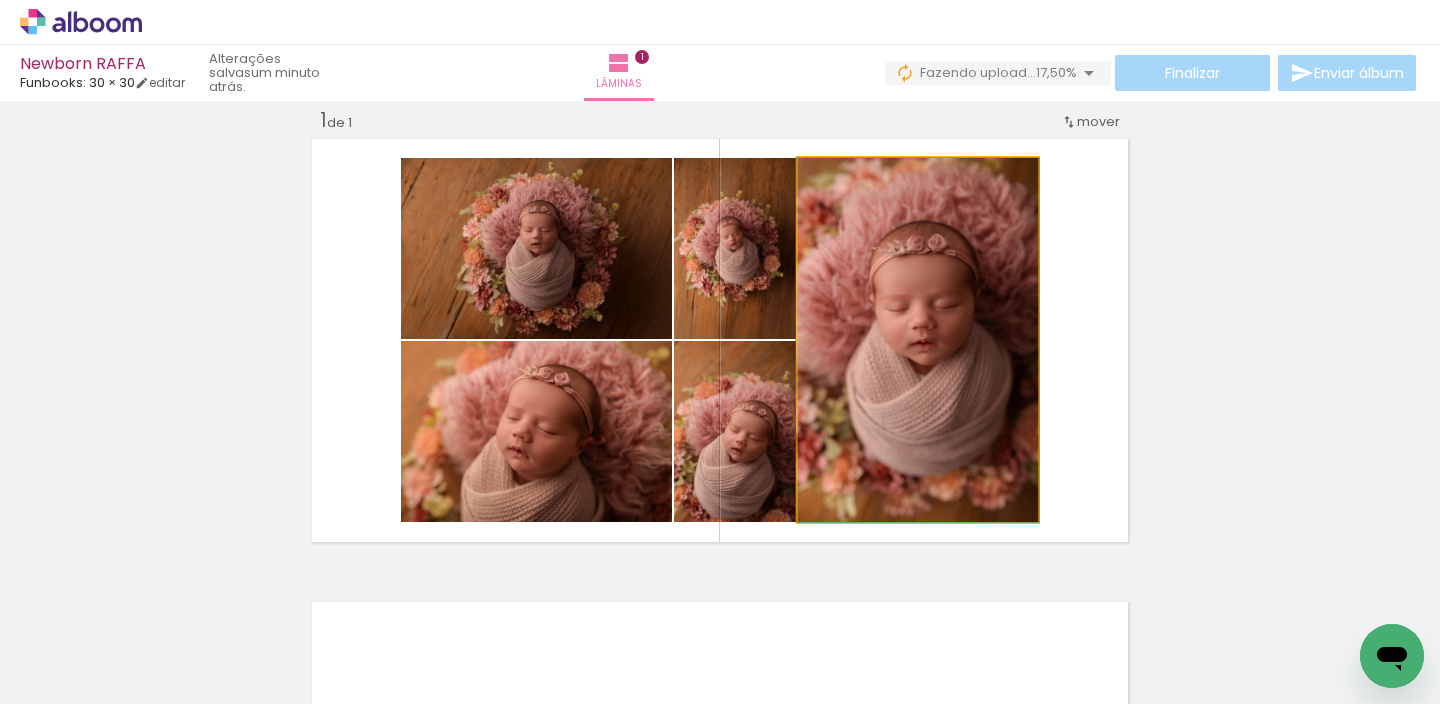 click 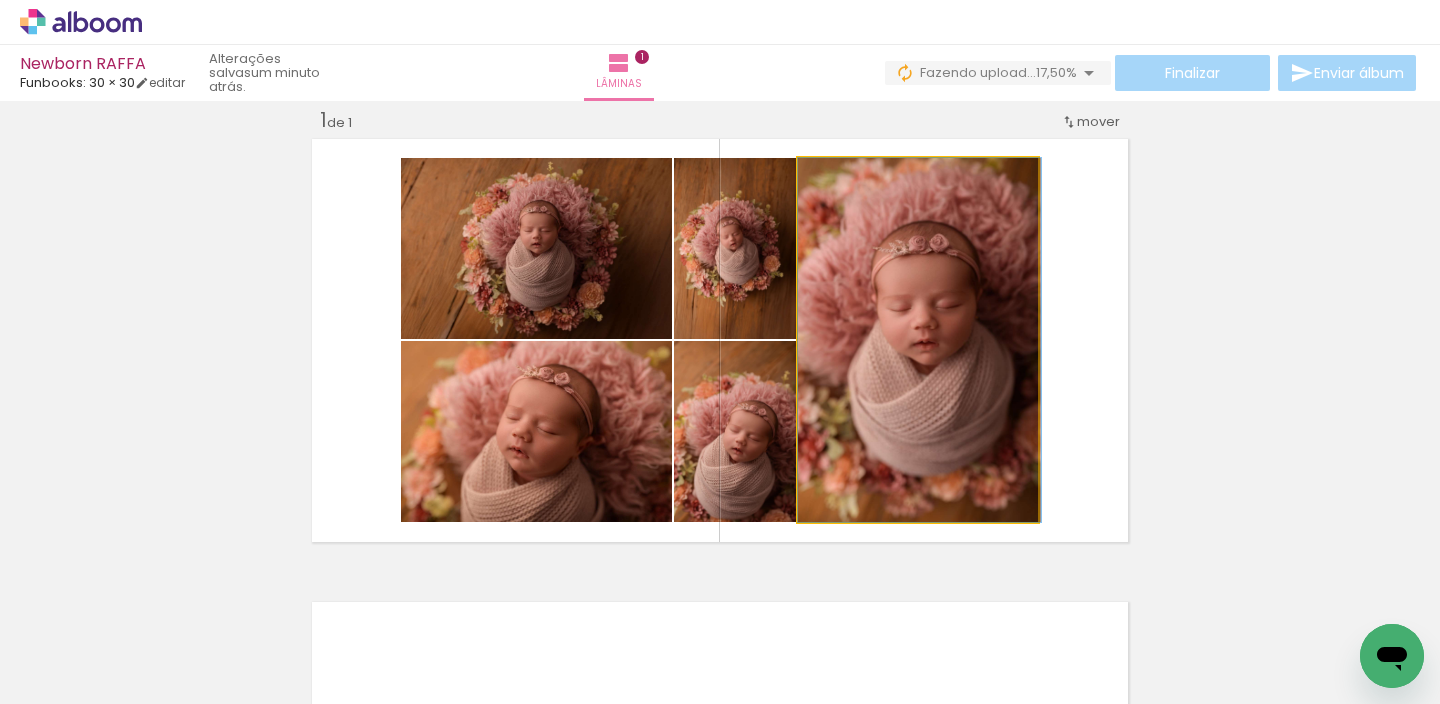 drag, startPoint x: 938, startPoint y: 403, endPoint x: 985, endPoint y: 416, distance: 48.76474 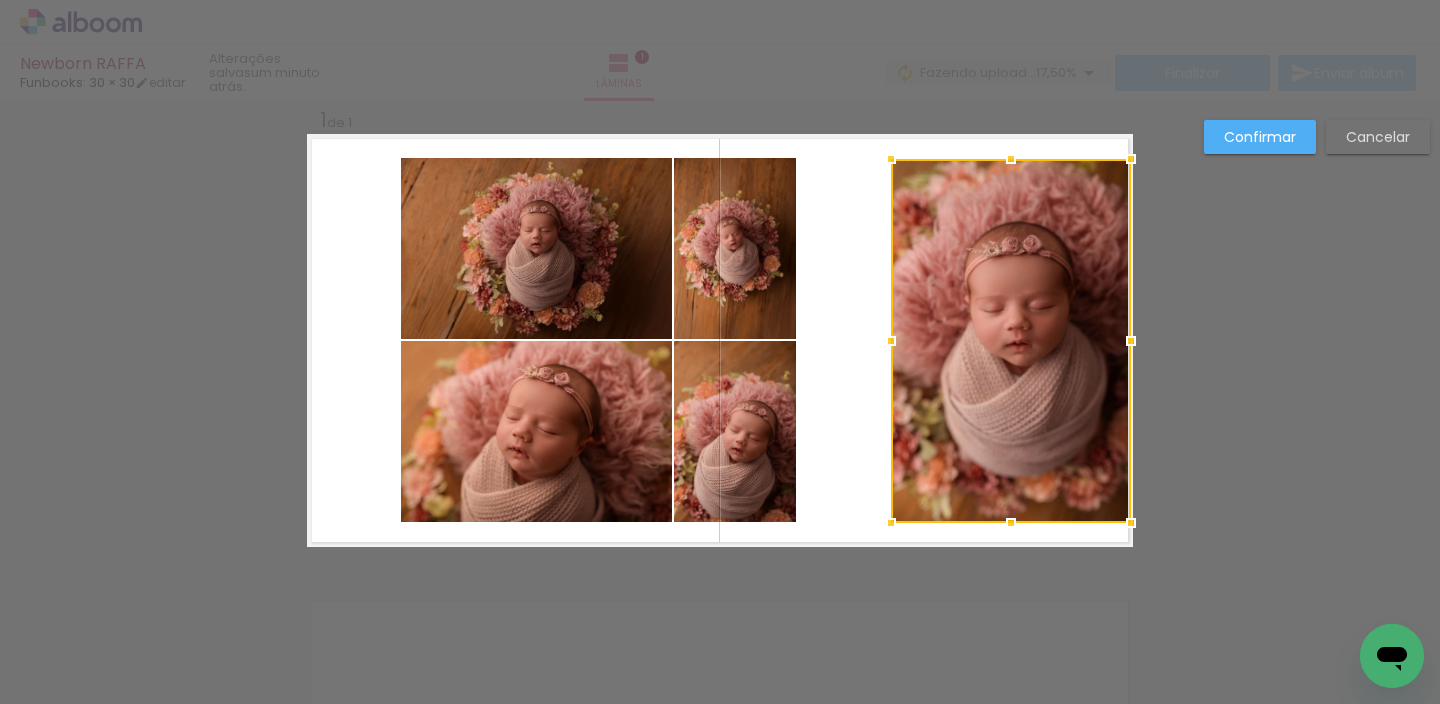 drag, startPoint x: 960, startPoint y: 402, endPoint x: 1047, endPoint y: 413, distance: 87.69264 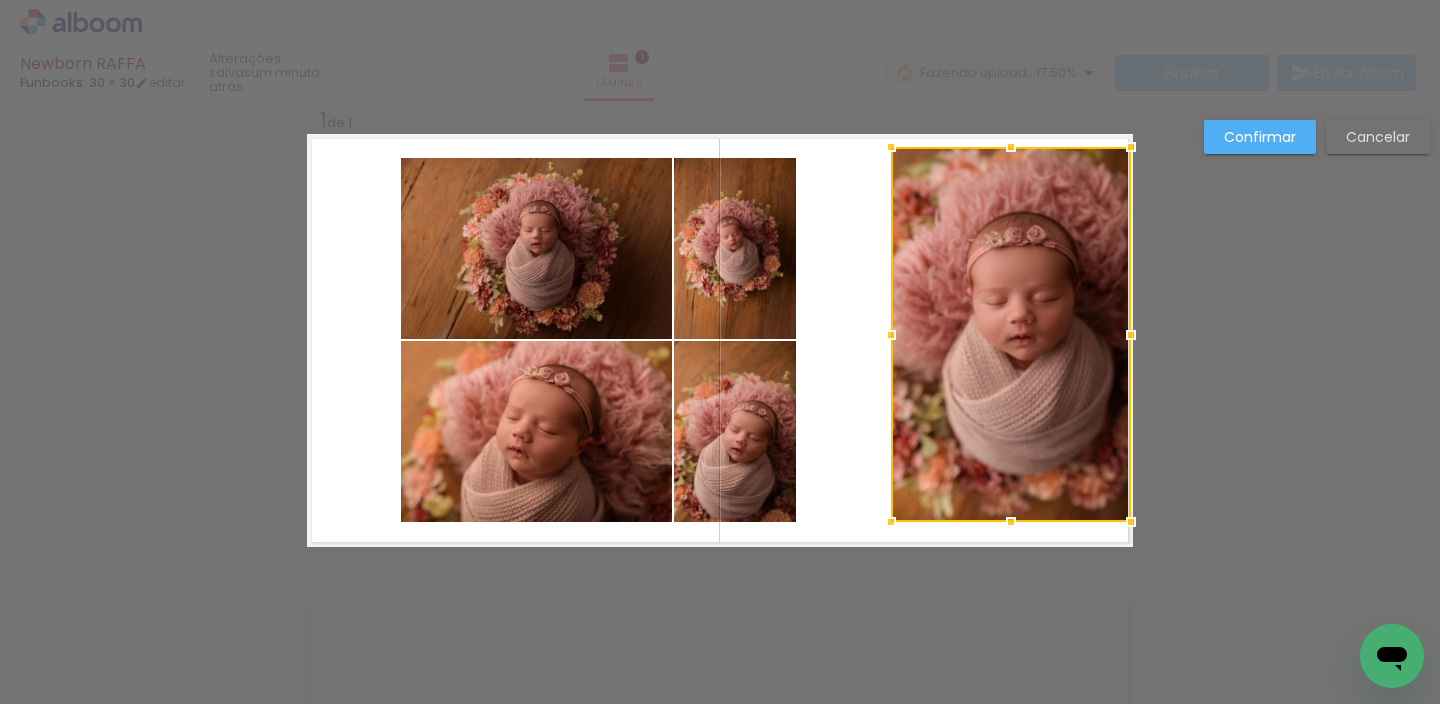 drag, startPoint x: 1009, startPoint y: 155, endPoint x: 1027, endPoint y: 62, distance: 94.72592 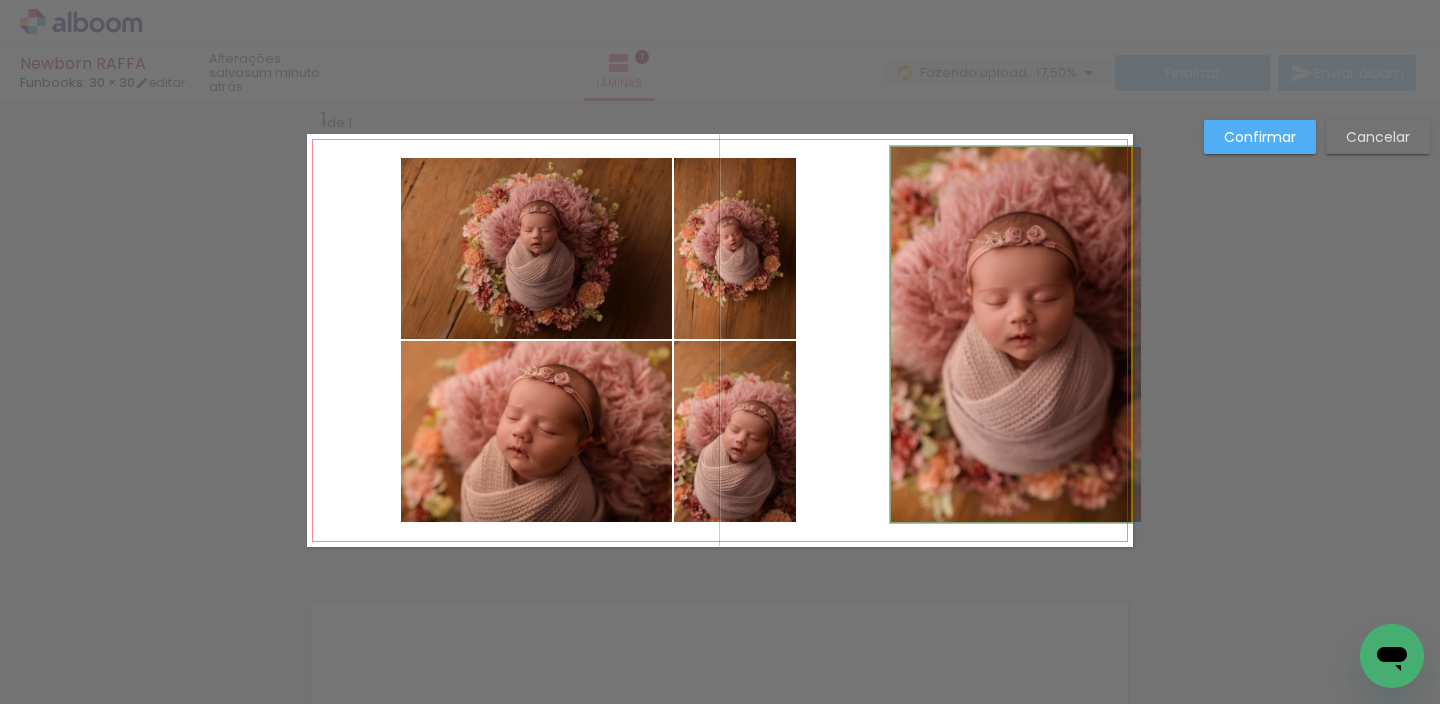 click 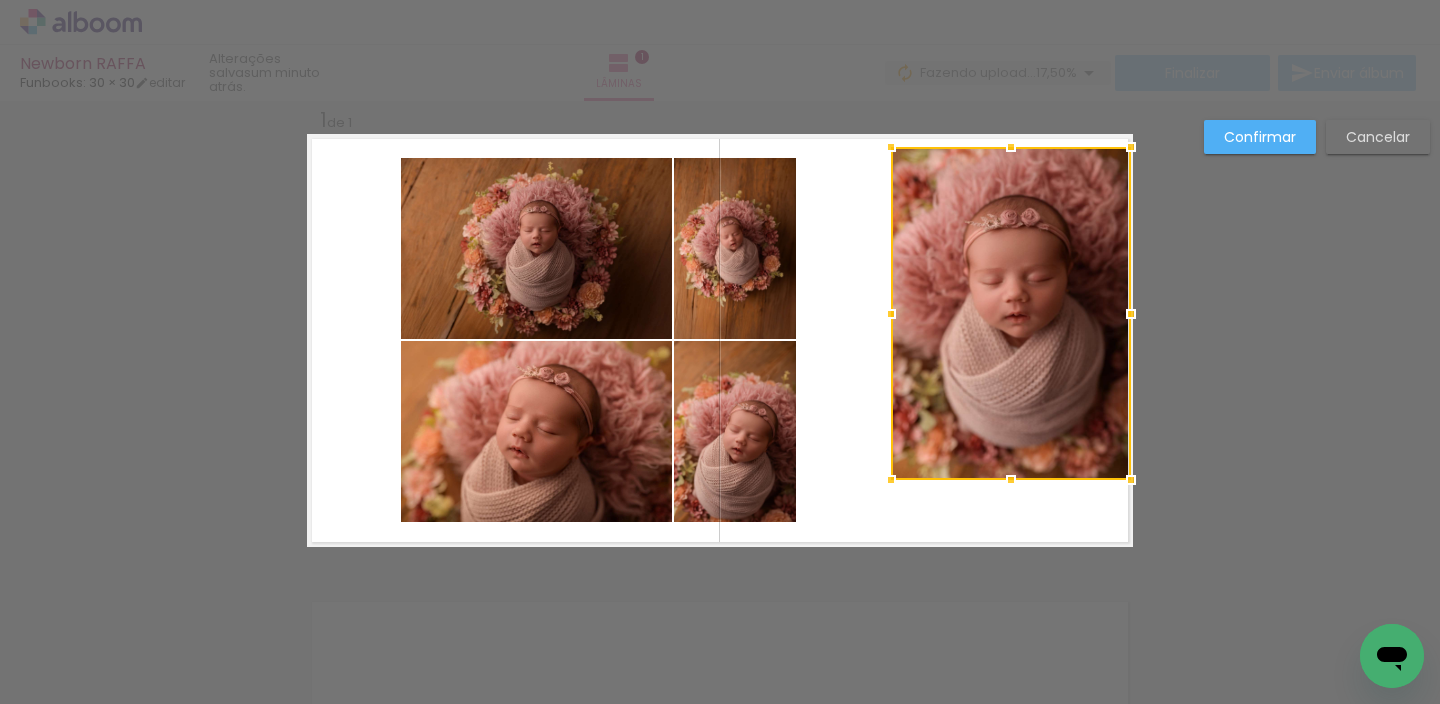 drag, startPoint x: 1006, startPoint y: 514, endPoint x: 995, endPoint y: 616, distance: 102.59142 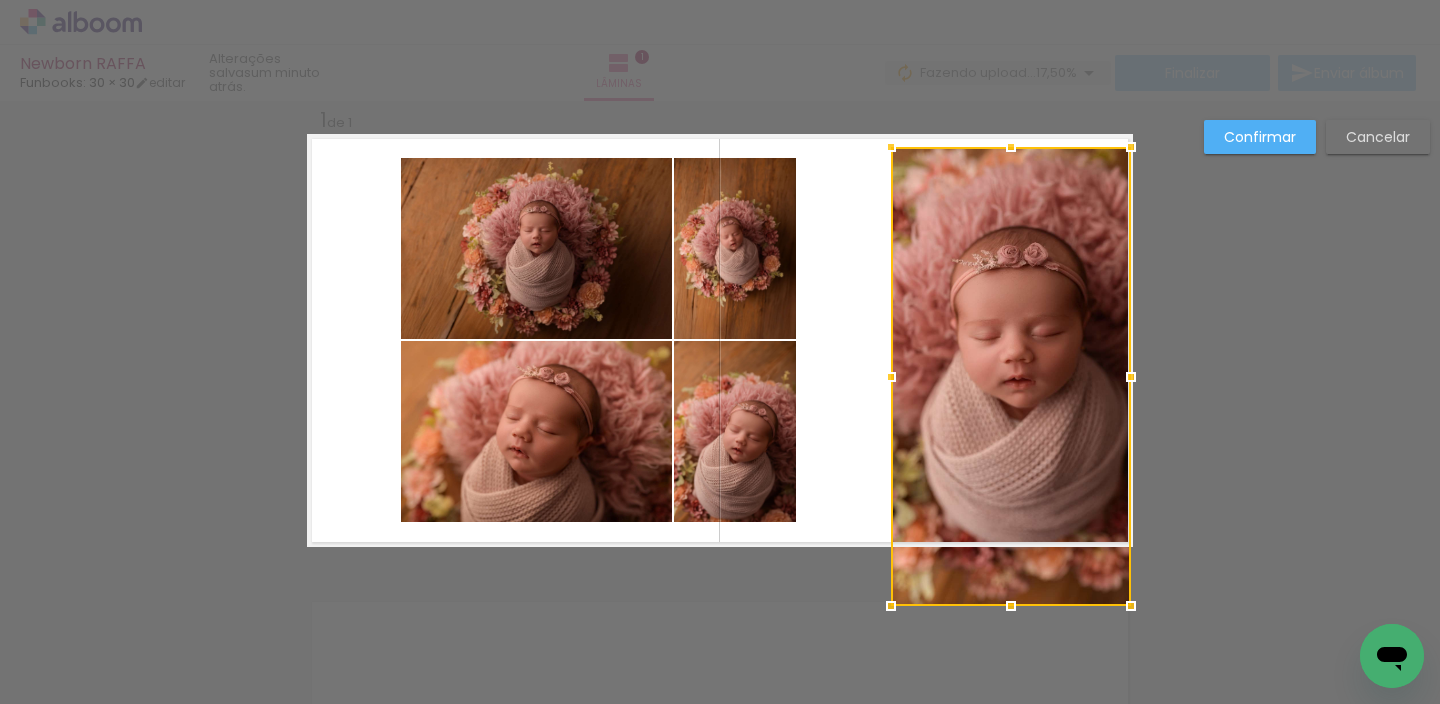 drag, startPoint x: 1005, startPoint y: 482, endPoint x: 1000, endPoint y: 562, distance: 80.1561 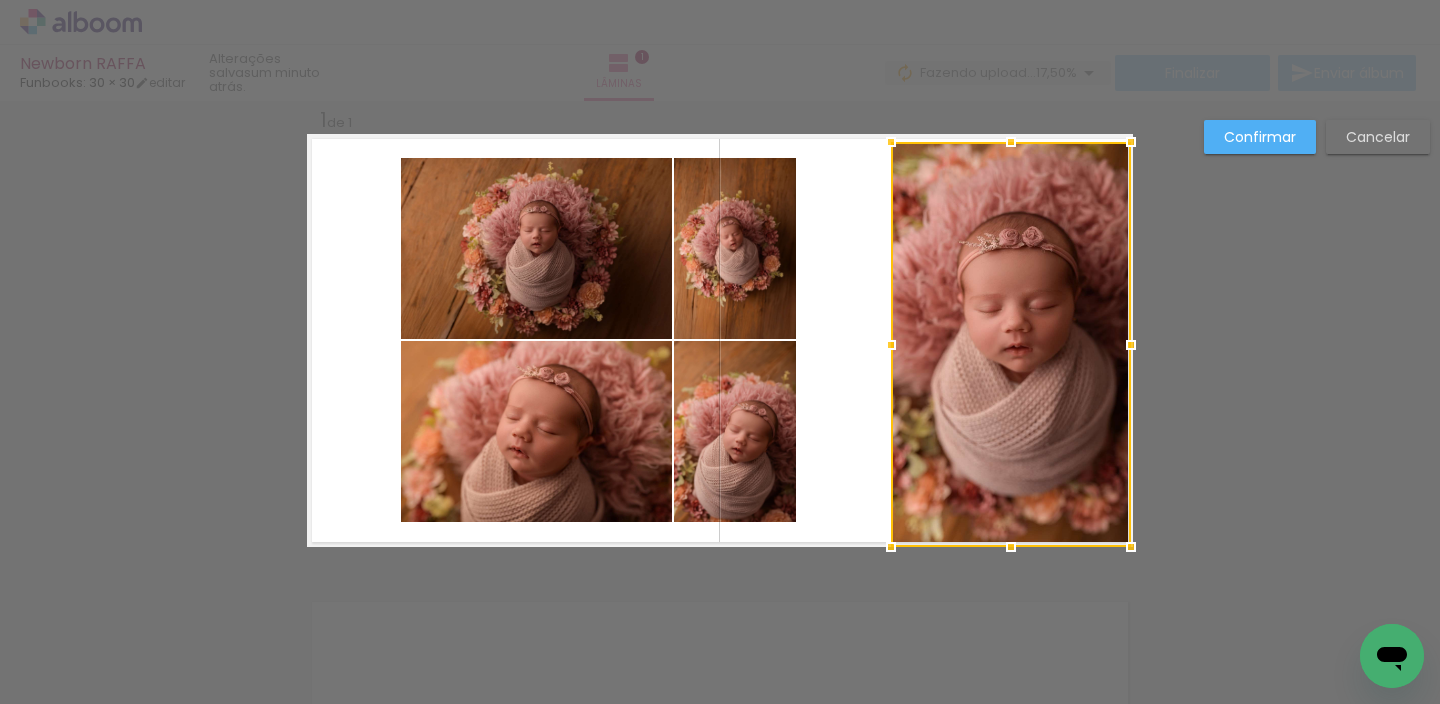 drag, startPoint x: 1005, startPoint y: 129, endPoint x: 1008, endPoint y: 94, distance: 35.128338 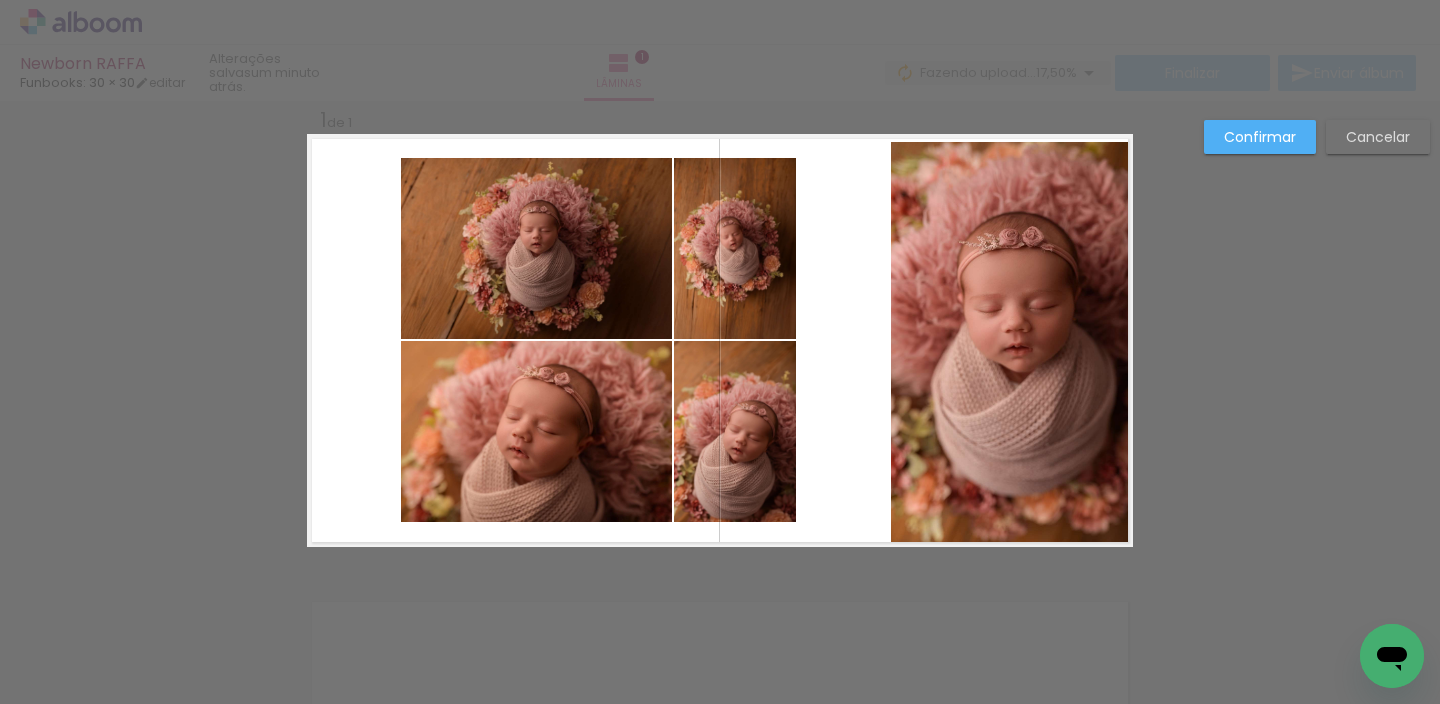 click 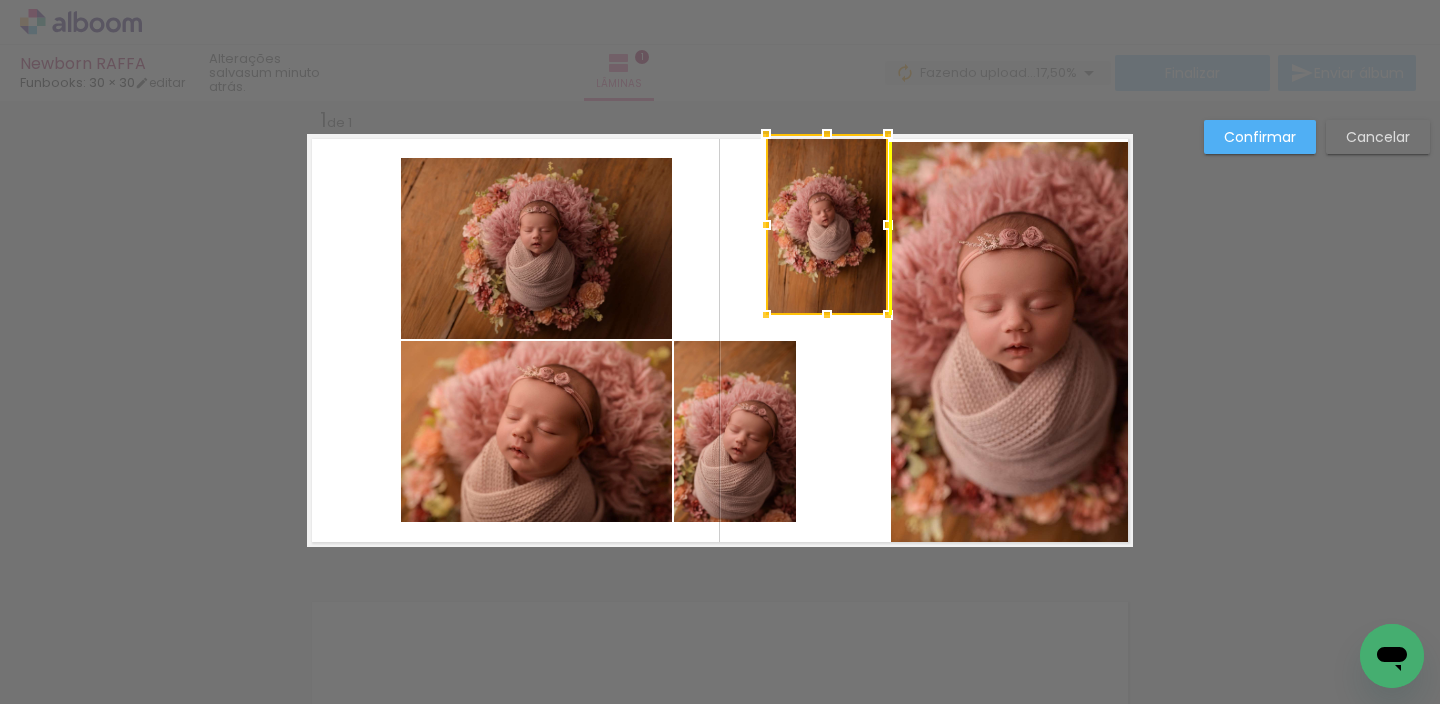 drag, startPoint x: 759, startPoint y: 248, endPoint x: 840, endPoint y: 212, distance: 88.63972 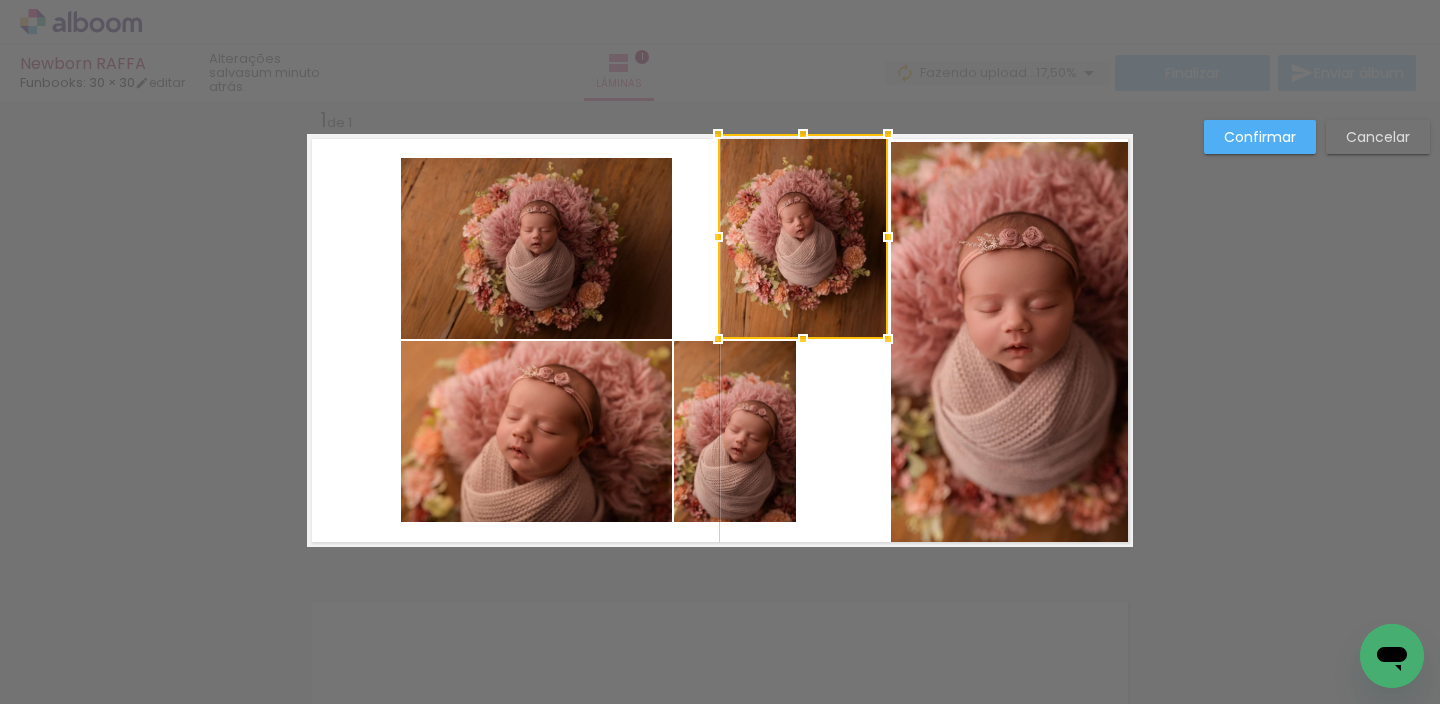 drag, startPoint x: 760, startPoint y: 306, endPoint x: 720, endPoint y: 333, distance: 48.259712 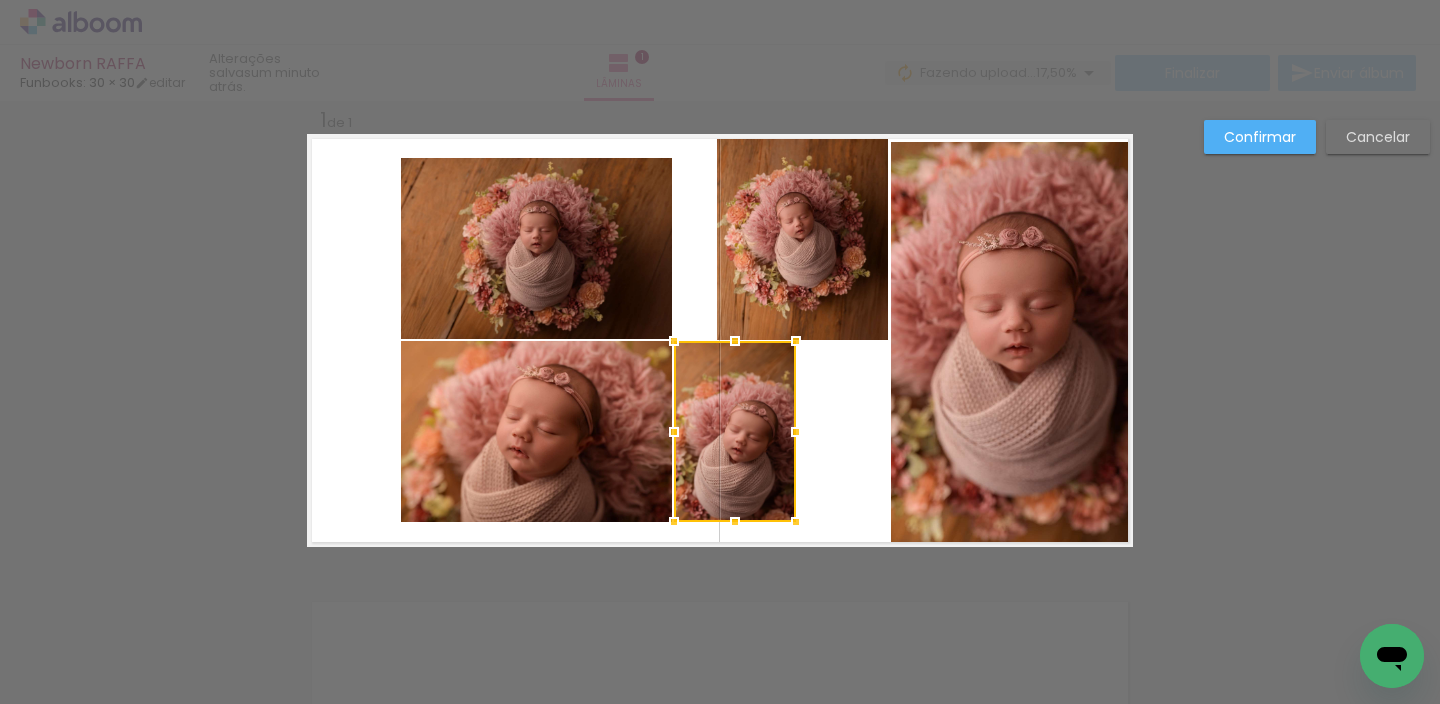 click at bounding box center [735, 431] 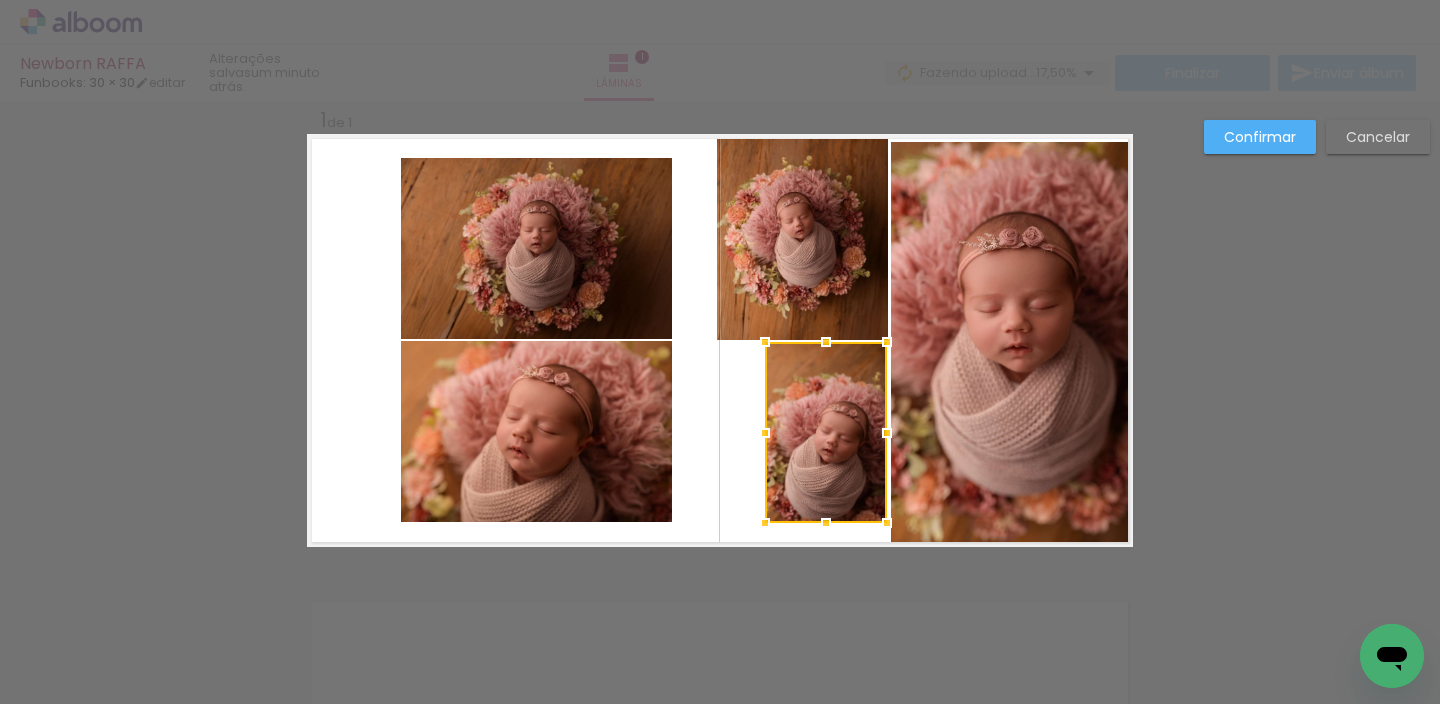 drag, startPoint x: 737, startPoint y: 439, endPoint x: 805, endPoint y: 443, distance: 68.117546 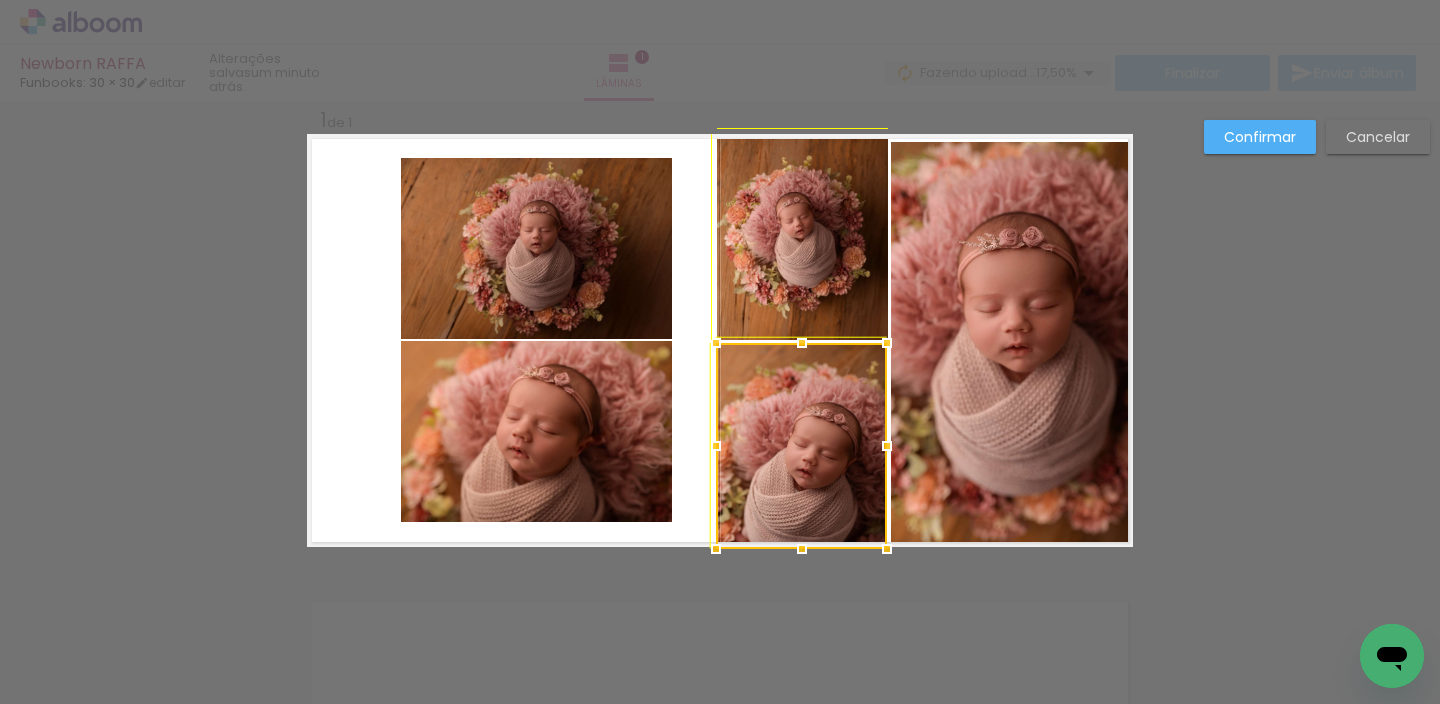 drag, startPoint x: 747, startPoint y: 523, endPoint x: 707, endPoint y: 542, distance: 44.28318 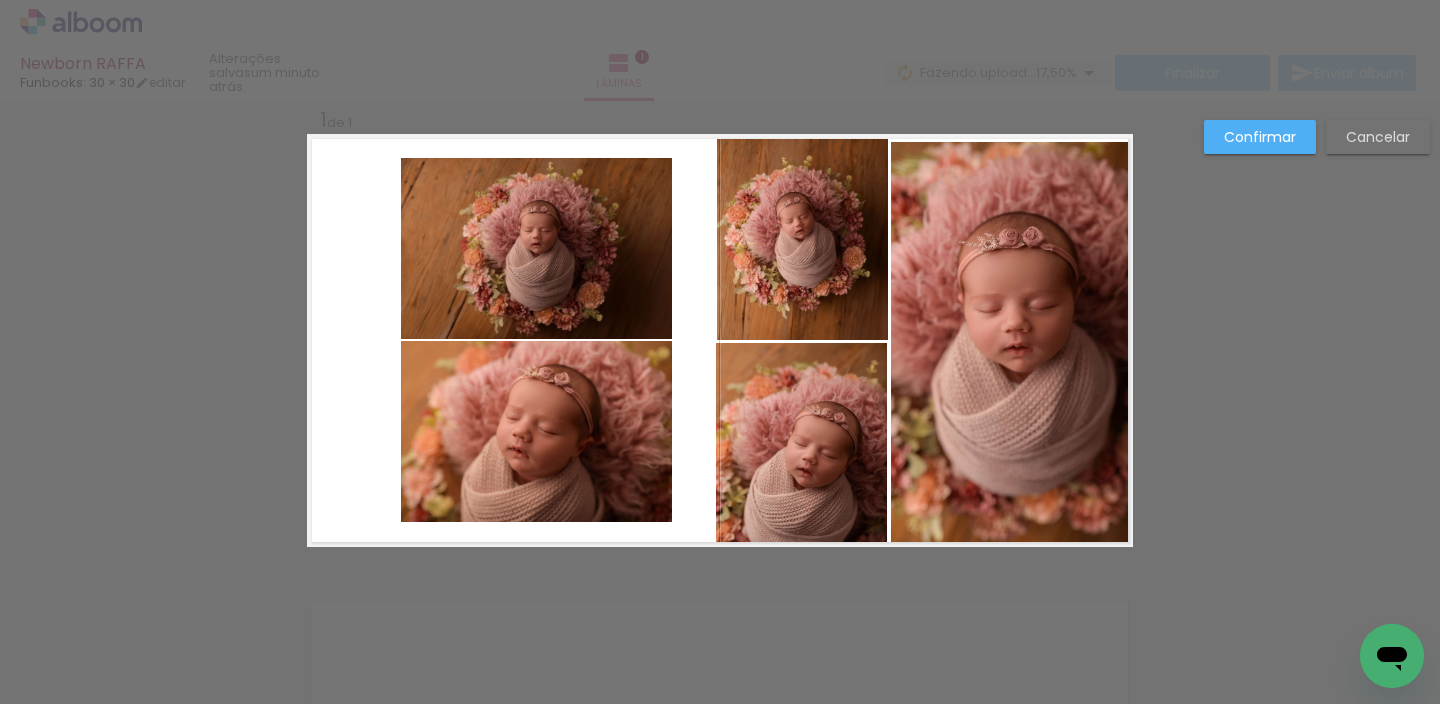 click 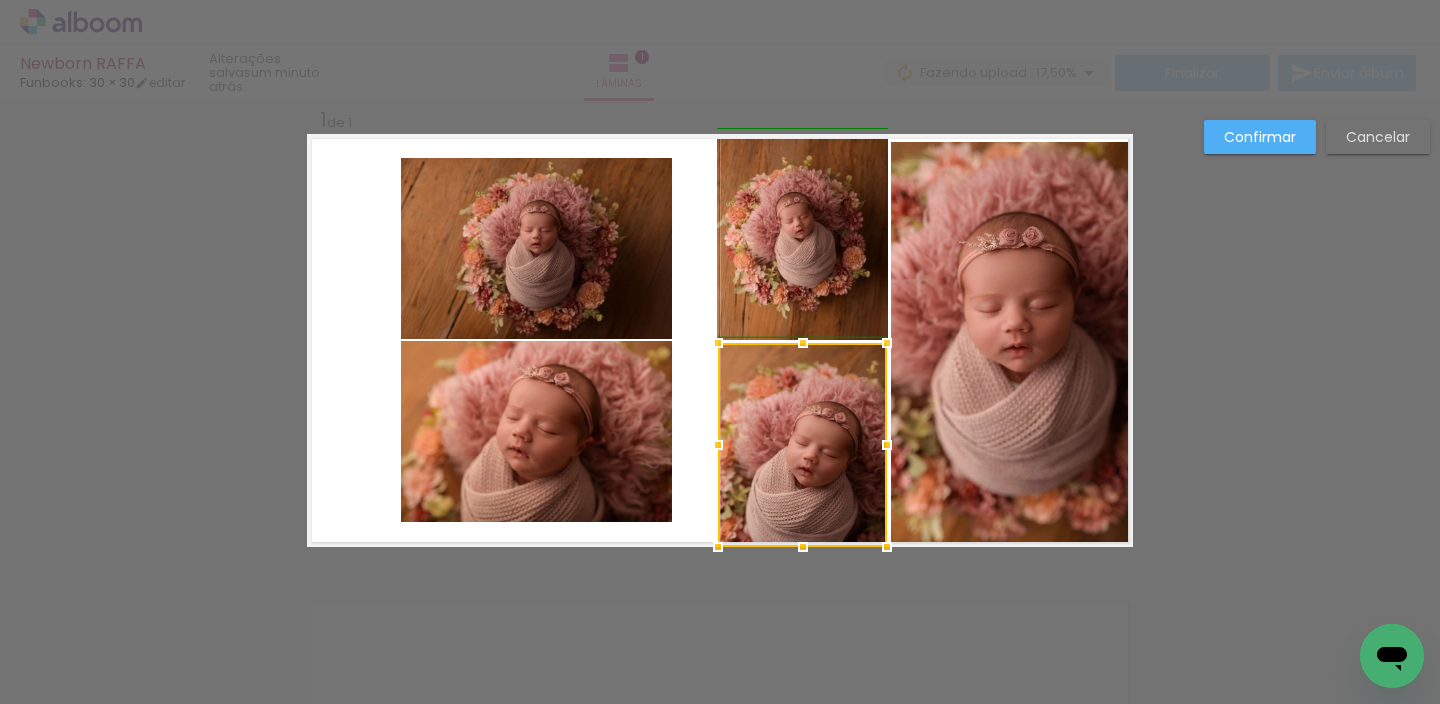 click at bounding box center [718, 445] 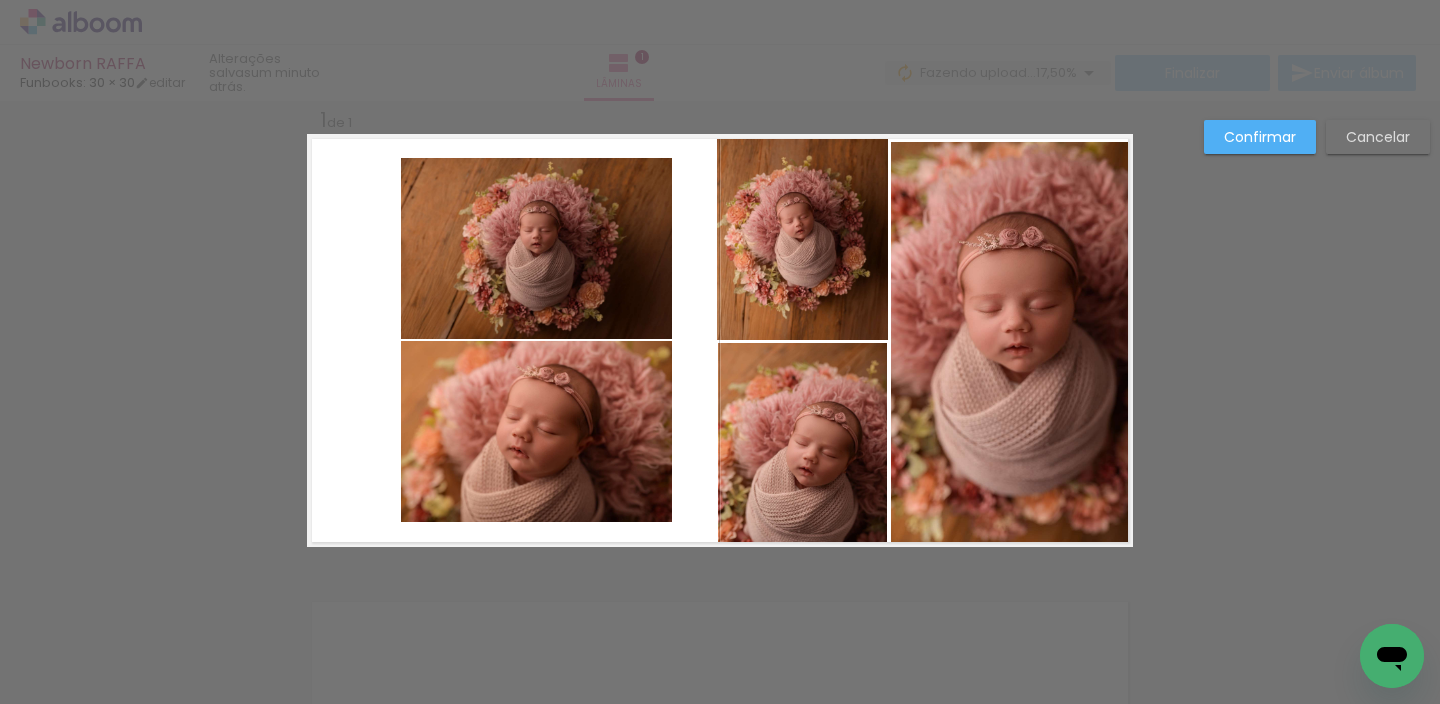 click 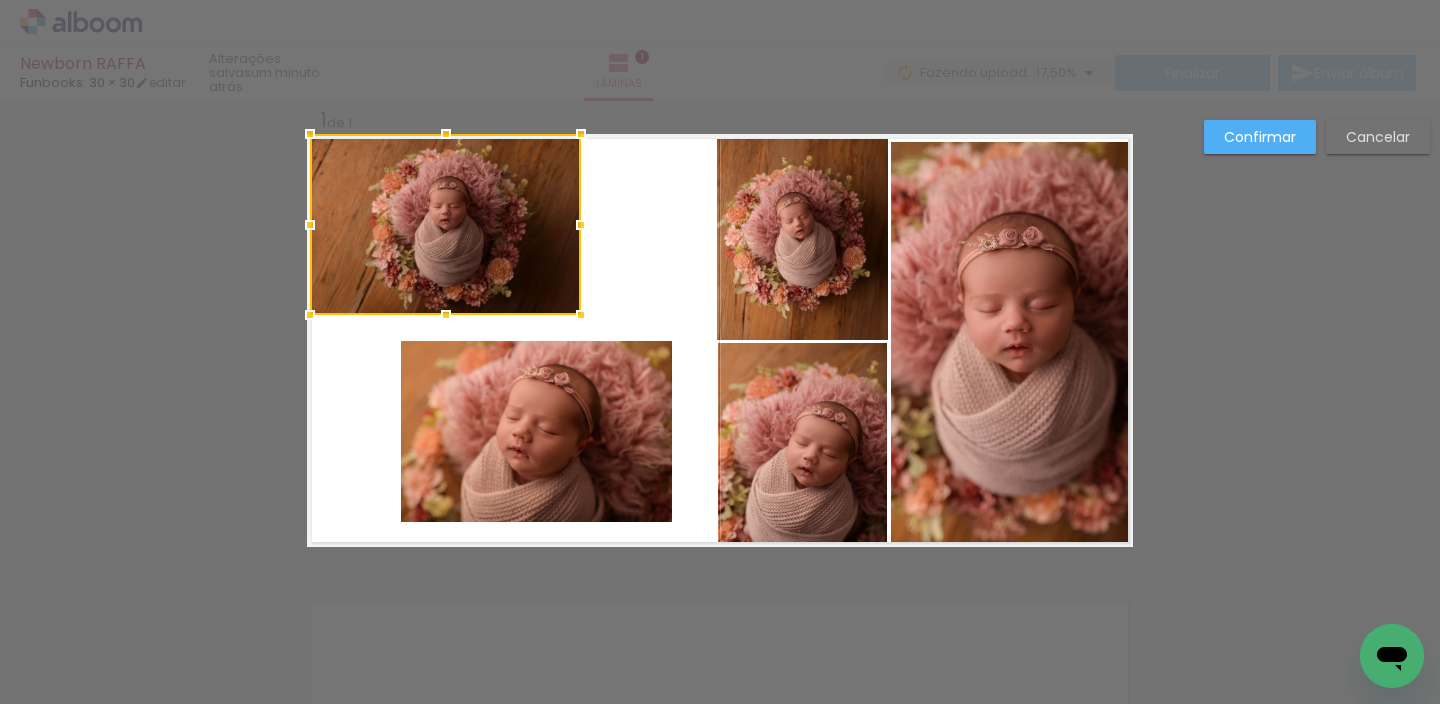 drag, startPoint x: 564, startPoint y: 258, endPoint x: 470, endPoint y: 225, distance: 99.62429 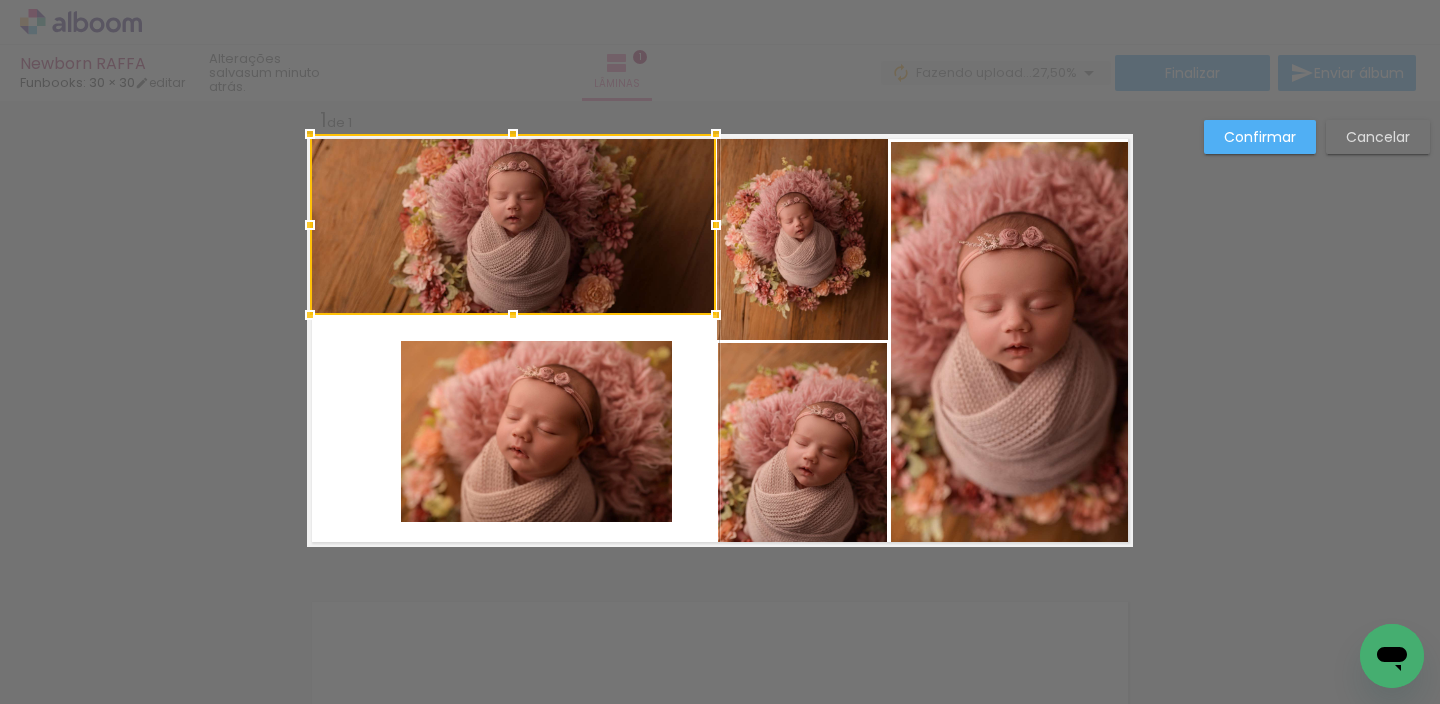 drag, startPoint x: 572, startPoint y: 219, endPoint x: 702, endPoint y: 244, distance: 132.38202 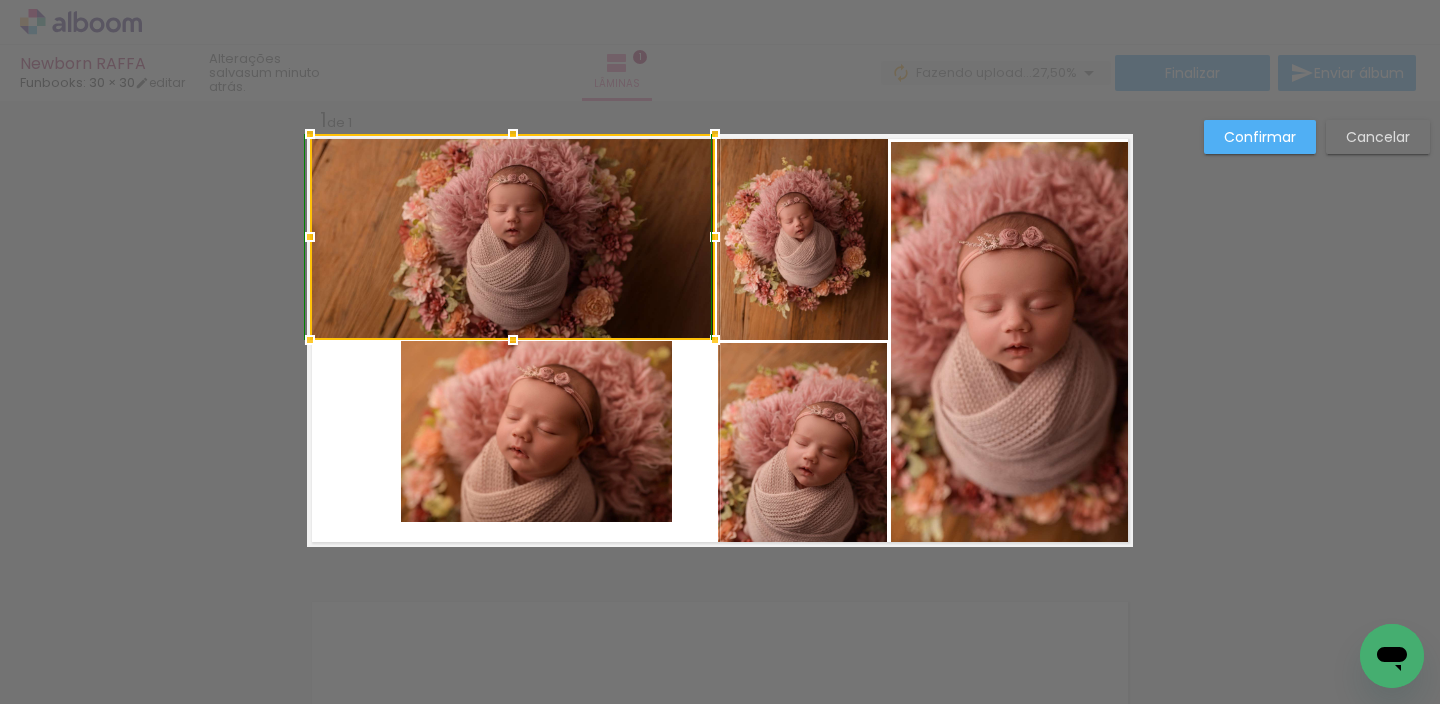drag, startPoint x: 504, startPoint y: 313, endPoint x: 506, endPoint y: 343, distance: 30.066593 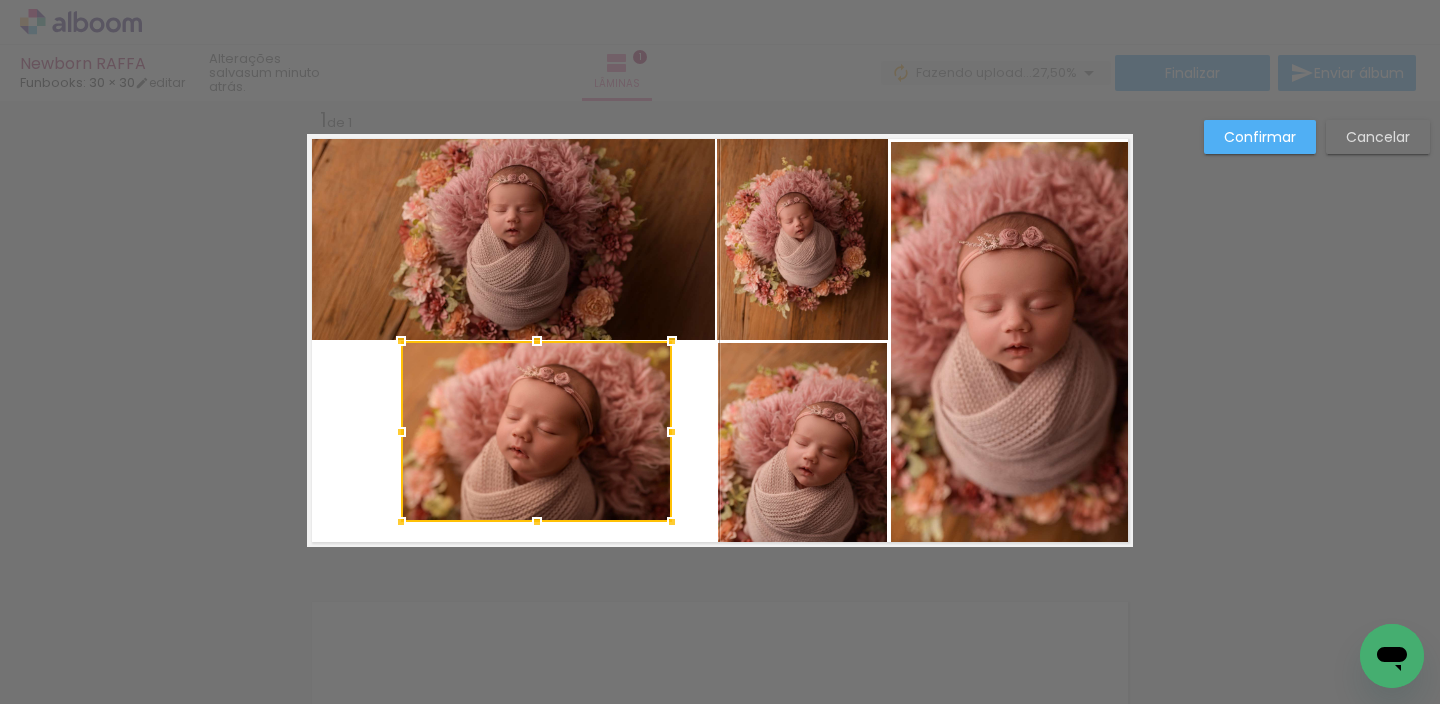 click at bounding box center (536, 431) 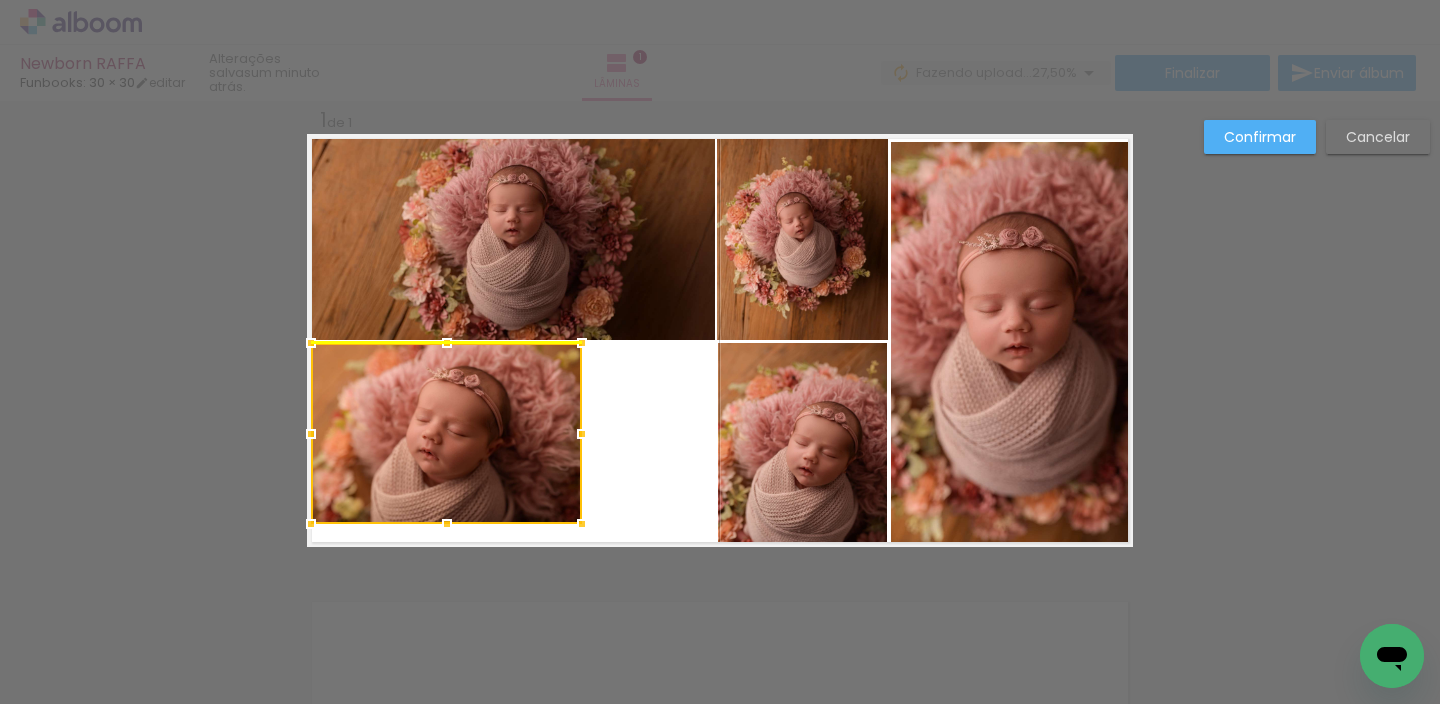drag, startPoint x: 480, startPoint y: 453, endPoint x: 413, endPoint y: 451, distance: 67.02985 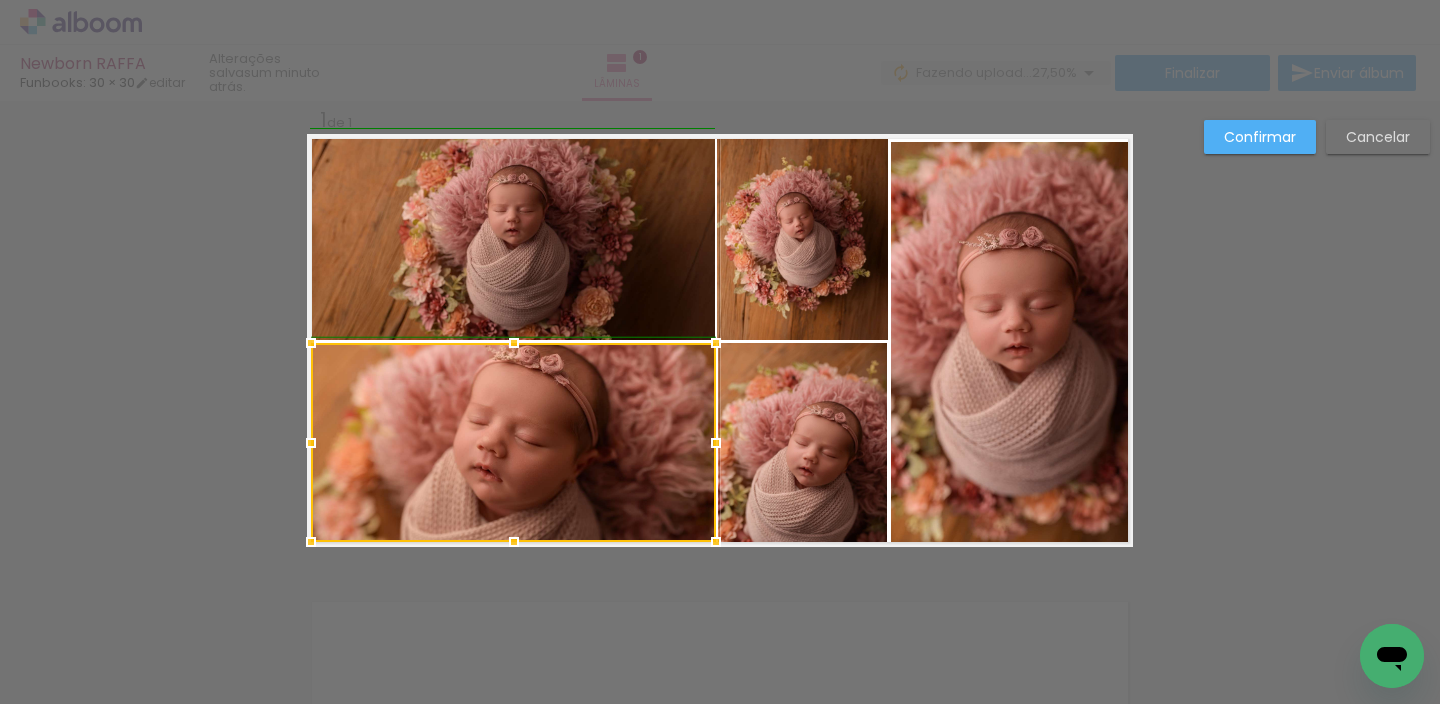 drag, startPoint x: 579, startPoint y: 520, endPoint x: 691, endPoint y: 562, distance: 119.61605 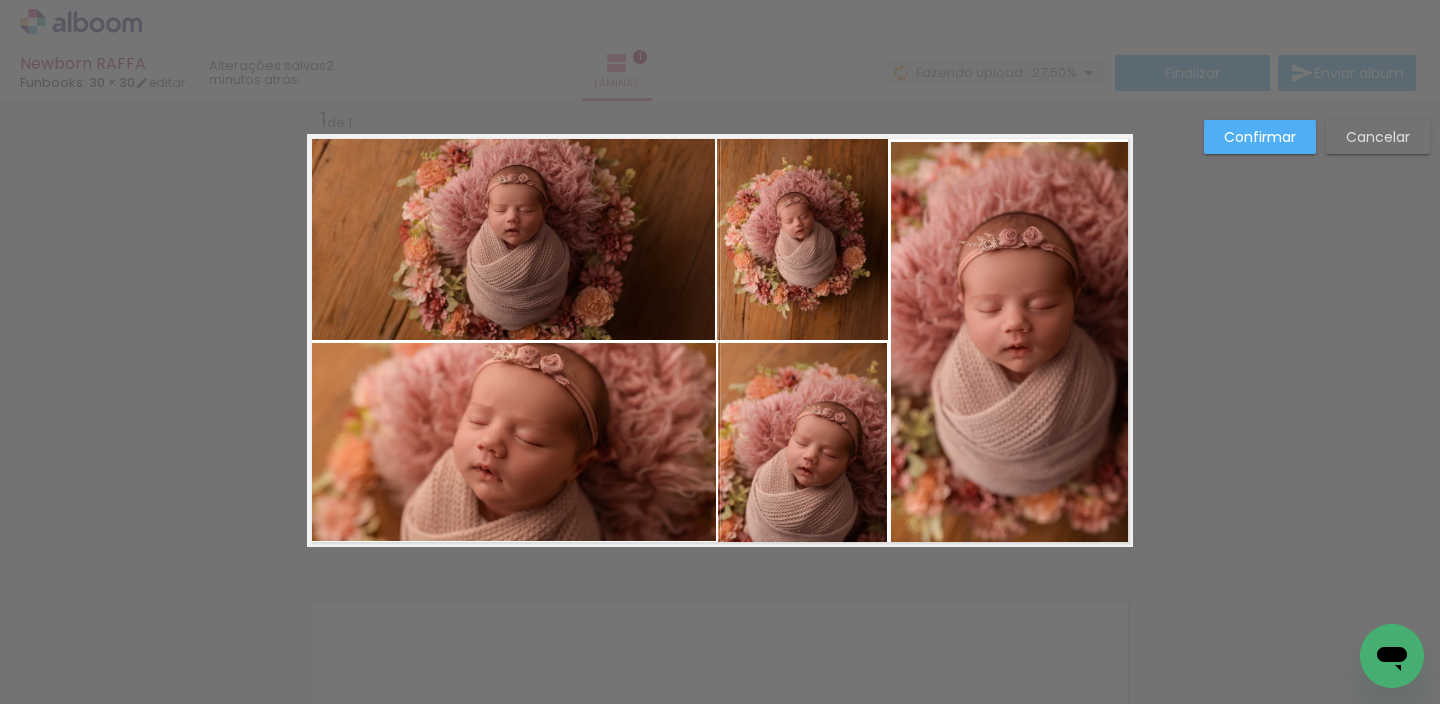 drag, startPoint x: 1261, startPoint y: 134, endPoint x: 1145, endPoint y: 192, distance: 129.69194 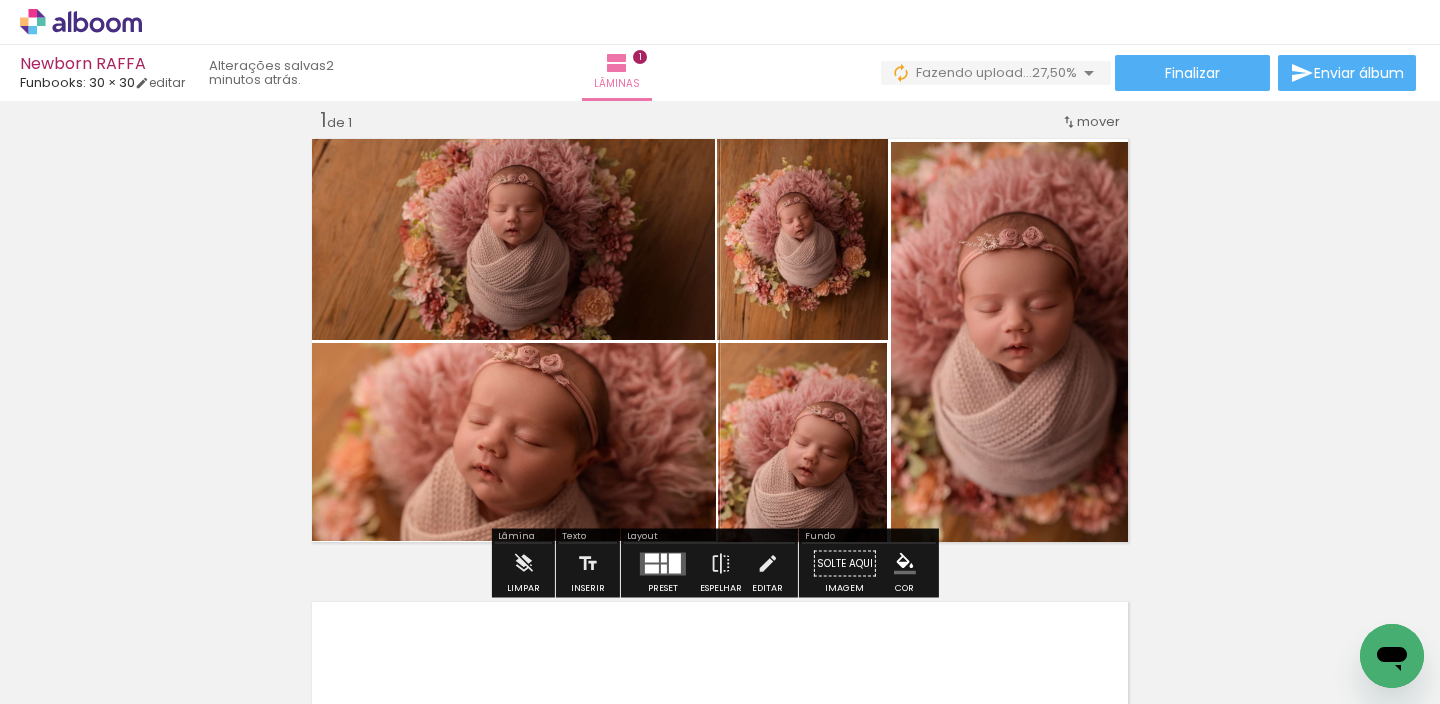click 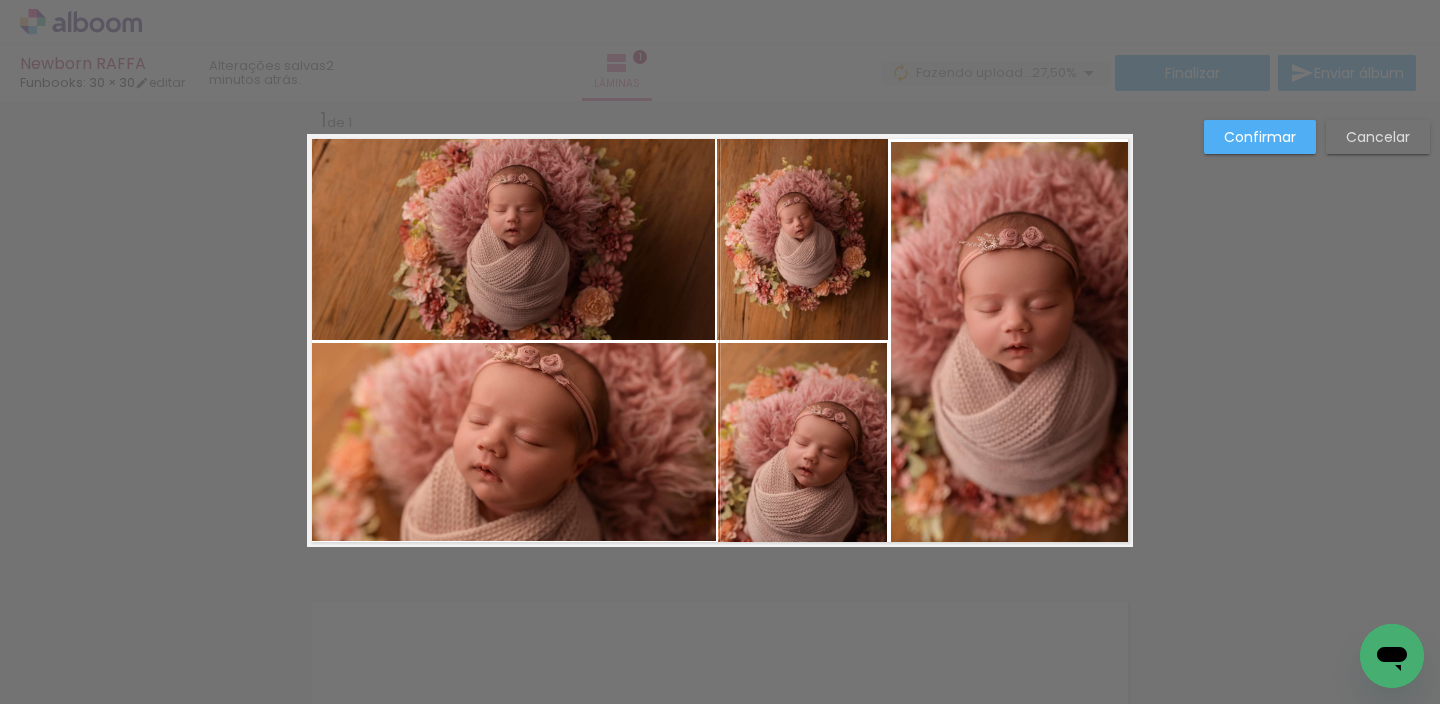 click 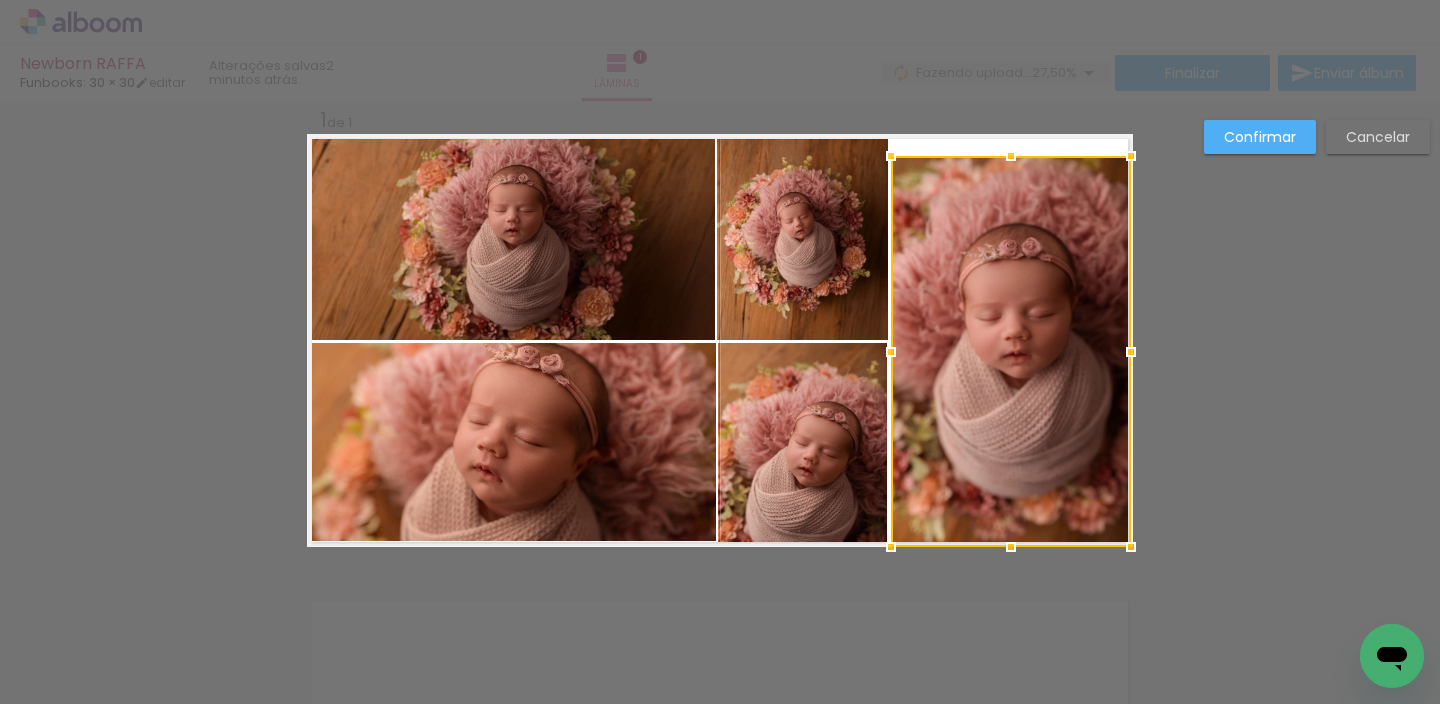 drag, startPoint x: 1009, startPoint y: 130, endPoint x: 1014, endPoint y: 110, distance: 20.615528 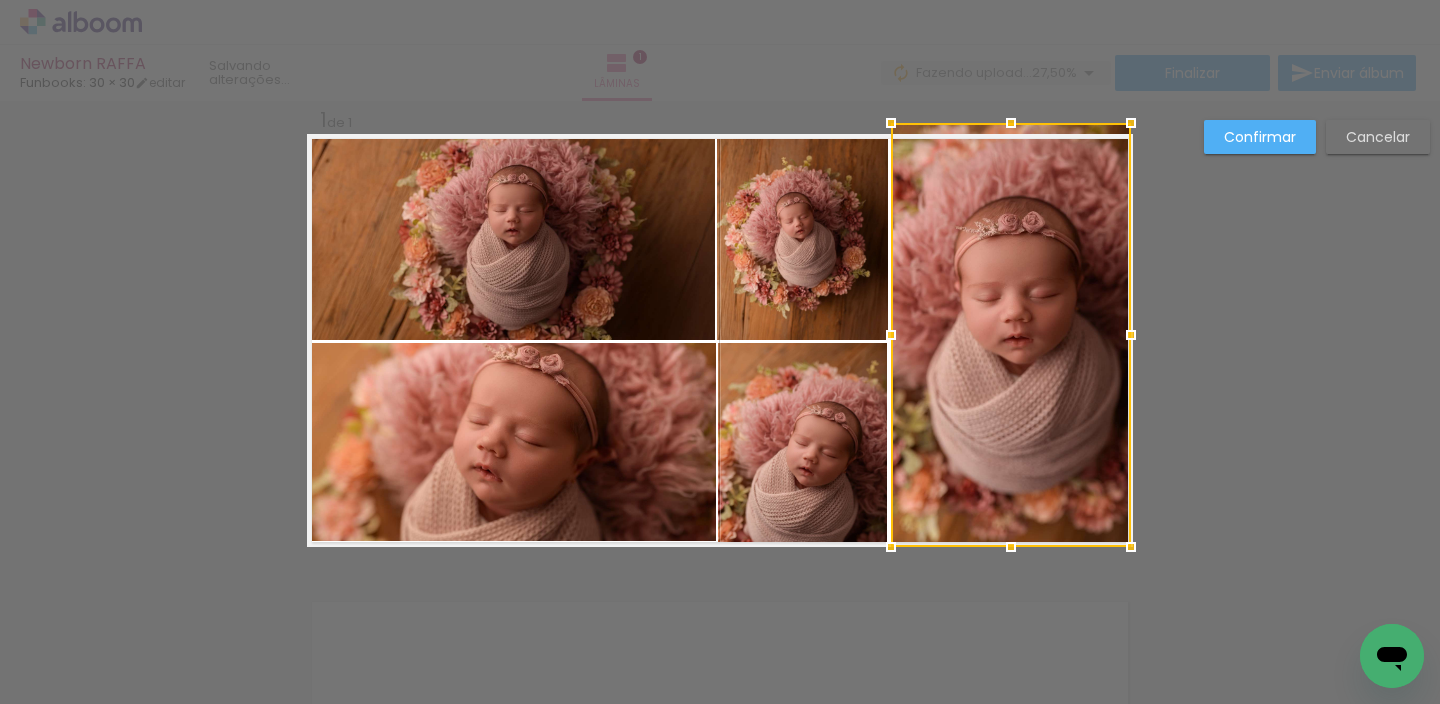 drag, startPoint x: 1004, startPoint y: 143, endPoint x: 1042, endPoint y: 110, distance: 50.32892 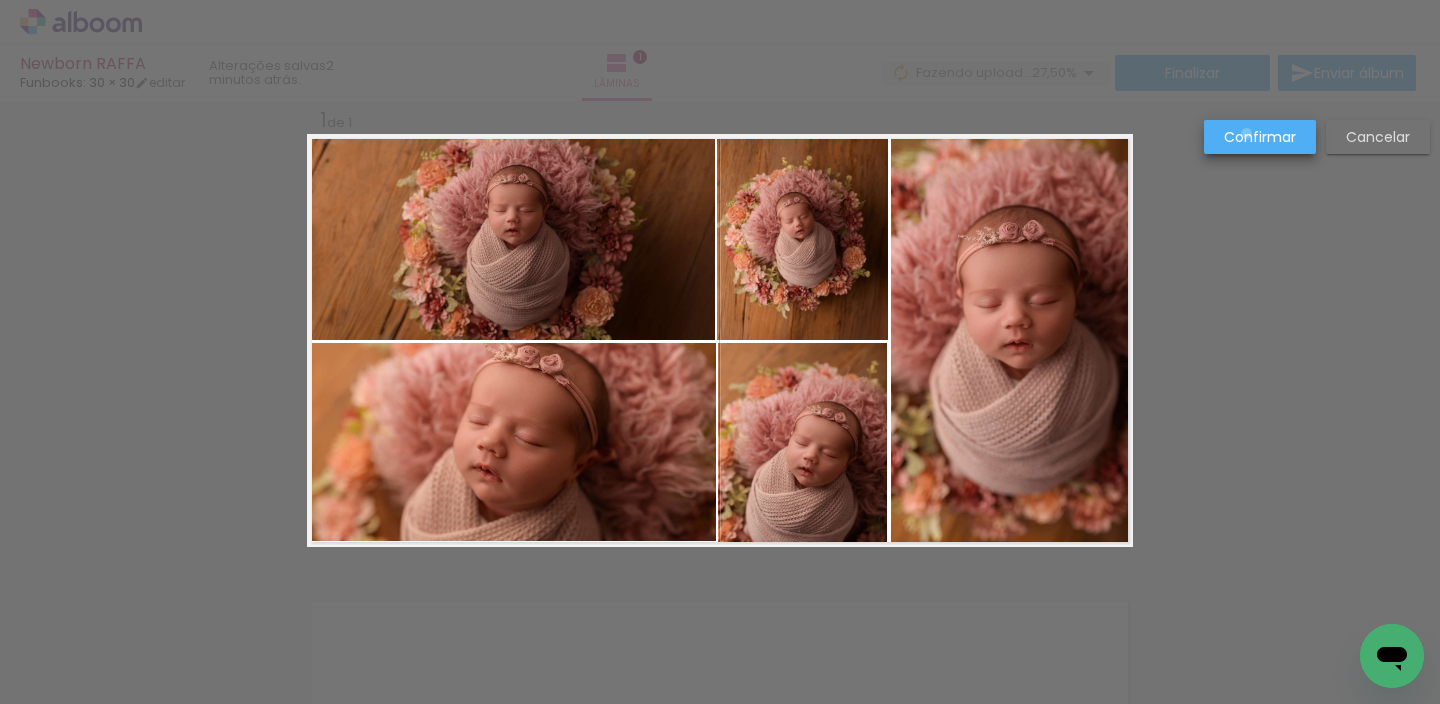 click on "Confirmar" at bounding box center [0, 0] 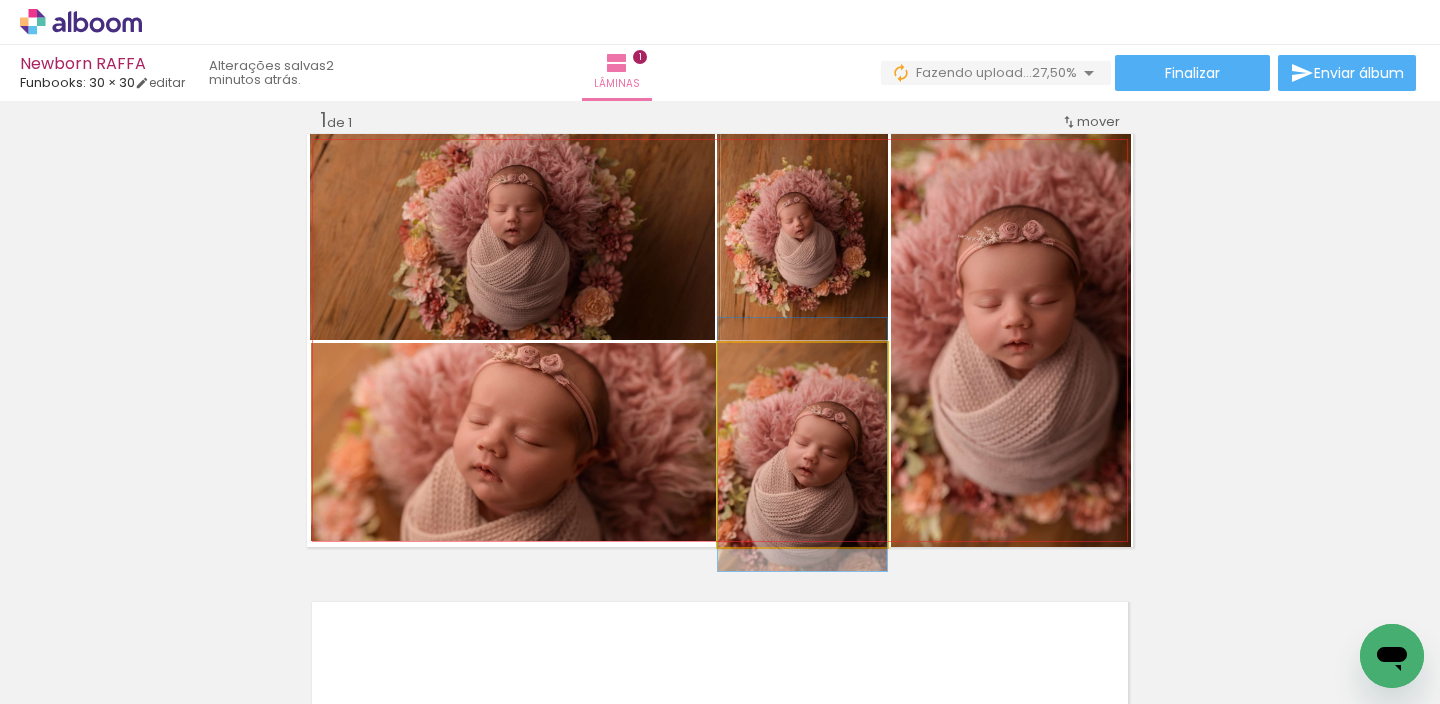 click 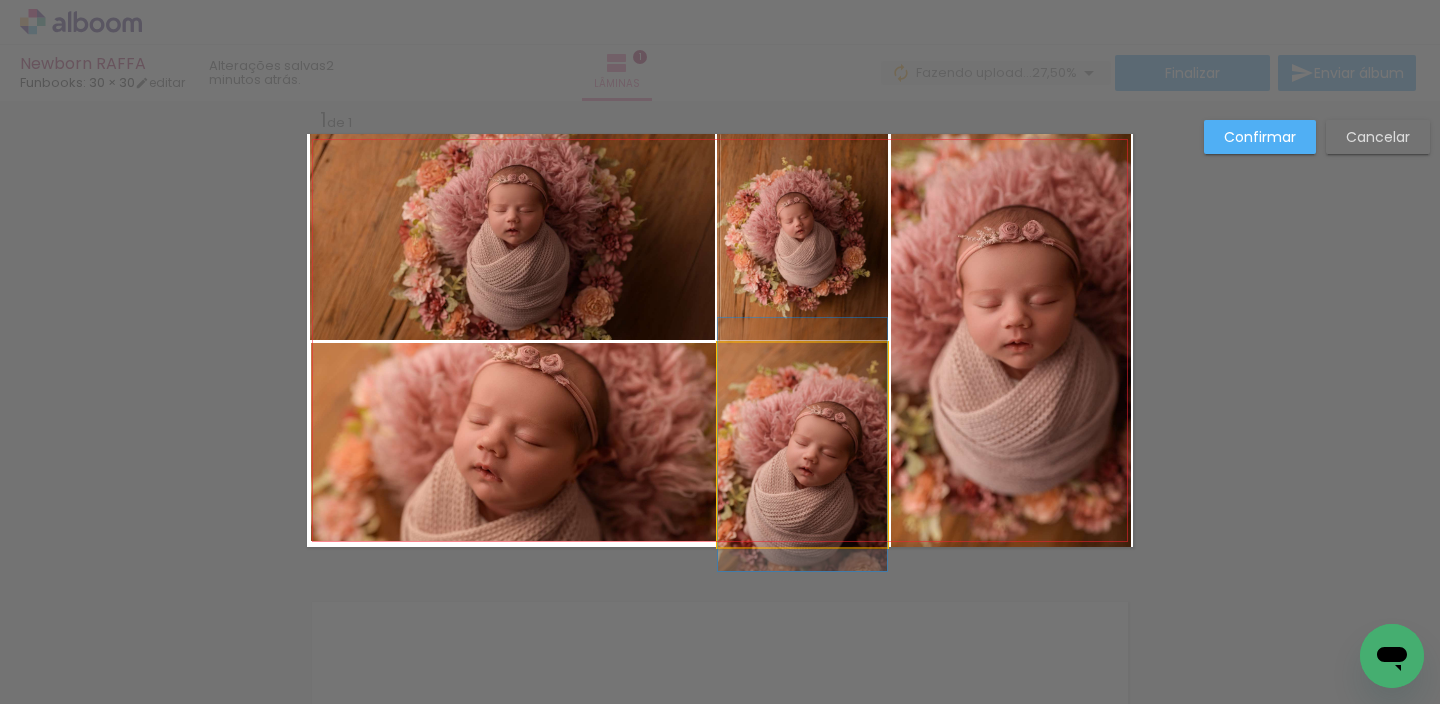 click 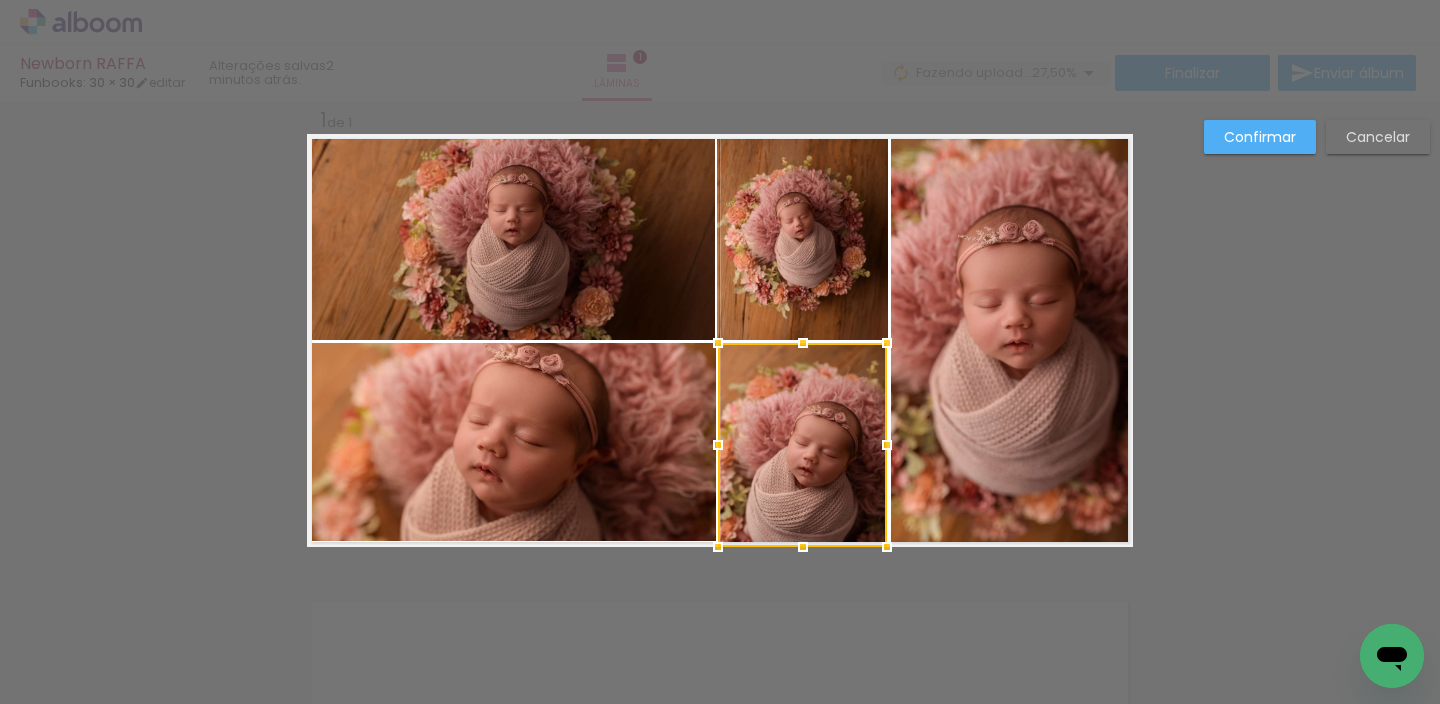 click at bounding box center [802, 445] 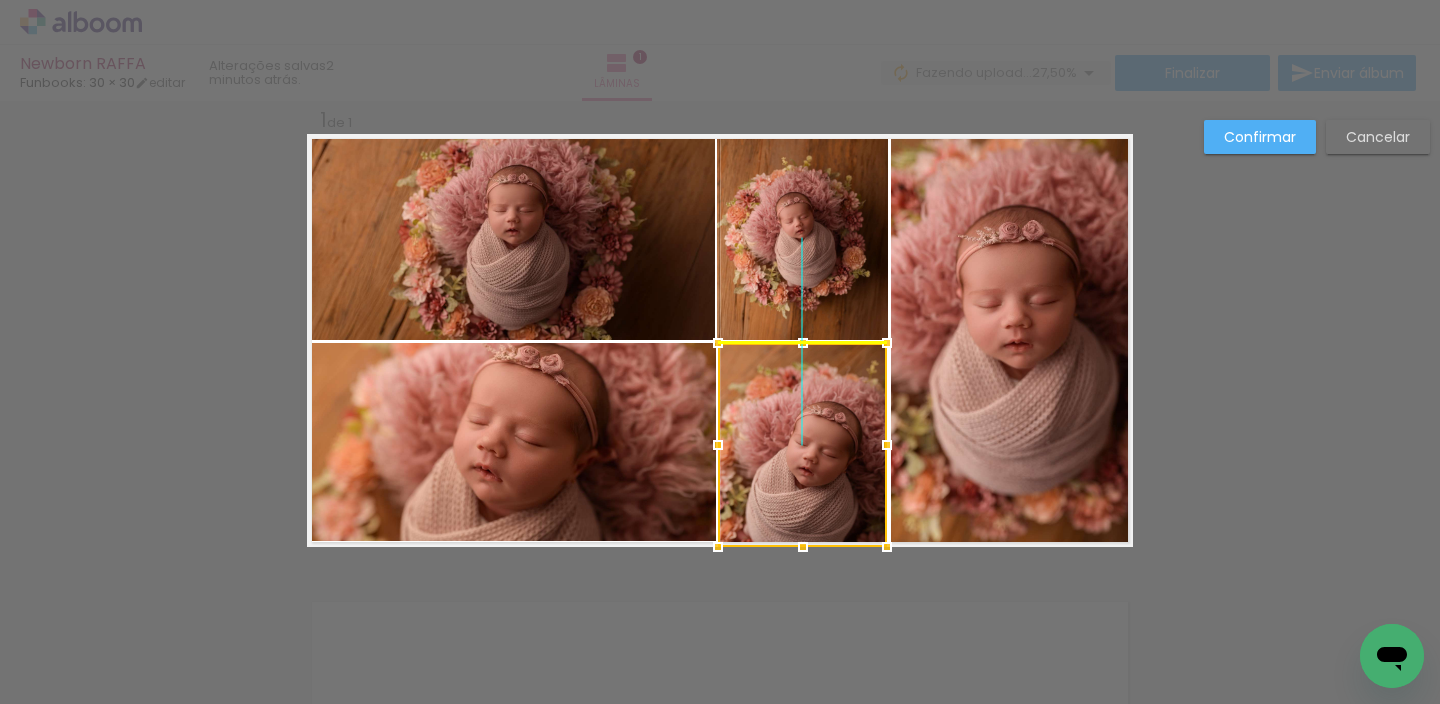 click at bounding box center (802, 445) 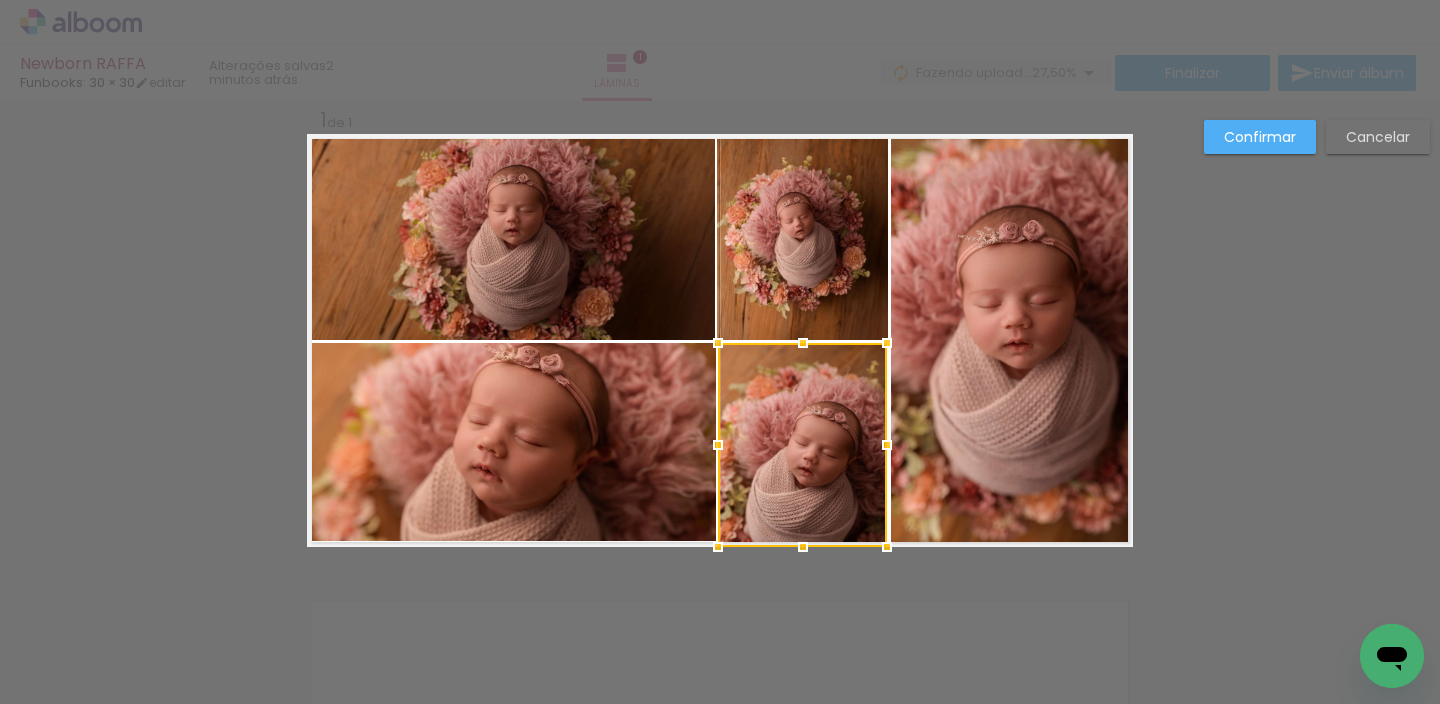 click on "Confirmar" at bounding box center [0, 0] 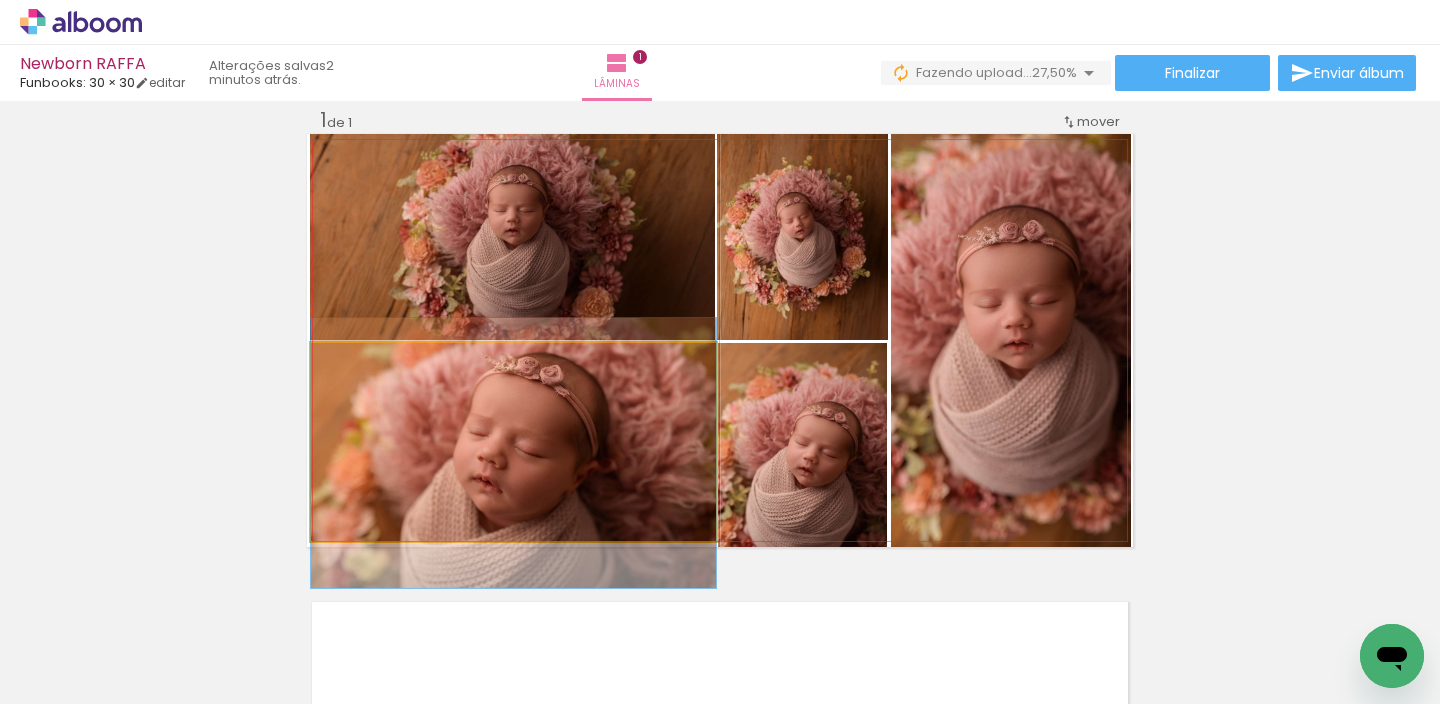 drag, startPoint x: 621, startPoint y: 477, endPoint x: 627, endPoint y: 498, distance: 21.84033 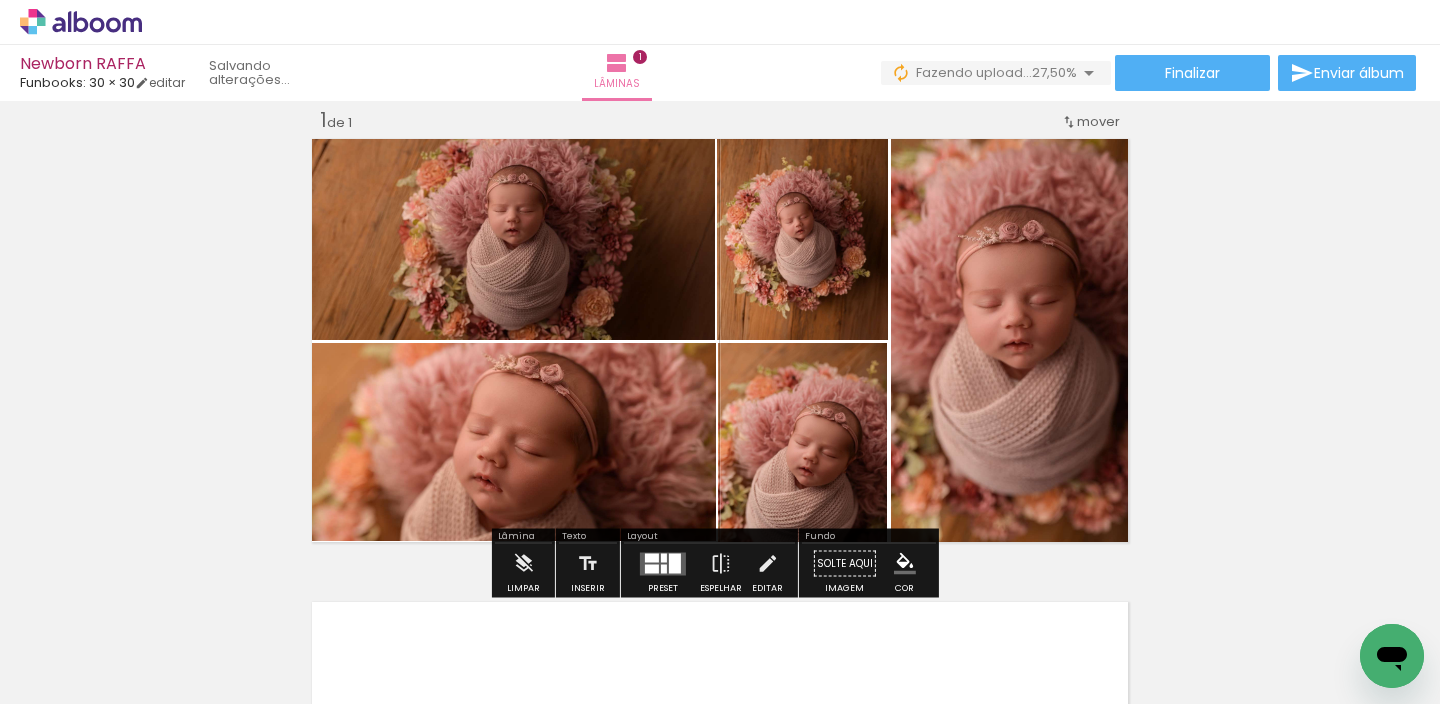 click 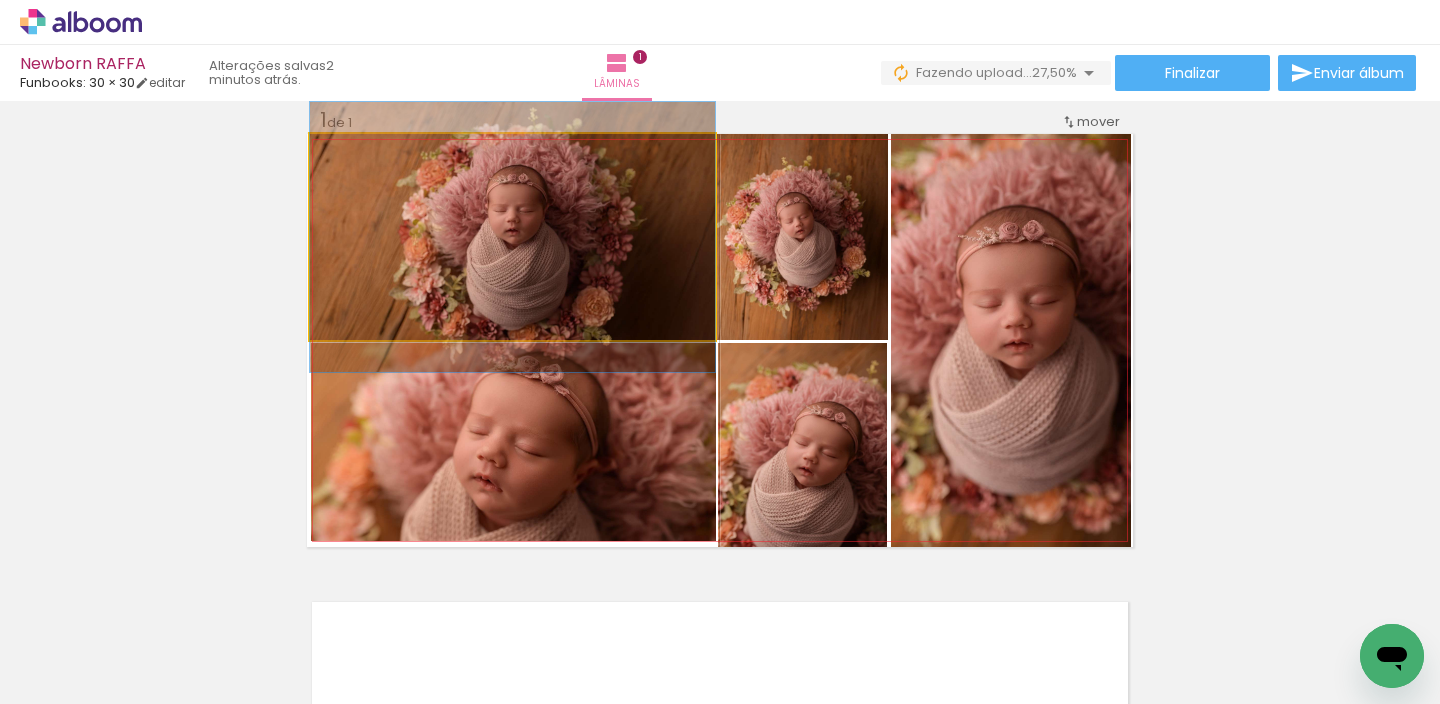click 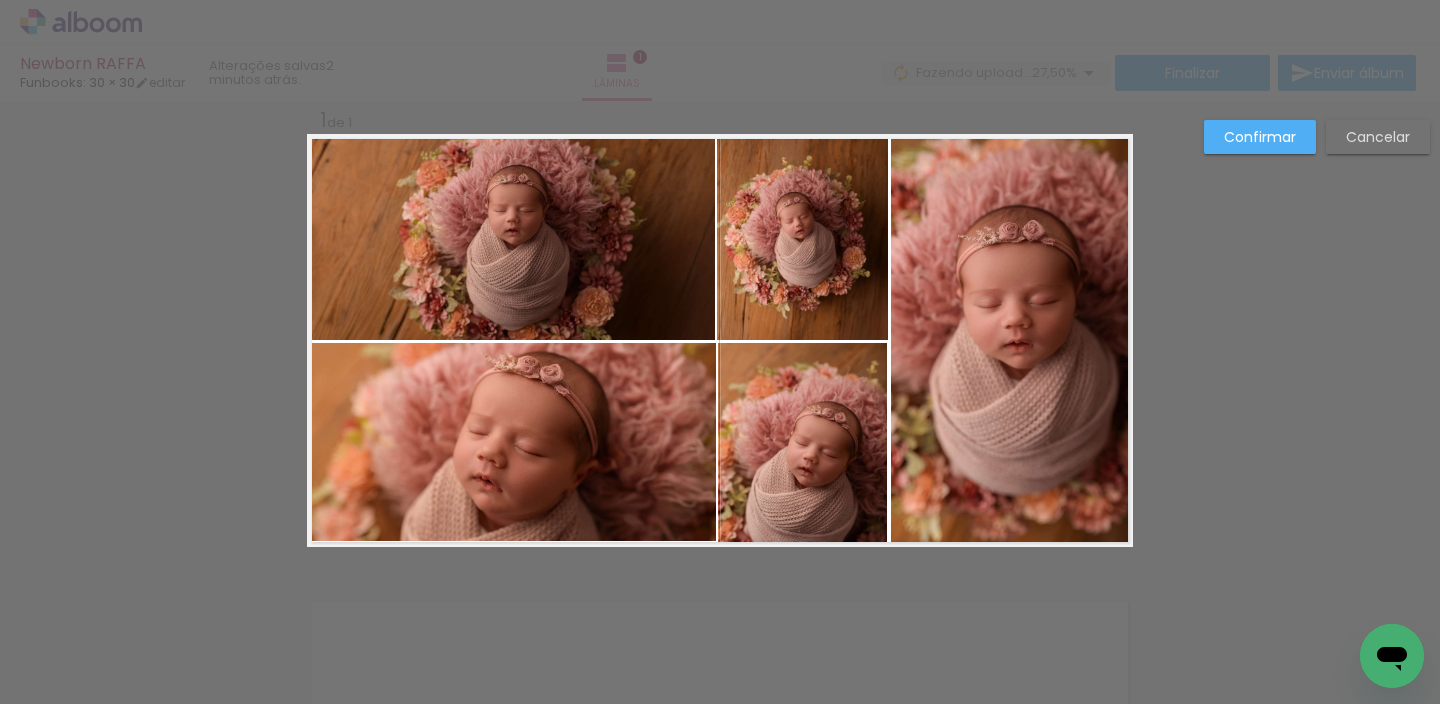 click 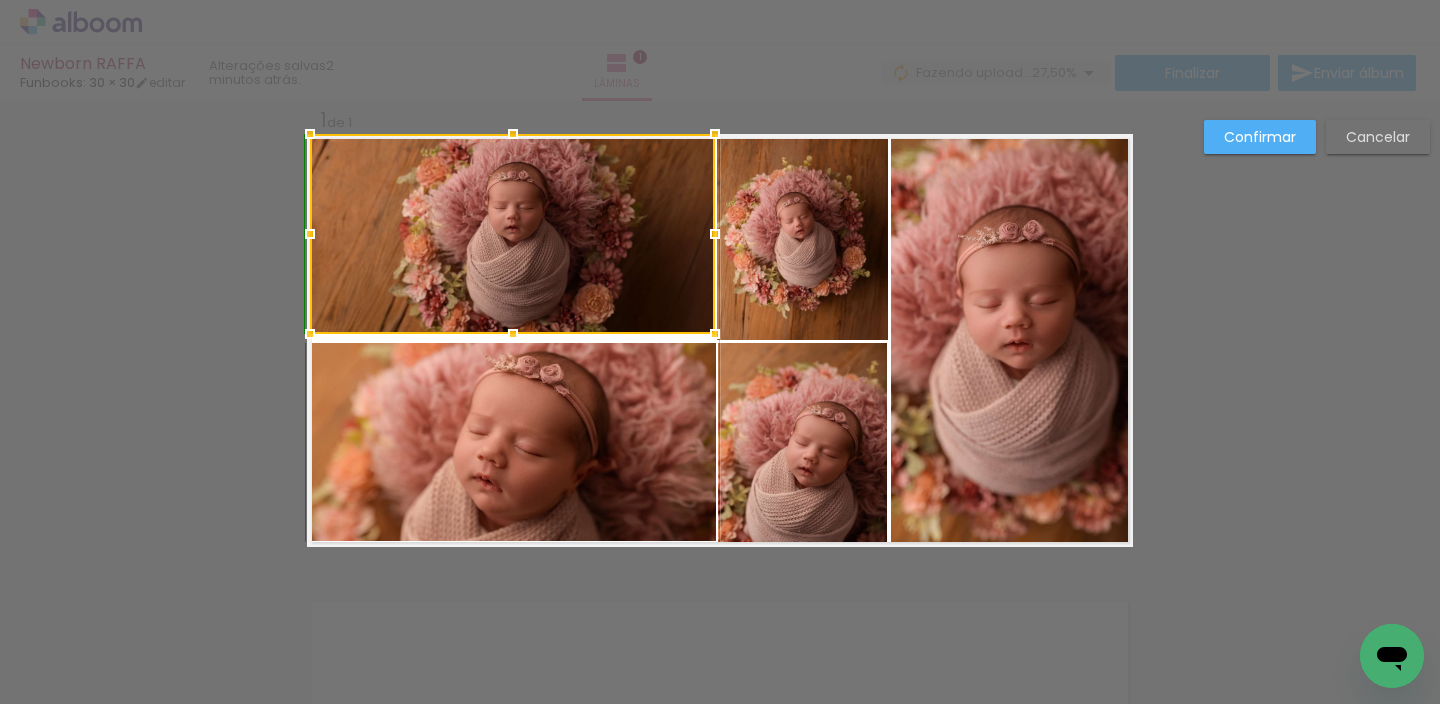 drag, startPoint x: 506, startPoint y: 333, endPoint x: 511, endPoint y: 322, distance: 12.083046 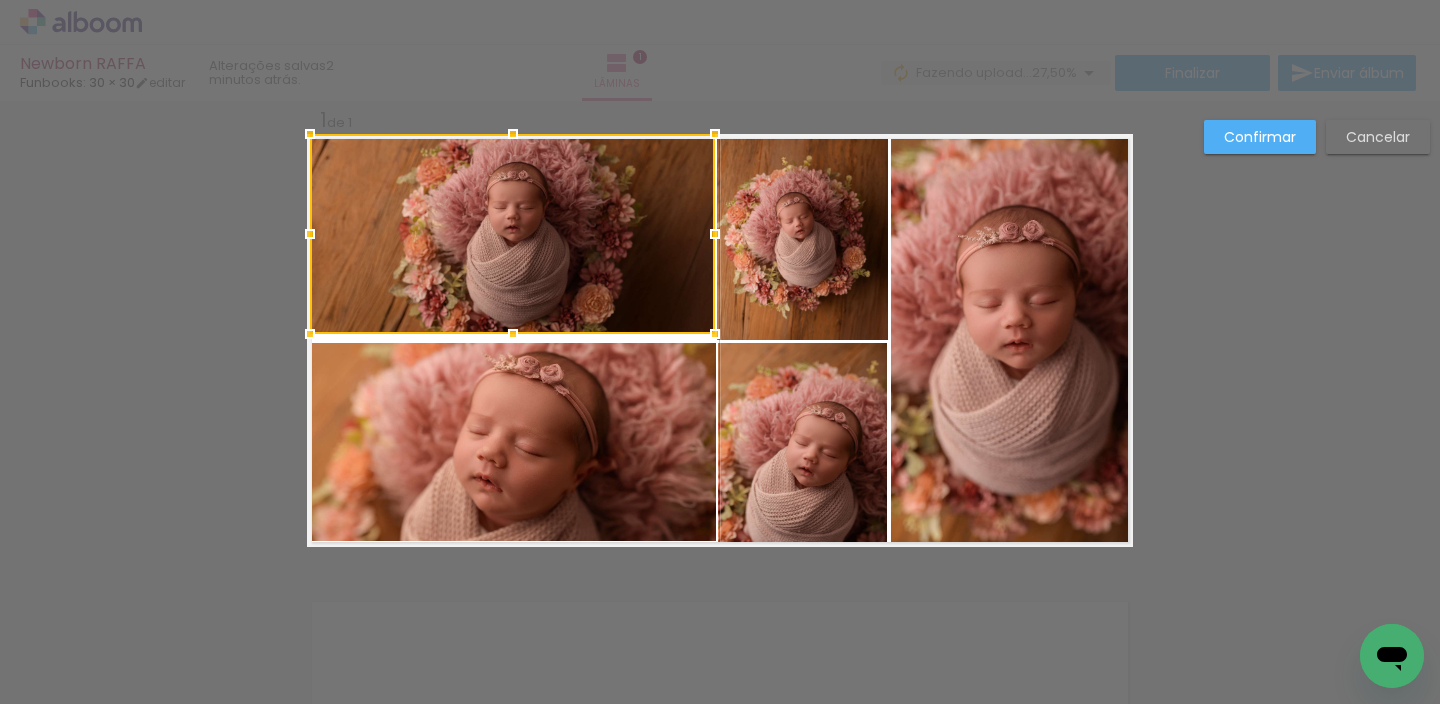 click 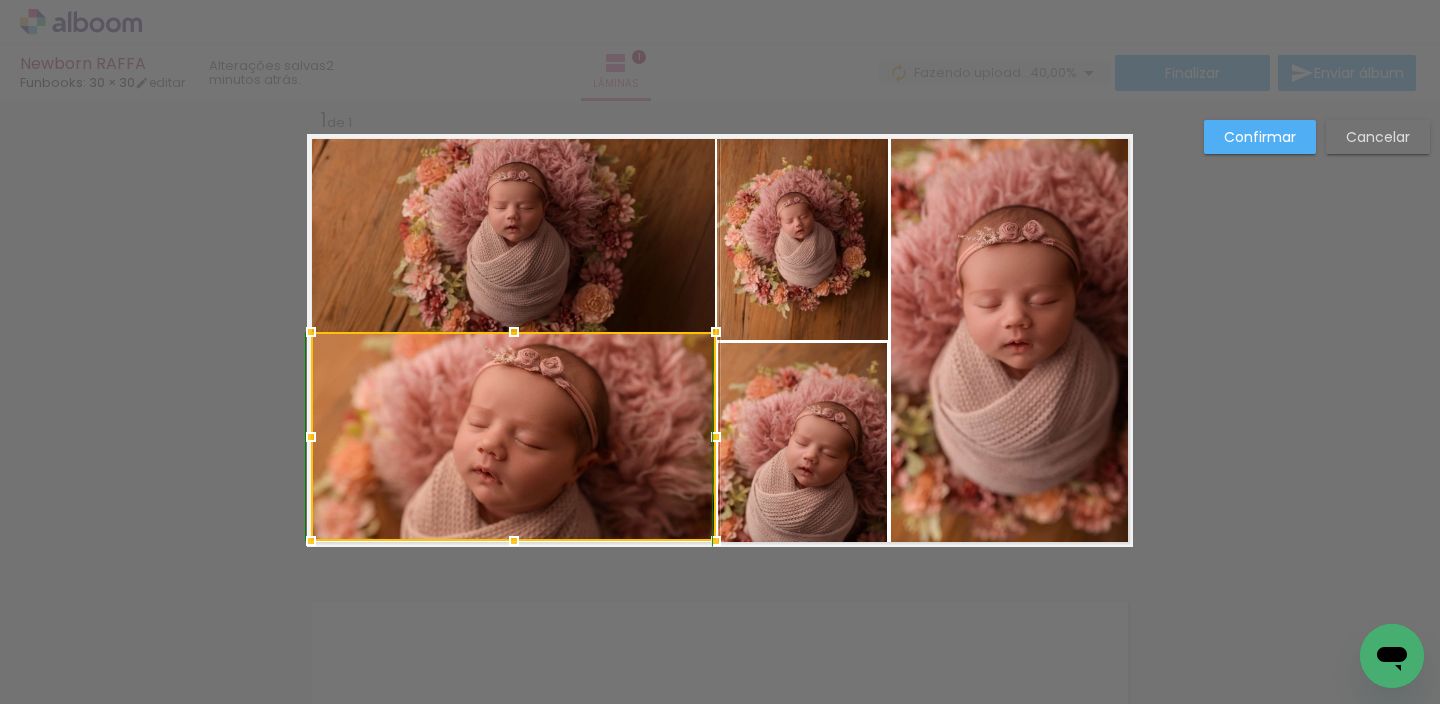 click at bounding box center [514, 332] 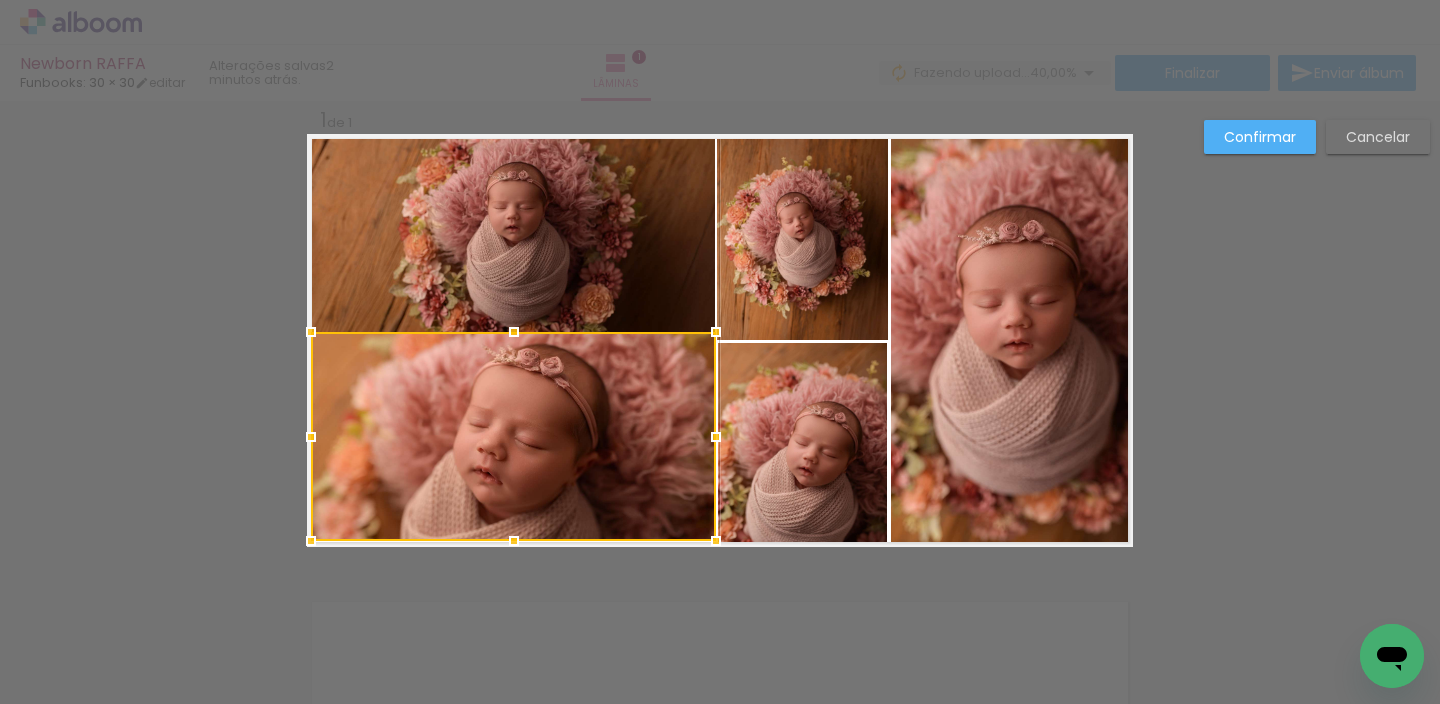 click 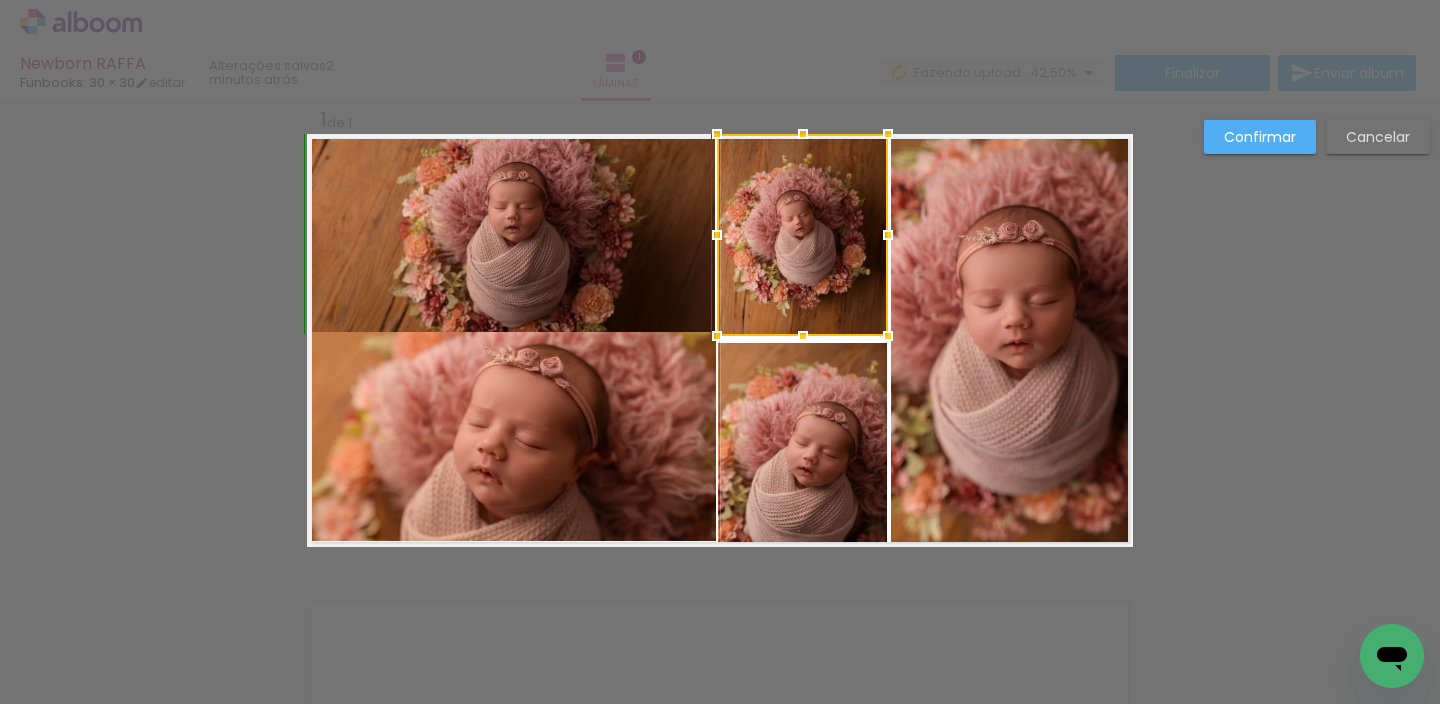 click at bounding box center (803, 336) 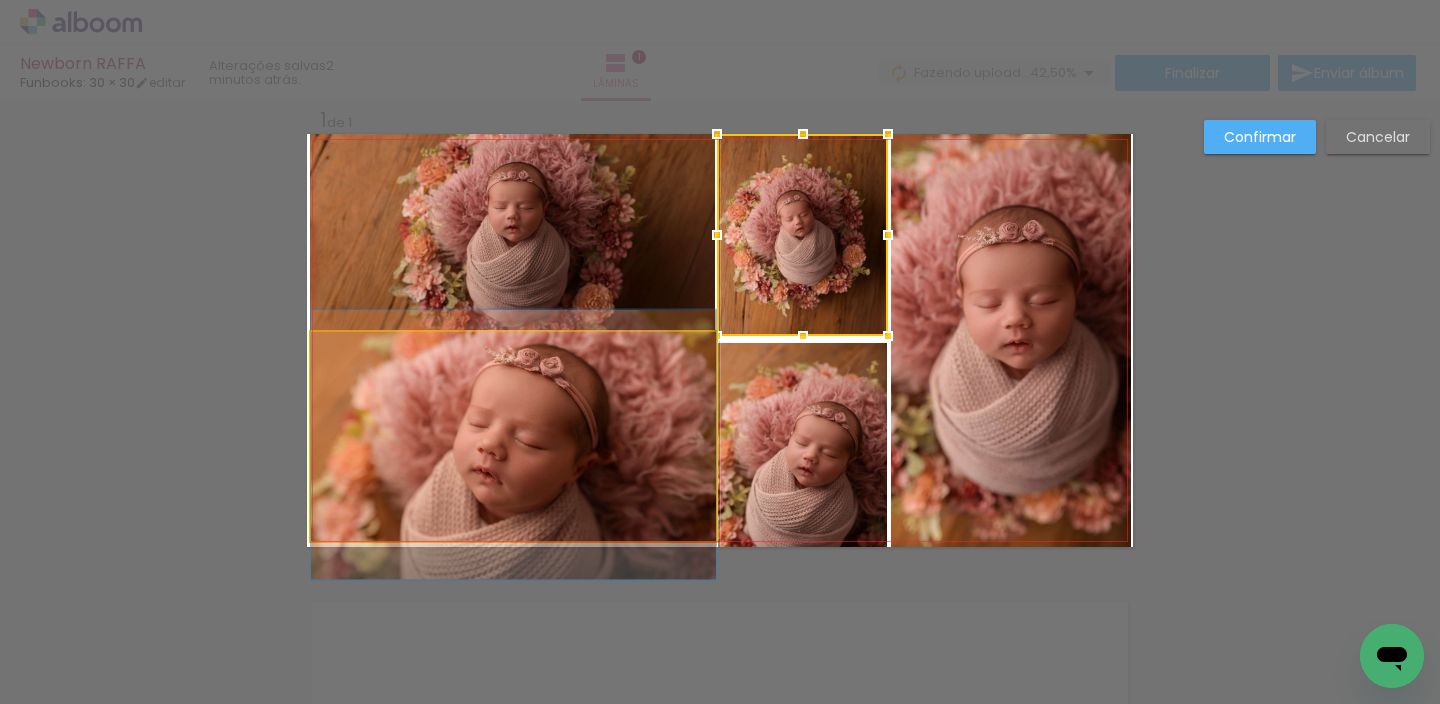 click 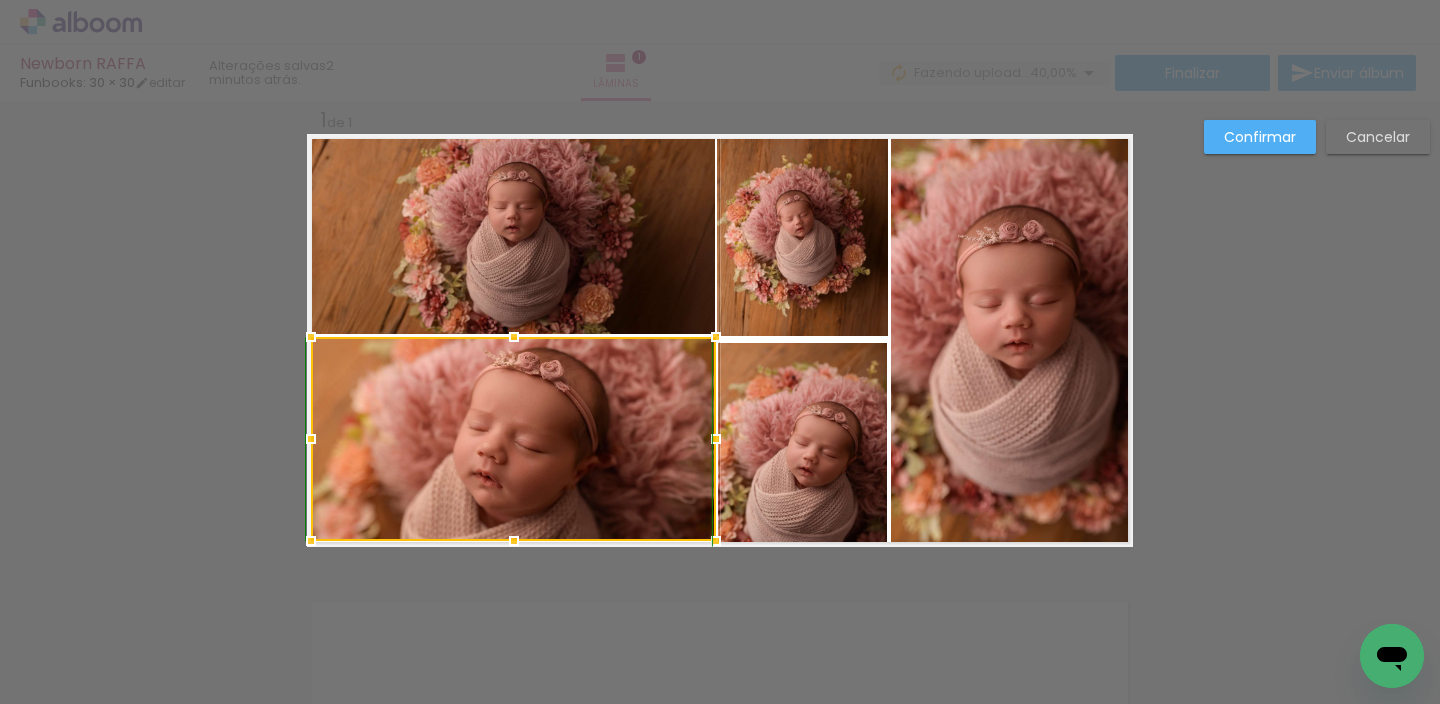 drag, startPoint x: 504, startPoint y: 329, endPoint x: 607, endPoint y: 341, distance: 103.69667 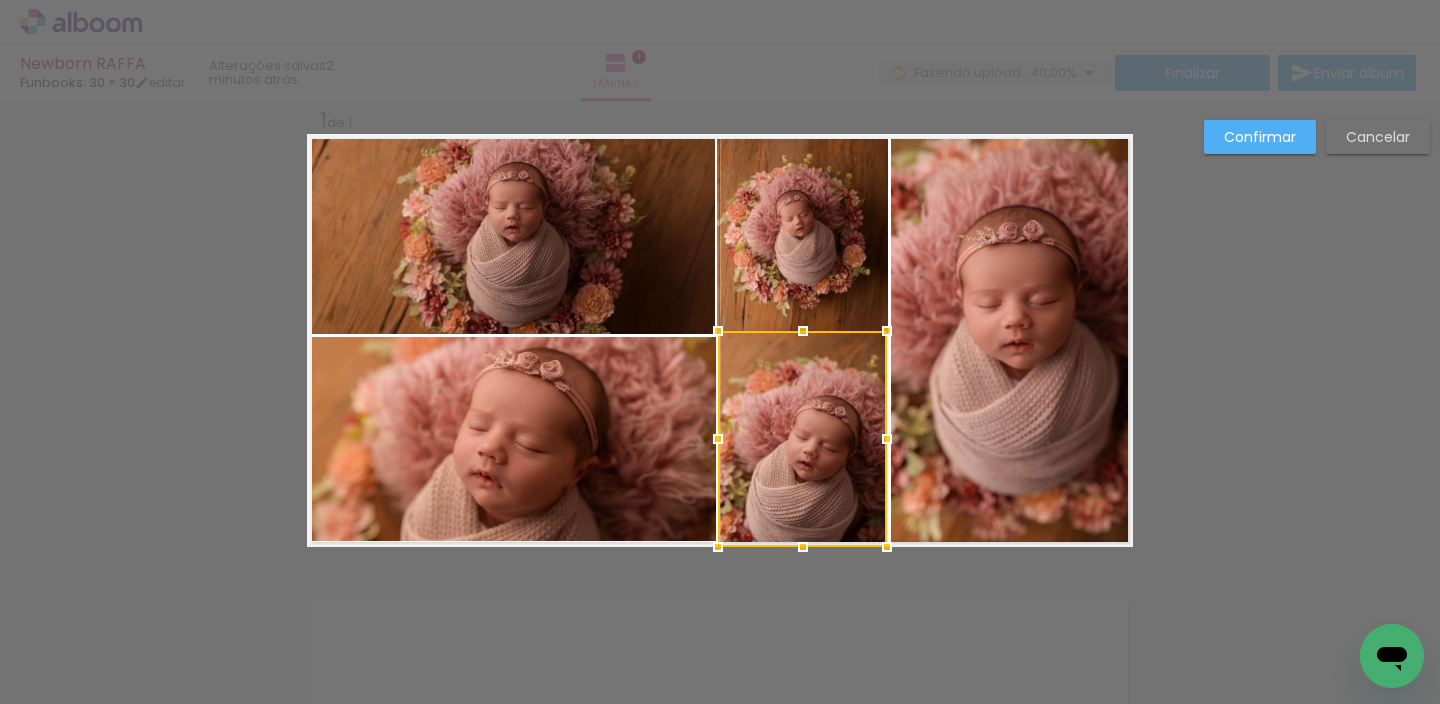 drag, startPoint x: 793, startPoint y: 343, endPoint x: 797, endPoint y: 332, distance: 11.7046995 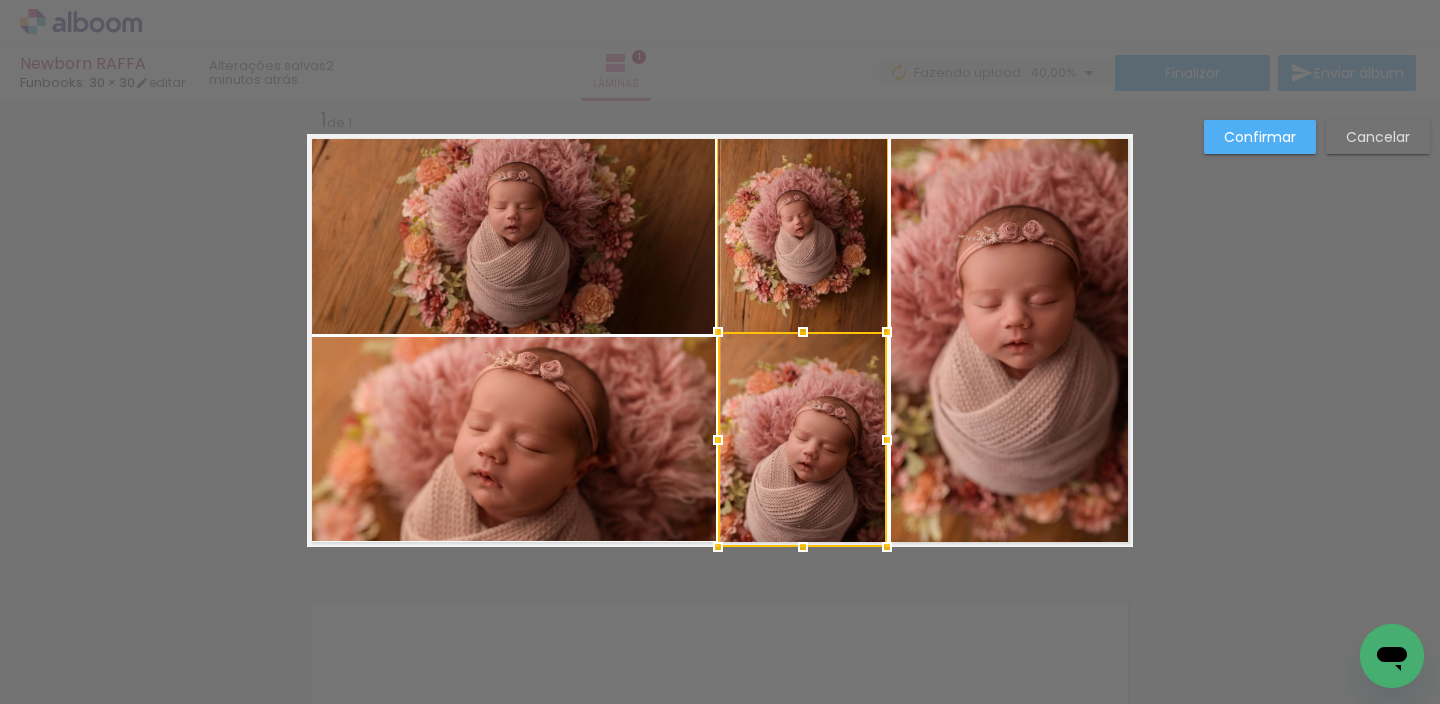 click at bounding box center [803, 332] 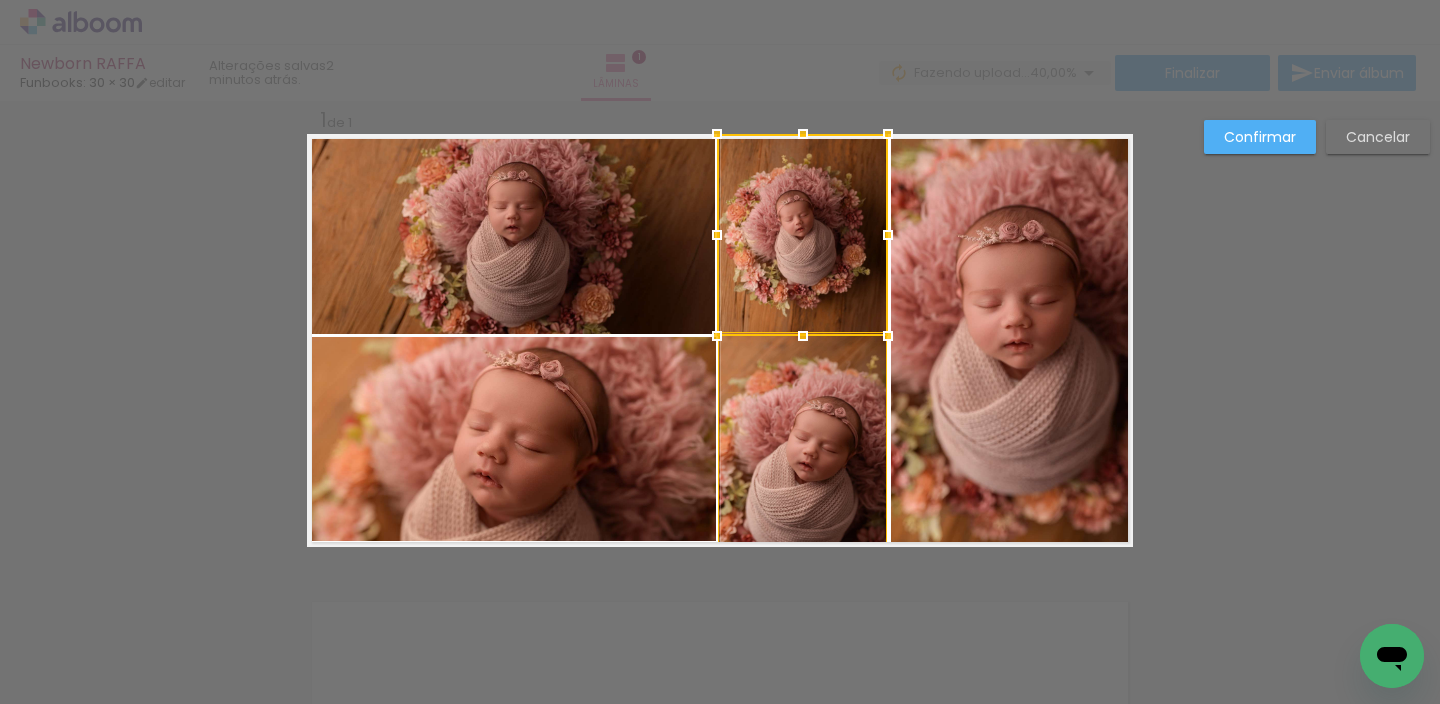 click at bounding box center (802, 235) 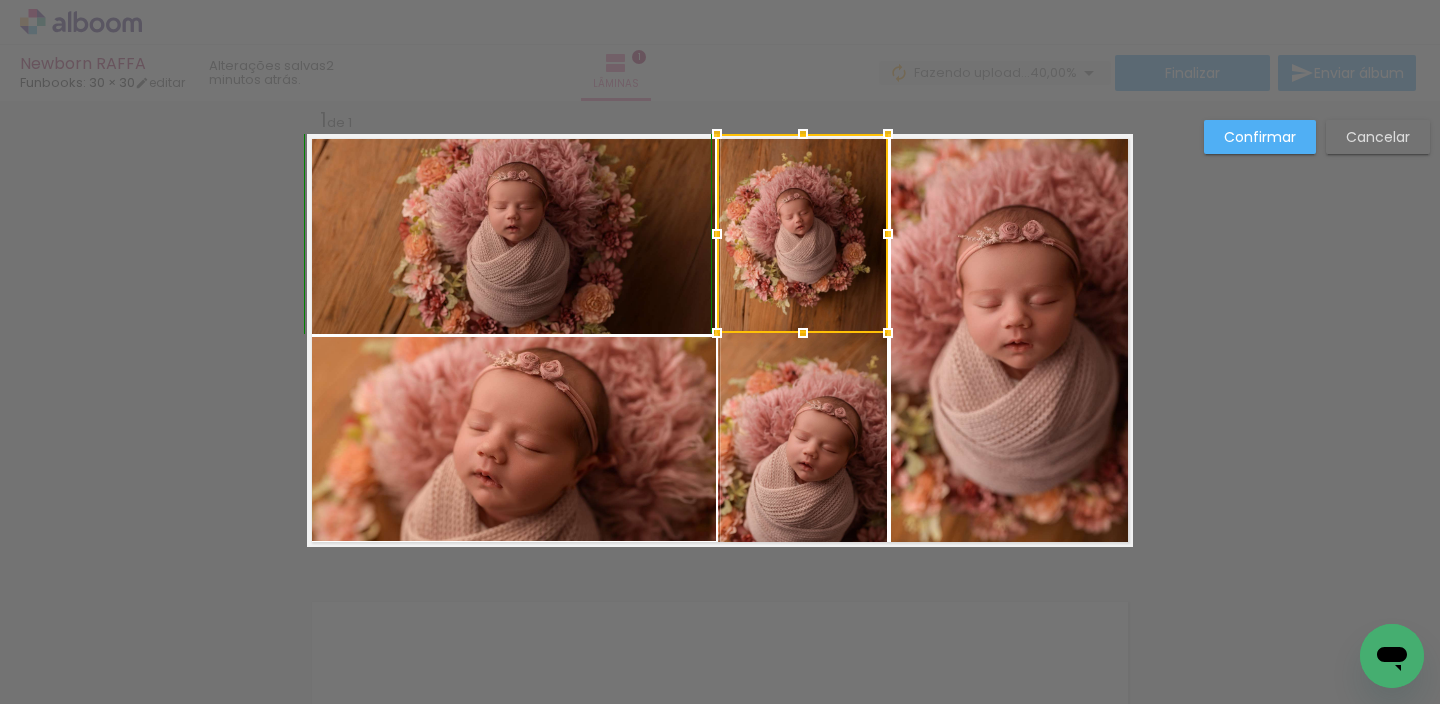 drag, startPoint x: 796, startPoint y: 329, endPoint x: 792, endPoint y: 341, distance: 12.649111 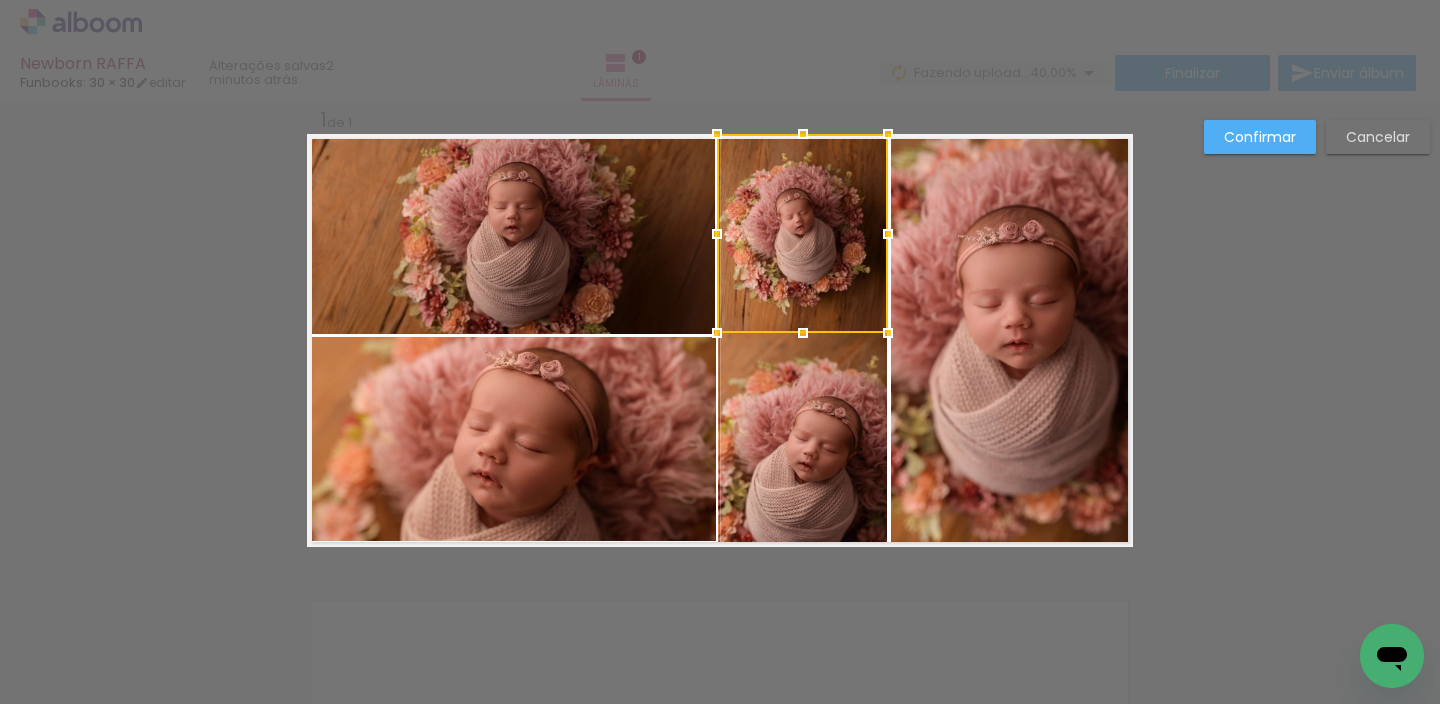 click 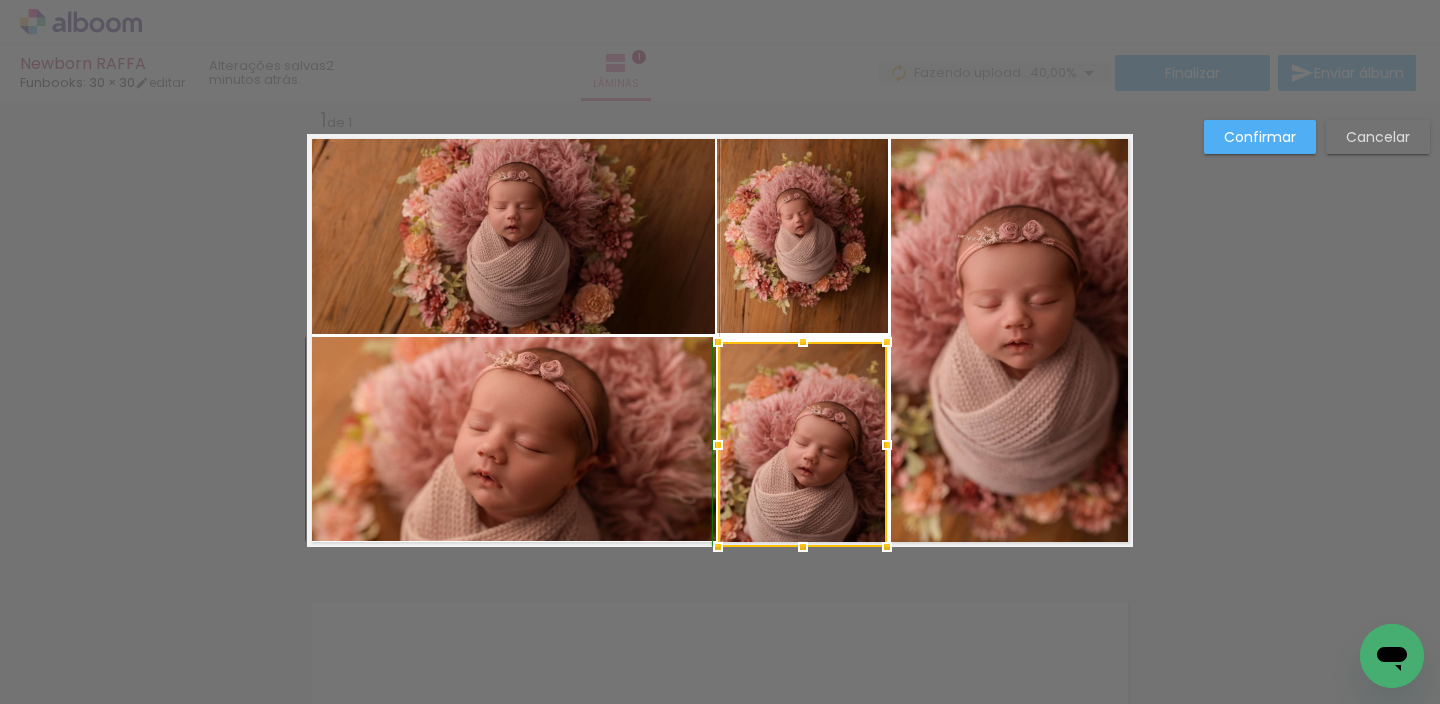 drag, startPoint x: 797, startPoint y: 327, endPoint x: 802, endPoint y: 317, distance: 11.18034 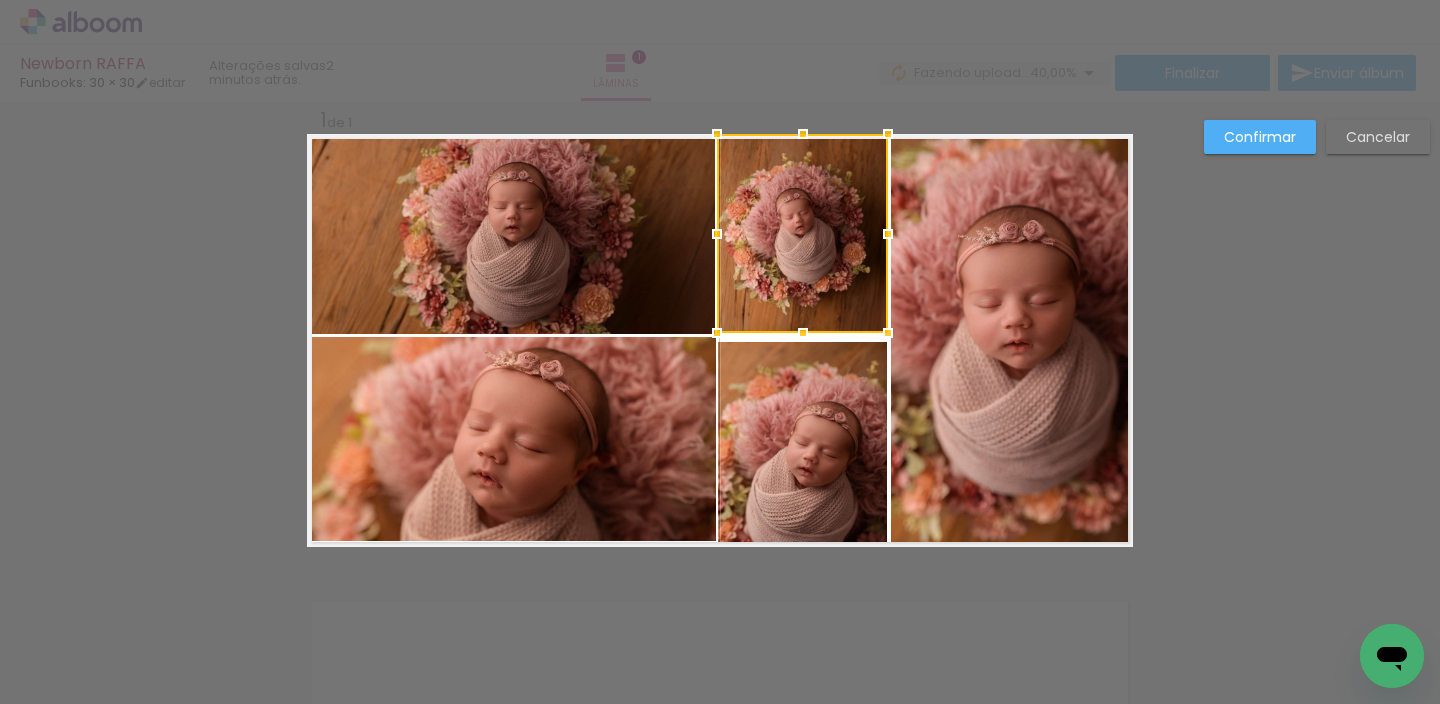 click 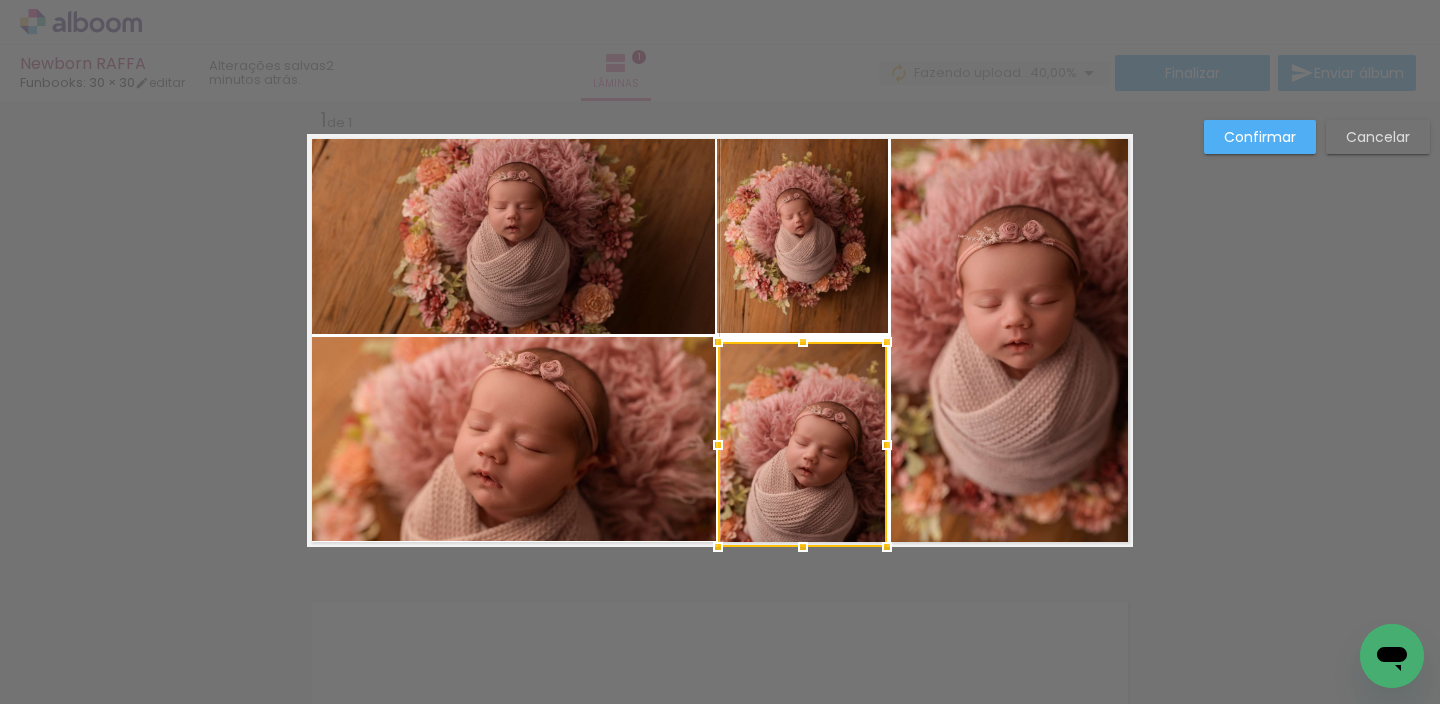click at bounding box center [803, 342] 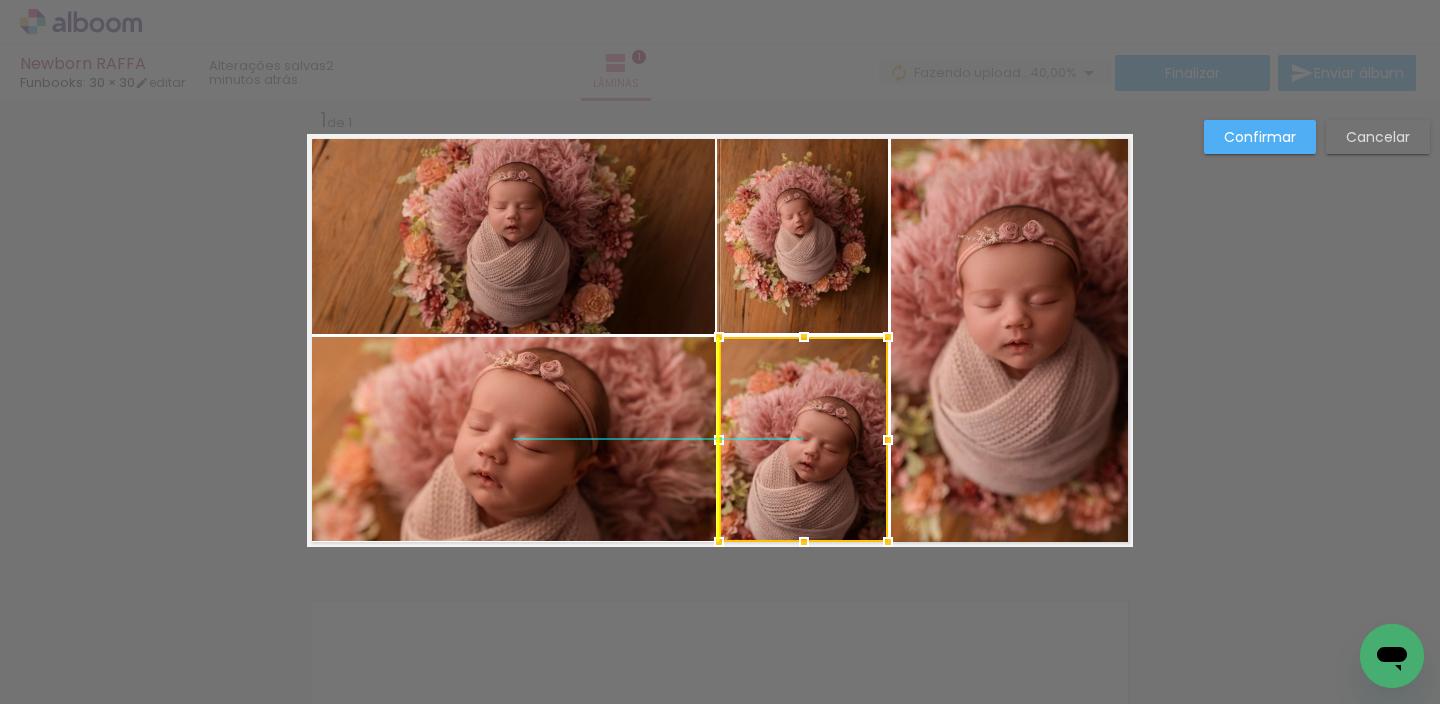 click at bounding box center (803, 439) 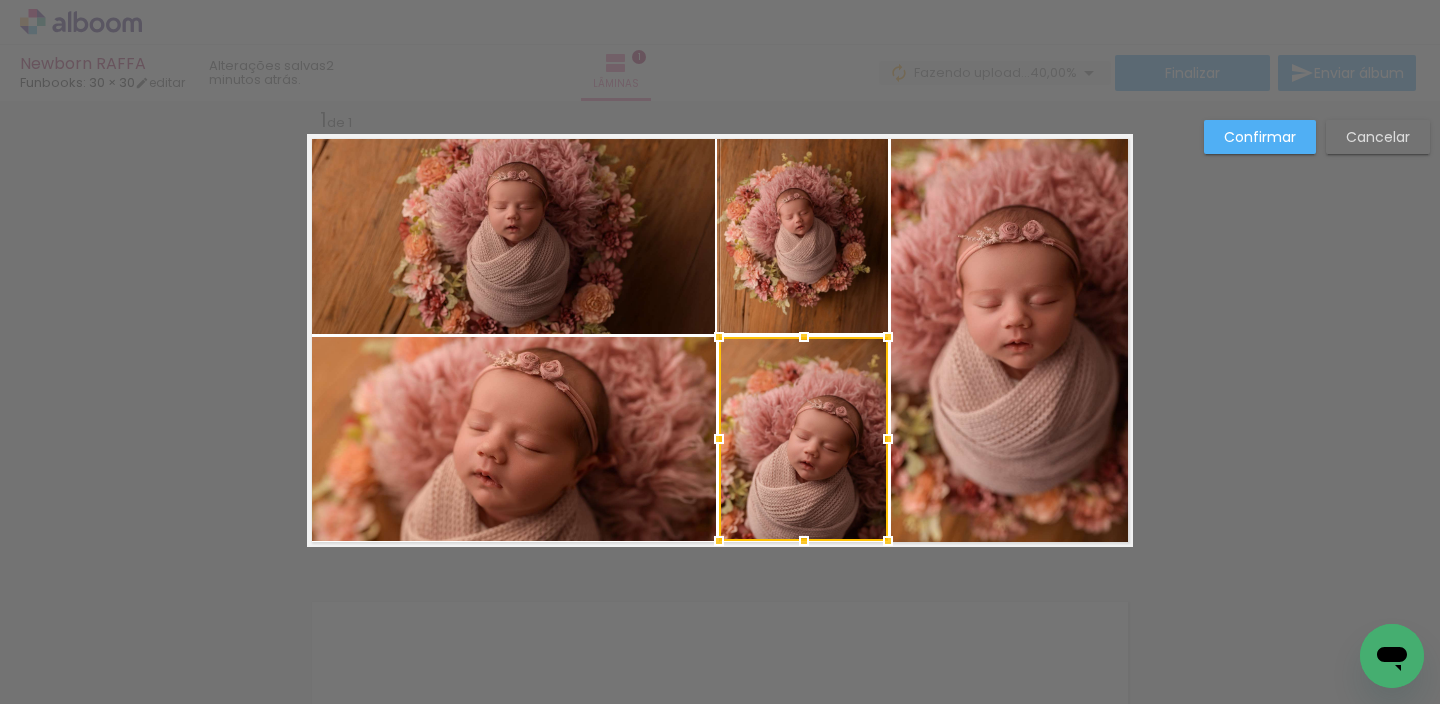 drag, startPoint x: 799, startPoint y: 544, endPoint x: 805, endPoint y: 575, distance: 31.575306 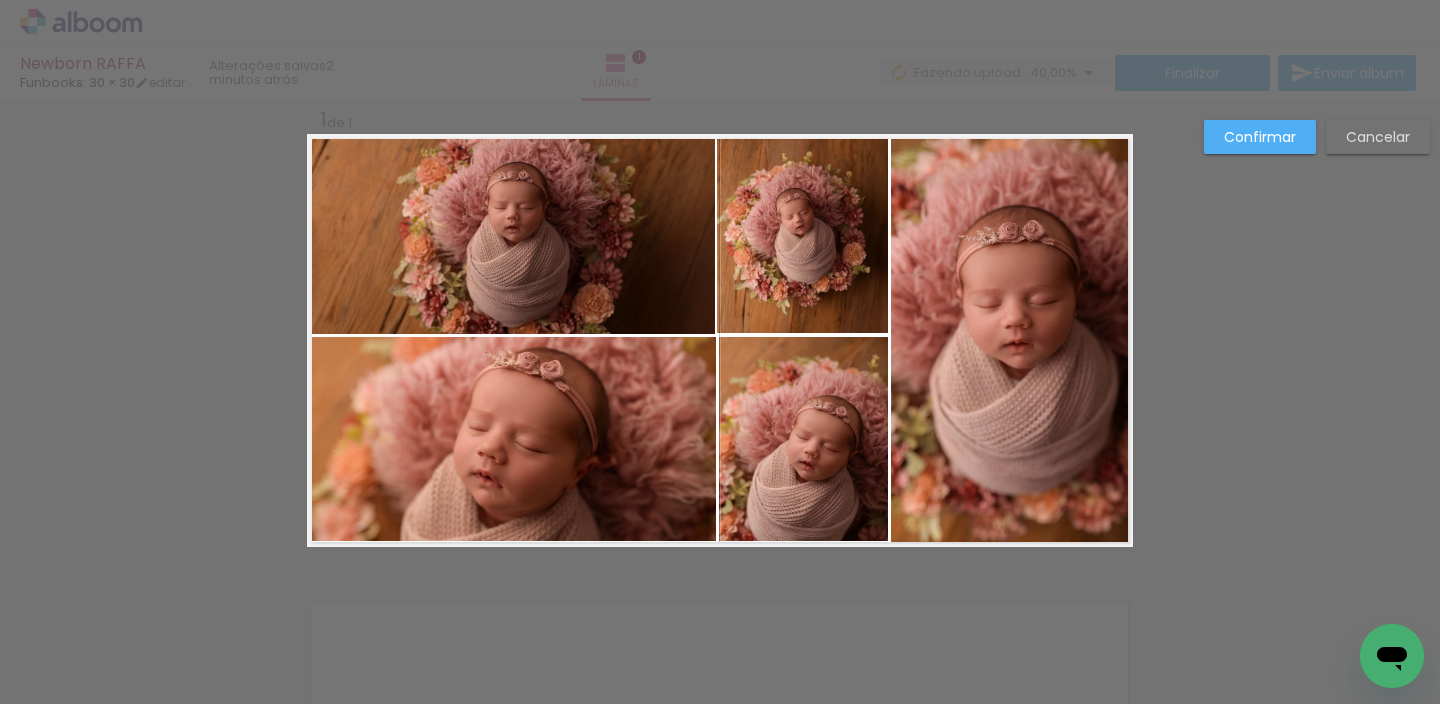 click on "Confirmar" at bounding box center (0, 0) 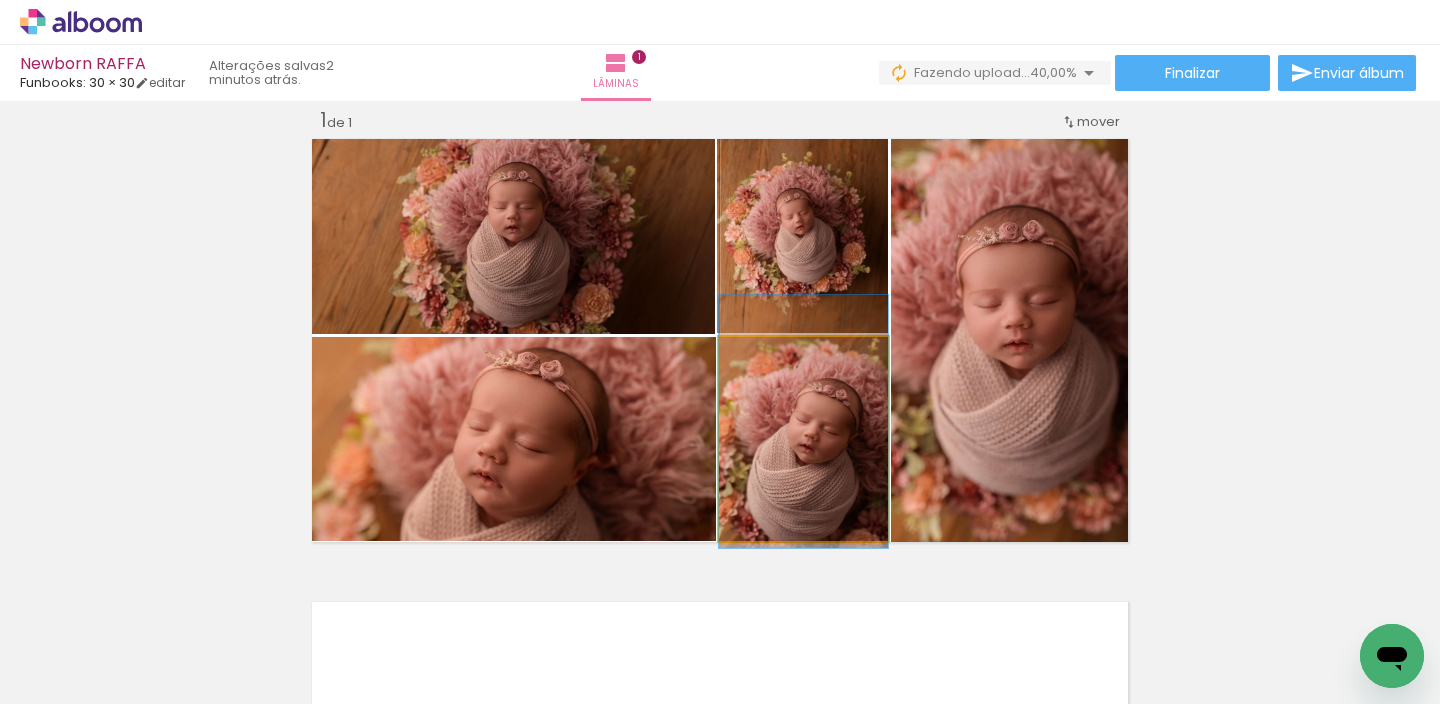 drag, startPoint x: 800, startPoint y: 452, endPoint x: 807, endPoint y: 441, distance: 13.038404 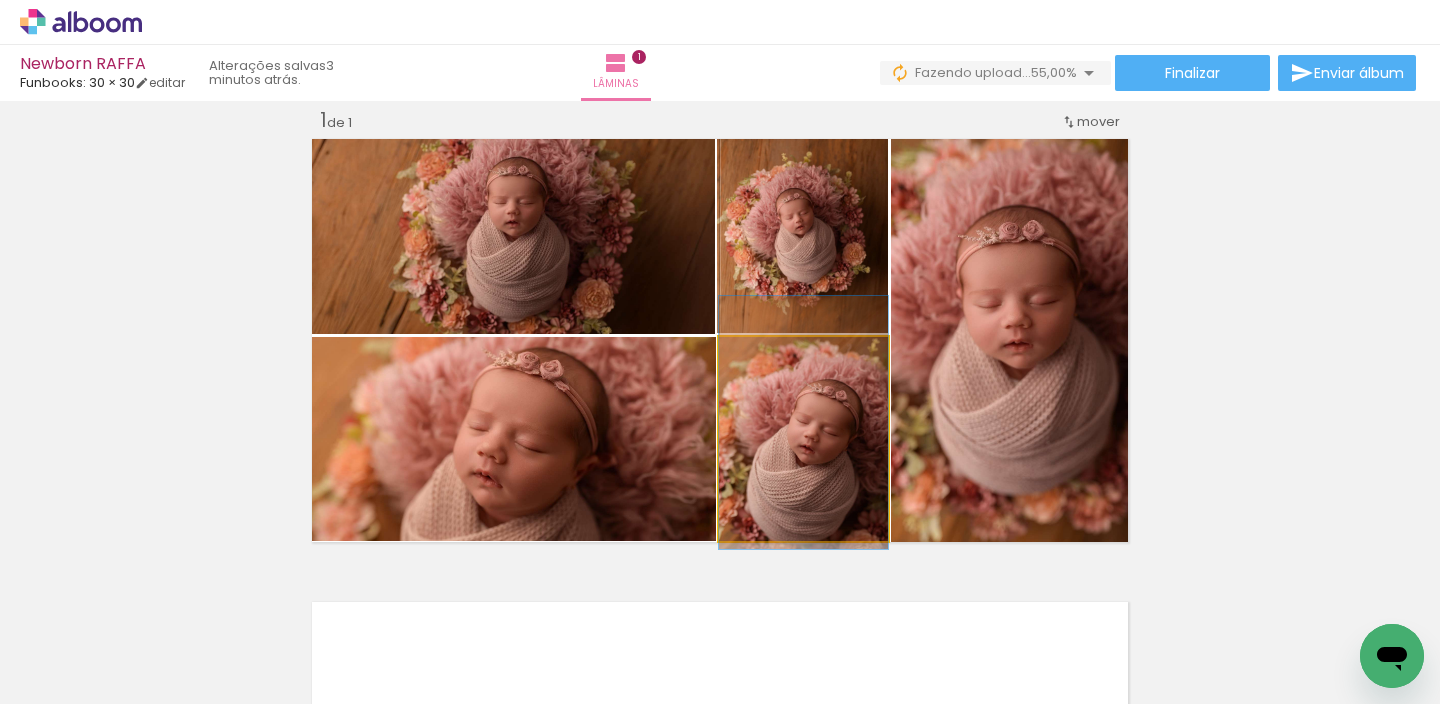click at bounding box center [803, 422] 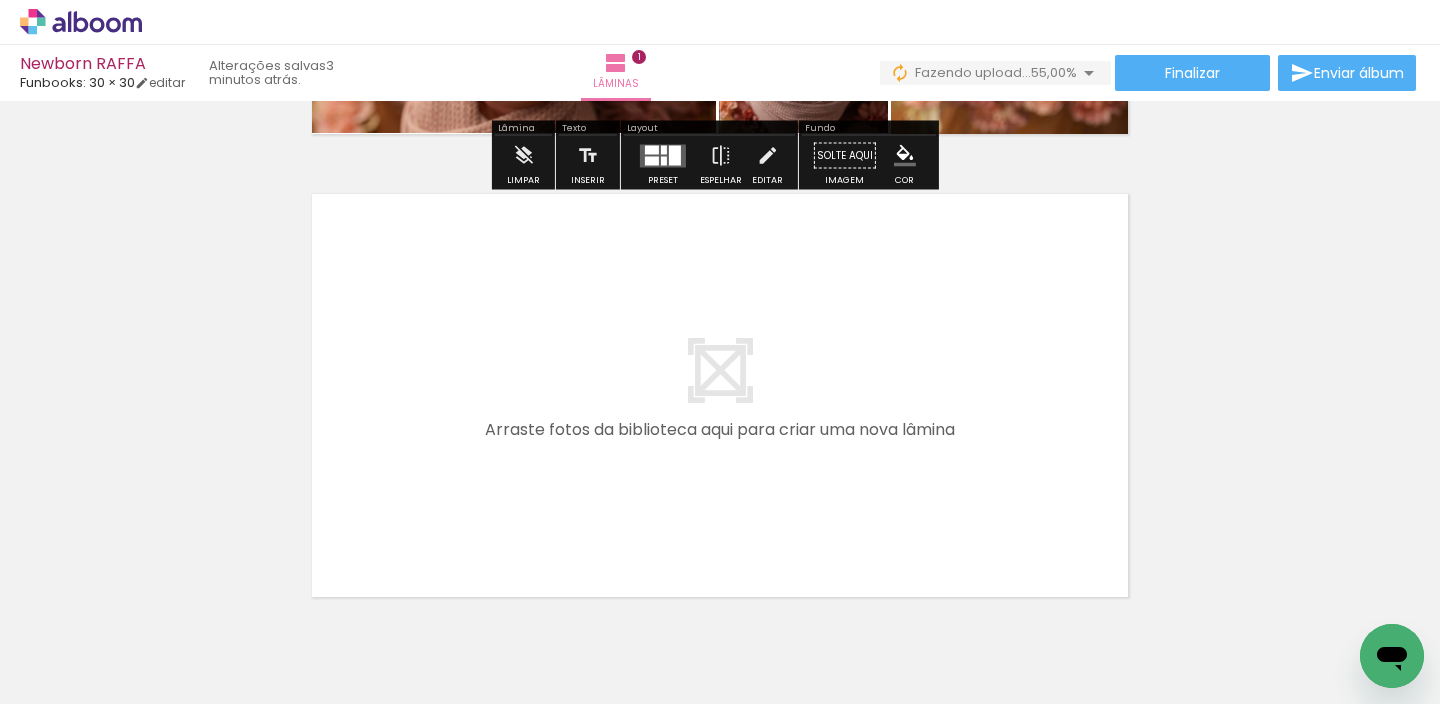scroll, scrollTop: 495, scrollLeft: 0, axis: vertical 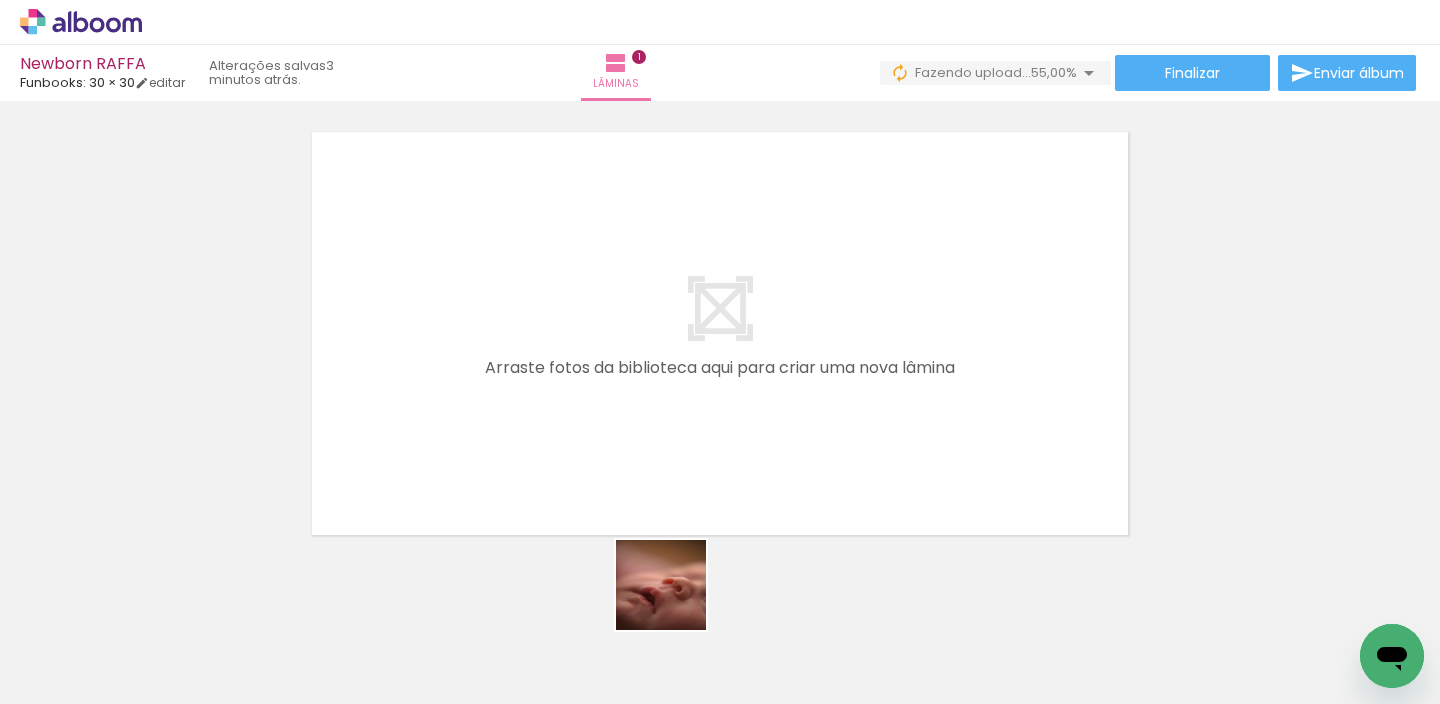 drag, startPoint x: 672, startPoint y: 615, endPoint x: 751, endPoint y: 584, distance: 84.8646 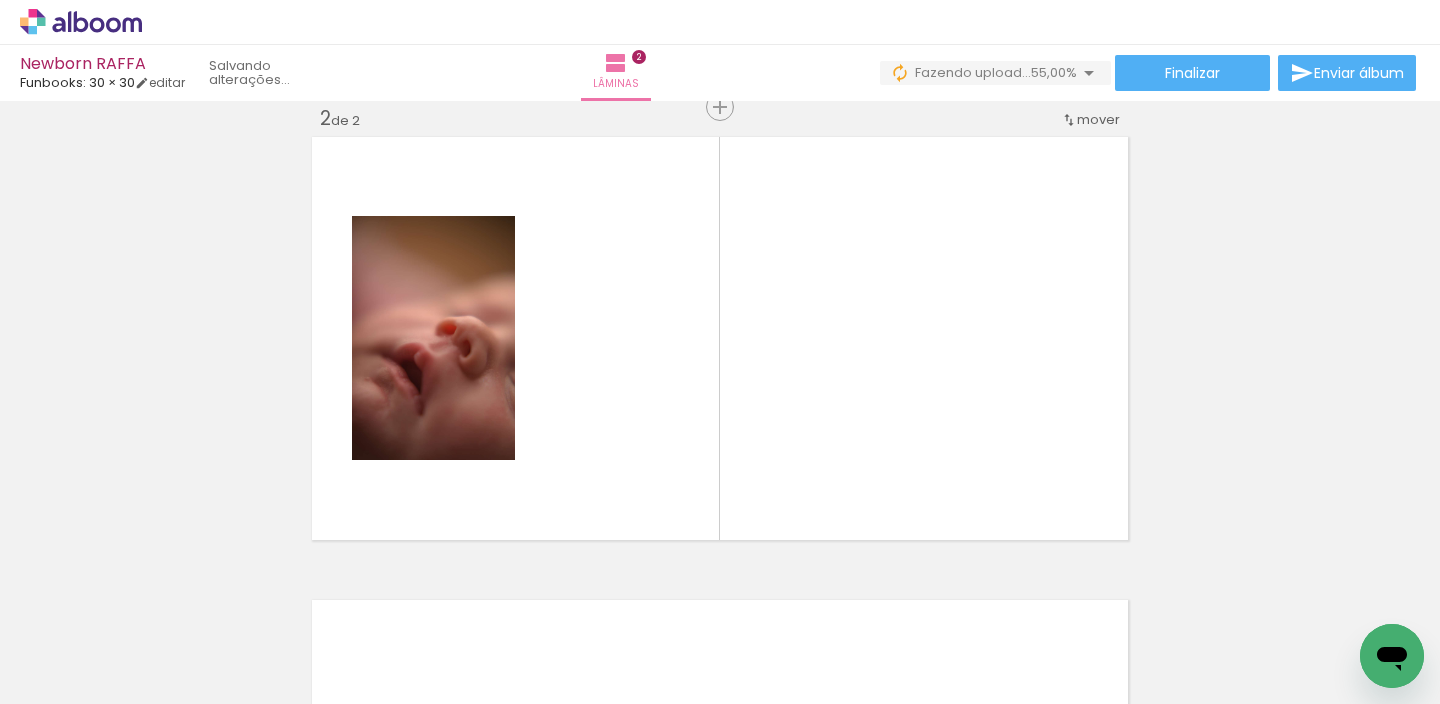 click at bounding box center (720, 352) 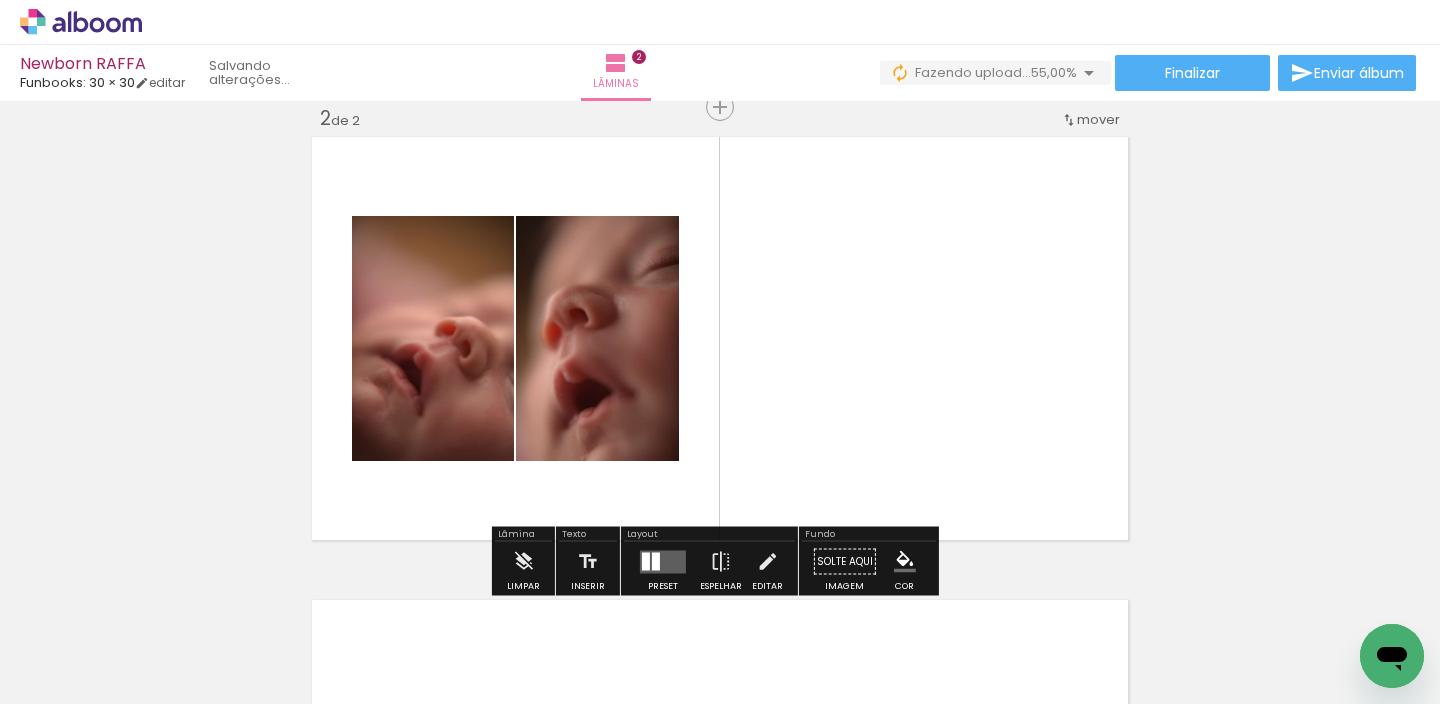 scroll, scrollTop: 488, scrollLeft: 0, axis: vertical 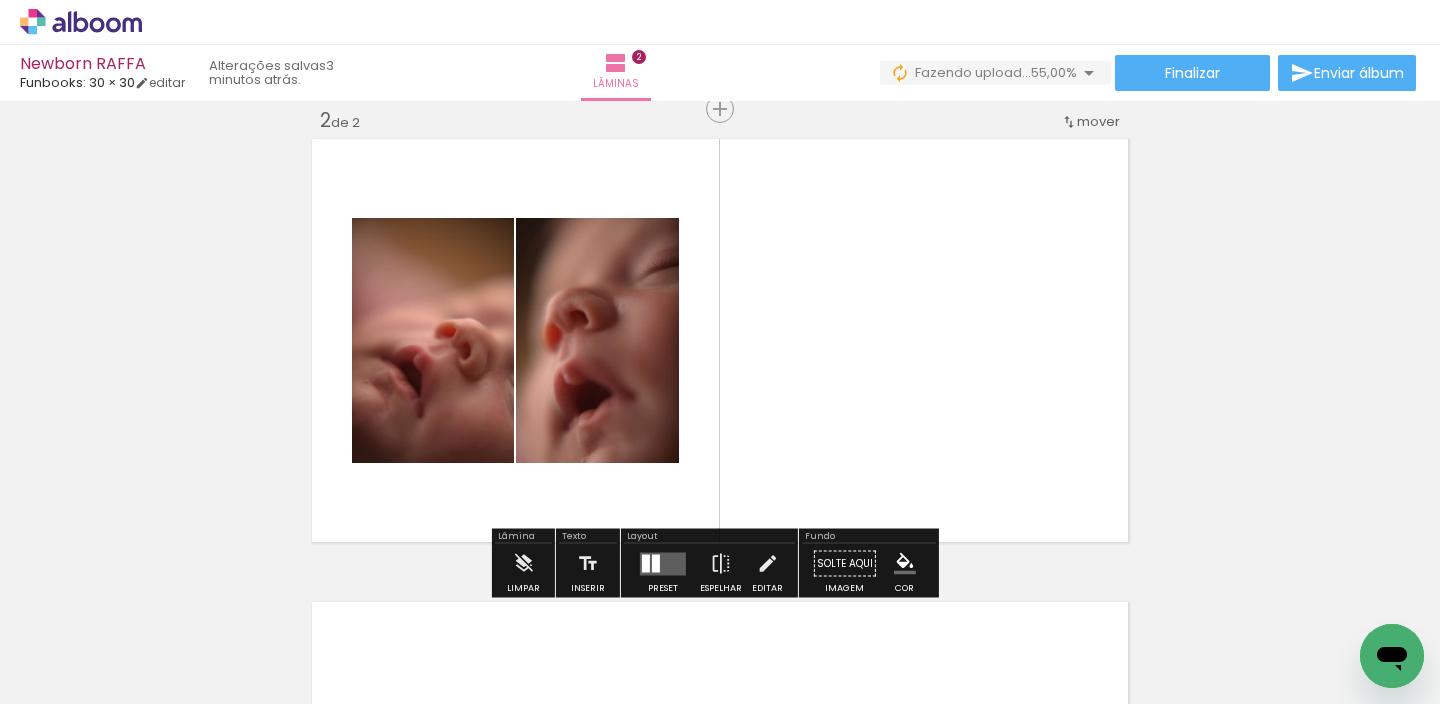 drag, startPoint x: 898, startPoint y: 574, endPoint x: 929, endPoint y: 445, distance: 132.67253 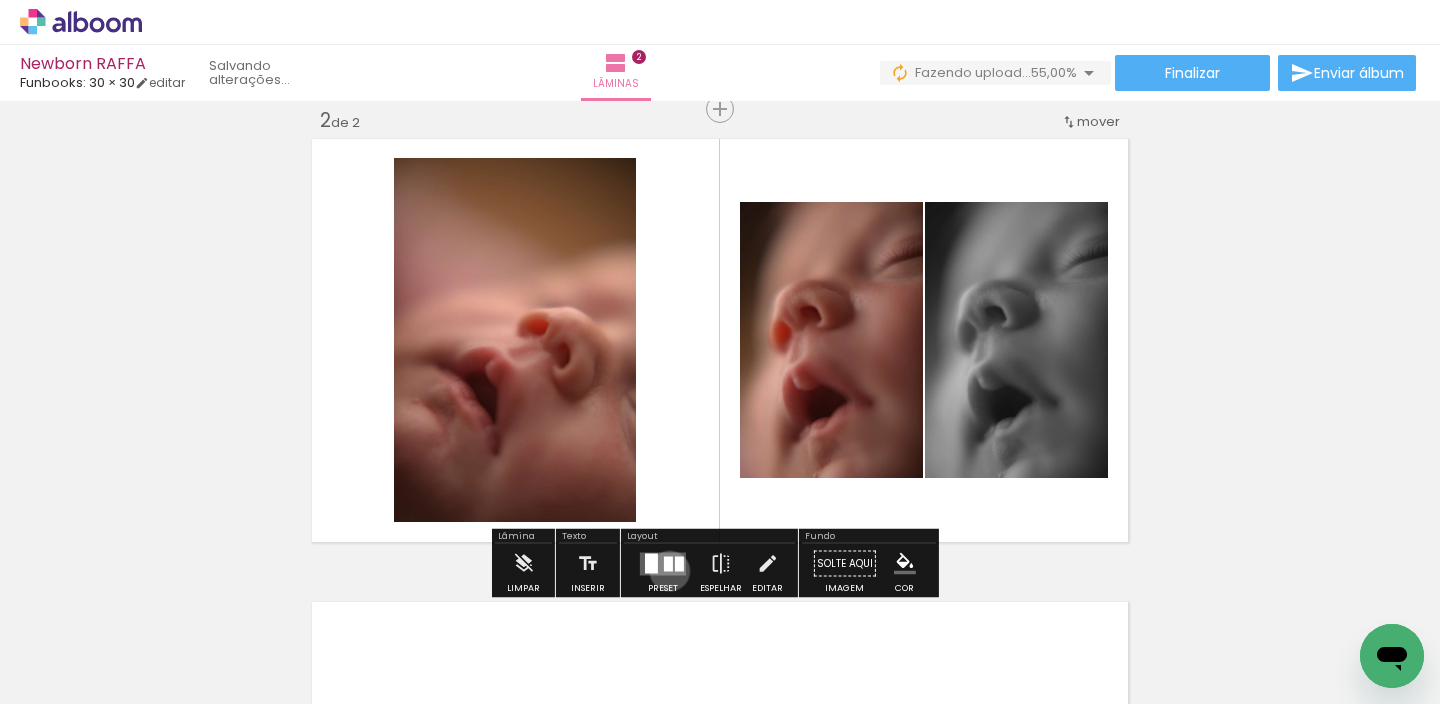 drag, startPoint x: 665, startPoint y: 570, endPoint x: 613, endPoint y: 572, distance: 52.03845 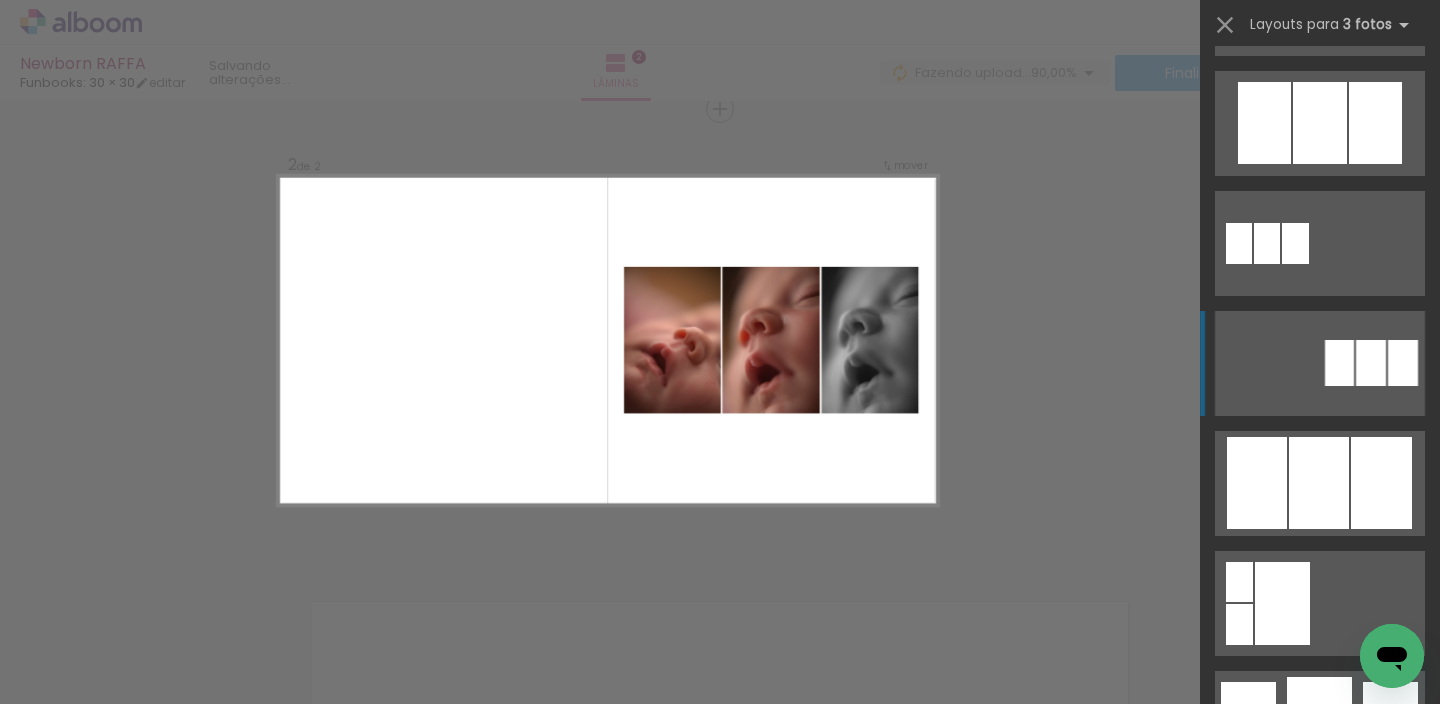 scroll, scrollTop: 954, scrollLeft: 0, axis: vertical 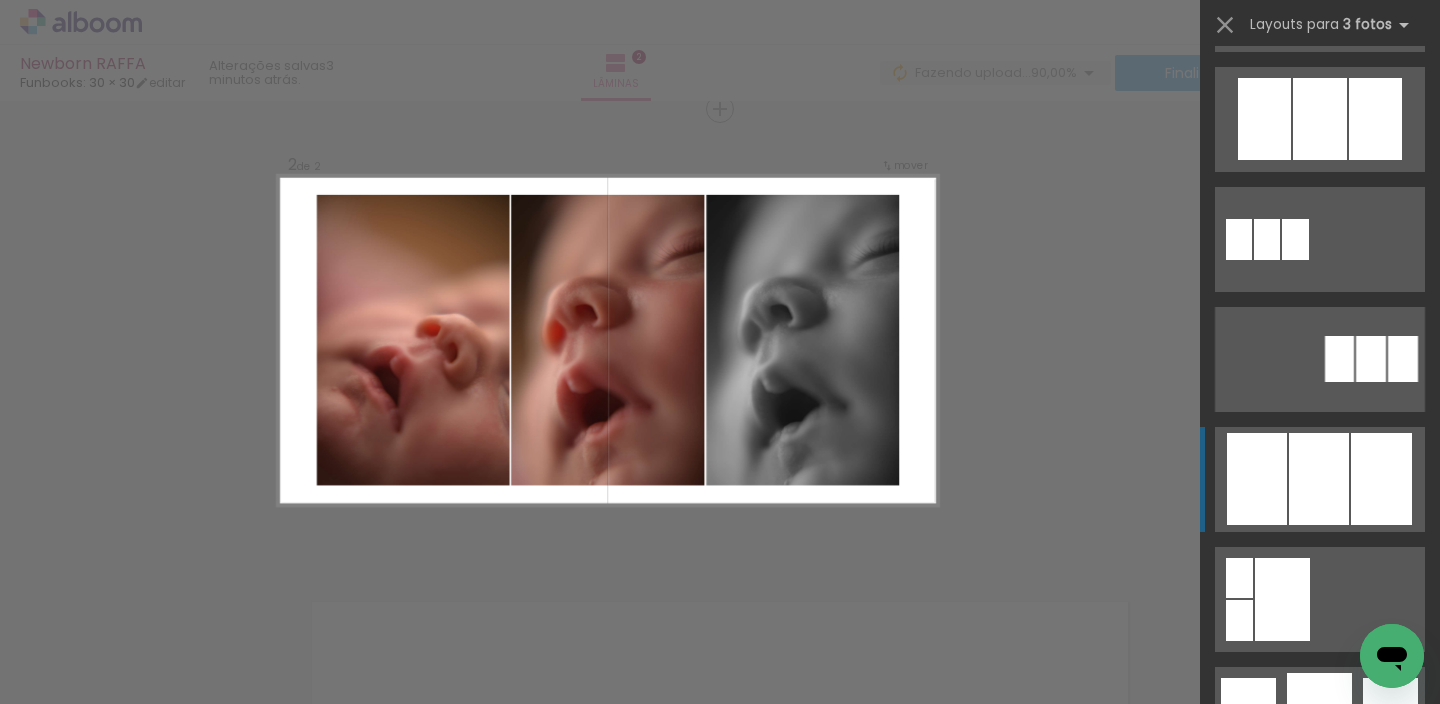 click at bounding box center (1319, 719) 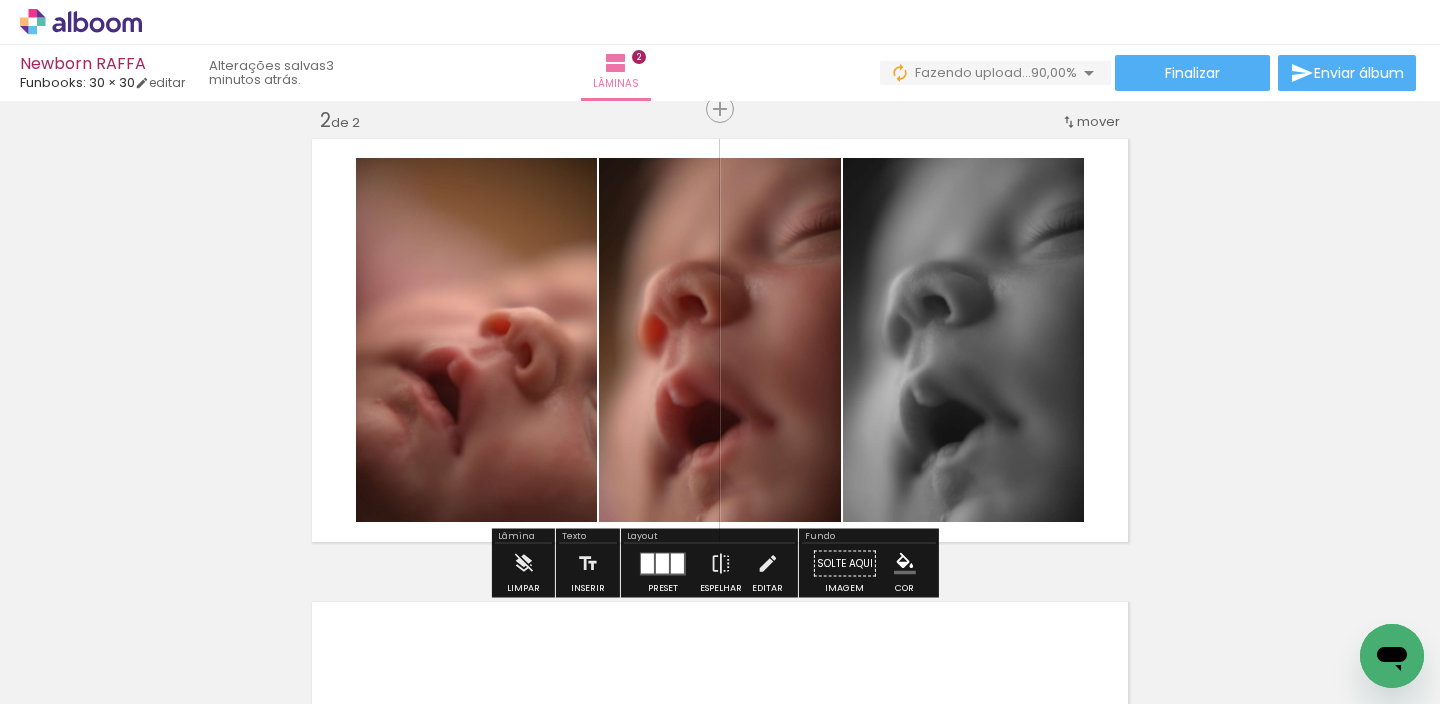 click 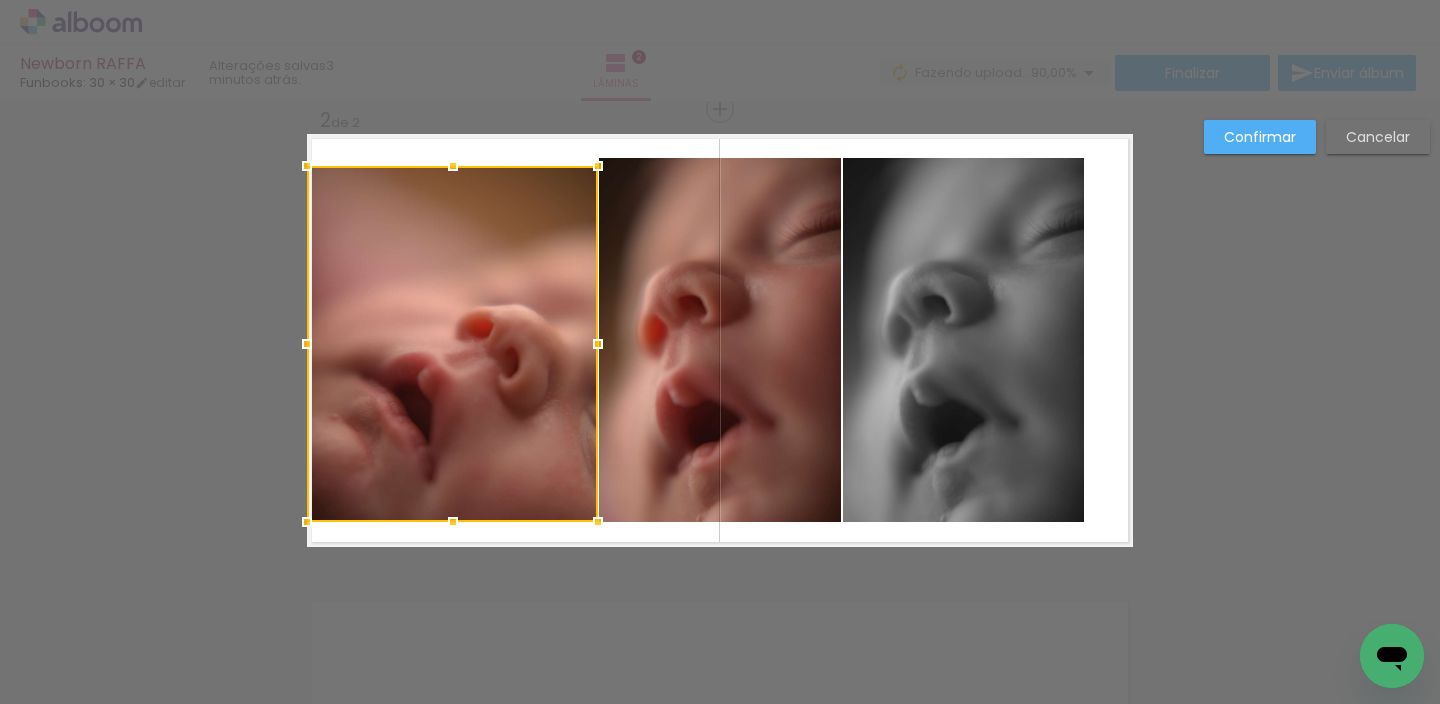 drag, startPoint x: 347, startPoint y: 155, endPoint x: 399, endPoint y: 171, distance: 54.405884 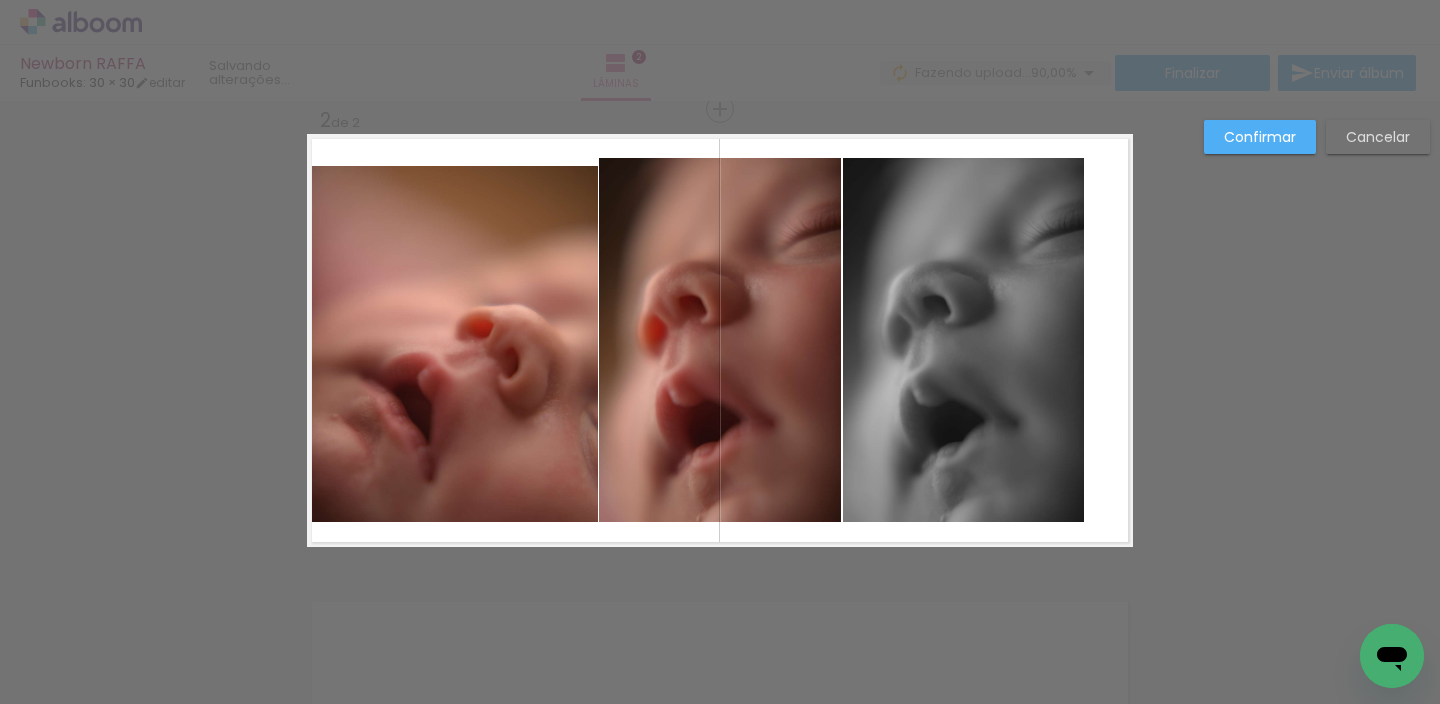 click 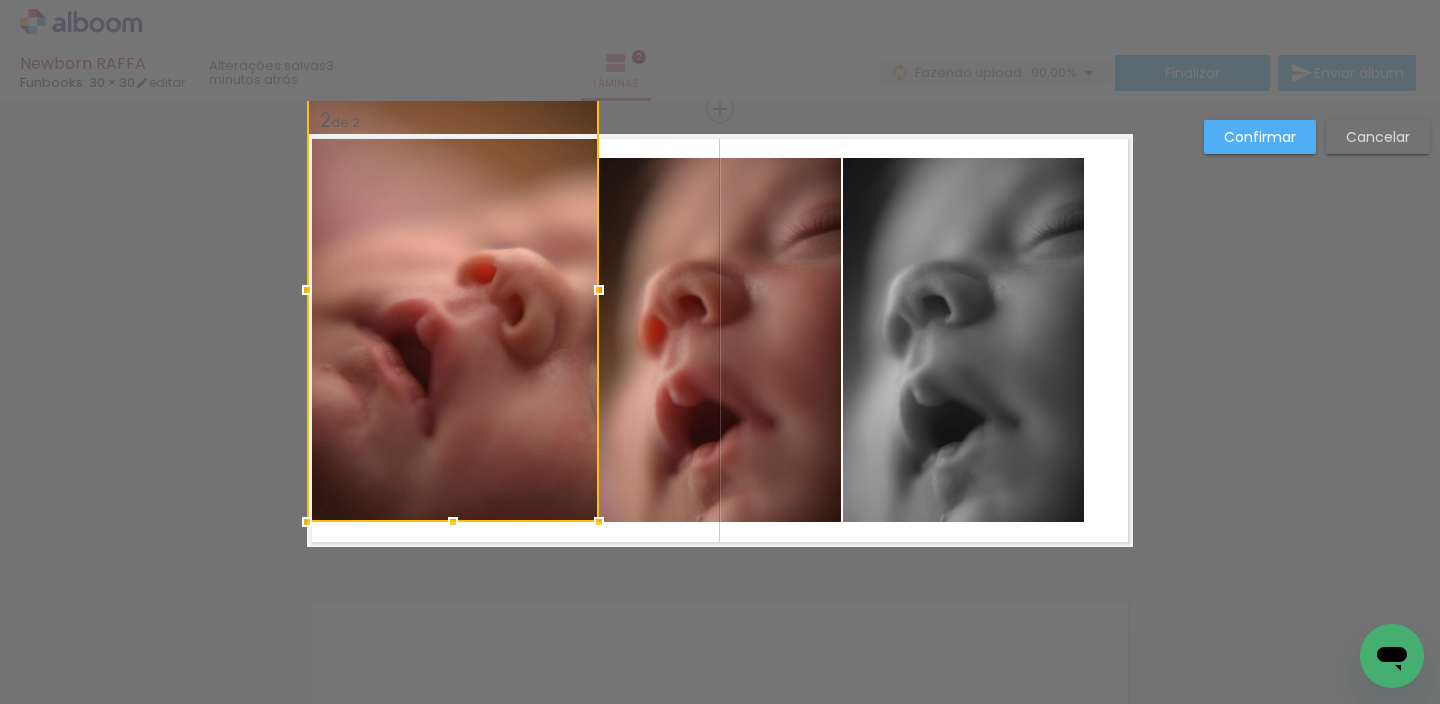 drag, startPoint x: 443, startPoint y: 161, endPoint x: 444, endPoint y: 95, distance: 66.007576 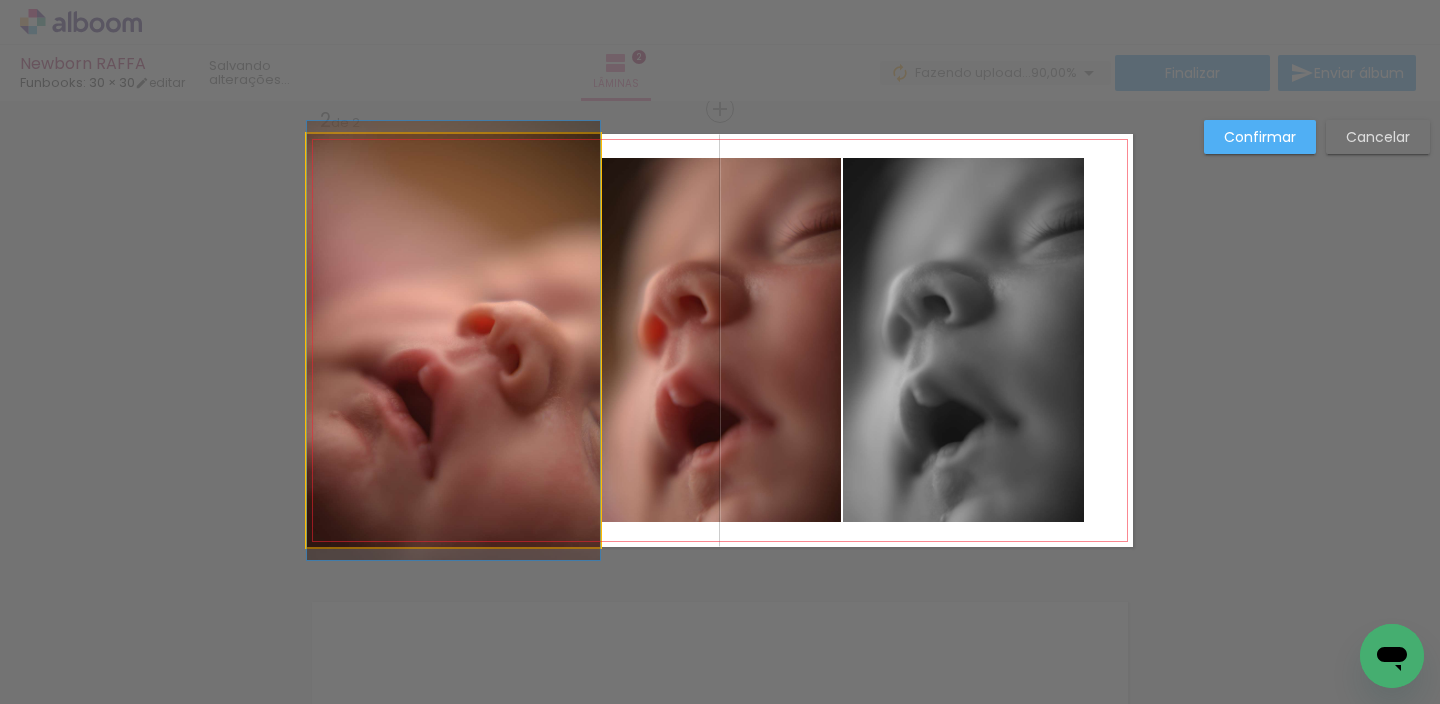 click 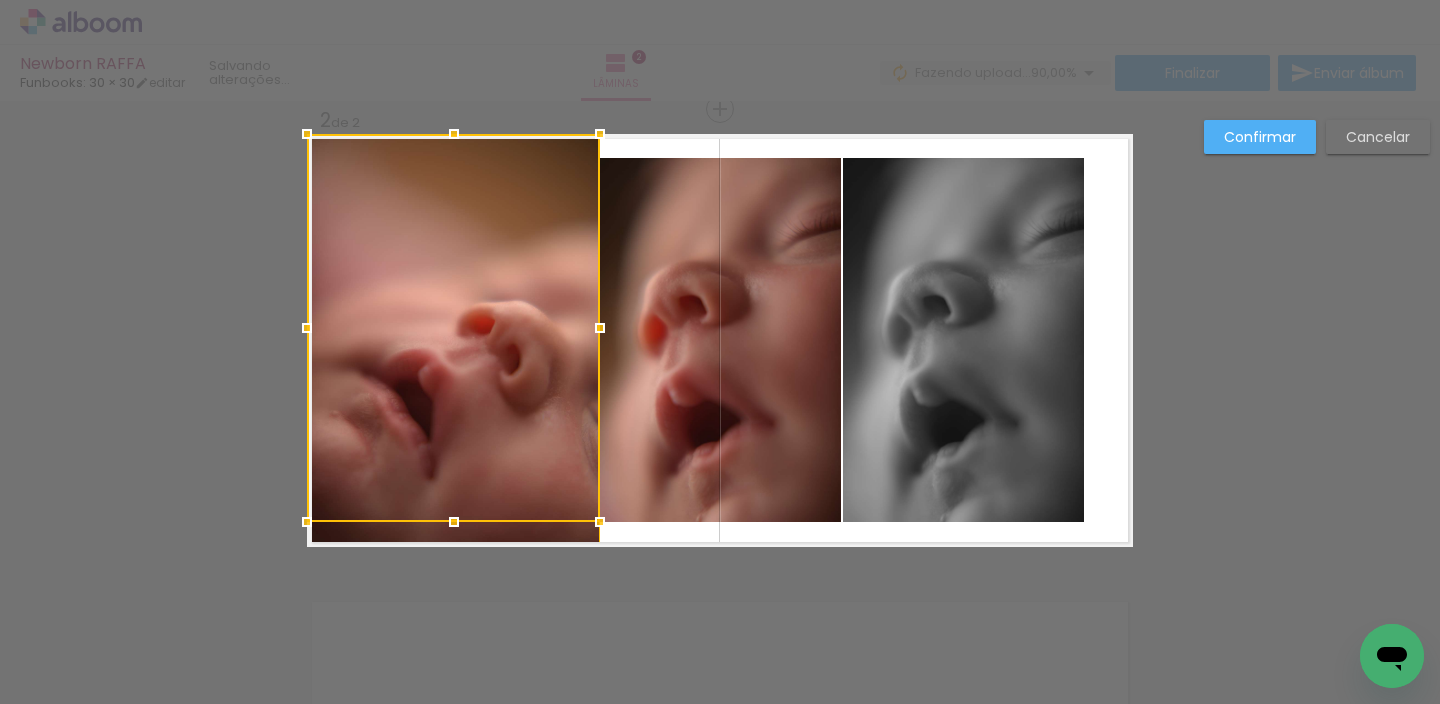 click 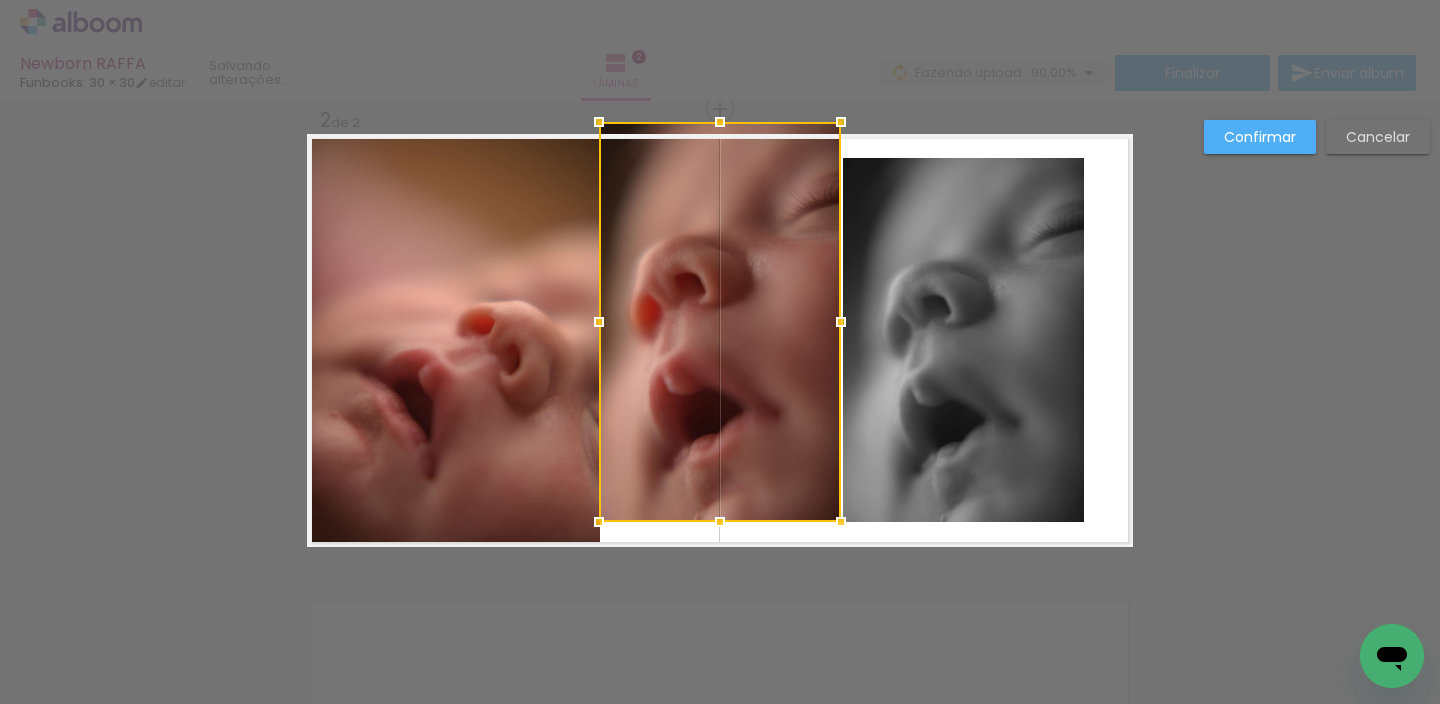 drag, startPoint x: 717, startPoint y: 153, endPoint x: 738, endPoint y: 104, distance: 53.310413 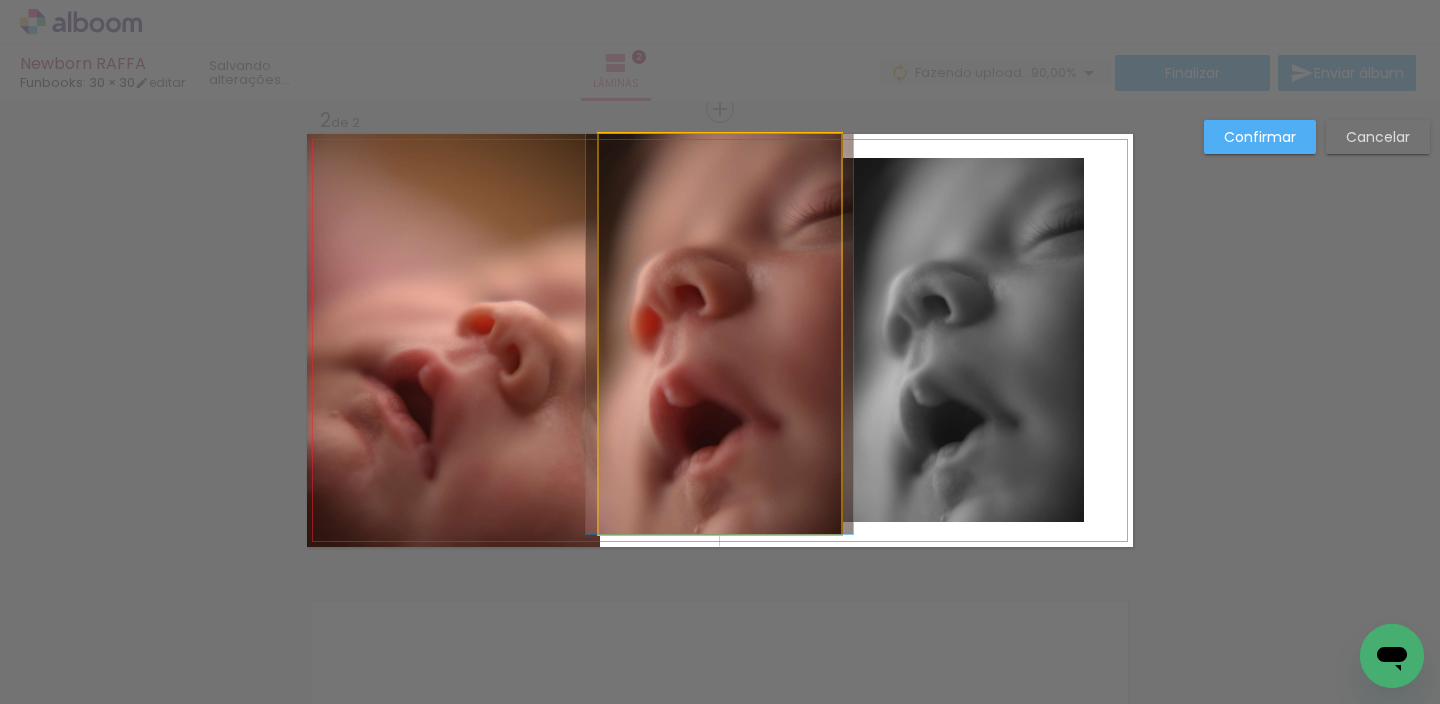 click 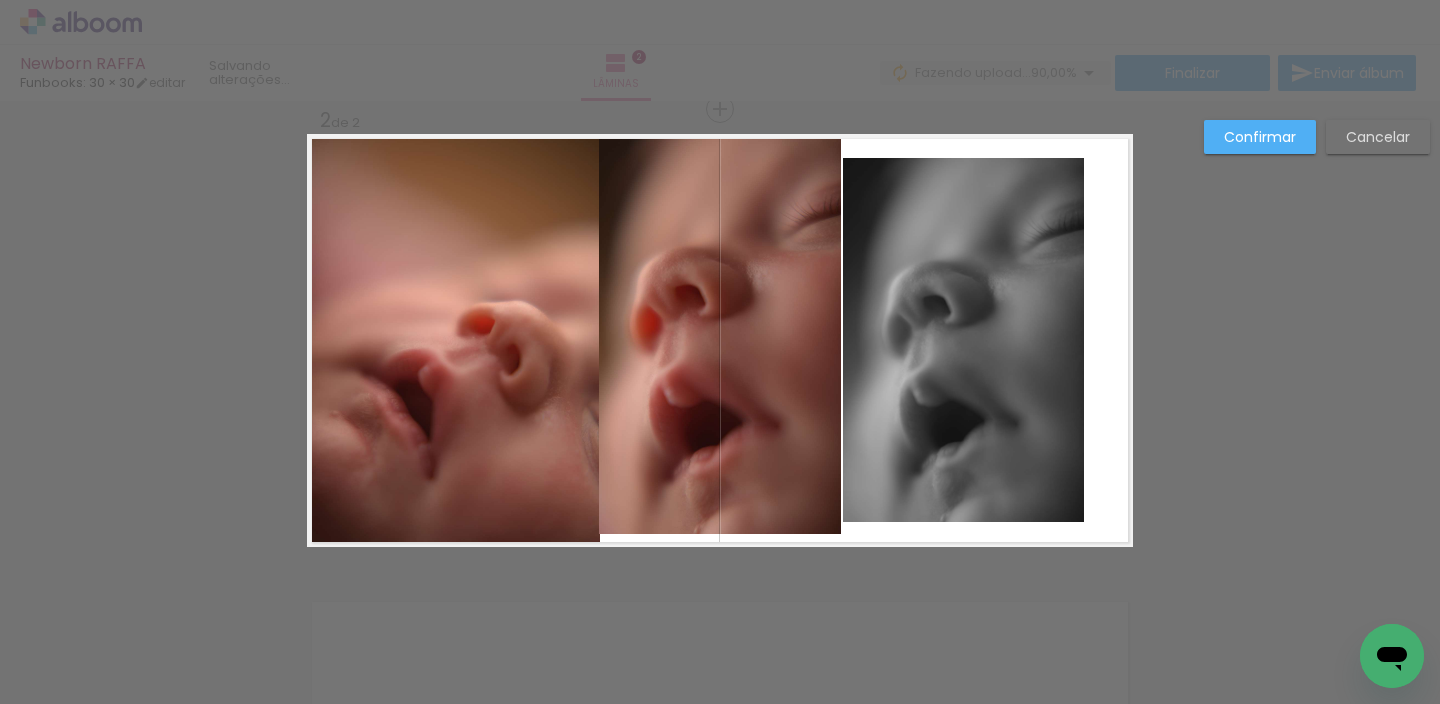 drag, startPoint x: 709, startPoint y: 537, endPoint x: 711, endPoint y: 504, distance: 33.06055 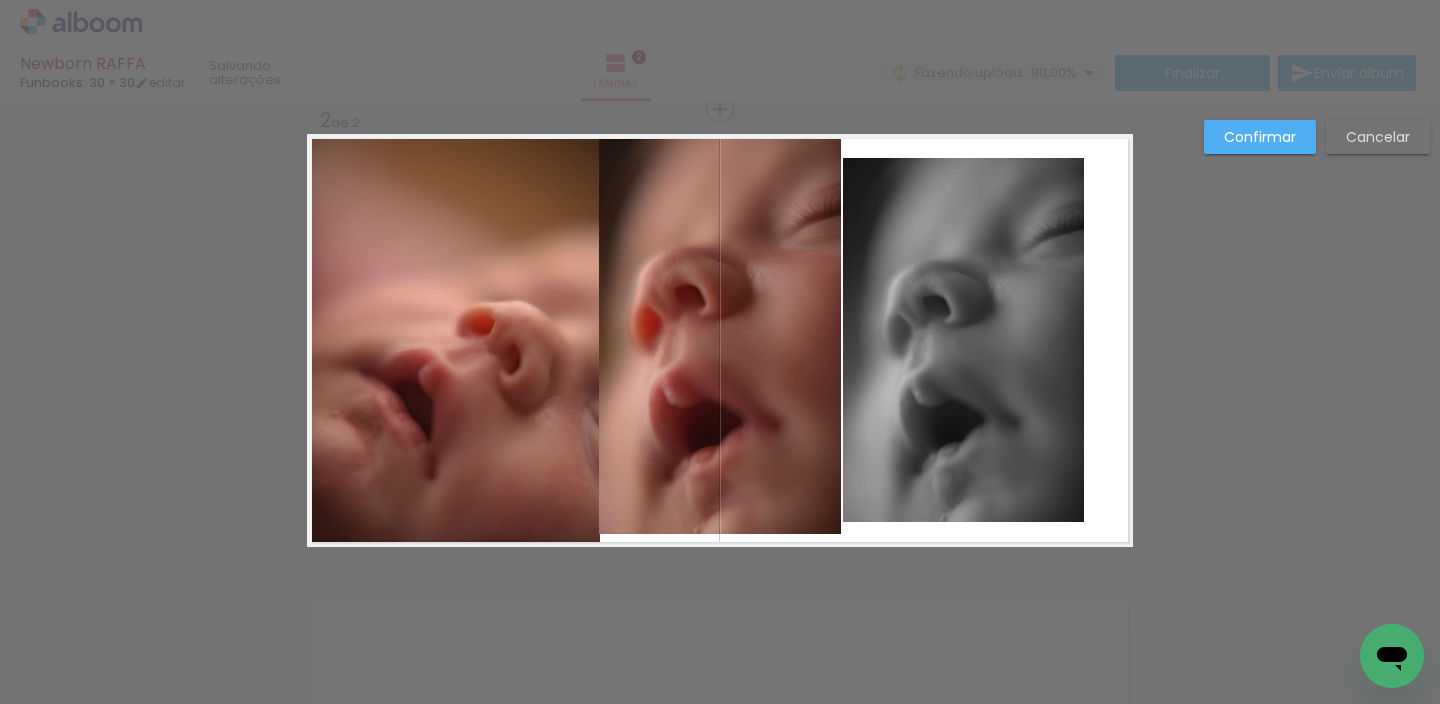 click 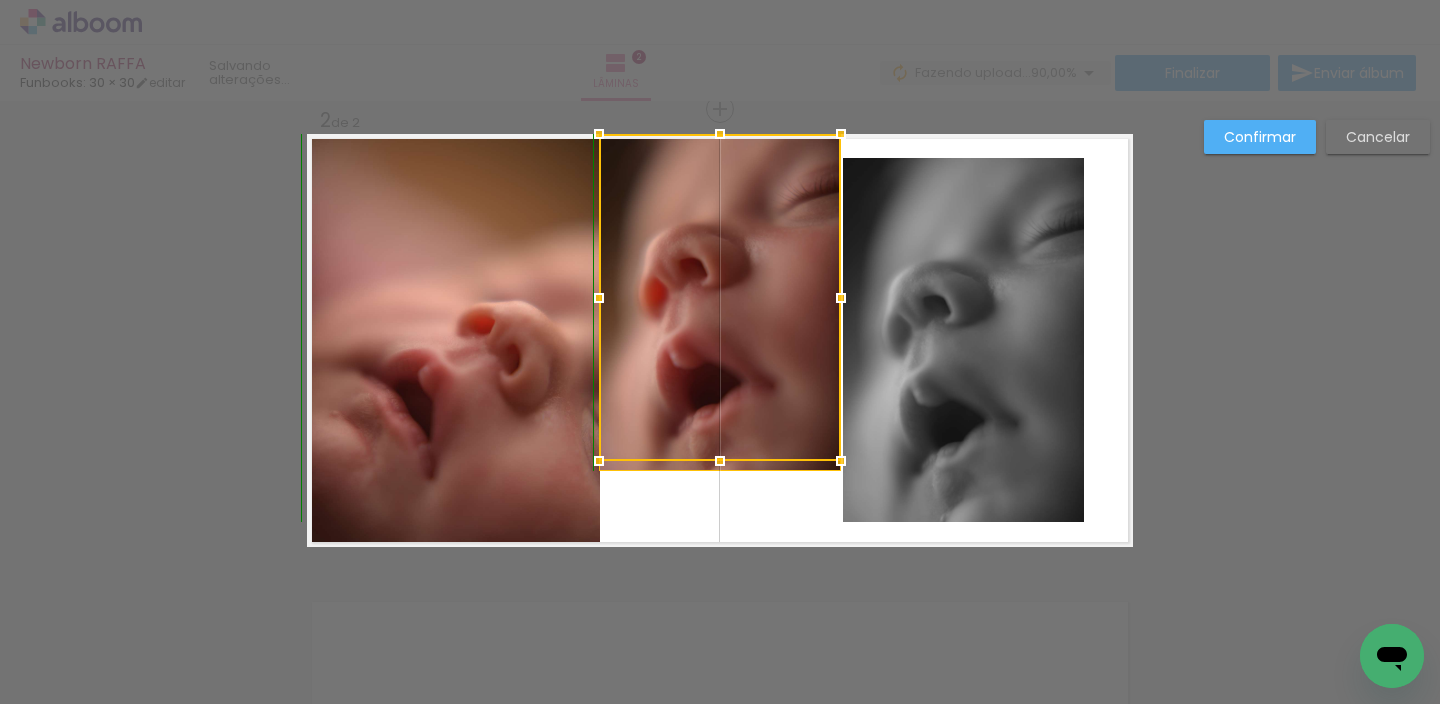 drag, startPoint x: 710, startPoint y: 525, endPoint x: 713, endPoint y: 535, distance: 10.440307 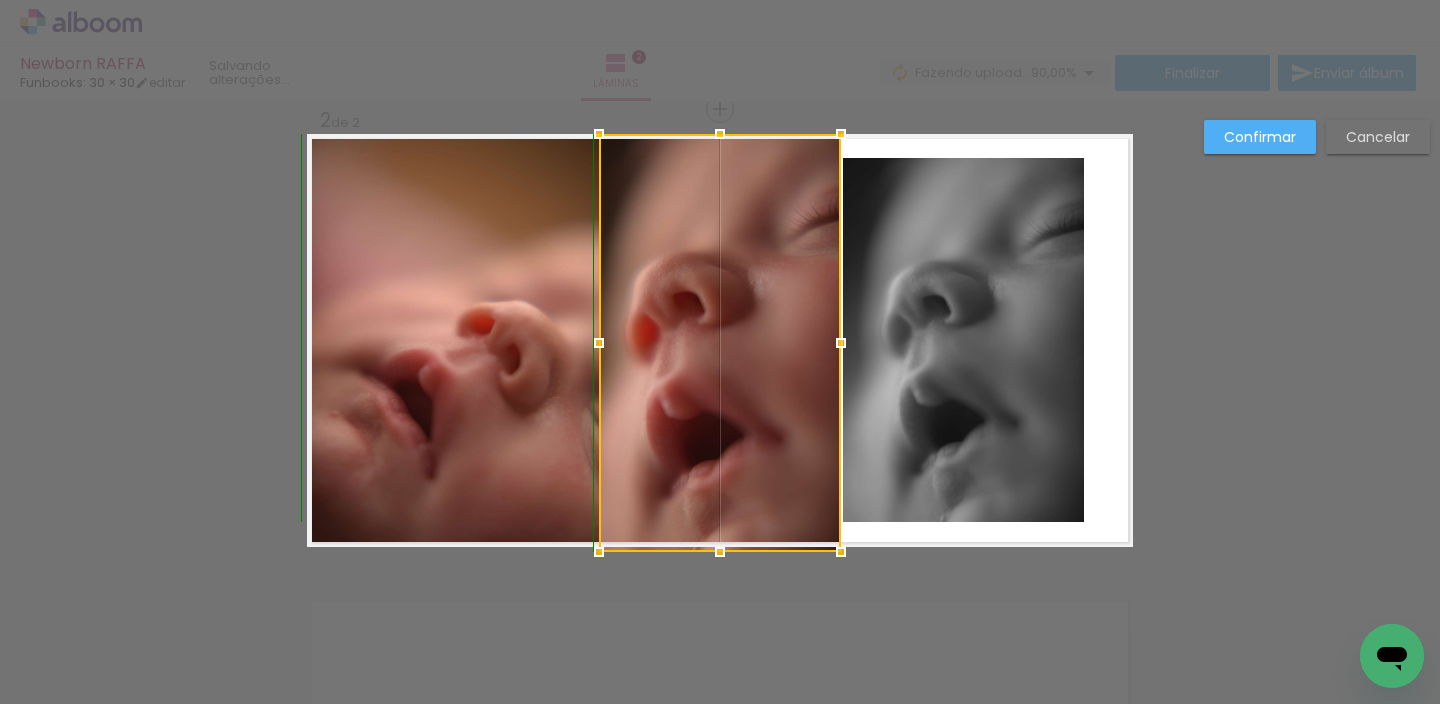 drag, startPoint x: 711, startPoint y: 493, endPoint x: 712, endPoint y: 556, distance: 63.007935 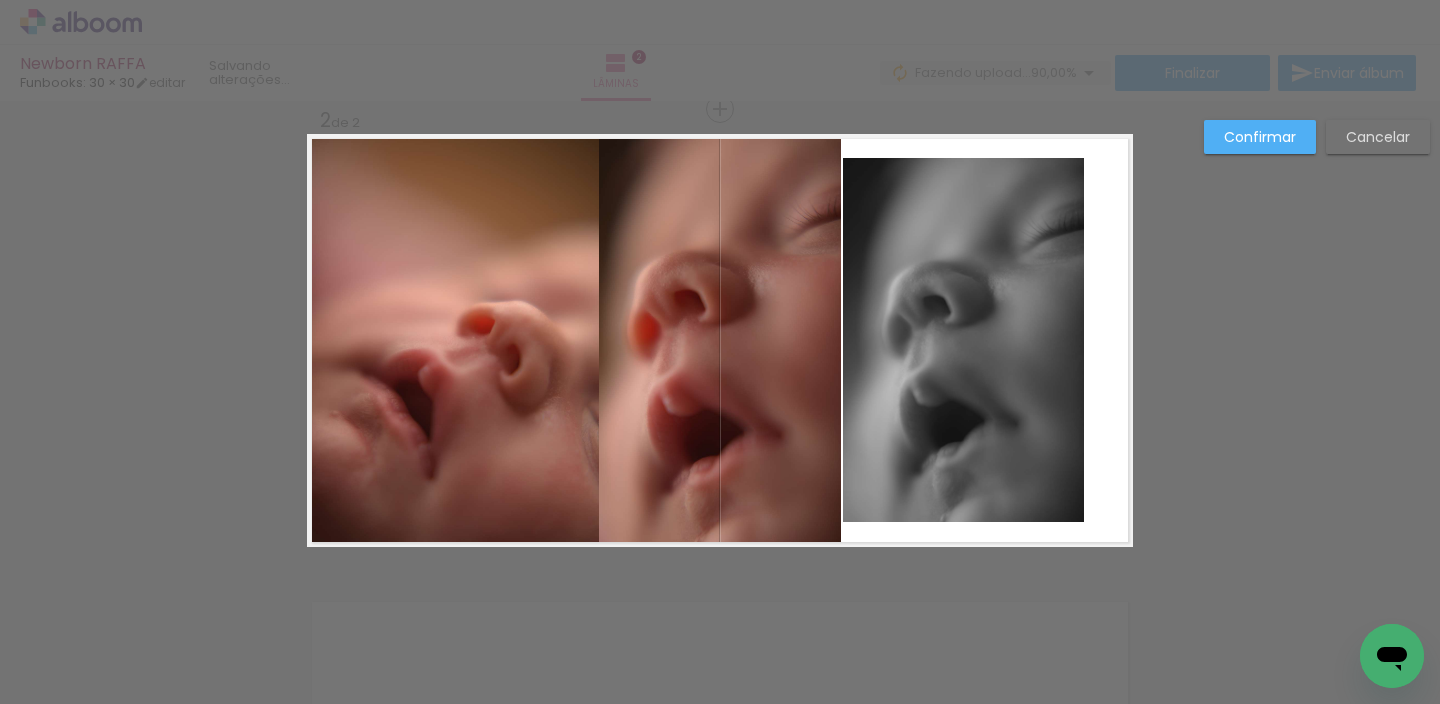 click 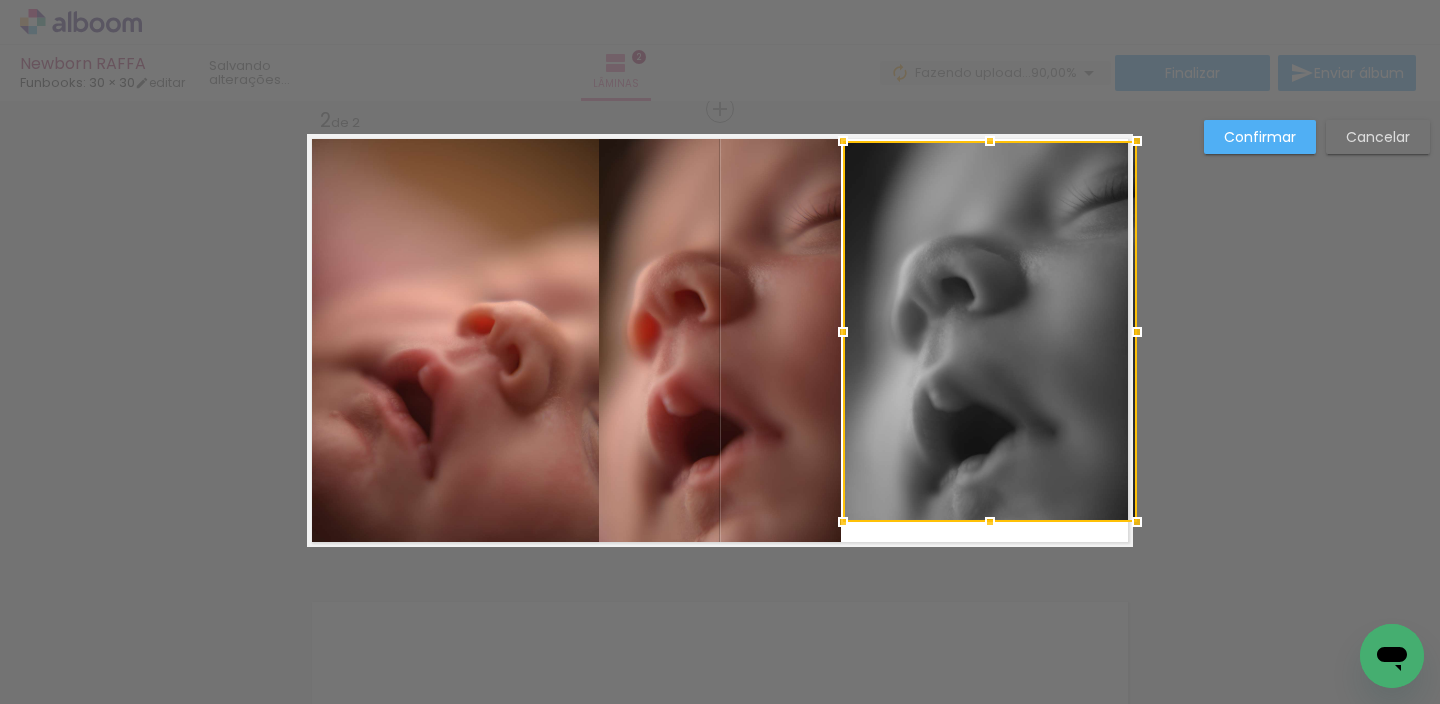 drag, startPoint x: 1073, startPoint y: 160, endPoint x: 1160, endPoint y: 126, distance: 93.40771 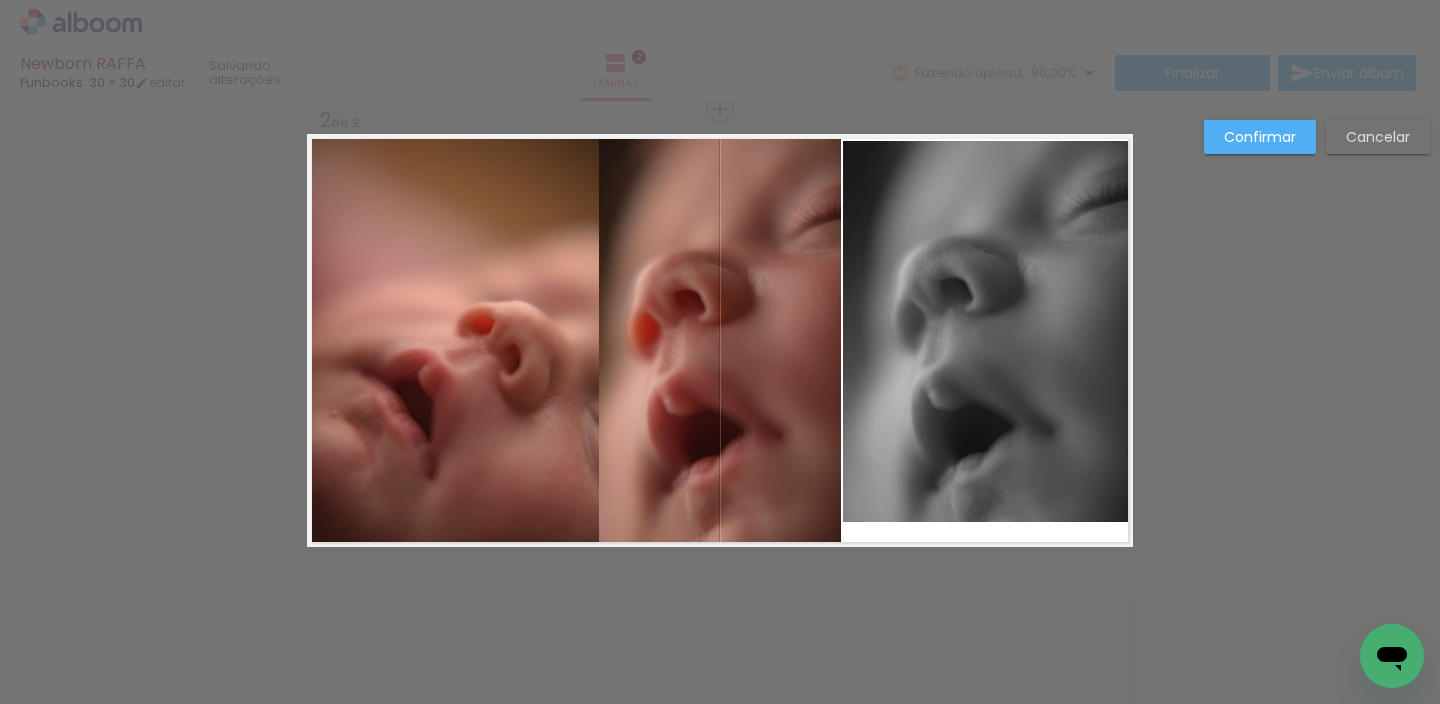 click 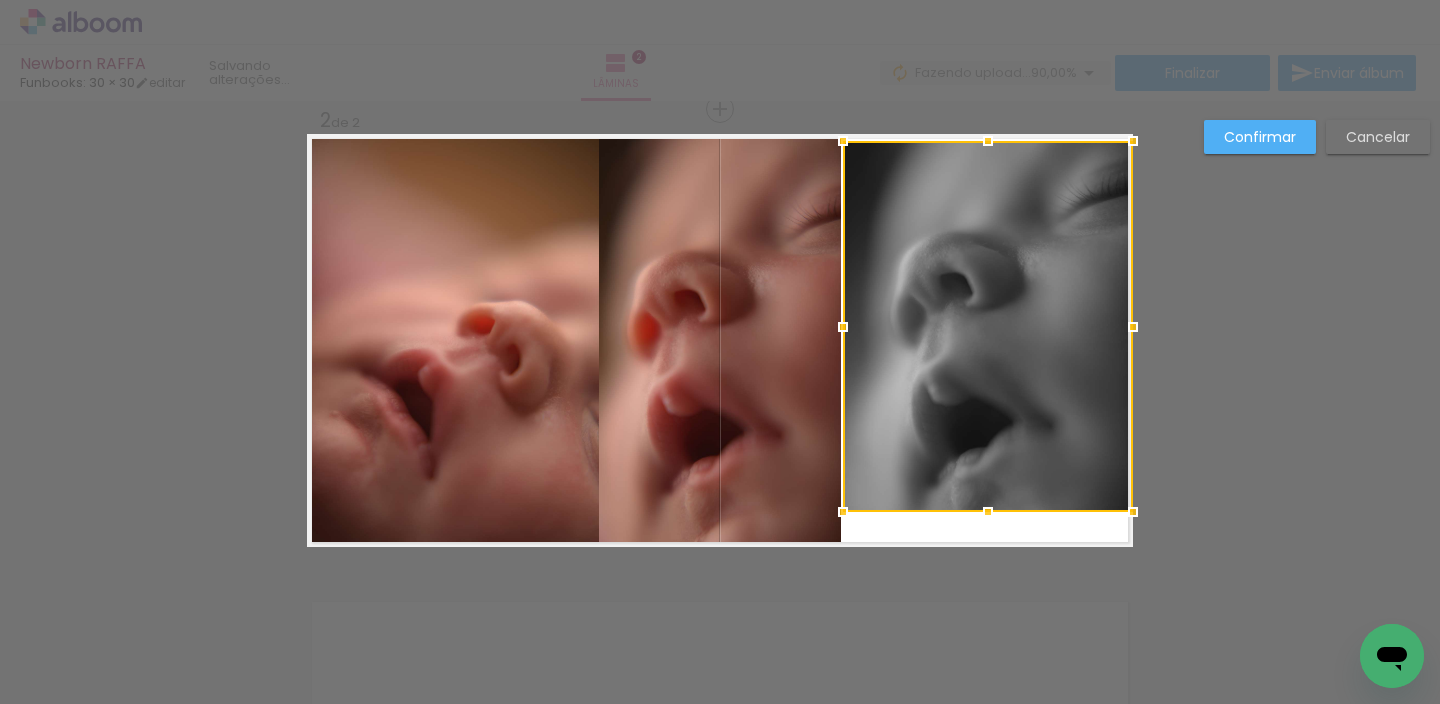 drag, startPoint x: 977, startPoint y: 514, endPoint x: 983, endPoint y: 555, distance: 41.4367 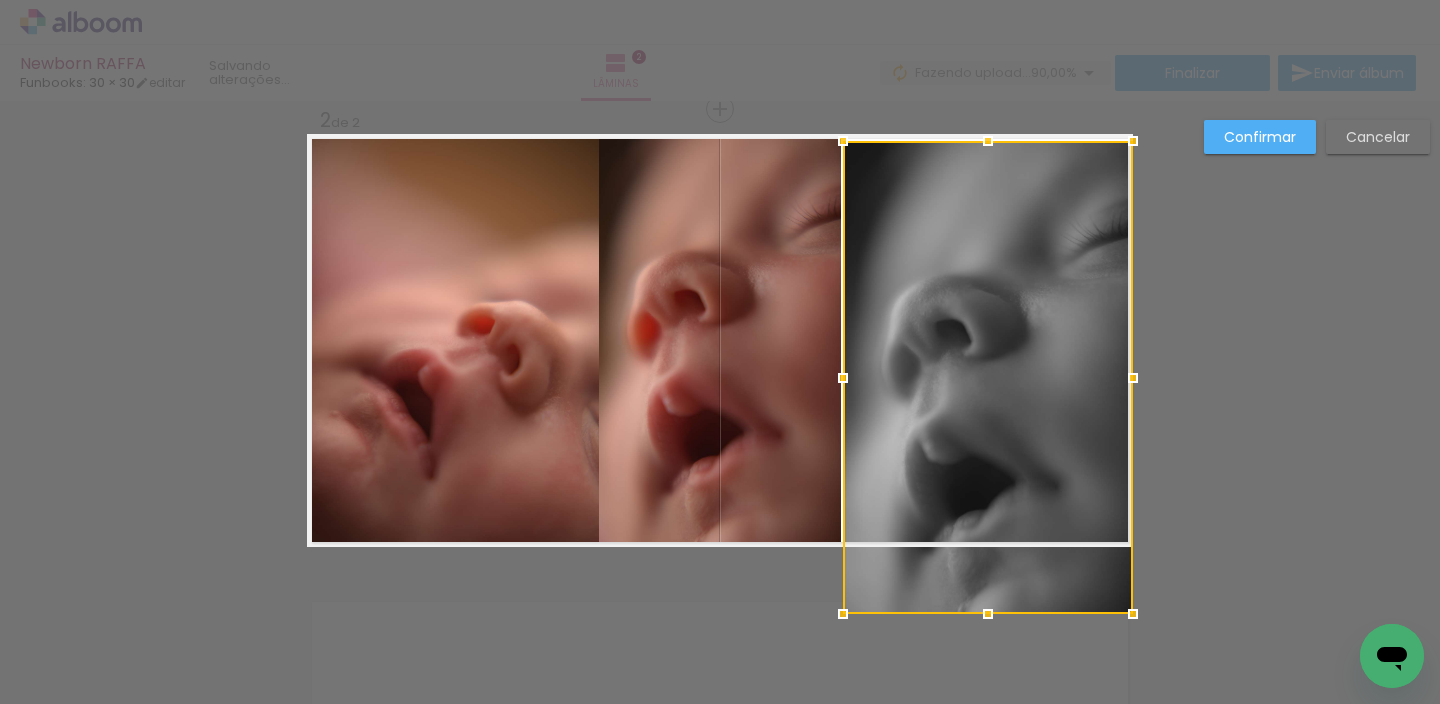 drag, startPoint x: 987, startPoint y: 512, endPoint x: 987, endPoint y: 545, distance: 33 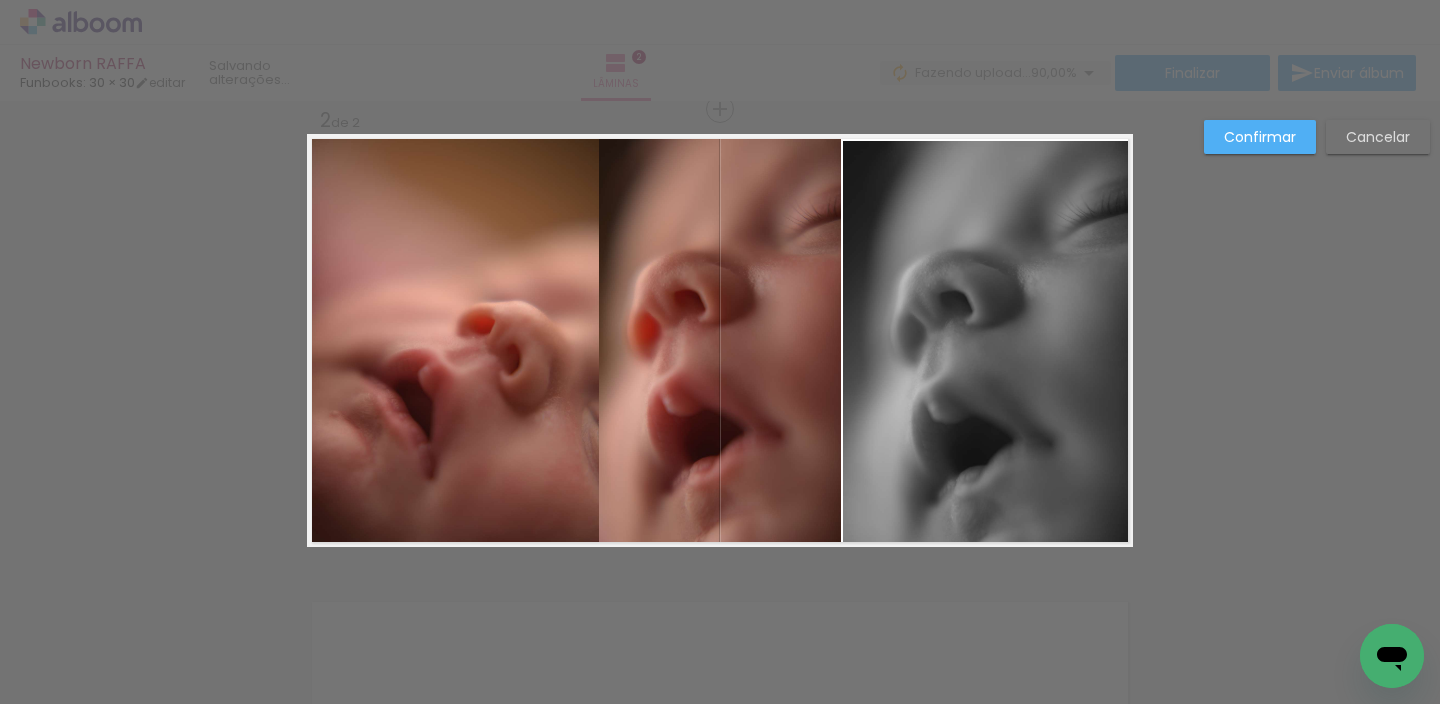 click on "Confirmar" at bounding box center [0, 0] 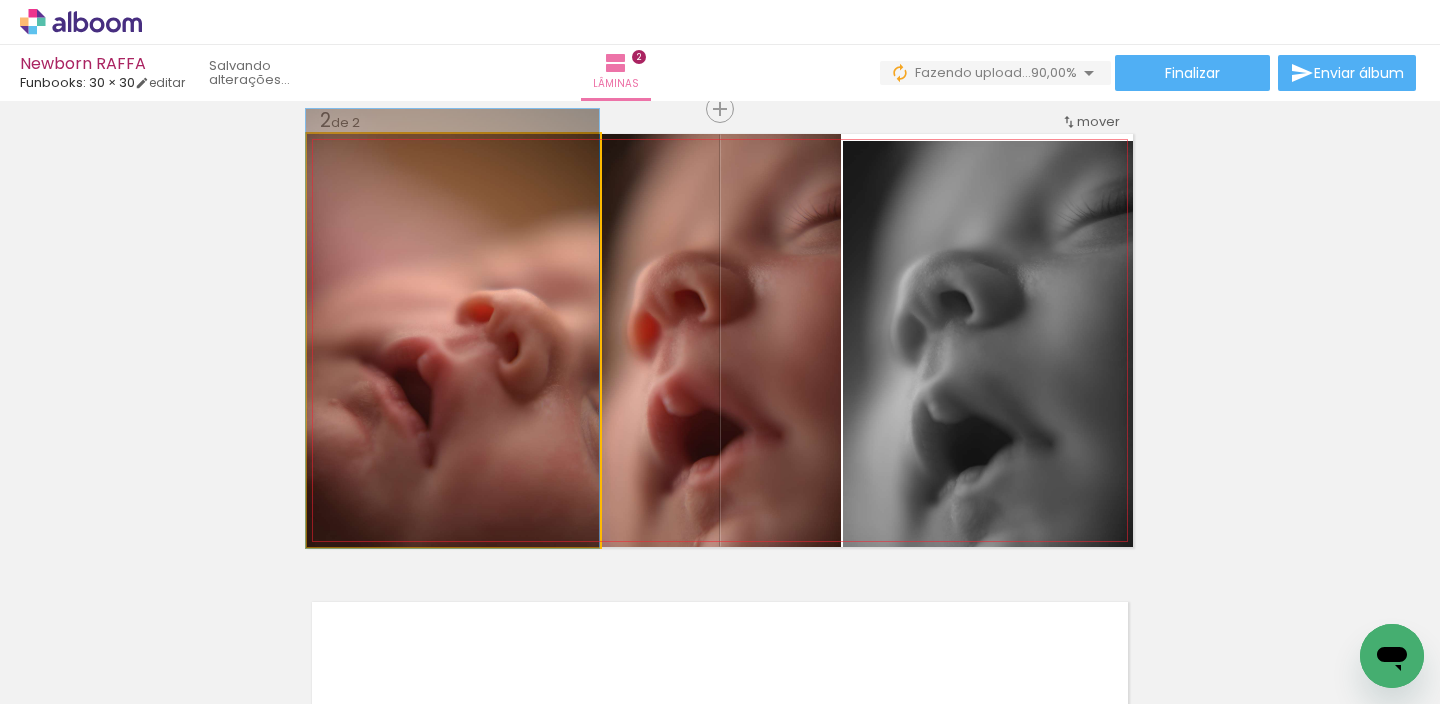 drag, startPoint x: 493, startPoint y: 310, endPoint x: 424, endPoint y: 299, distance: 69.87131 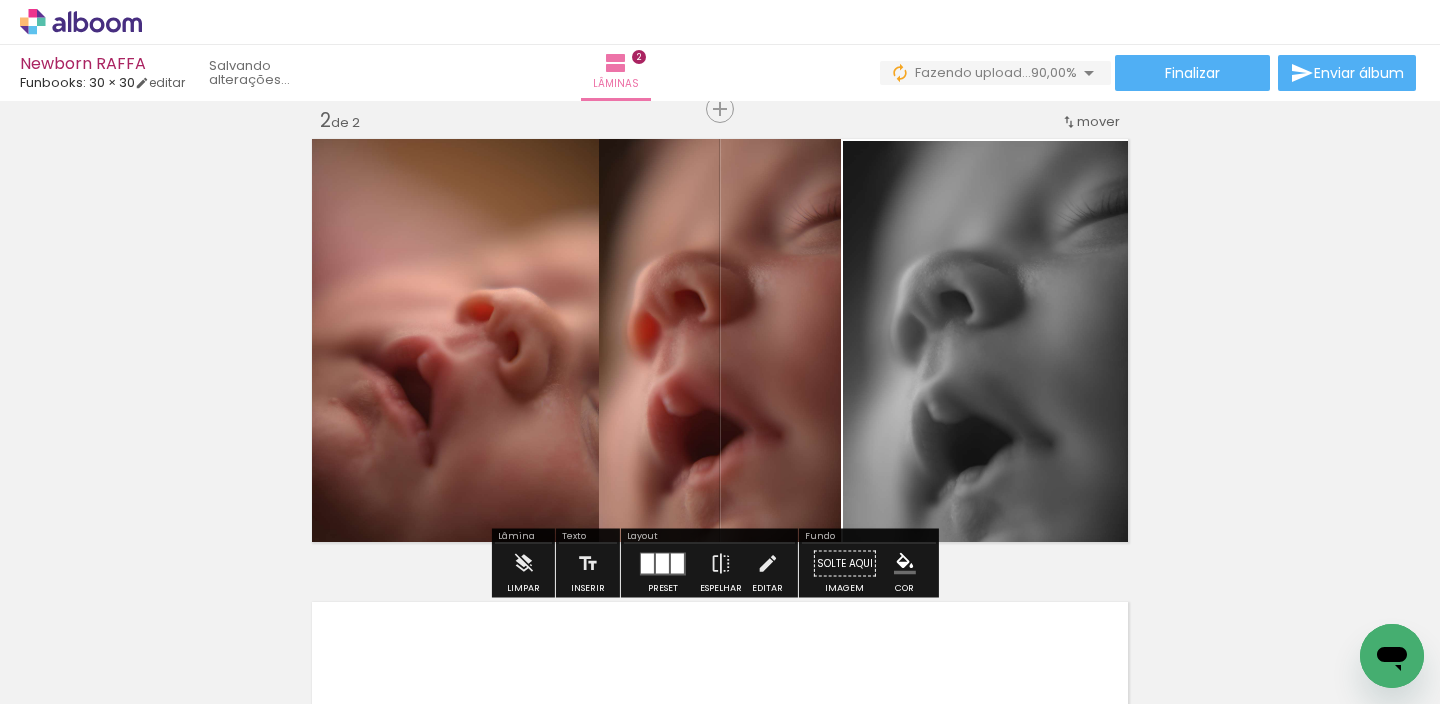 click 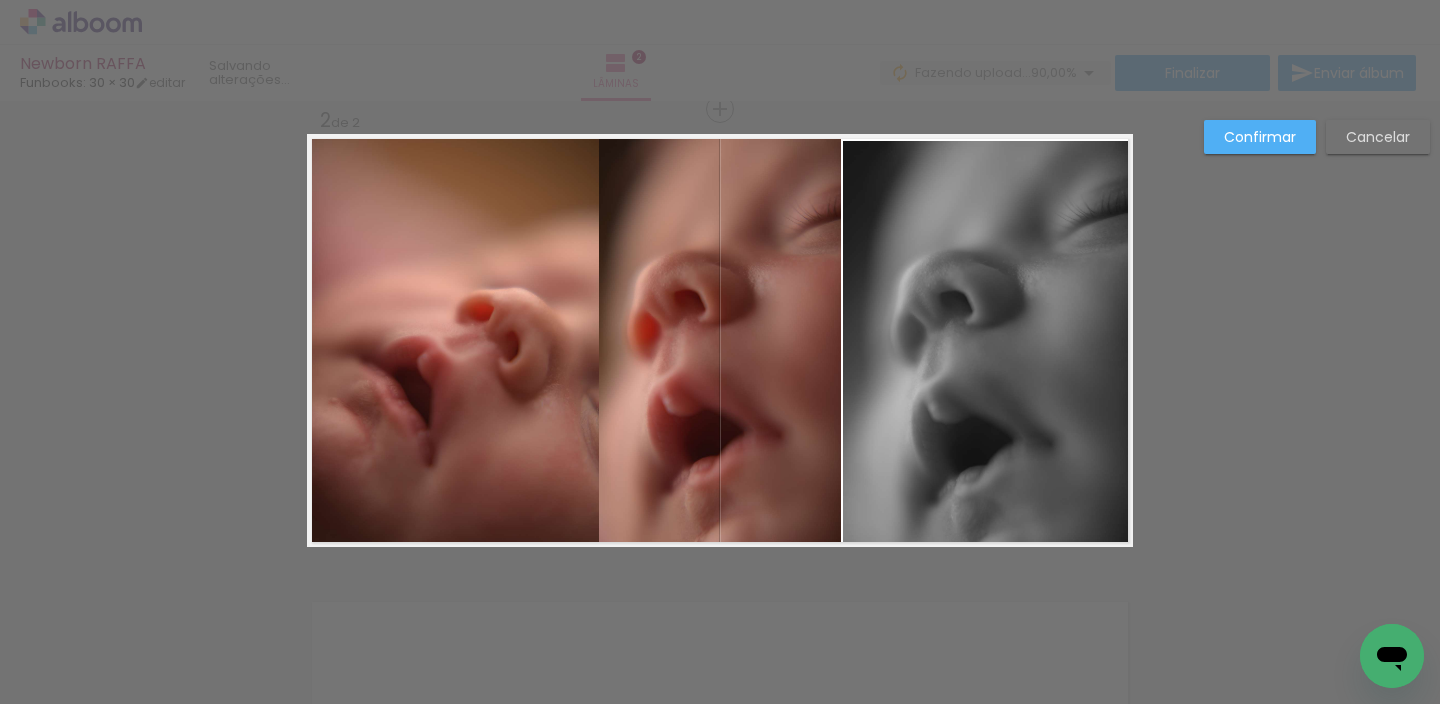 click 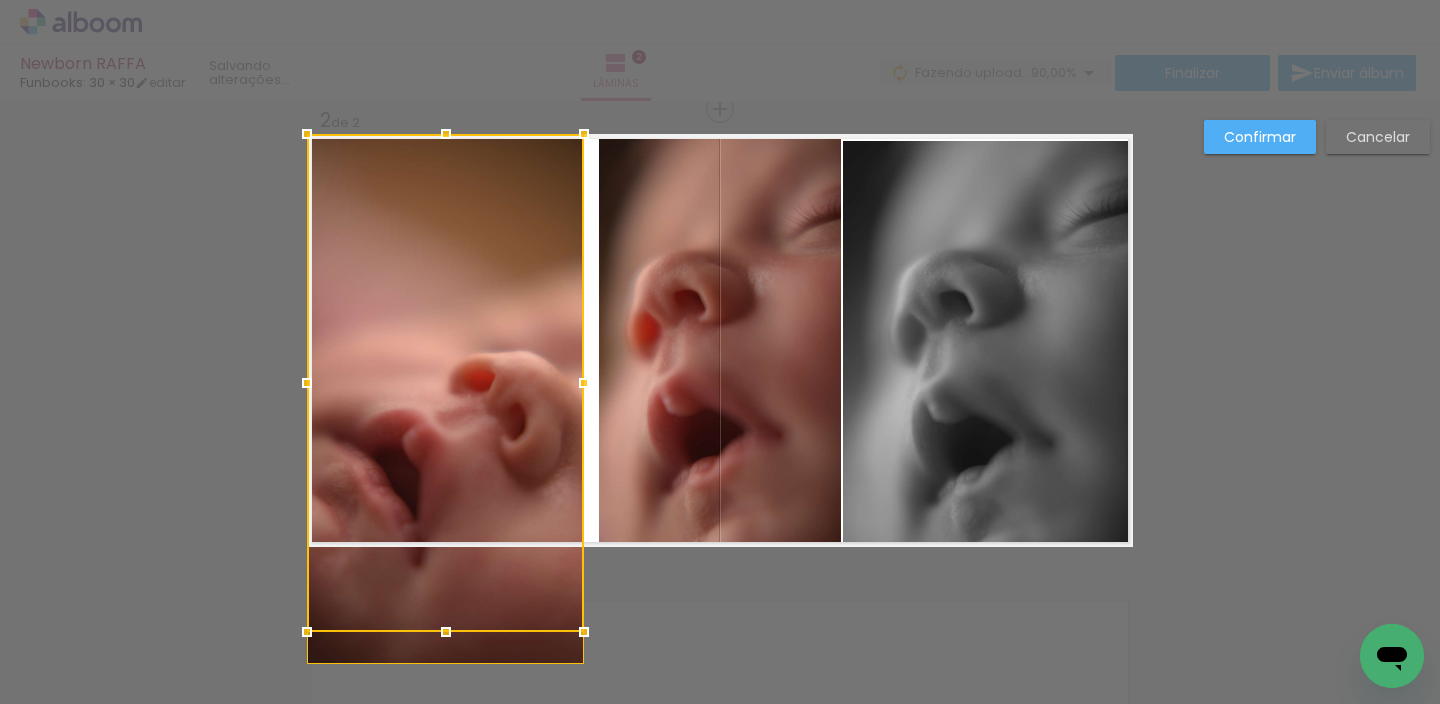drag, startPoint x: 595, startPoint y: 322, endPoint x: 580, endPoint y: 330, distance: 17 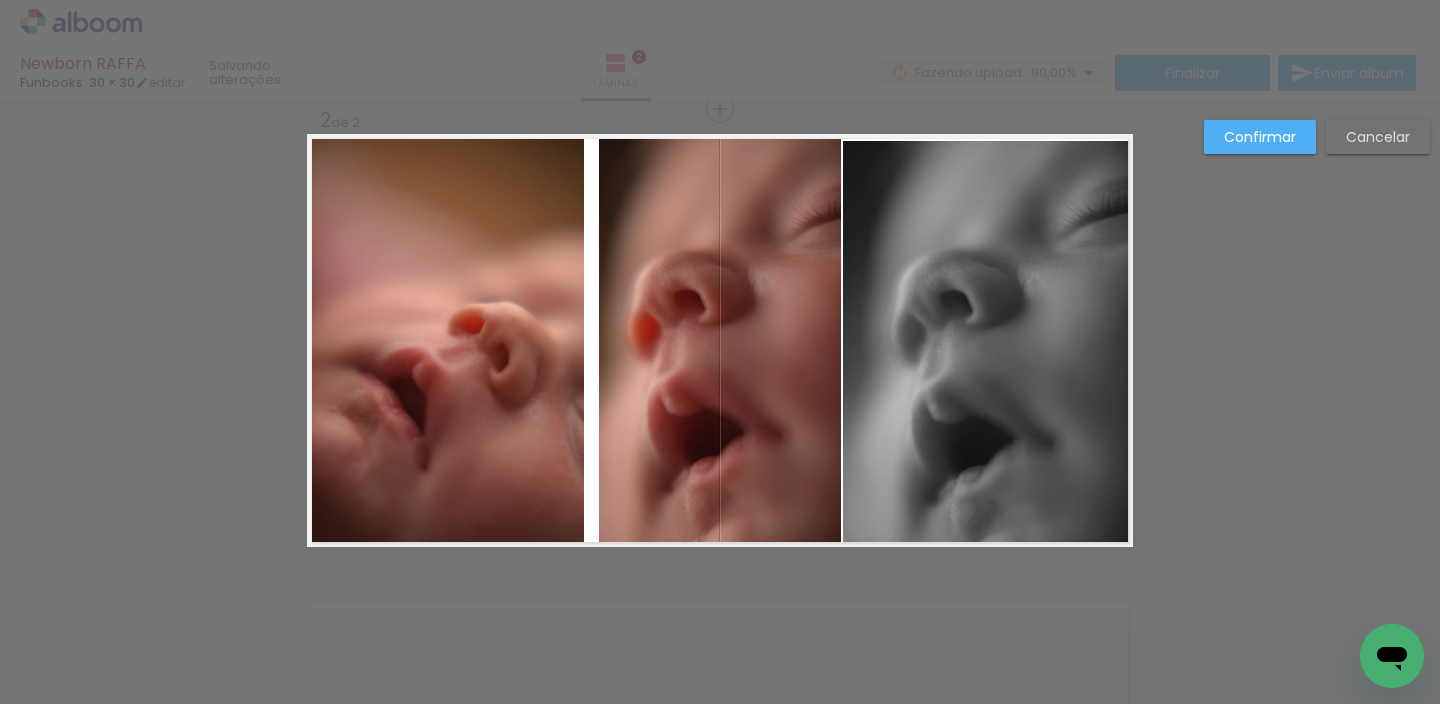click 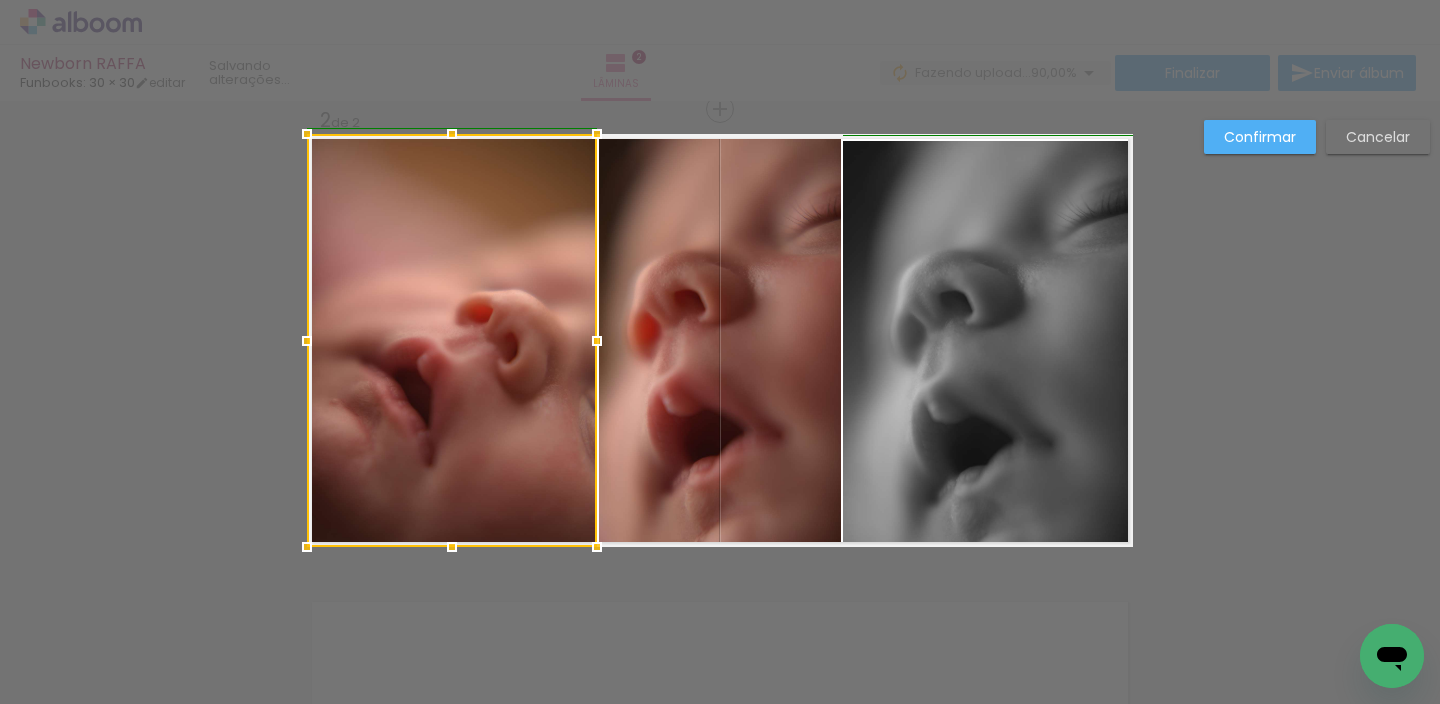 drag, startPoint x: 575, startPoint y: 339, endPoint x: 561, endPoint y: 363, distance: 27.784887 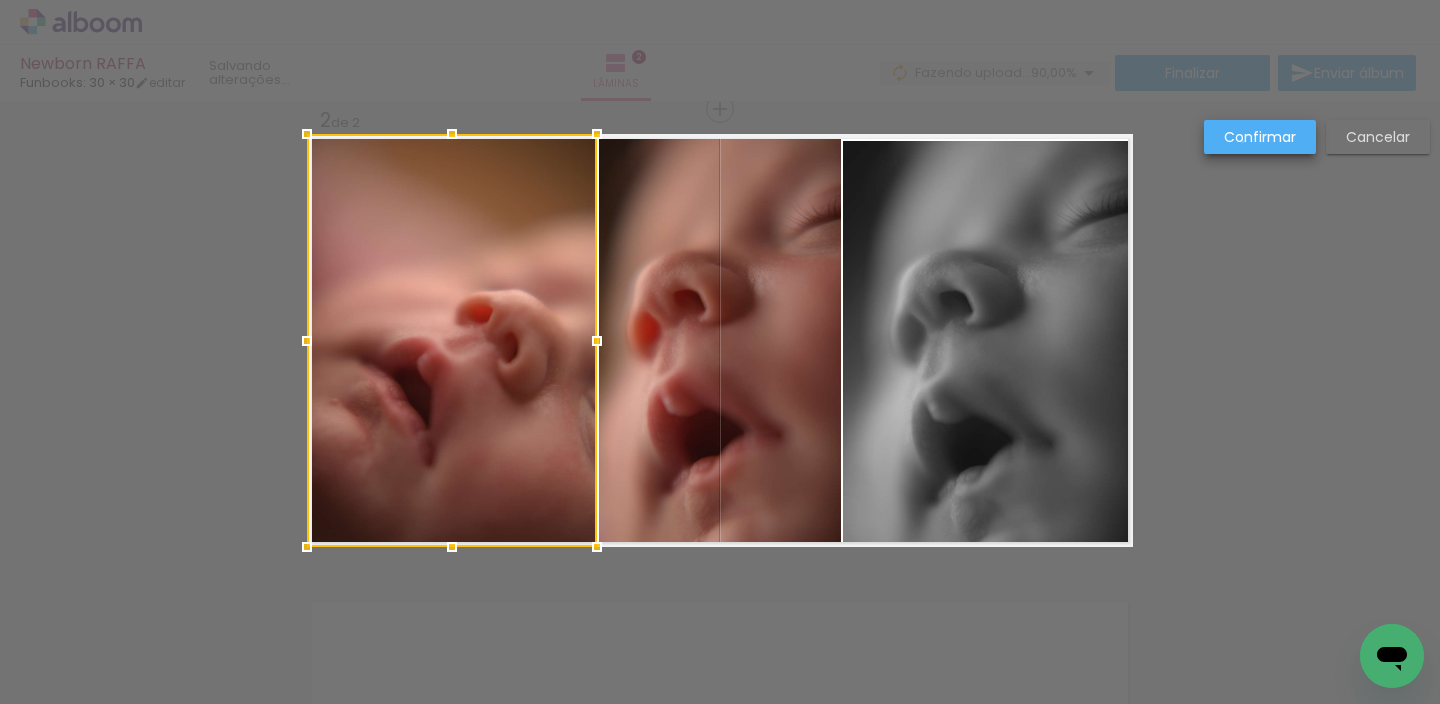 click on "Confirmar" at bounding box center (0, 0) 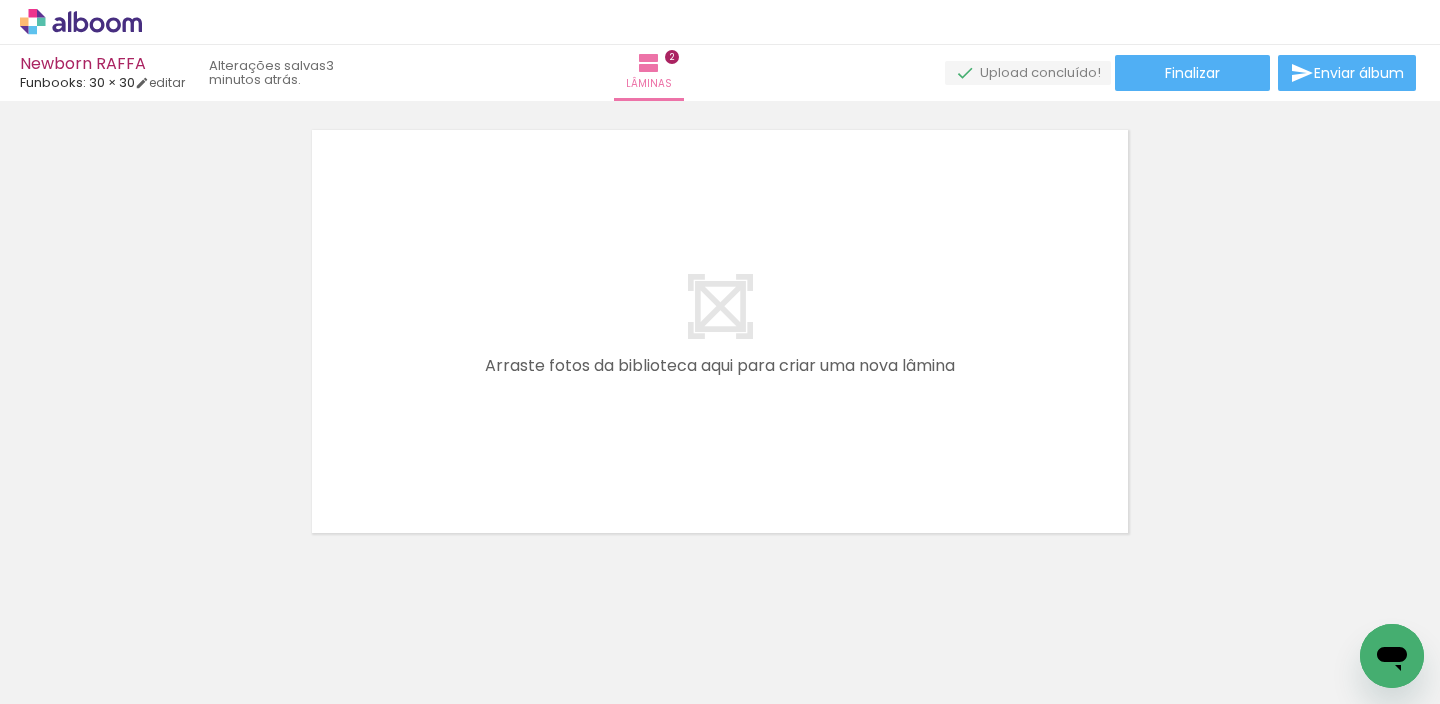 scroll, scrollTop: 976, scrollLeft: 0, axis: vertical 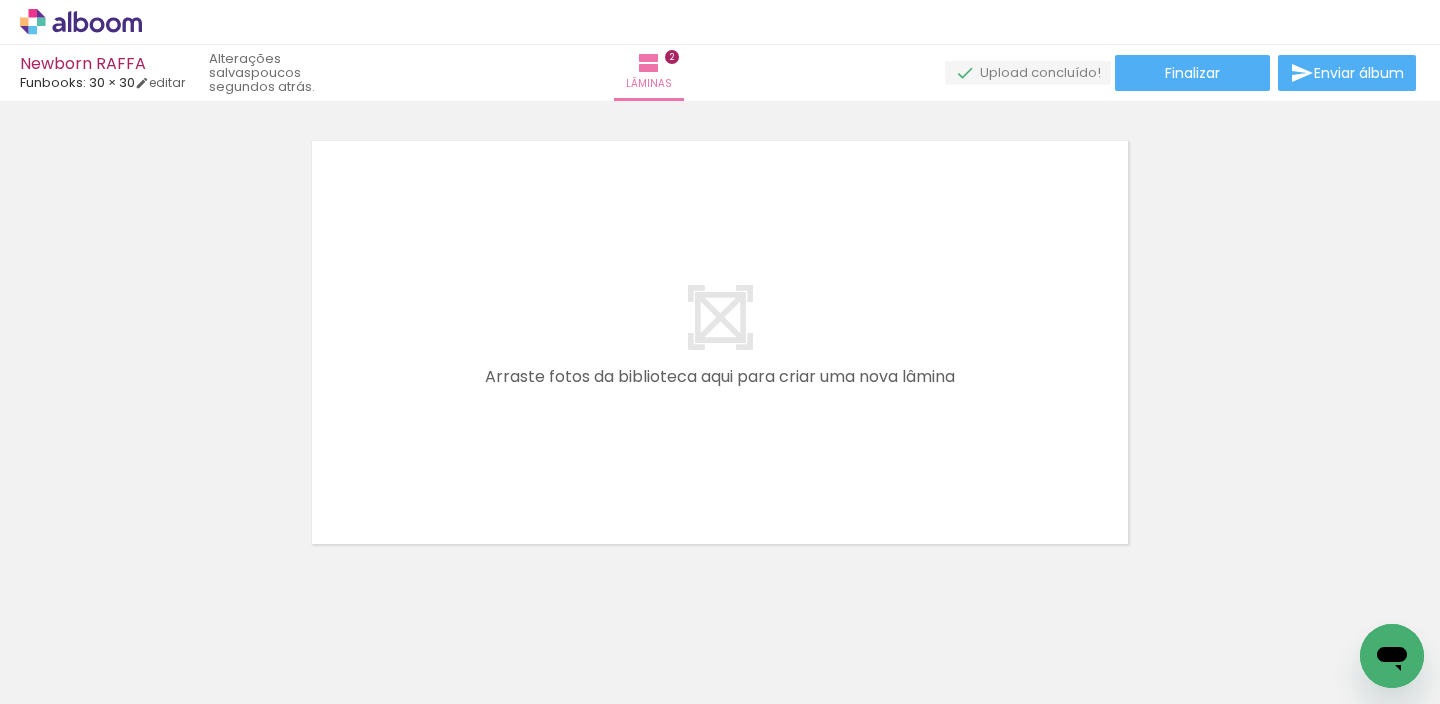 drag, startPoint x: 233, startPoint y: 633, endPoint x: 412, endPoint y: 566, distance: 191.12823 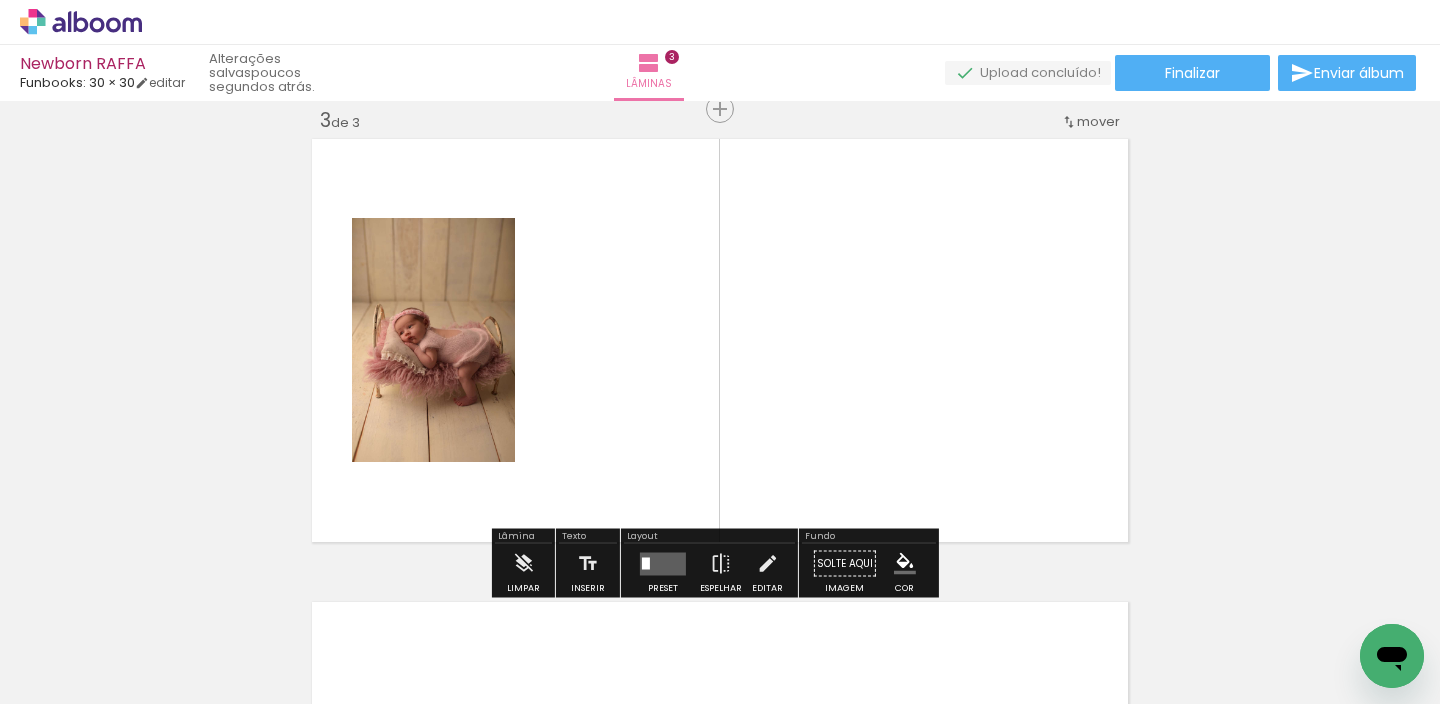 scroll, scrollTop: 951, scrollLeft: 0, axis: vertical 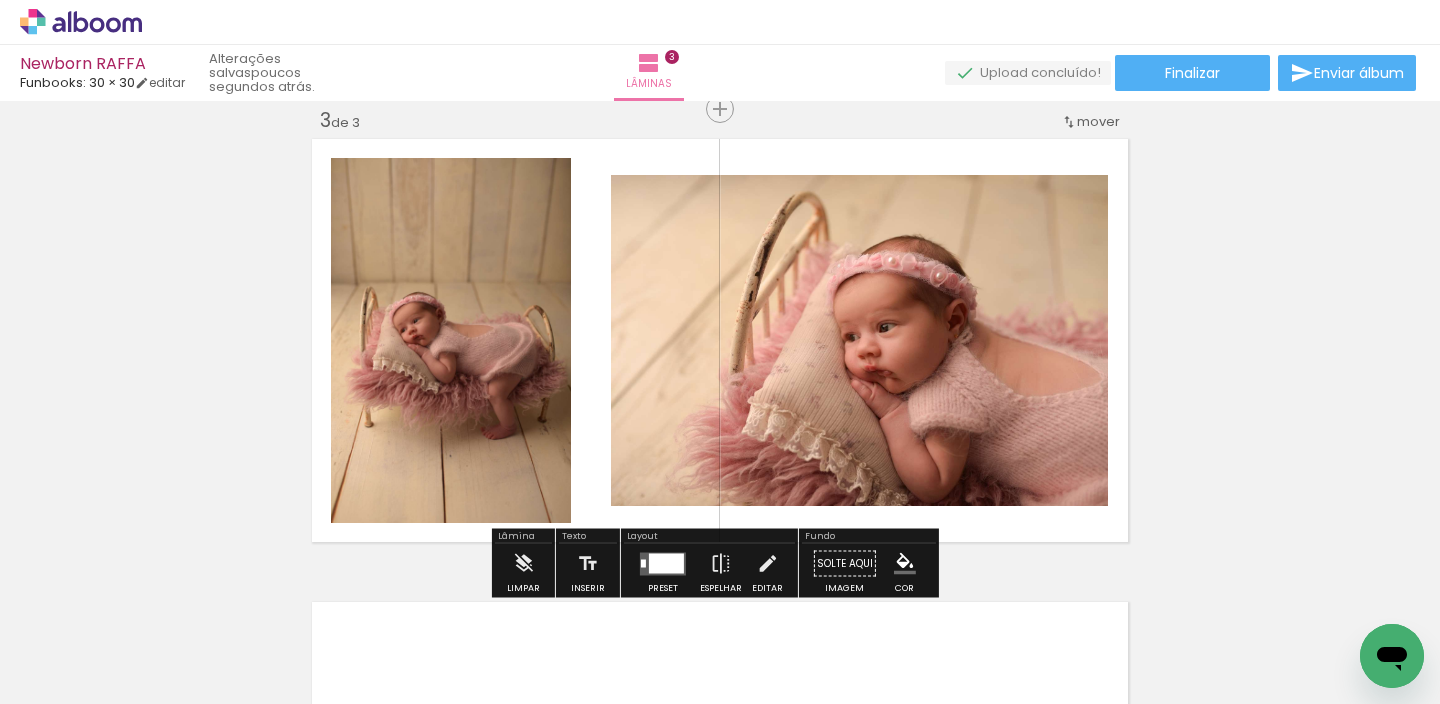 drag, startPoint x: 677, startPoint y: 637, endPoint x: 605, endPoint y: 488, distance: 165.48413 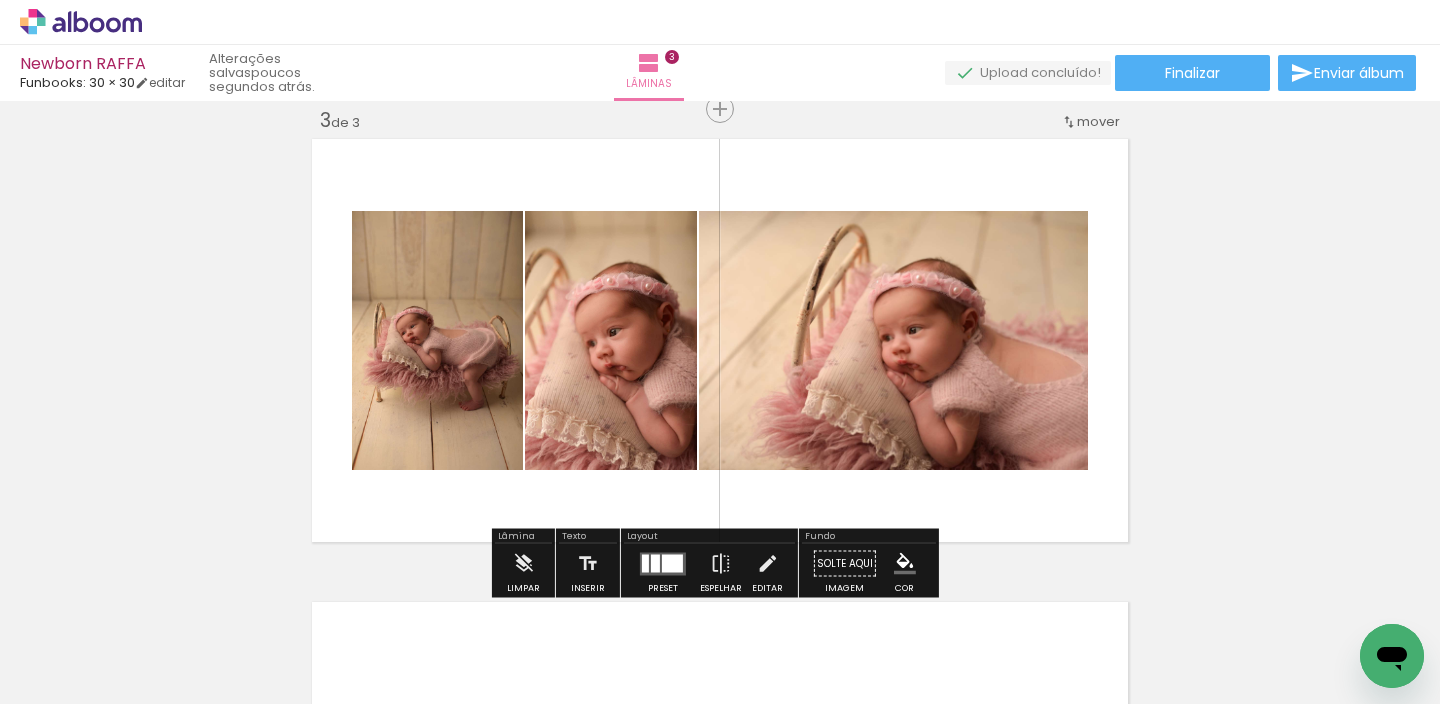 drag, startPoint x: 646, startPoint y: 413, endPoint x: 658, endPoint y: 480, distance: 68.06615 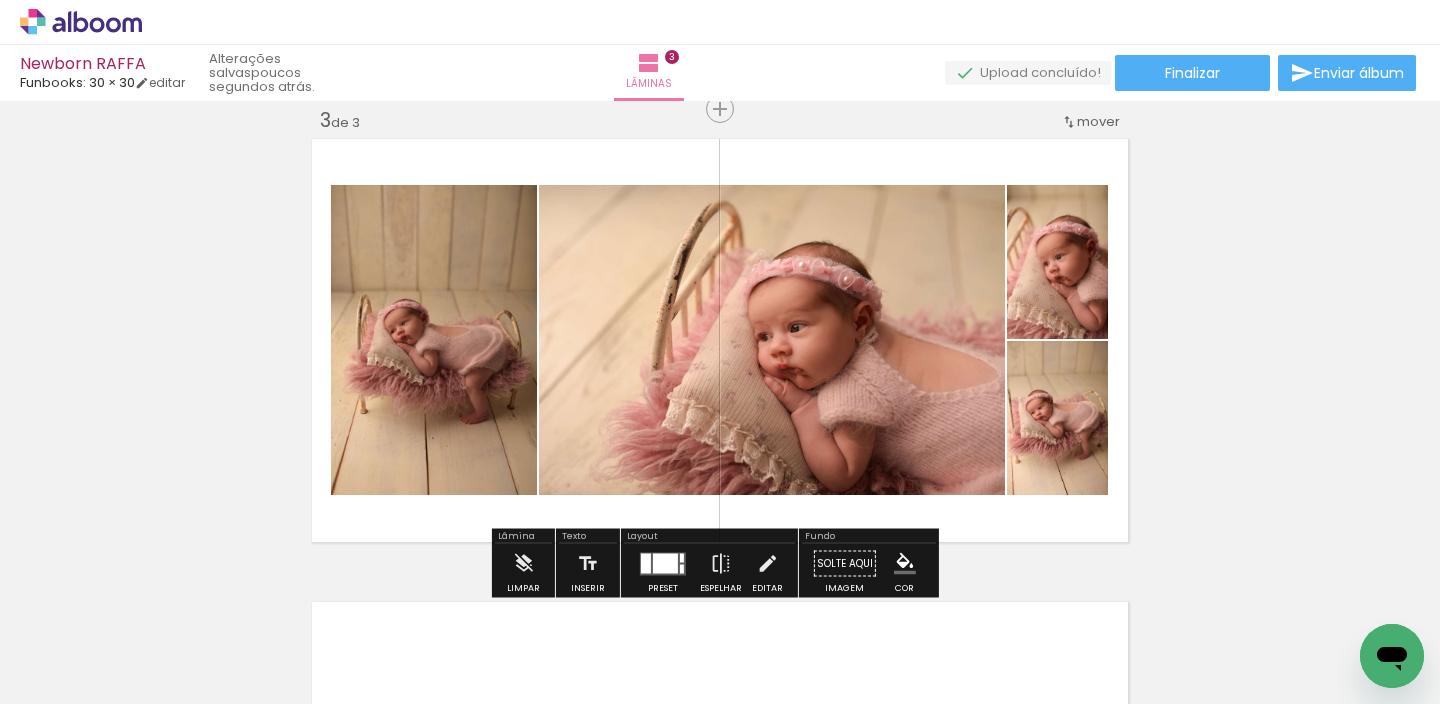 drag, startPoint x: 657, startPoint y: 570, endPoint x: 622, endPoint y: 543, distance: 44.20407 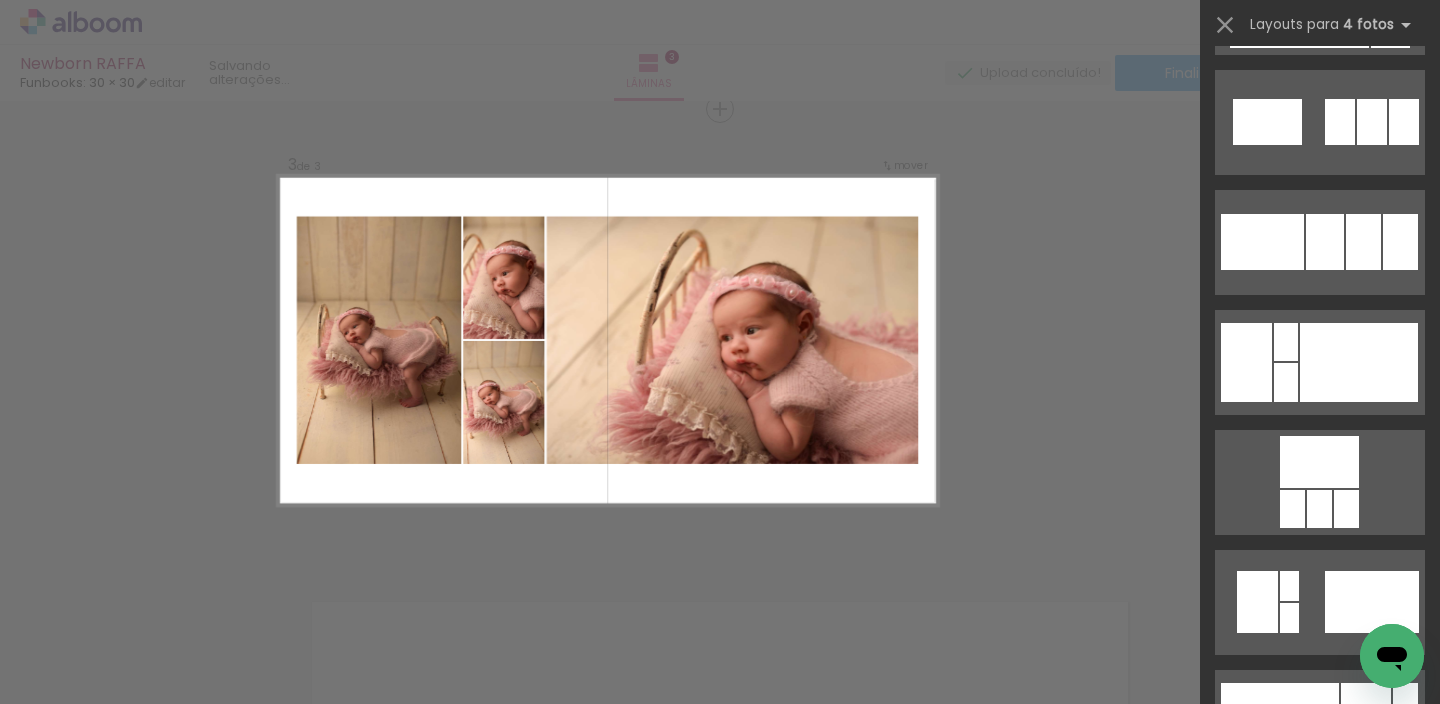 scroll, scrollTop: 5756, scrollLeft: 0, axis: vertical 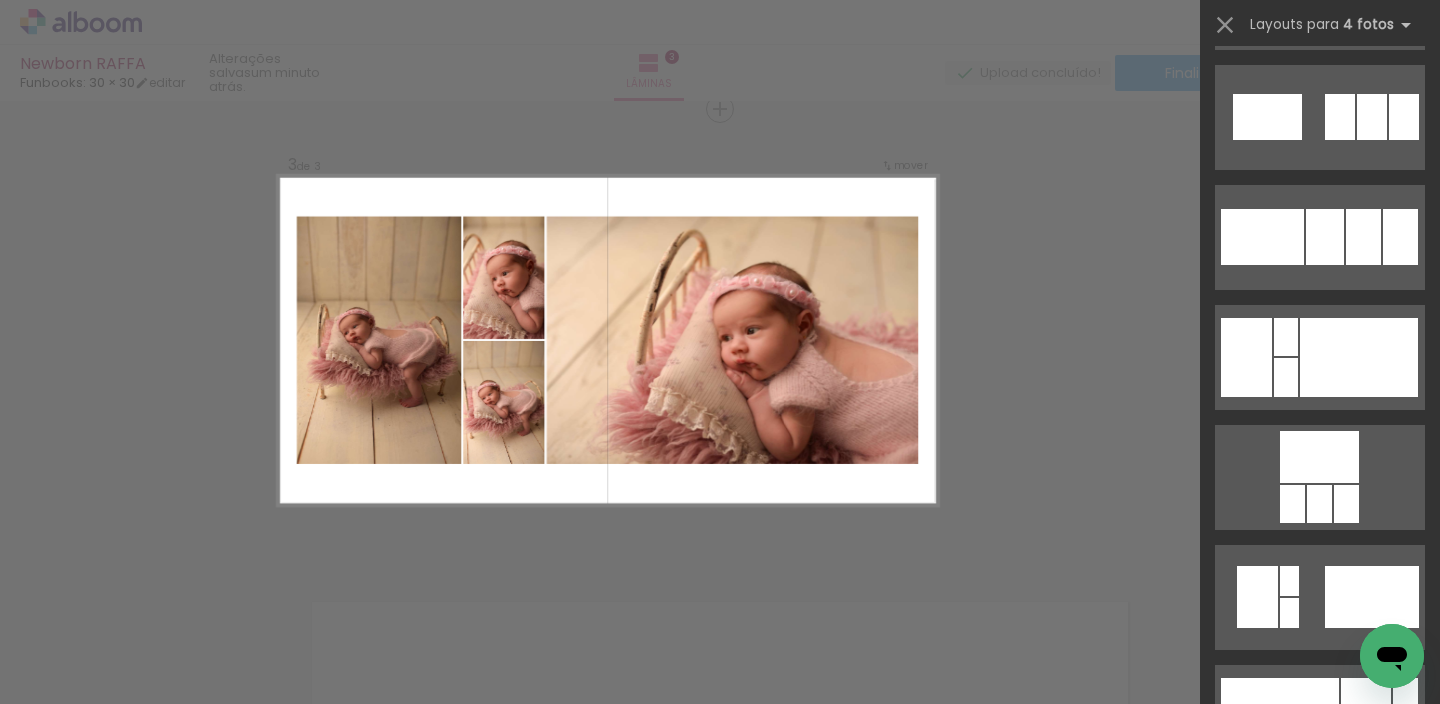 click at bounding box center (1359, 357) 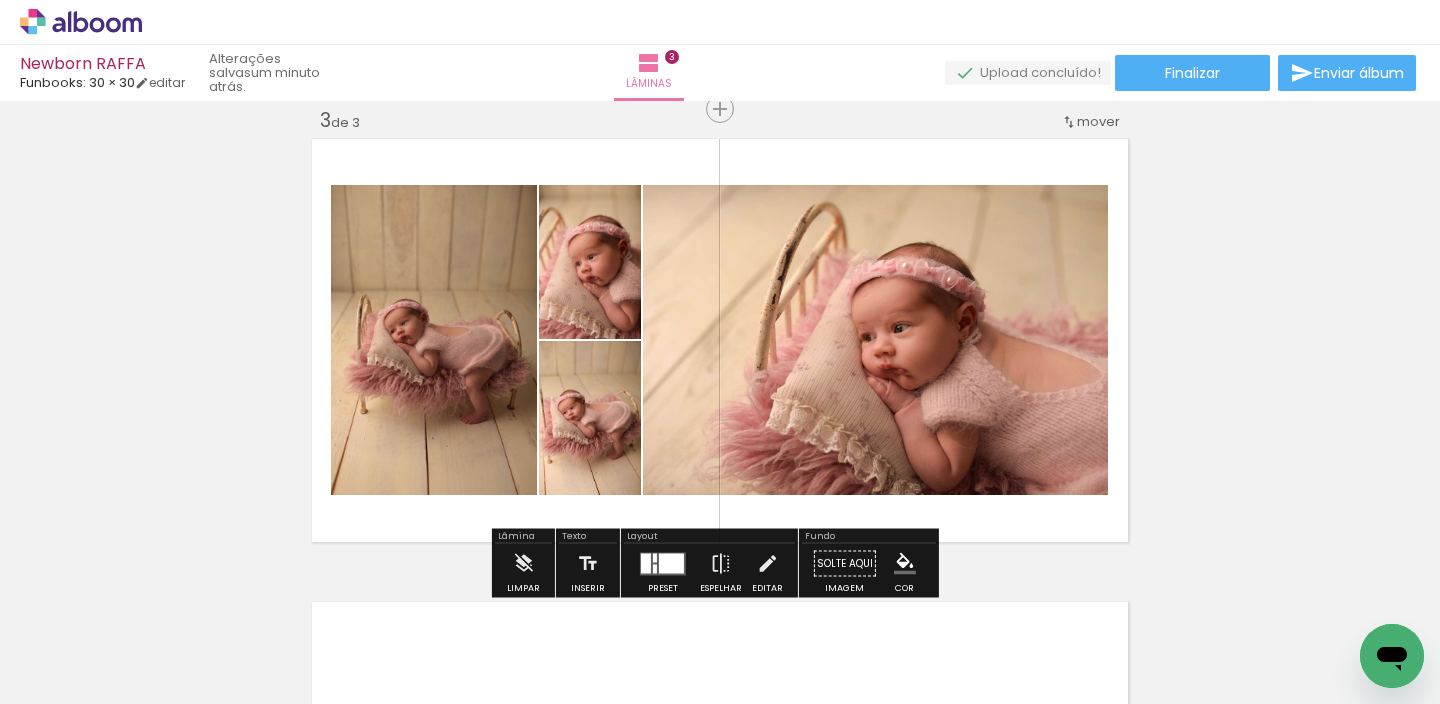 drag, startPoint x: 733, startPoint y: 408, endPoint x: 771, endPoint y: 350, distance: 69.339745 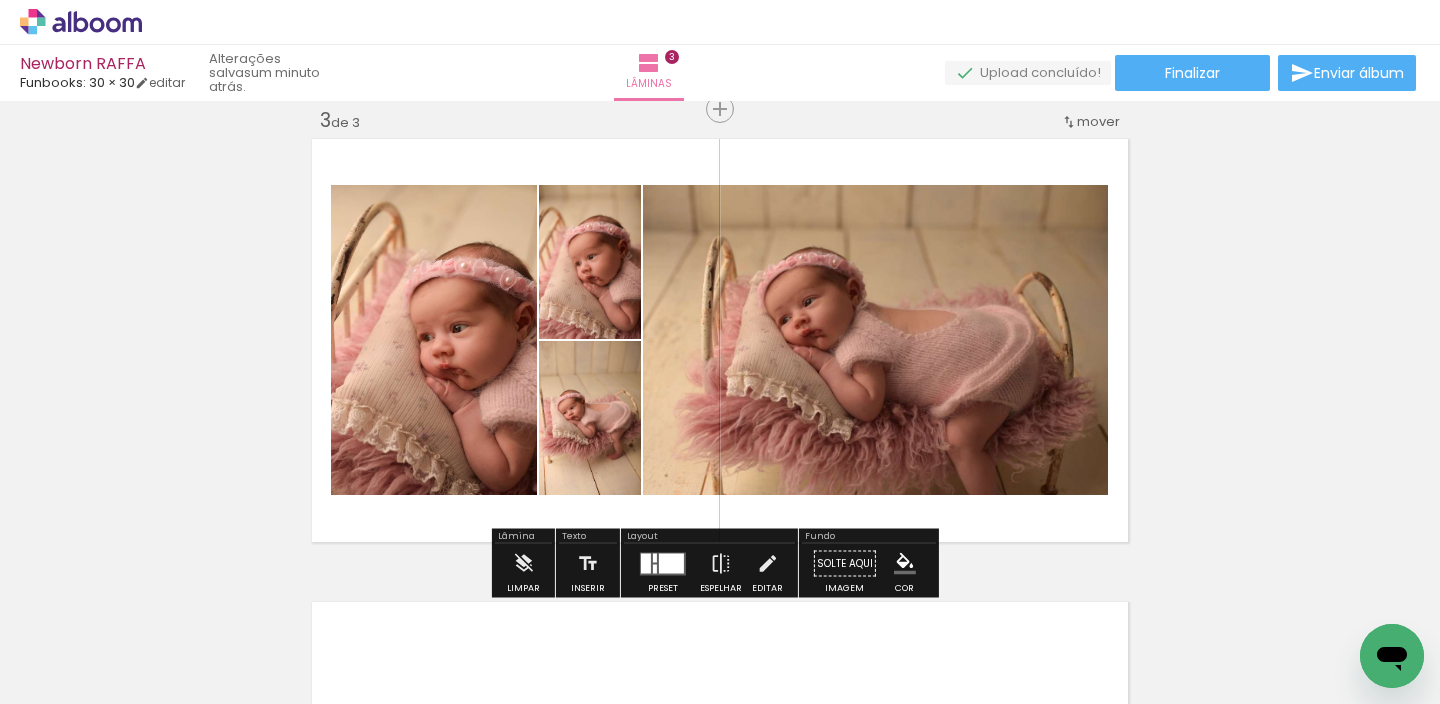 click 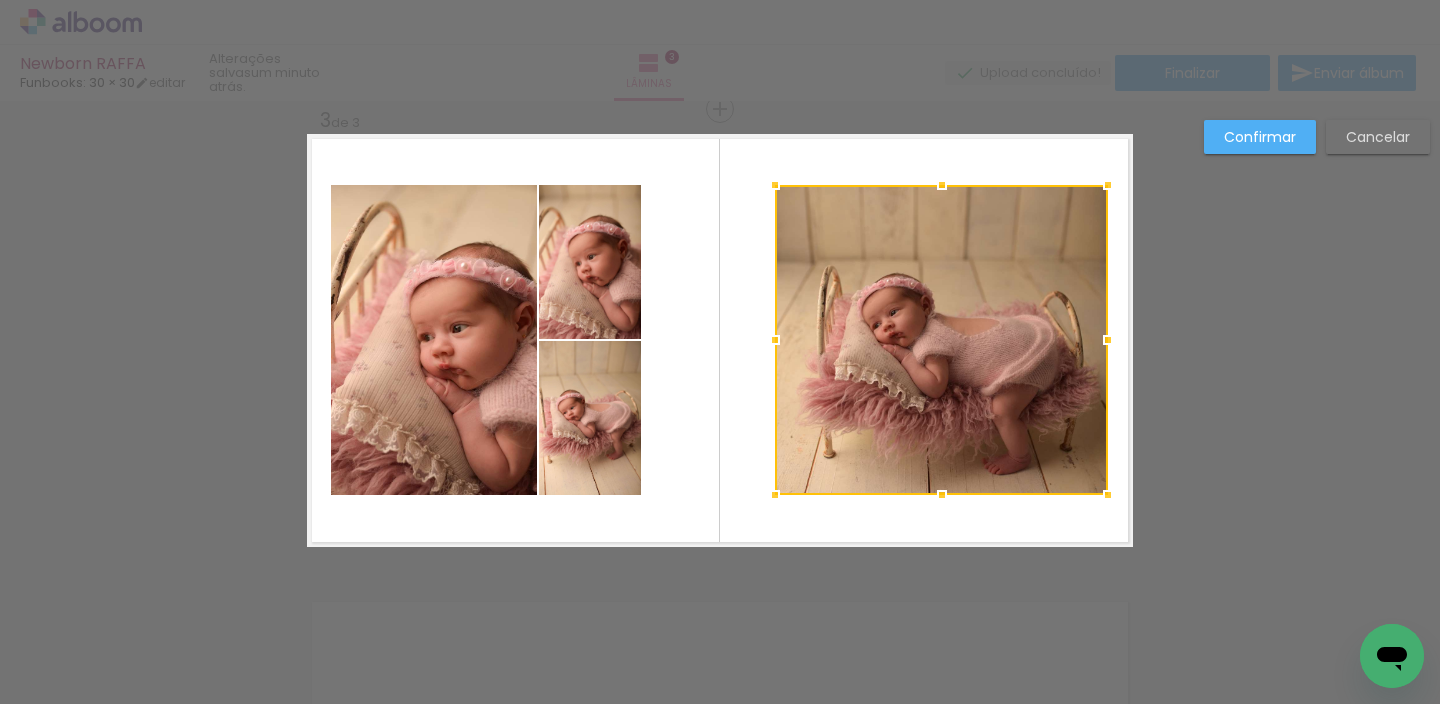 drag, startPoint x: 638, startPoint y: 336, endPoint x: 801, endPoint y: 321, distance: 163.68874 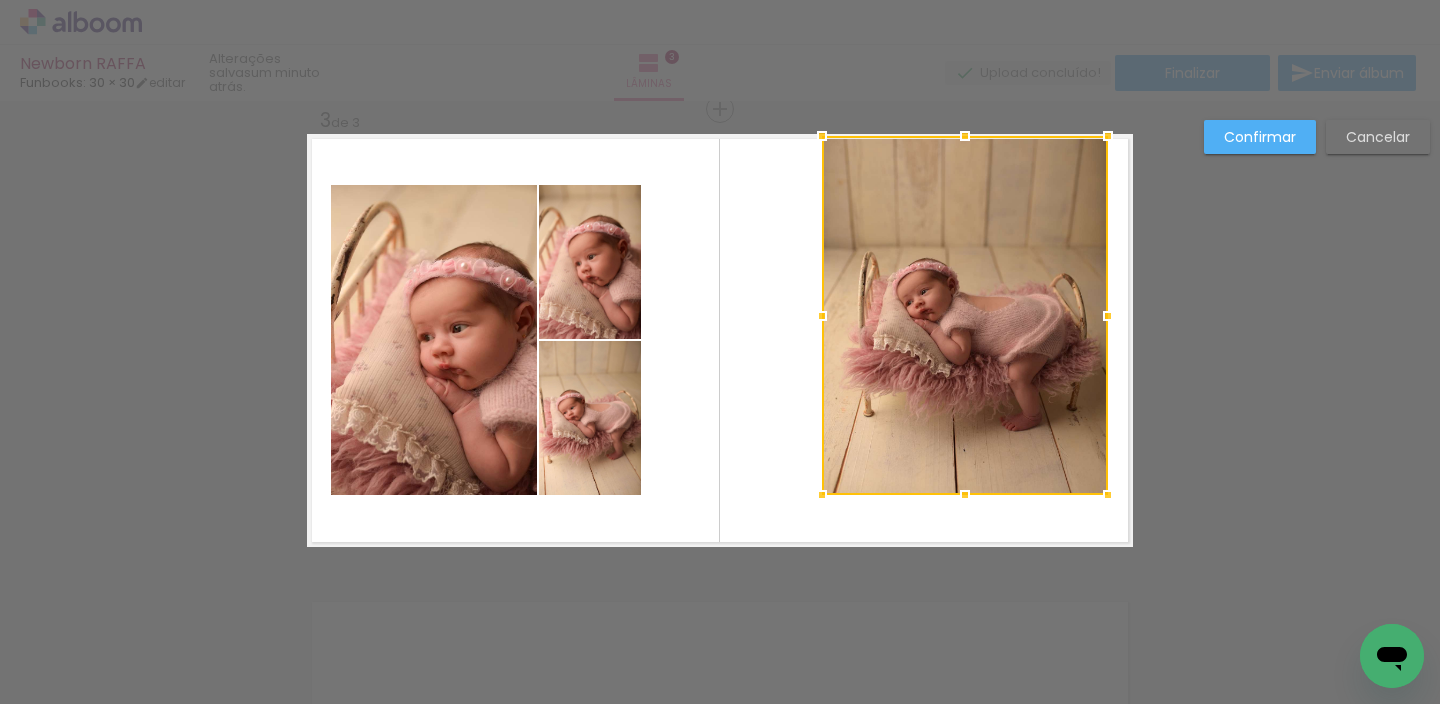 drag, startPoint x: 956, startPoint y: 182, endPoint x: 968, endPoint y: 95, distance: 87.823685 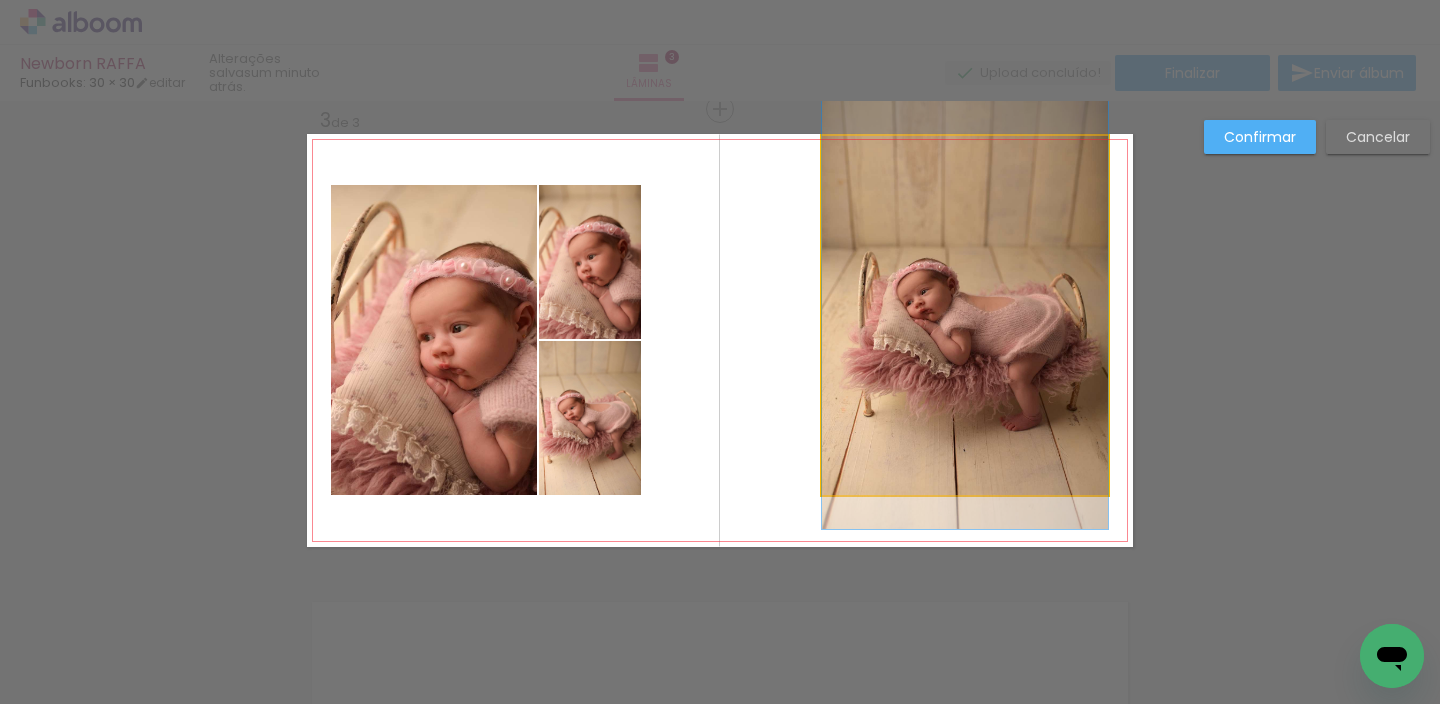 click 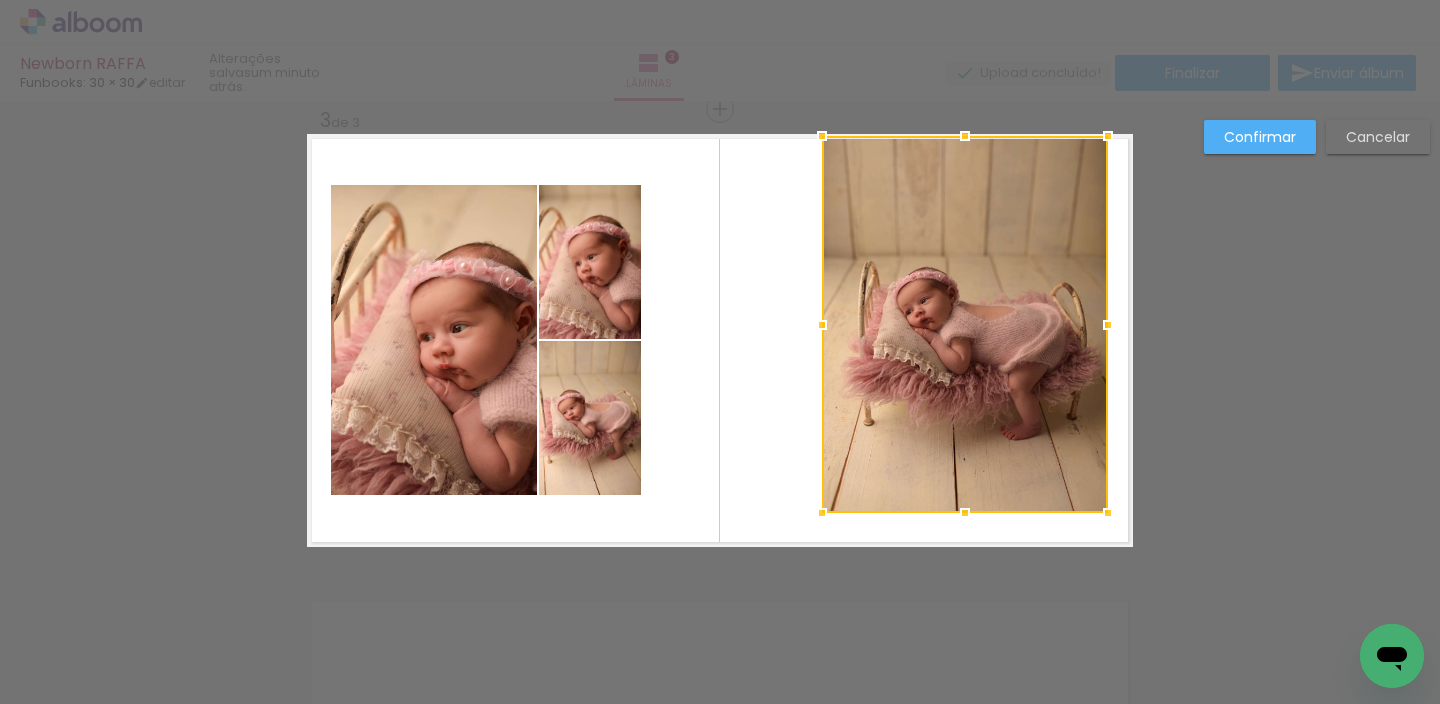 drag, startPoint x: 956, startPoint y: 509, endPoint x: 955, endPoint y: 574, distance: 65.00769 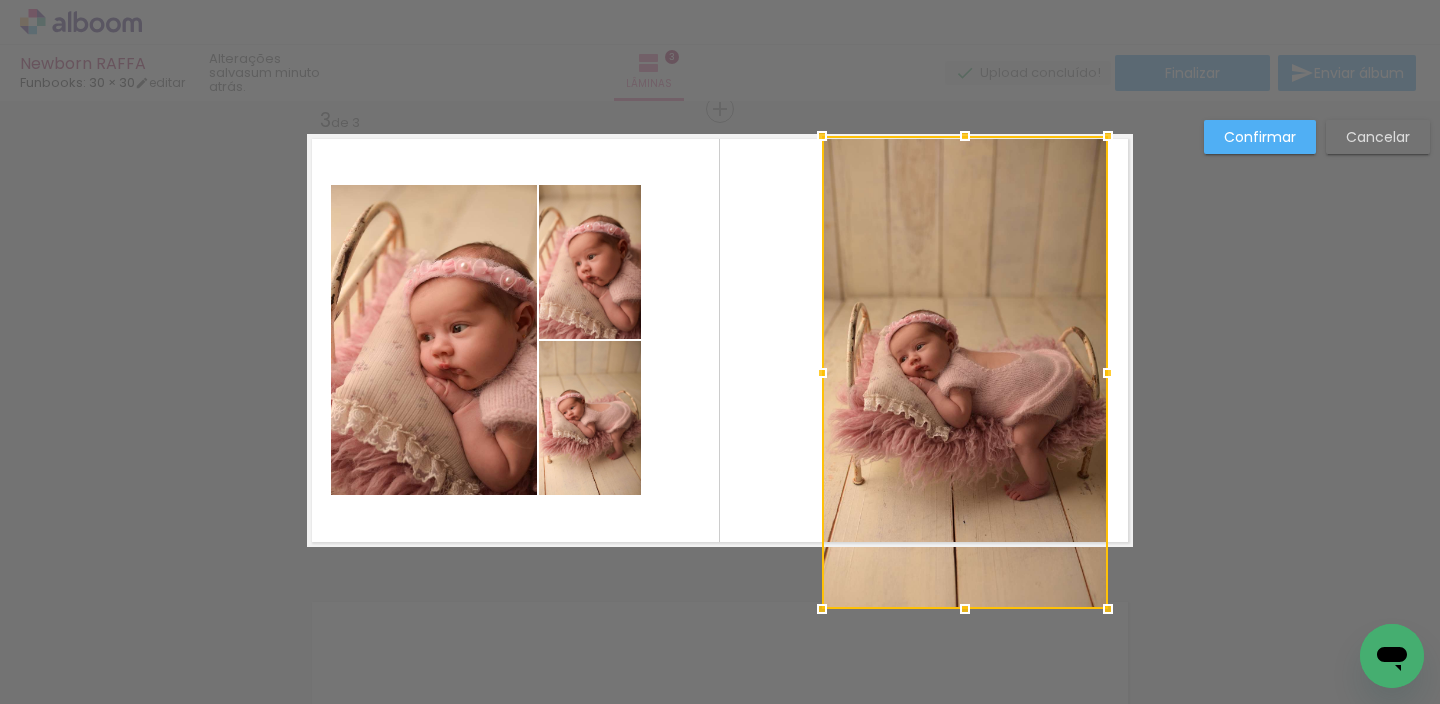 drag, startPoint x: 957, startPoint y: 511, endPoint x: 964, endPoint y: 538, distance: 27.89265 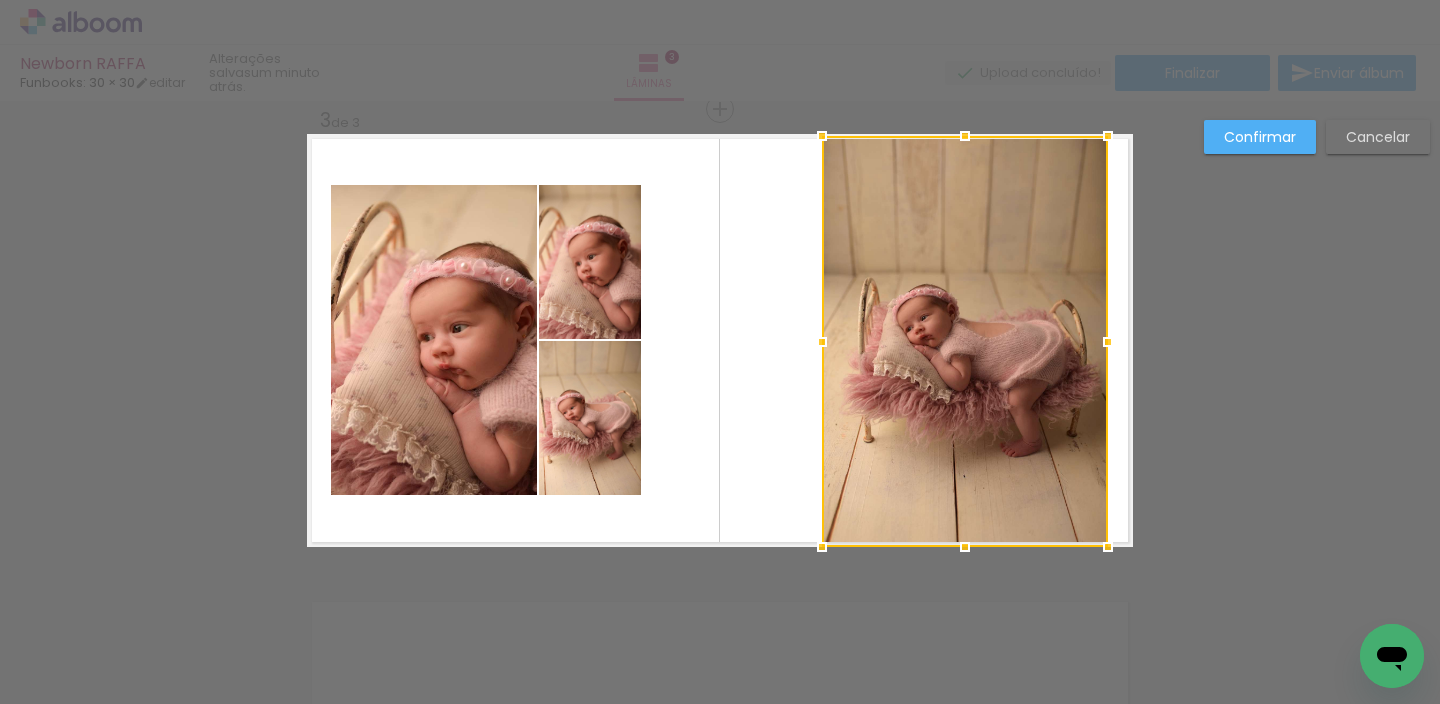 click at bounding box center [965, 341] 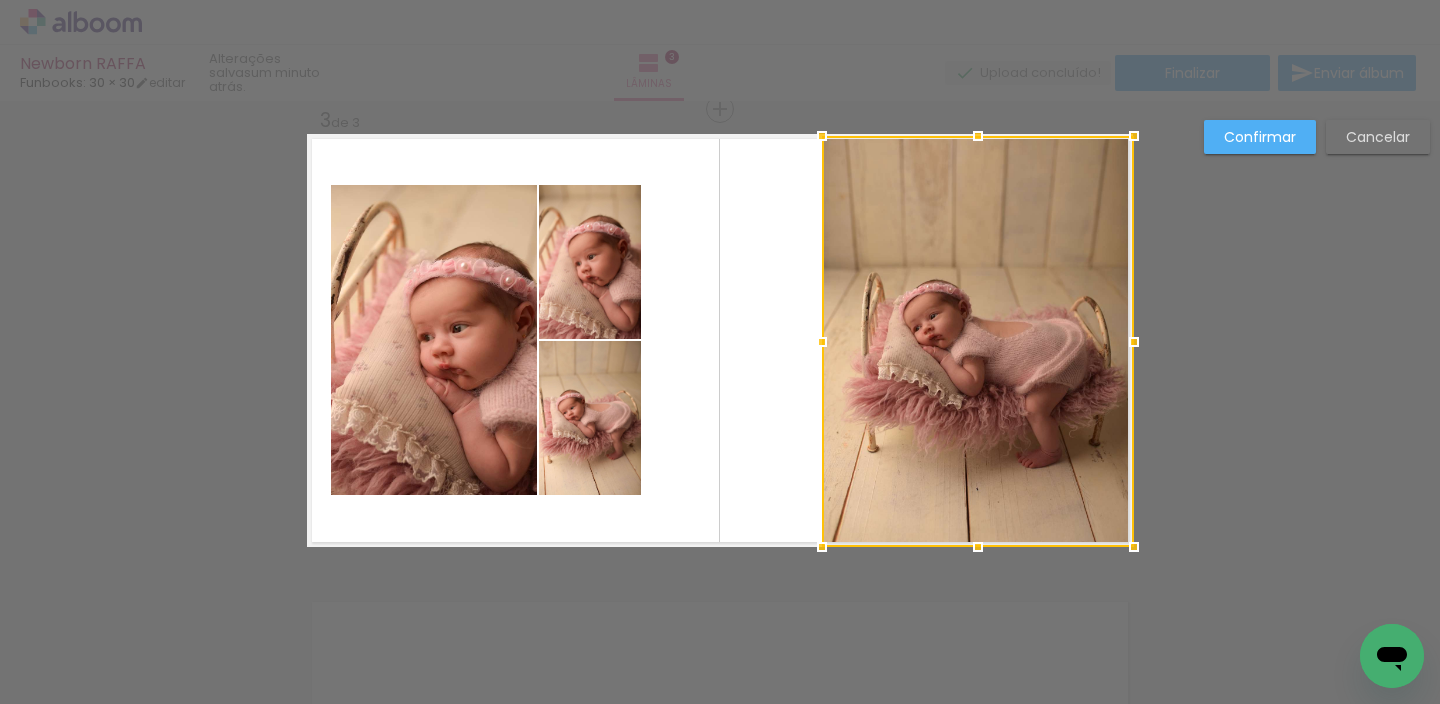 drag, startPoint x: 1108, startPoint y: 337, endPoint x: 1057, endPoint y: 370, distance: 60.74537 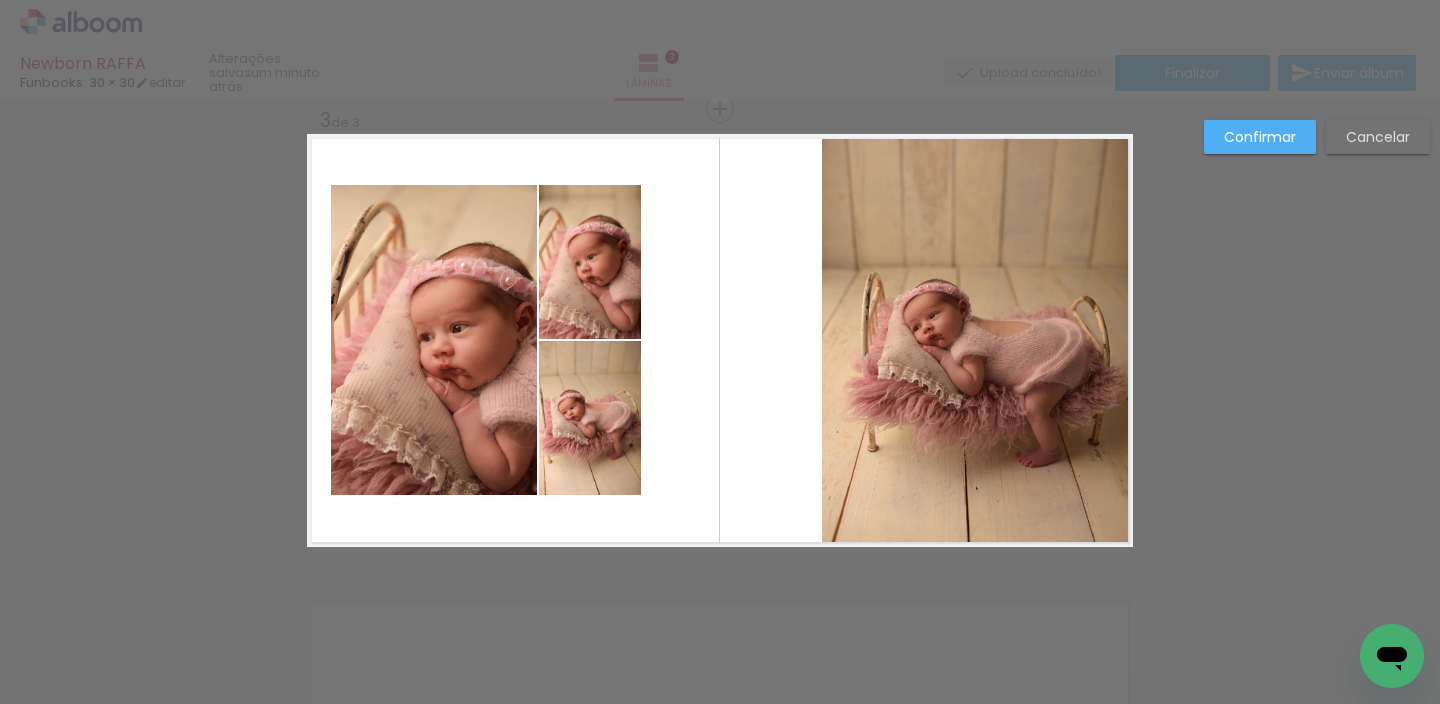 click 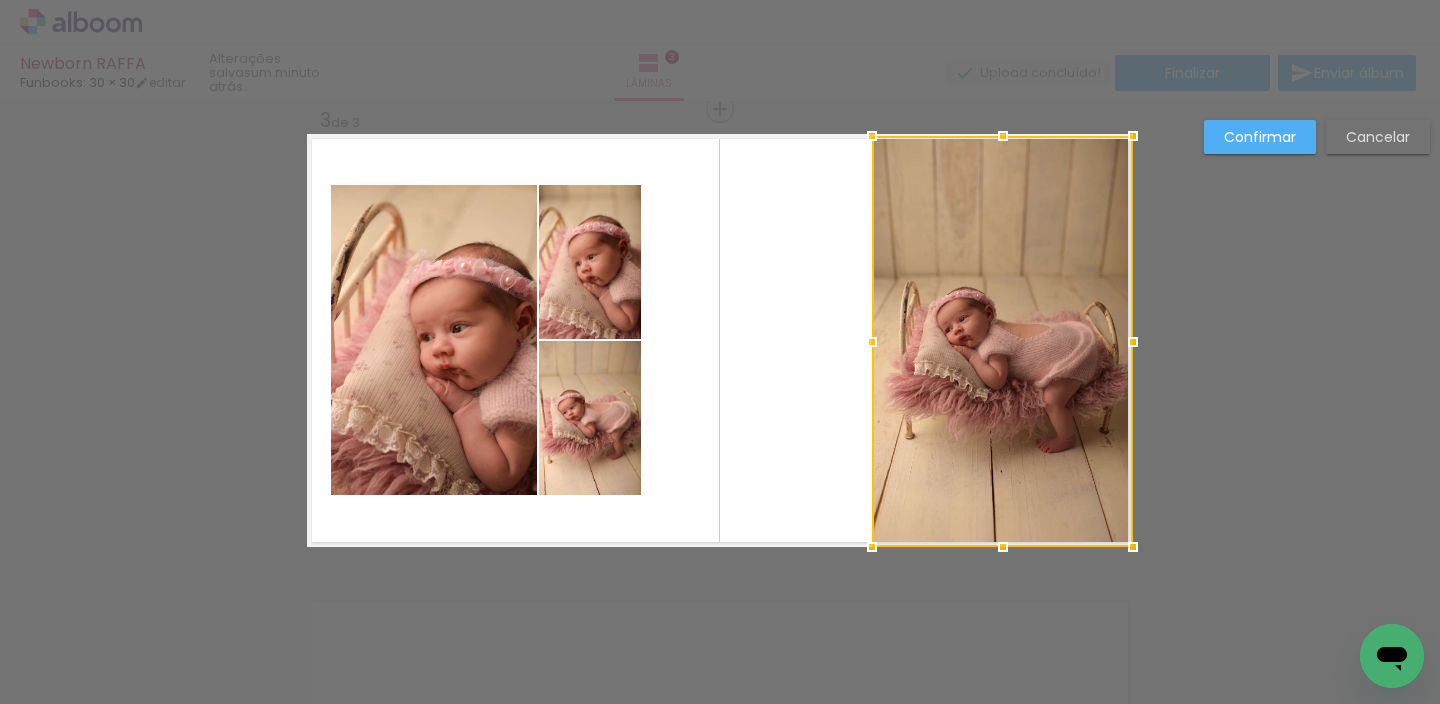 drag, startPoint x: 824, startPoint y: 343, endPoint x: 794, endPoint y: 360, distance: 34.48188 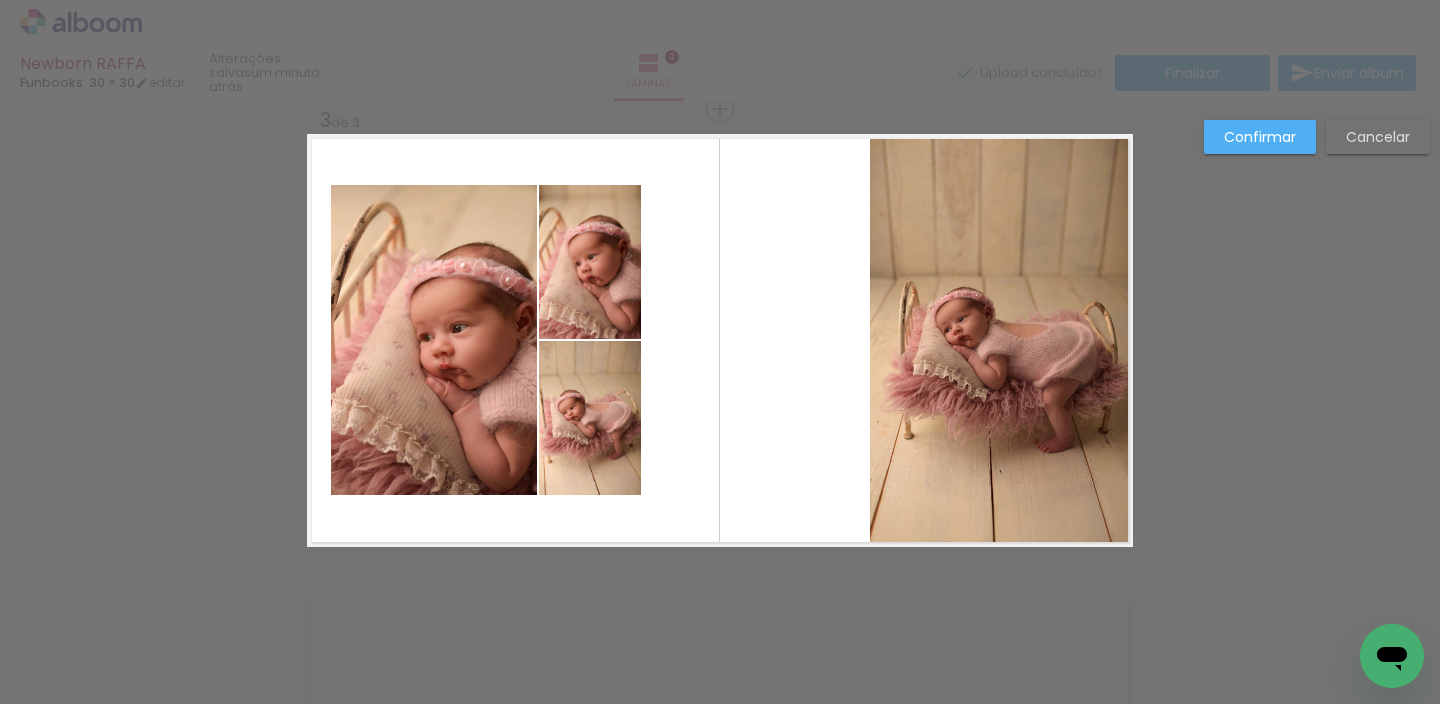click 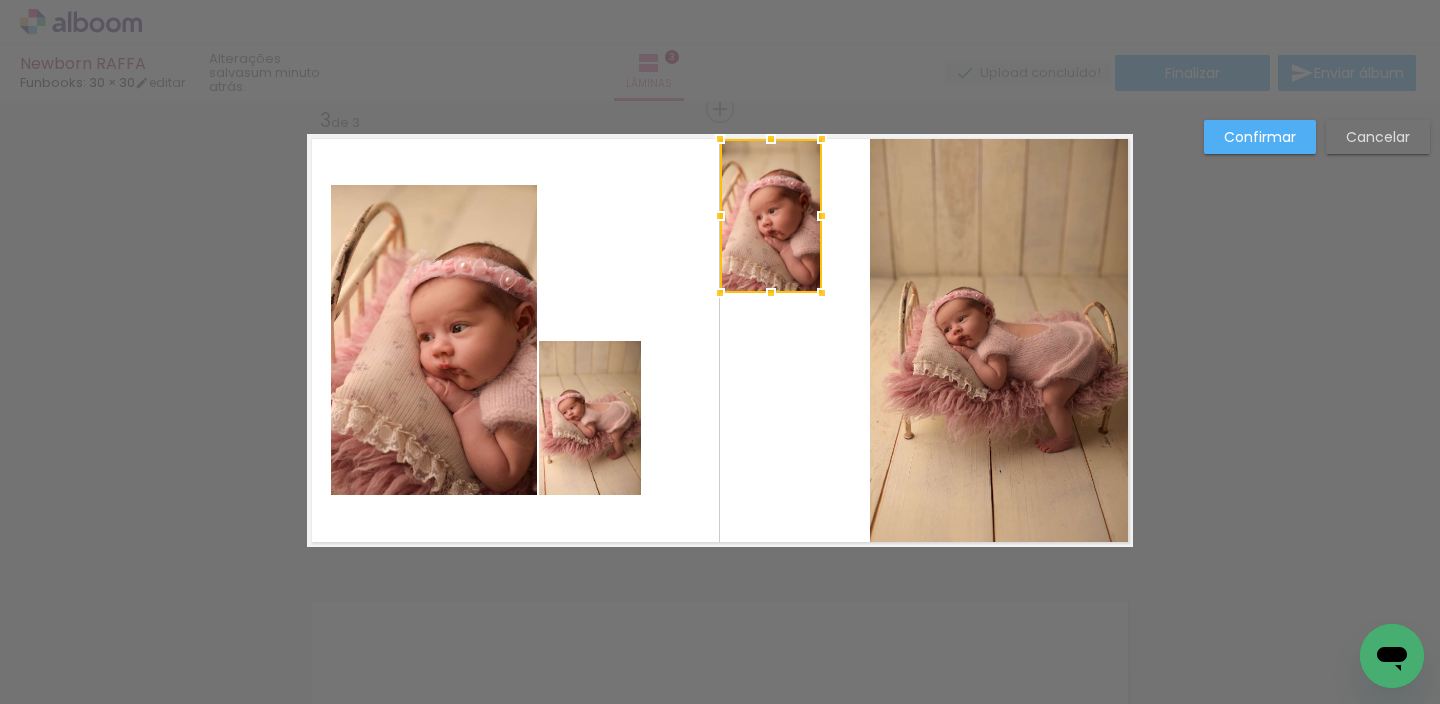 drag, startPoint x: 598, startPoint y: 250, endPoint x: 777, endPoint y: 204, distance: 184.81613 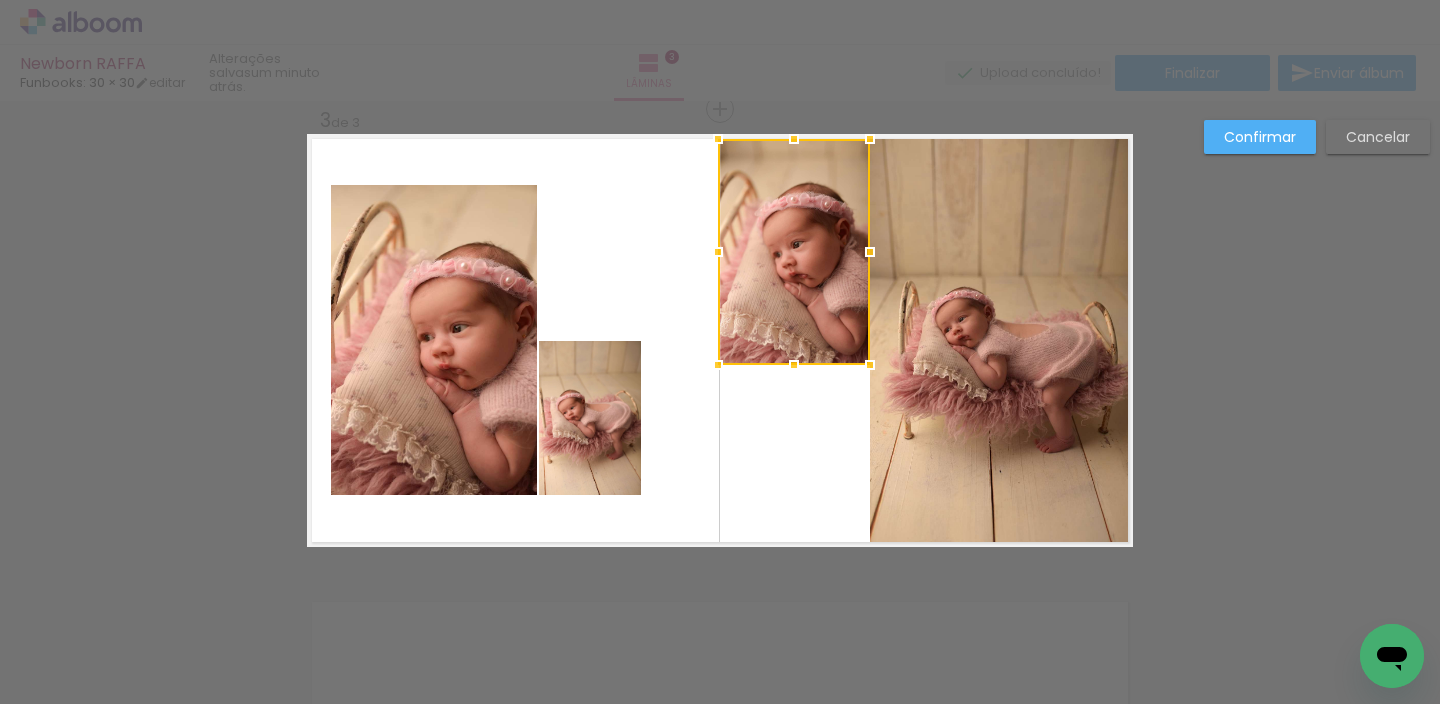 drag, startPoint x: 811, startPoint y: 287, endPoint x: 849, endPoint y: 360, distance: 82.29824 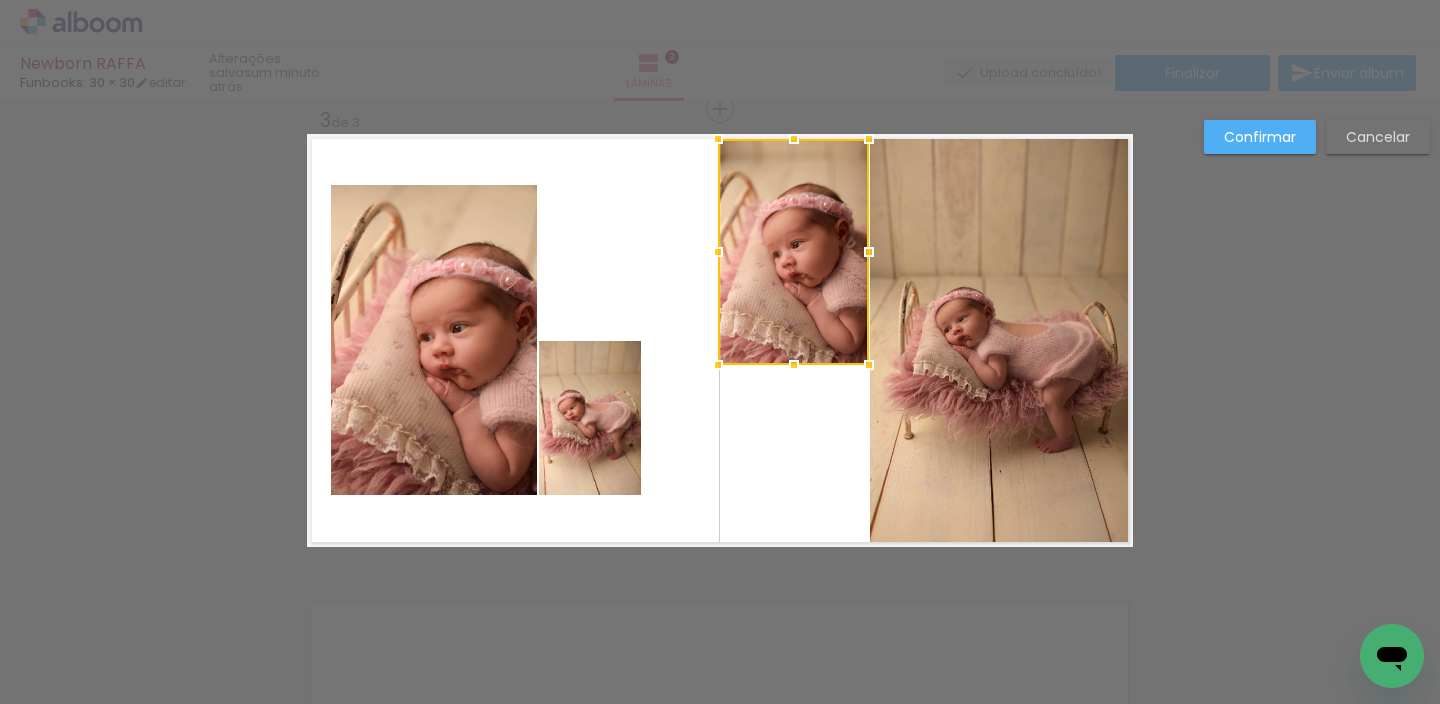 click at bounding box center (793, 252) 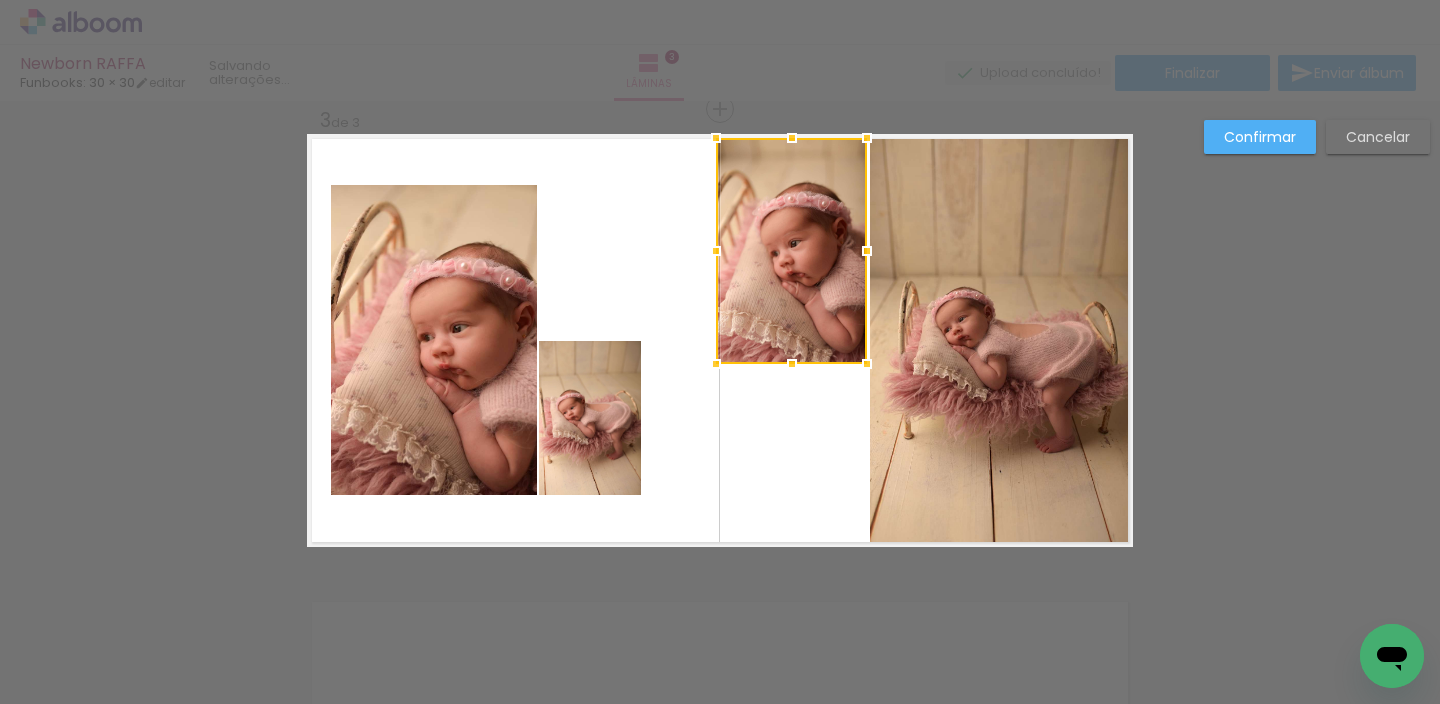 click at bounding box center (791, 251) 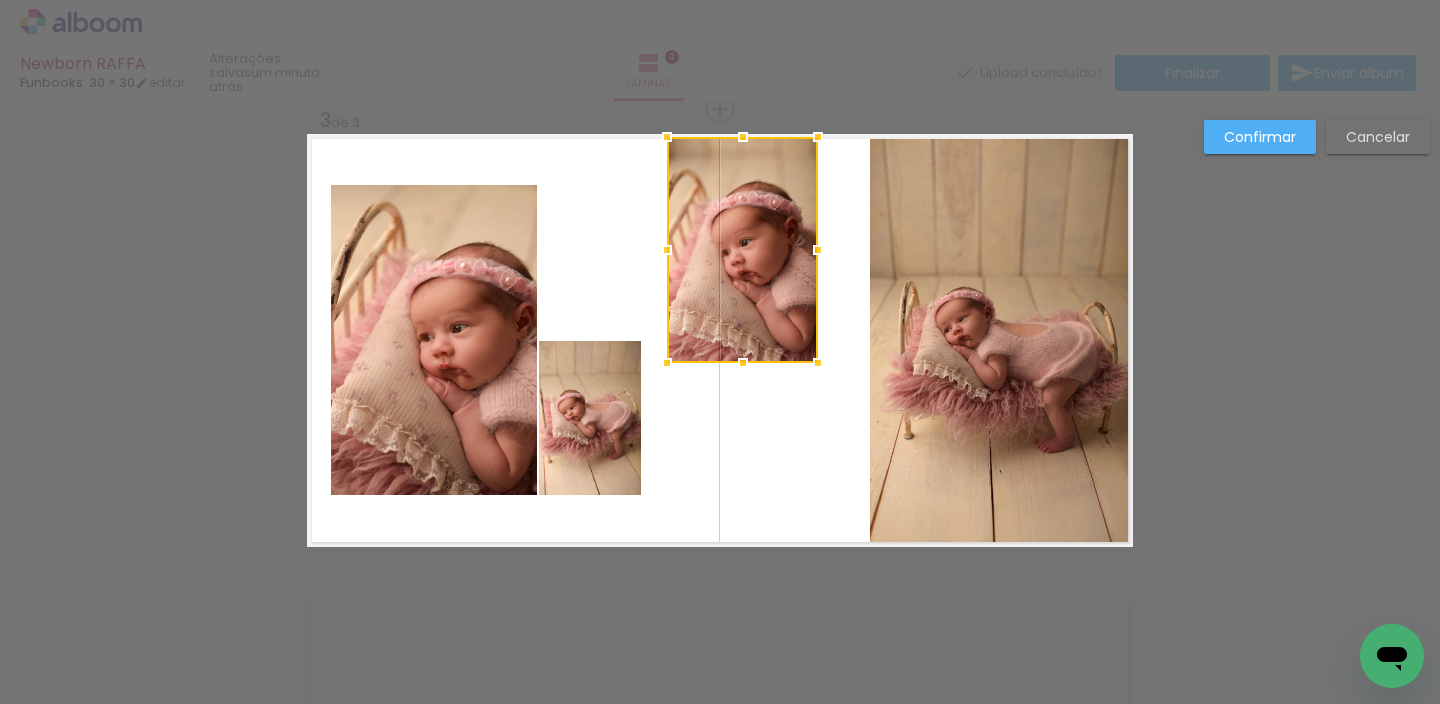drag, startPoint x: 776, startPoint y: 294, endPoint x: 727, endPoint y: 294, distance: 49 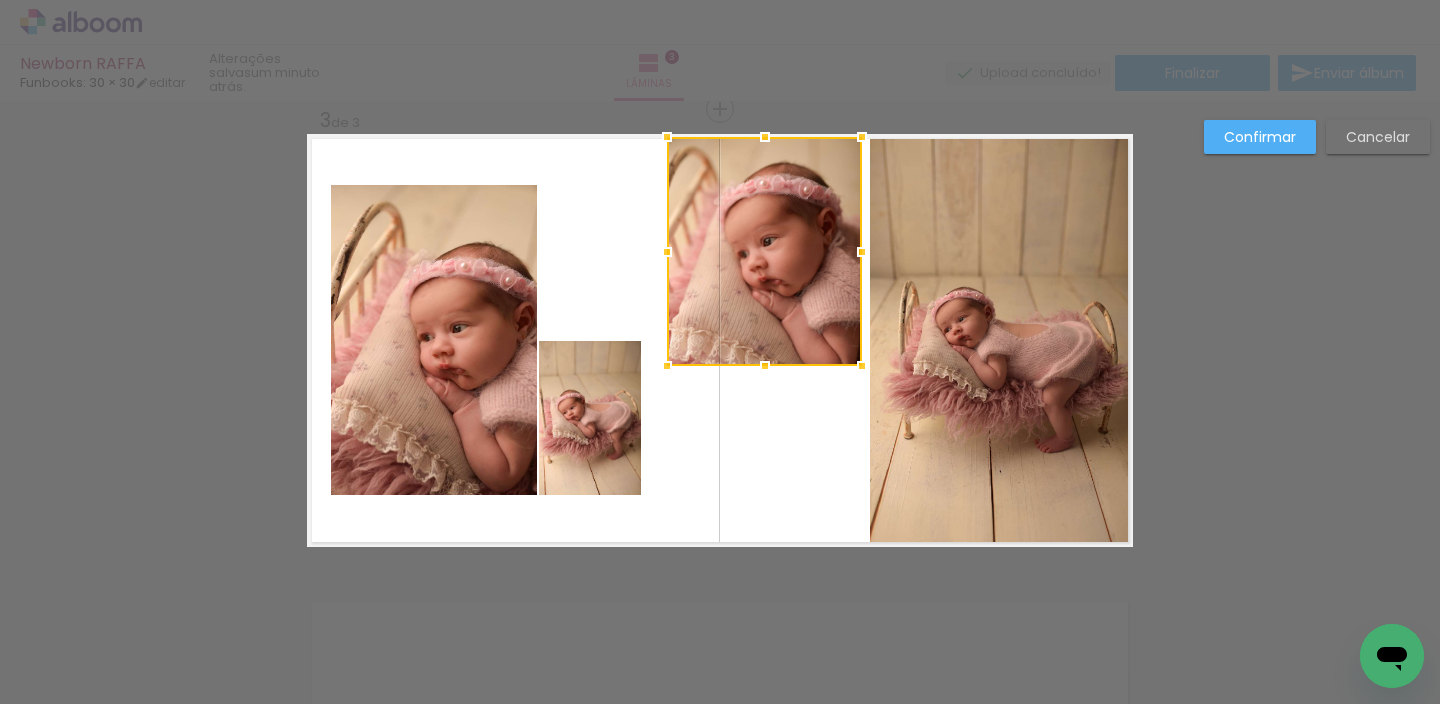 drag, startPoint x: 820, startPoint y: 356, endPoint x: 854, endPoint y: 359, distance: 34.132095 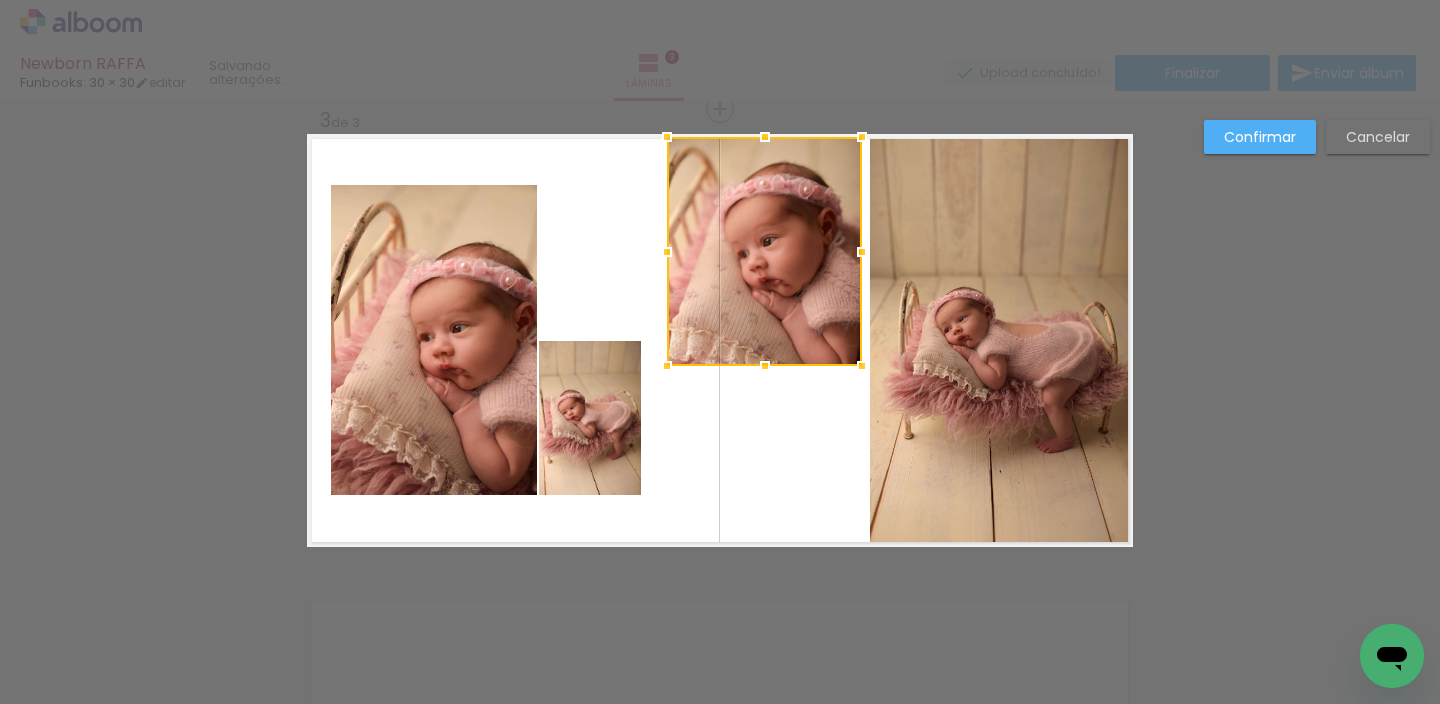 click at bounding box center (764, 251) 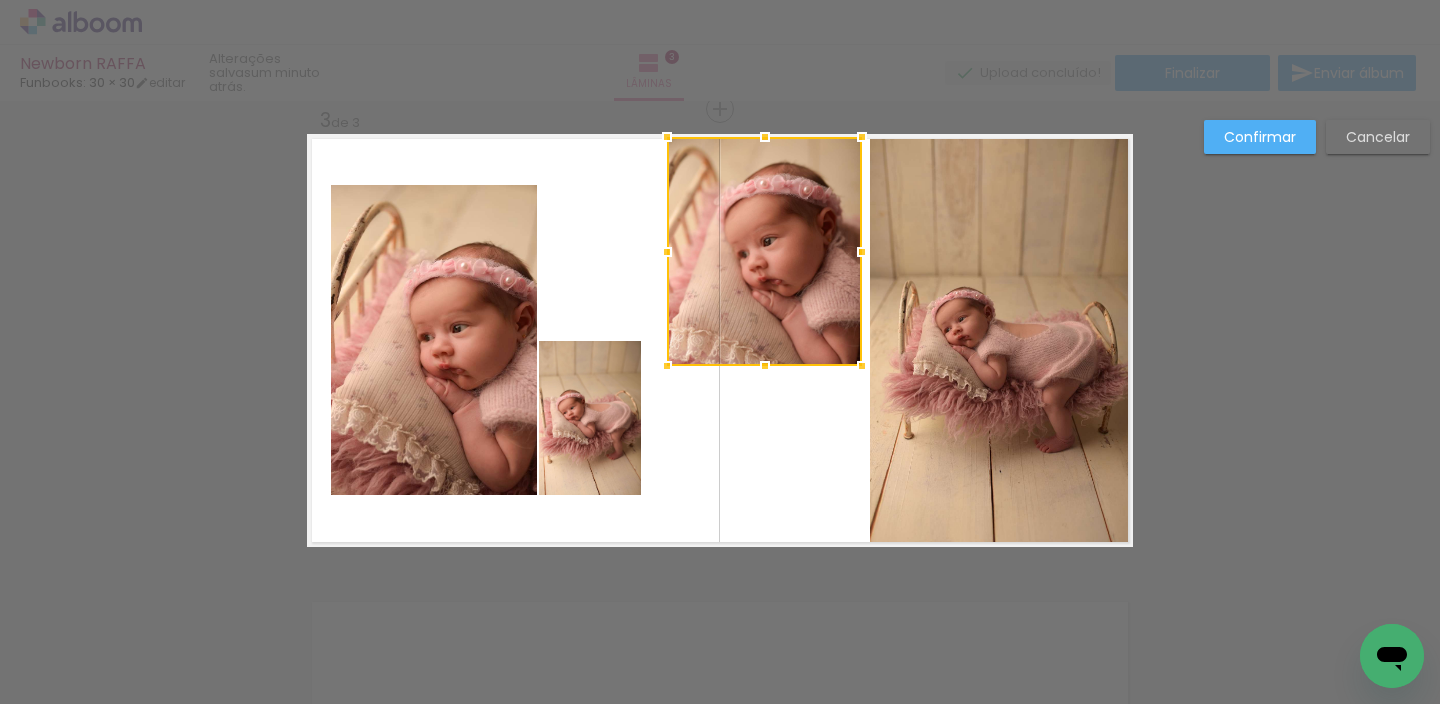 click at bounding box center [764, 251] 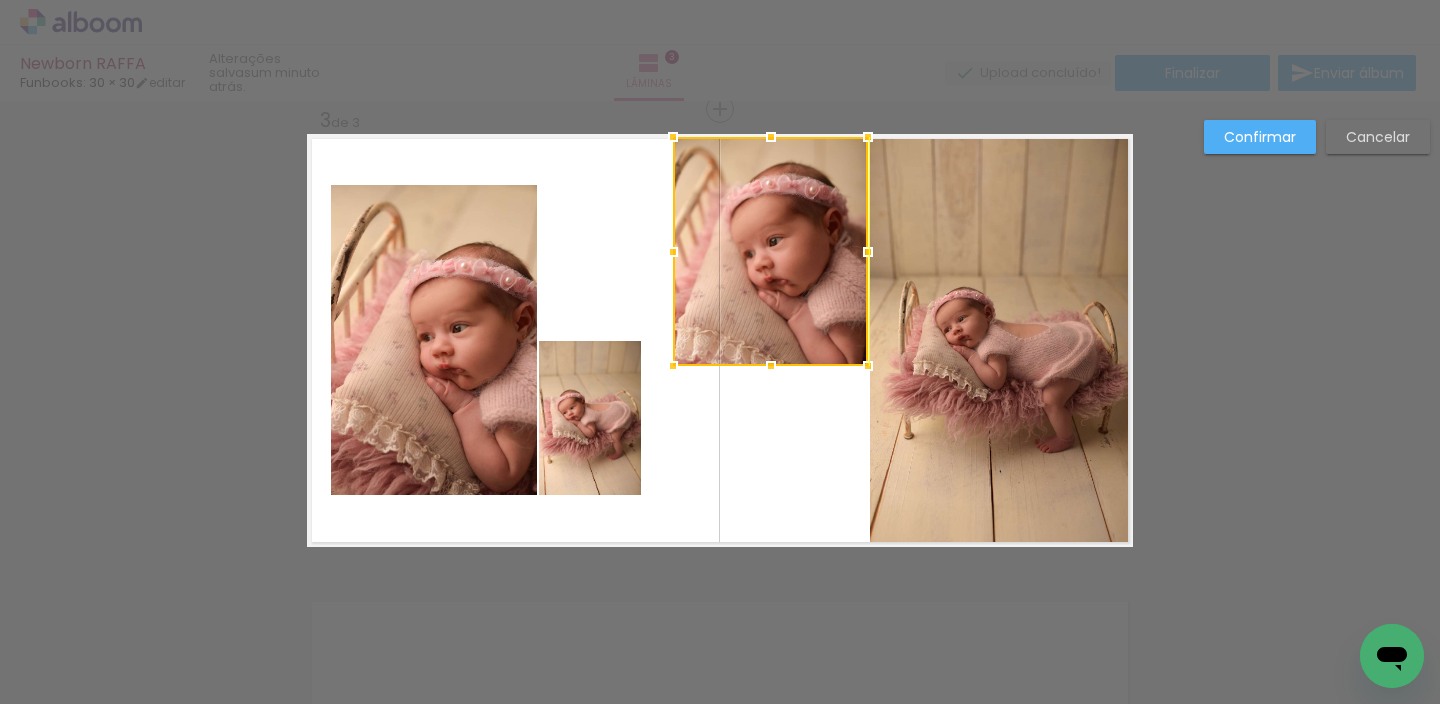 click at bounding box center [770, 251] 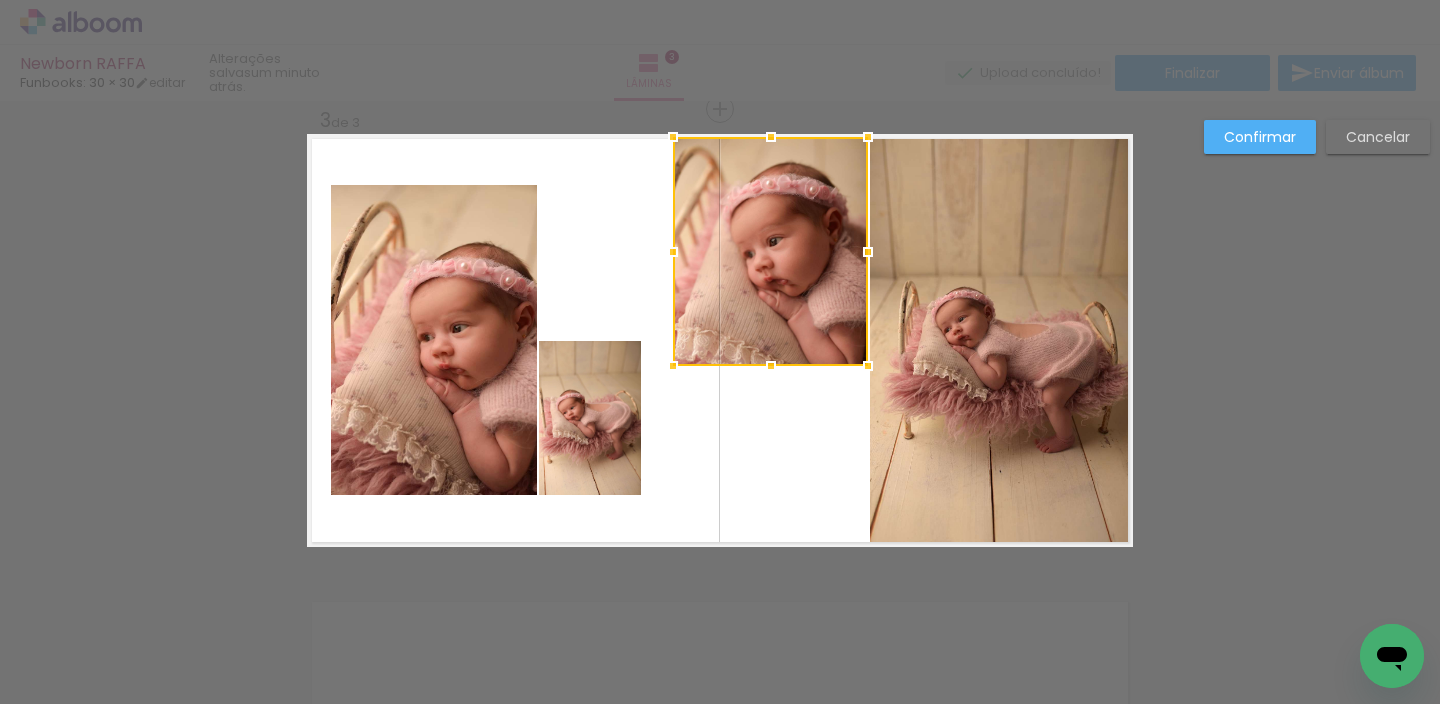 click 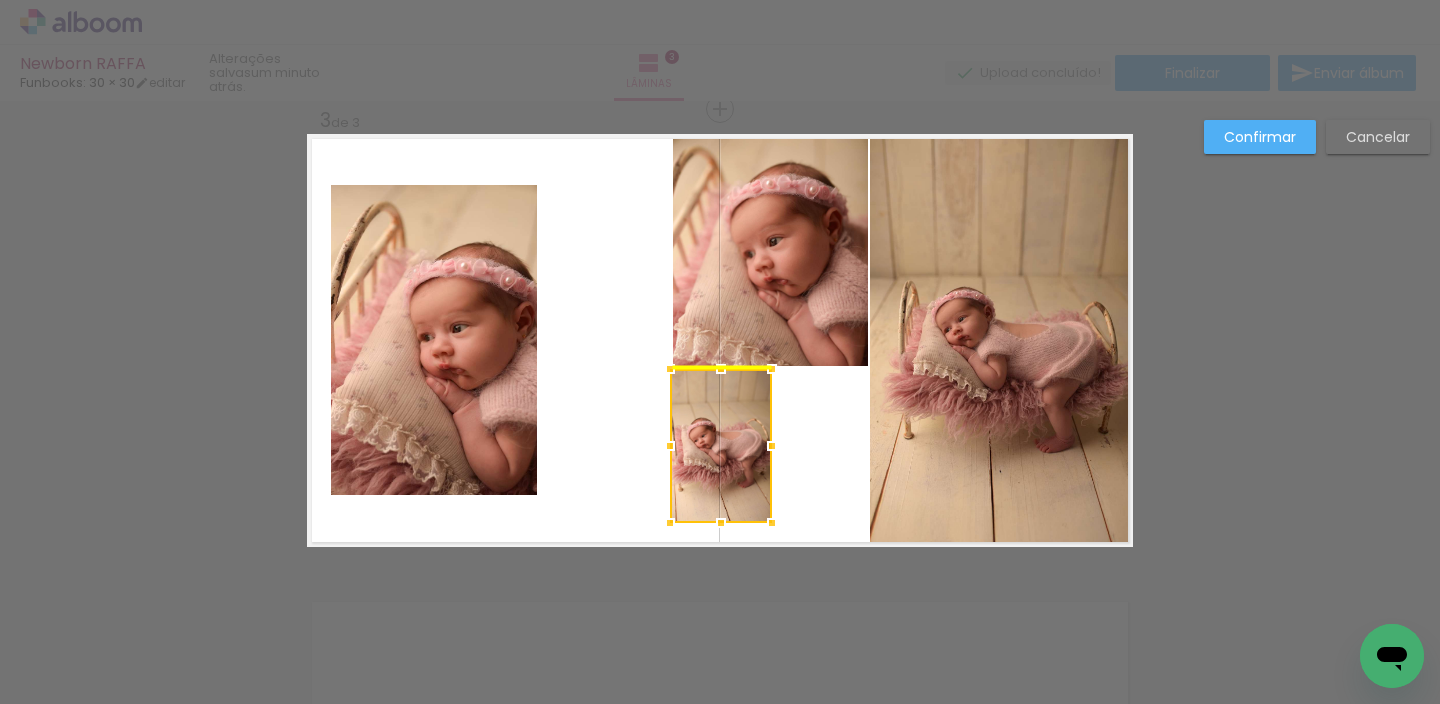 drag, startPoint x: 584, startPoint y: 406, endPoint x: 716, endPoint y: 433, distance: 134.73306 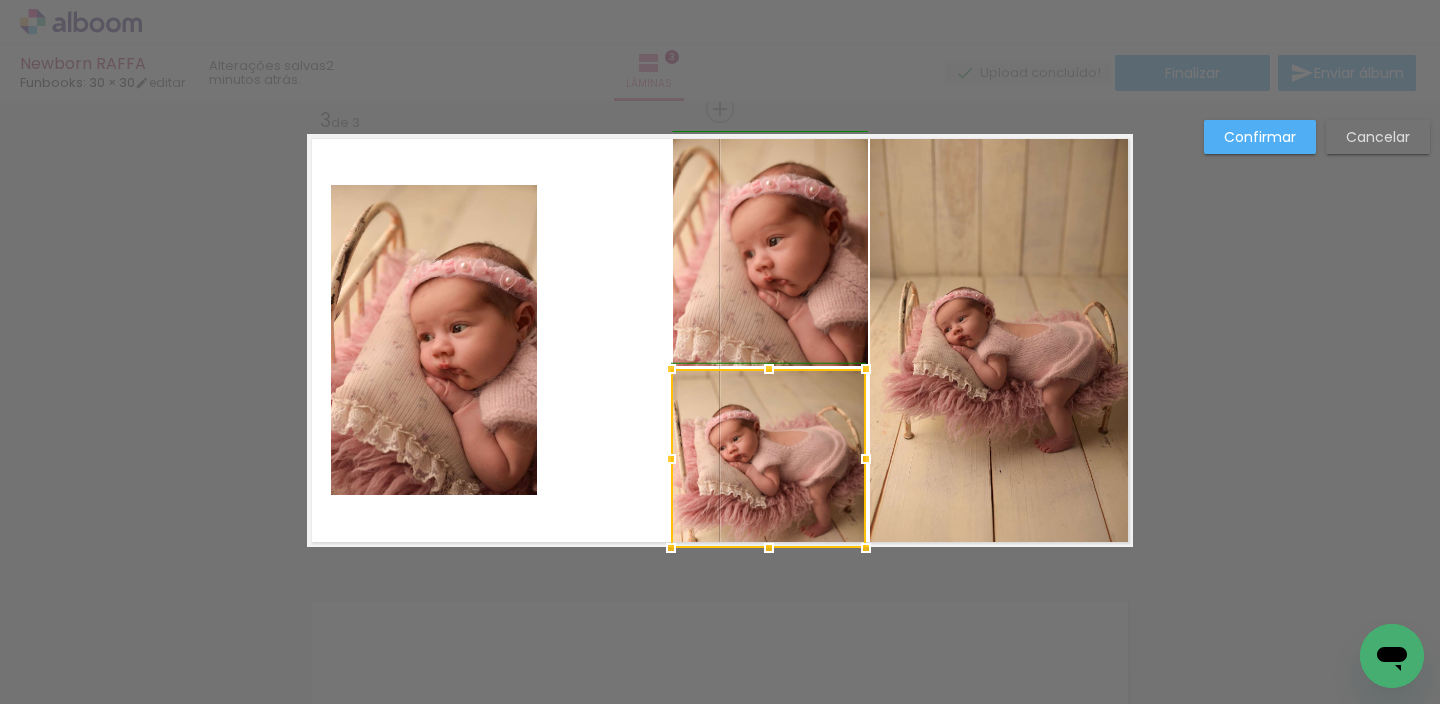 drag, startPoint x: 770, startPoint y: 518, endPoint x: 865, endPoint y: 544, distance: 98.49365 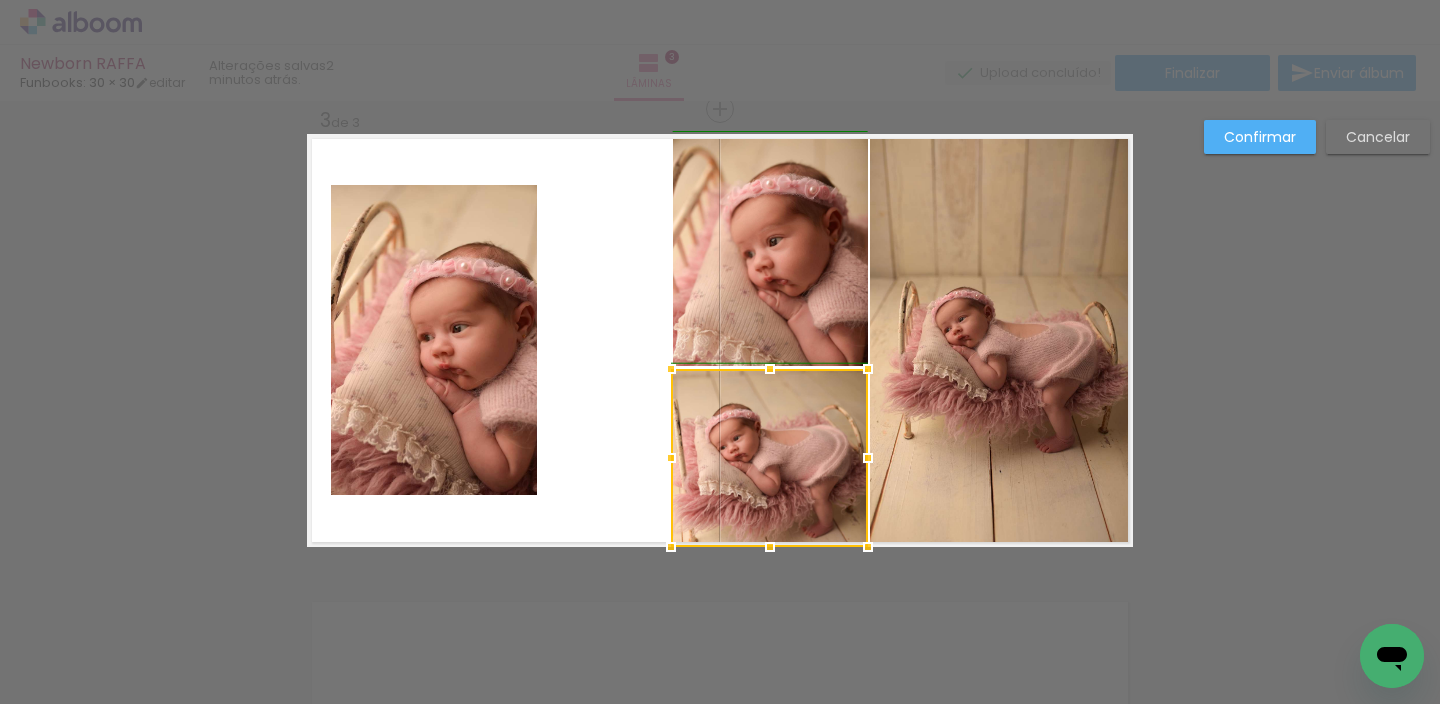 drag, startPoint x: 856, startPoint y: 457, endPoint x: 880, endPoint y: 440, distance: 29.410883 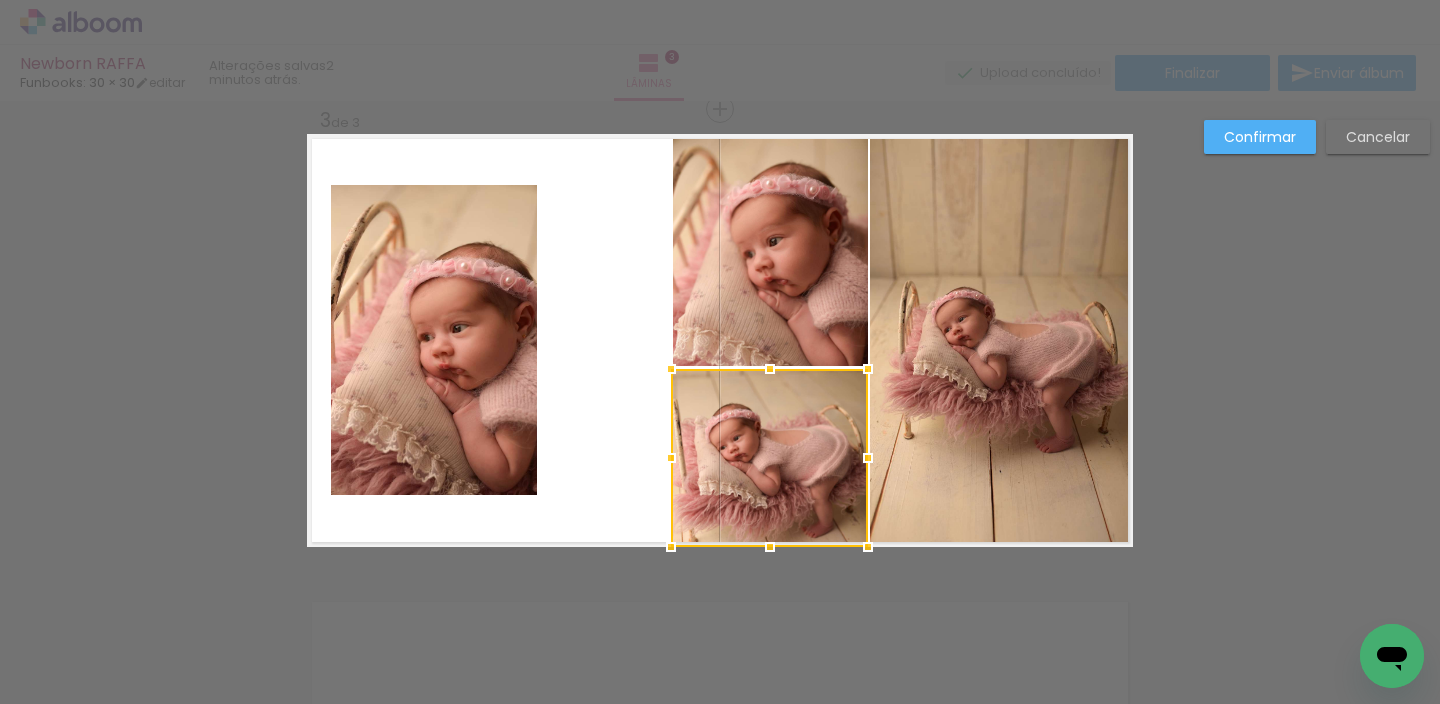 click on "Confirmar" at bounding box center (0, 0) 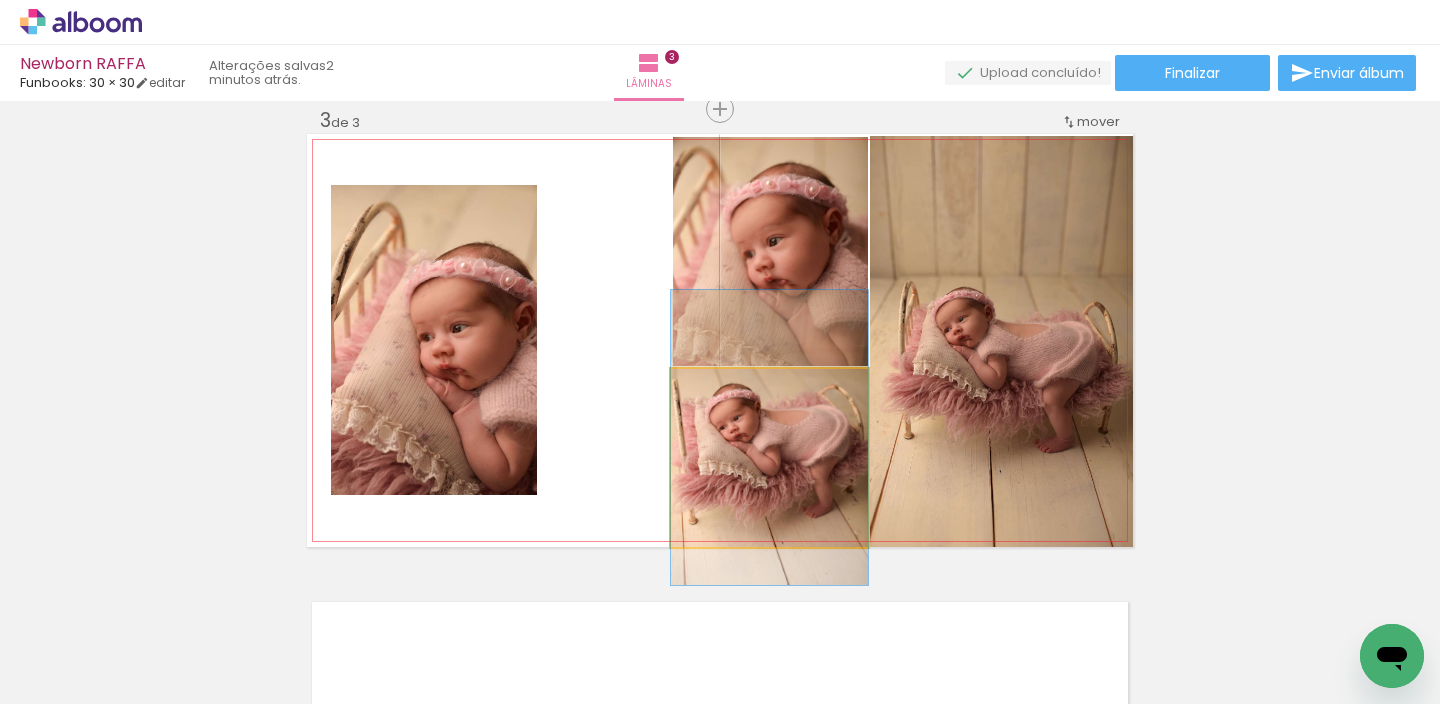 drag, startPoint x: 799, startPoint y: 478, endPoint x: 799, endPoint y: 458, distance: 20 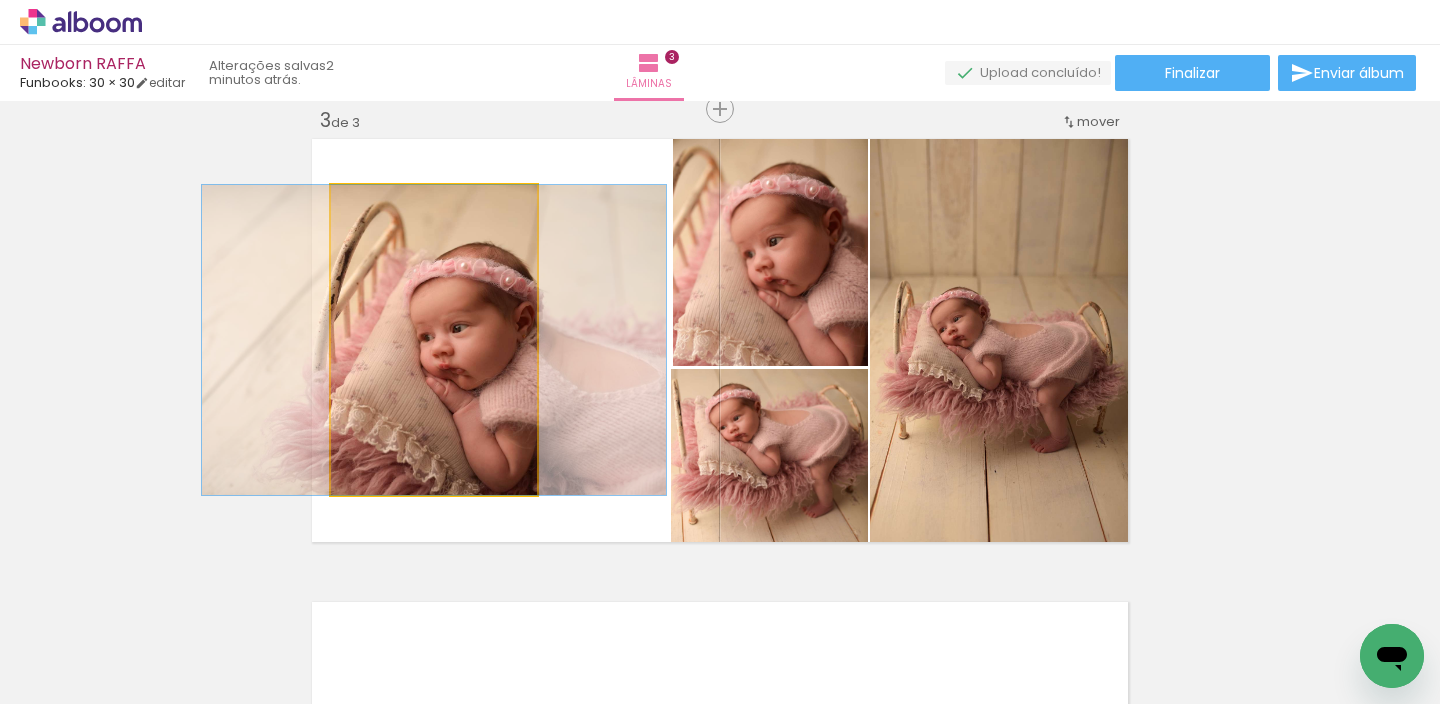 click 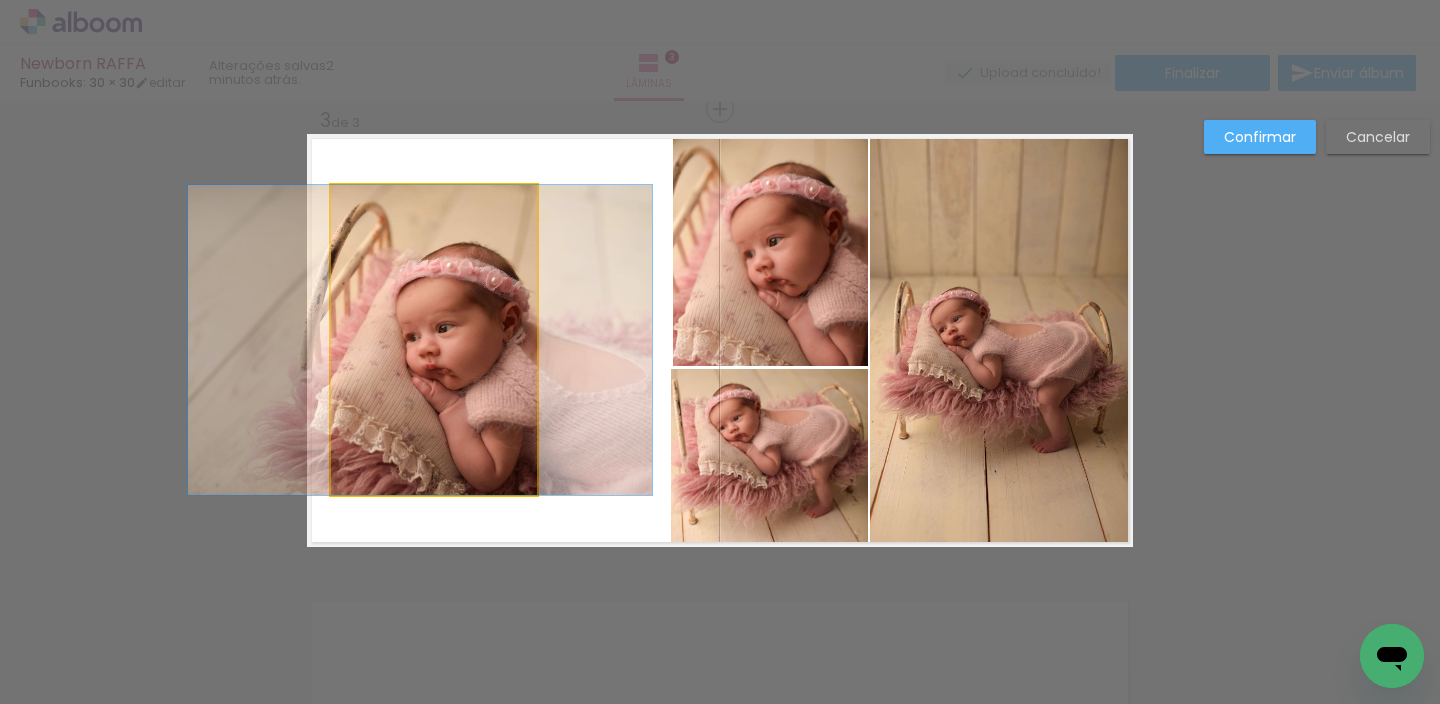 drag, startPoint x: 484, startPoint y: 336, endPoint x: 472, endPoint y: 303, distance: 35.1141 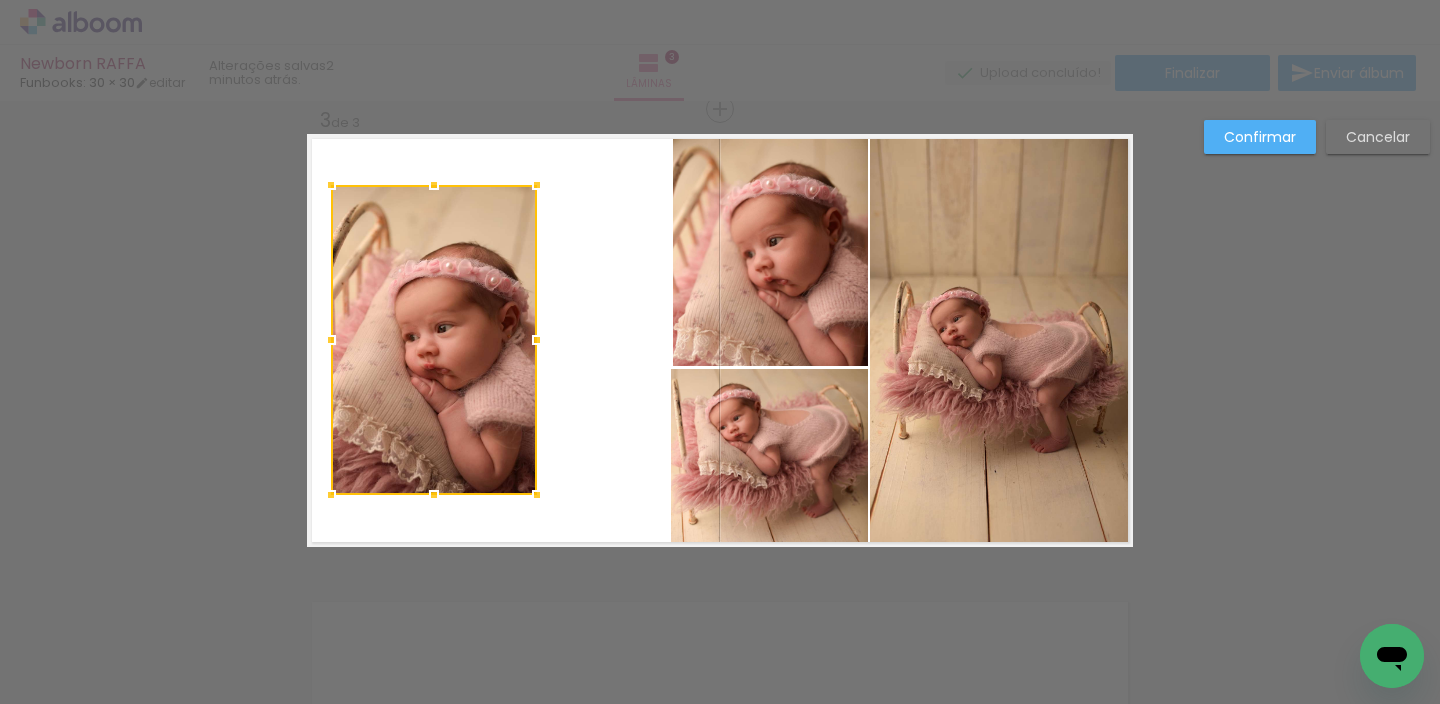 click at bounding box center (434, 340) 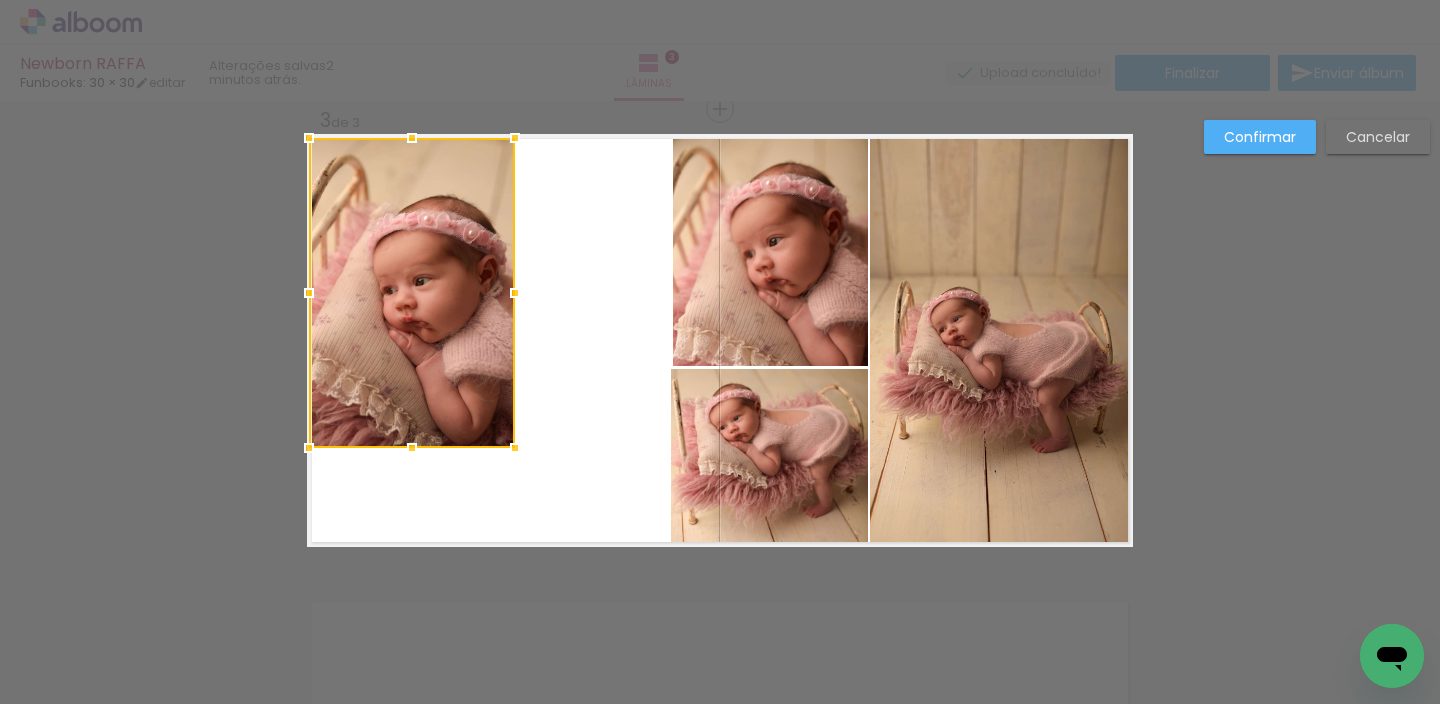 drag, startPoint x: 457, startPoint y: 298, endPoint x: 436, endPoint y: 267, distance: 37.44329 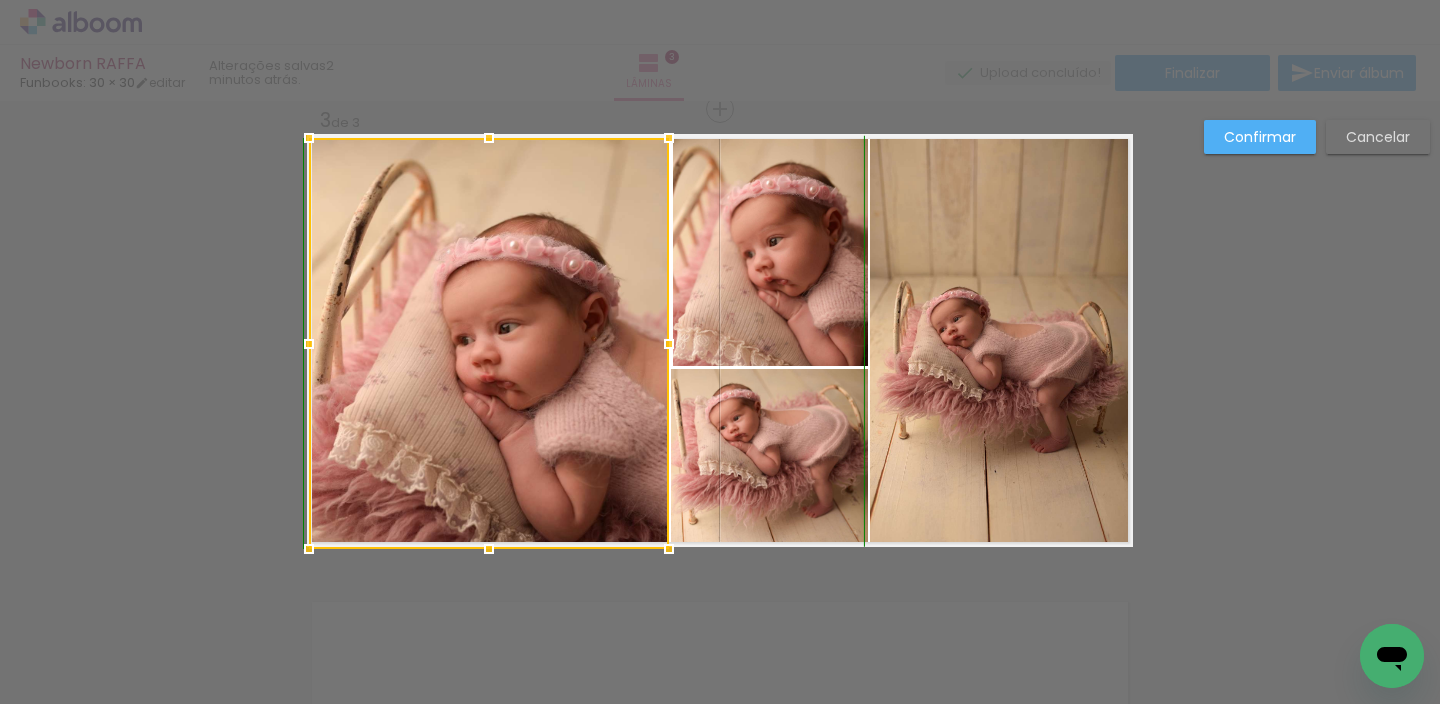 drag, startPoint x: 508, startPoint y: 442, endPoint x: 657, endPoint y: 538, distance: 177.24841 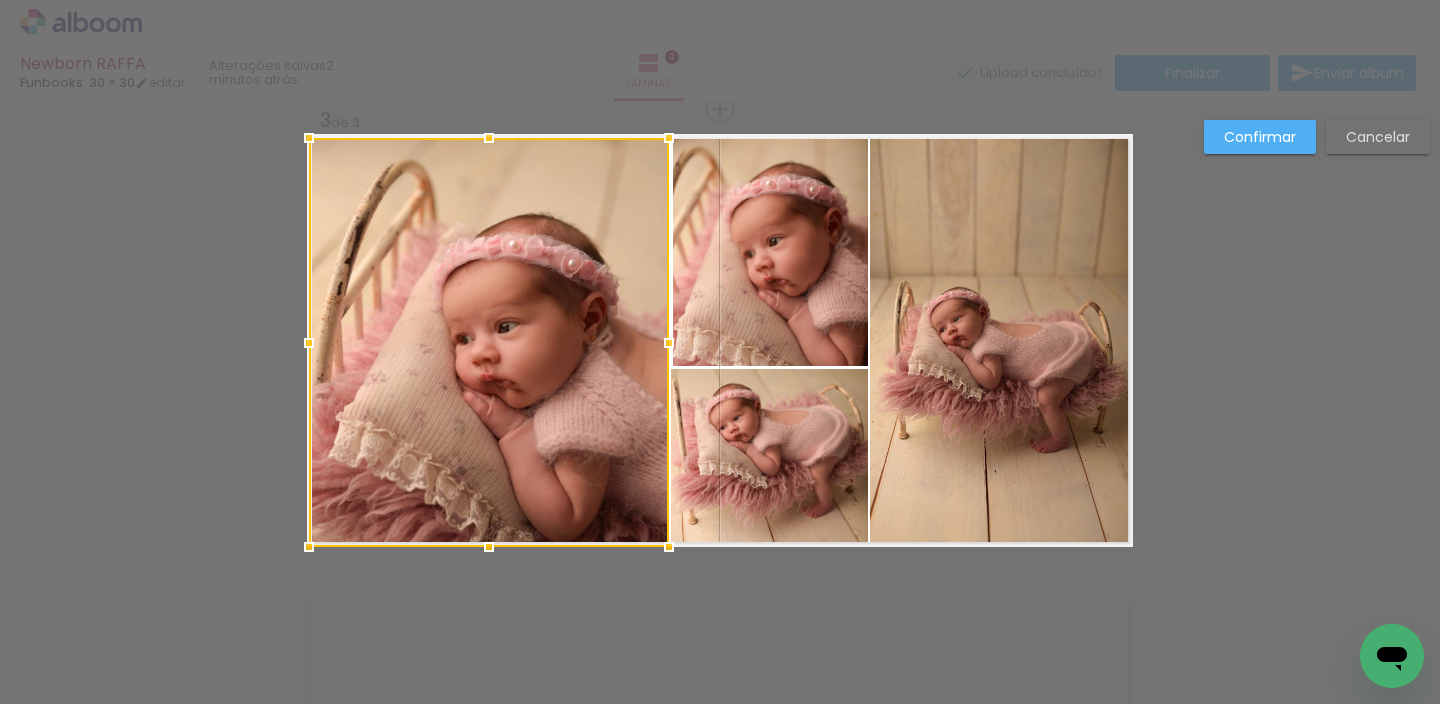 click at bounding box center [489, 342] 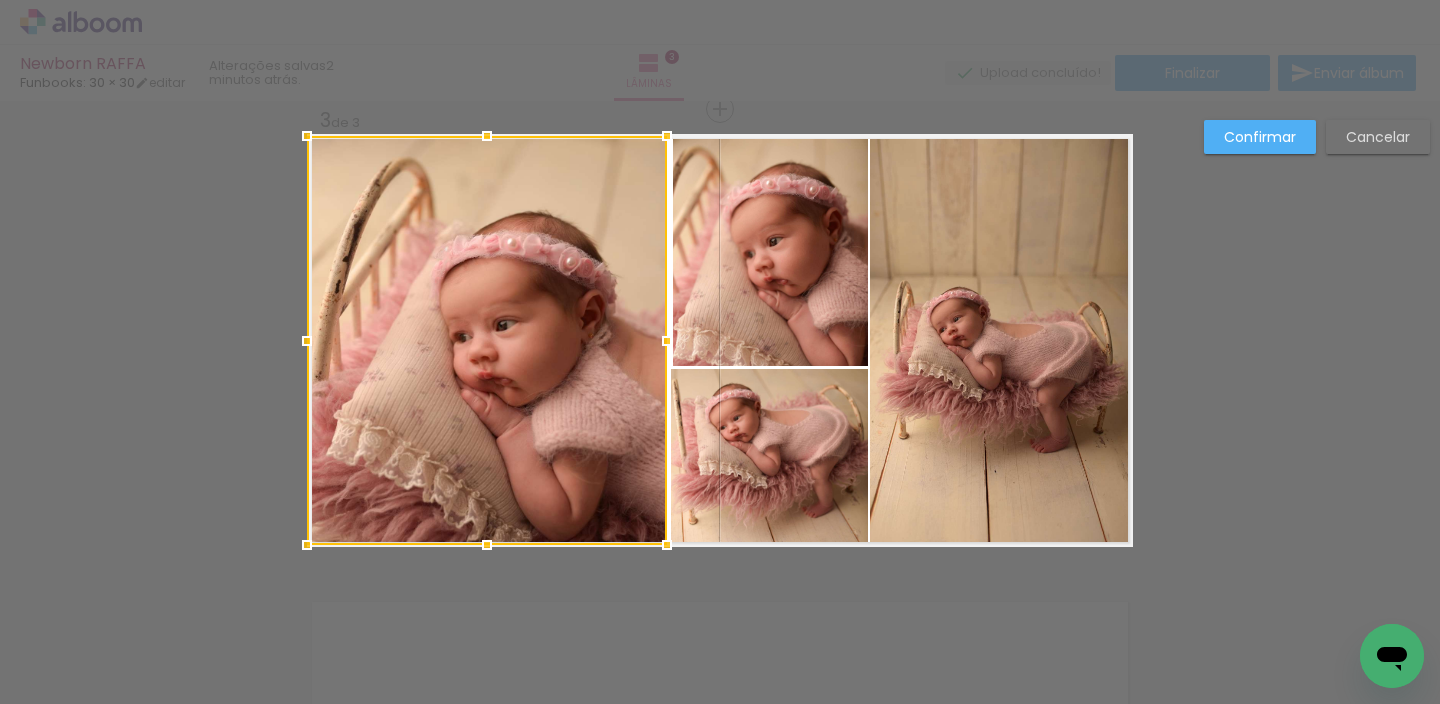 click on "Confirmar" at bounding box center [0, 0] 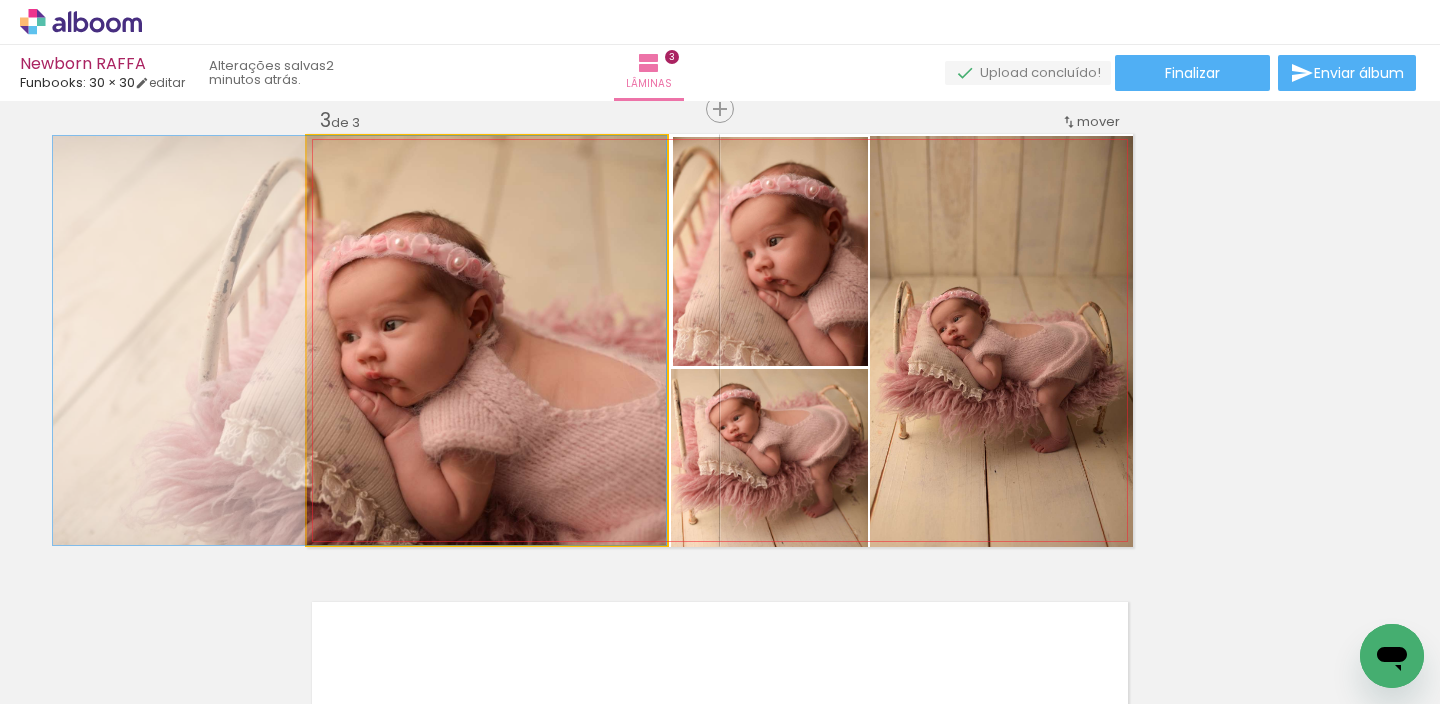 drag, startPoint x: 568, startPoint y: 366, endPoint x: 435, endPoint y: 342, distance: 135.14807 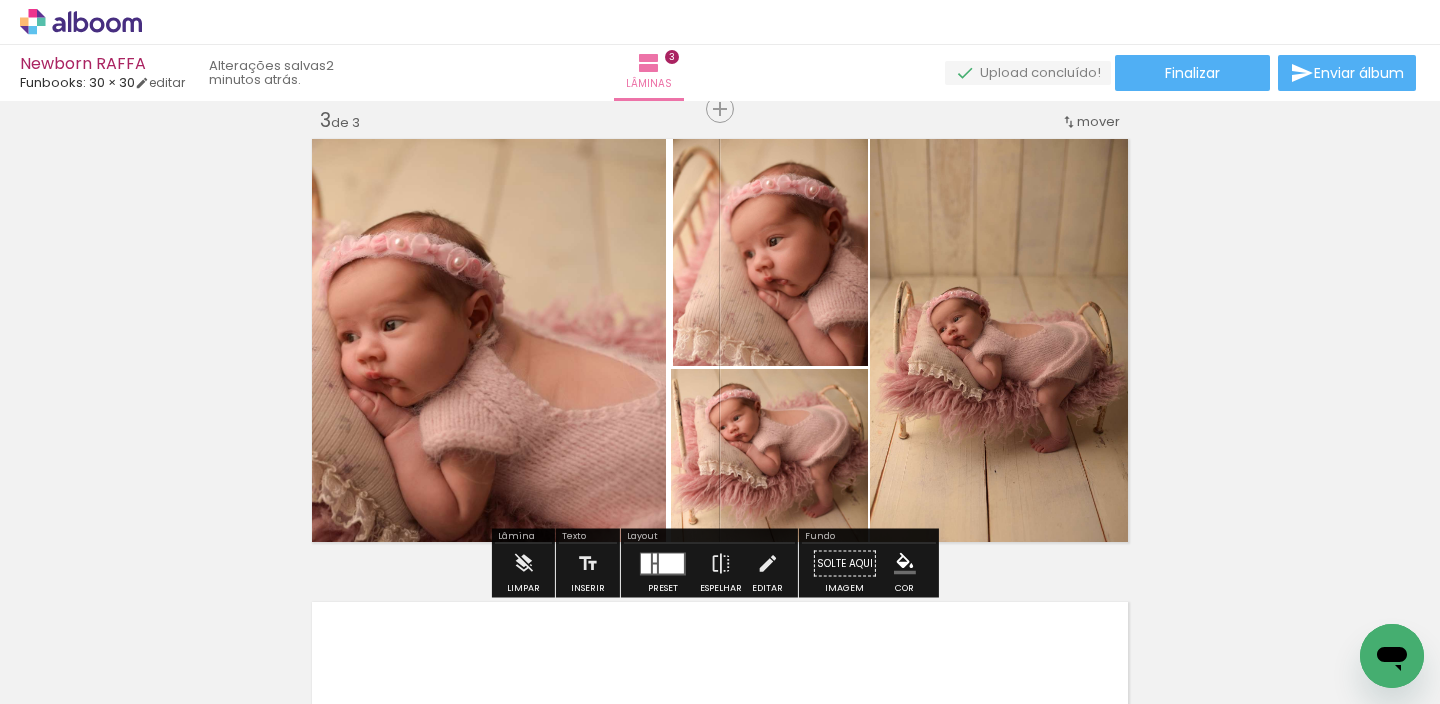 drag, startPoint x: 443, startPoint y: 318, endPoint x: 711, endPoint y: 269, distance: 272.44266 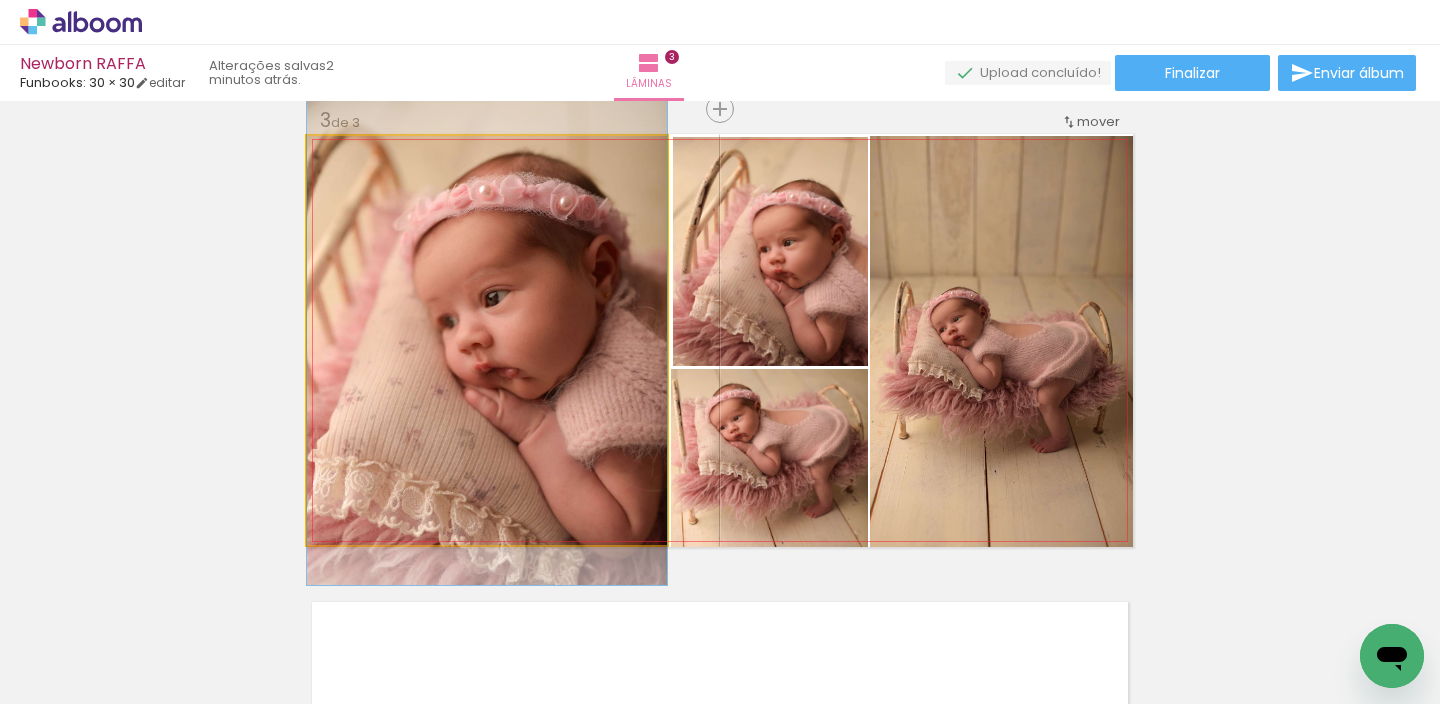 drag, startPoint x: 523, startPoint y: 353, endPoint x: 544, endPoint y: 328, distance: 32.649654 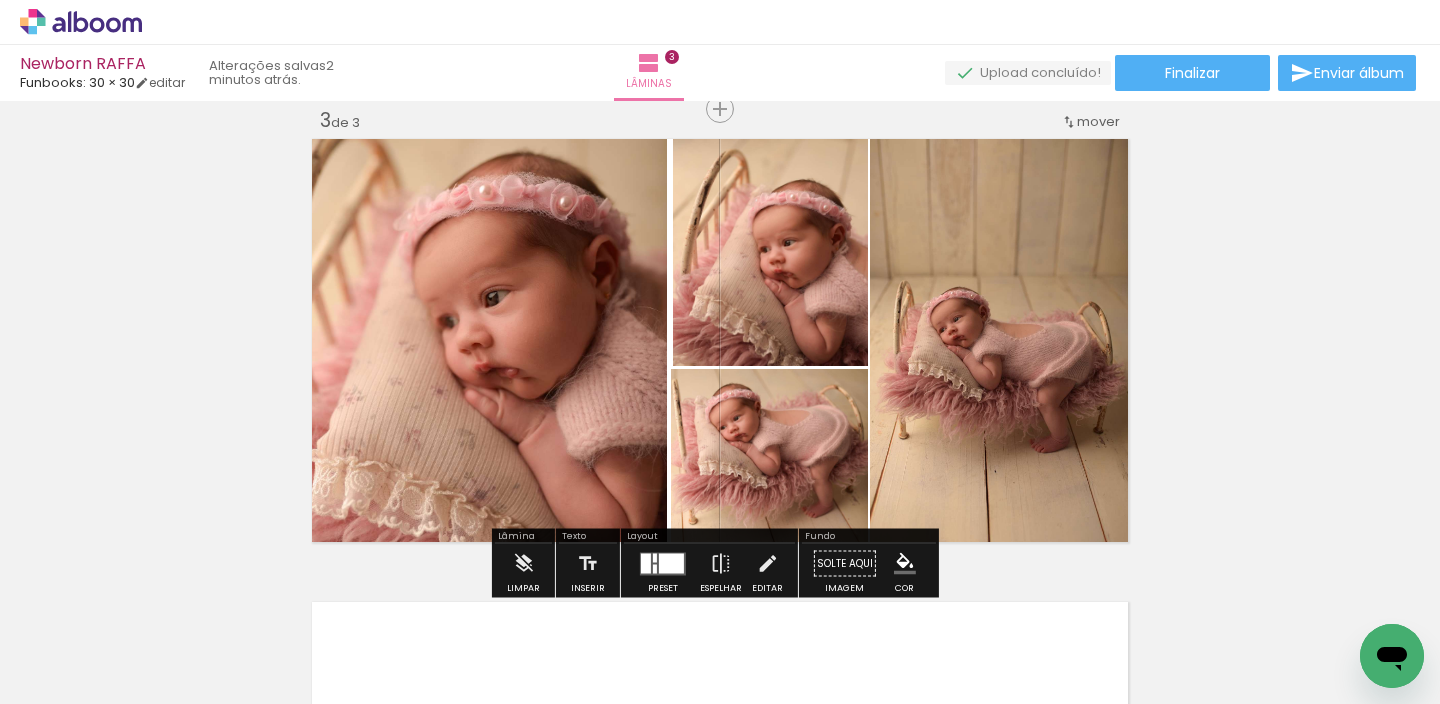 click 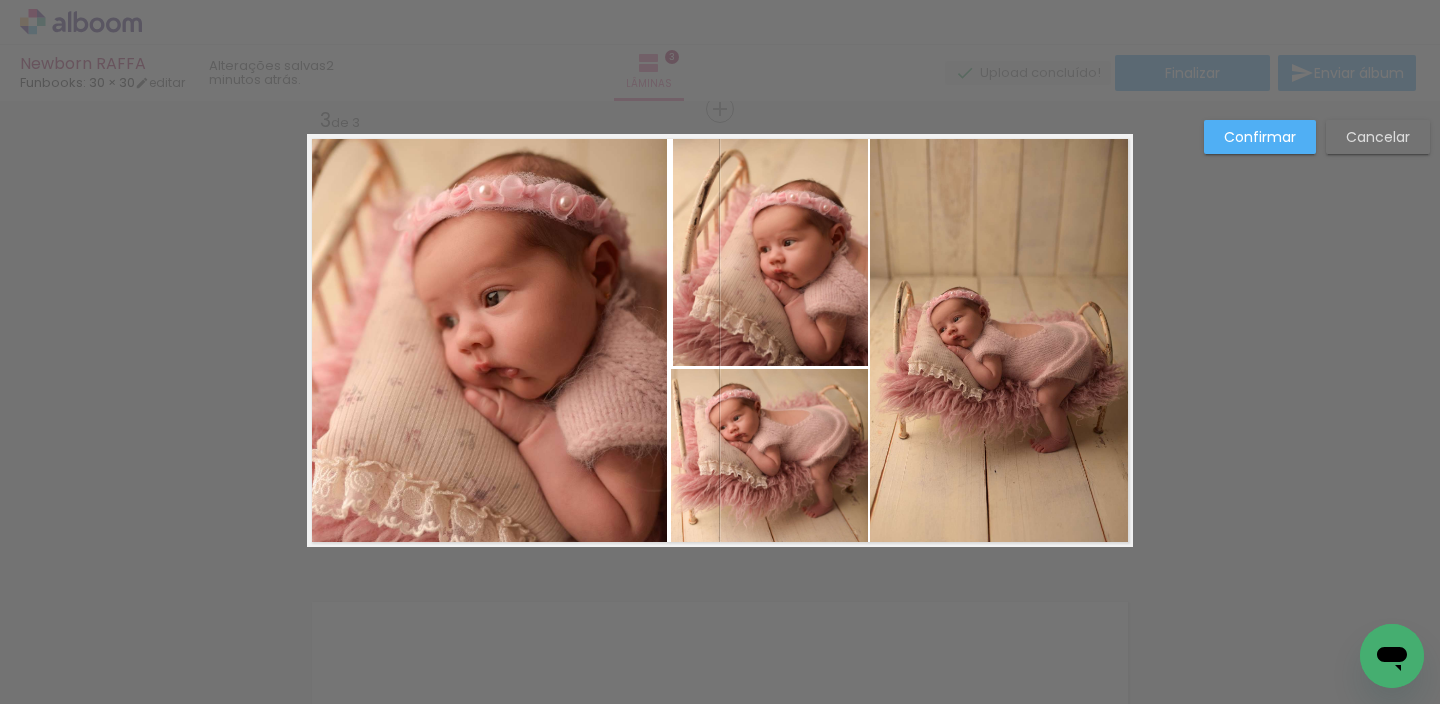 drag, startPoint x: 624, startPoint y: 341, endPoint x: 636, endPoint y: 339, distance: 12.165525 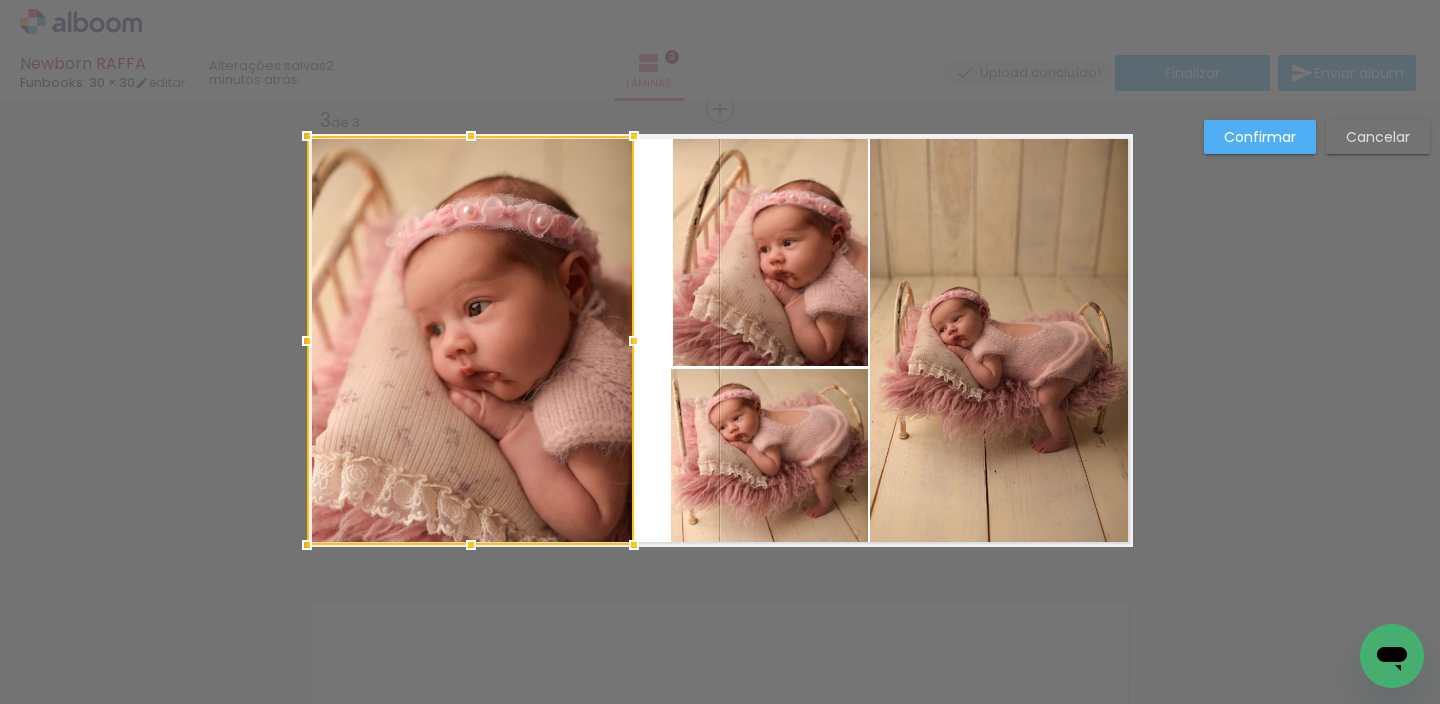 drag, startPoint x: 657, startPoint y: 335, endPoint x: 645, endPoint y: 330, distance: 13 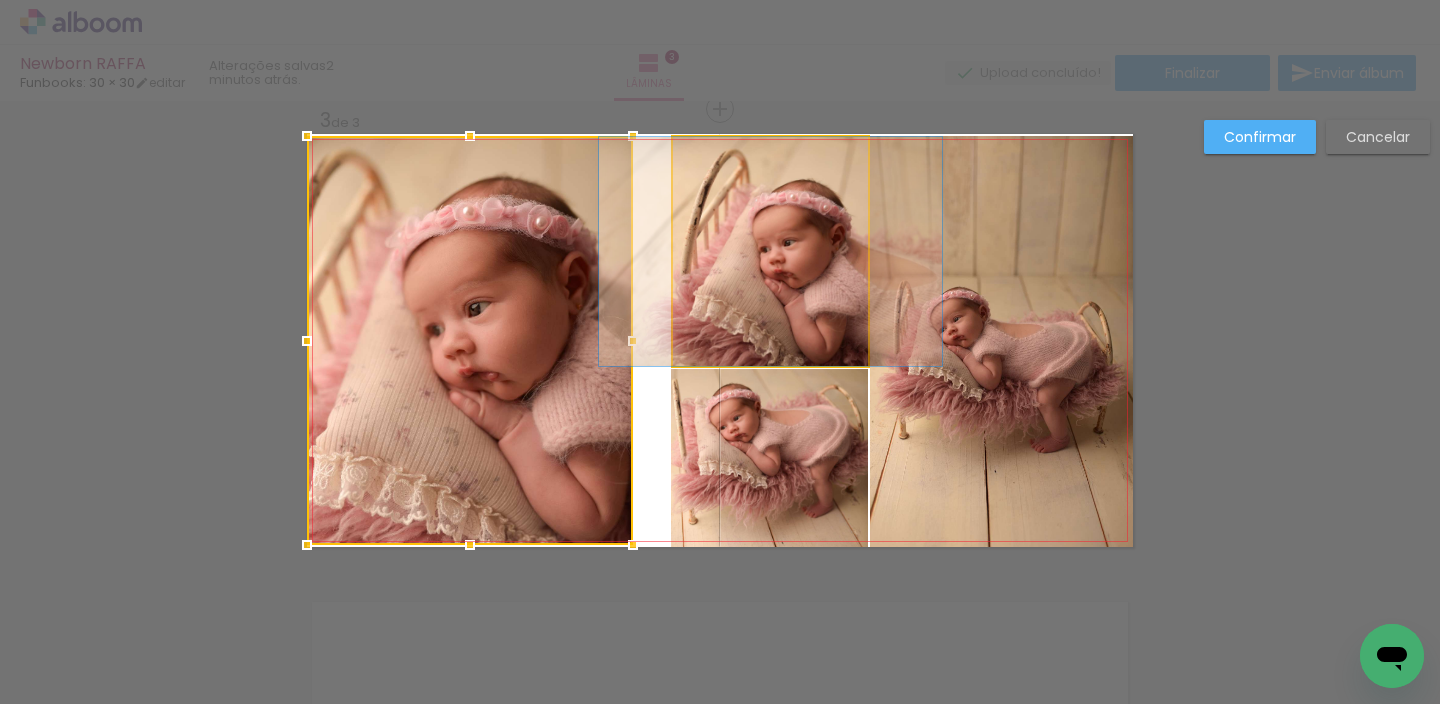 click 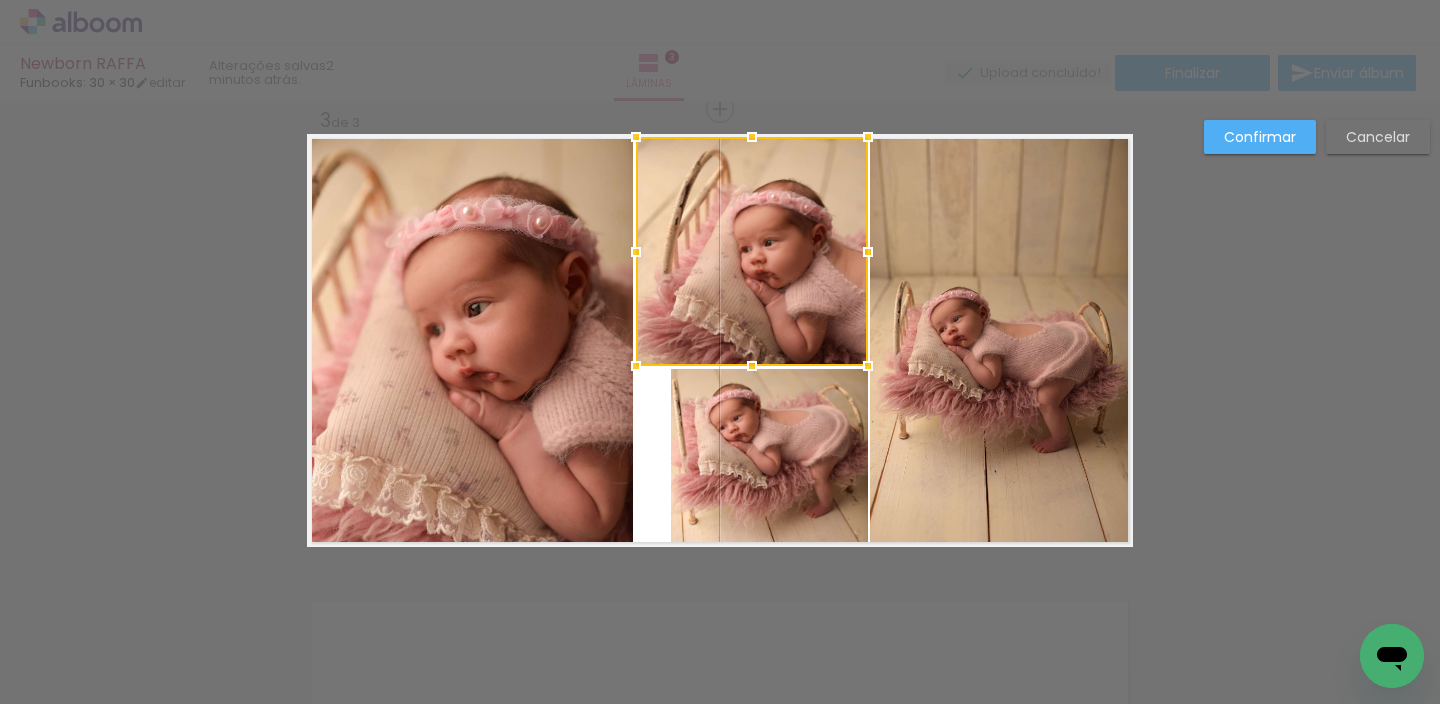 drag, startPoint x: 661, startPoint y: 247, endPoint x: 611, endPoint y: 244, distance: 50.08992 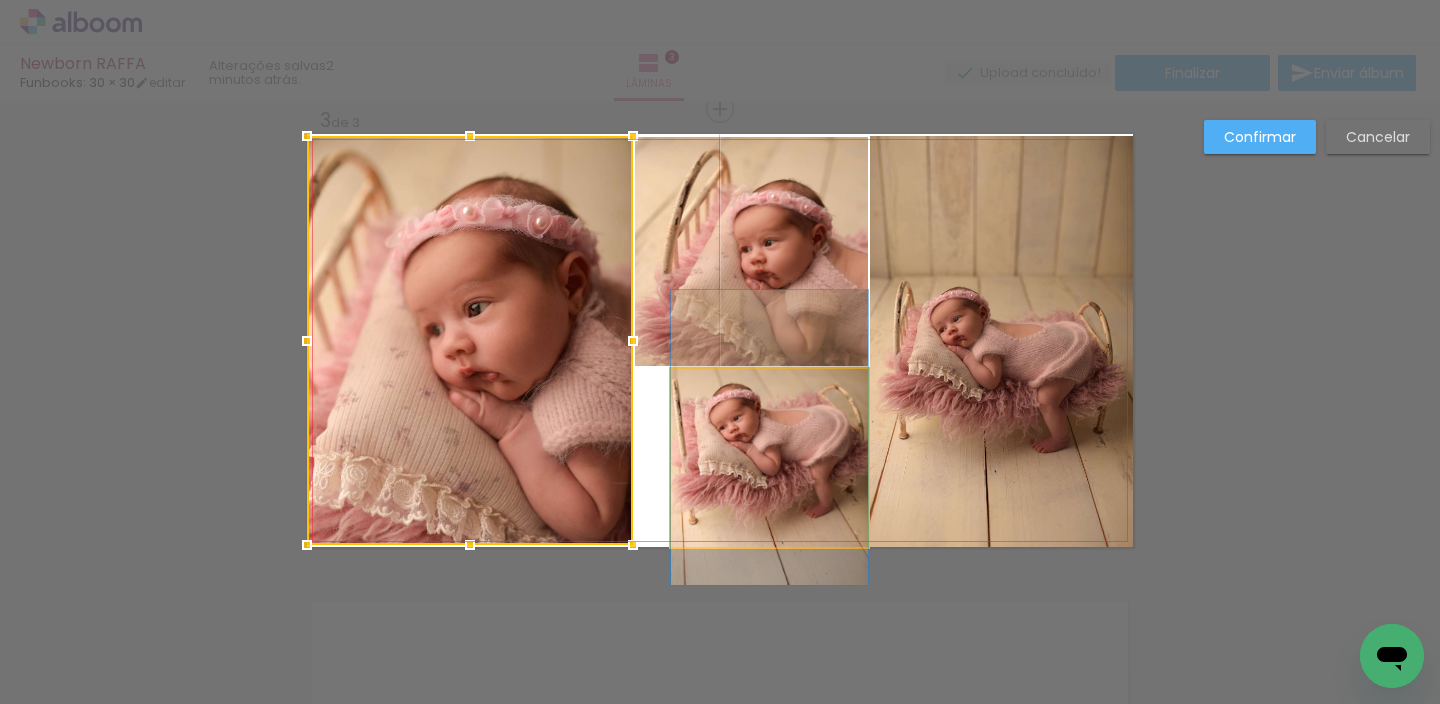 drag, startPoint x: 717, startPoint y: 479, endPoint x: 687, endPoint y: 465, distance: 33.105892 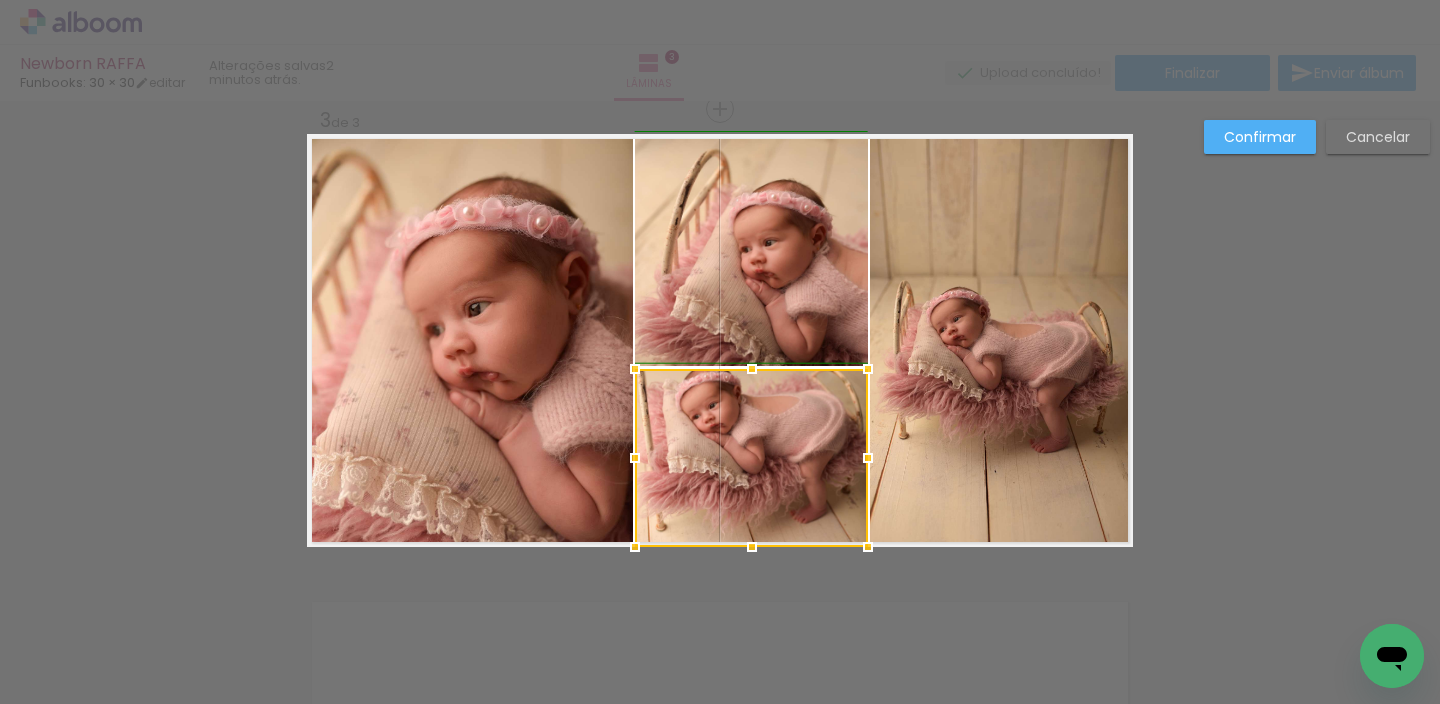 drag, startPoint x: 658, startPoint y: 452, endPoint x: 632, endPoint y: 449, distance: 26.172504 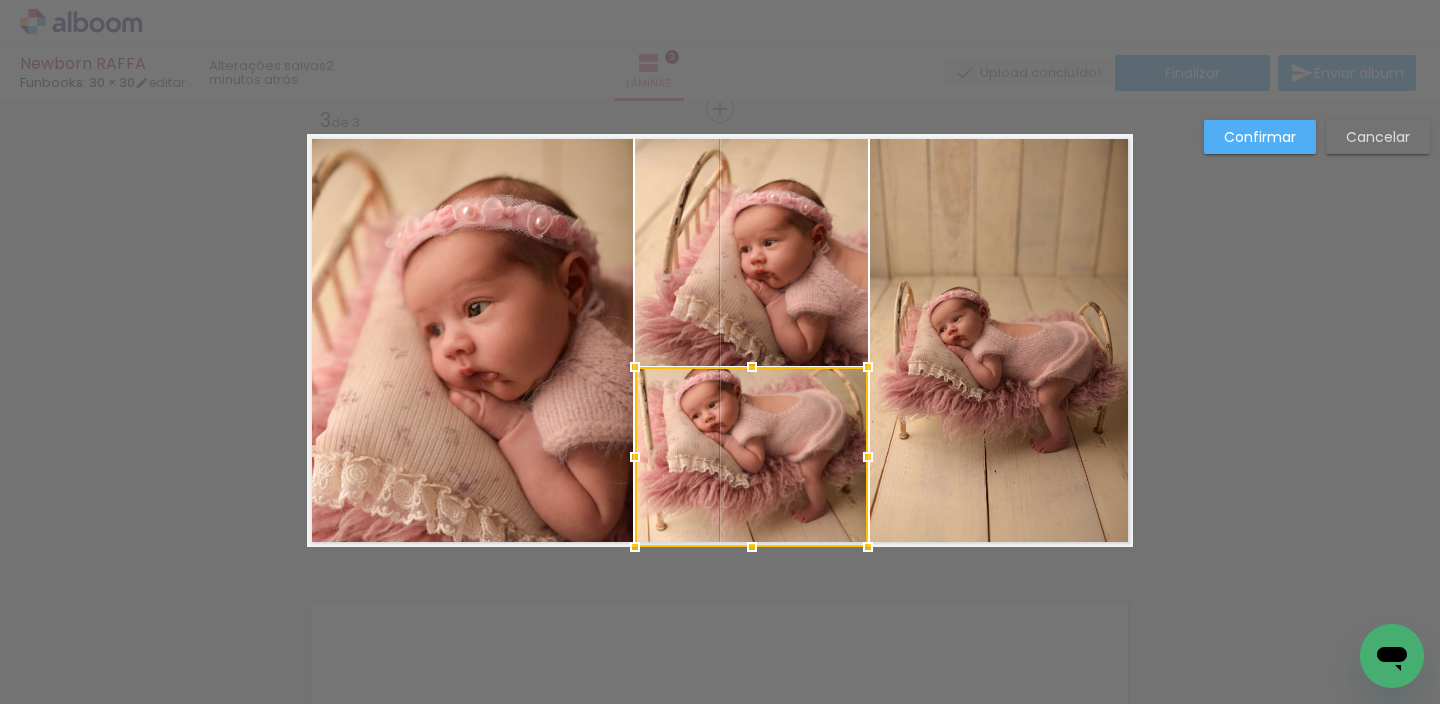 click at bounding box center (752, 367) 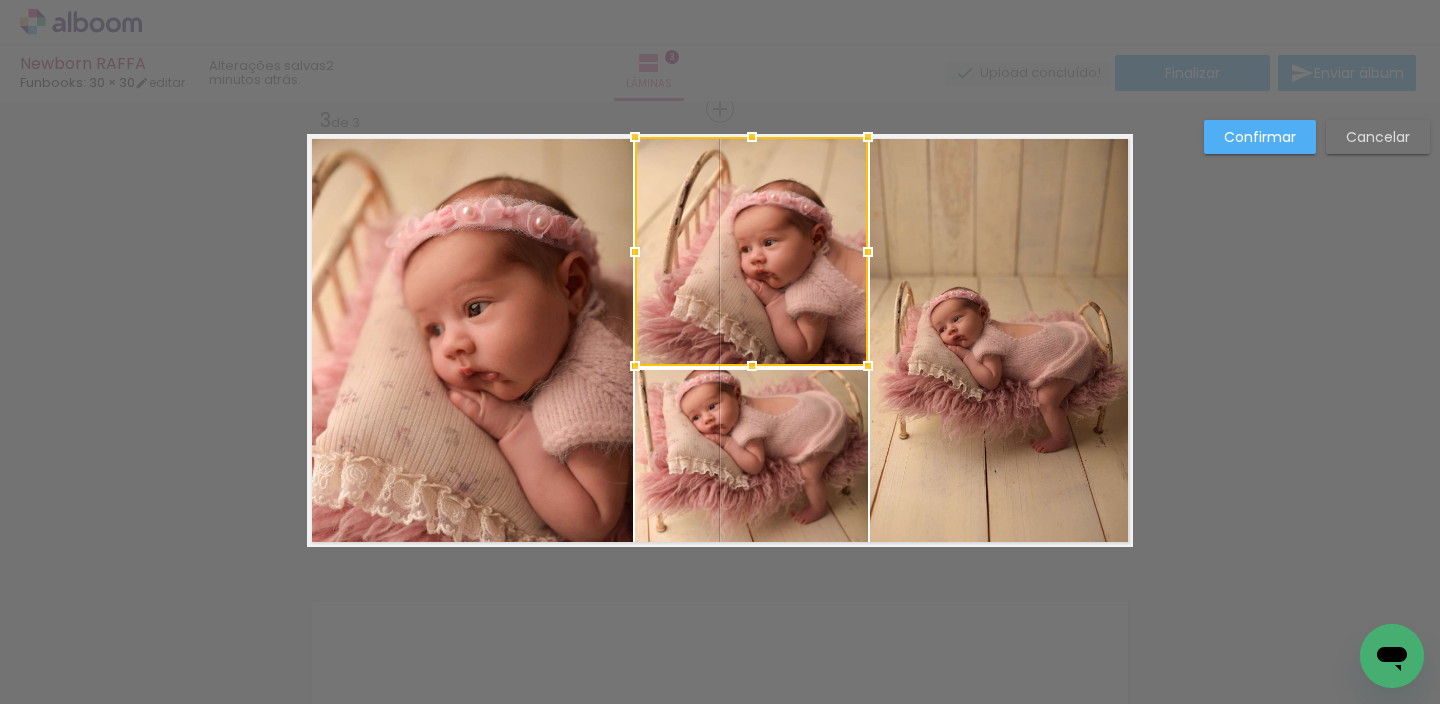 drag, startPoint x: 848, startPoint y: 345, endPoint x: 820, endPoint y: 361, distance: 32.24903 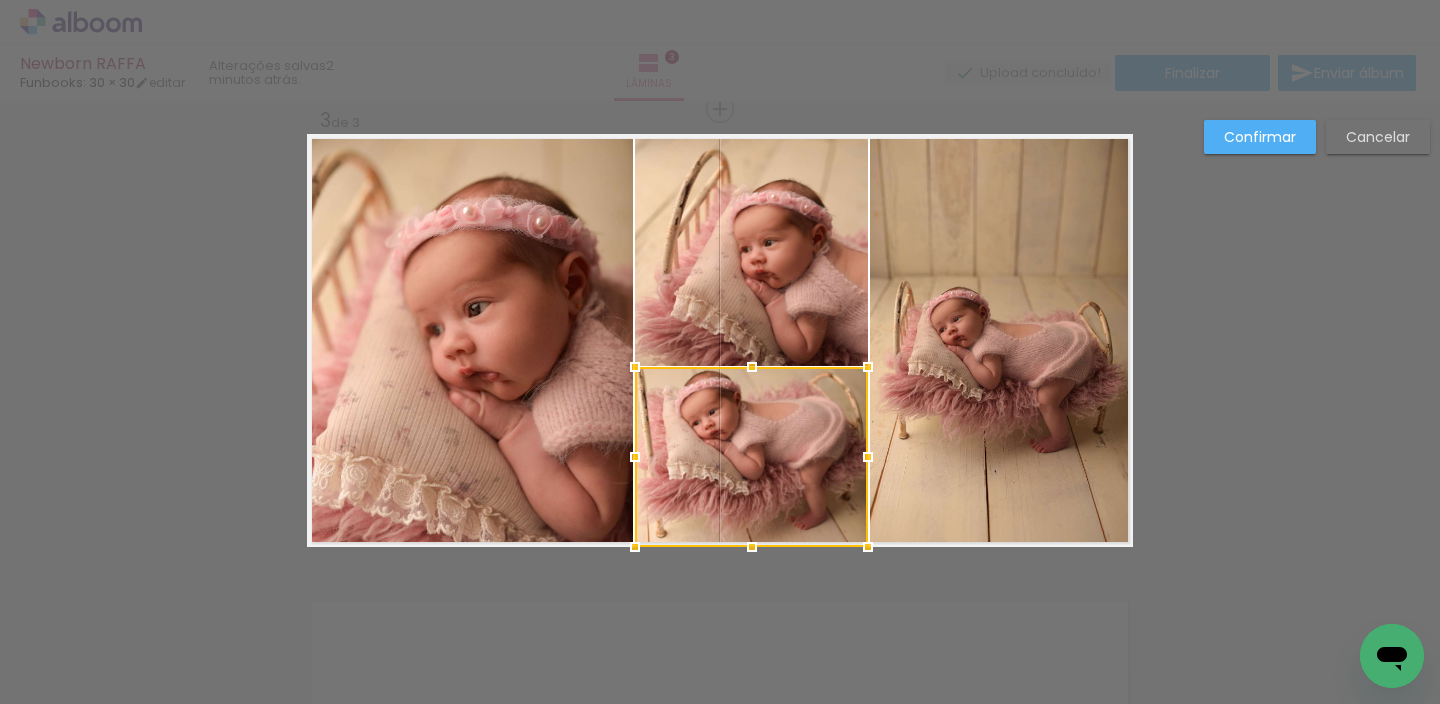 click at bounding box center [752, 367] 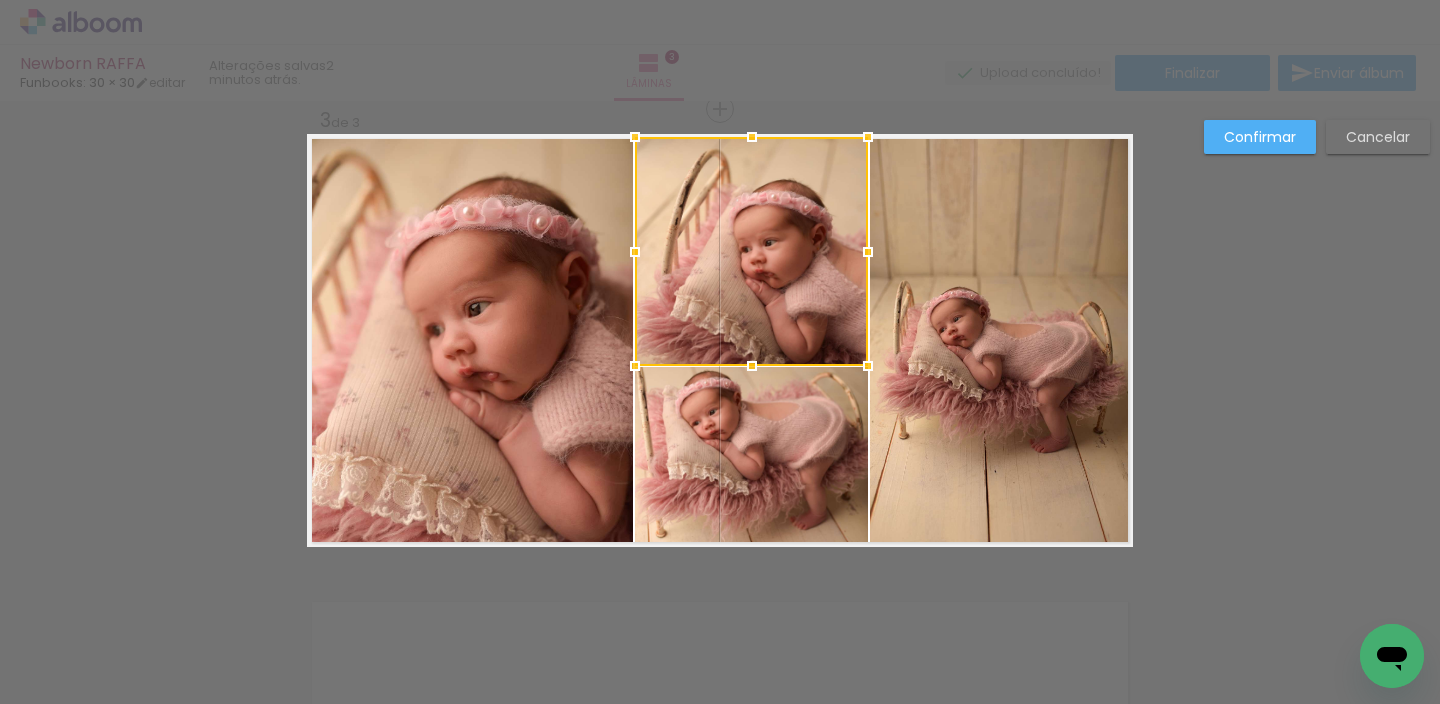 click on "Confirmar" at bounding box center (0, 0) 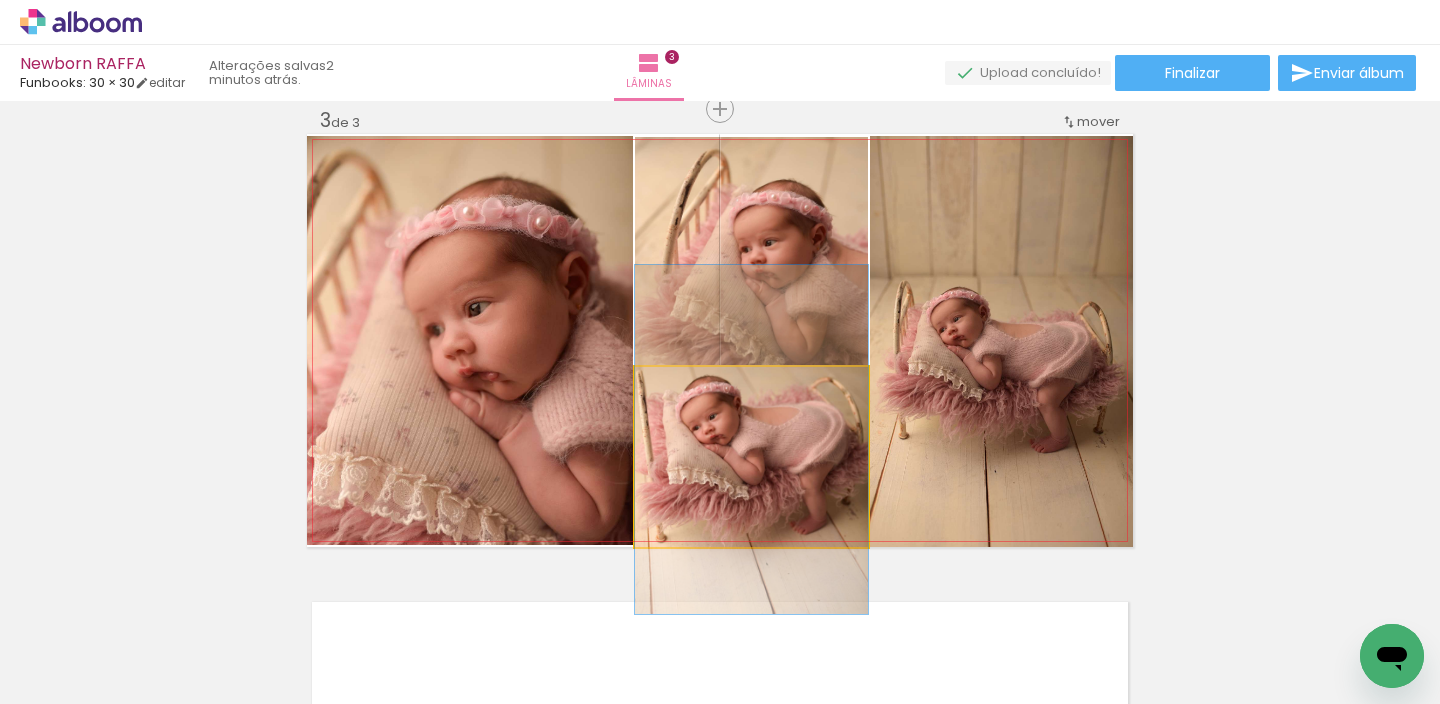 drag, startPoint x: 797, startPoint y: 439, endPoint x: 852, endPoint y: 395, distance: 70.434364 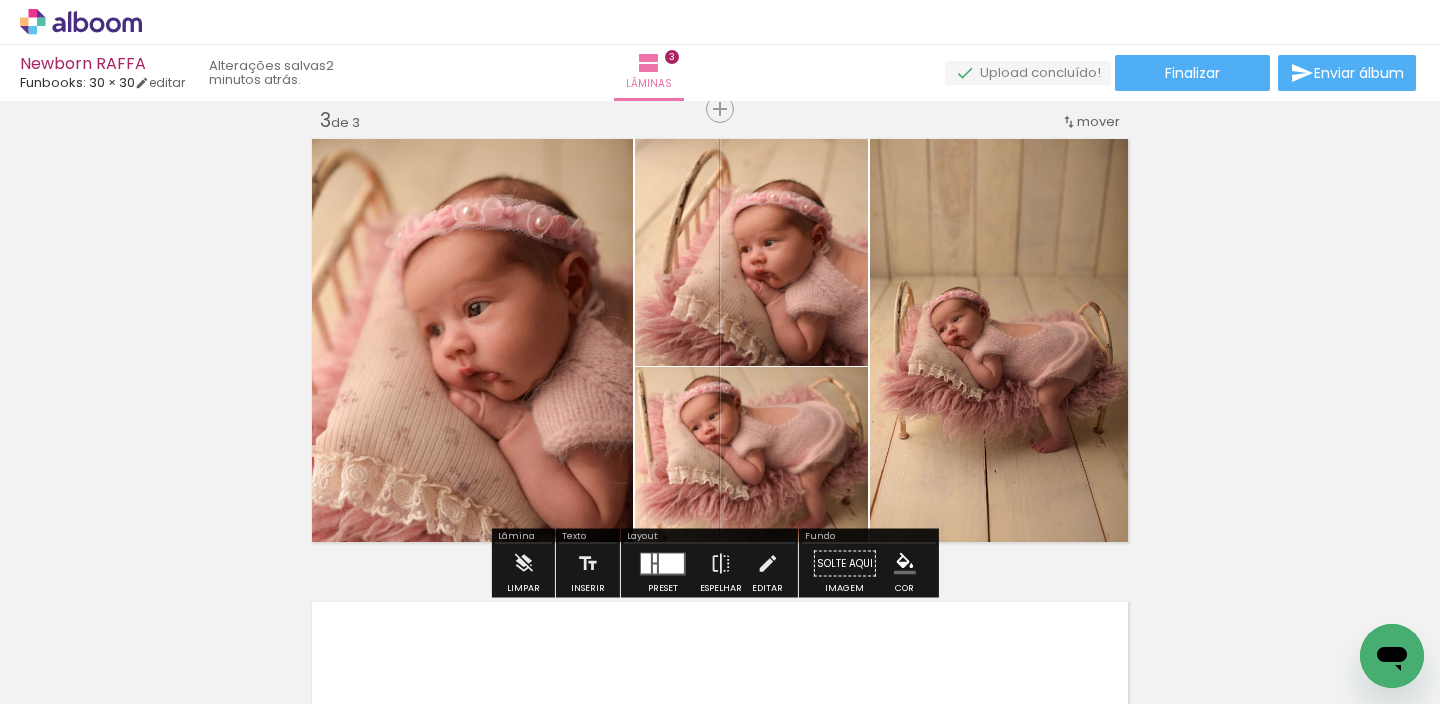 click 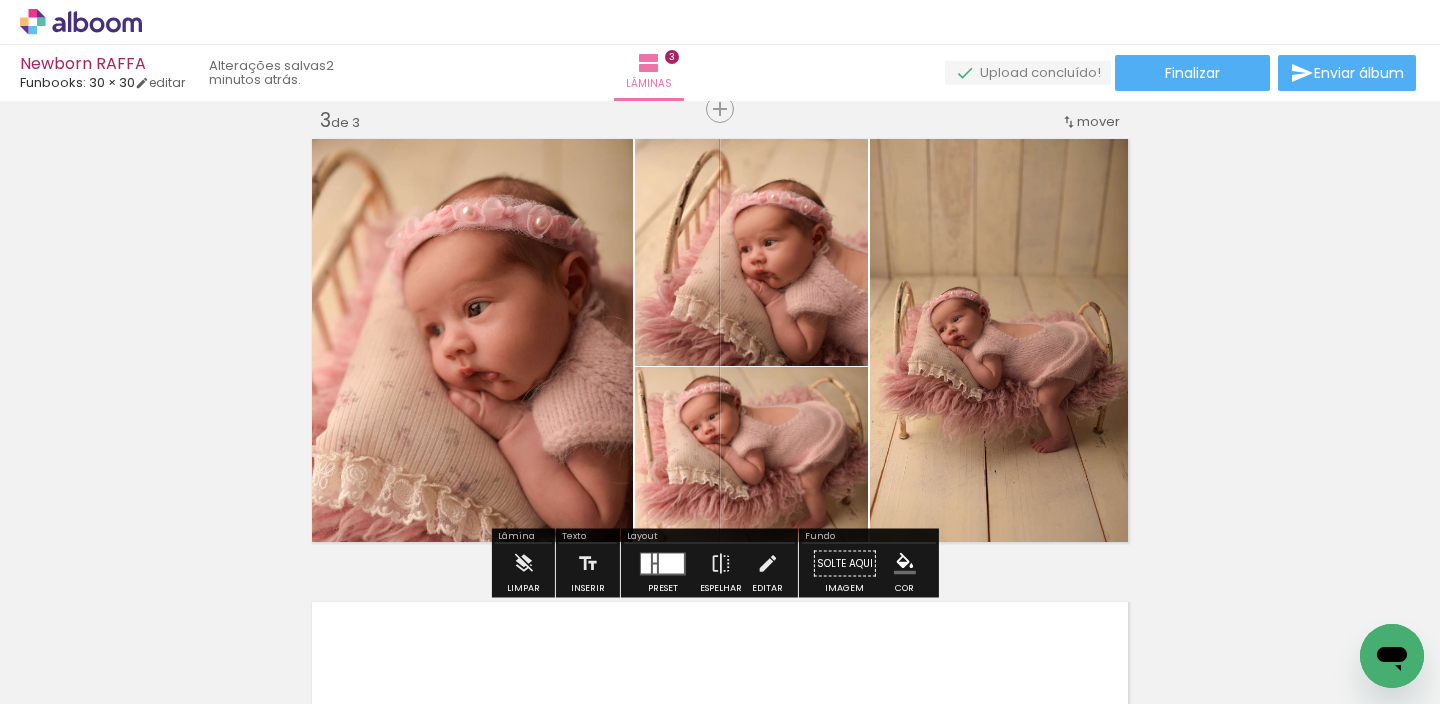 drag, startPoint x: 1236, startPoint y: 234, endPoint x: 1230, endPoint y: 249, distance: 16.155495 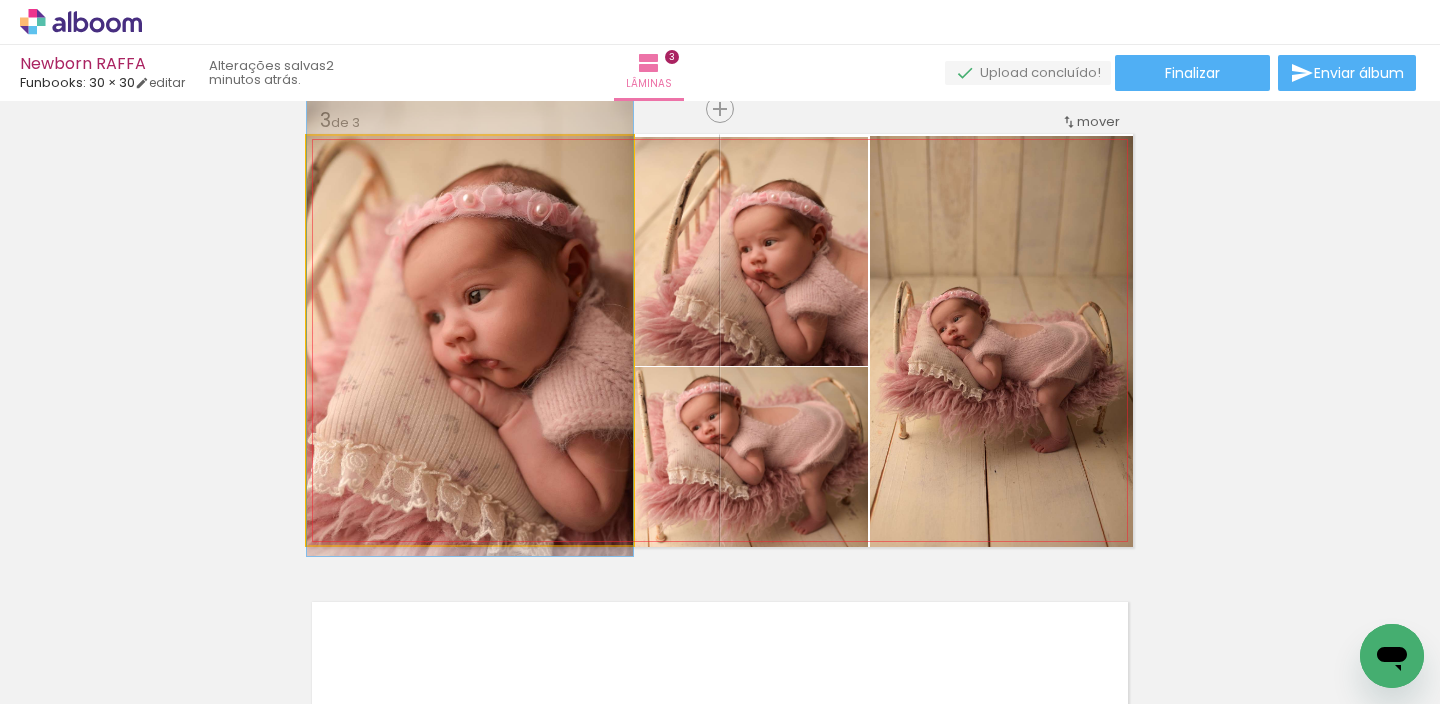 drag, startPoint x: 548, startPoint y: 359, endPoint x: 524, endPoint y: 346, distance: 27.294687 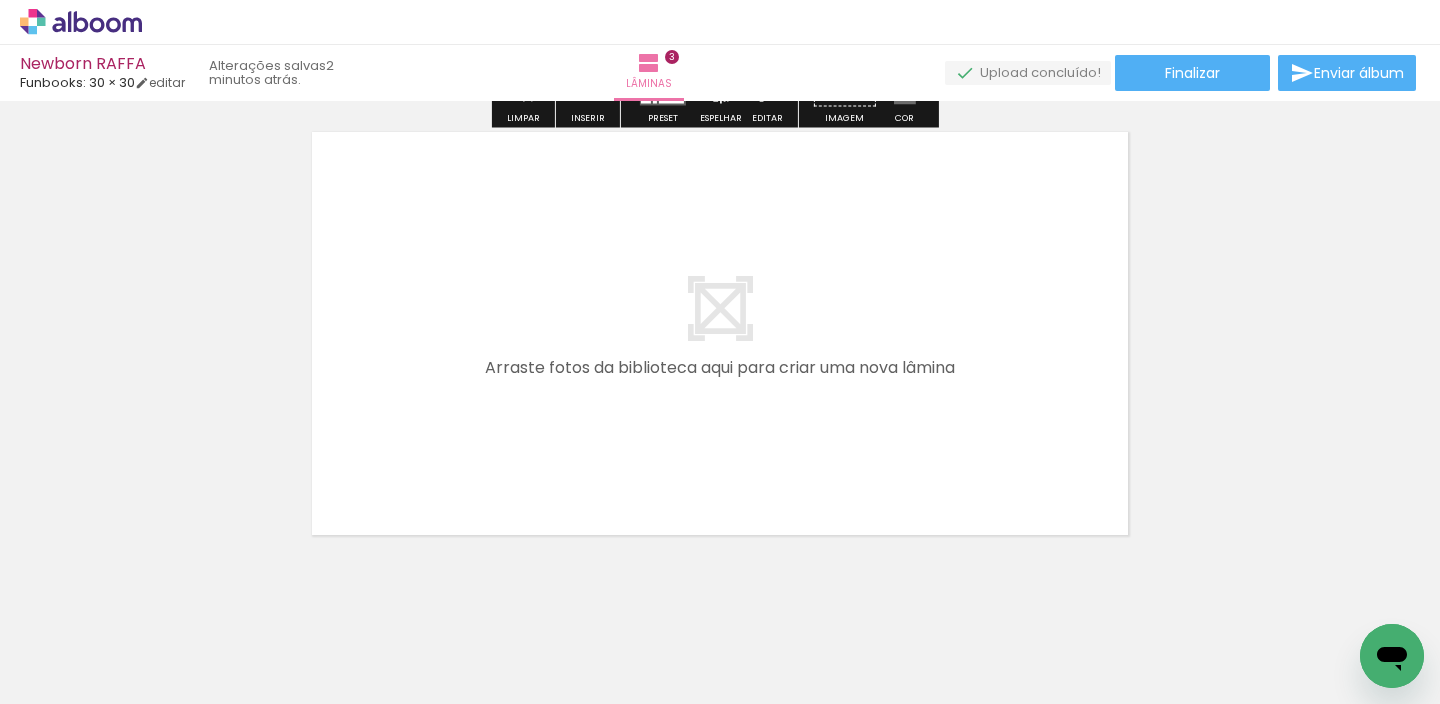 scroll, scrollTop: 1452, scrollLeft: 0, axis: vertical 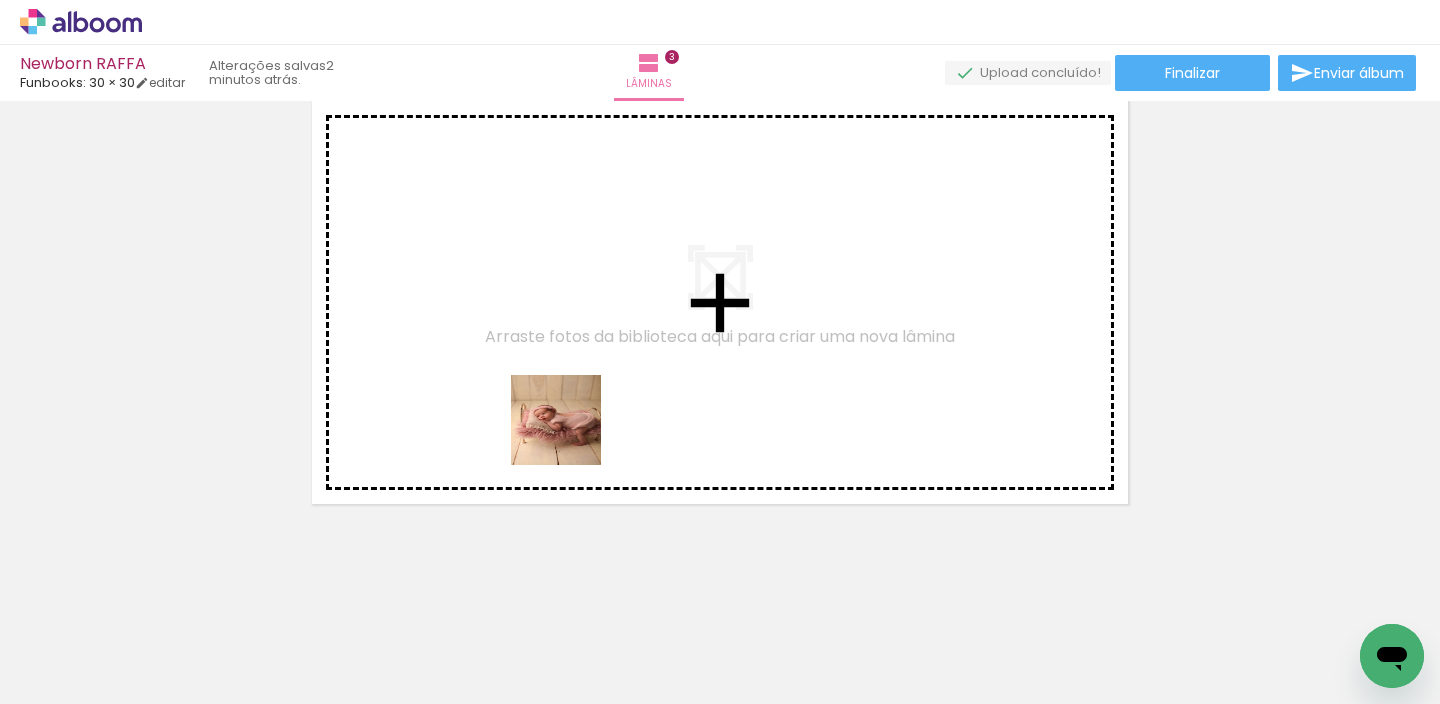 drag, startPoint x: 551, startPoint y: 462, endPoint x: 653, endPoint y: 541, distance: 129.0155 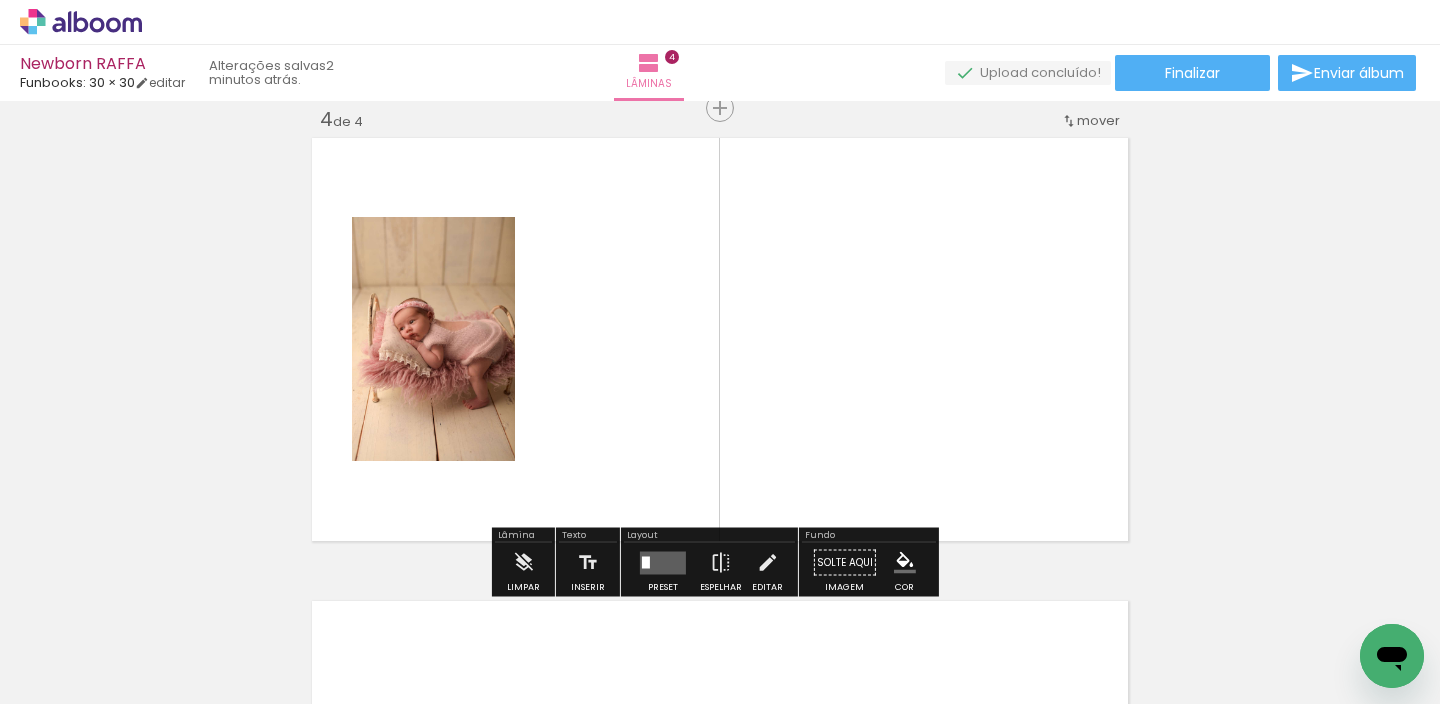 scroll, scrollTop: 1414, scrollLeft: 0, axis: vertical 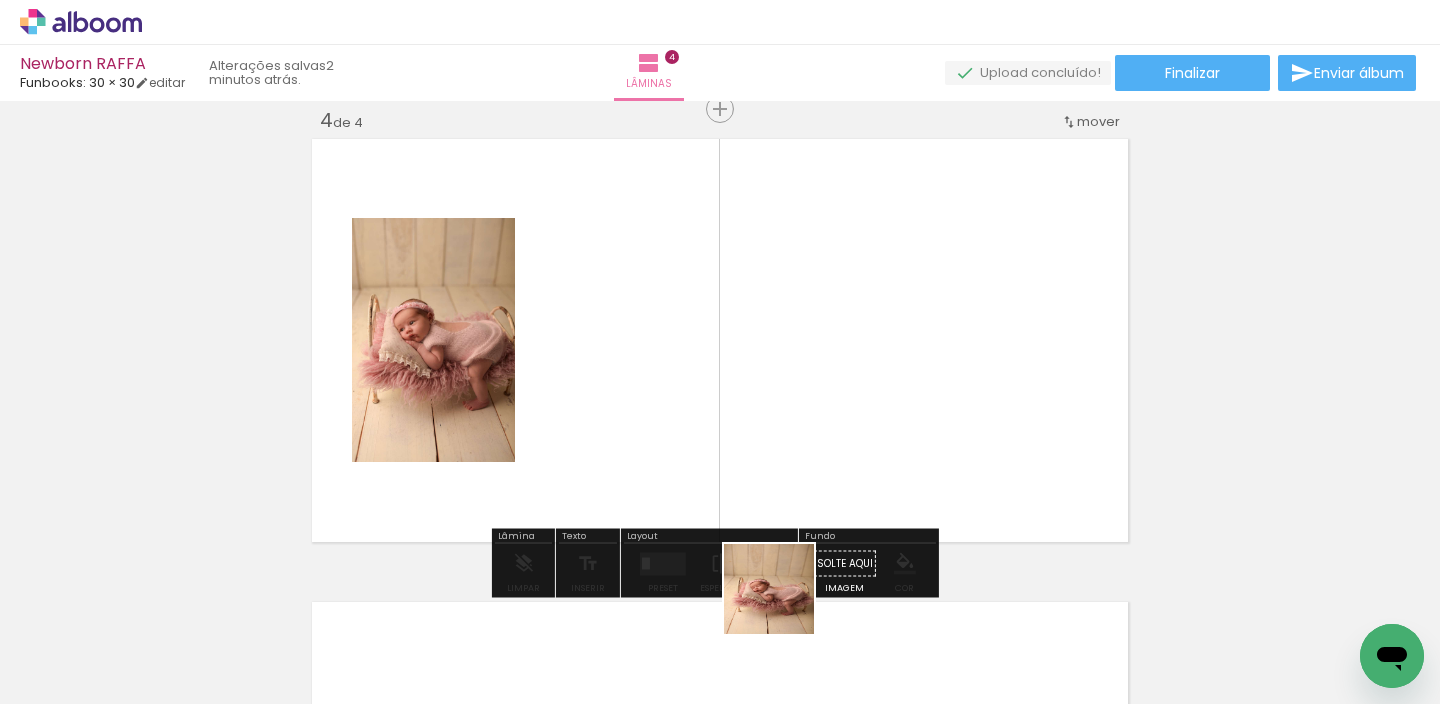 drag, startPoint x: 781, startPoint y: 612, endPoint x: 758, endPoint y: 385, distance: 228.16222 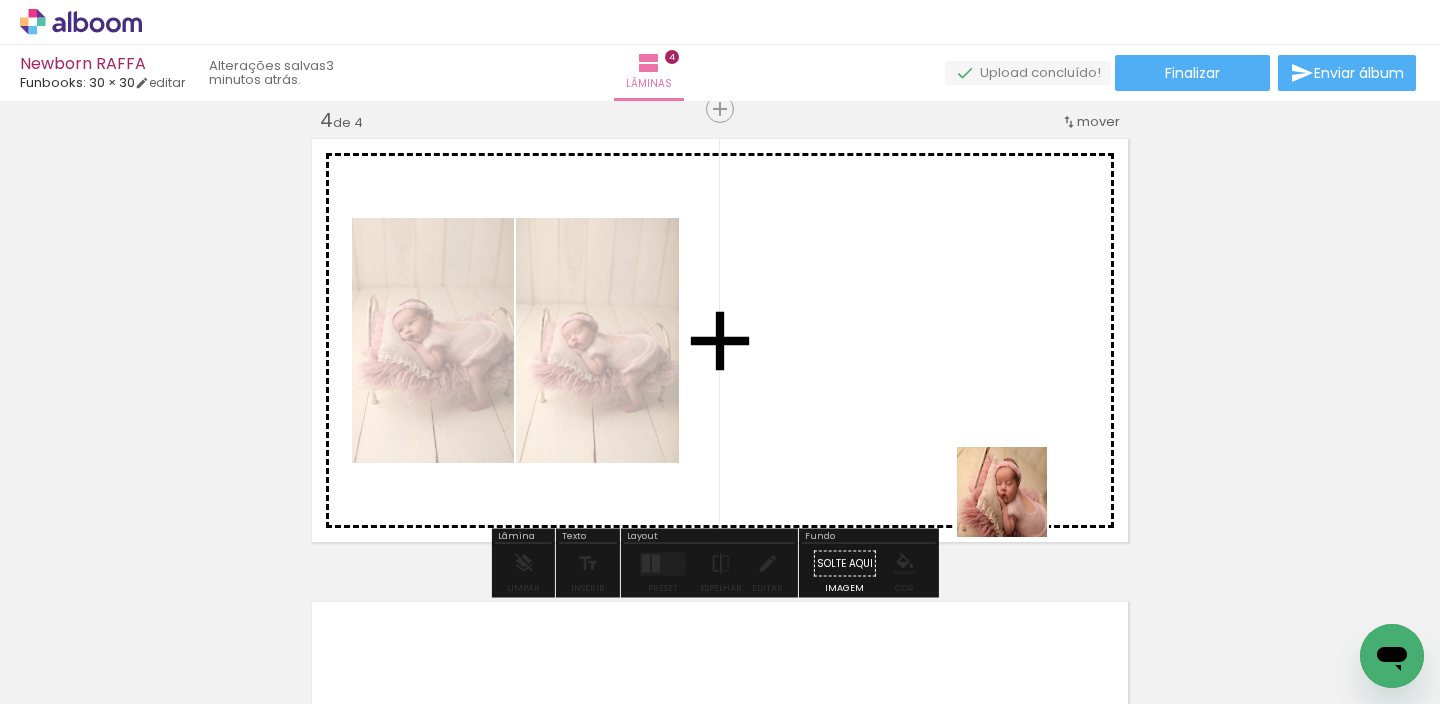 drag, startPoint x: 1141, startPoint y: 596, endPoint x: 943, endPoint y: 413, distance: 269.6164 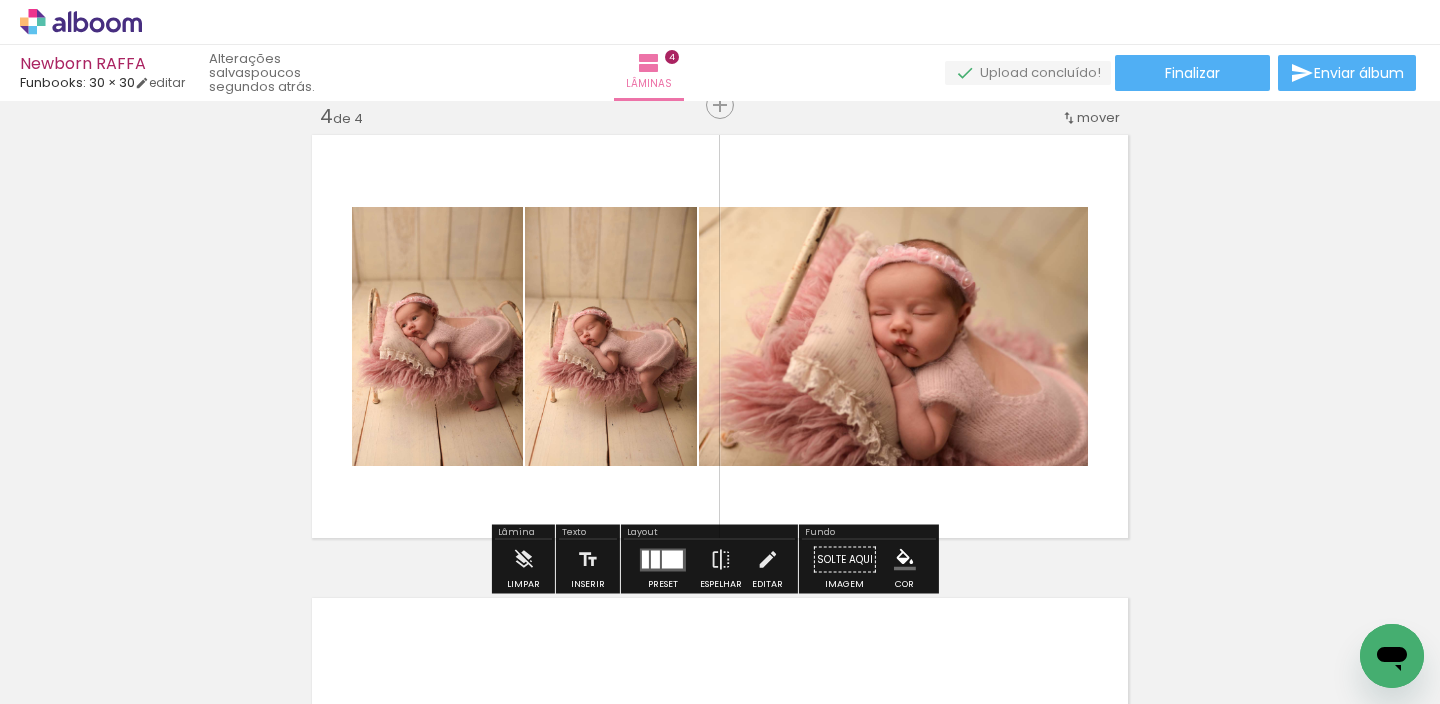 scroll, scrollTop: 1430, scrollLeft: 0, axis: vertical 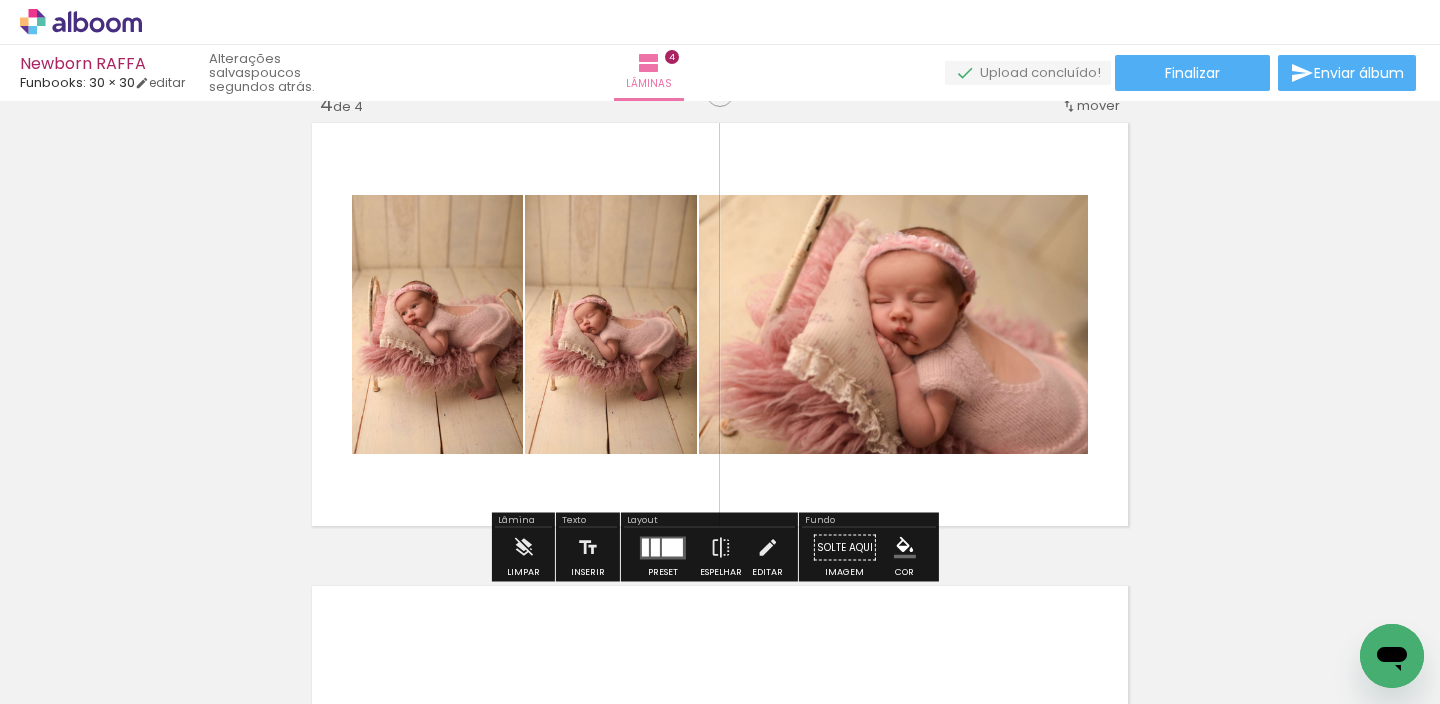 click at bounding box center [663, 548] 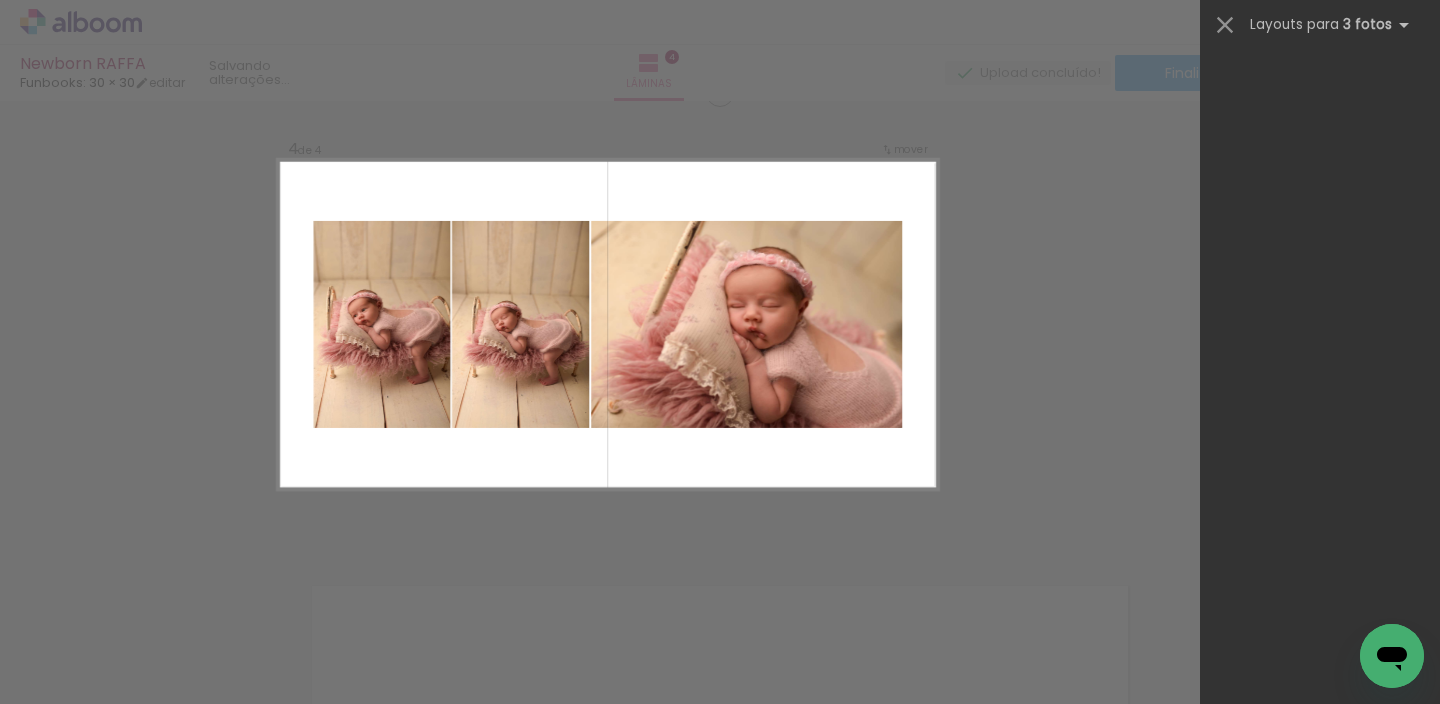 scroll, scrollTop: 0, scrollLeft: 0, axis: both 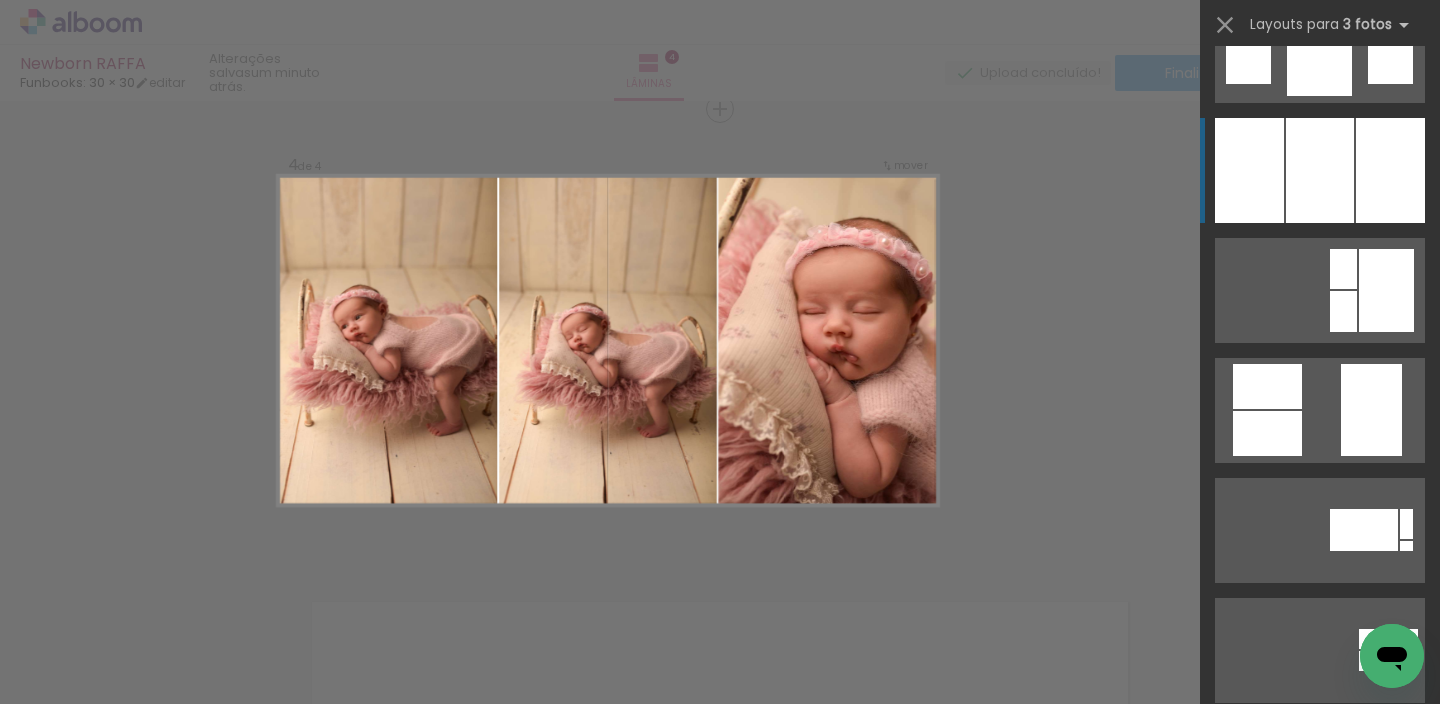 click at bounding box center [1383, 1010] 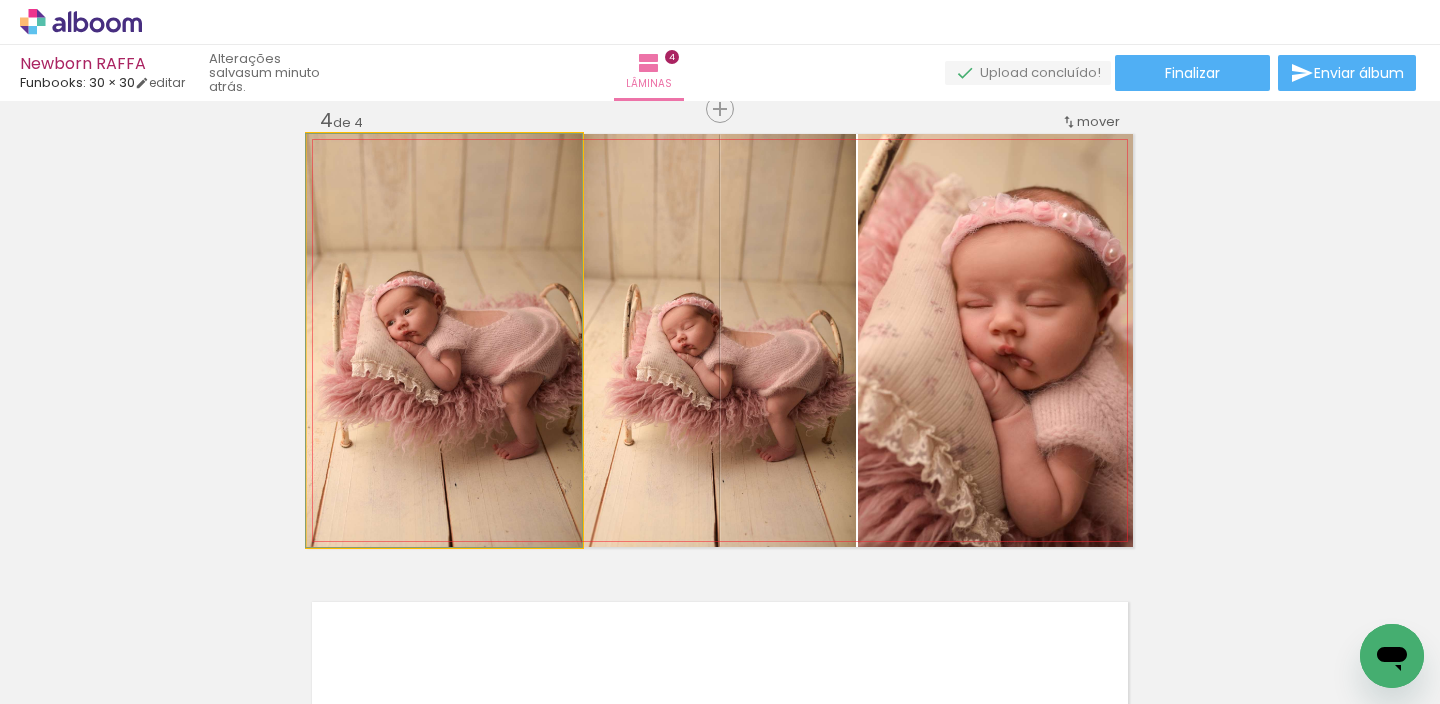drag, startPoint x: 404, startPoint y: 294, endPoint x: 526, endPoint y: 327, distance: 126.38433 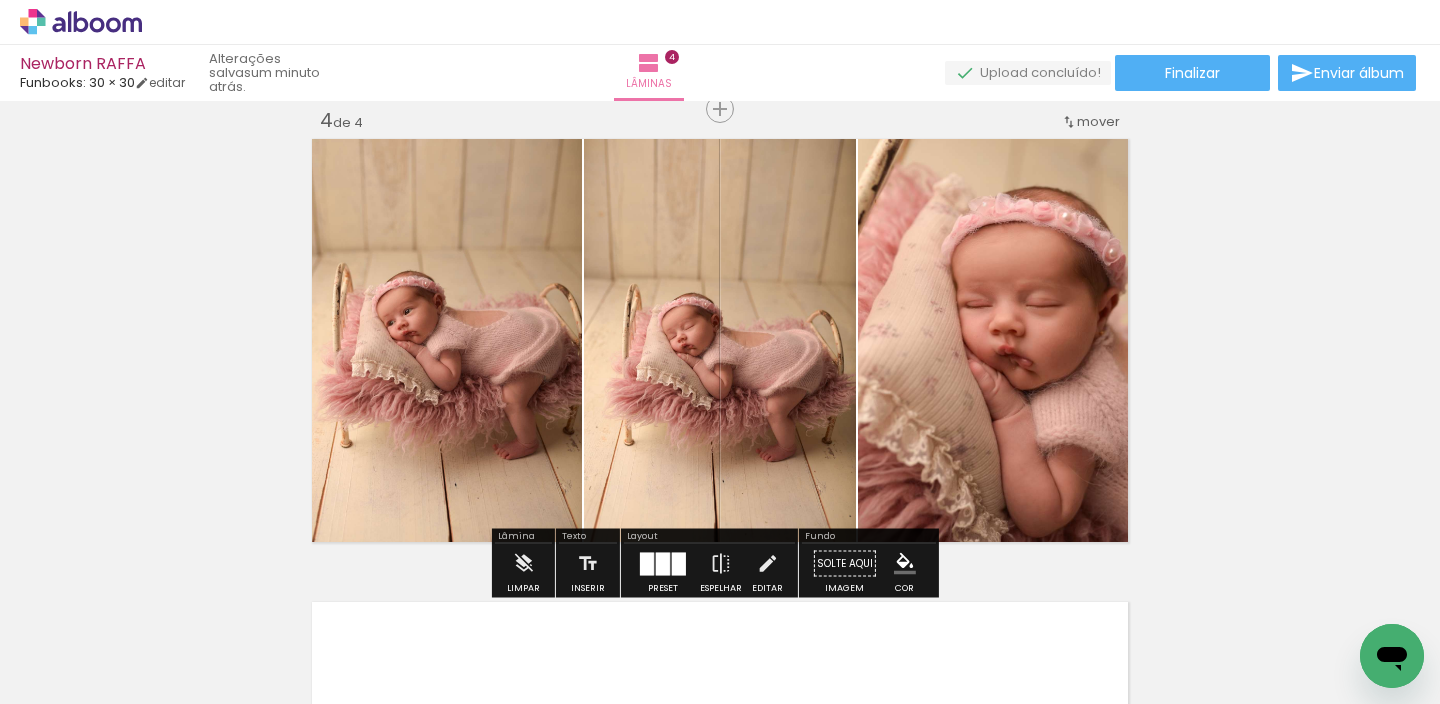 click 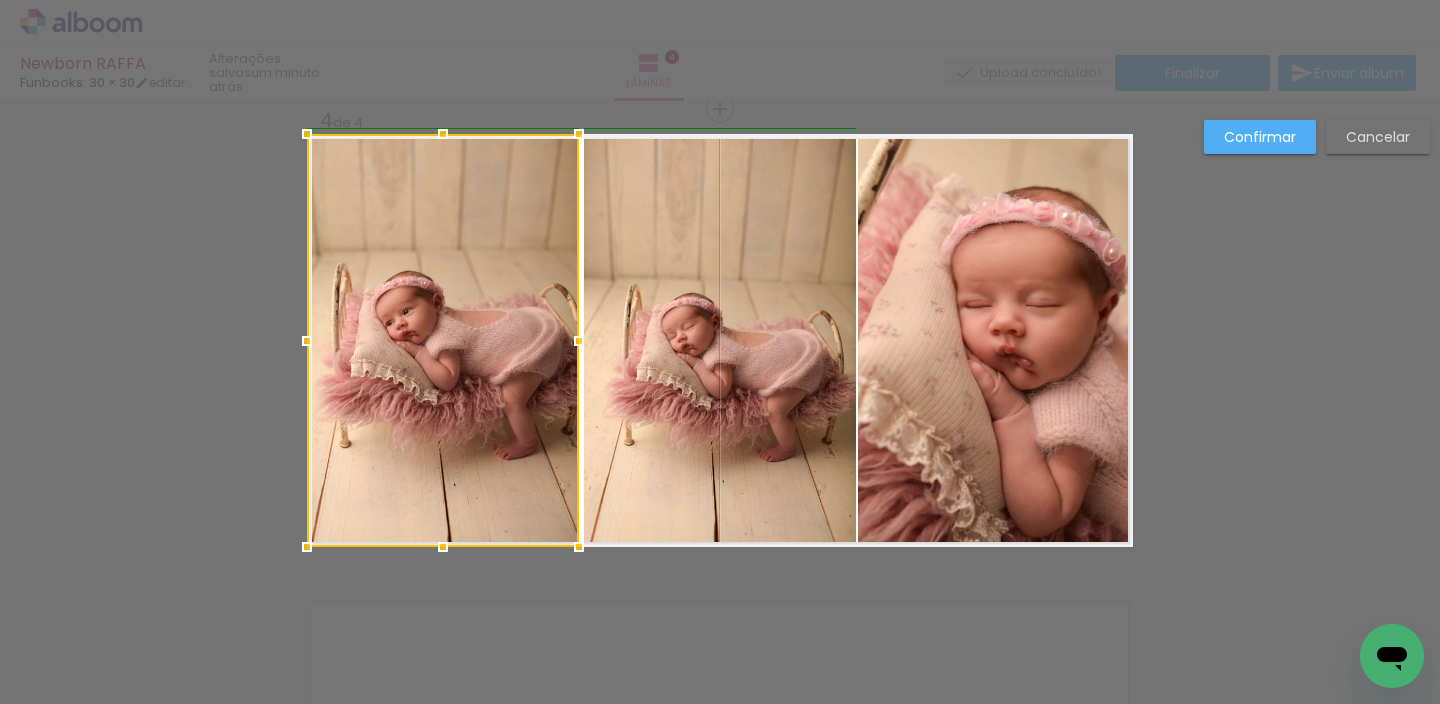 drag, startPoint x: 581, startPoint y: 341, endPoint x: 594, endPoint y: 353, distance: 17.691807 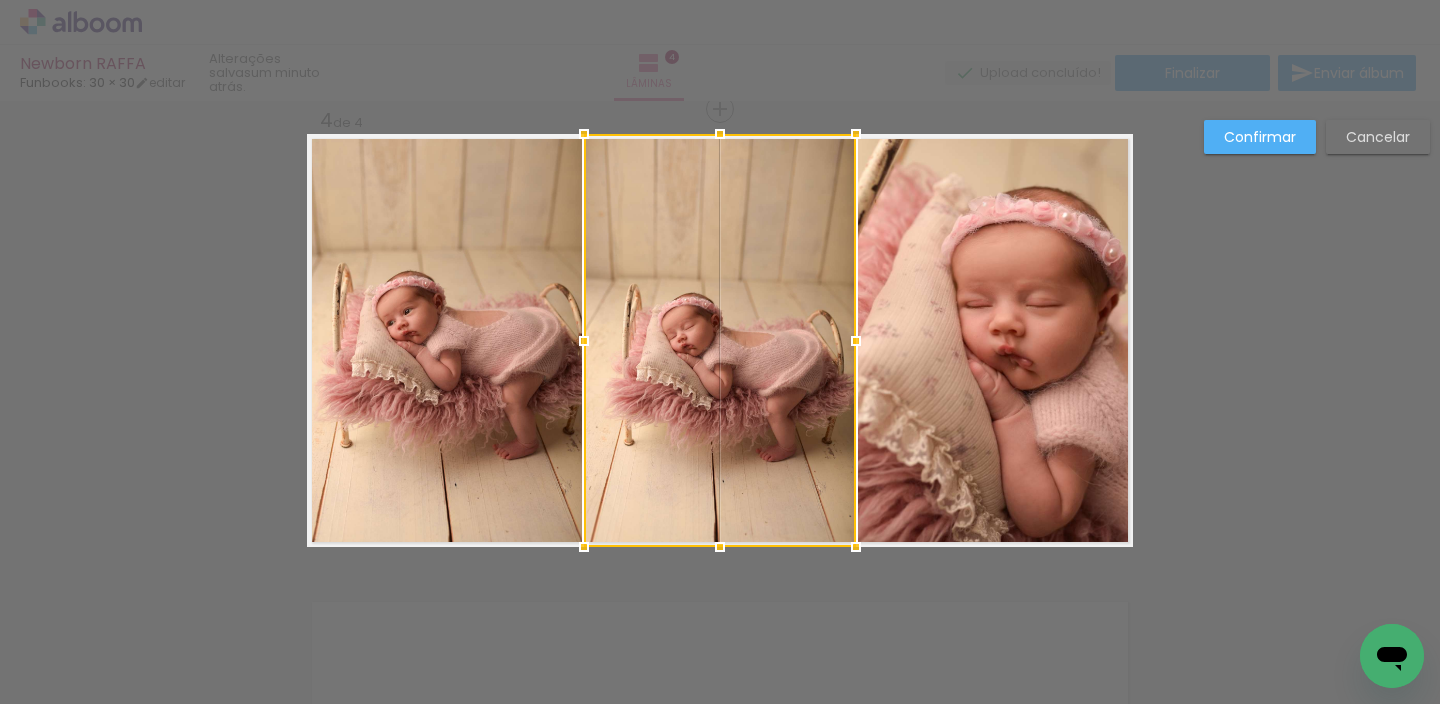 click at bounding box center [720, 340] 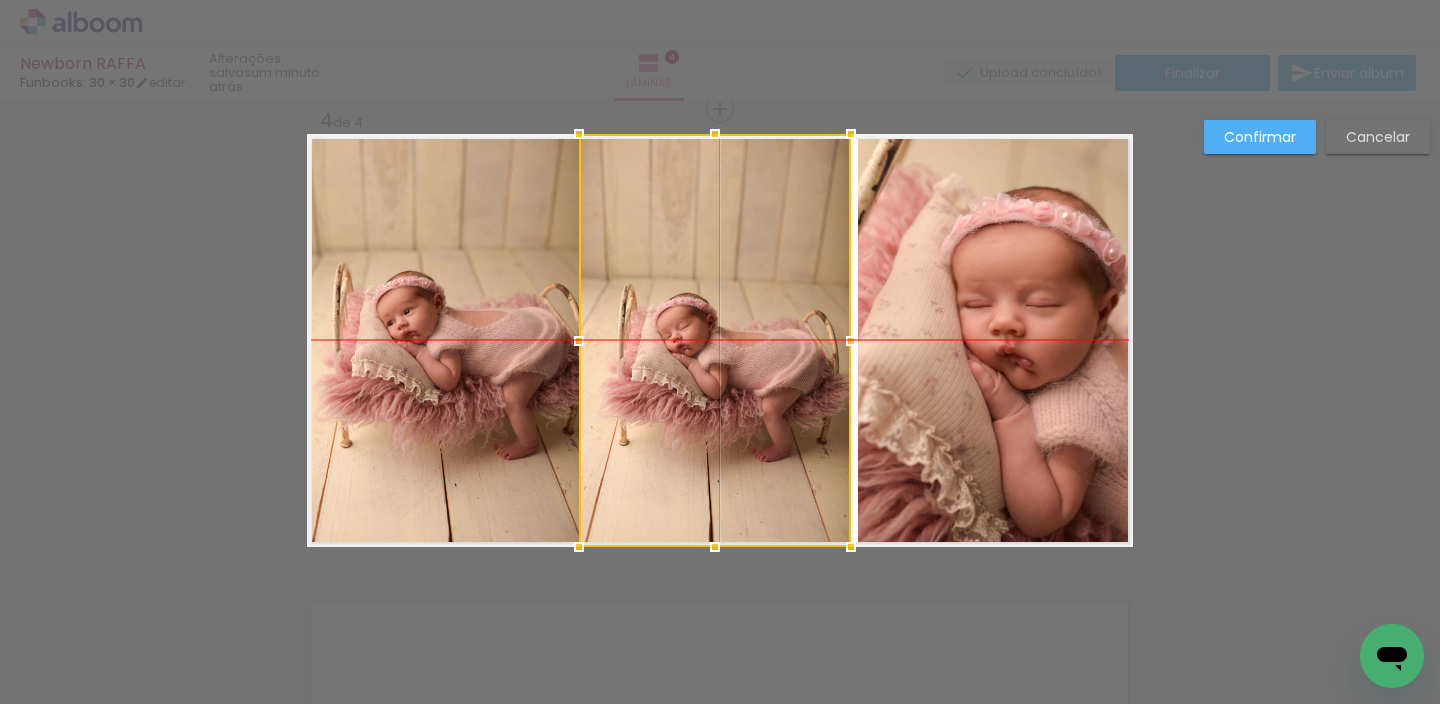 click at bounding box center (715, 340) 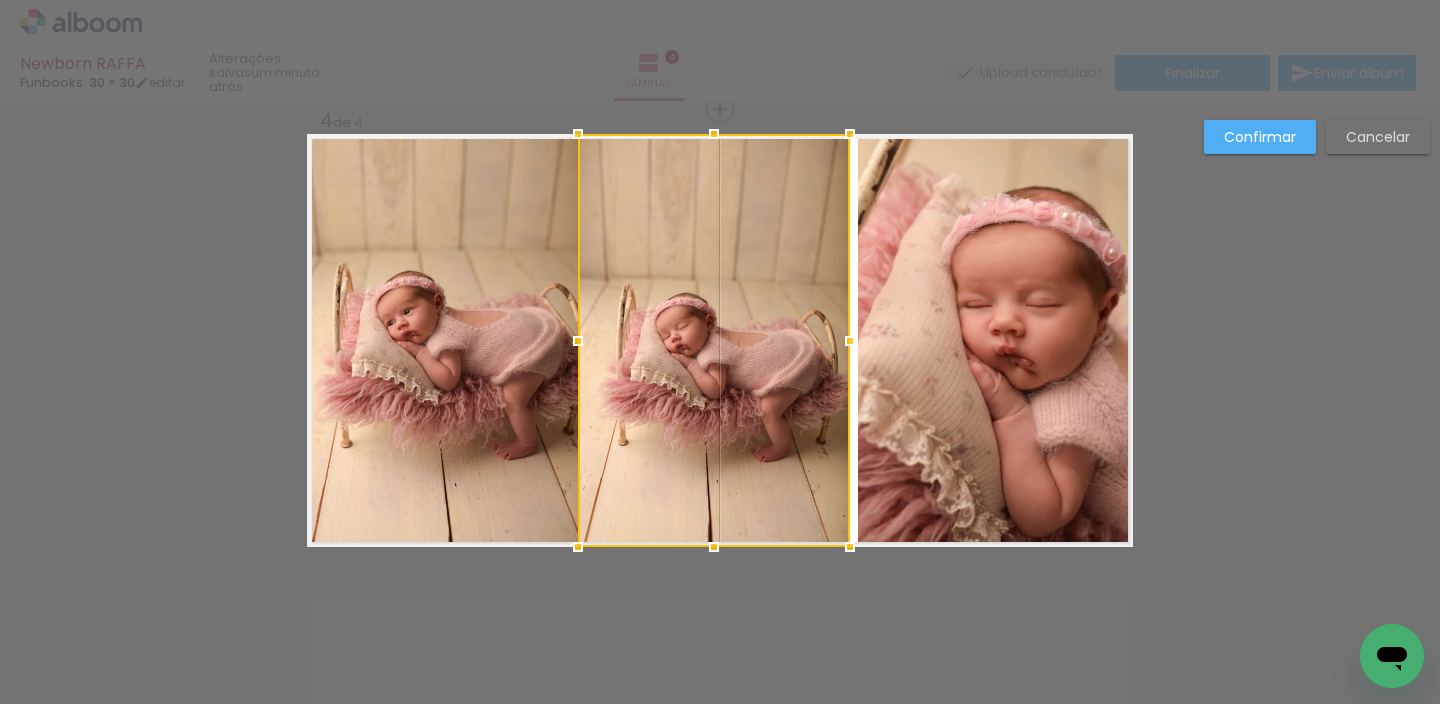 click at bounding box center [850, 341] 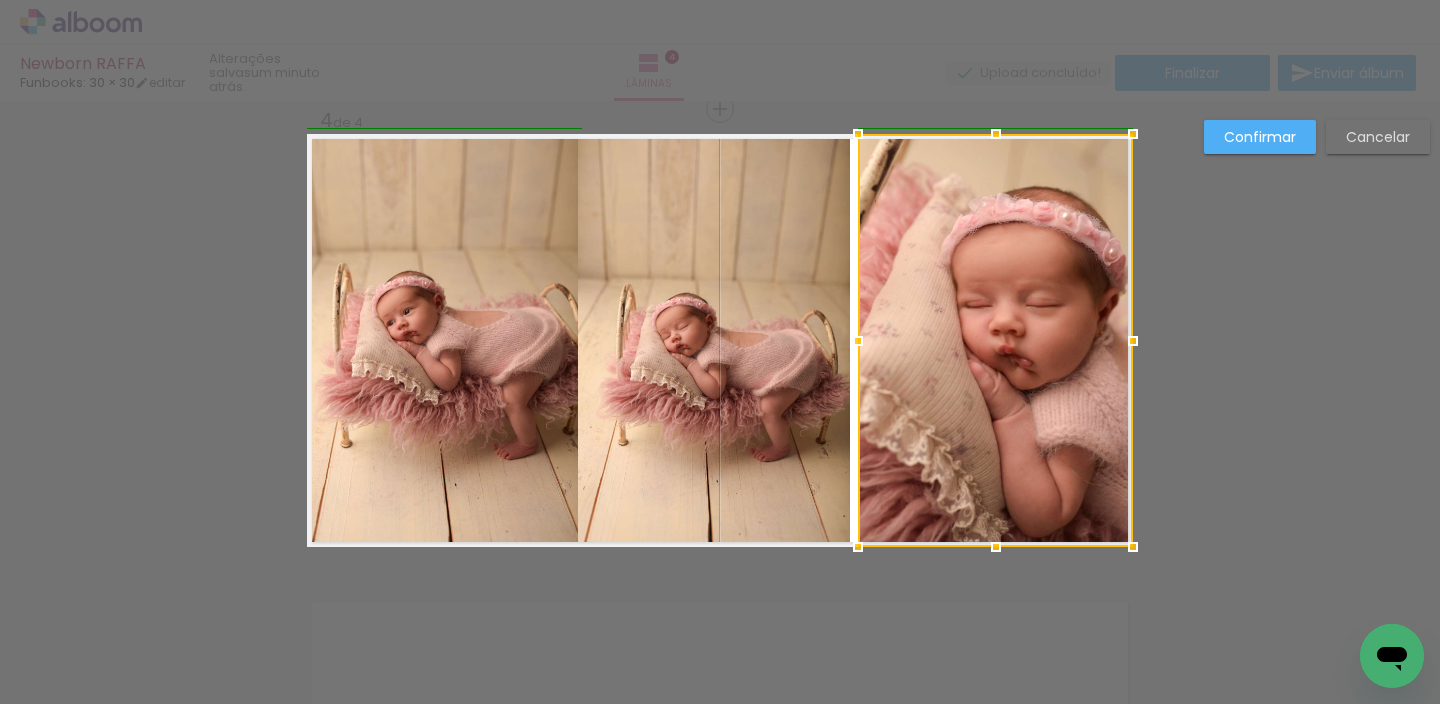 click at bounding box center [858, 341] 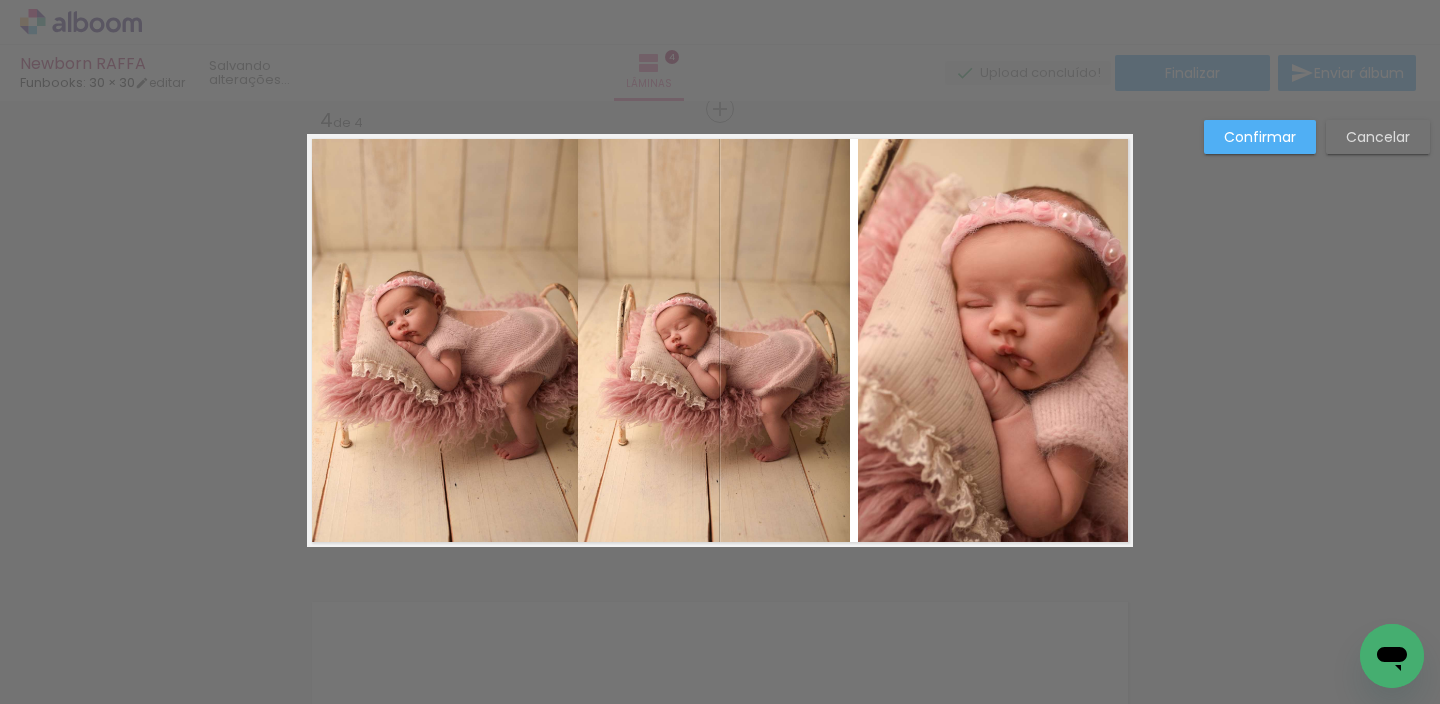 click 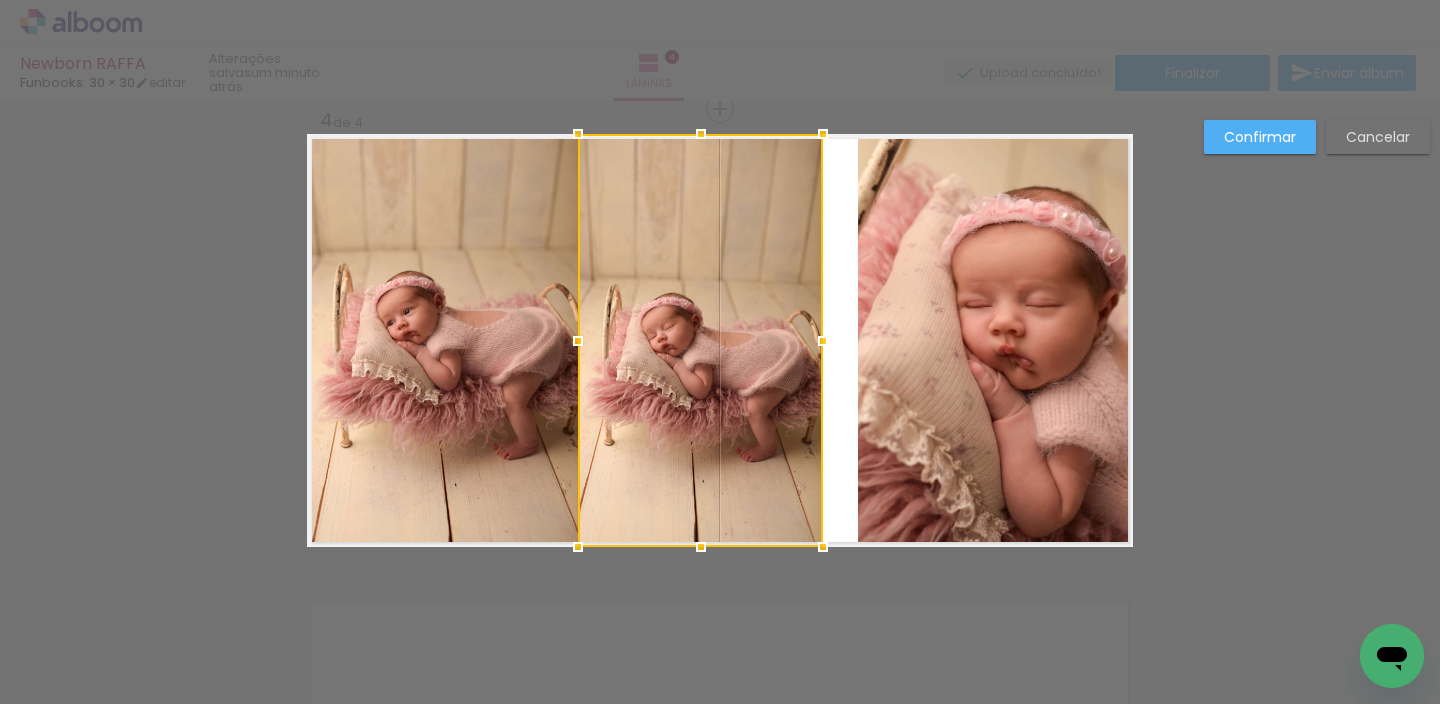 drag, startPoint x: 838, startPoint y: 338, endPoint x: 815, endPoint y: 342, distance: 23.345236 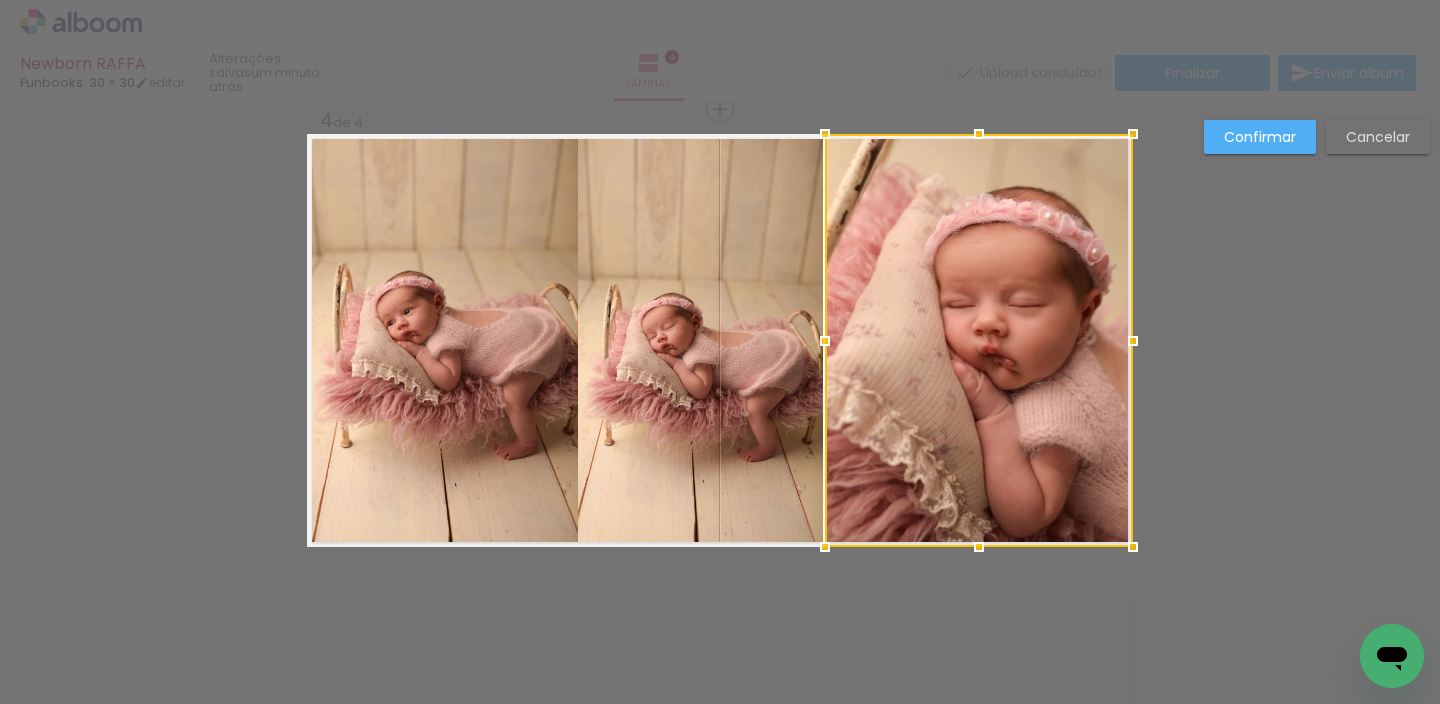 drag, startPoint x: 853, startPoint y: 340, endPoint x: 819, endPoint y: 340, distance: 34 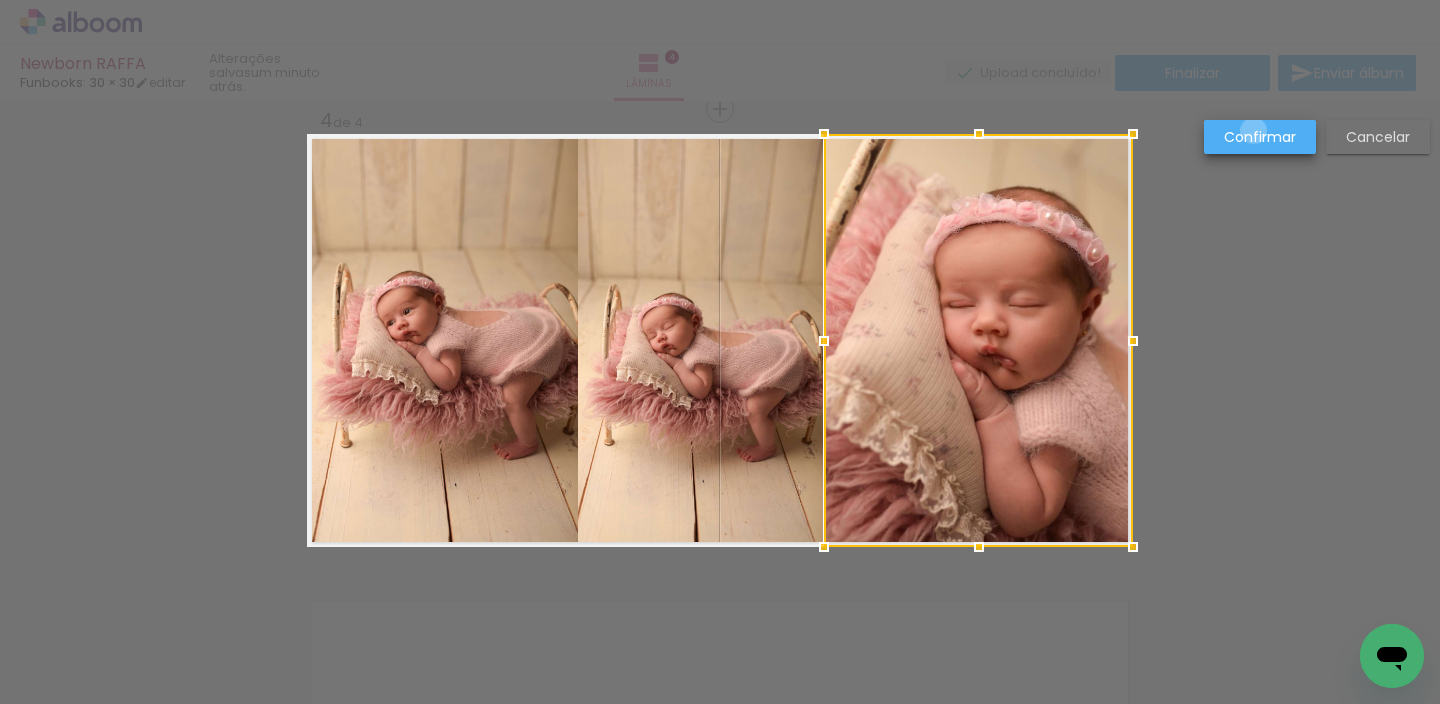 drag, startPoint x: 1254, startPoint y: 131, endPoint x: 1229, endPoint y: 147, distance: 29.681644 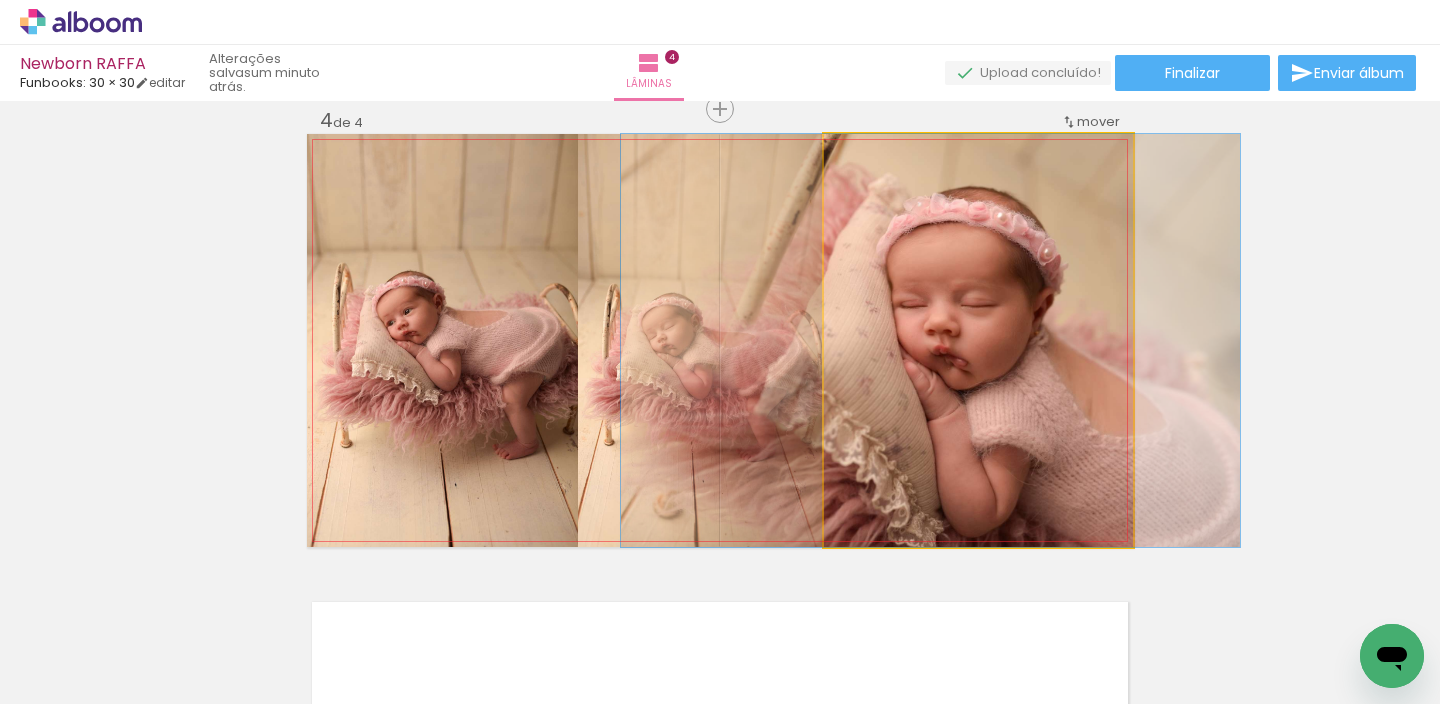 drag, startPoint x: 926, startPoint y: 316, endPoint x: 874, endPoint y: 333, distance: 54.708317 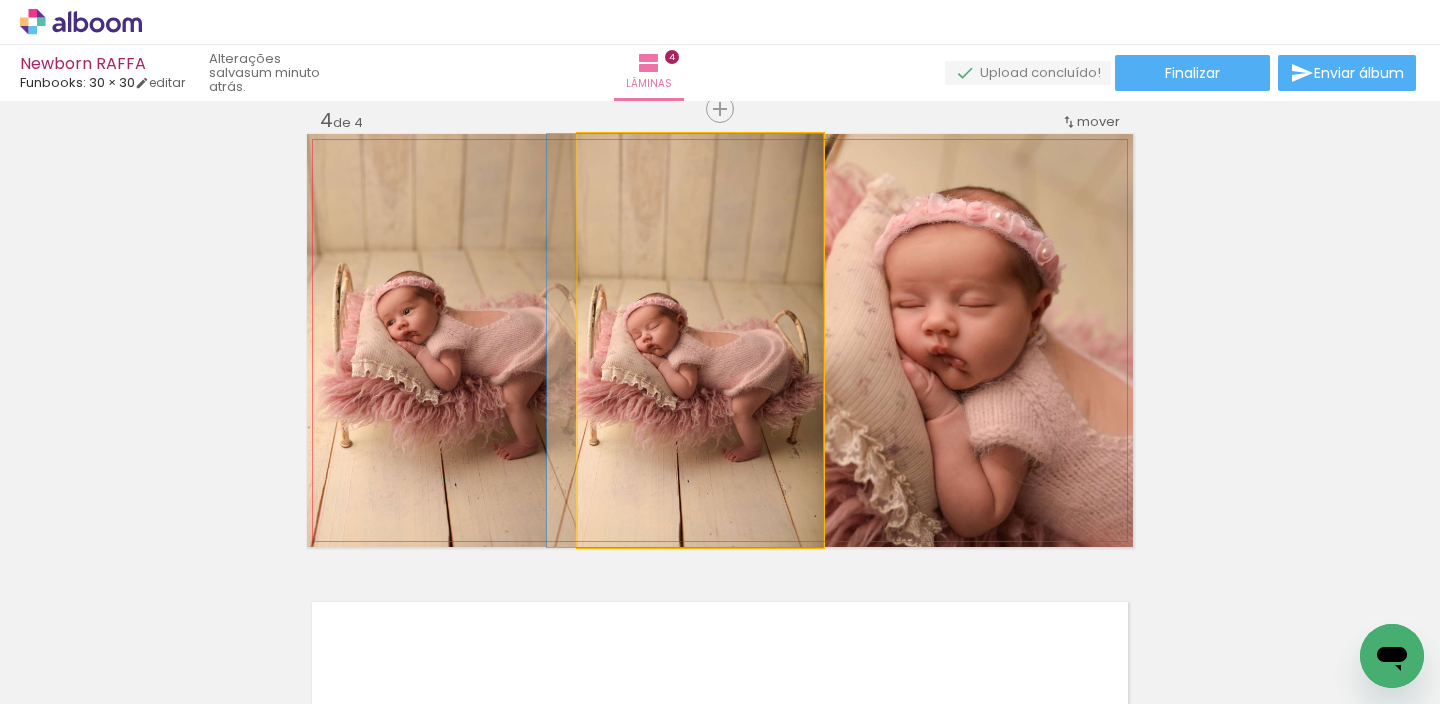 drag, startPoint x: 694, startPoint y: 327, endPoint x: 655, endPoint y: 331, distance: 39.20459 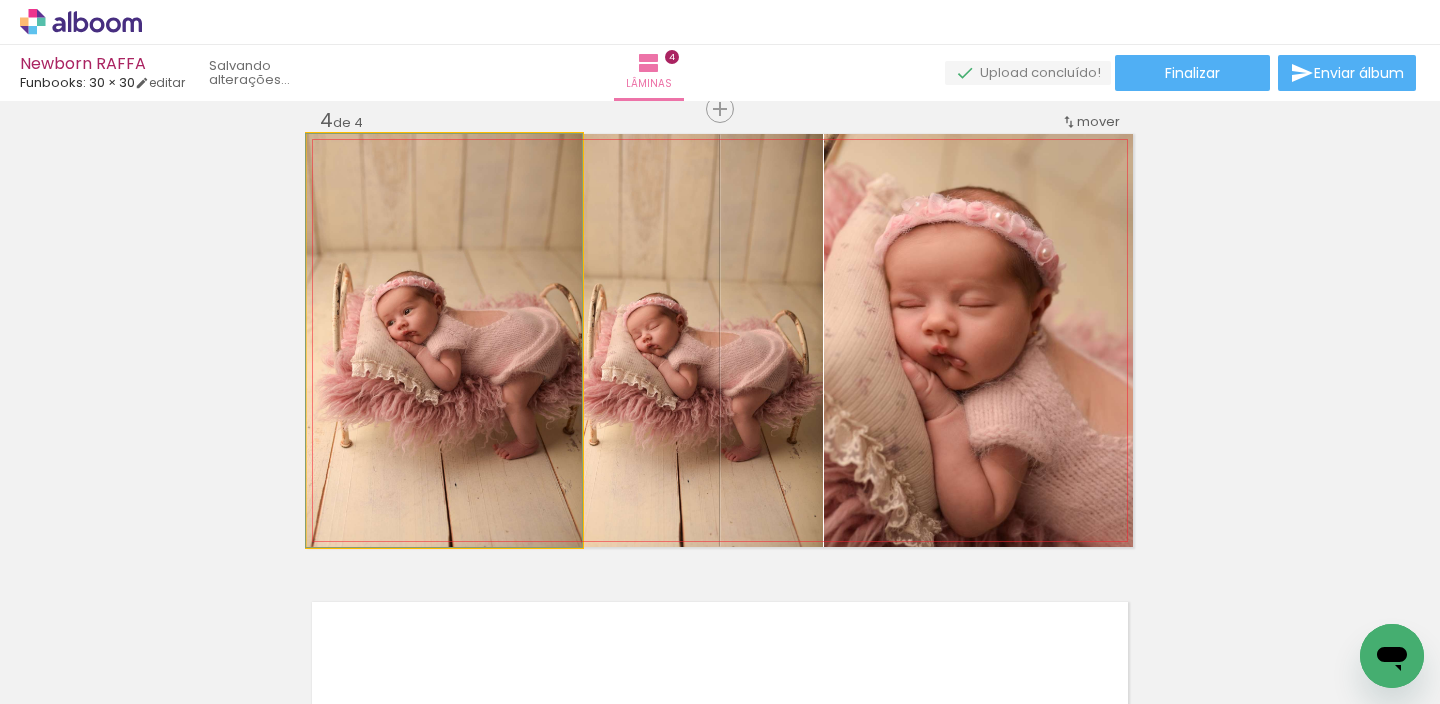 drag, startPoint x: 467, startPoint y: 330, endPoint x: 434, endPoint y: 330, distance: 33 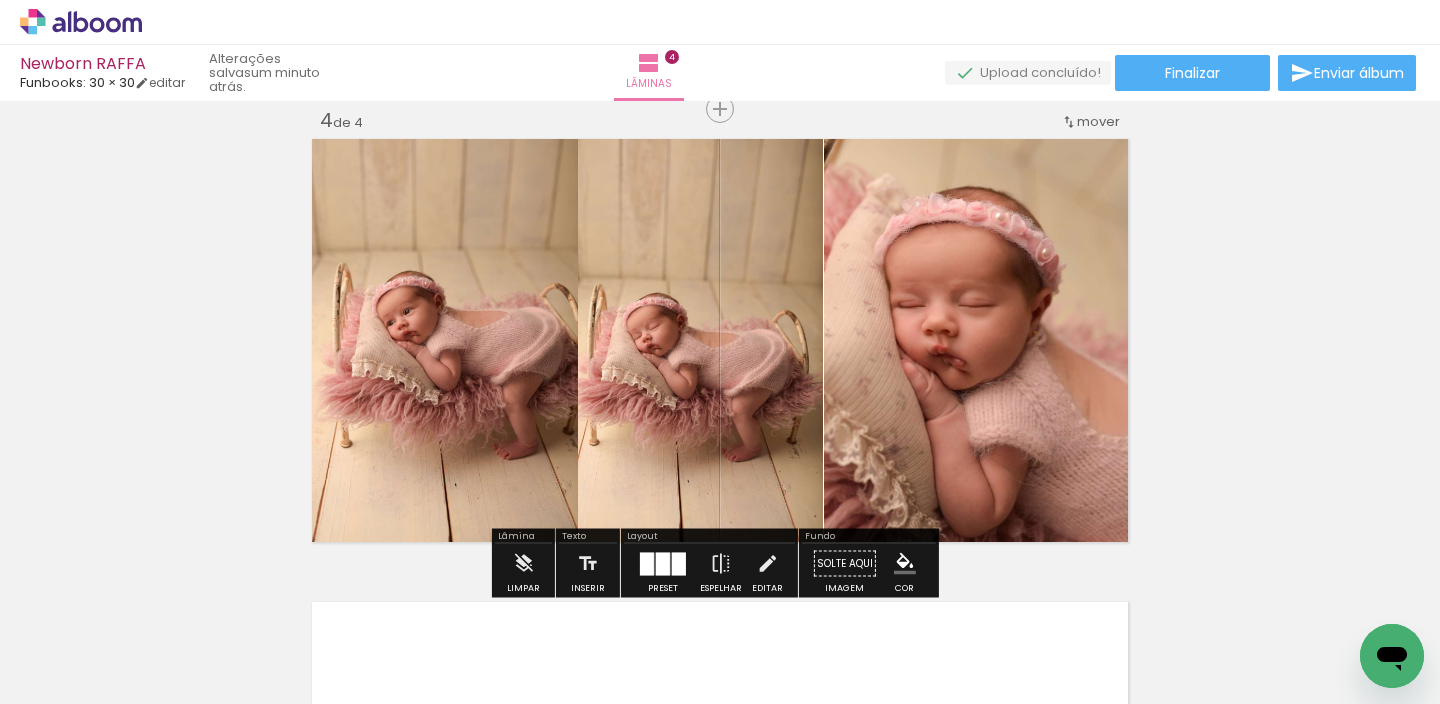 drag, startPoint x: 894, startPoint y: 468, endPoint x: 877, endPoint y: 421, distance: 49.979996 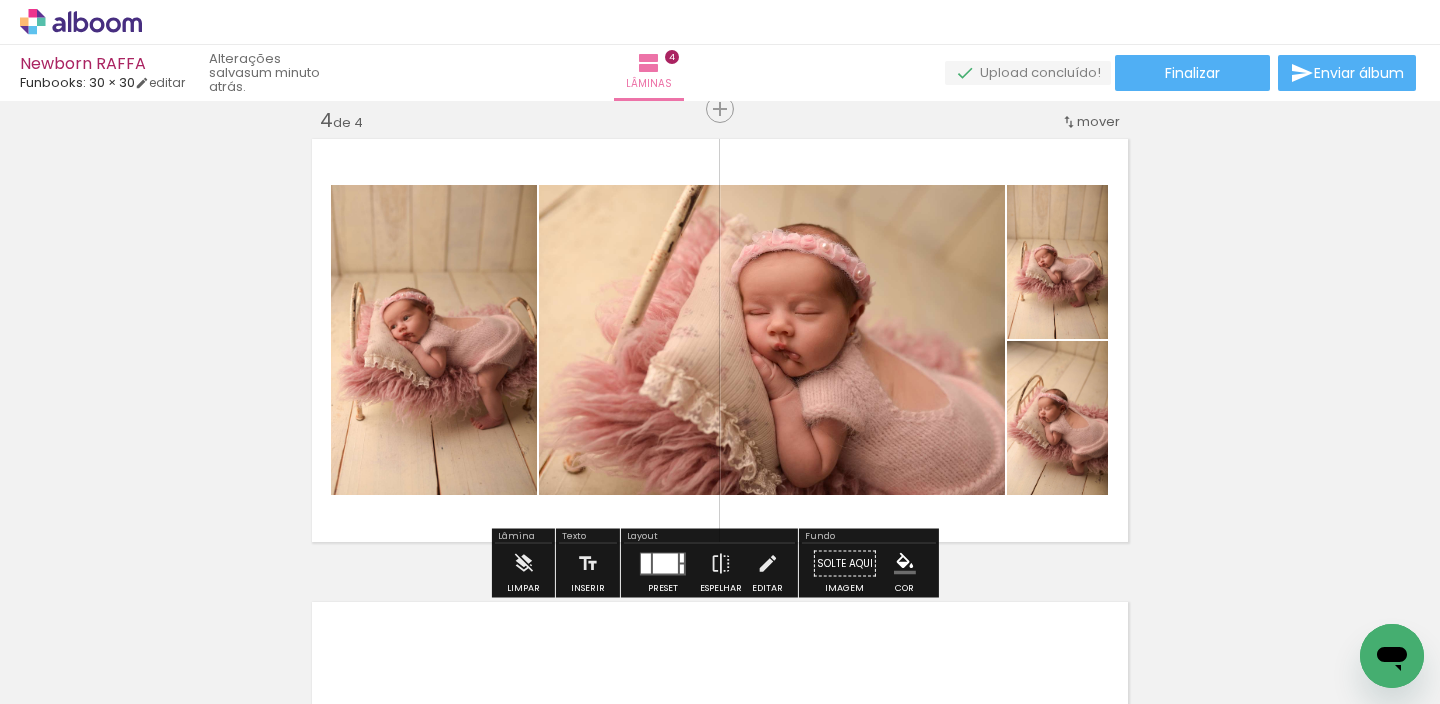 click at bounding box center [665, 563] 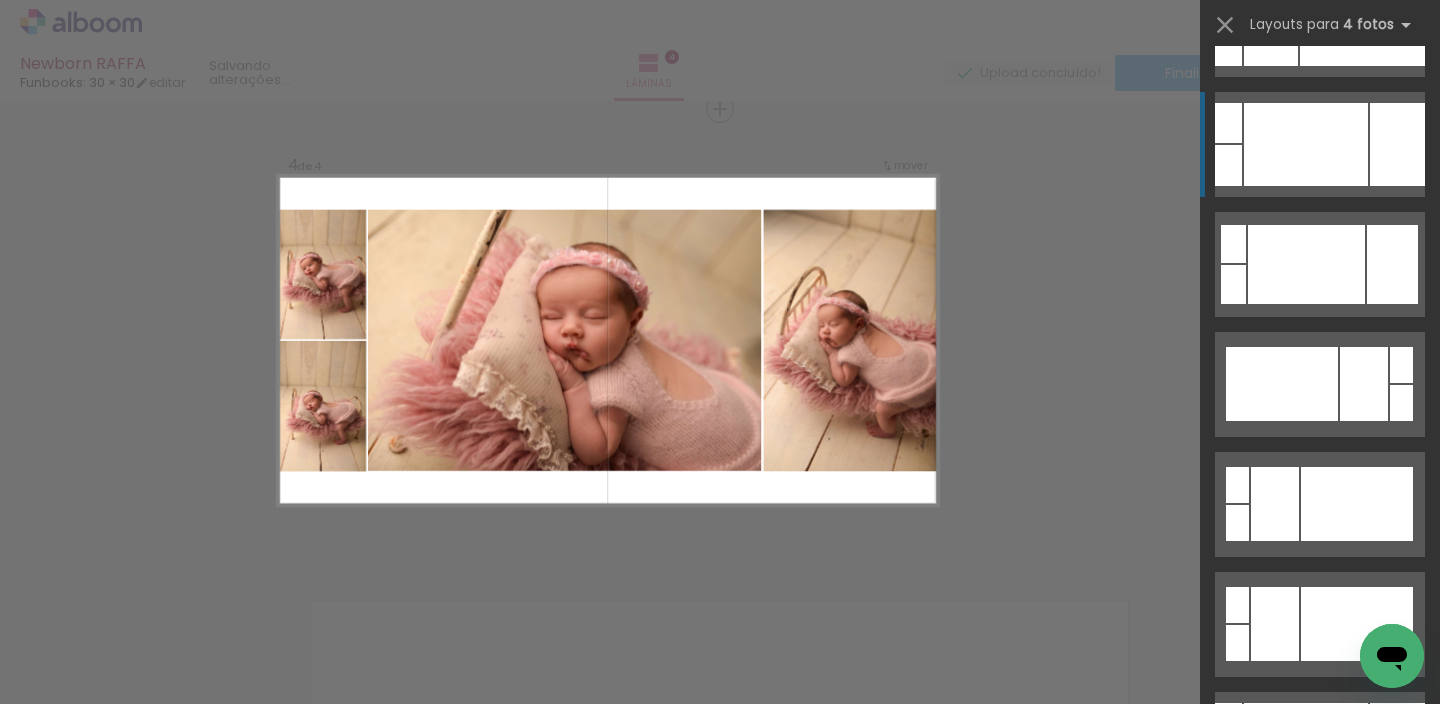 scroll, scrollTop: 684, scrollLeft: 0, axis: vertical 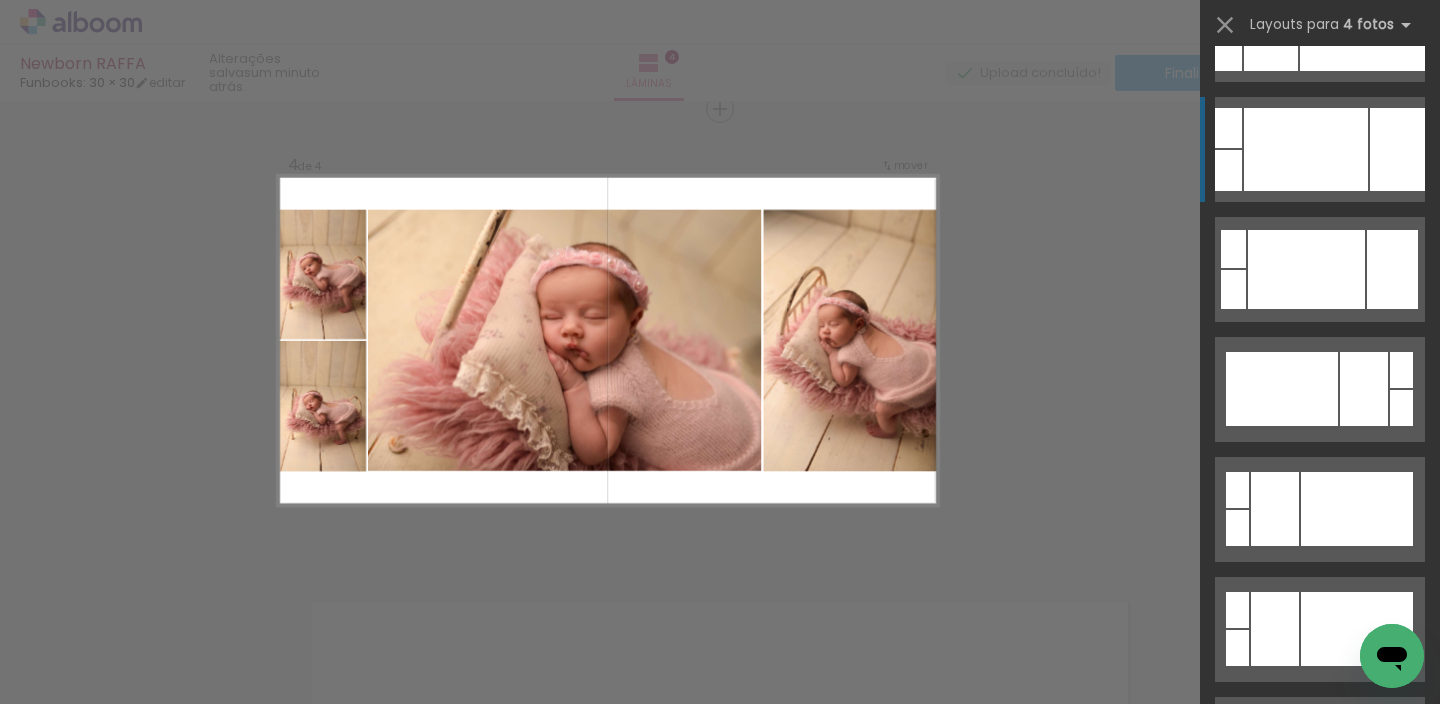 click at bounding box center [1308, 989] 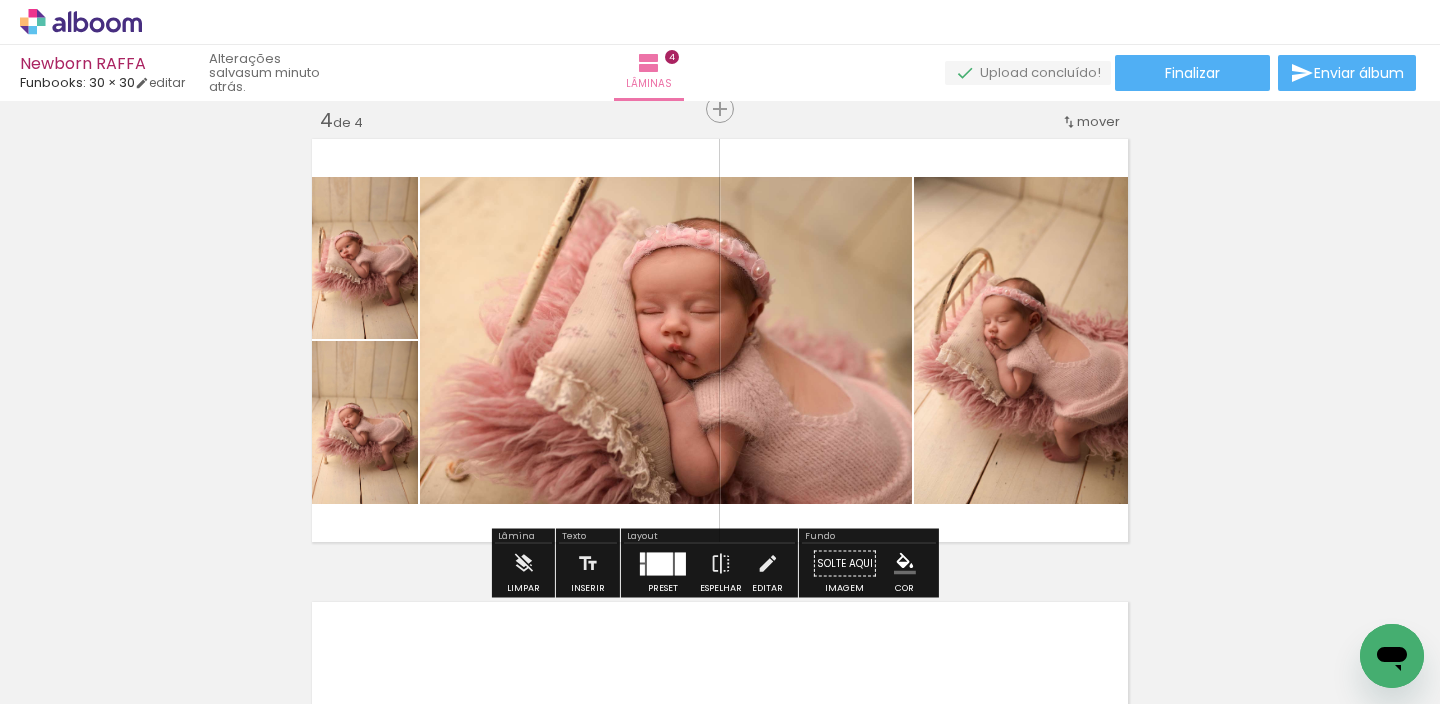 click 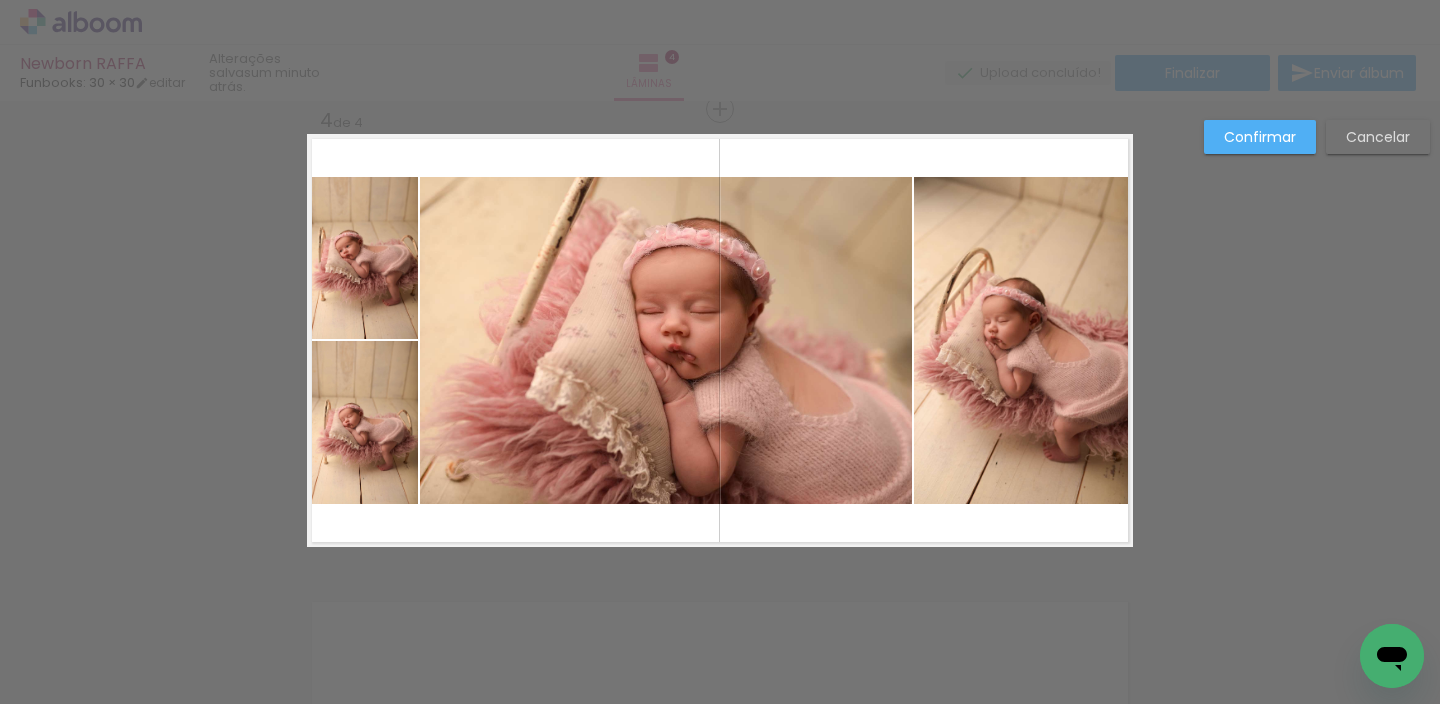 click at bounding box center (720, 340) 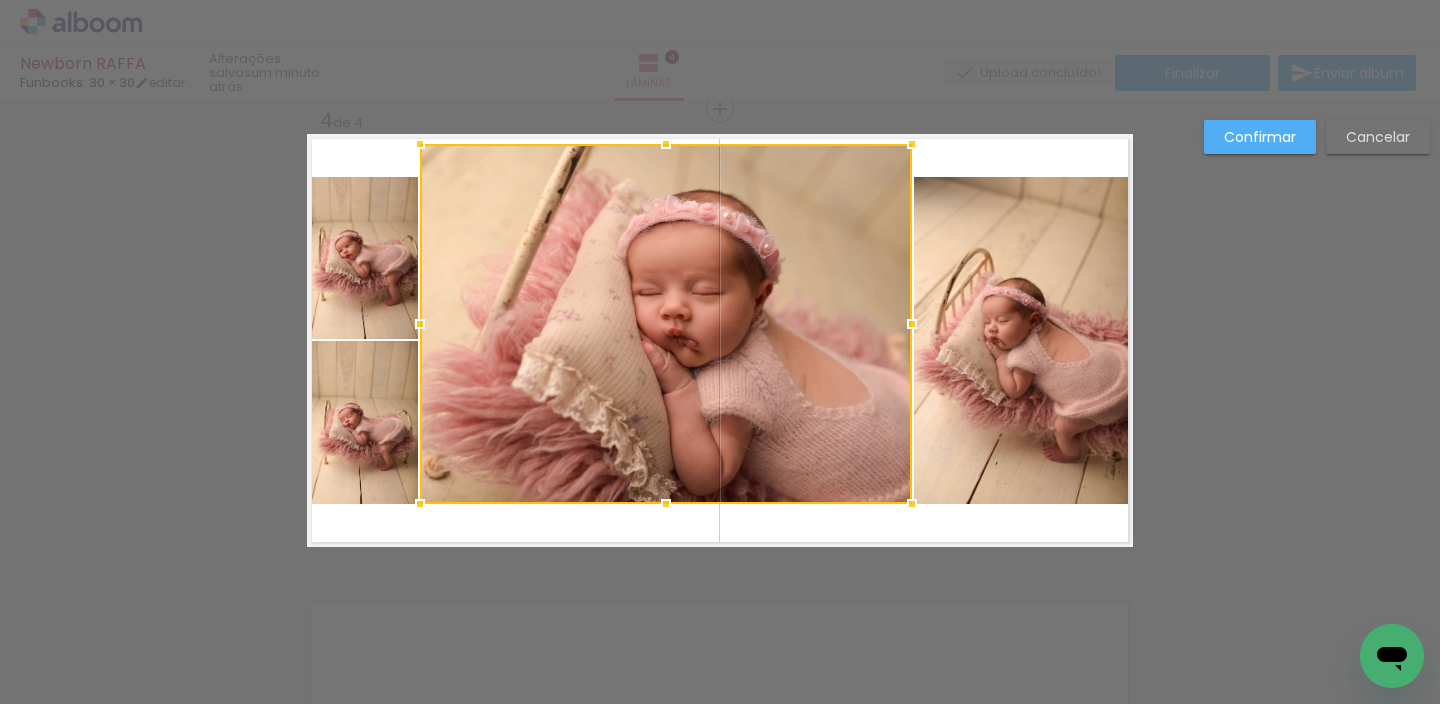 drag, startPoint x: 674, startPoint y: 143, endPoint x: 679, endPoint y: 87, distance: 56.22277 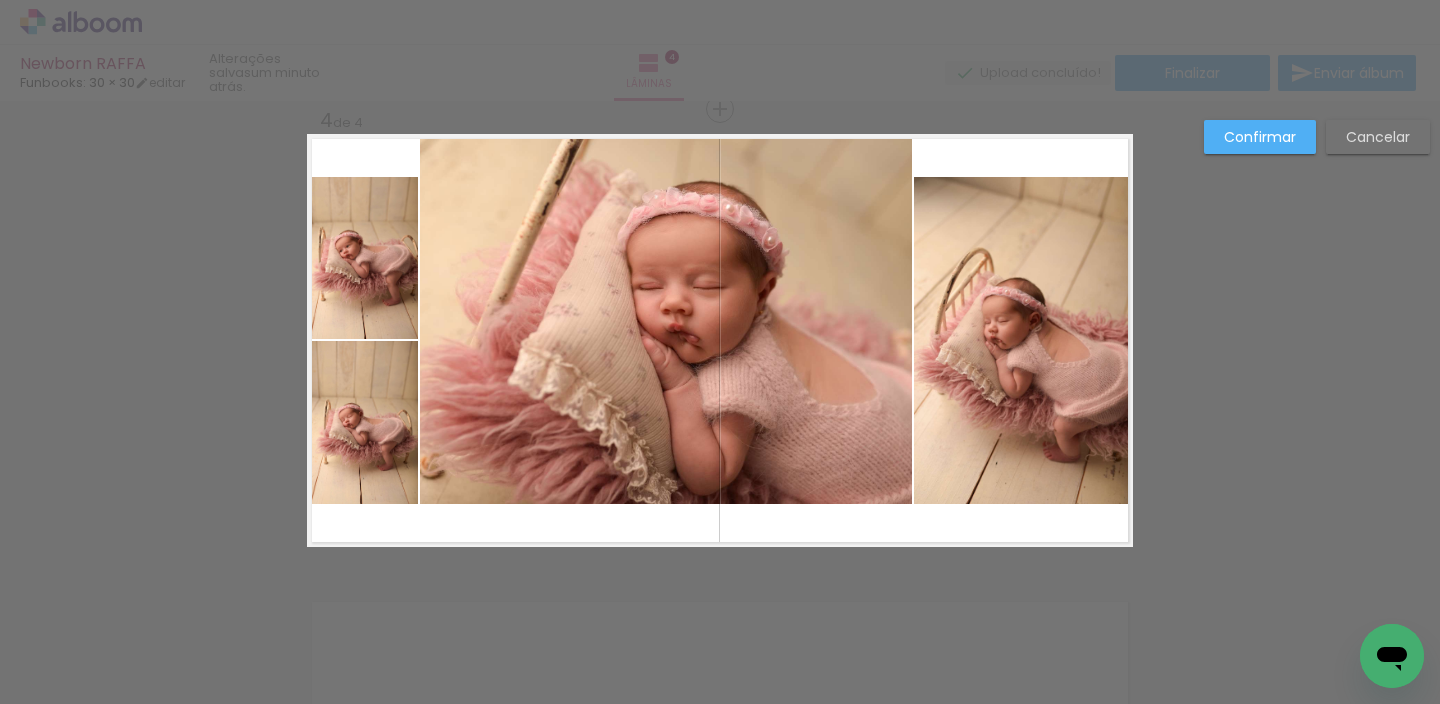 click 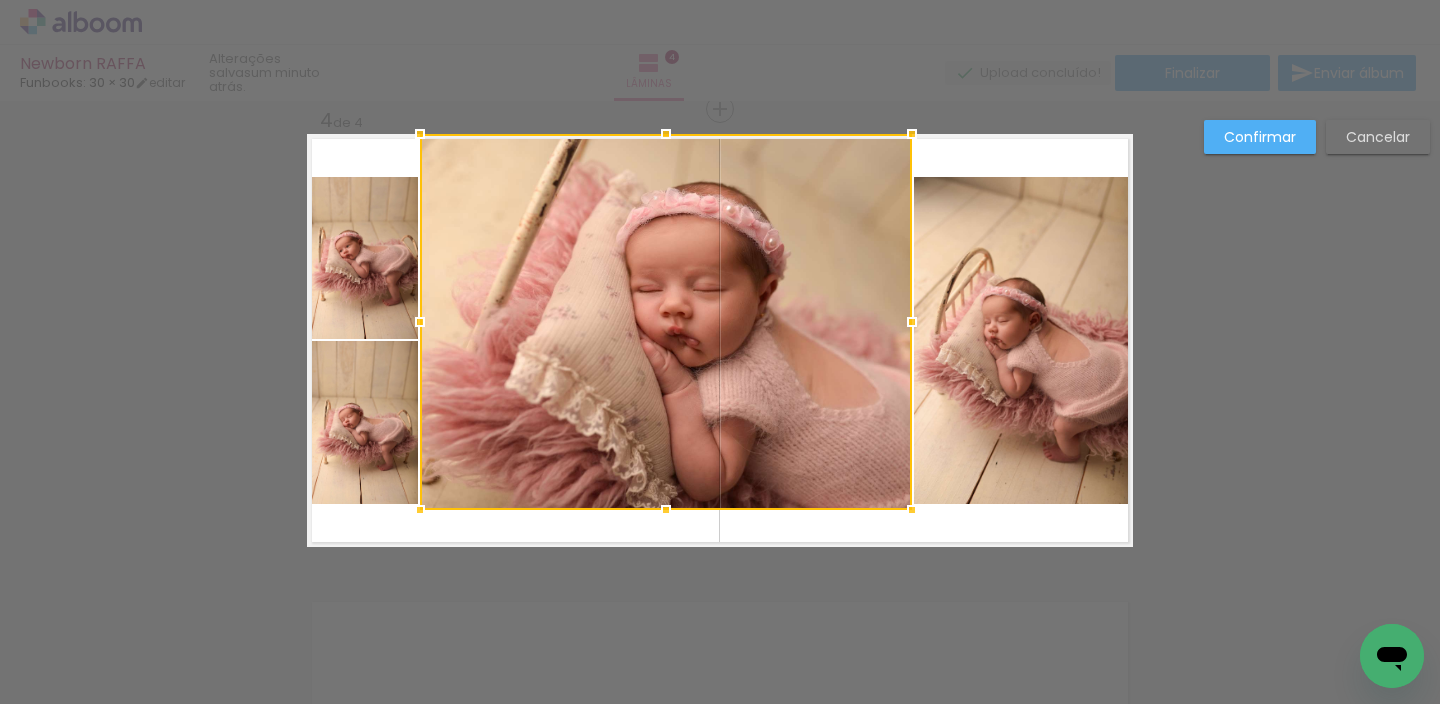 drag, startPoint x: 666, startPoint y: 495, endPoint x: 665, endPoint y: 534, distance: 39.012817 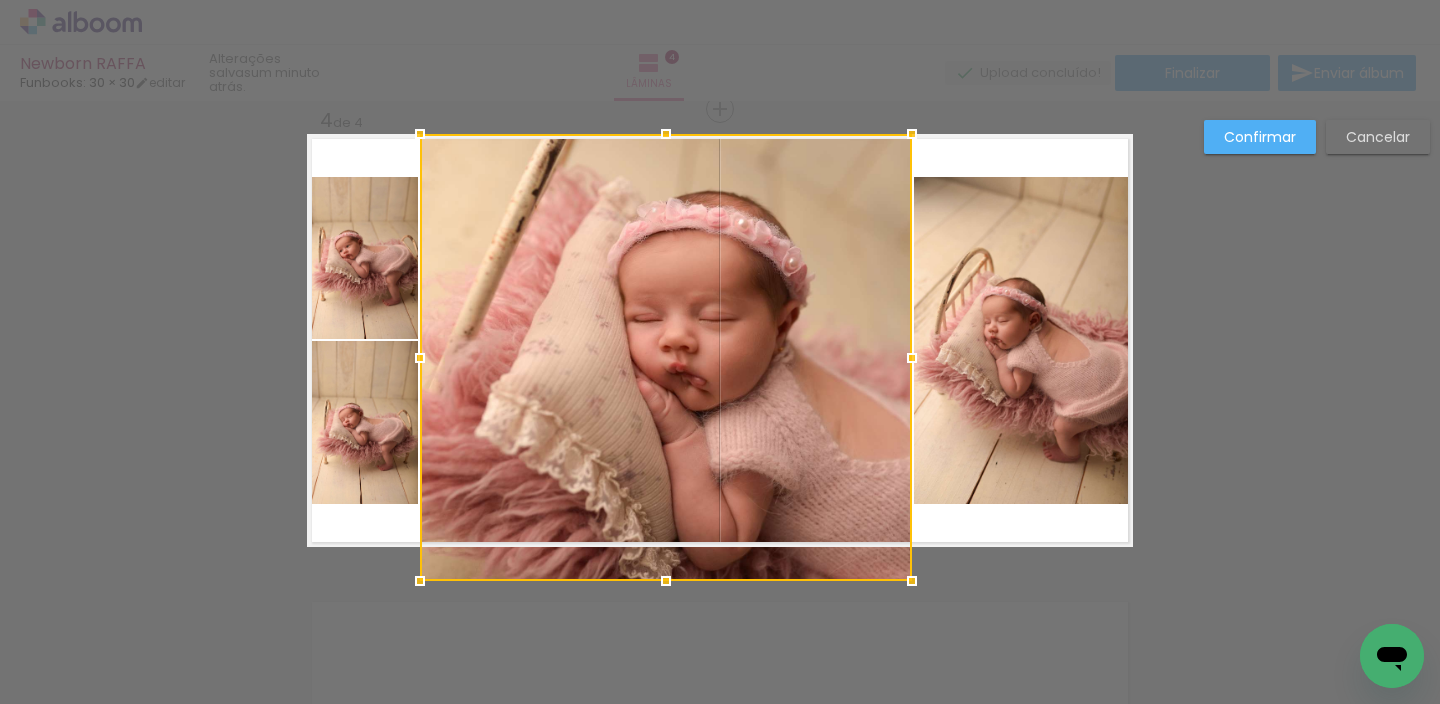 drag, startPoint x: 659, startPoint y: 523, endPoint x: 661, endPoint y: 536, distance: 13.152946 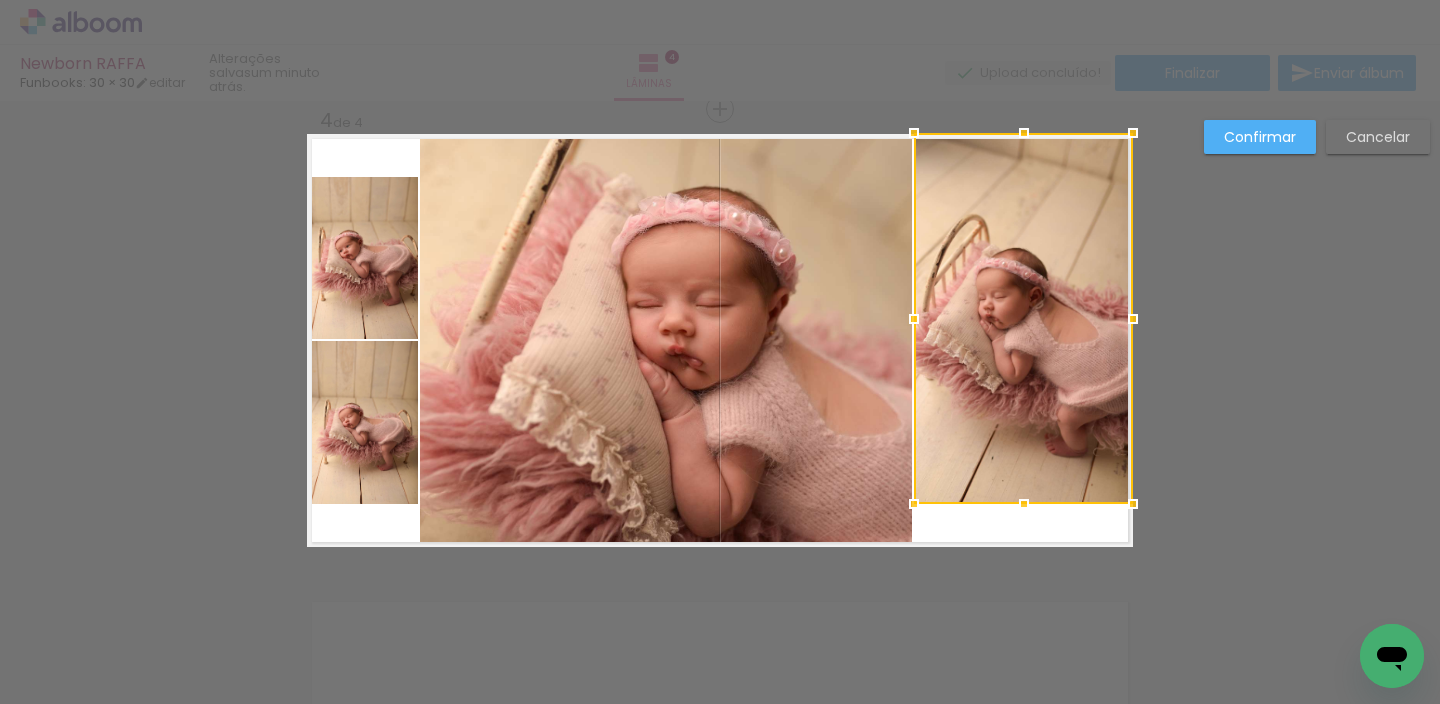 drag, startPoint x: 1017, startPoint y: 177, endPoint x: 1047, endPoint y: 67, distance: 114.01754 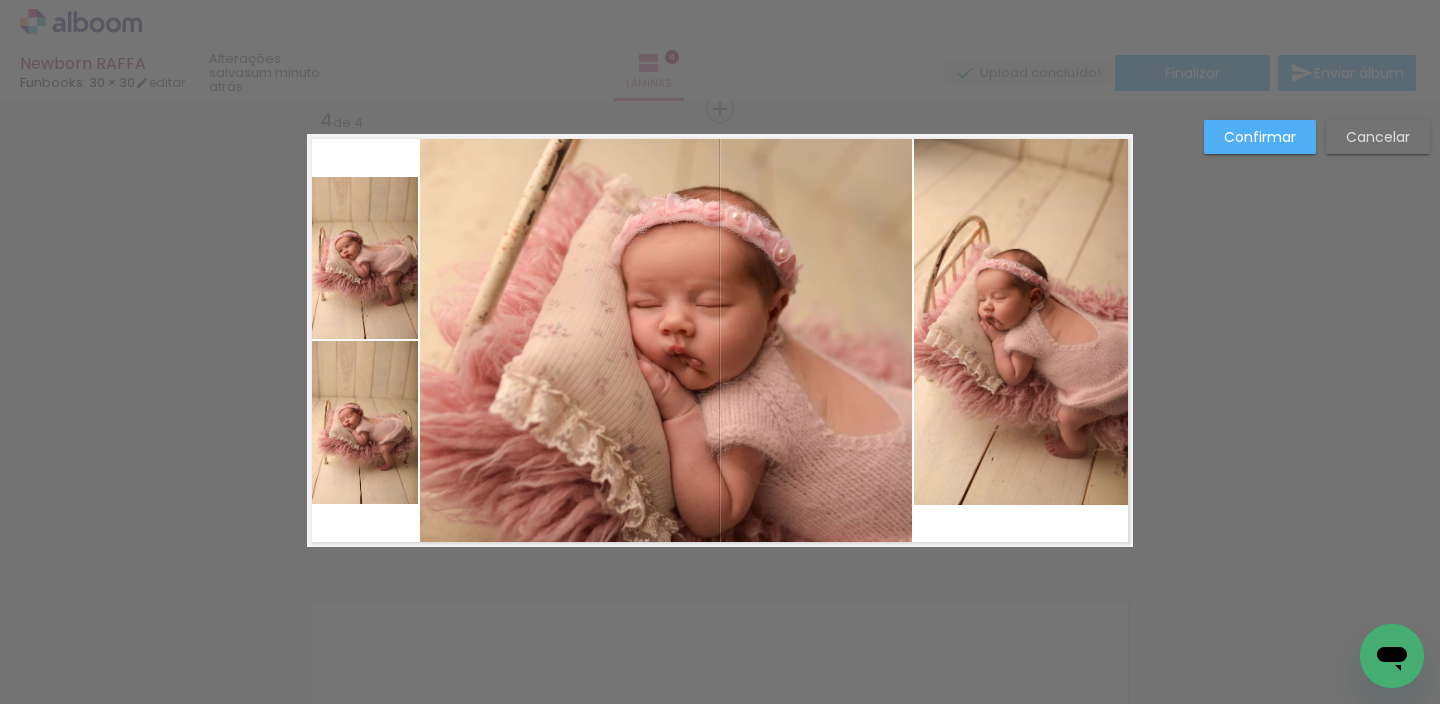click 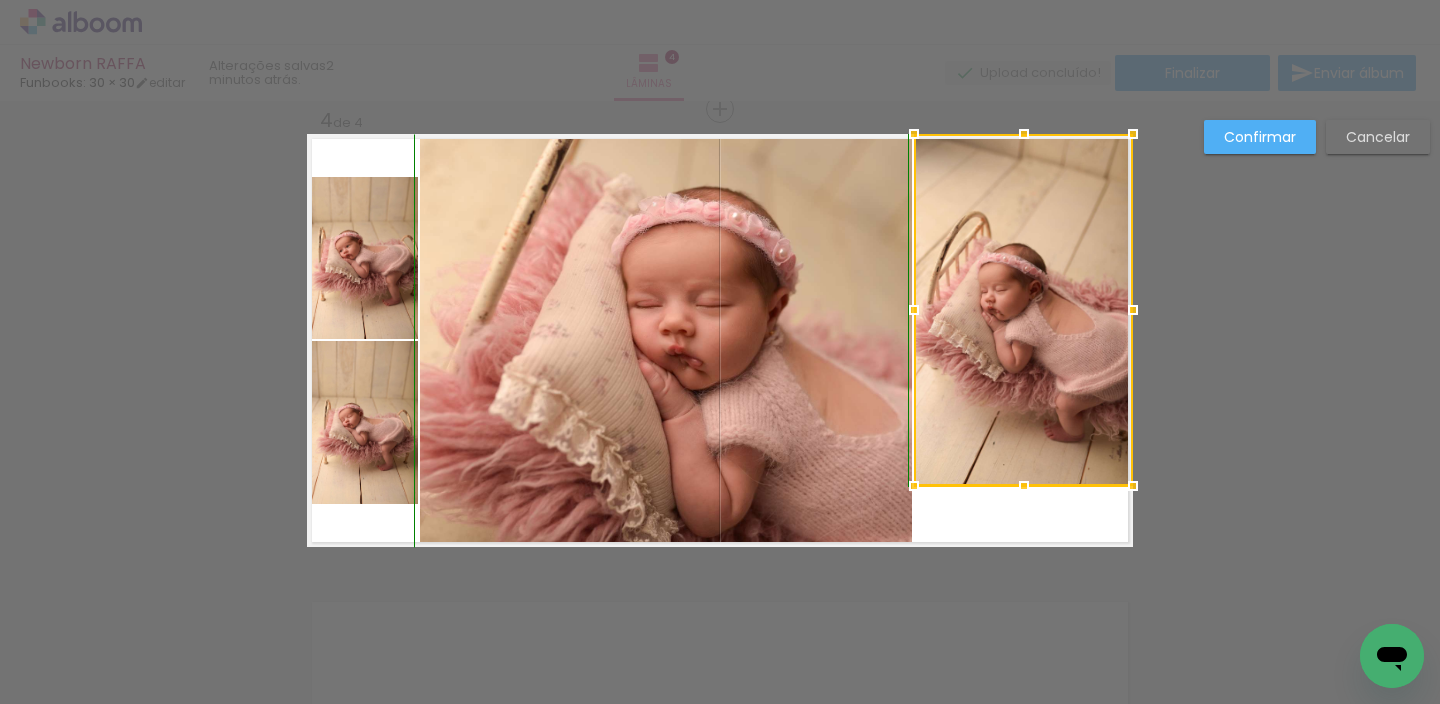 drag, startPoint x: 1020, startPoint y: 502, endPoint x: 1023, endPoint y: 553, distance: 51.088158 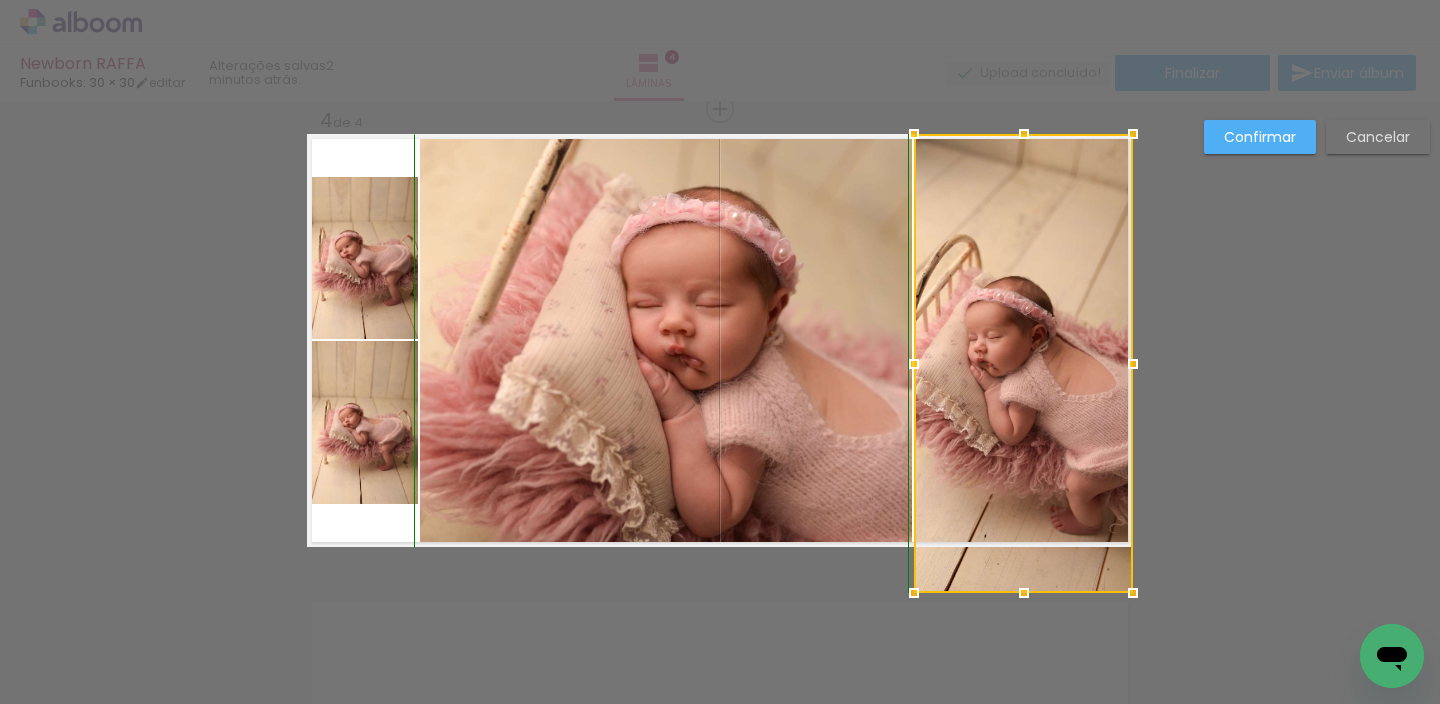 drag, startPoint x: 1022, startPoint y: 497, endPoint x: 1026, endPoint y: 544, distance: 47.169907 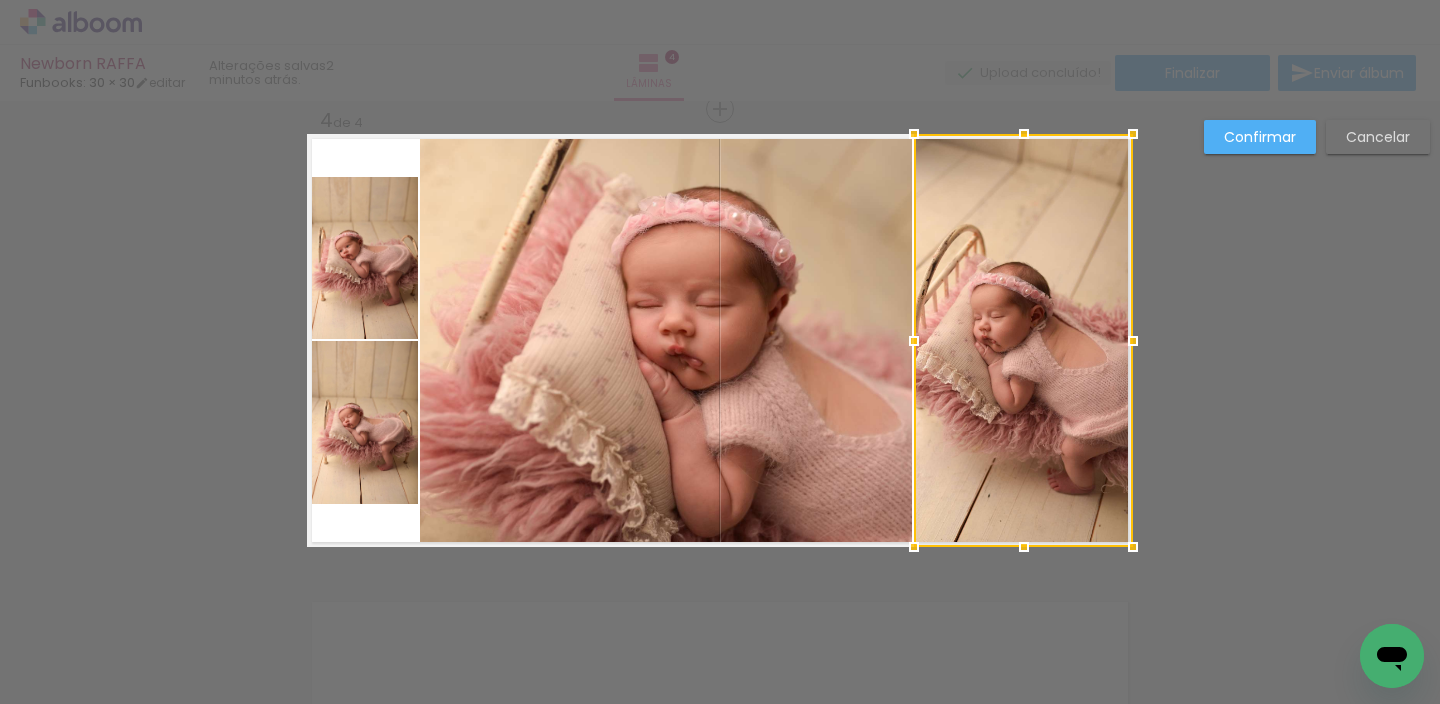 click 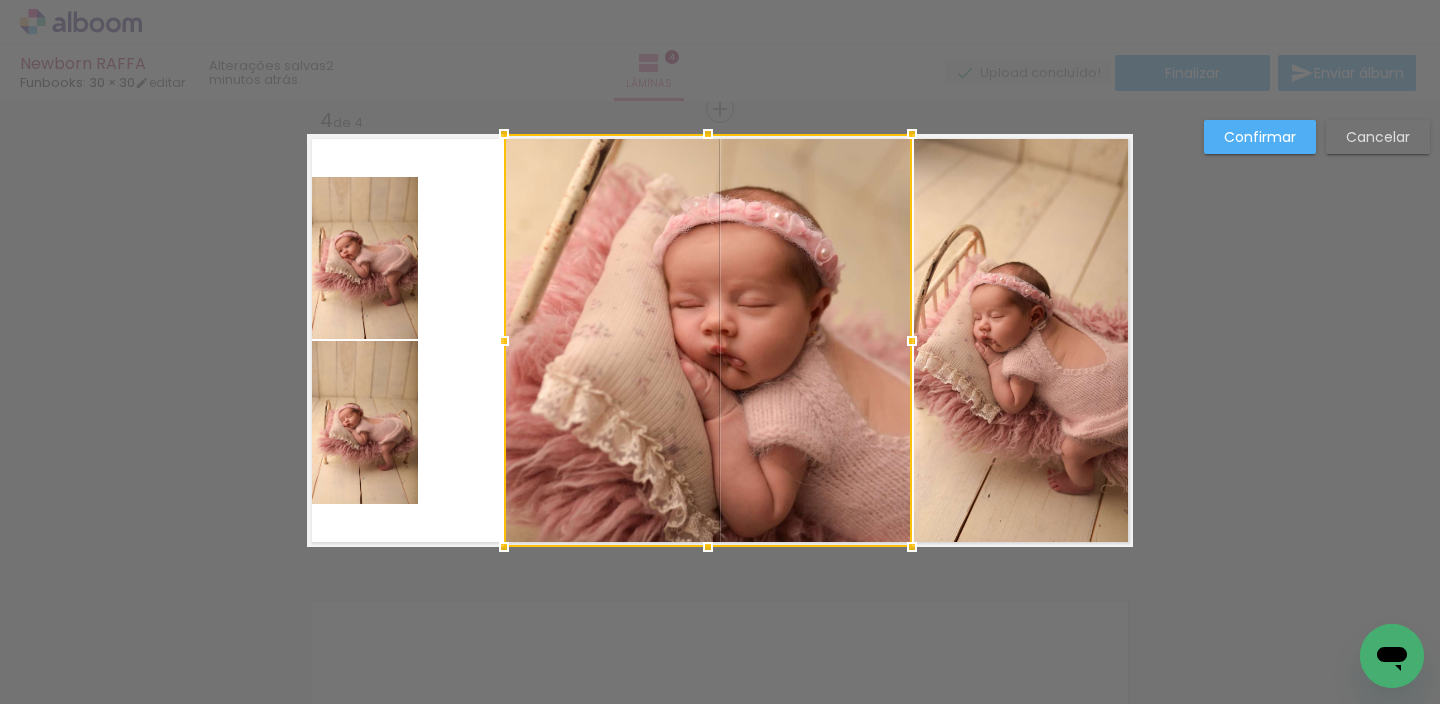 drag, startPoint x: 423, startPoint y: 340, endPoint x: 499, endPoint y: 377, distance: 84.5281 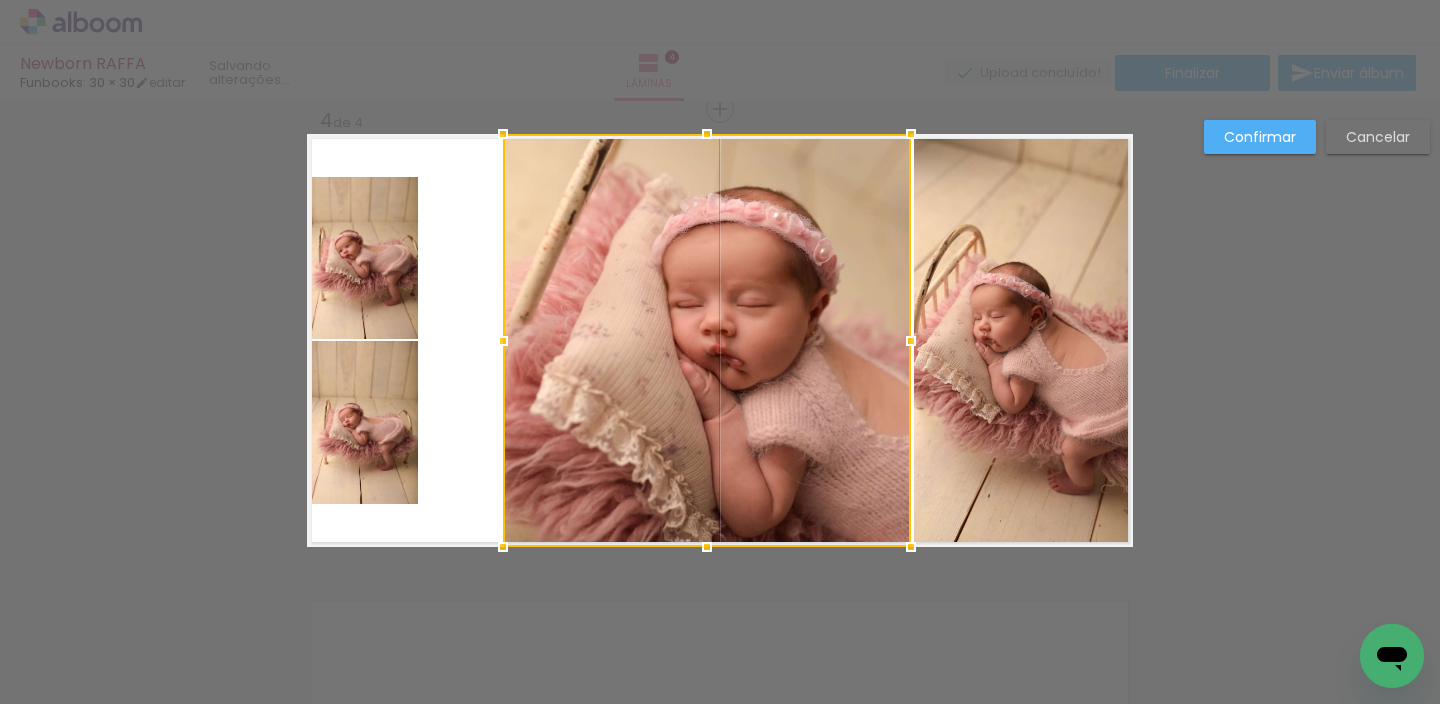 click at bounding box center [707, 340] 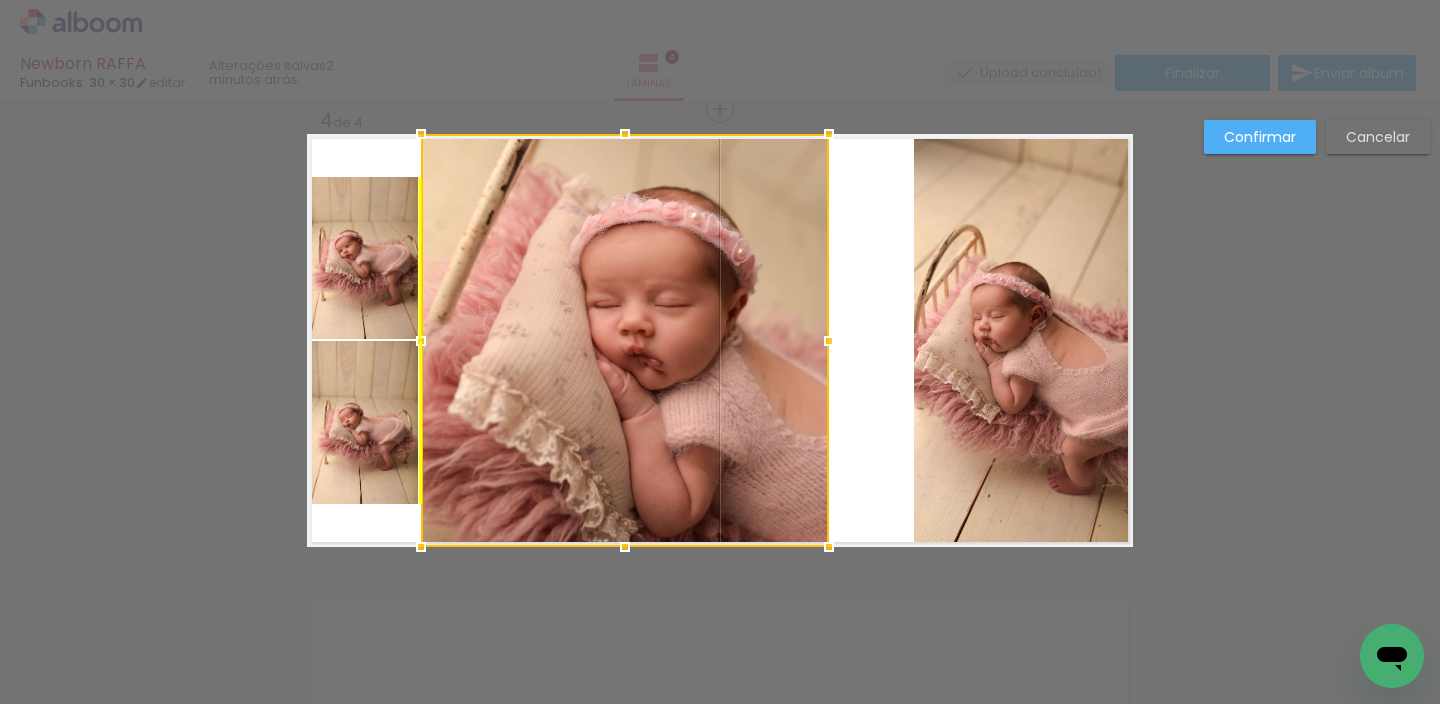 drag, startPoint x: 605, startPoint y: 350, endPoint x: 447, endPoint y: 328, distance: 159.52429 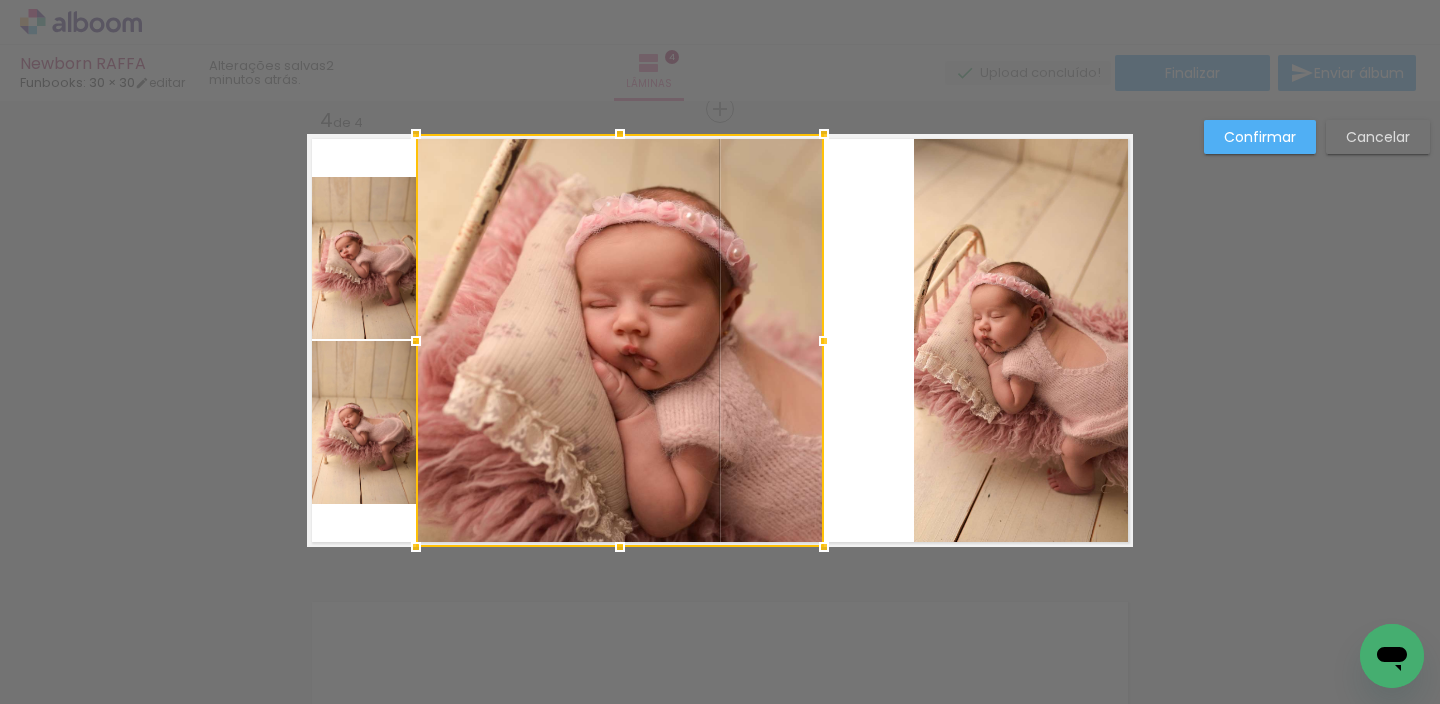 click 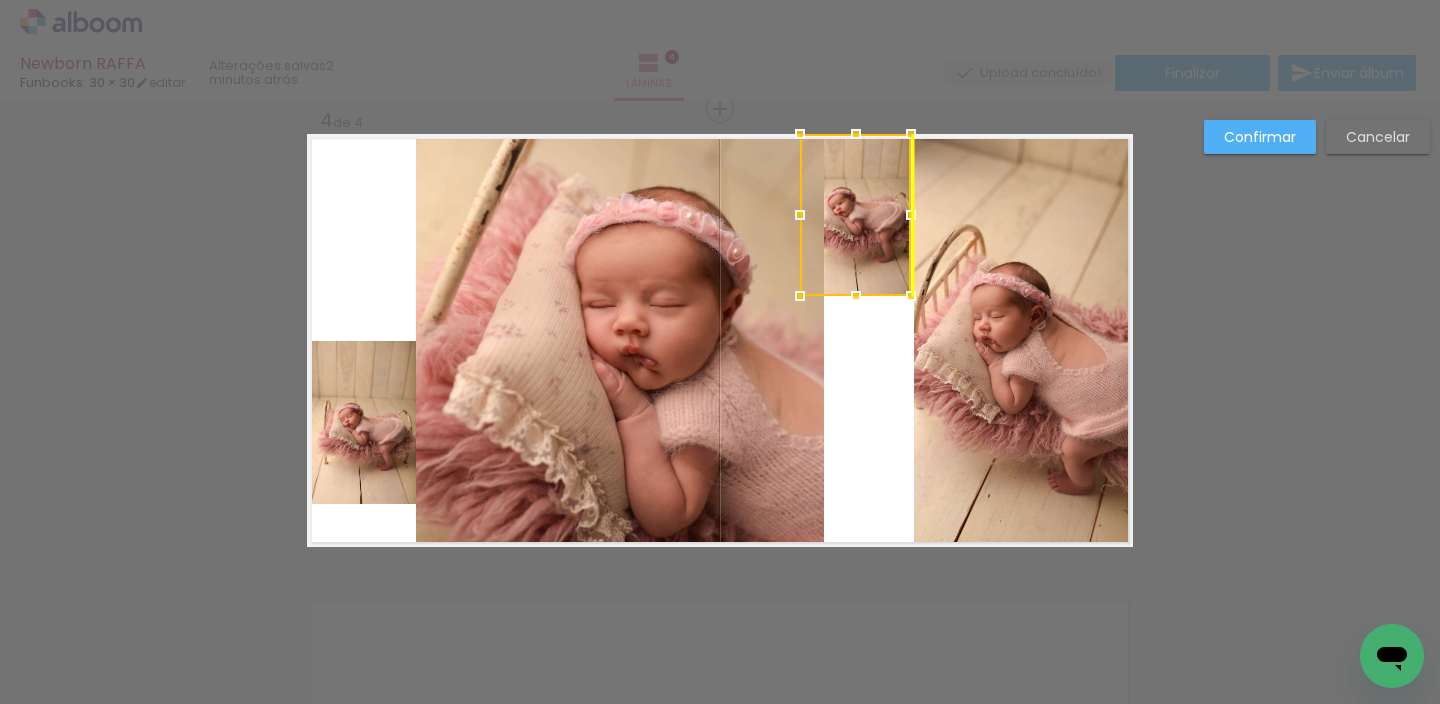 drag, startPoint x: 363, startPoint y: 282, endPoint x: 852, endPoint y: 238, distance: 490.97556 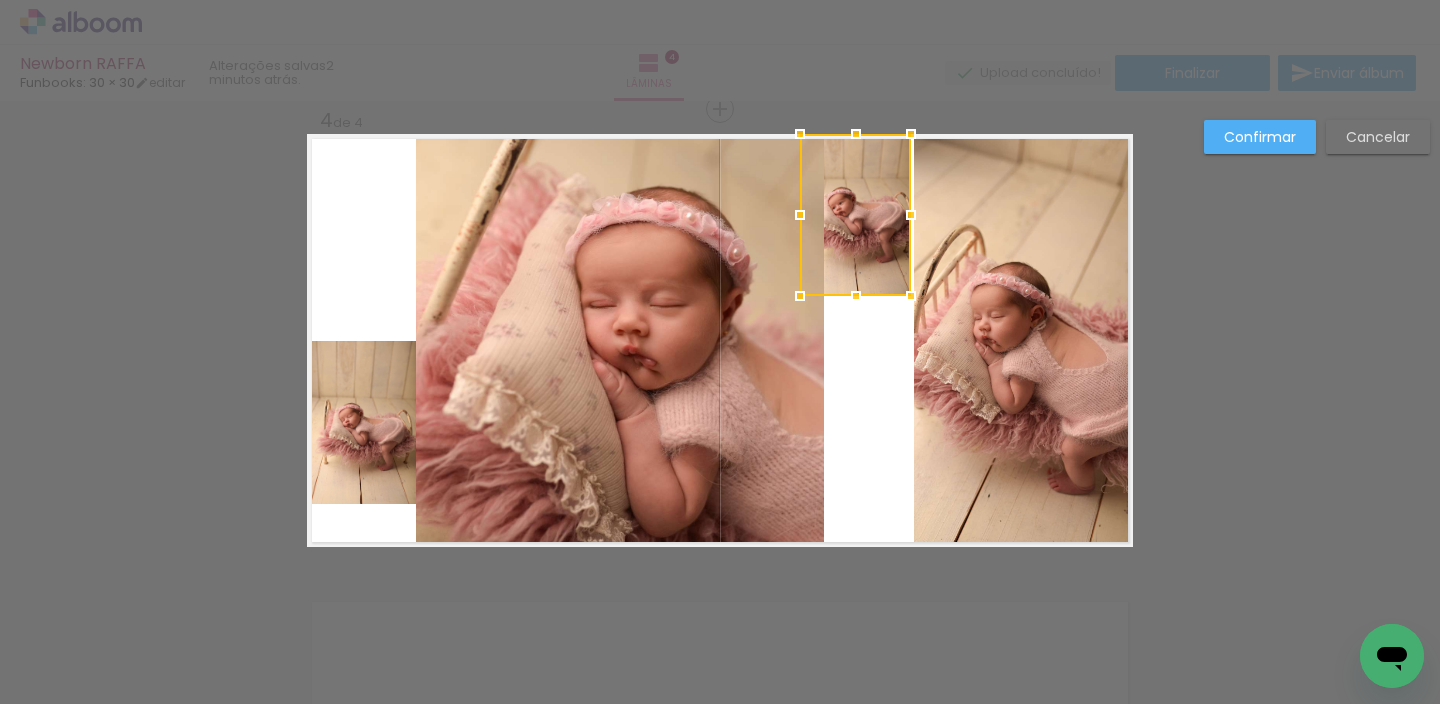 drag, startPoint x: 358, startPoint y: 415, endPoint x: 347, endPoint y: 417, distance: 11.18034 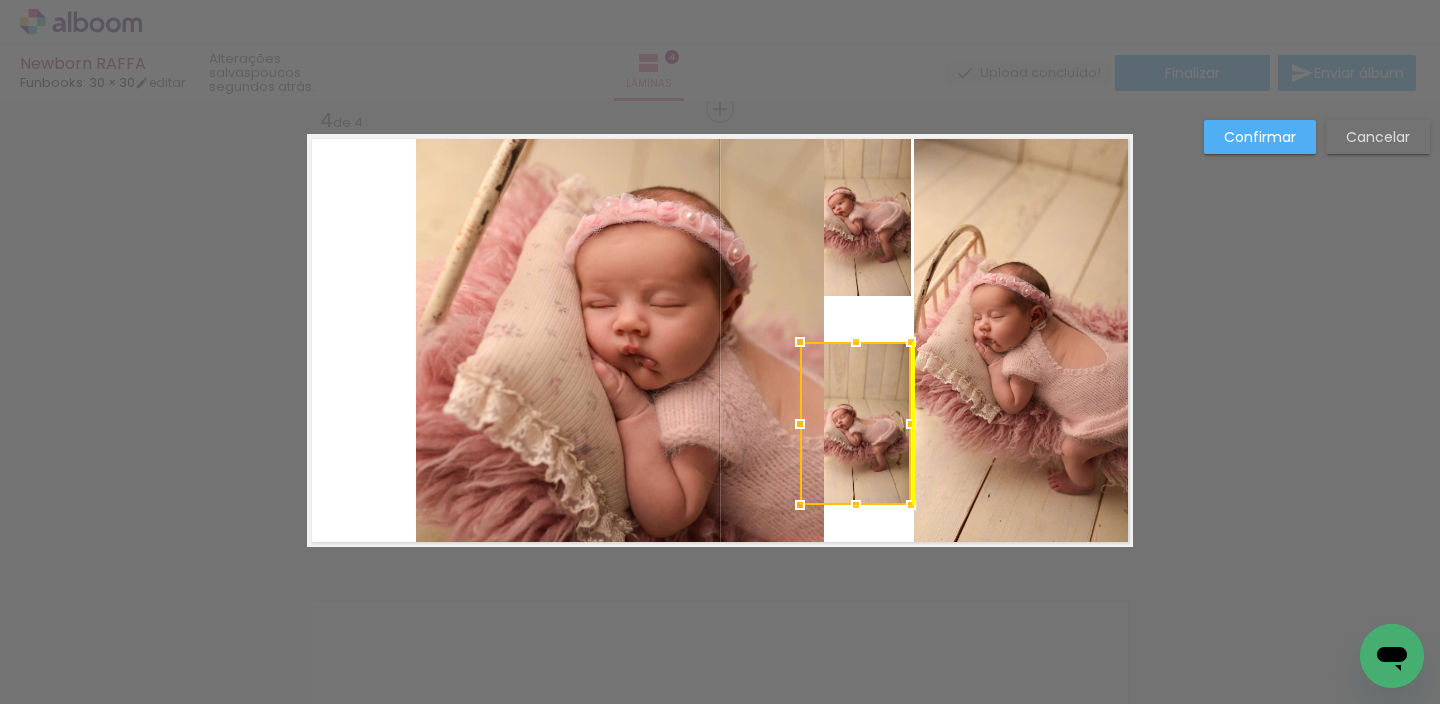 drag, startPoint x: 369, startPoint y: 406, endPoint x: 791, endPoint y: 406, distance: 422 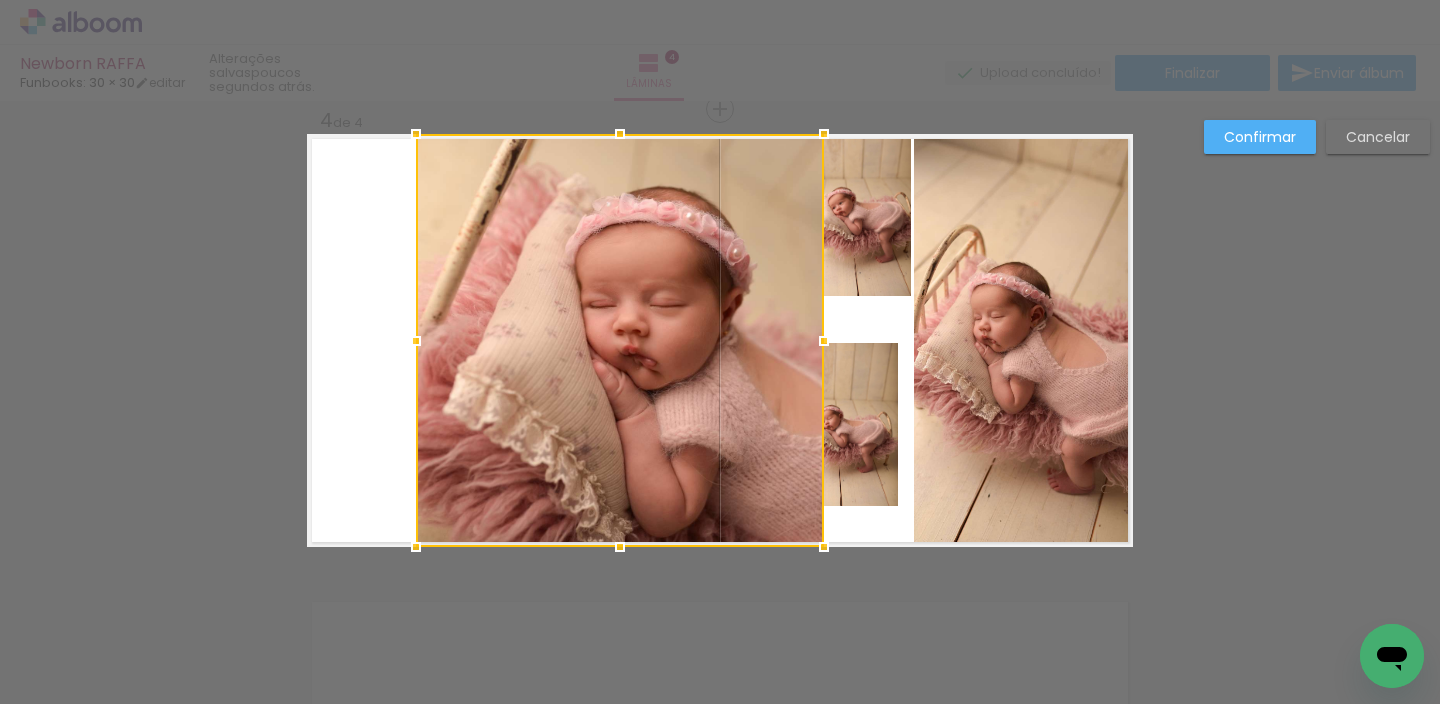 click at bounding box center [620, 340] 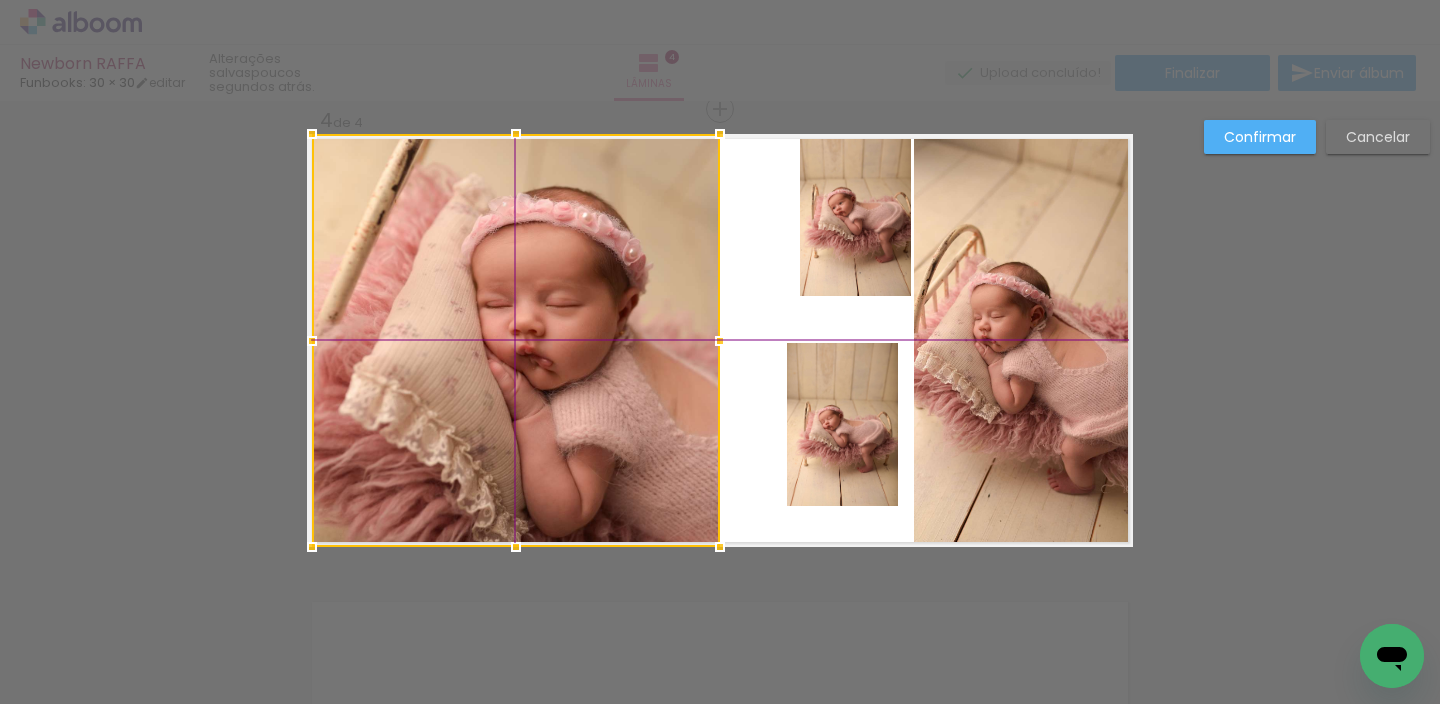 drag, startPoint x: 546, startPoint y: 451, endPoint x: 488, endPoint y: 450, distance: 58.00862 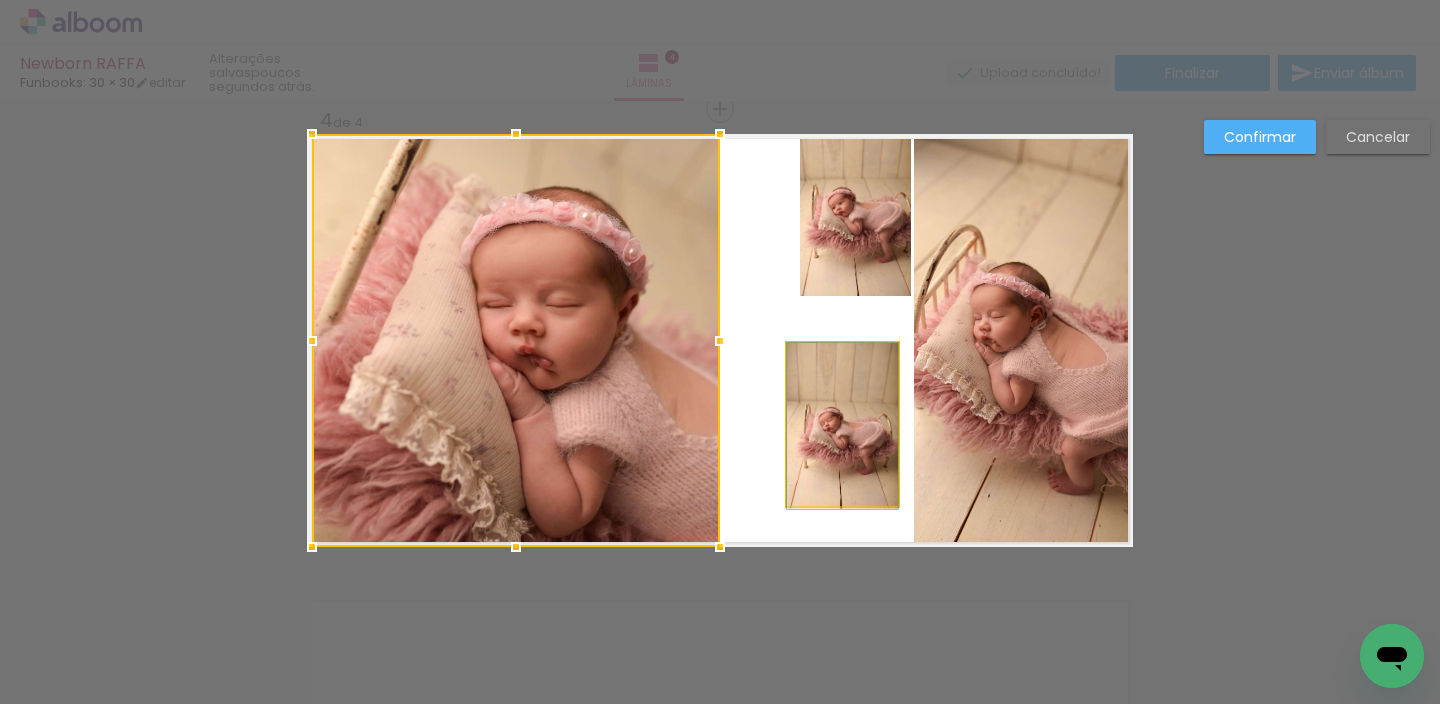 drag, startPoint x: 838, startPoint y: 445, endPoint x: 853, endPoint y: 472, distance: 30.88689 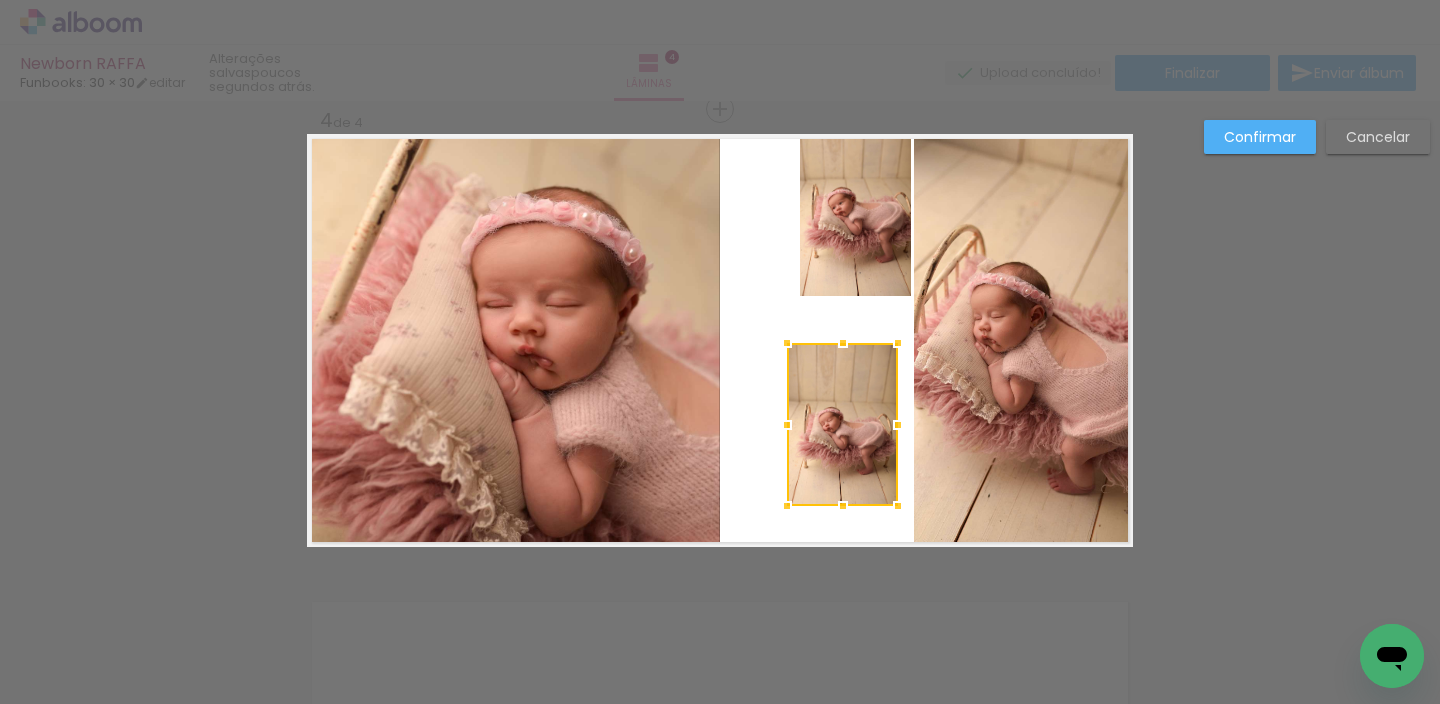 click at bounding box center (842, 424) 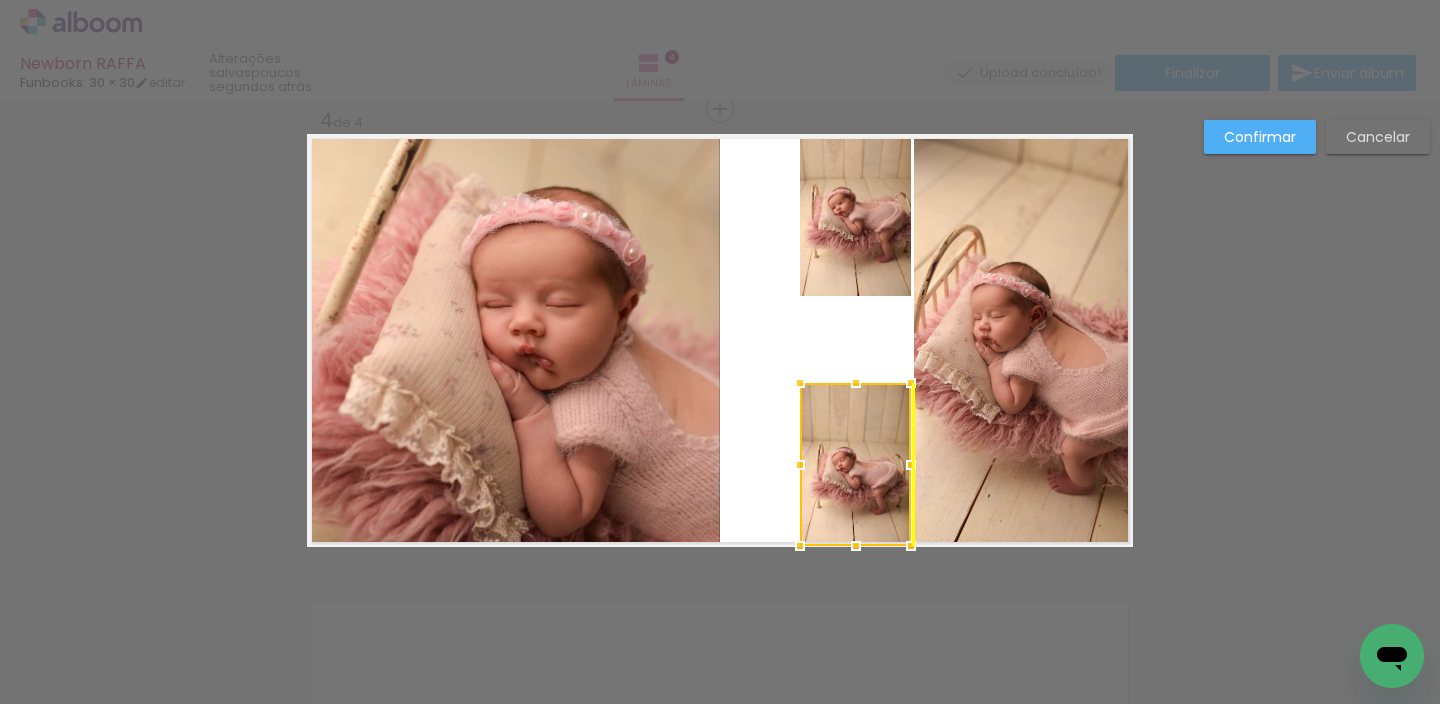drag, startPoint x: 870, startPoint y: 463, endPoint x: 868, endPoint y: 481, distance: 18.110771 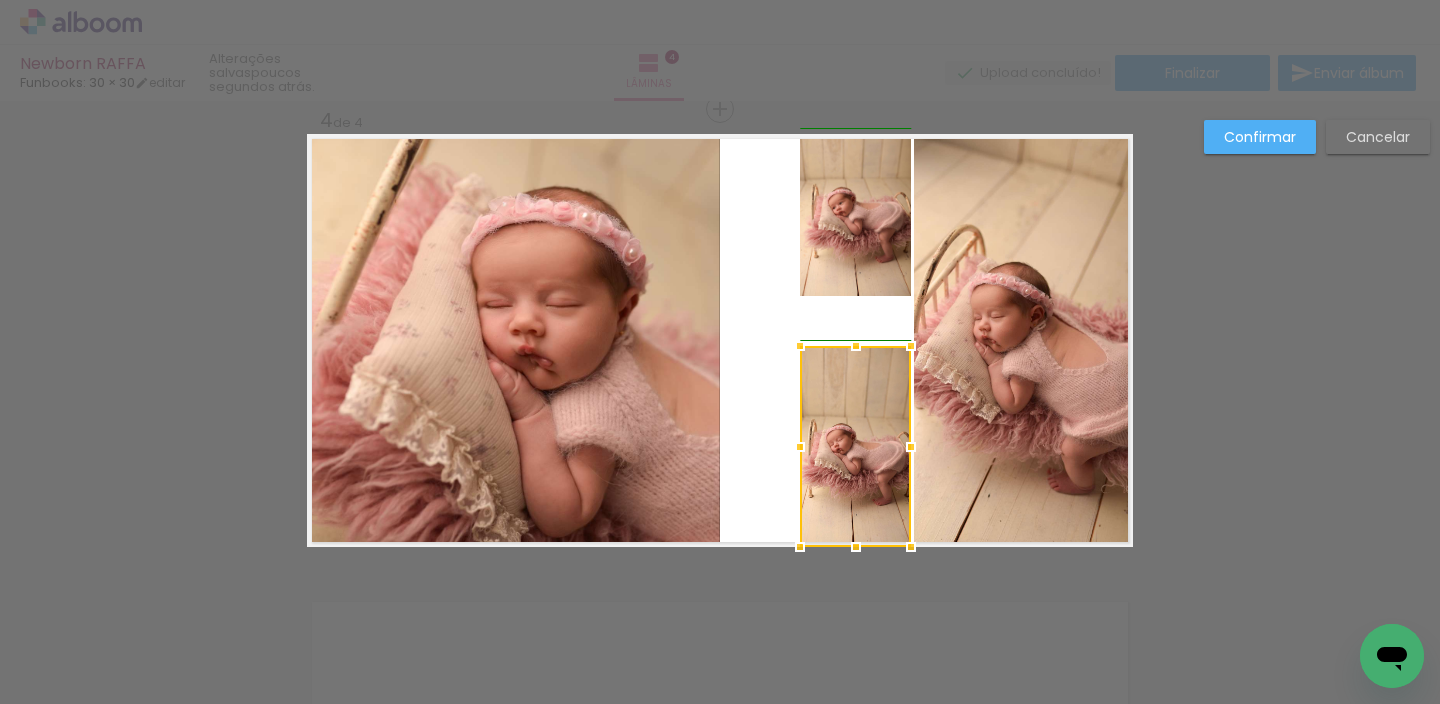 drag, startPoint x: 796, startPoint y: 385, endPoint x: 801, endPoint y: 342, distance: 43.289722 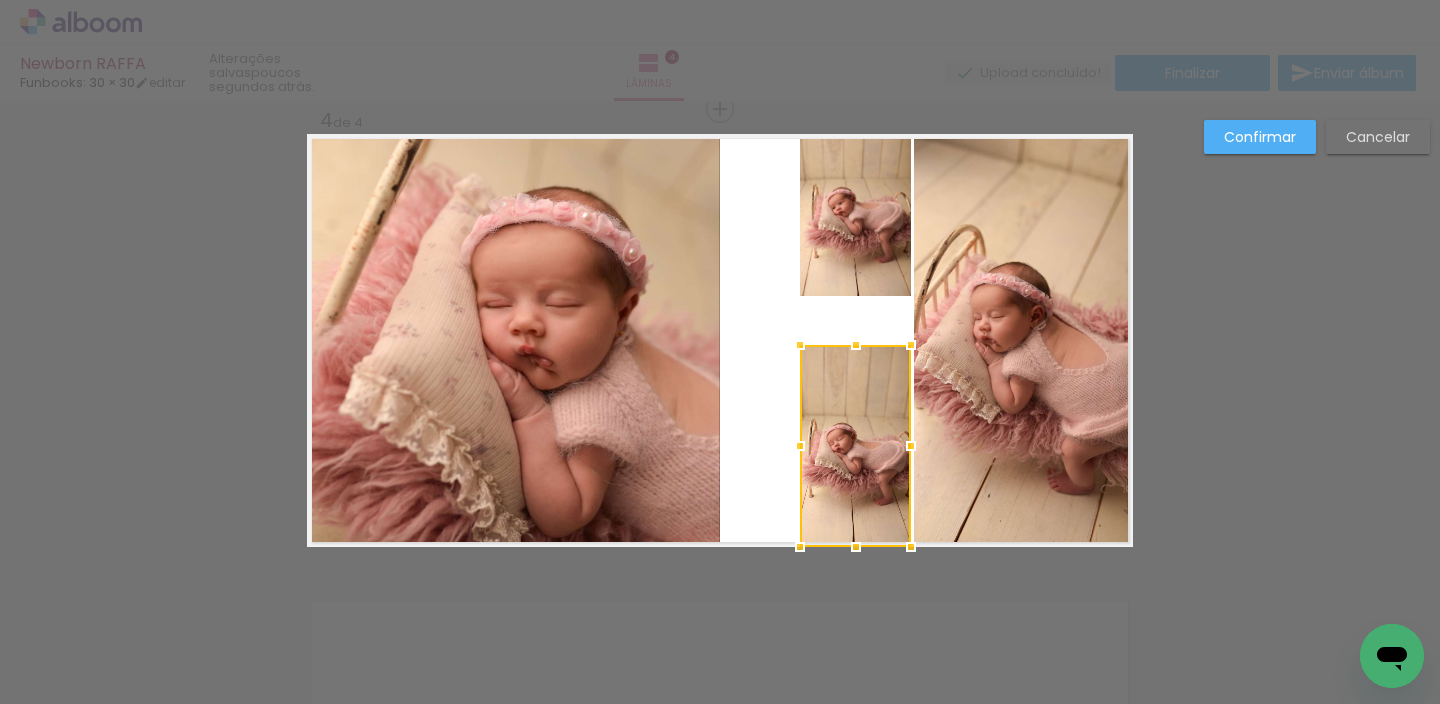 click 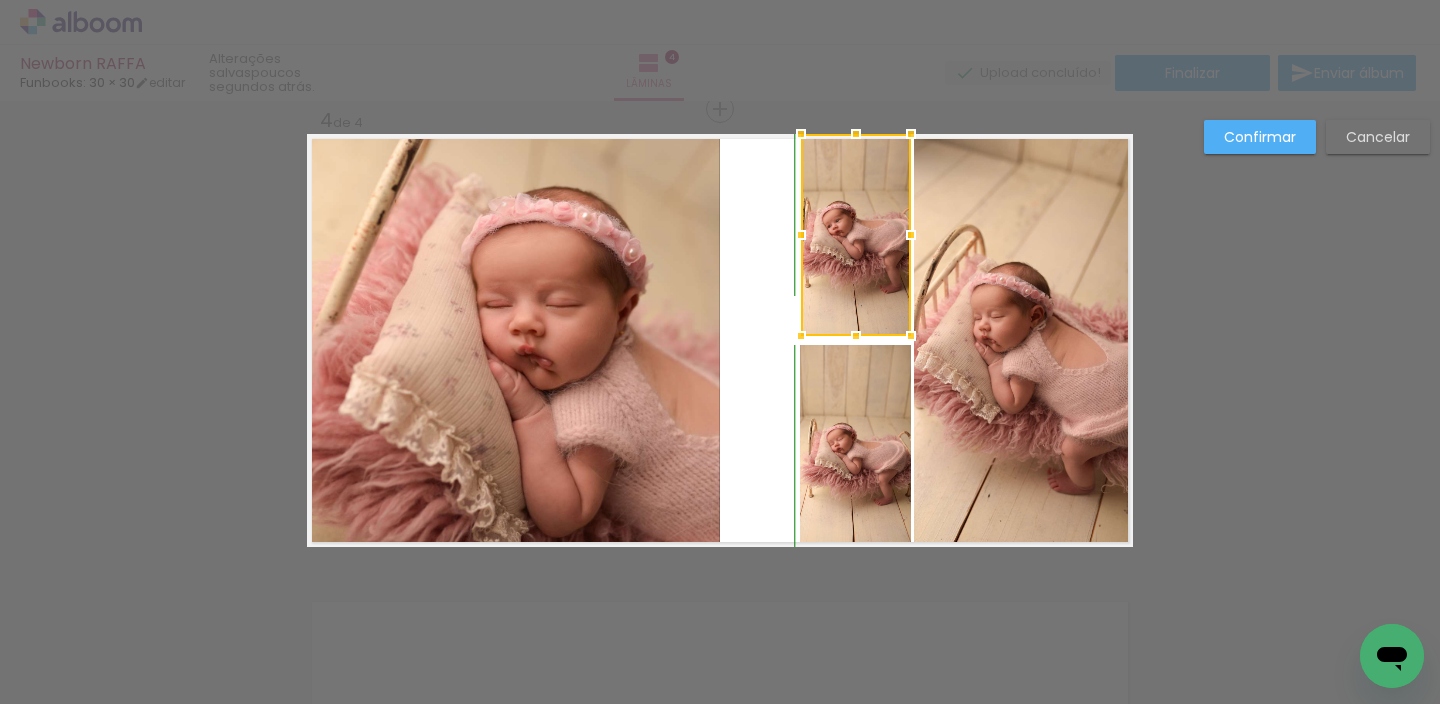 drag, startPoint x: 798, startPoint y: 291, endPoint x: 800, endPoint y: 303, distance: 12.165525 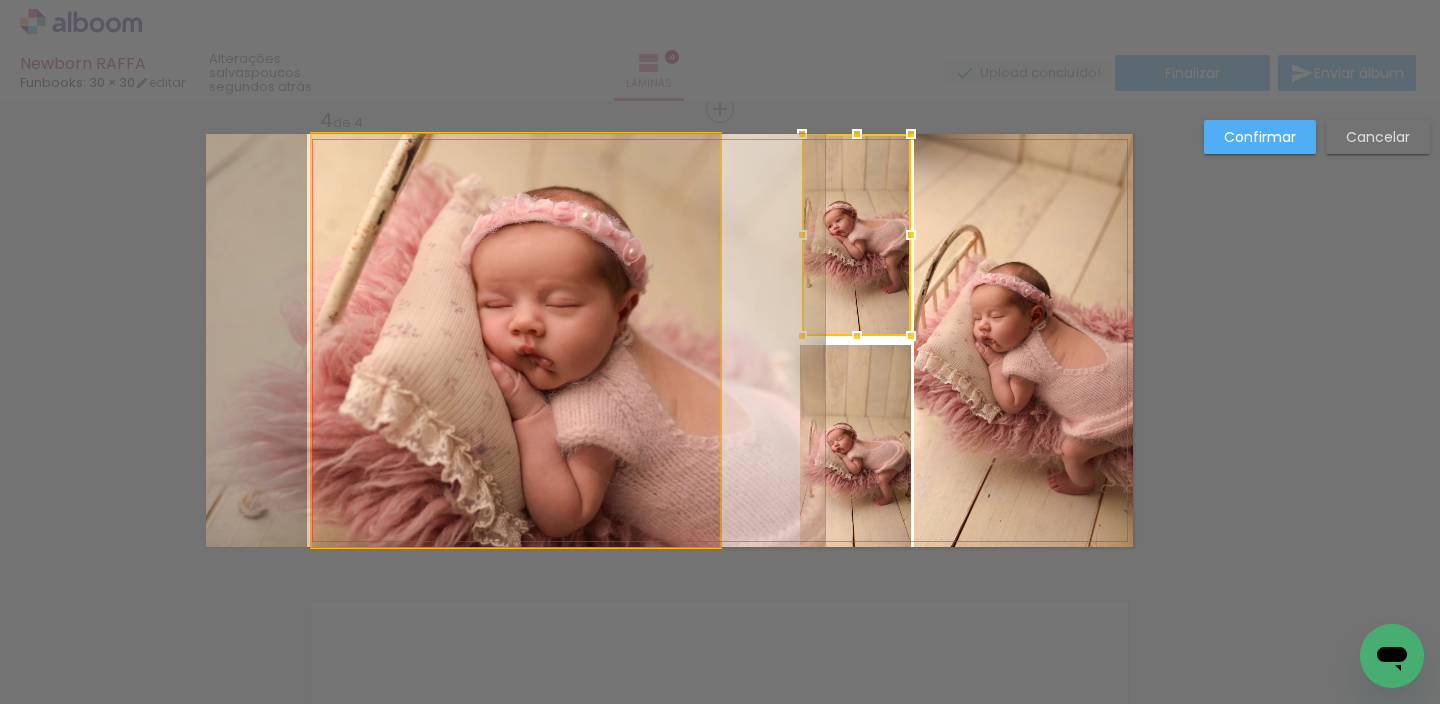 drag, startPoint x: 700, startPoint y: 348, endPoint x: 712, endPoint y: 349, distance: 12.0415945 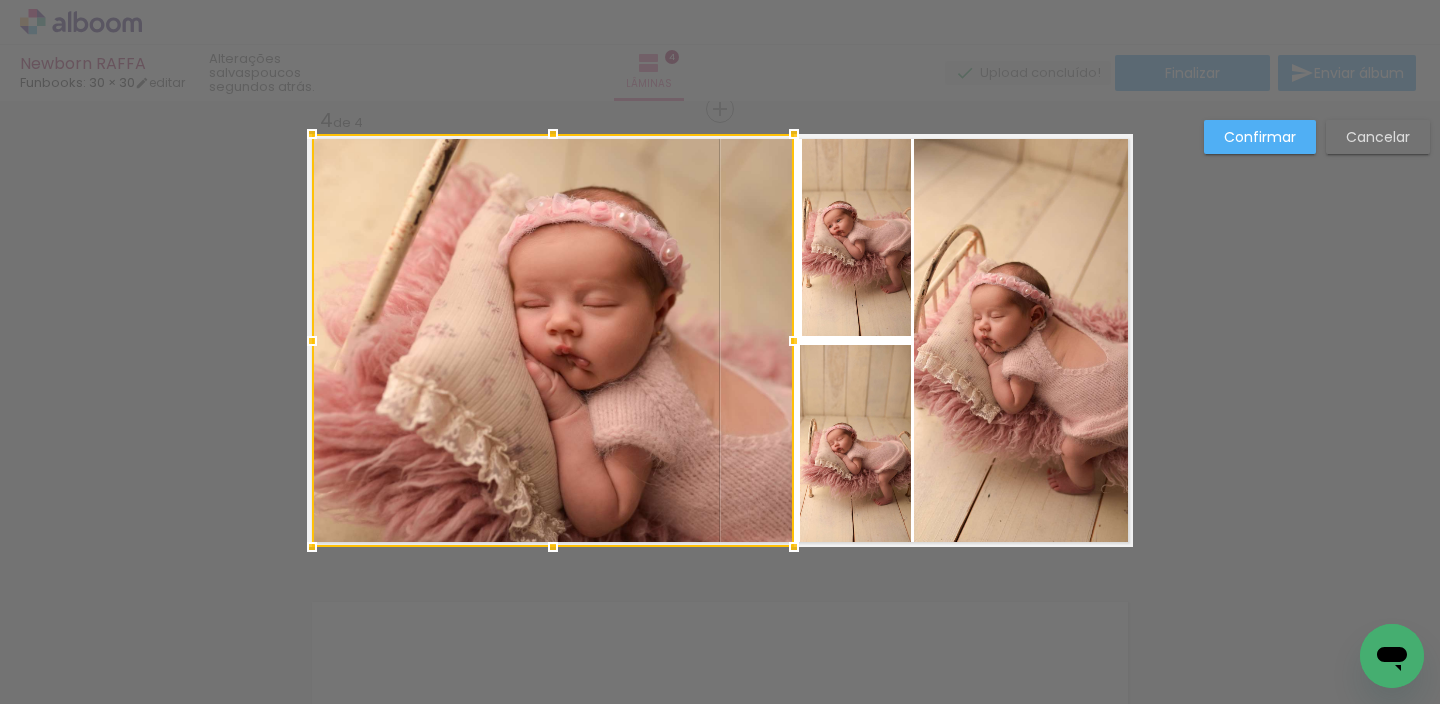 drag, startPoint x: 715, startPoint y: 337, endPoint x: 790, endPoint y: 352, distance: 76.48529 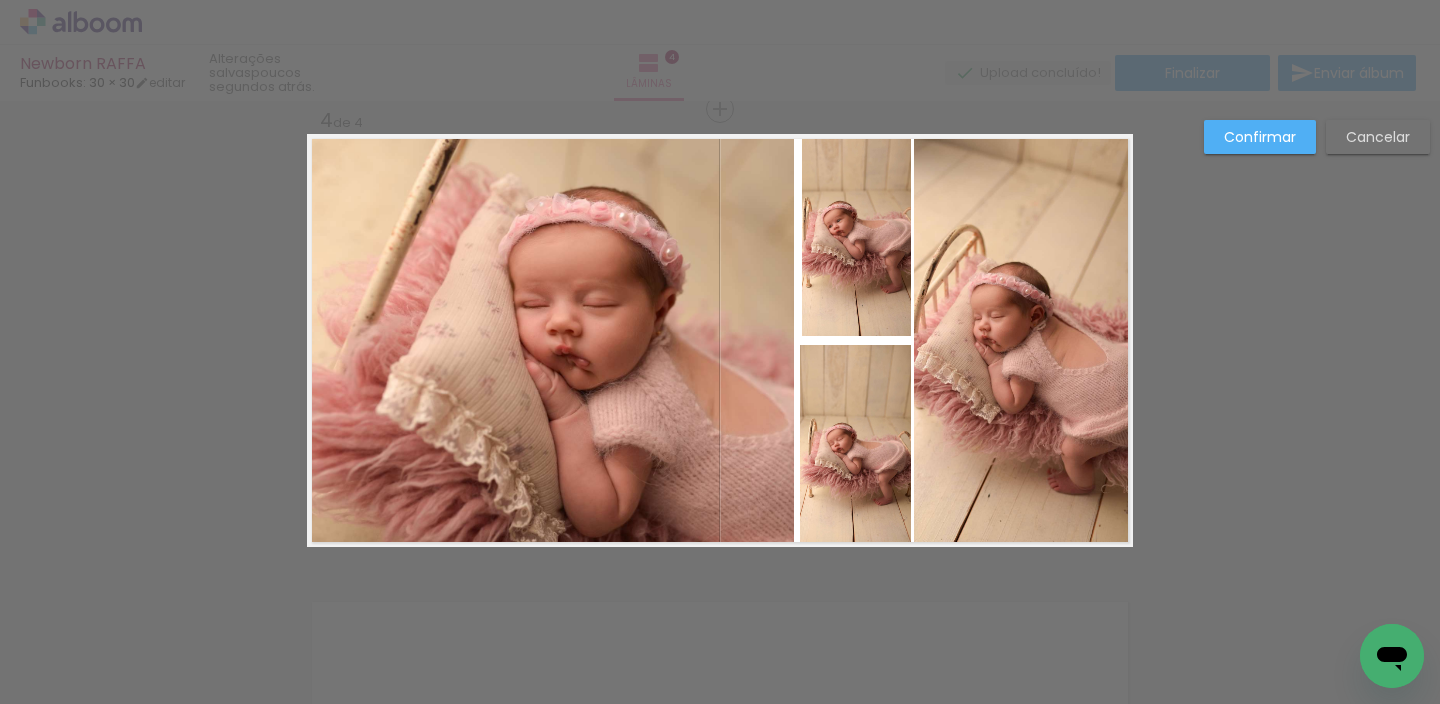 click 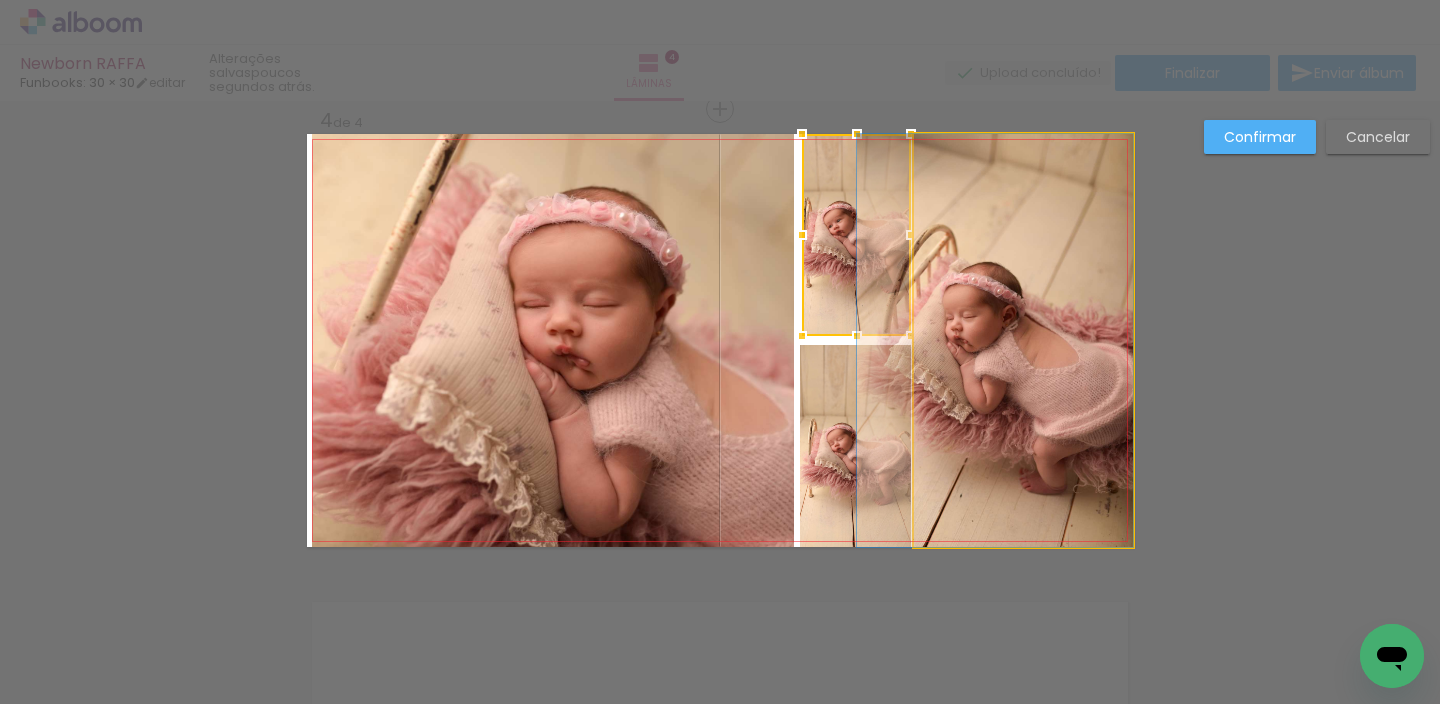 drag, startPoint x: 969, startPoint y: 343, endPoint x: 936, endPoint y: 333, distance: 34.48188 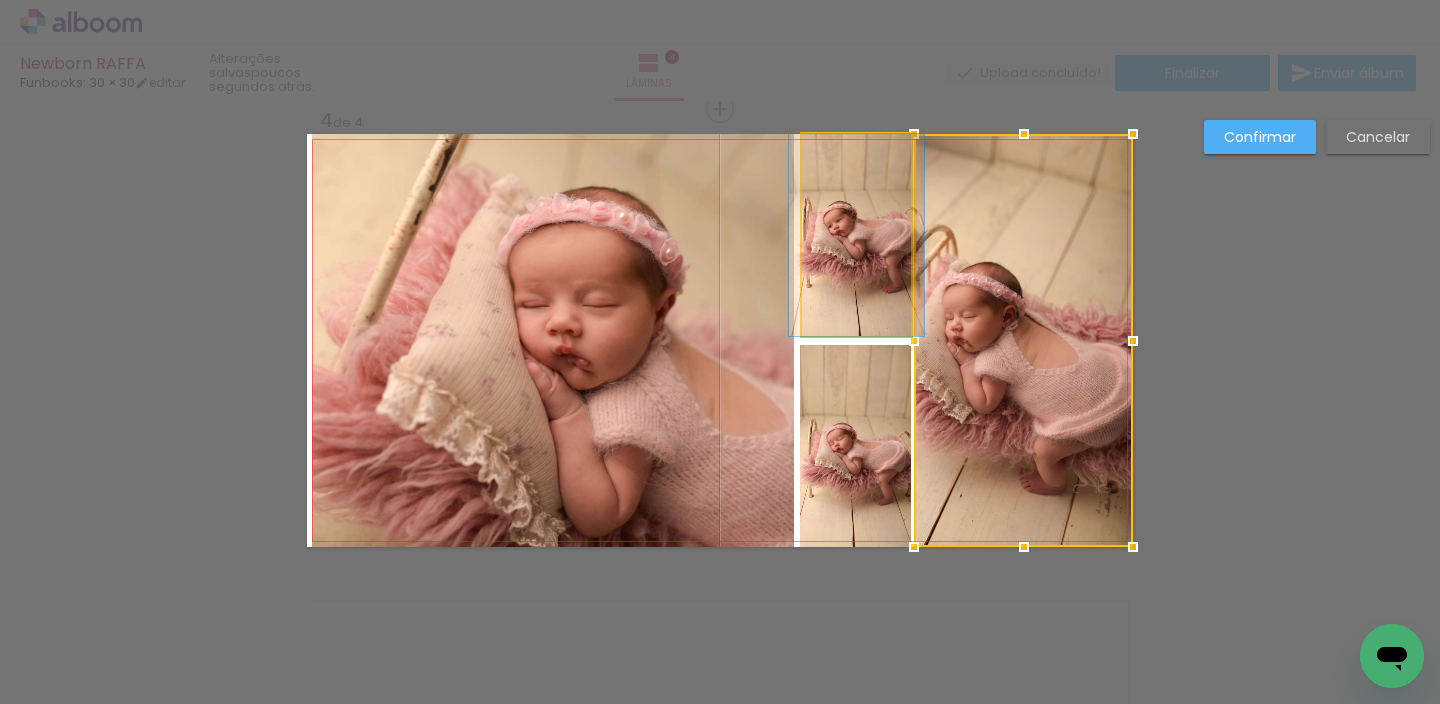 click 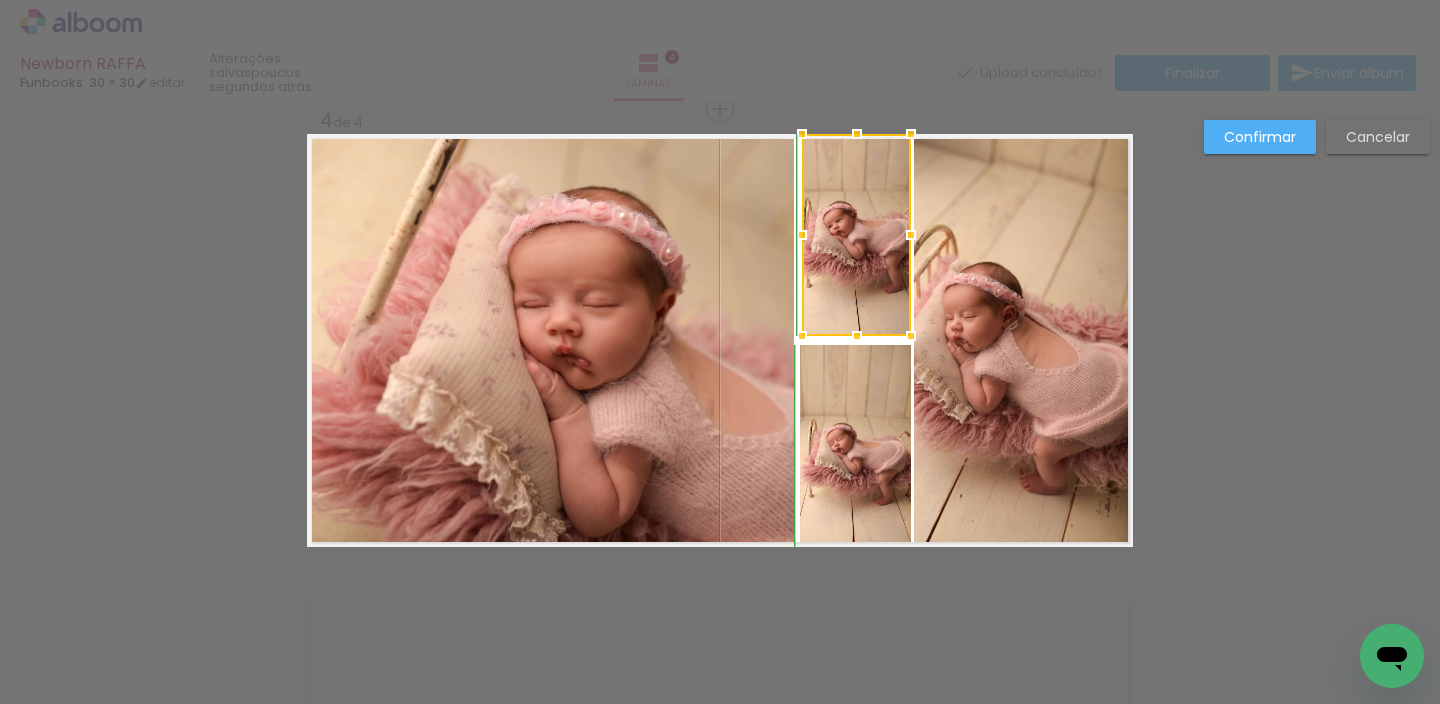 click at bounding box center (857, 336) 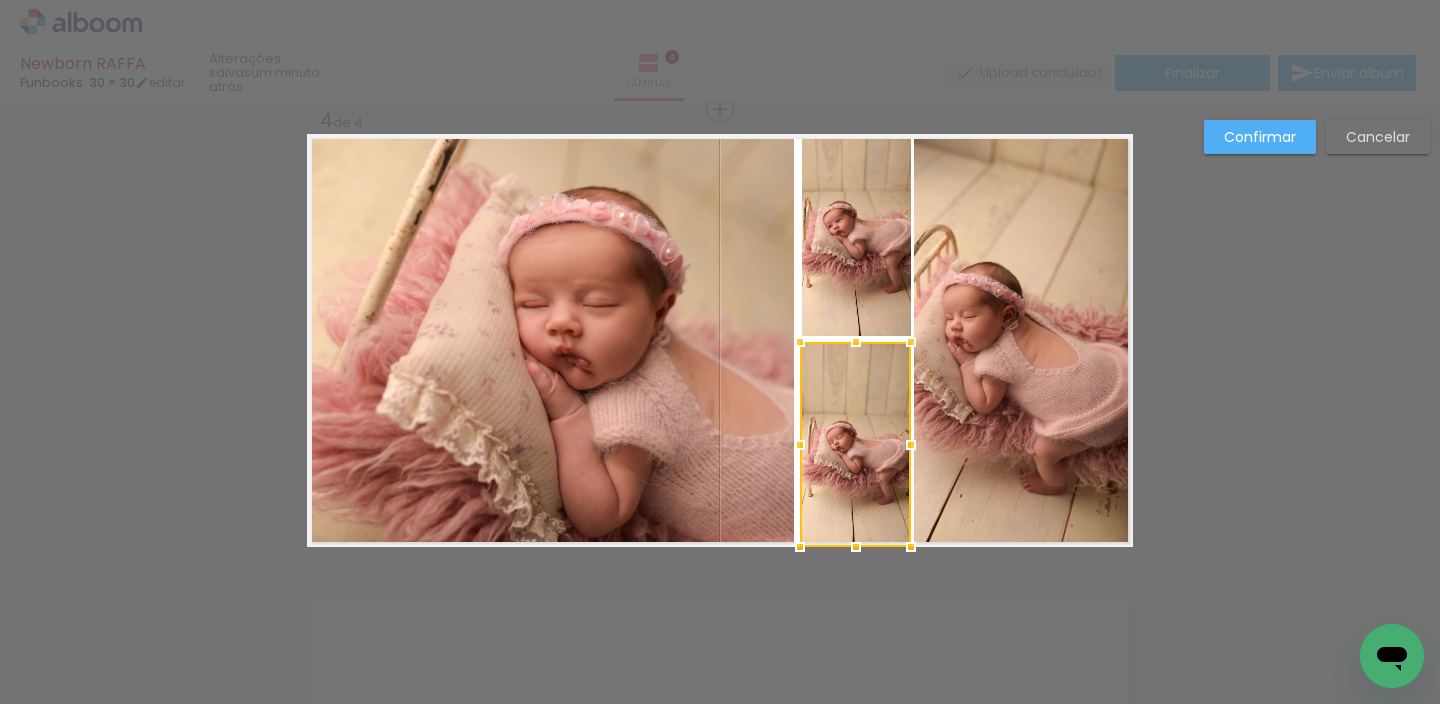 drag, startPoint x: 849, startPoint y: 340, endPoint x: 849, endPoint y: 328, distance: 12 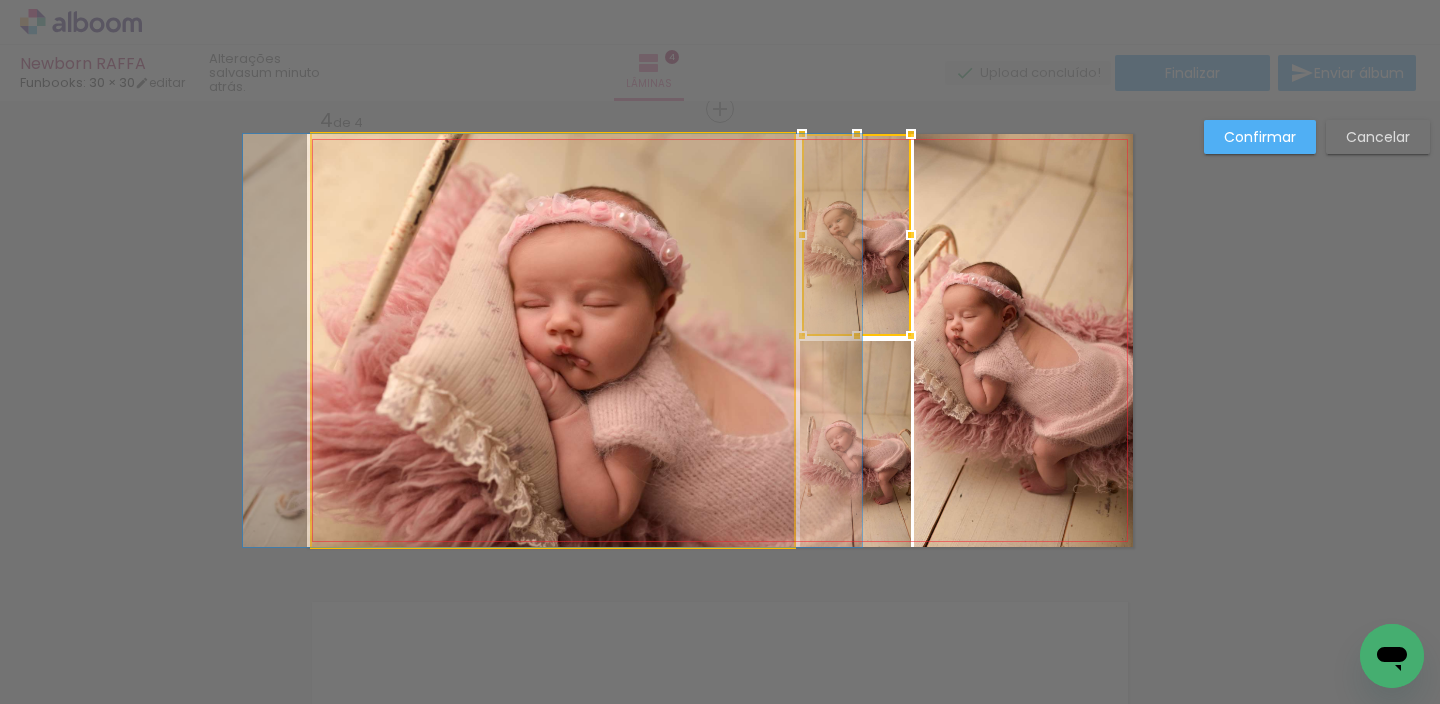 drag, startPoint x: 733, startPoint y: 282, endPoint x: 768, endPoint y: 307, distance: 43.011627 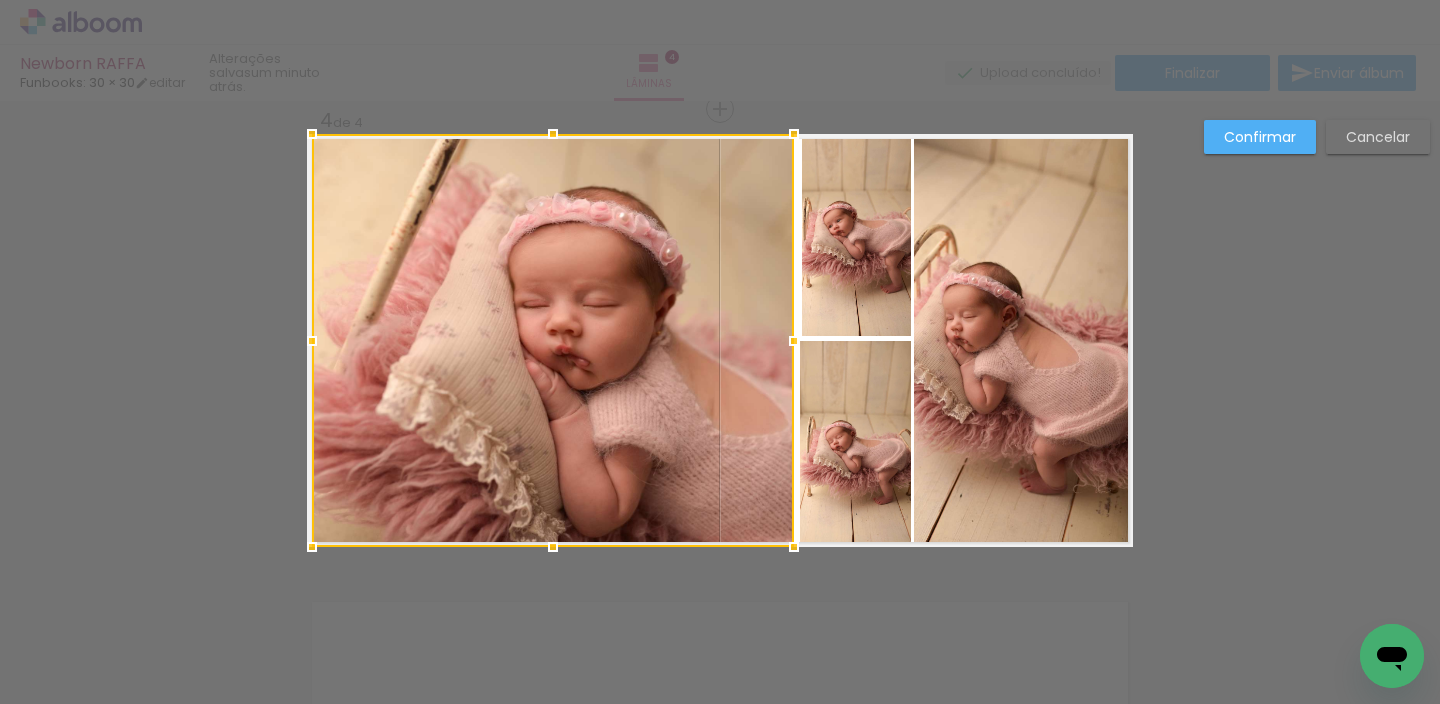 click 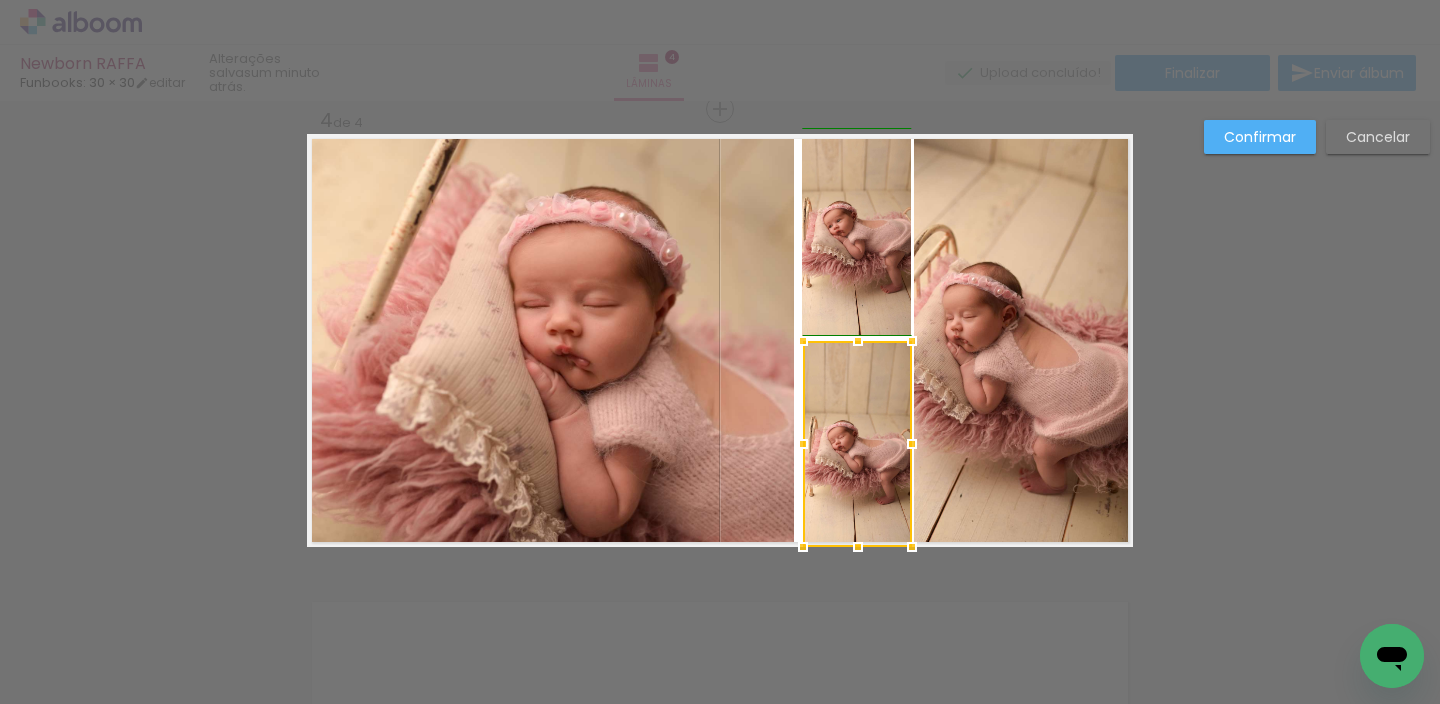 click at bounding box center (803, 444) 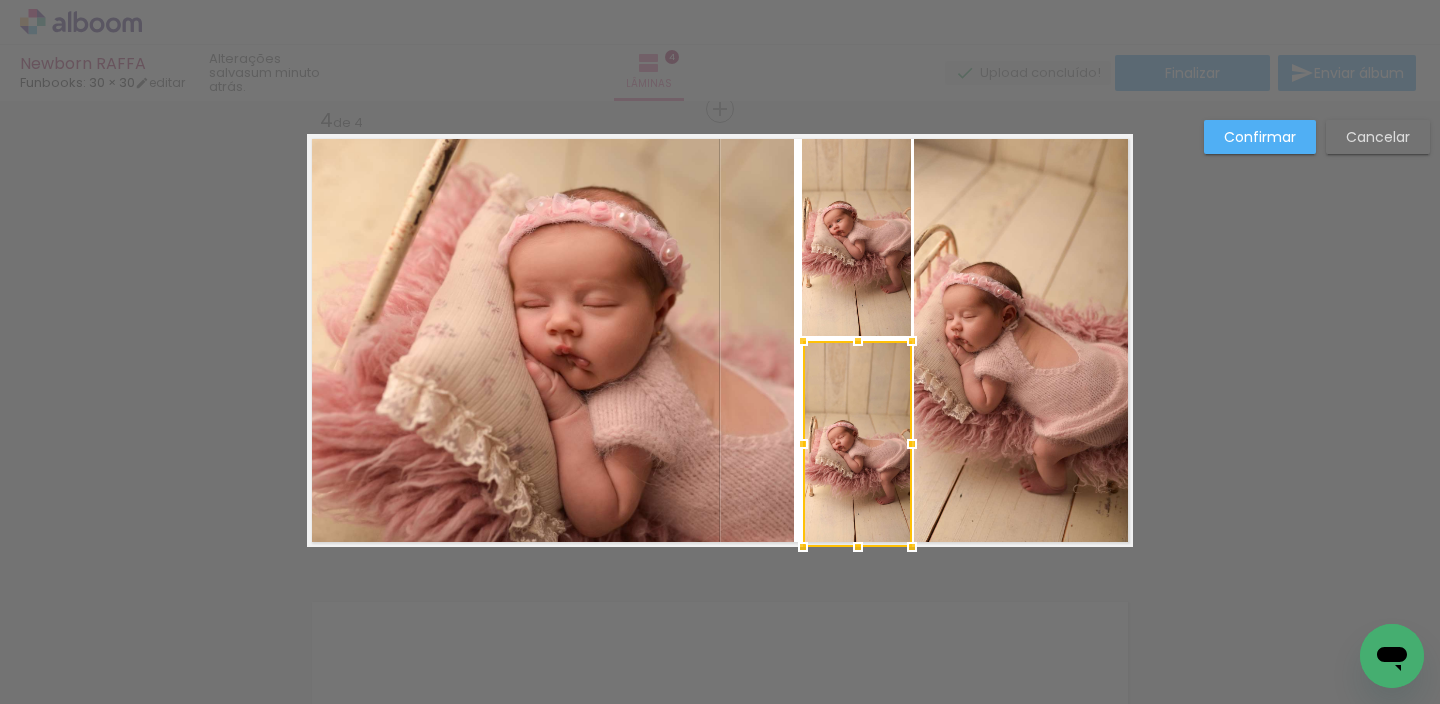 drag, startPoint x: 1378, startPoint y: 144, endPoint x: 1395, endPoint y: 152, distance: 18.788294 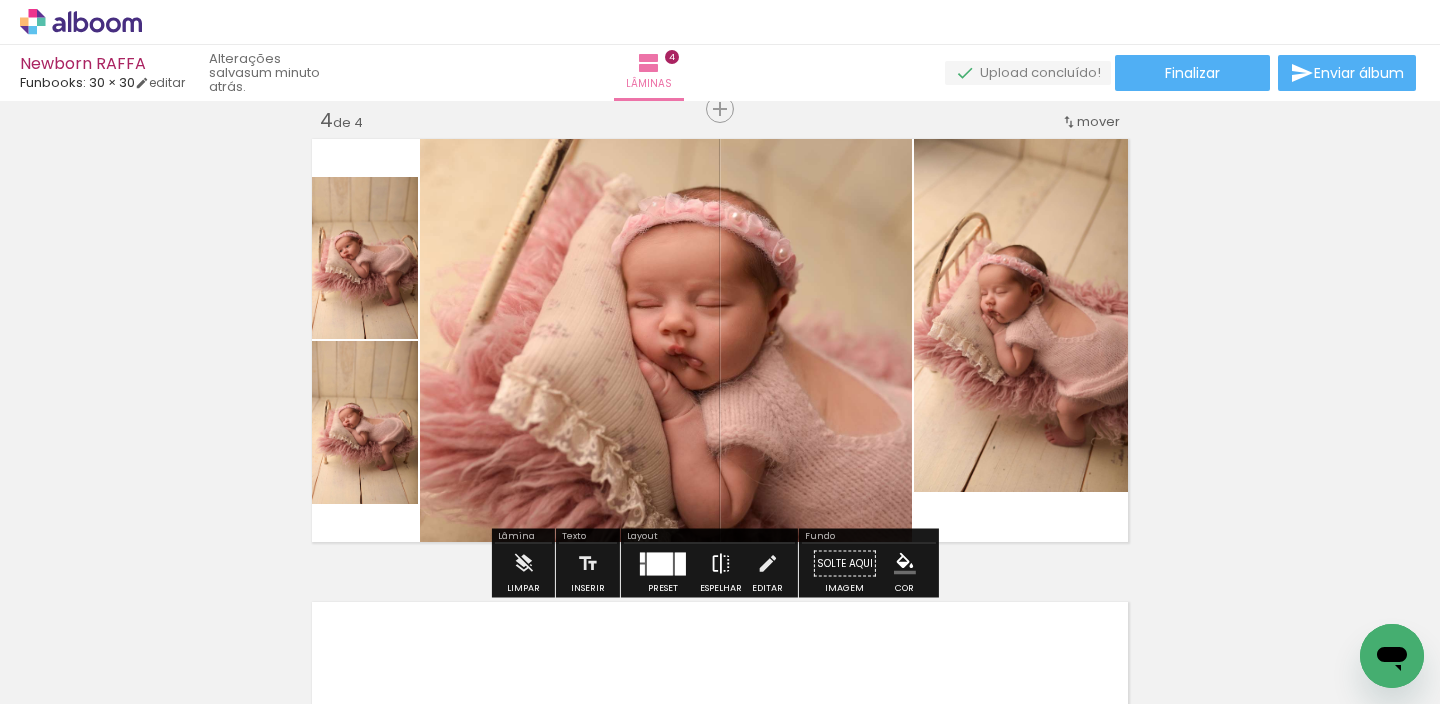 click on "Espelhar" at bounding box center [721, 569] 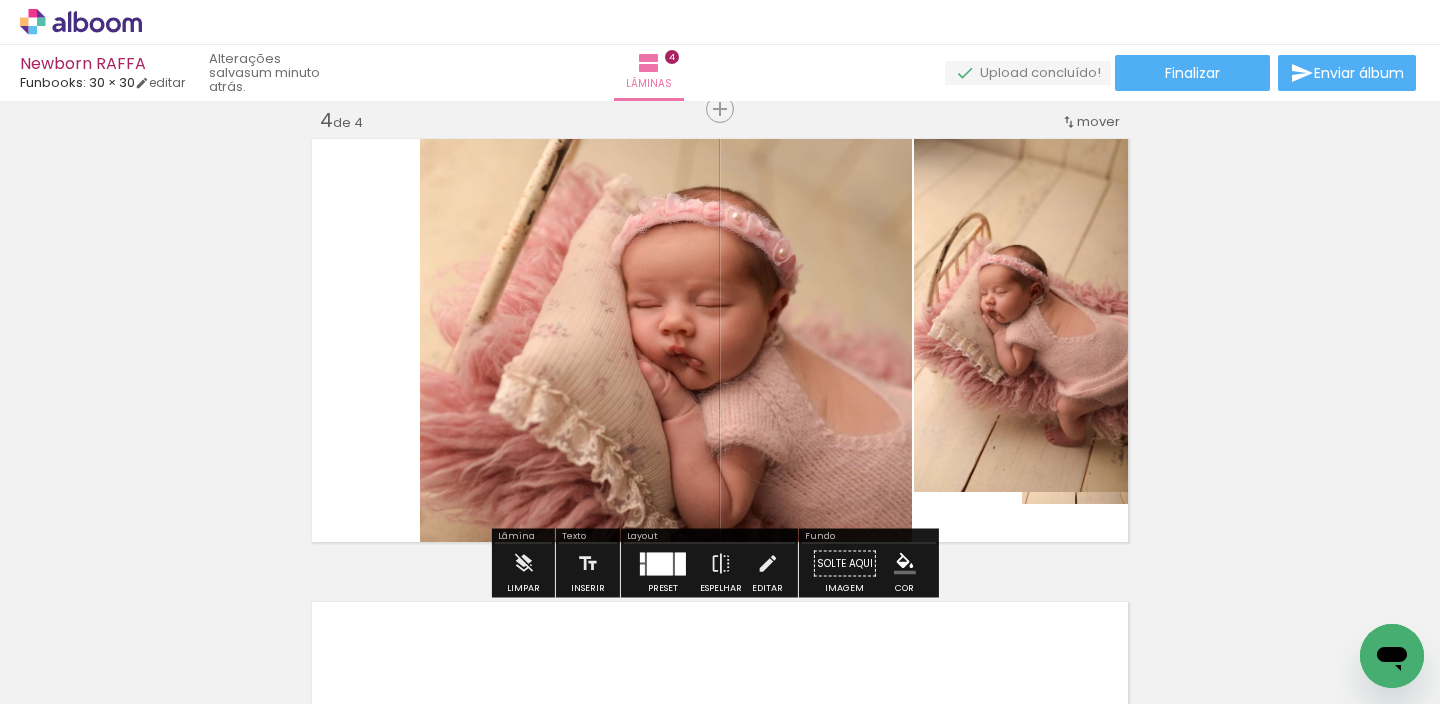 click at bounding box center (660, 563) 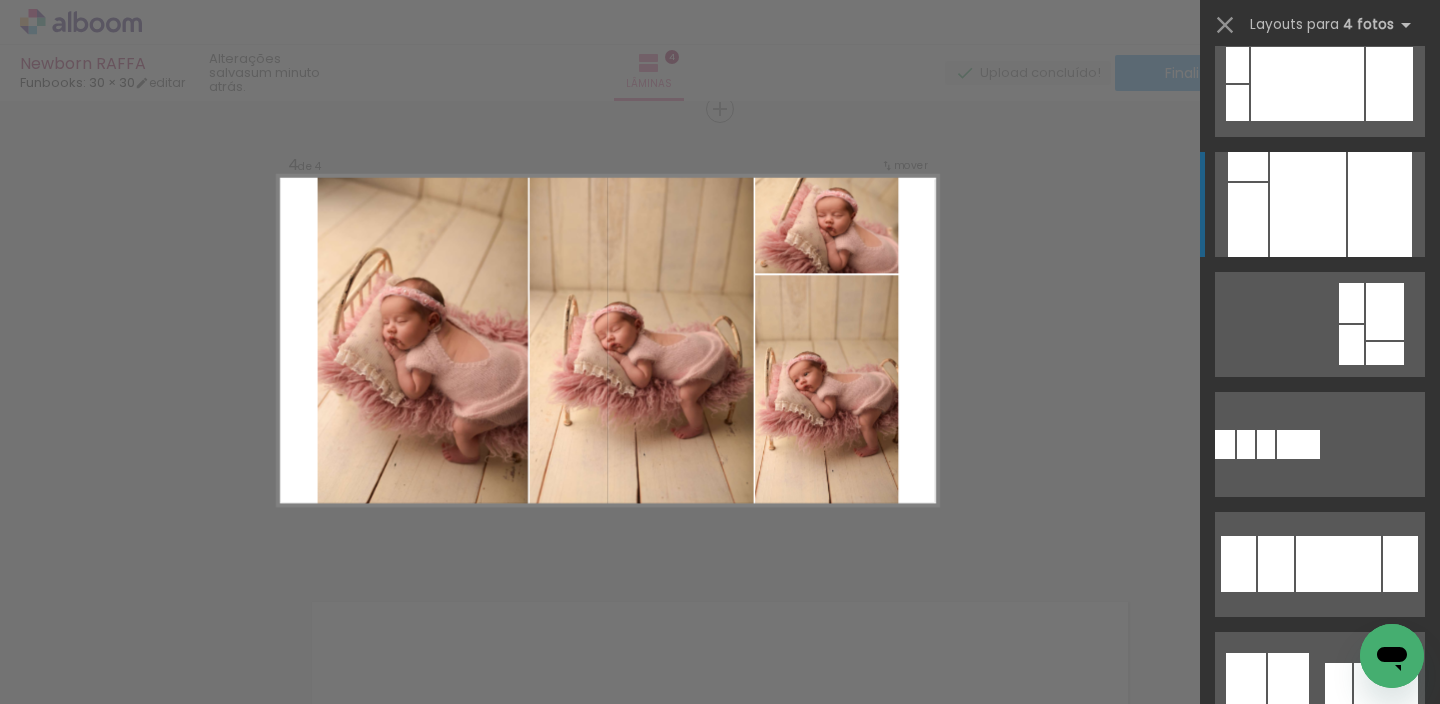 scroll, scrollTop: 1473, scrollLeft: 0, axis: vertical 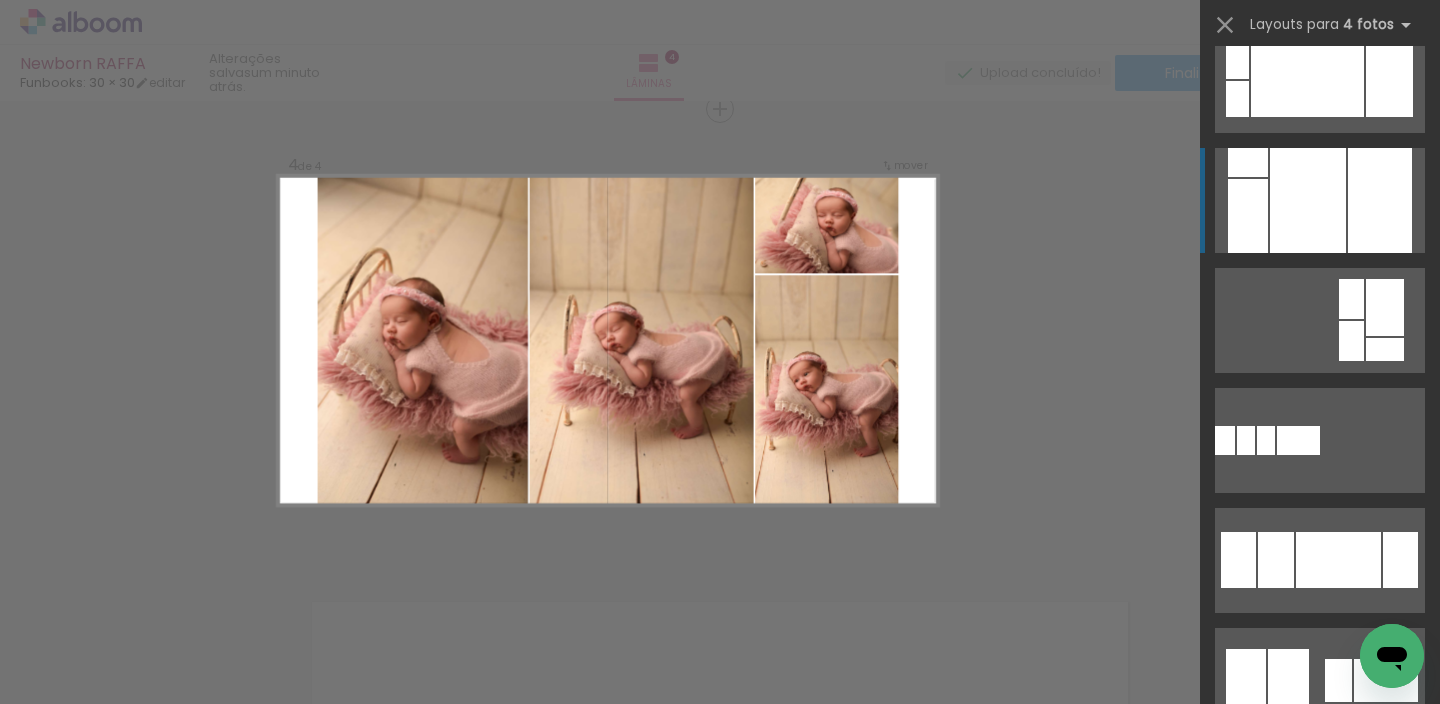 drag, startPoint x: 1329, startPoint y: 199, endPoint x: 1348, endPoint y: 199, distance: 19 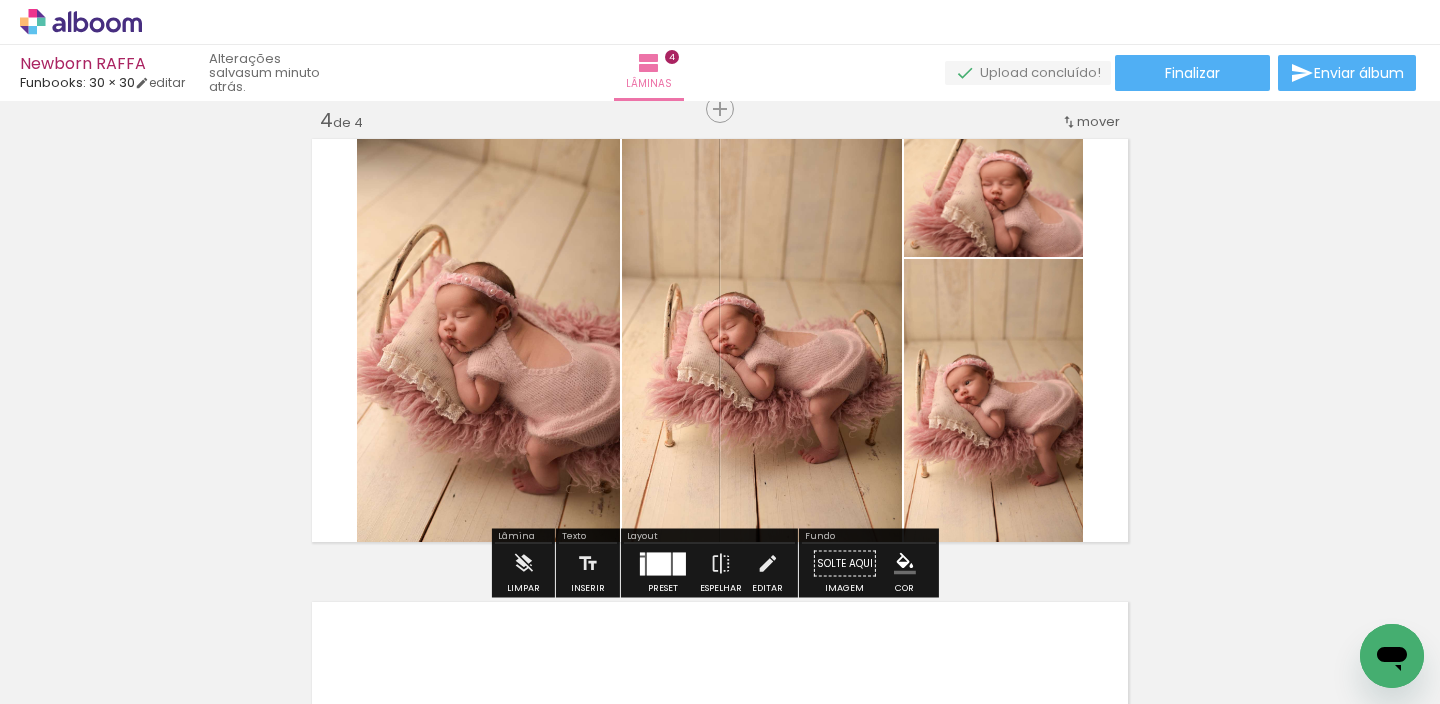 click 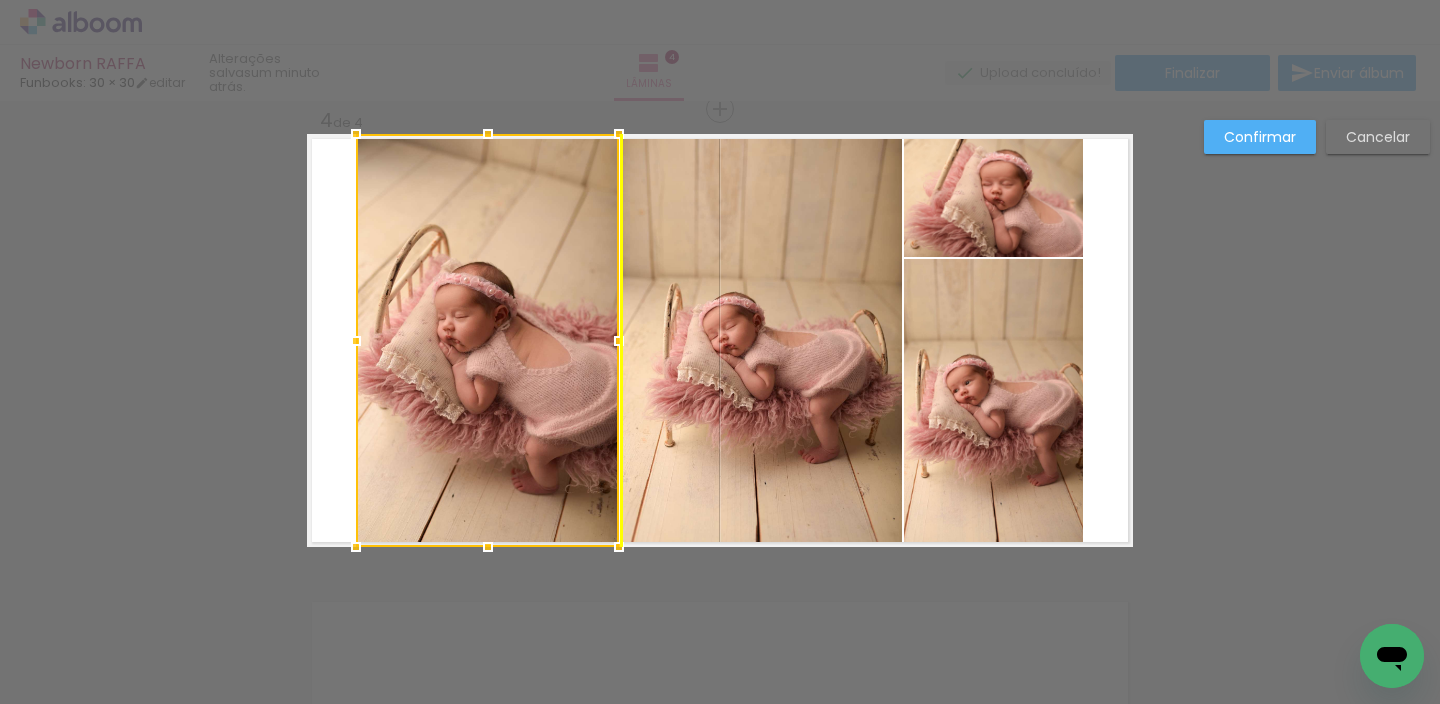drag, startPoint x: 464, startPoint y: 344, endPoint x: 434, endPoint y: 340, distance: 30.265491 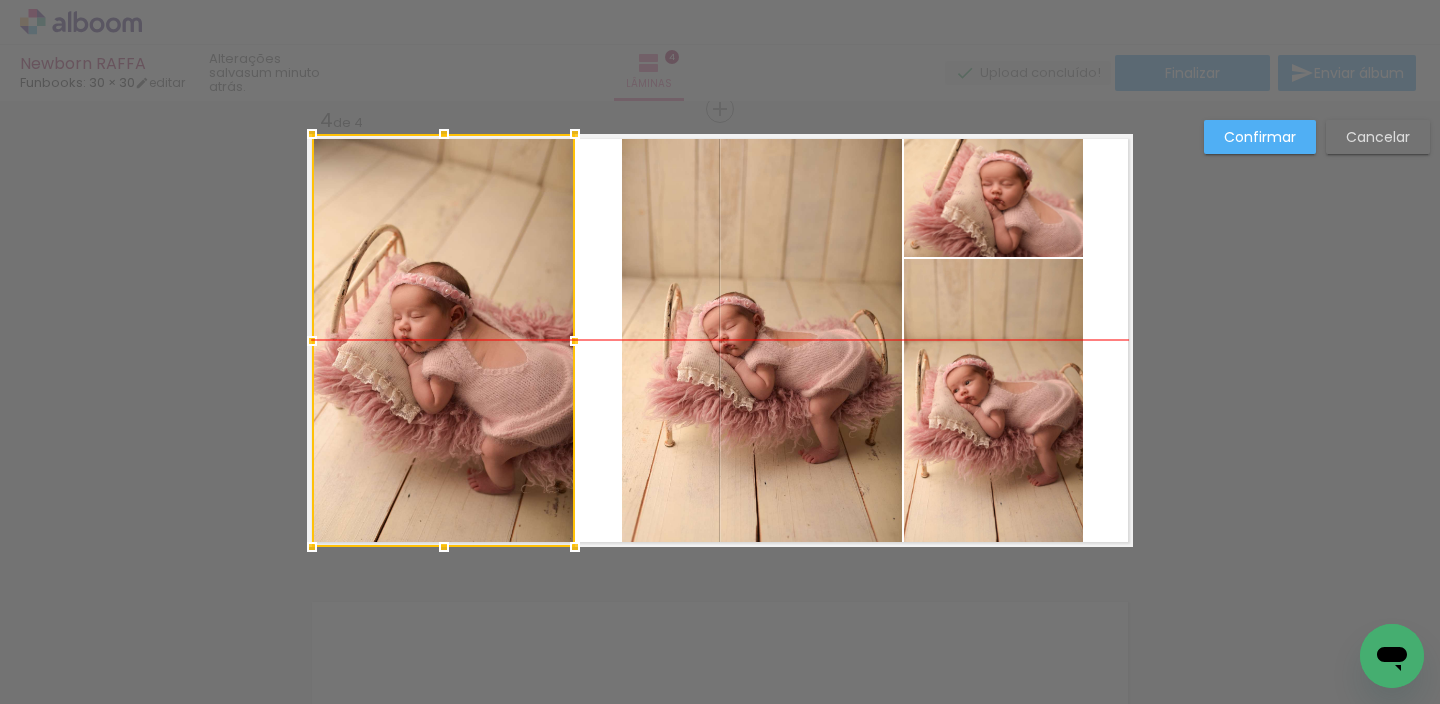 drag, startPoint x: 441, startPoint y: 341, endPoint x: 424, endPoint y: 340, distance: 17.029387 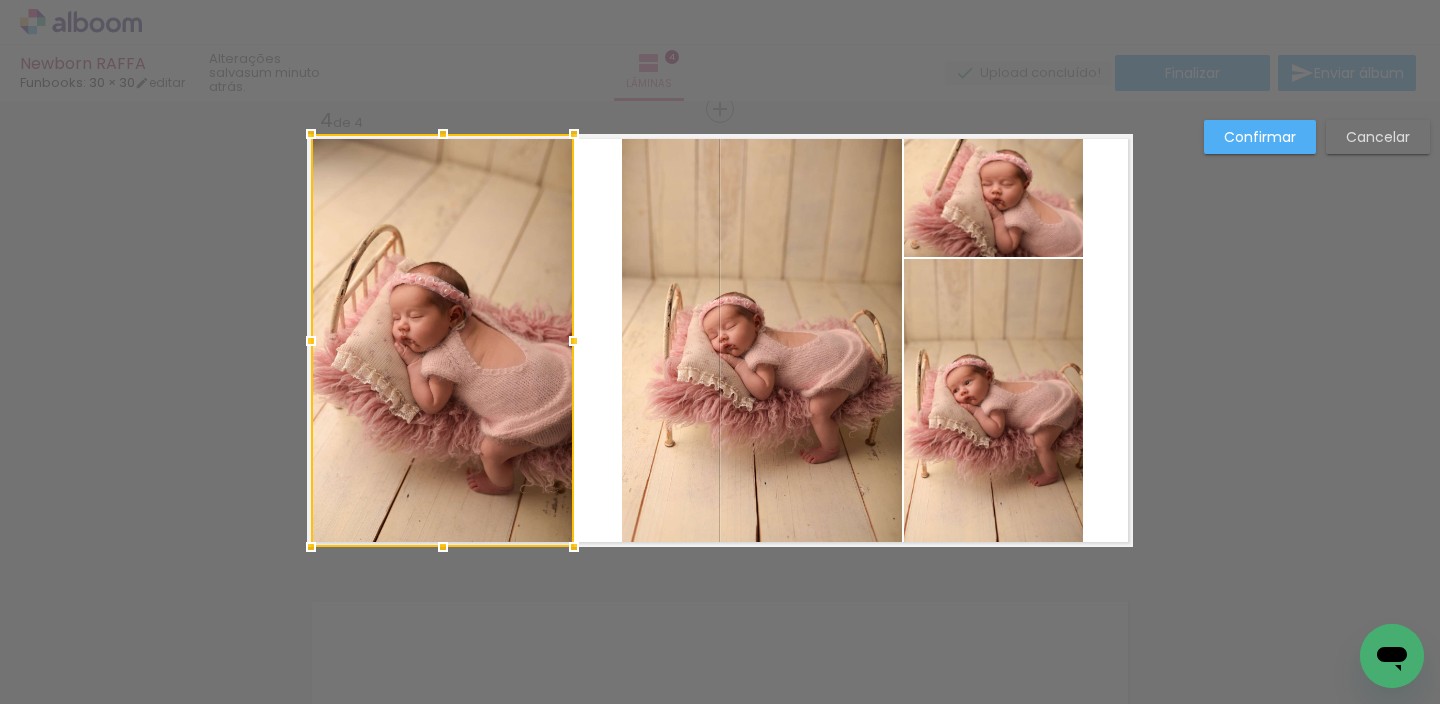 click 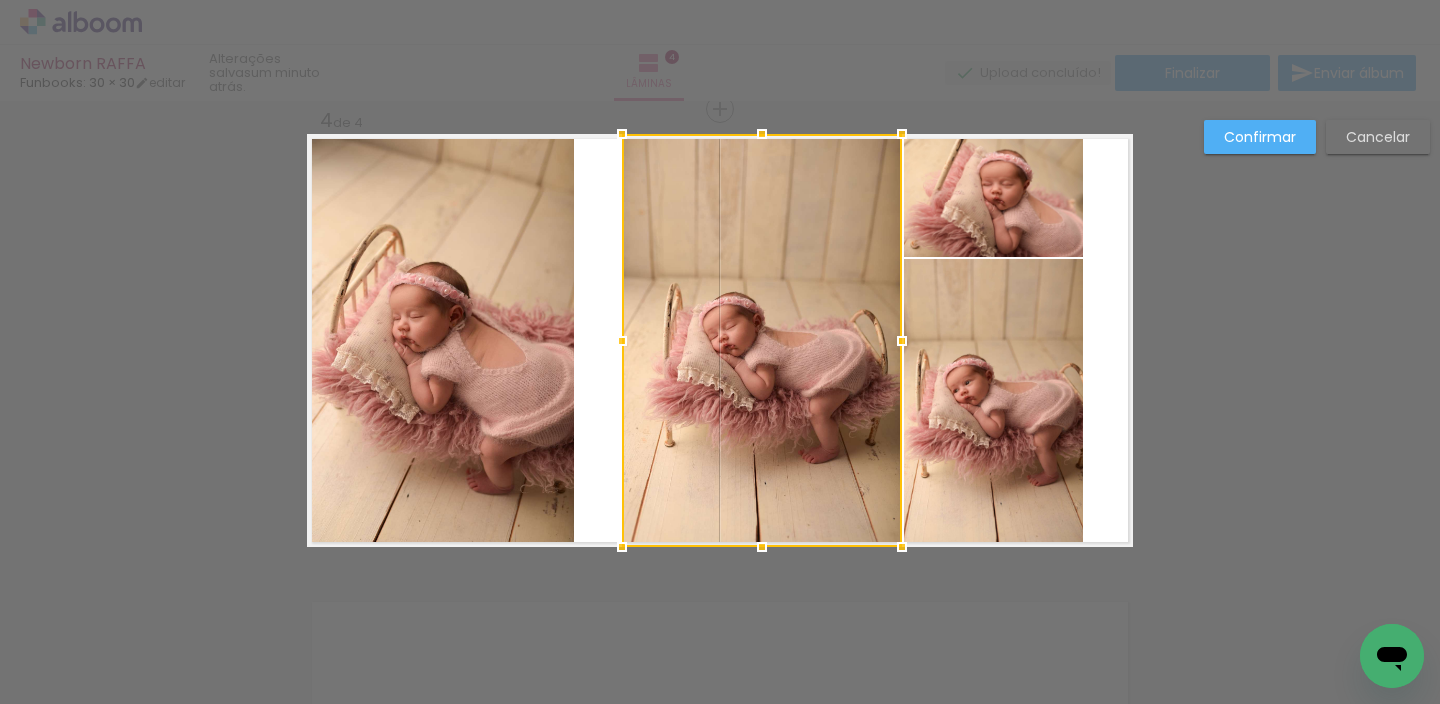 click at bounding box center [762, 340] 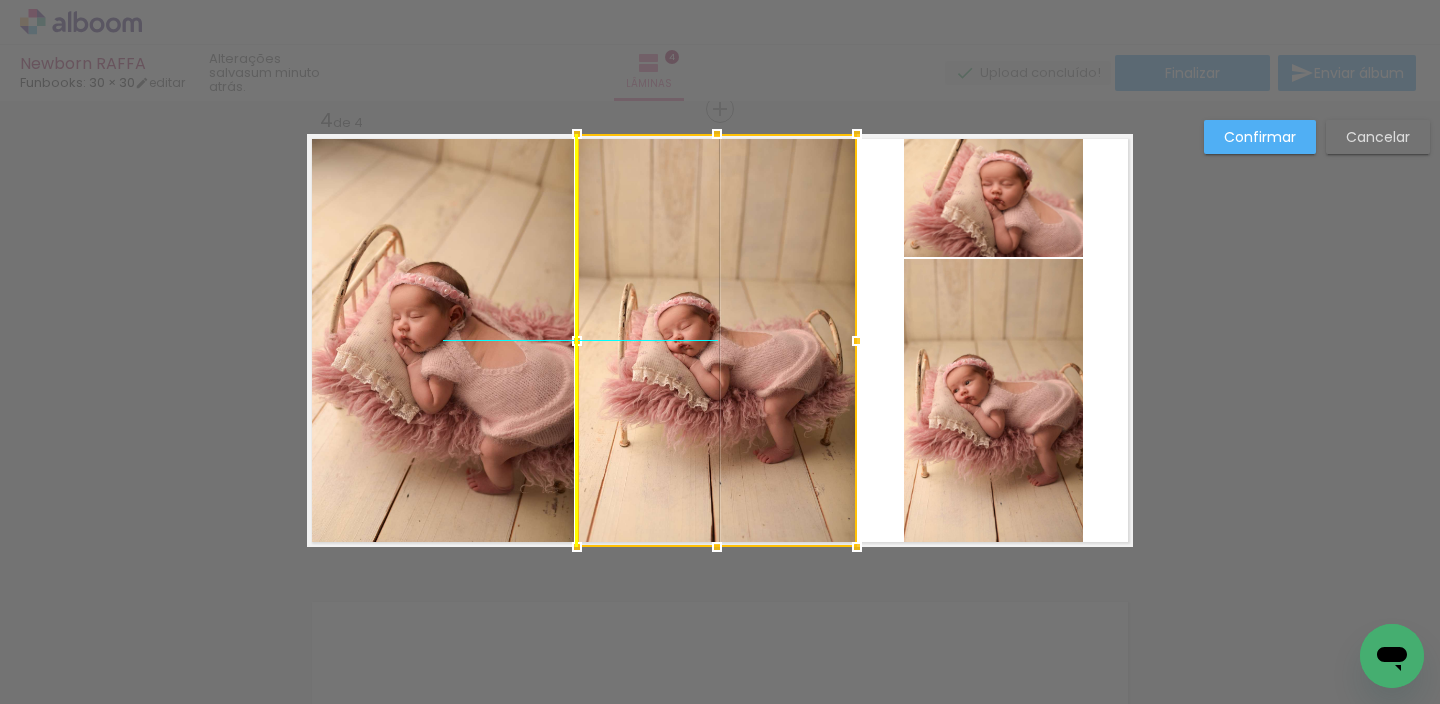 drag, startPoint x: 668, startPoint y: 350, endPoint x: 620, endPoint y: 352, distance: 48.04165 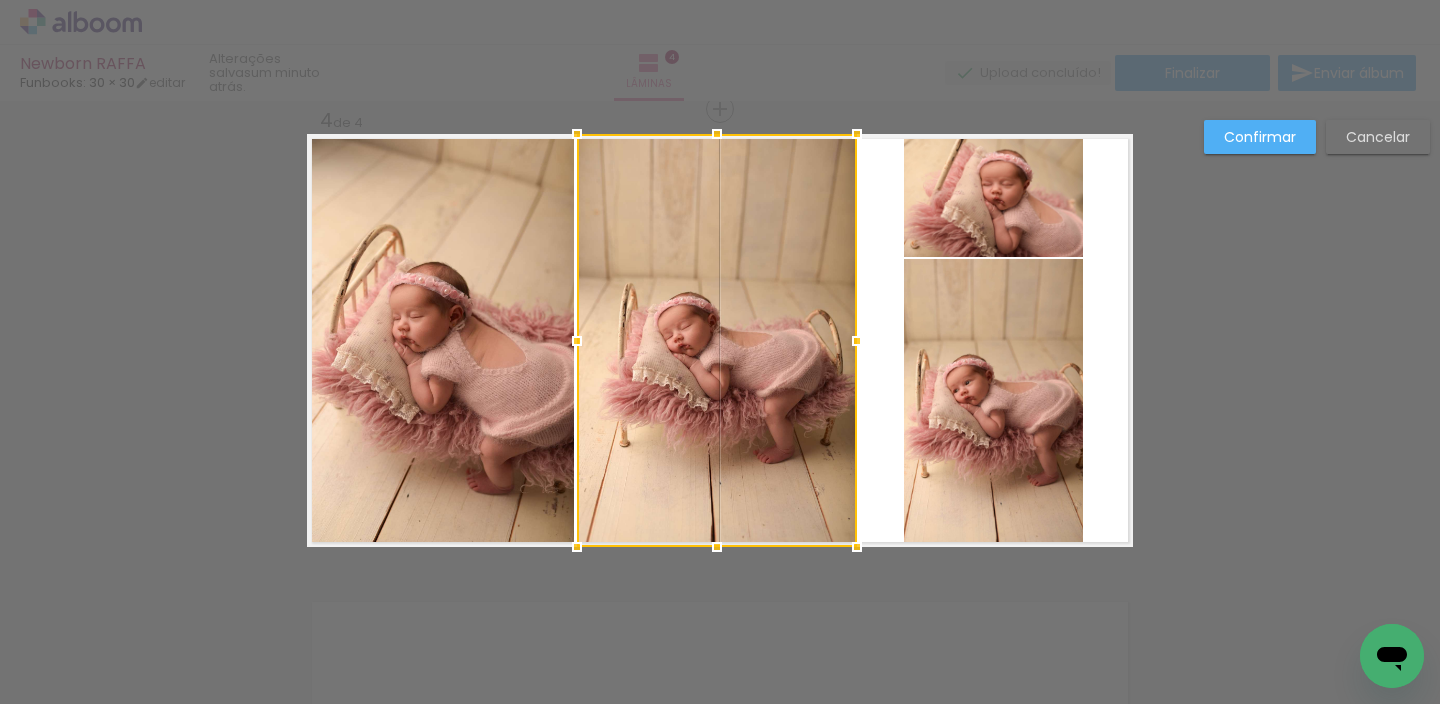 click 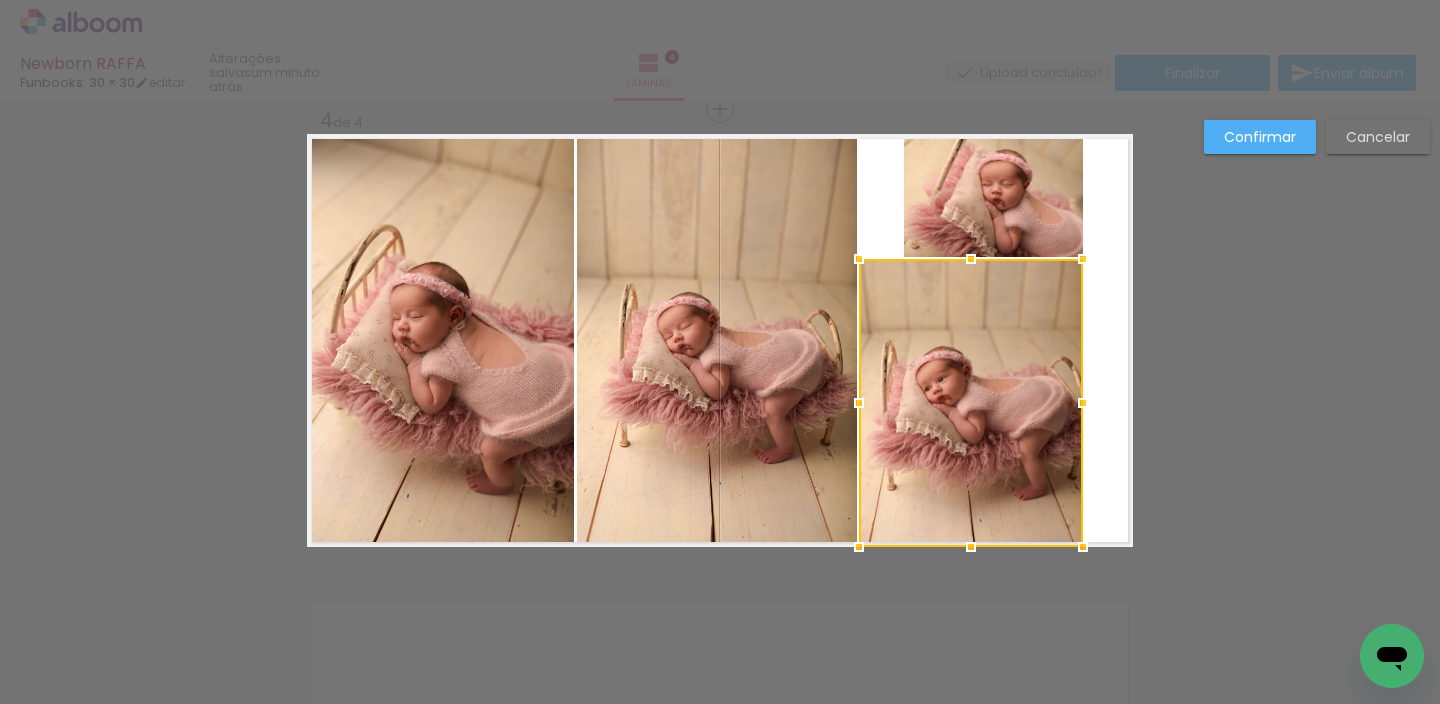 drag, startPoint x: 898, startPoint y: 398, endPoint x: 856, endPoint y: 400, distance: 42.047592 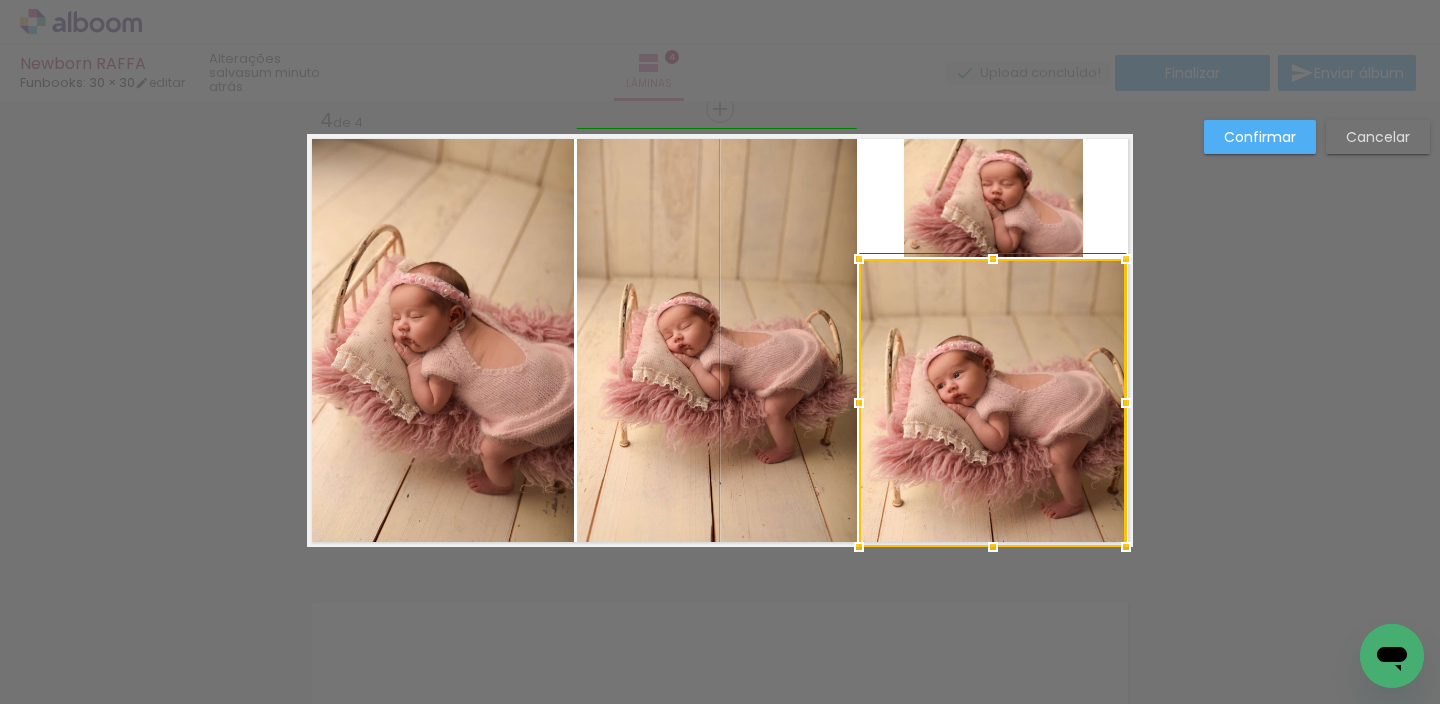 drag, startPoint x: 1083, startPoint y: 405, endPoint x: 1140, endPoint y: 415, distance: 57.870544 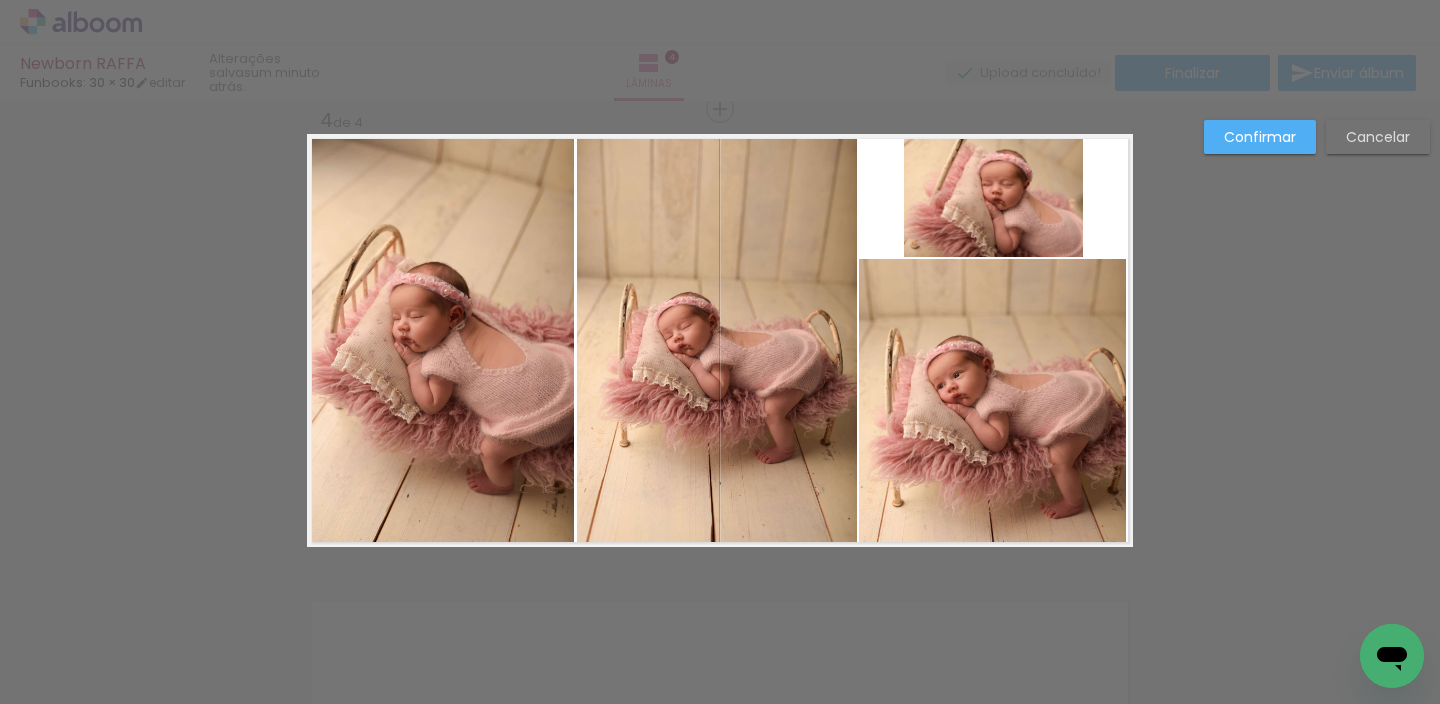 click 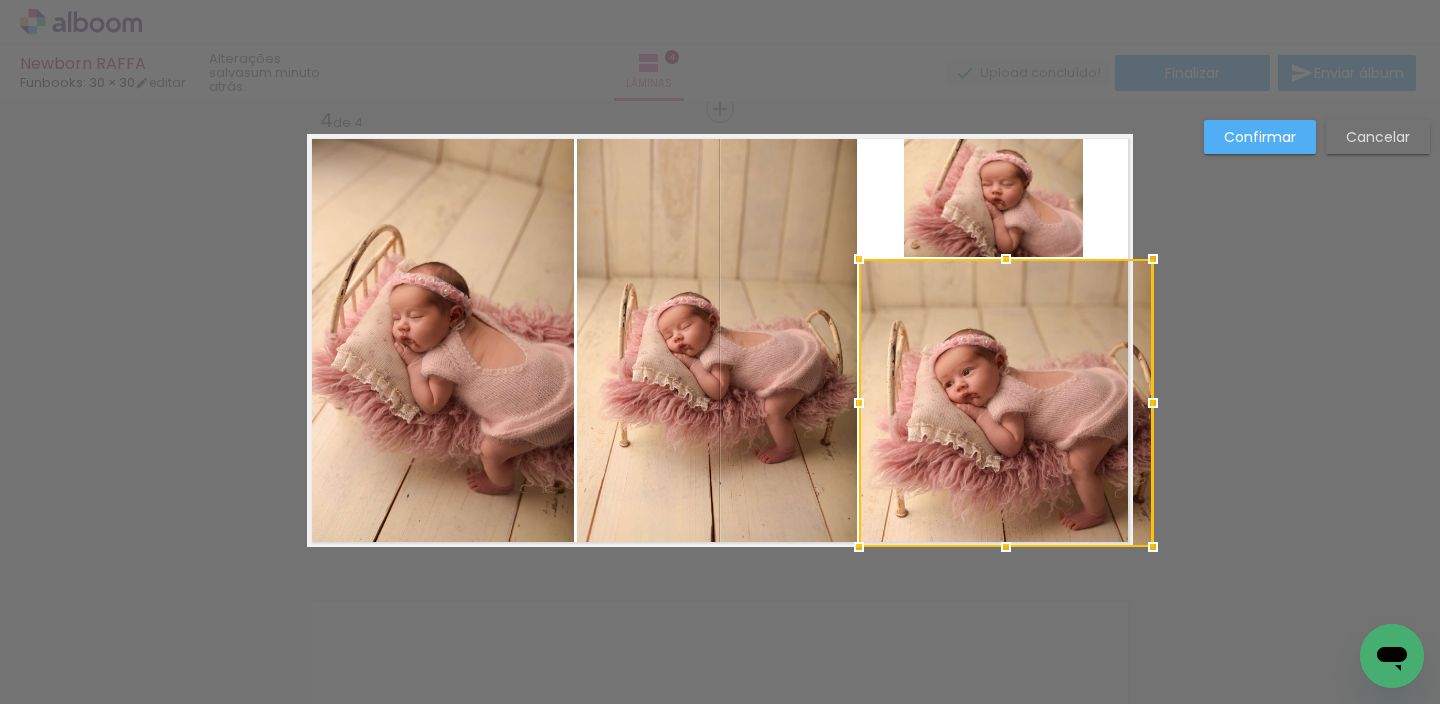 click at bounding box center [1153, 403] 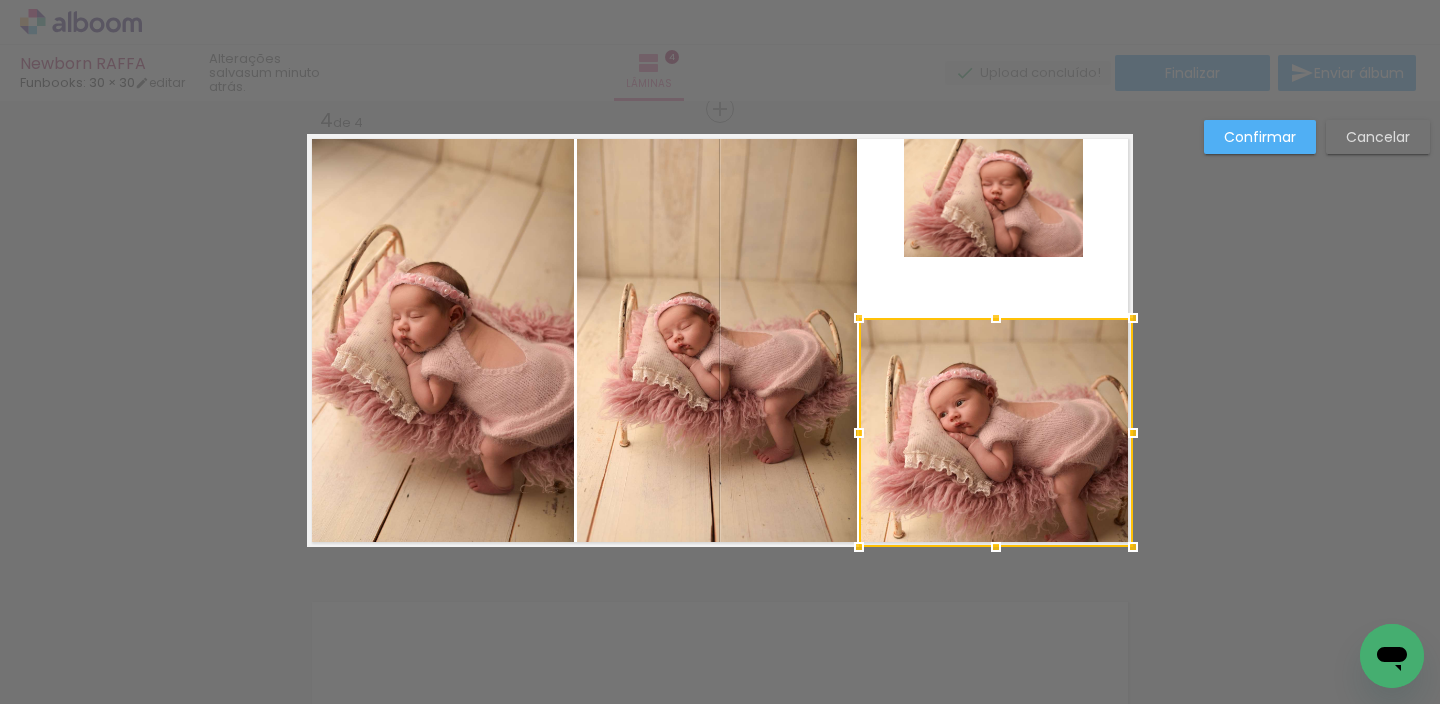 drag, startPoint x: 993, startPoint y: 259, endPoint x: 1000, endPoint y: 305, distance: 46.52956 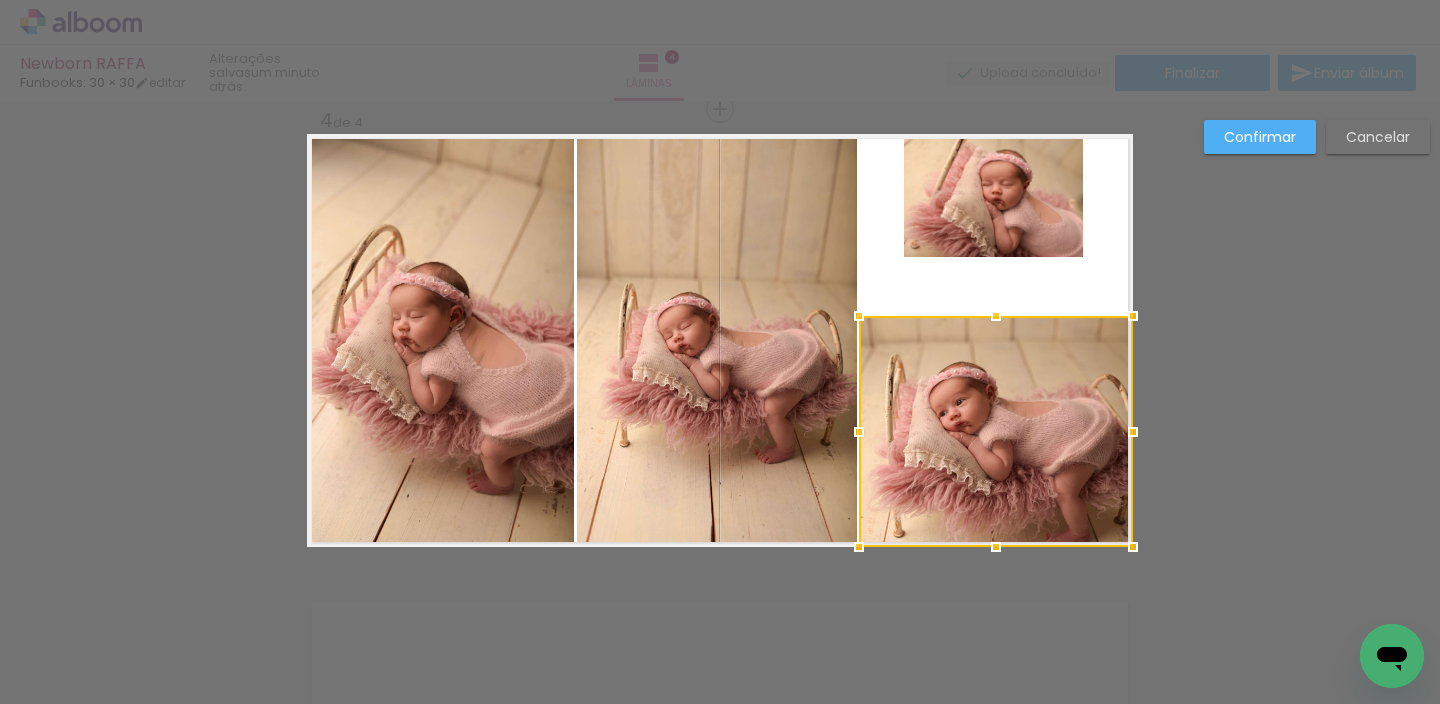 drag, startPoint x: 930, startPoint y: 245, endPoint x: 913, endPoint y: 254, distance: 19.235384 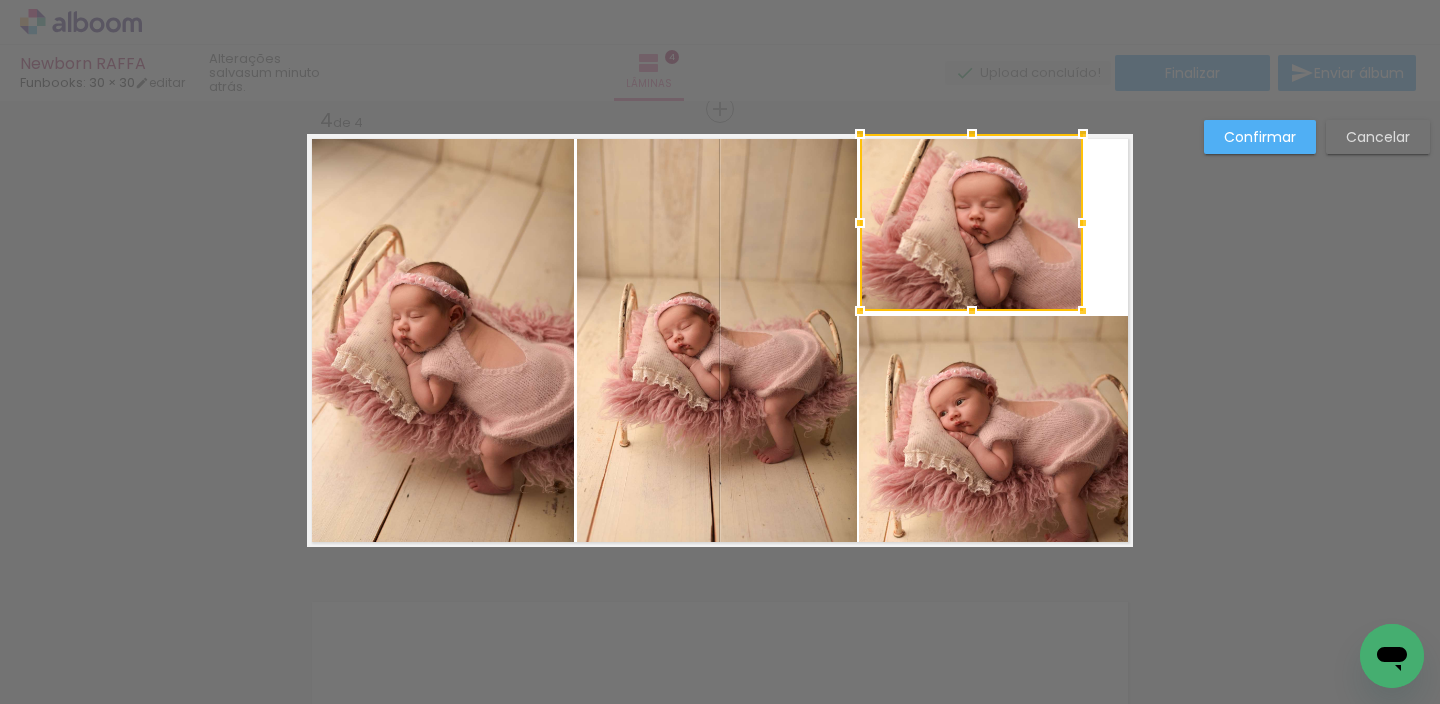 drag, startPoint x: 902, startPoint y: 255, endPoint x: 859, endPoint y: 308, distance: 68.24954 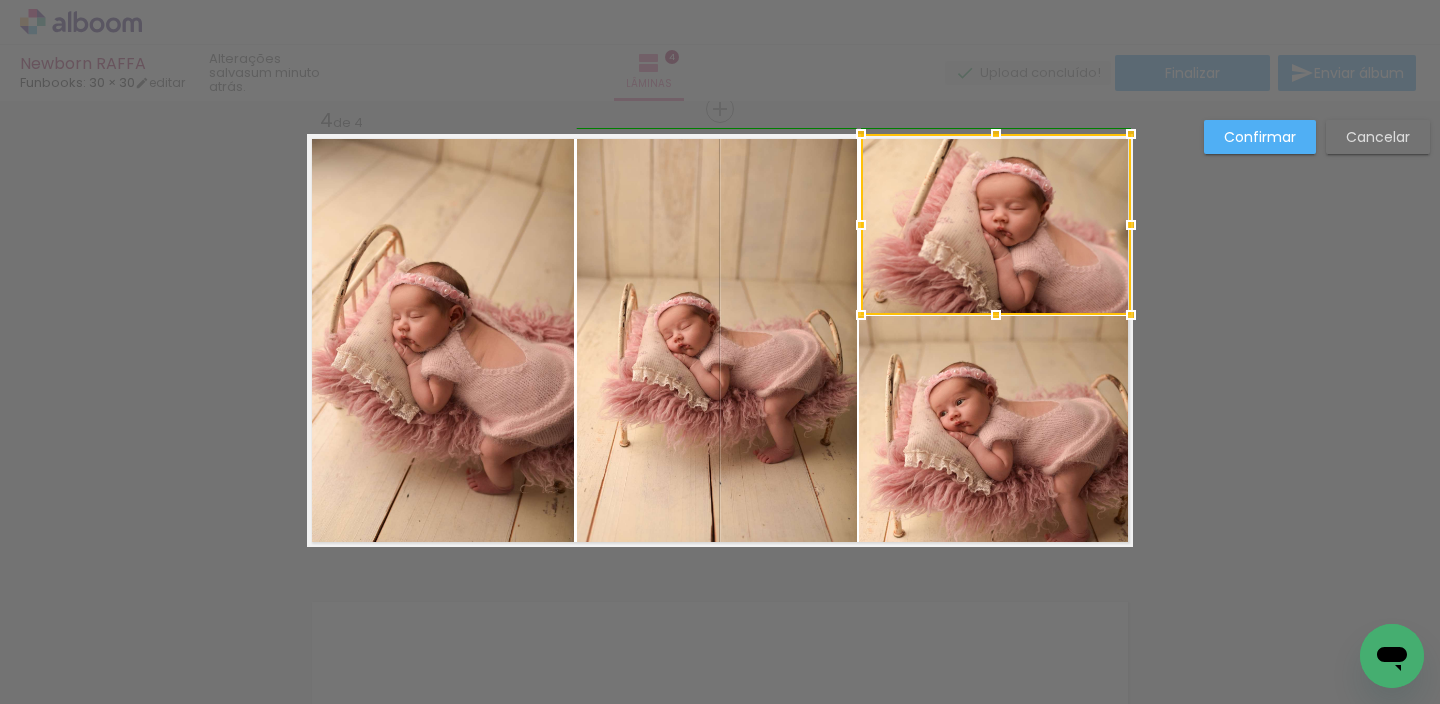 drag, startPoint x: 1077, startPoint y: 307, endPoint x: 1132, endPoint y: 311, distance: 55.145264 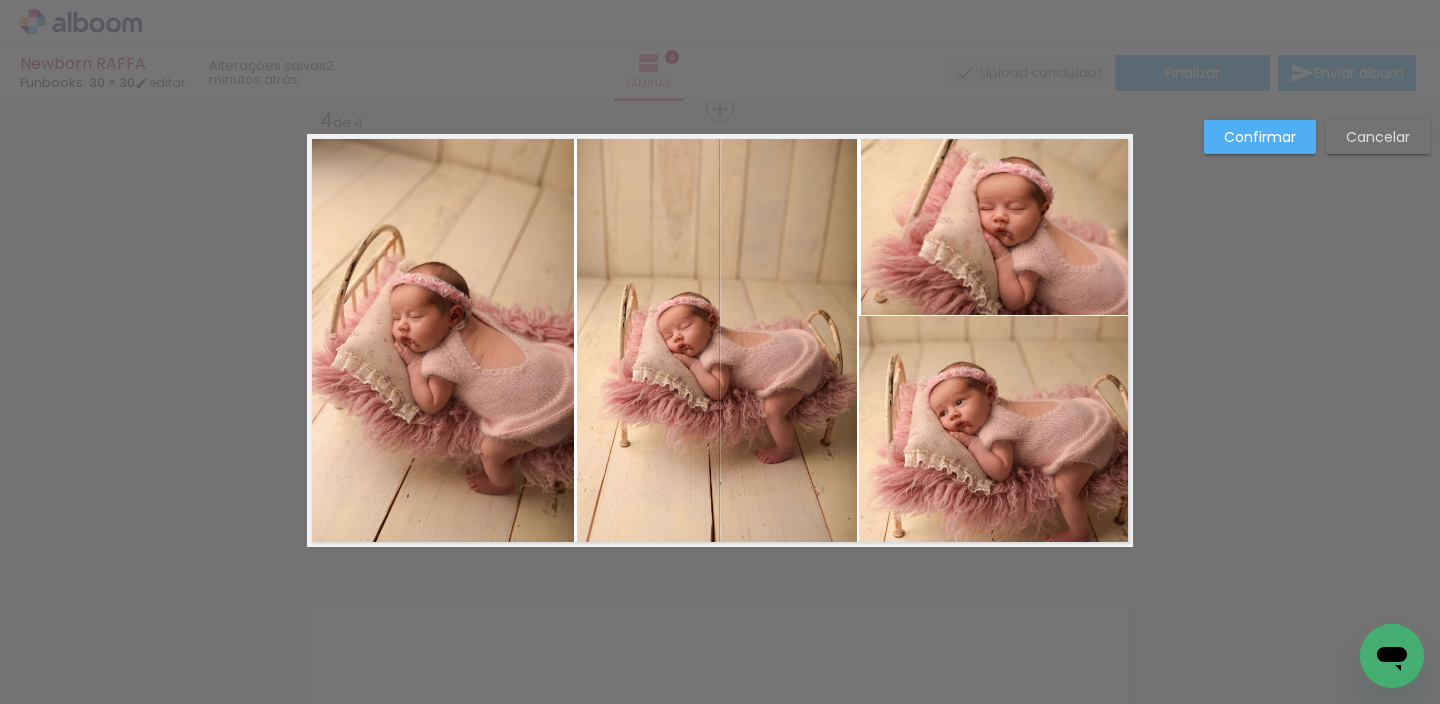 click 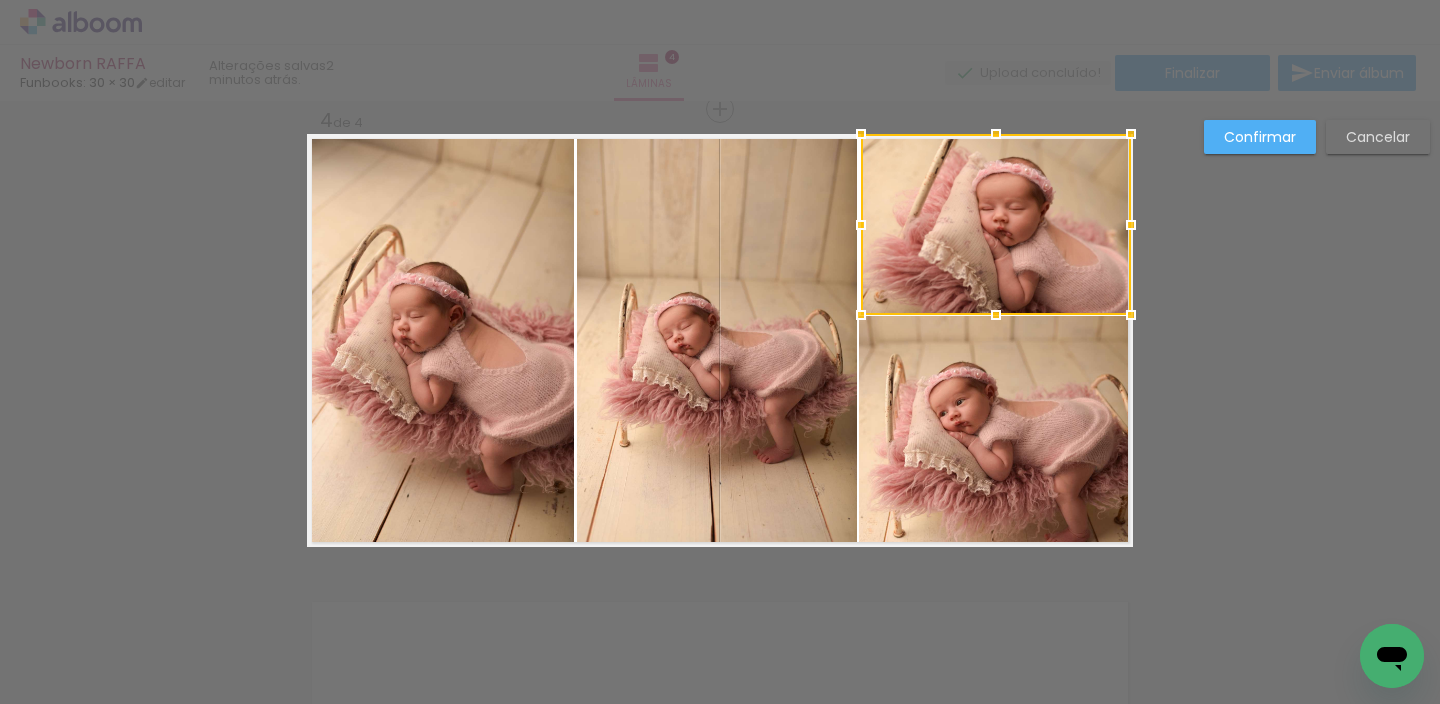 click at bounding box center [996, 224] 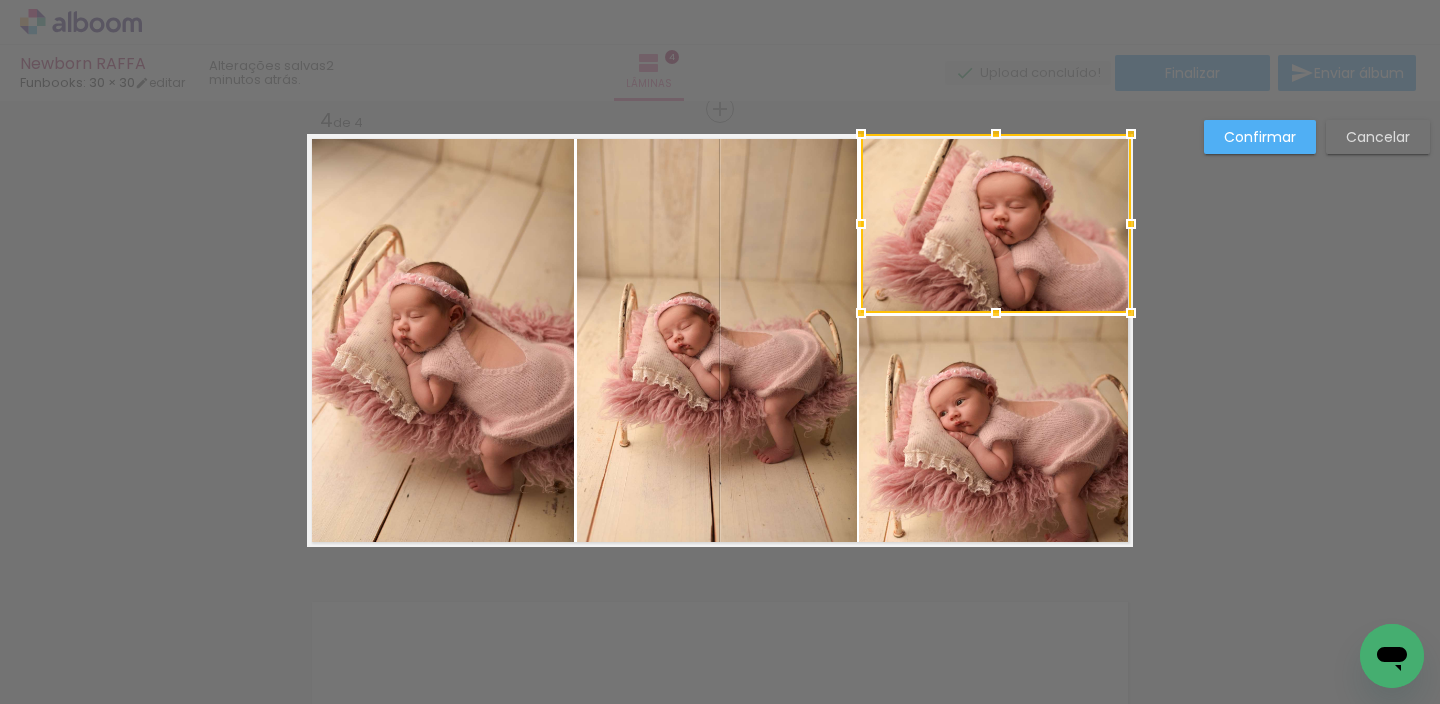 drag, startPoint x: 987, startPoint y: 305, endPoint x: 950, endPoint y: 310, distance: 37.336308 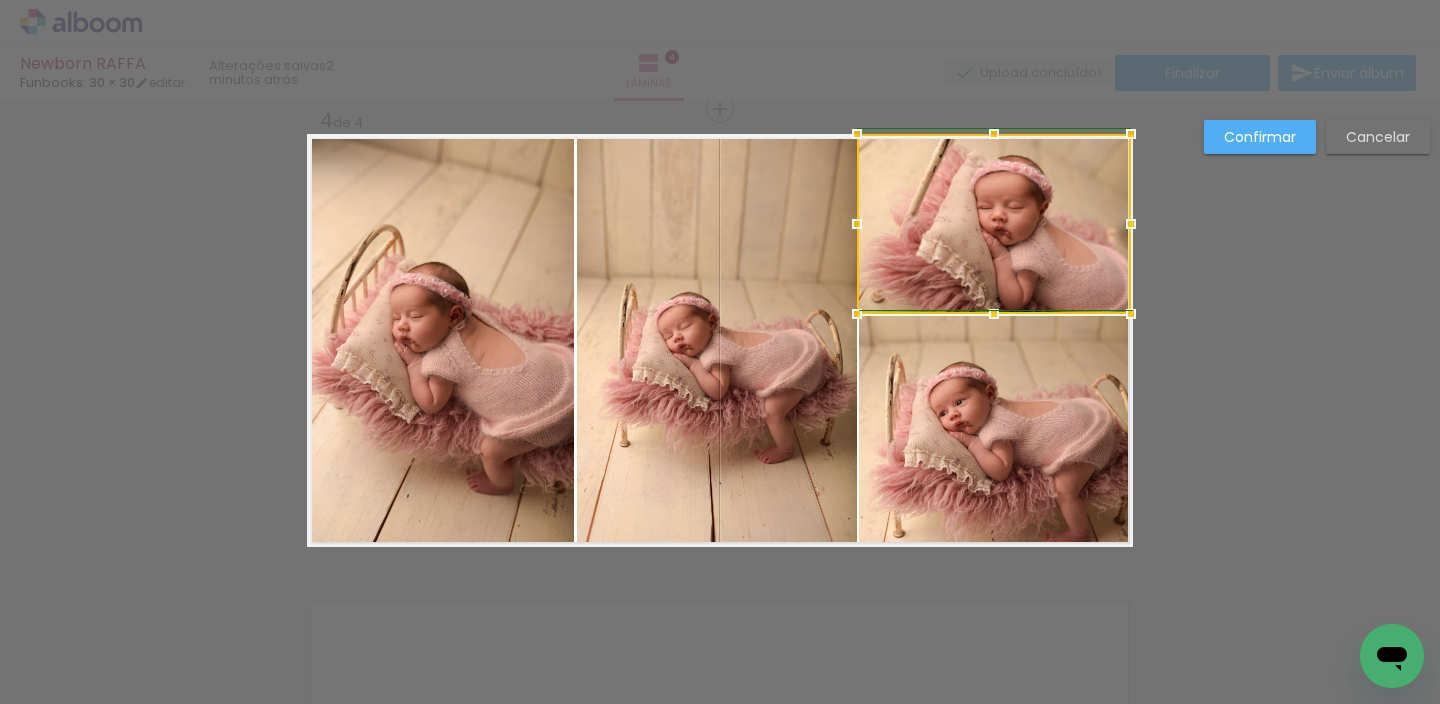 click at bounding box center (857, 314) 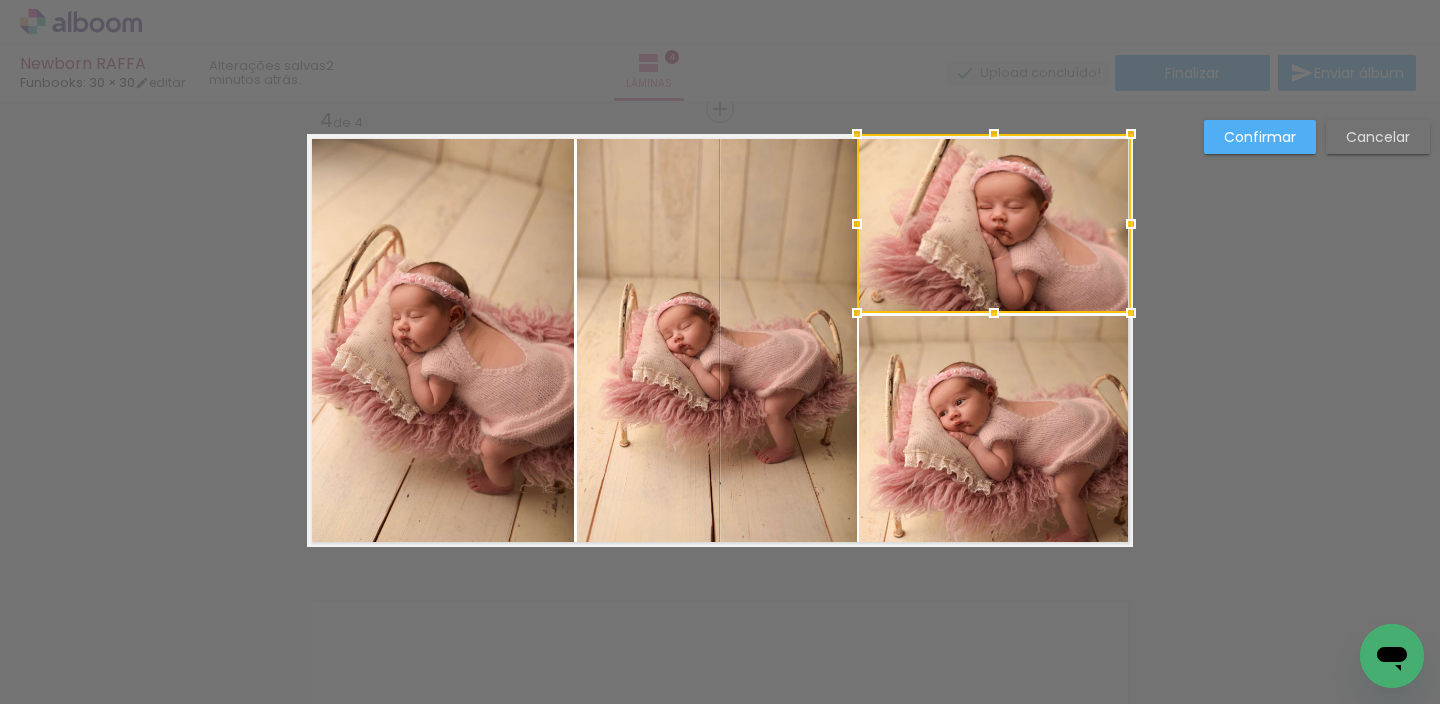 click at bounding box center (994, 223) 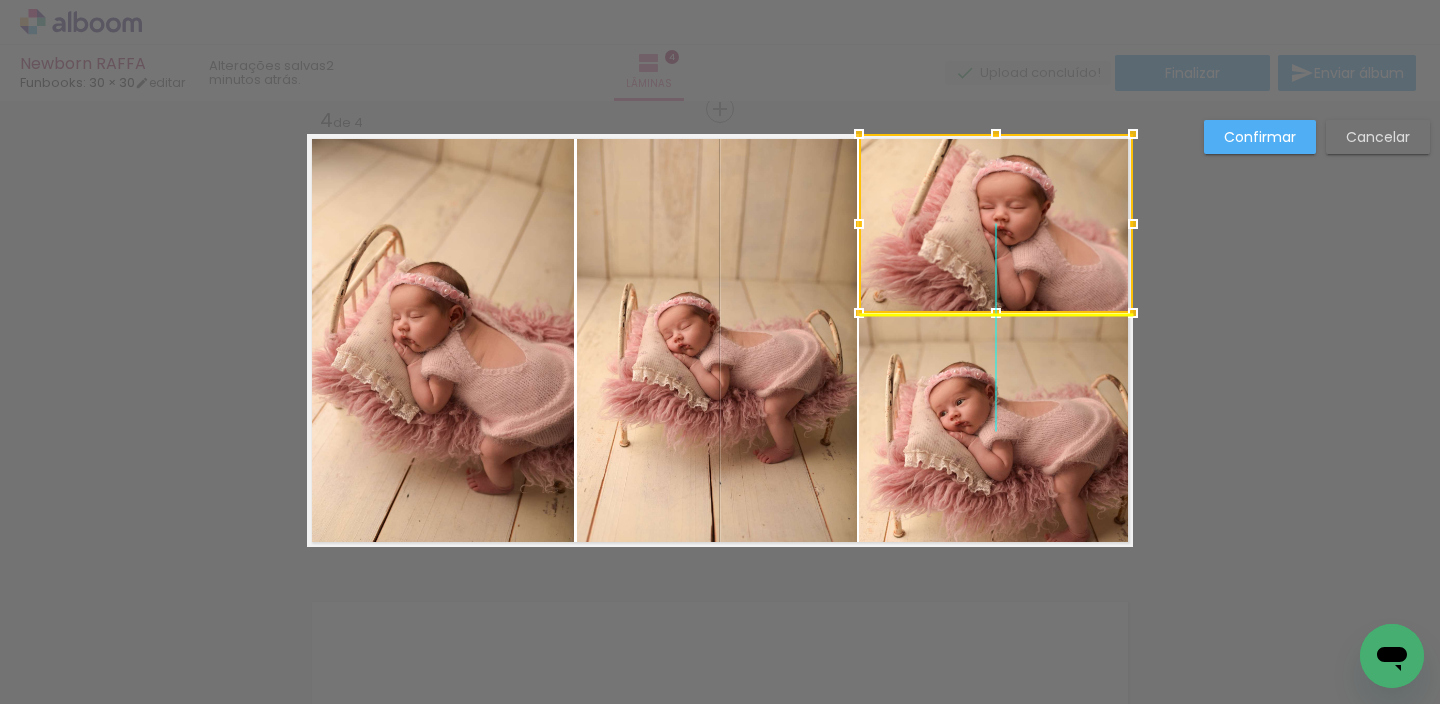 drag, startPoint x: 936, startPoint y: 274, endPoint x: 981, endPoint y: 265, distance: 45.891174 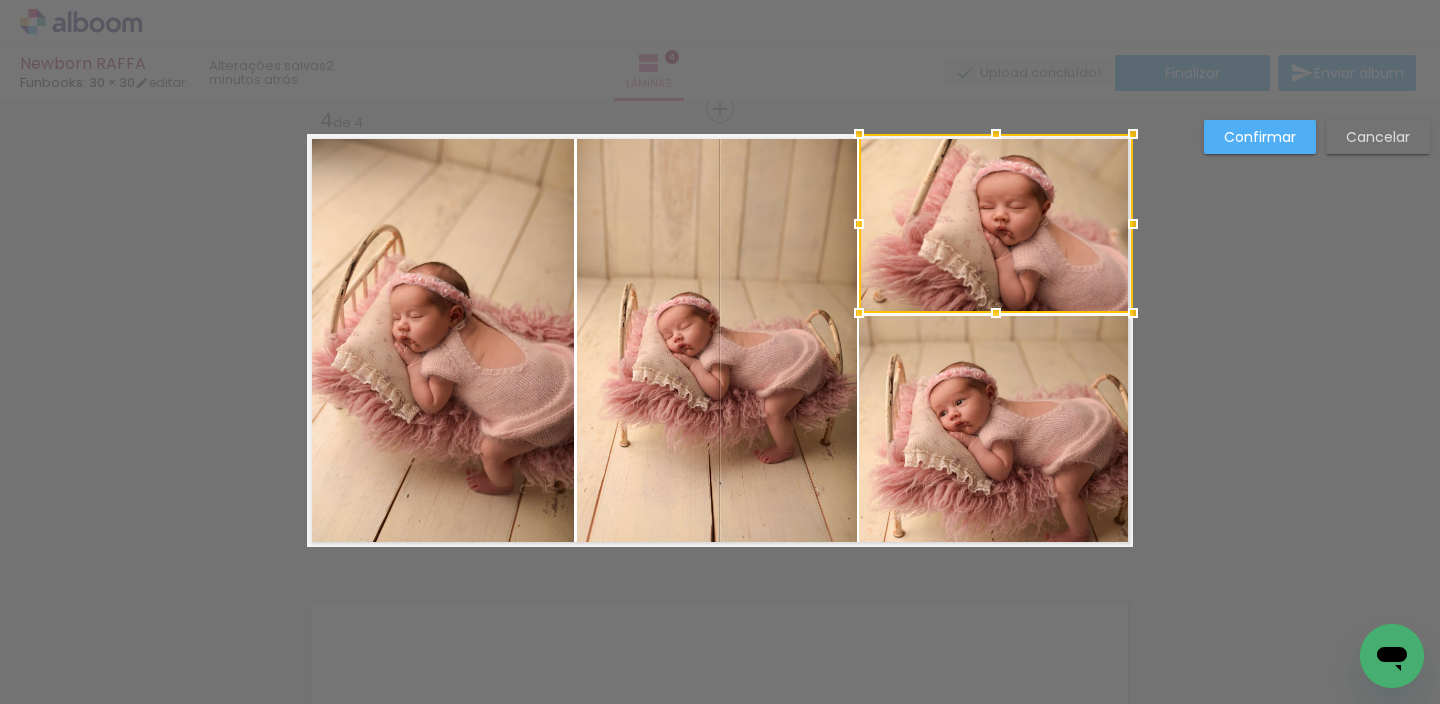 click on "Confirmar" at bounding box center (1260, 137) 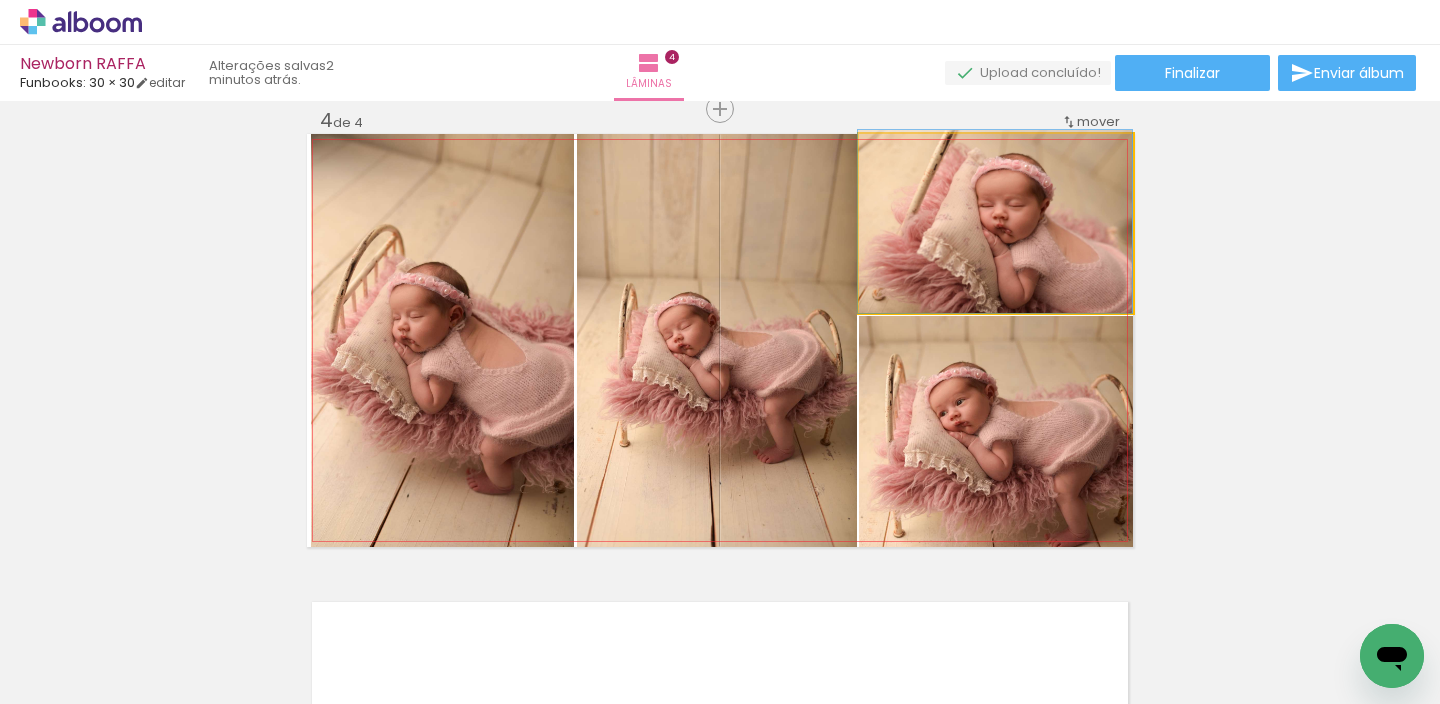 drag, startPoint x: 1027, startPoint y: 245, endPoint x: 1015, endPoint y: 232, distance: 17.691807 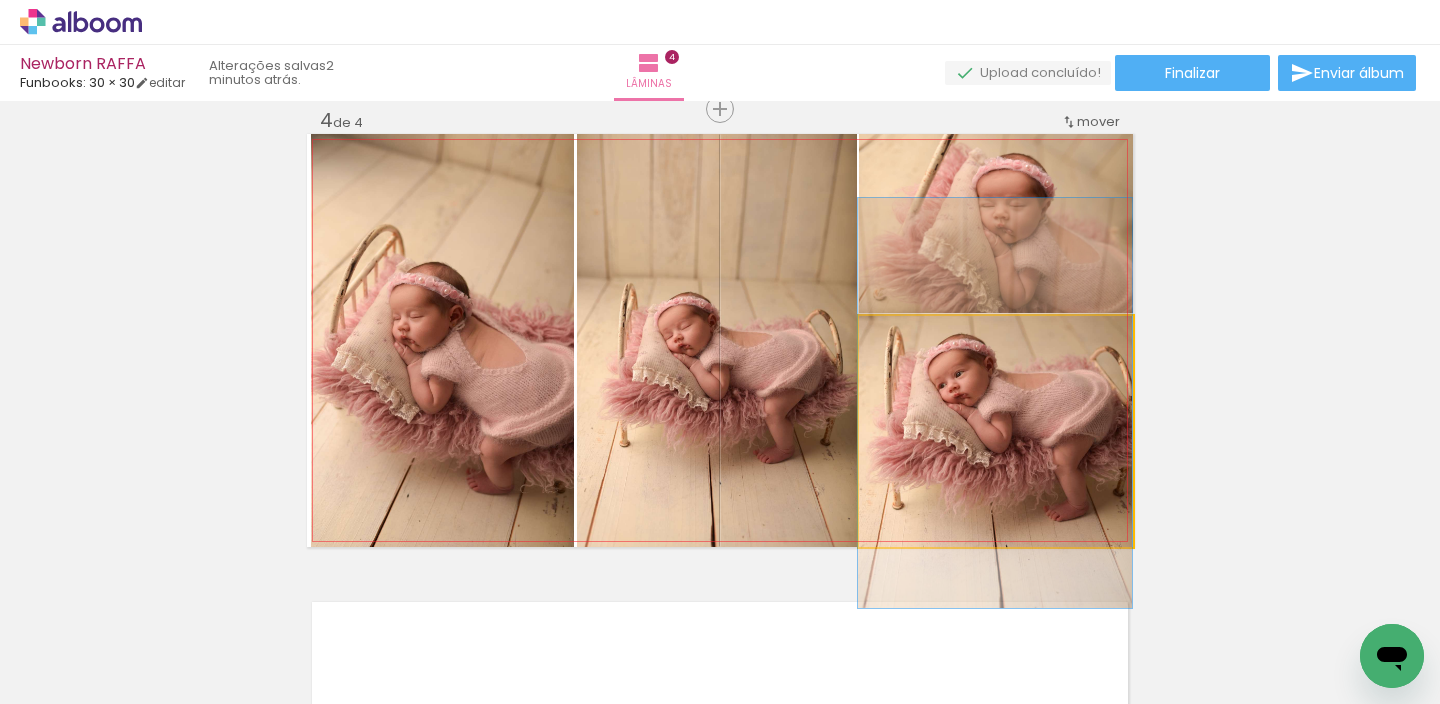 drag, startPoint x: 1013, startPoint y: 431, endPoint x: 970, endPoint y: 410, distance: 47.853943 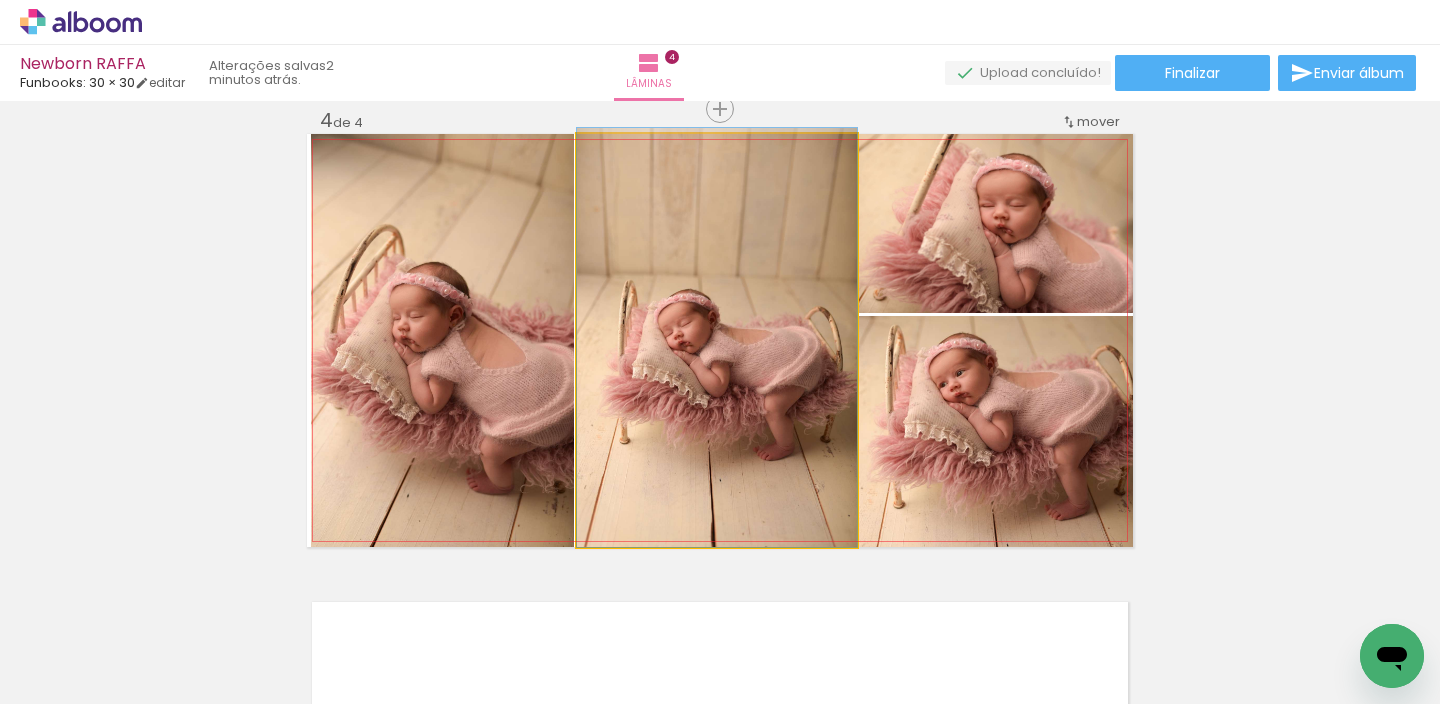 drag, startPoint x: 763, startPoint y: 297, endPoint x: 760, endPoint y: 285, distance: 12.369317 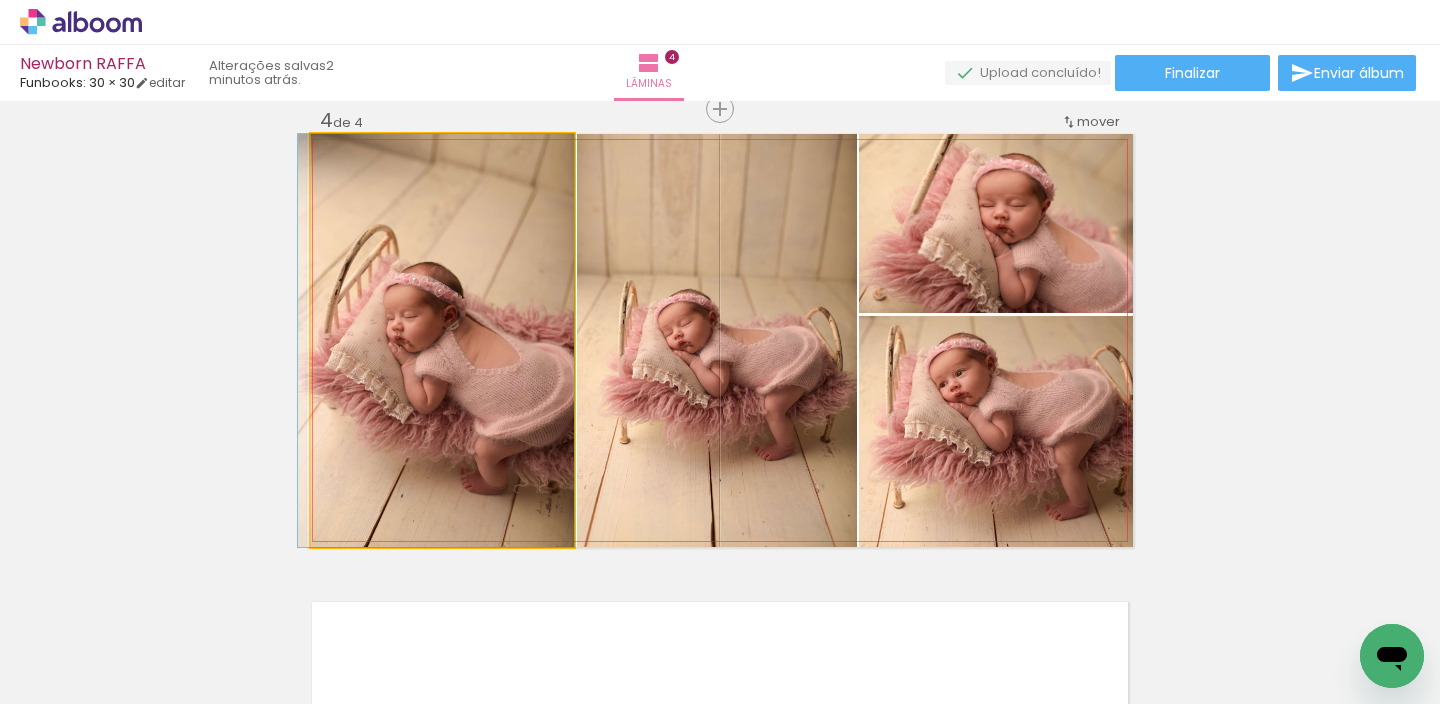 drag, startPoint x: 482, startPoint y: 309, endPoint x: 492, endPoint y: 279, distance: 31.622776 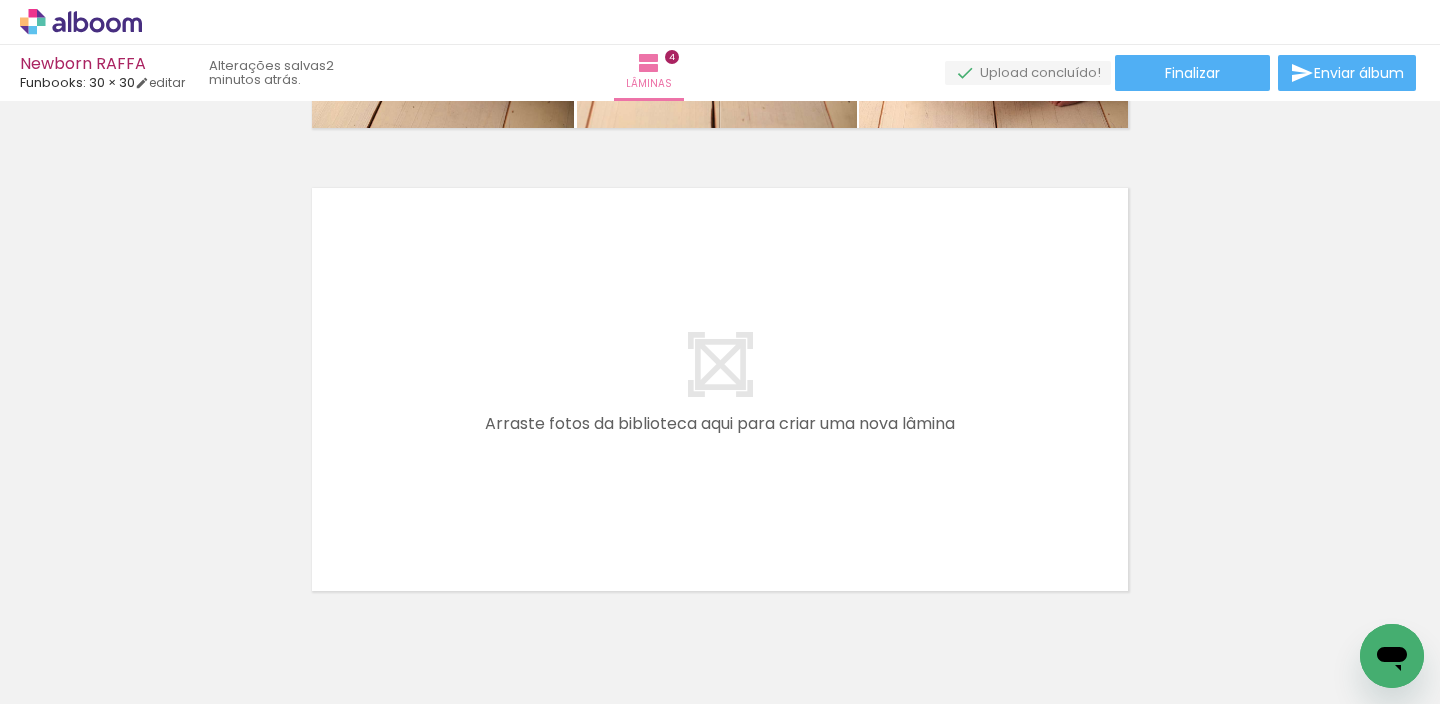 scroll, scrollTop: 1830, scrollLeft: 0, axis: vertical 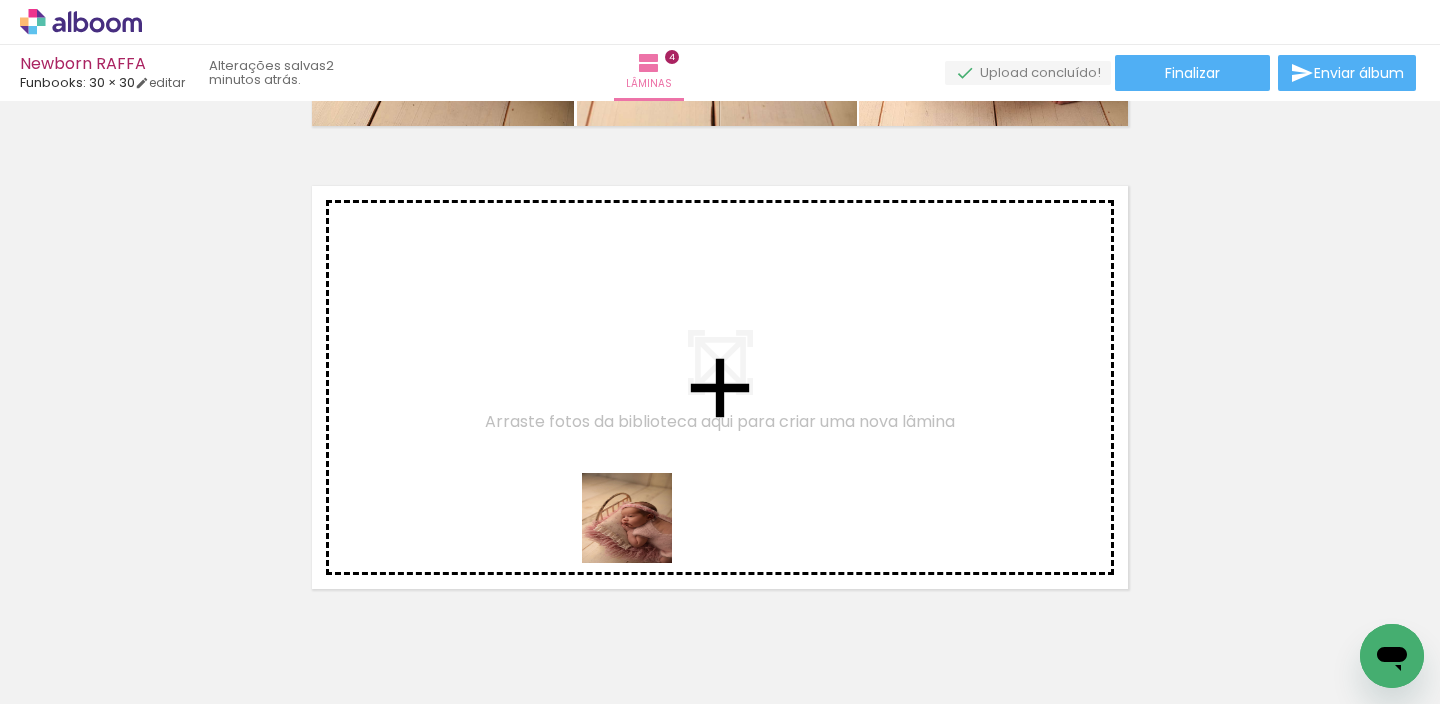 drag, startPoint x: 601, startPoint y: 640, endPoint x: 671, endPoint y: 488, distance: 167.34396 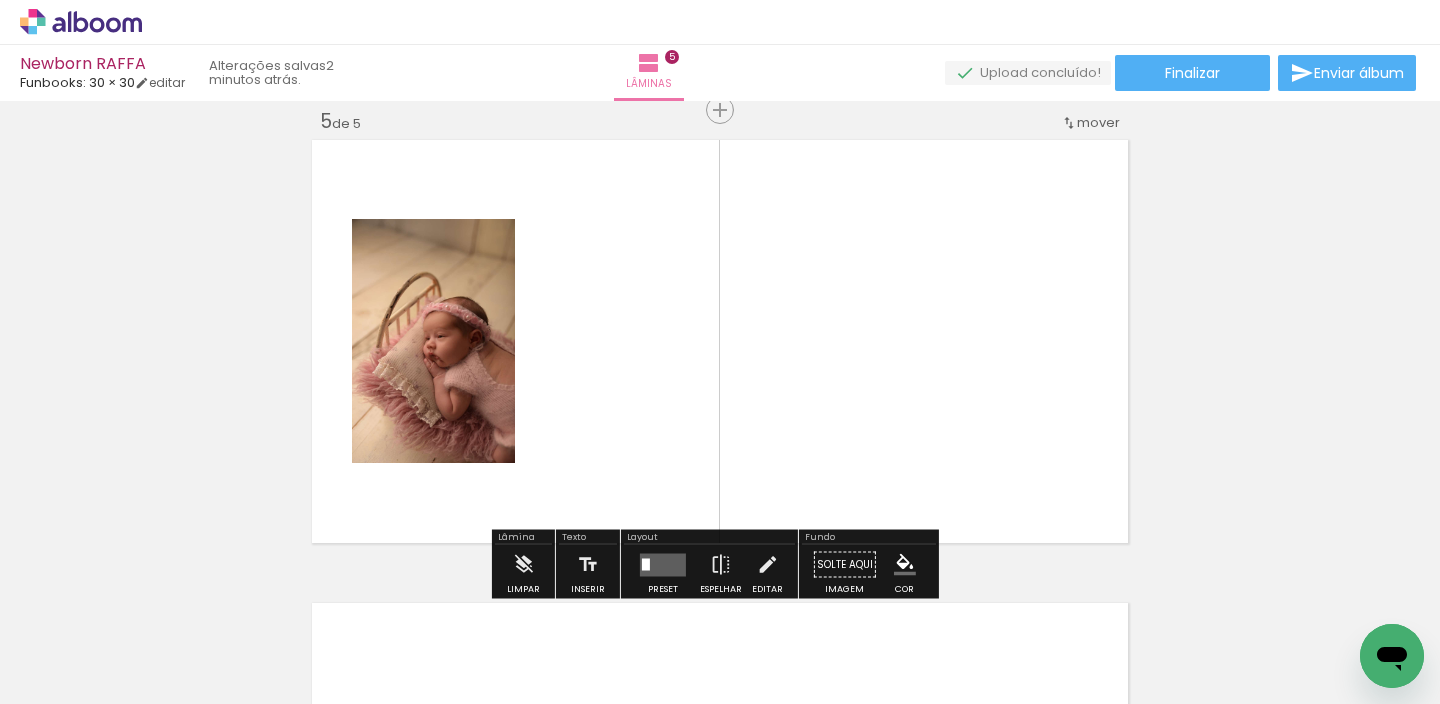 scroll, scrollTop: 1877, scrollLeft: 0, axis: vertical 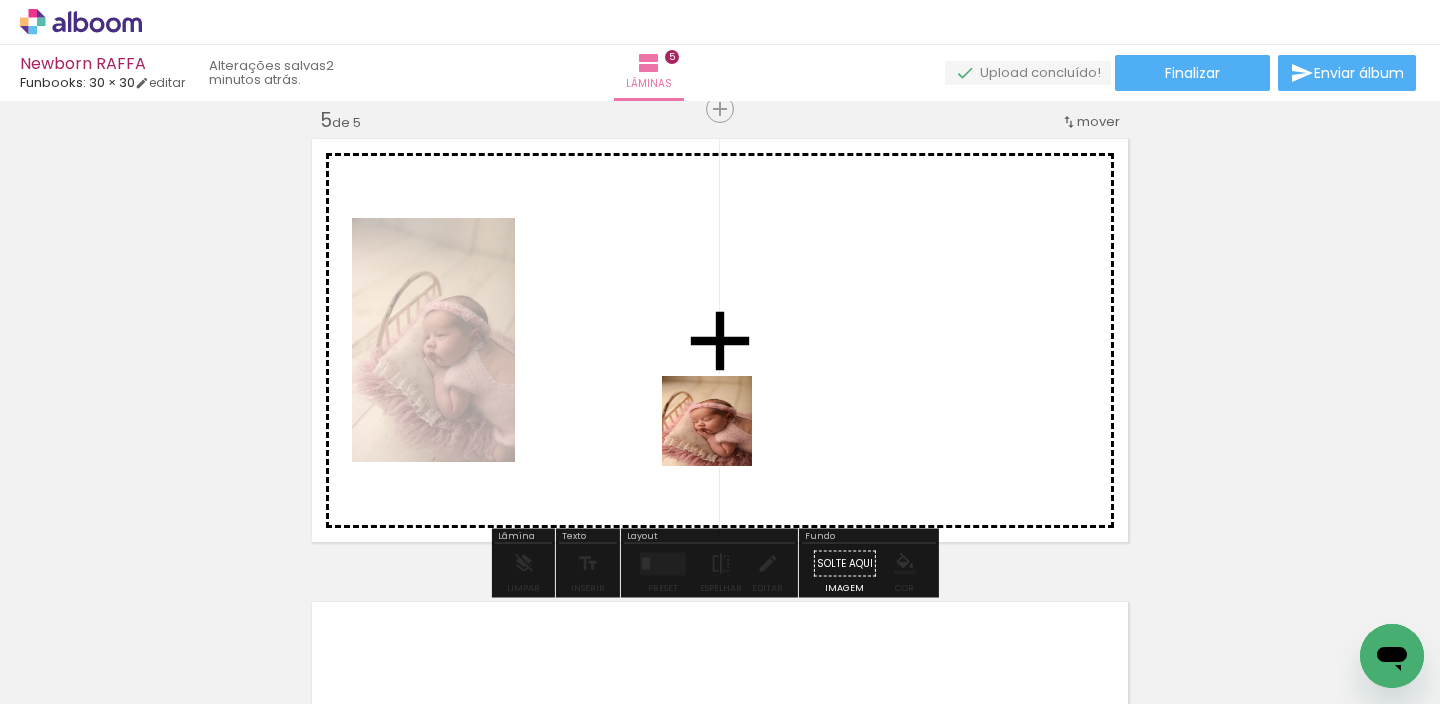 drag, startPoint x: 702, startPoint y: 621, endPoint x: 725, endPoint y: 429, distance: 193.3727 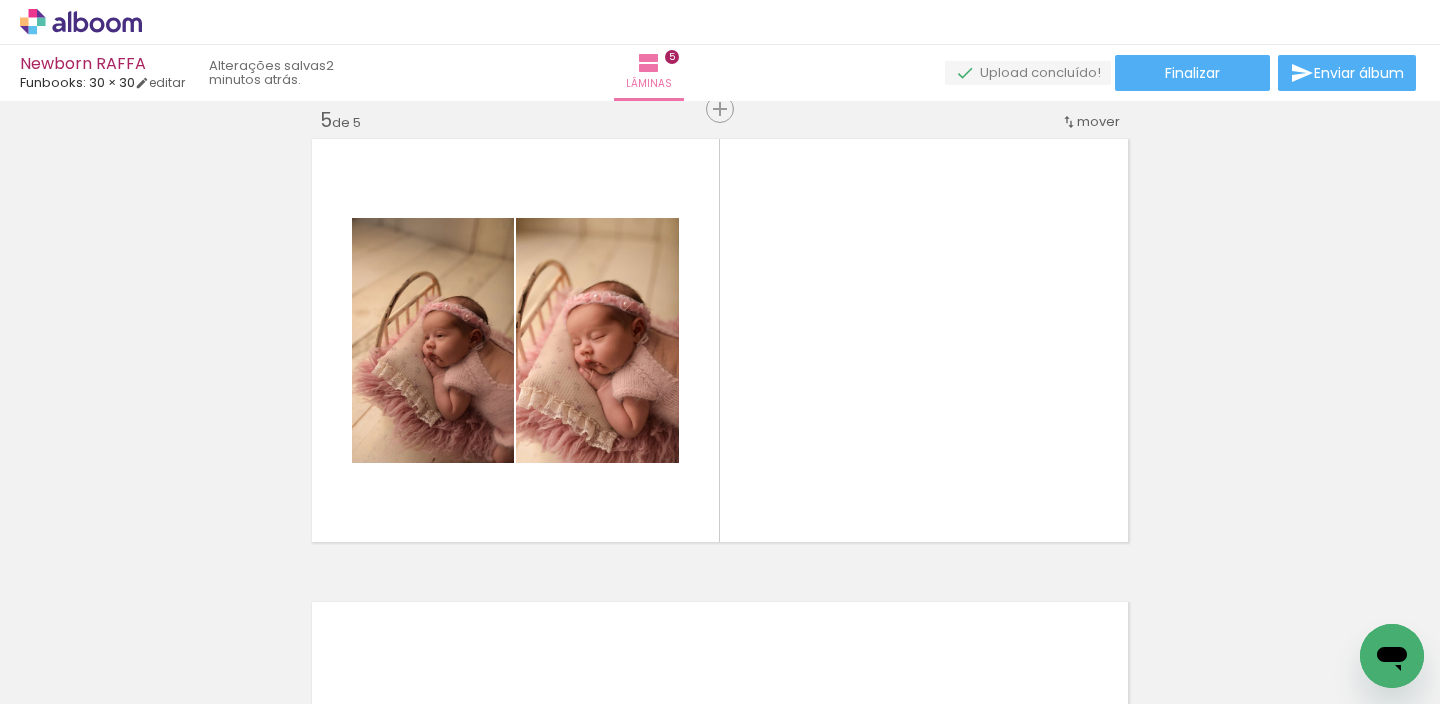 scroll, scrollTop: 0, scrollLeft: 3210, axis: horizontal 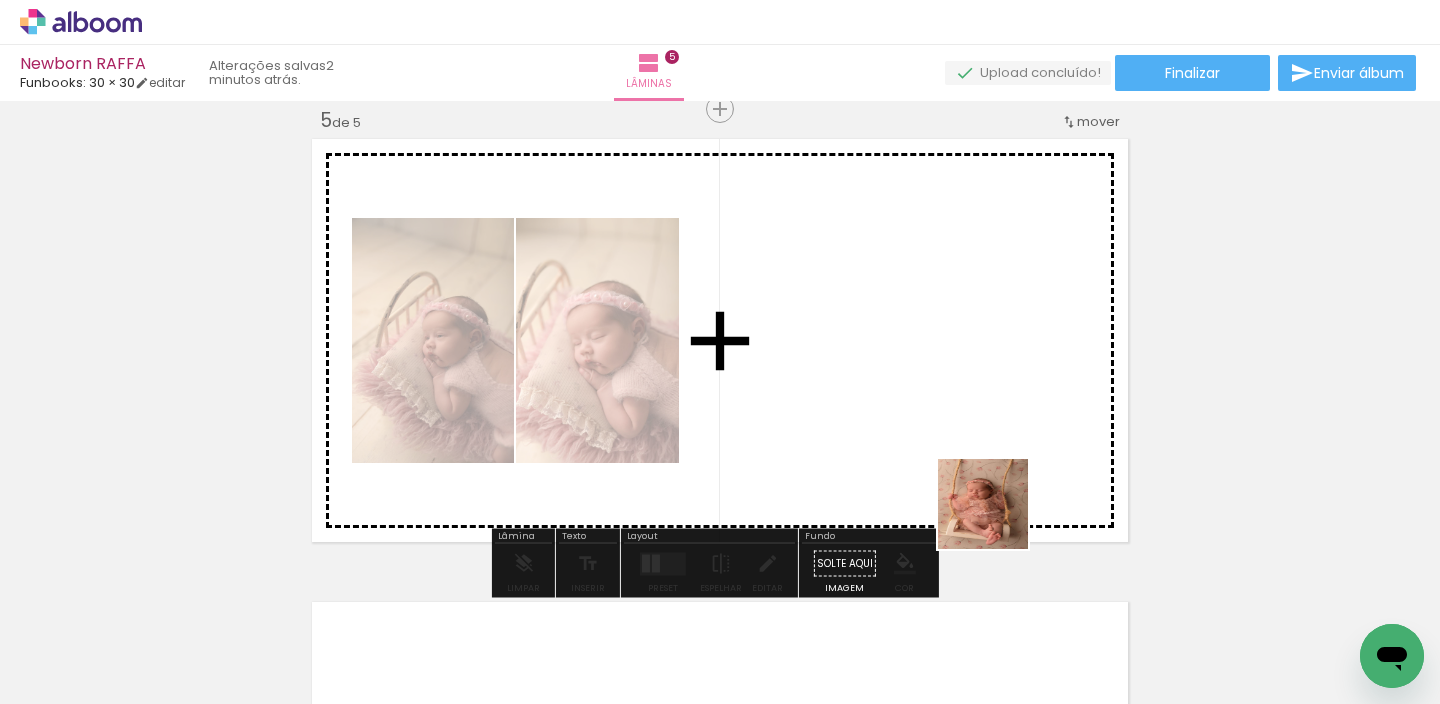 drag, startPoint x: 1038, startPoint y: 647, endPoint x: 914, endPoint y: 321, distance: 348.78647 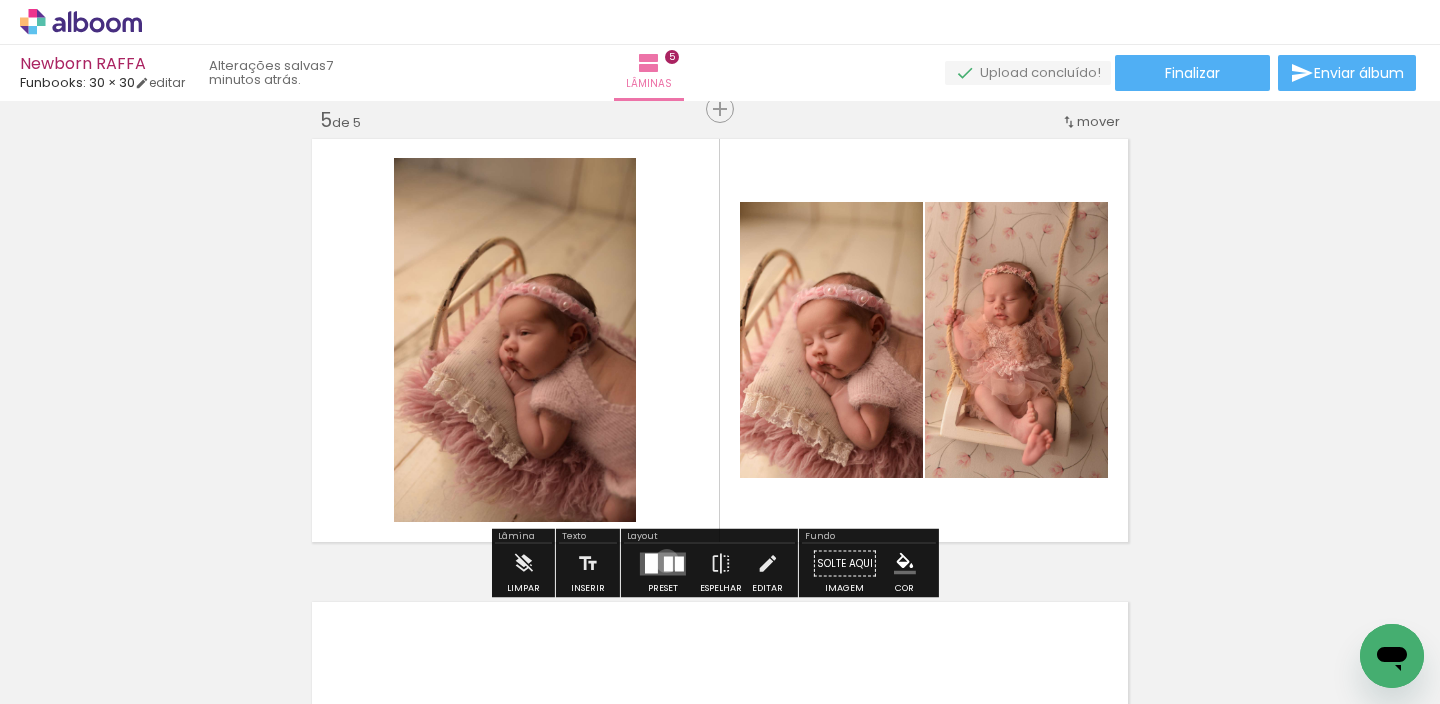 click at bounding box center (668, 563) 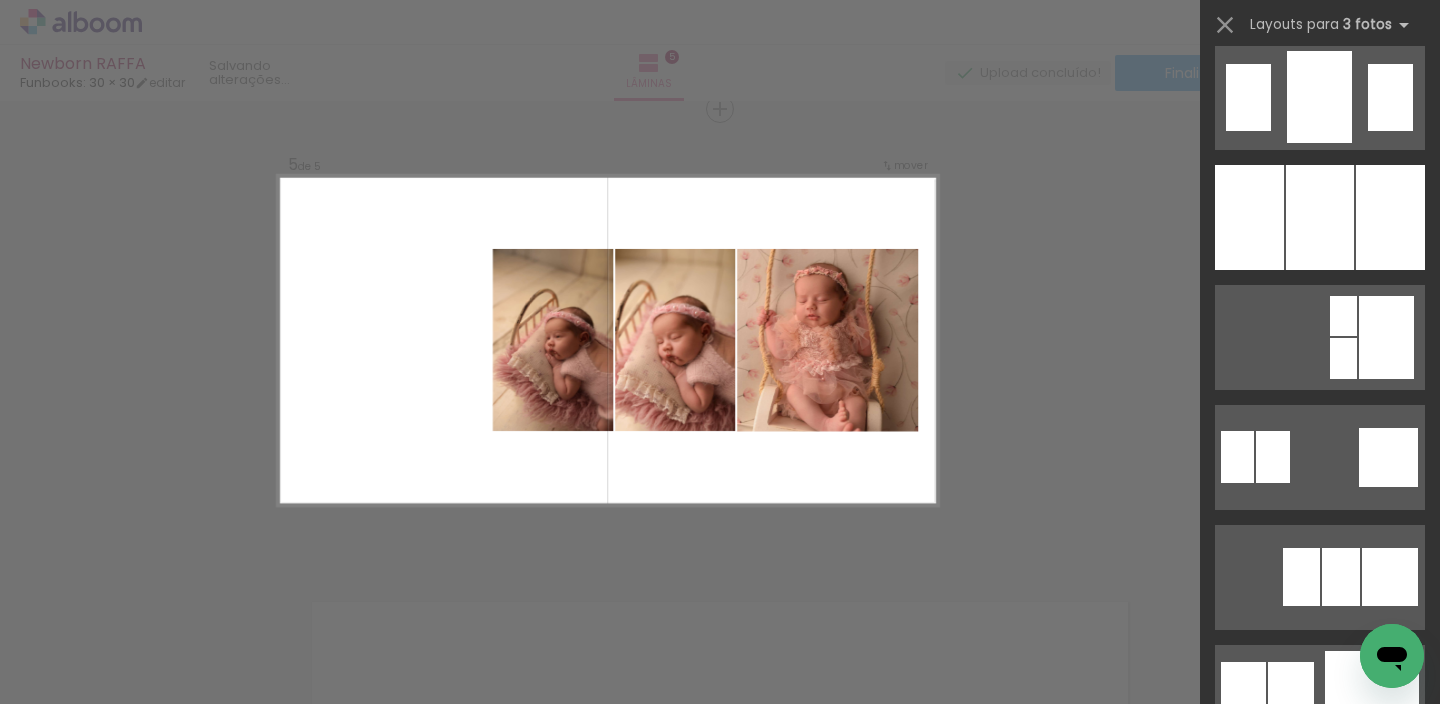 scroll, scrollTop: 1716, scrollLeft: 0, axis: vertical 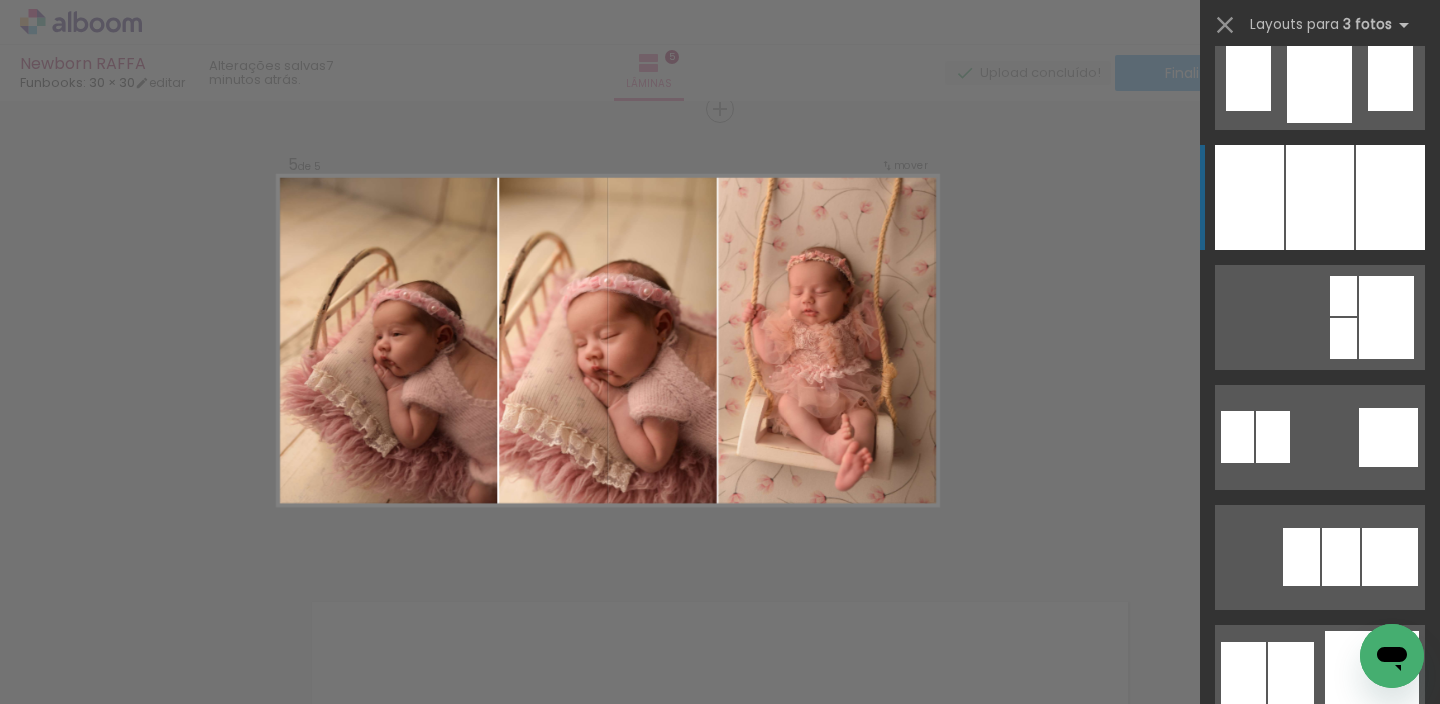 click at bounding box center (1320, 197) 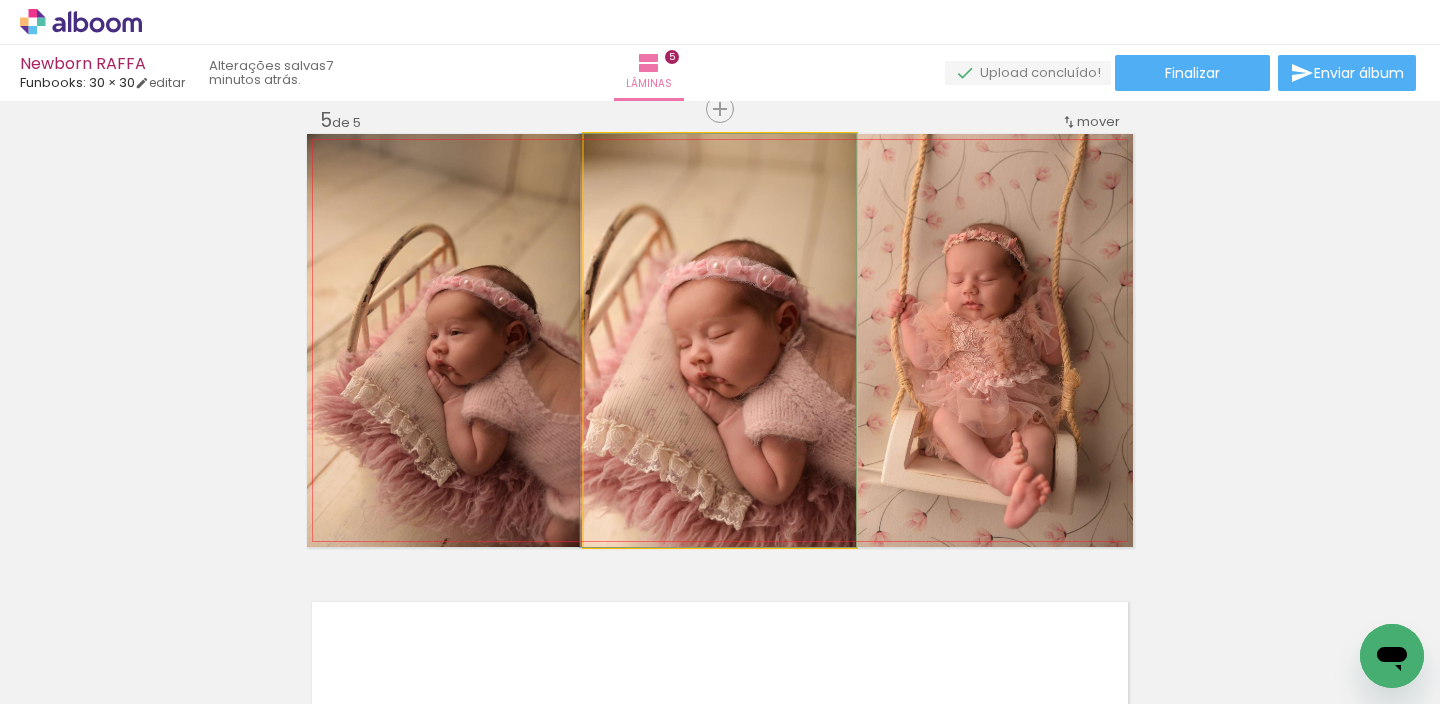 drag, startPoint x: 795, startPoint y: 307, endPoint x: 745, endPoint y: 307, distance: 50 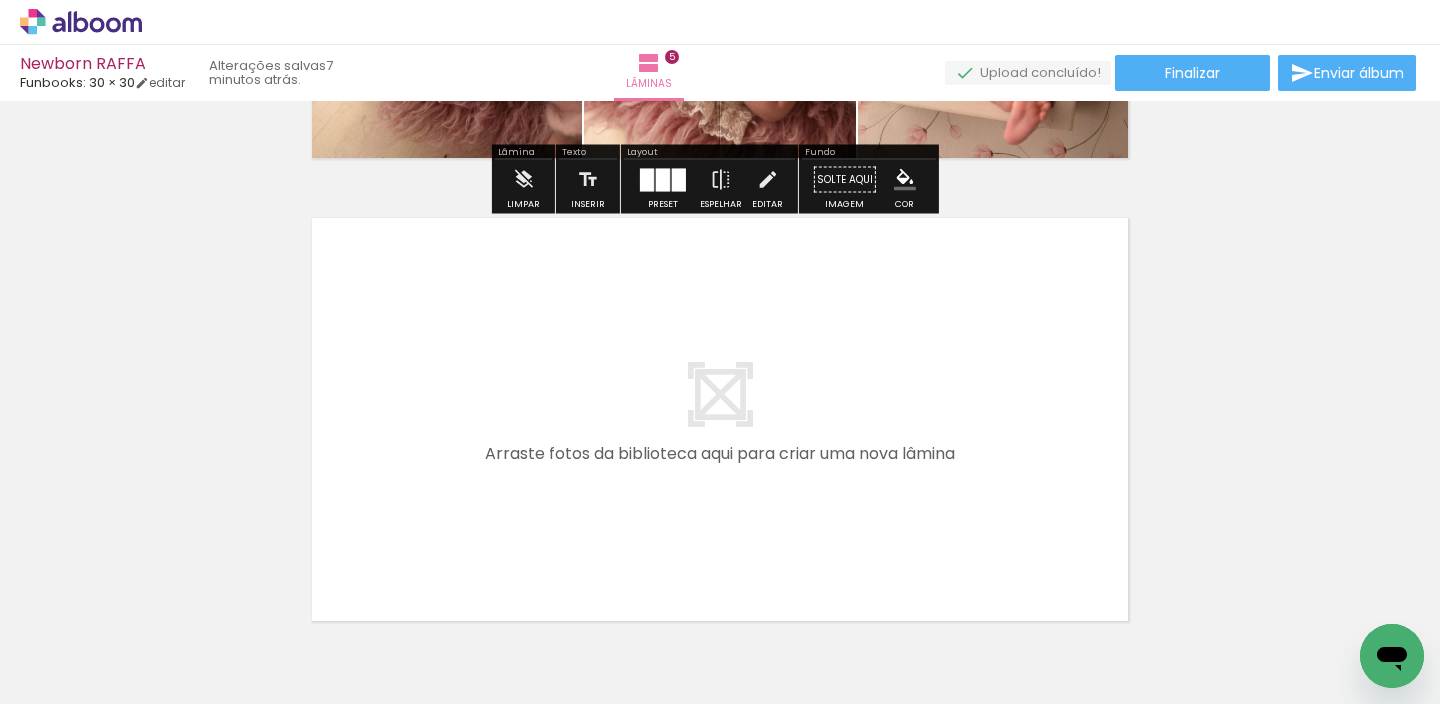 scroll, scrollTop: 2365, scrollLeft: 0, axis: vertical 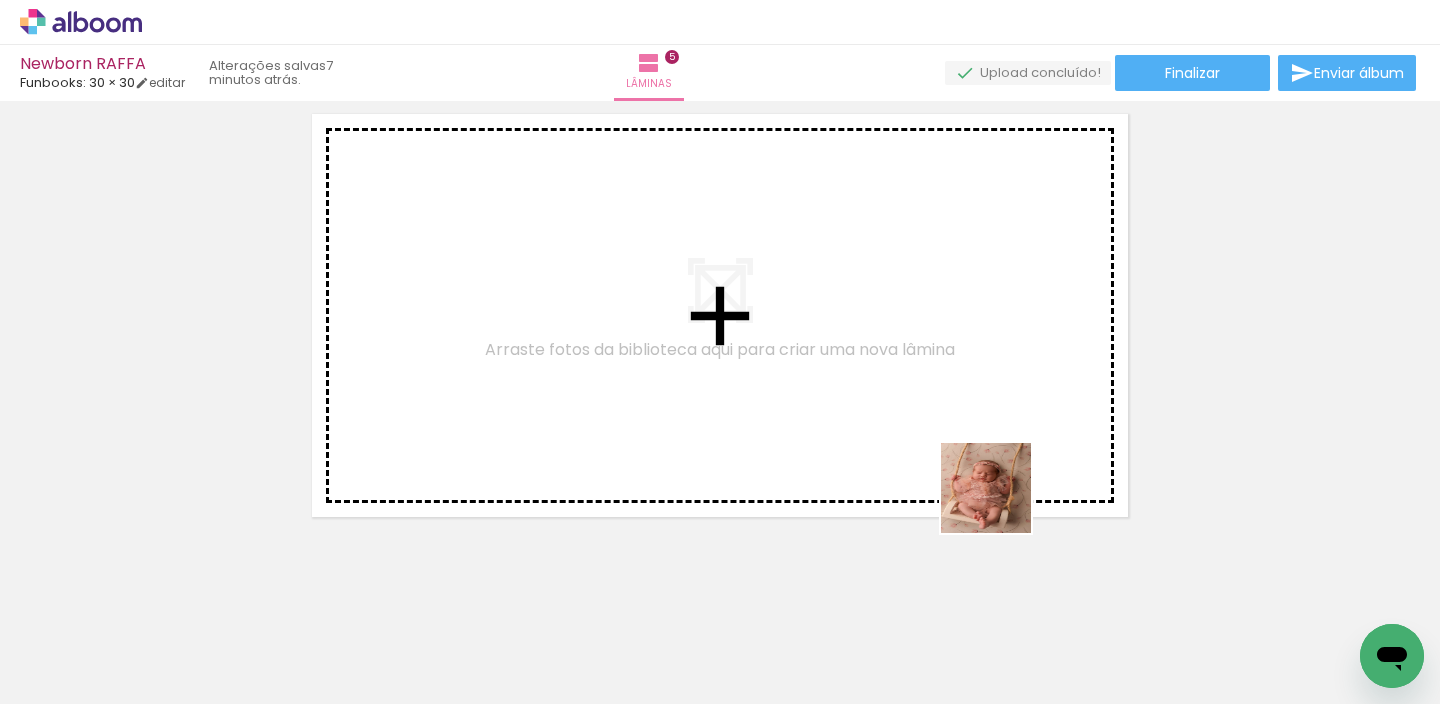 drag, startPoint x: 1134, startPoint y: 652, endPoint x: 794, endPoint y: 317, distance: 477.31018 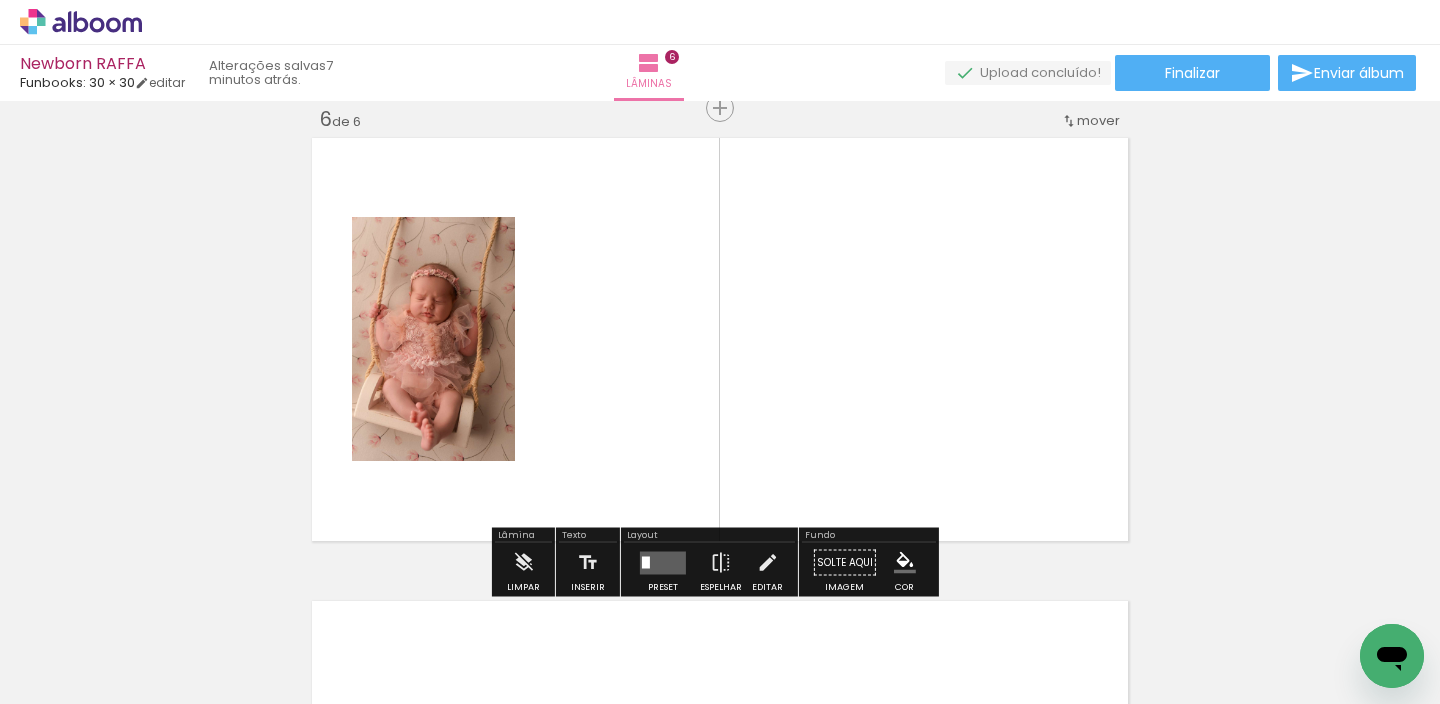scroll, scrollTop: 2340, scrollLeft: 0, axis: vertical 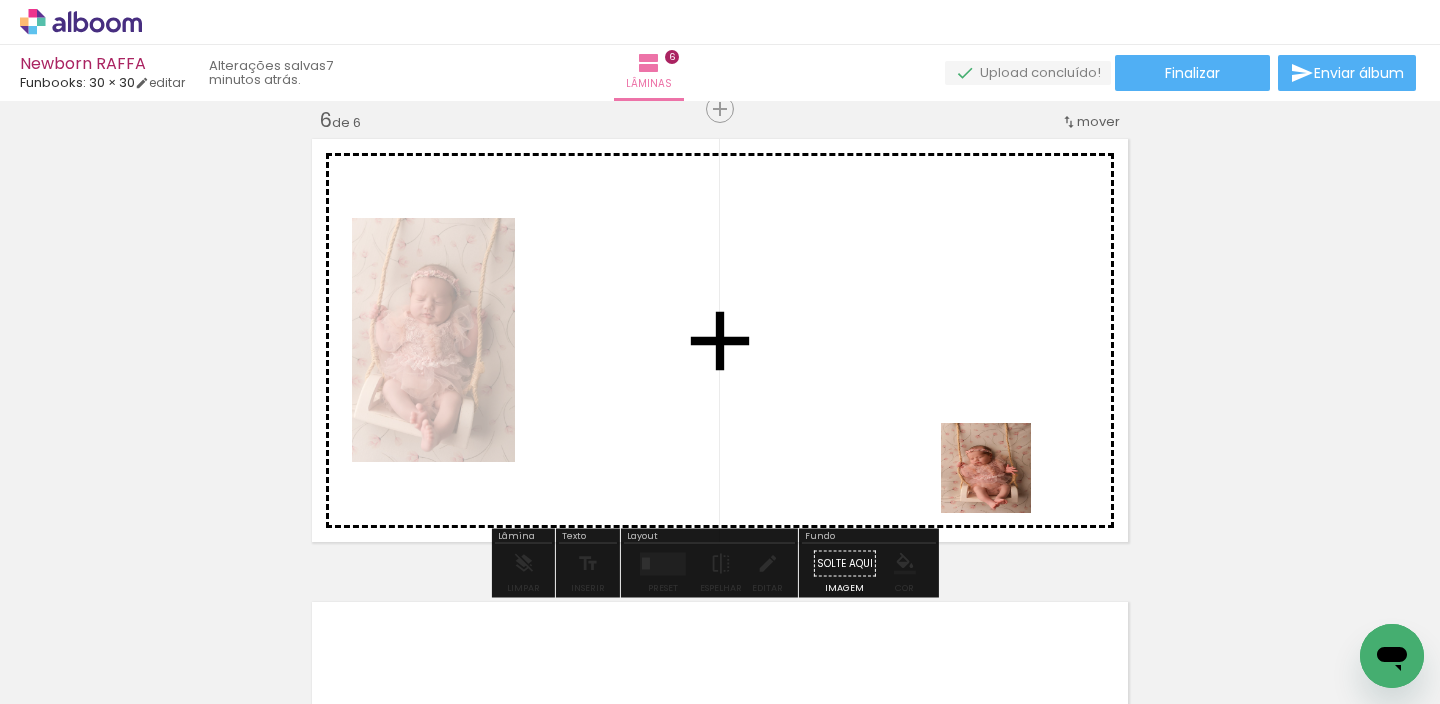 drag, startPoint x: 1233, startPoint y: 620, endPoint x: 975, endPoint y: 455, distance: 306.2499 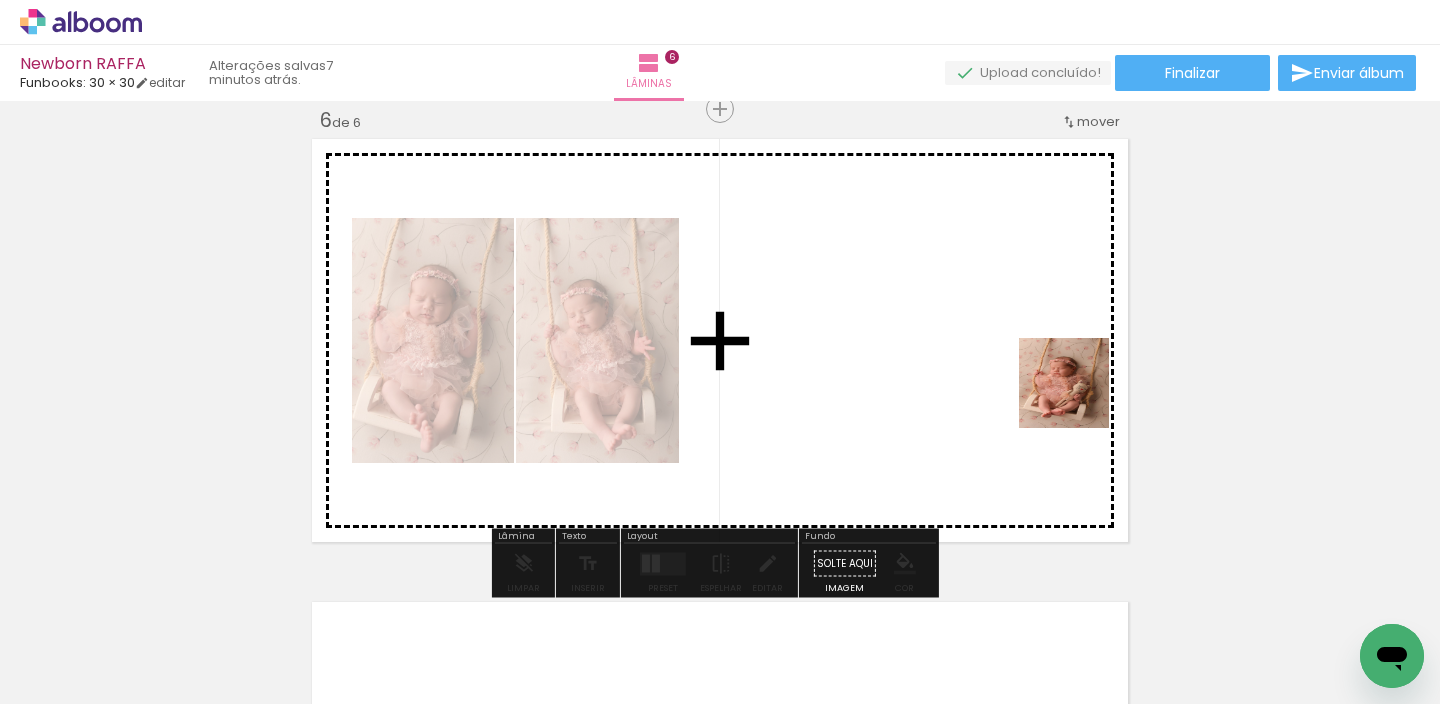 drag, startPoint x: 1358, startPoint y: 615, endPoint x: 869, endPoint y: 372, distance: 546.04944 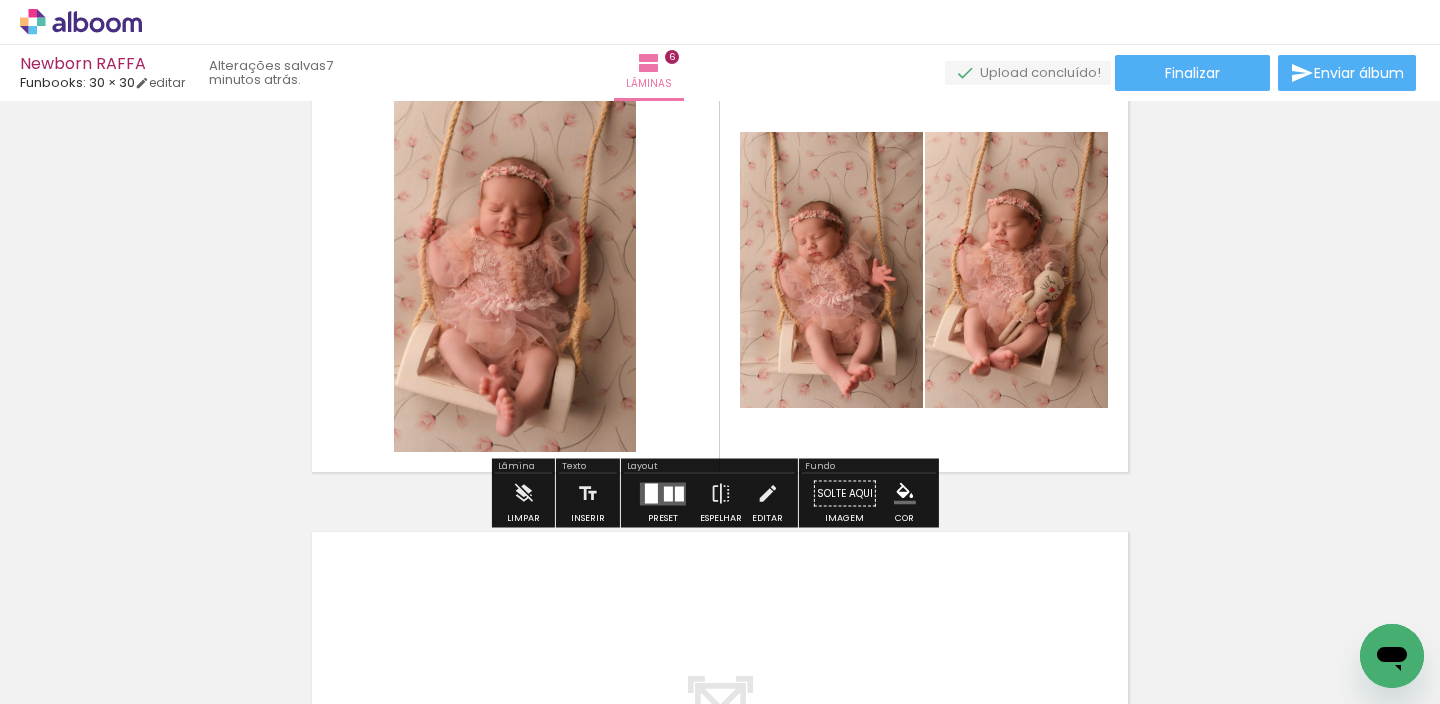 scroll, scrollTop: 2423, scrollLeft: 0, axis: vertical 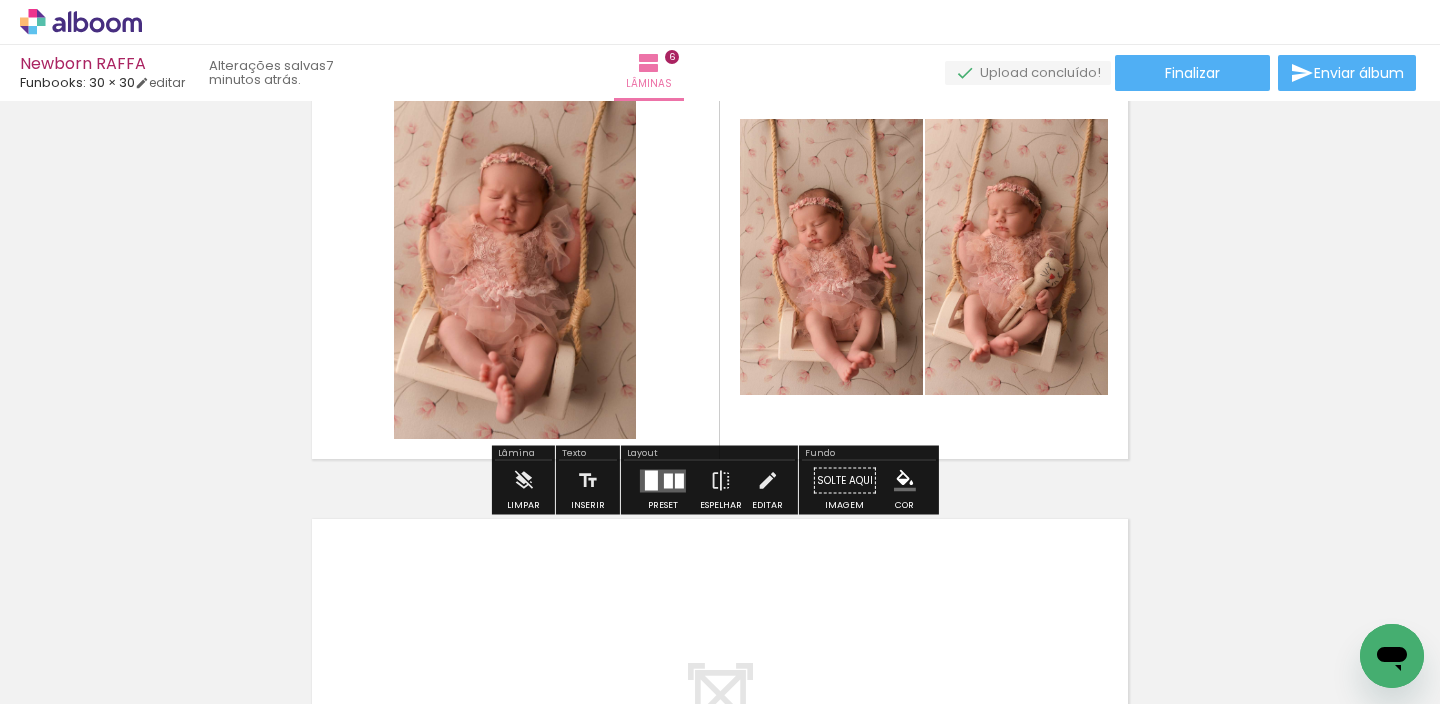 click at bounding box center [651, 480] 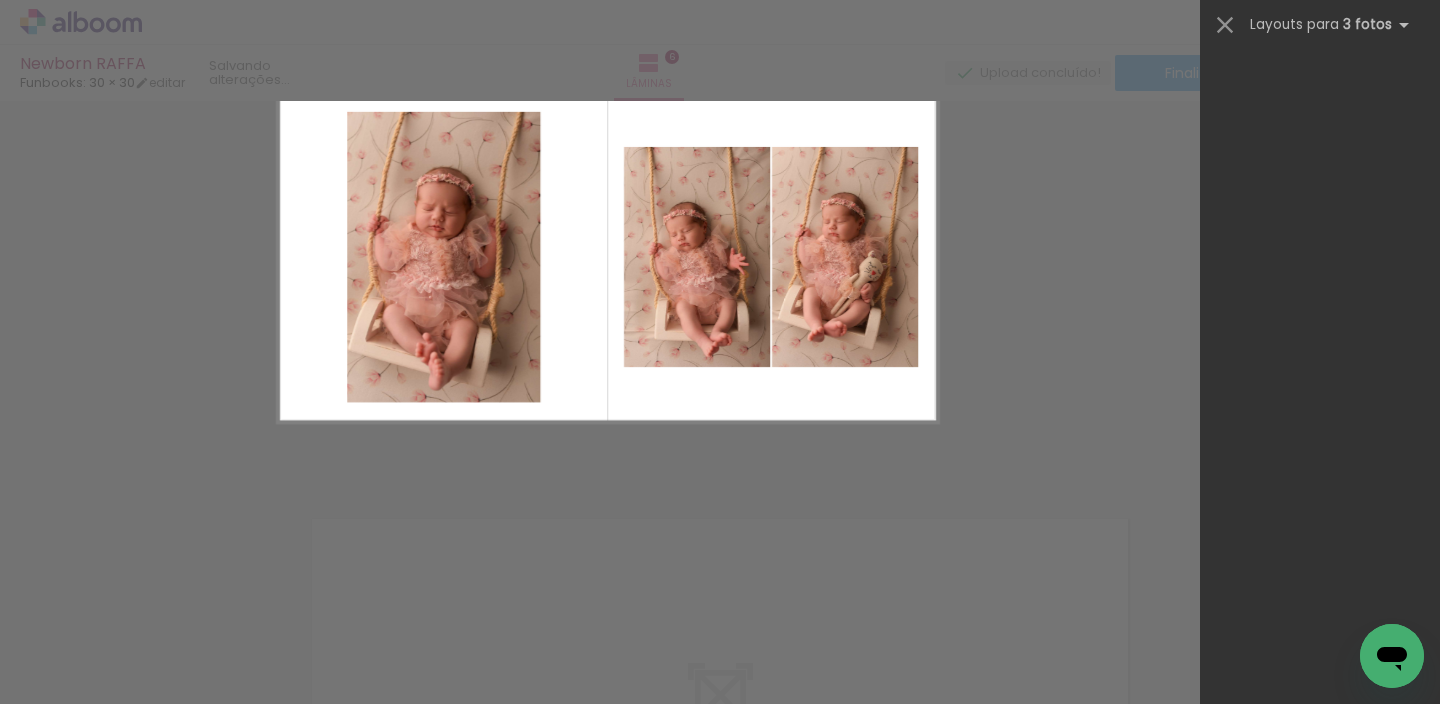 scroll, scrollTop: 0, scrollLeft: 0, axis: both 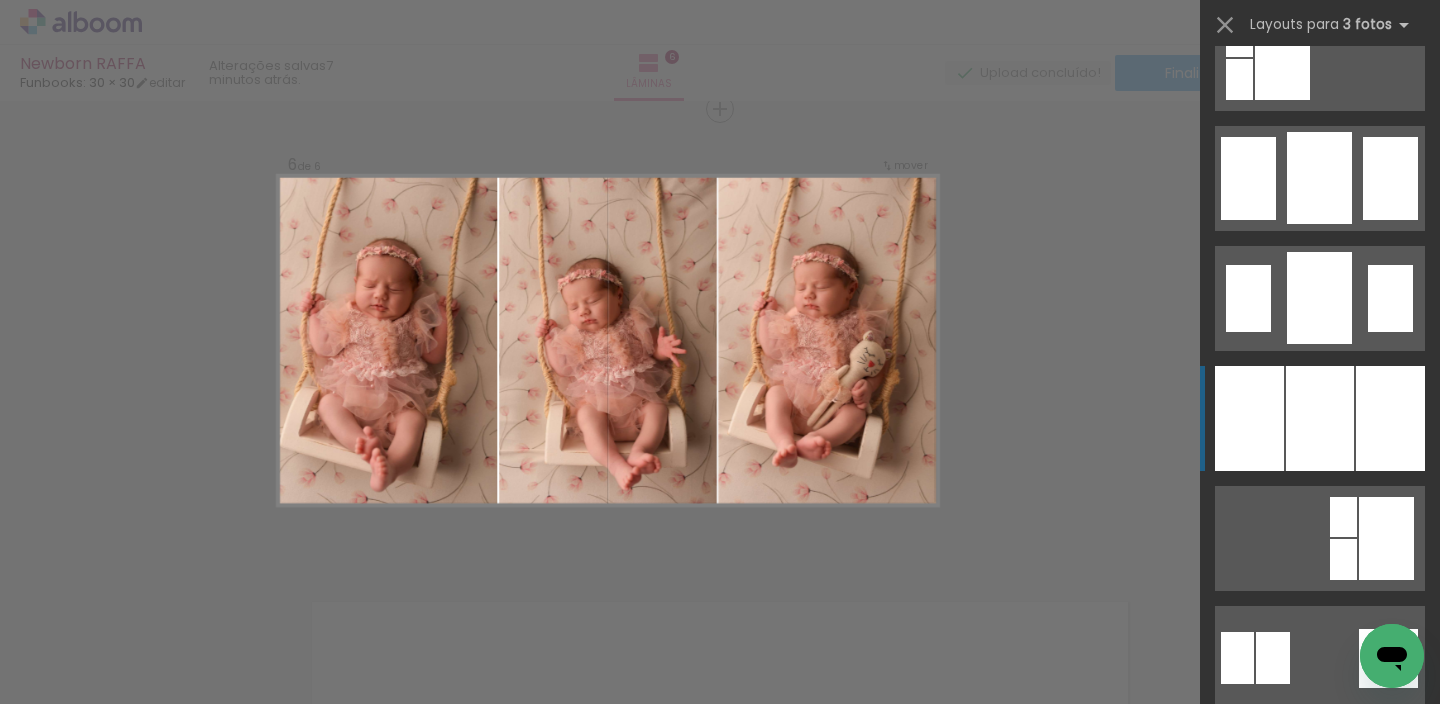 click at bounding box center (1320, 418) 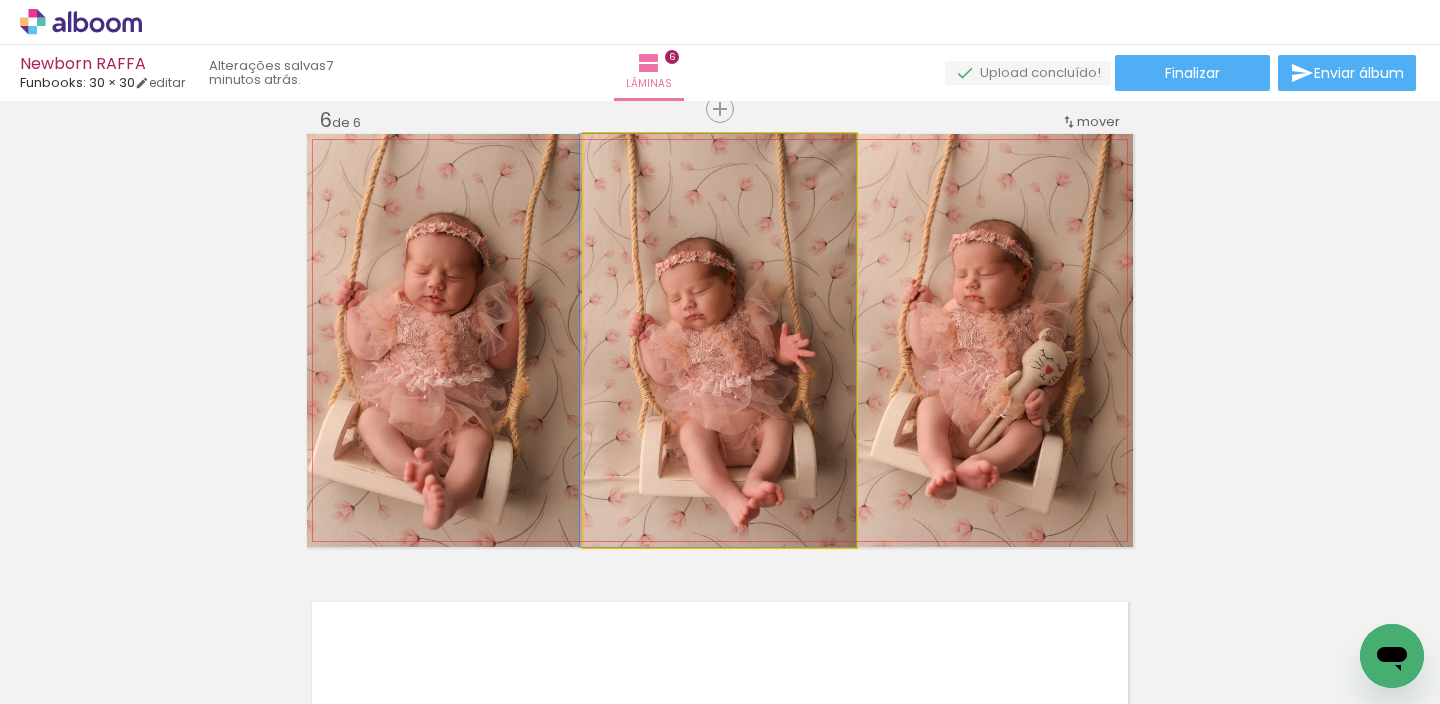 drag, startPoint x: 733, startPoint y: 331, endPoint x: 697, endPoint y: 328, distance: 36.124783 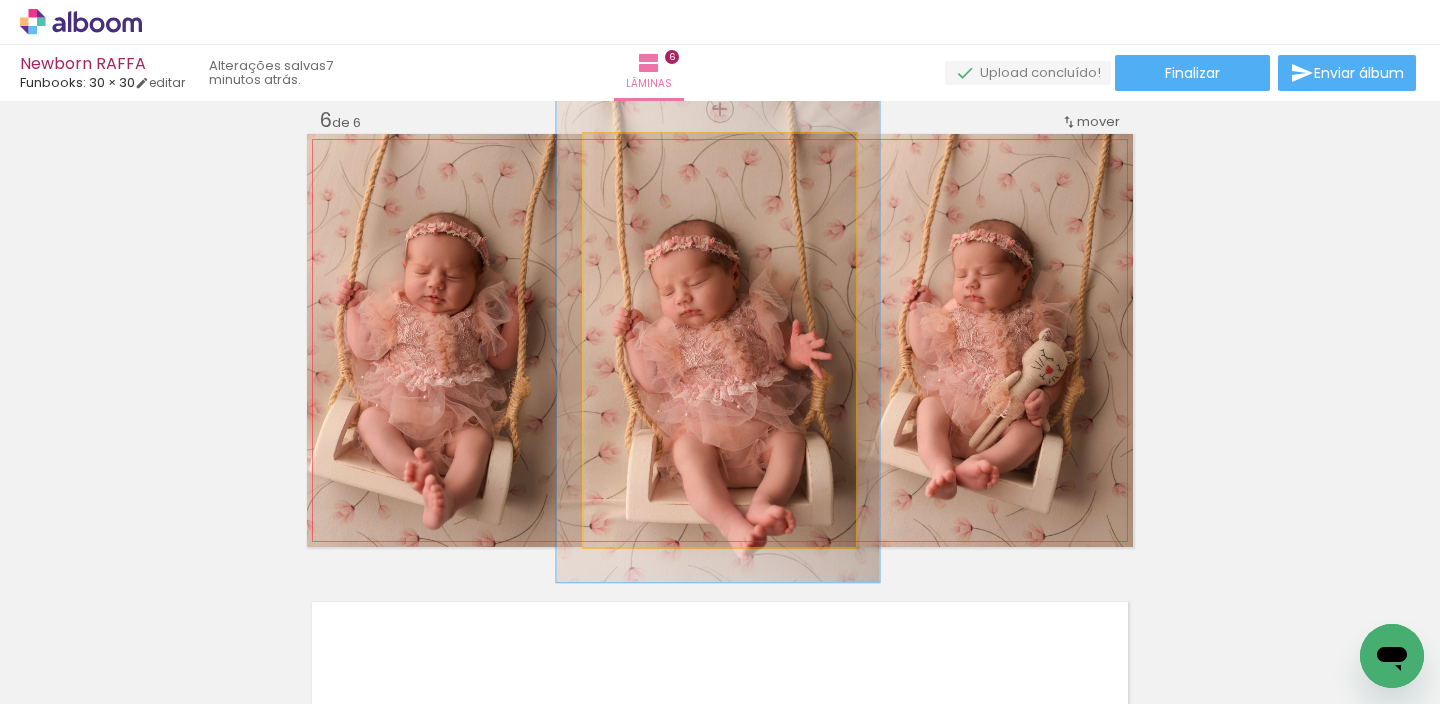 drag, startPoint x: 622, startPoint y: 154, endPoint x: 635, endPoint y: 154, distance: 13 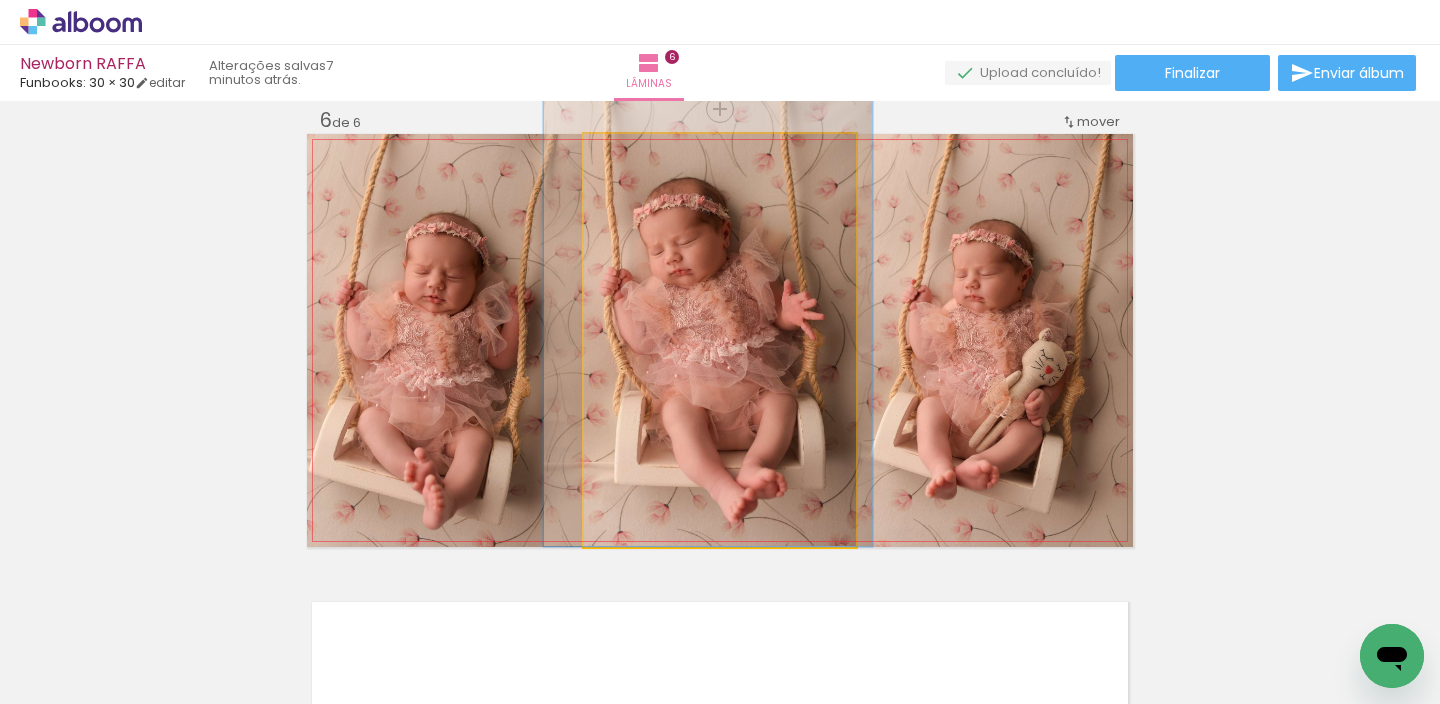 drag, startPoint x: 648, startPoint y: 308, endPoint x: 638, endPoint y: 251, distance: 57.870544 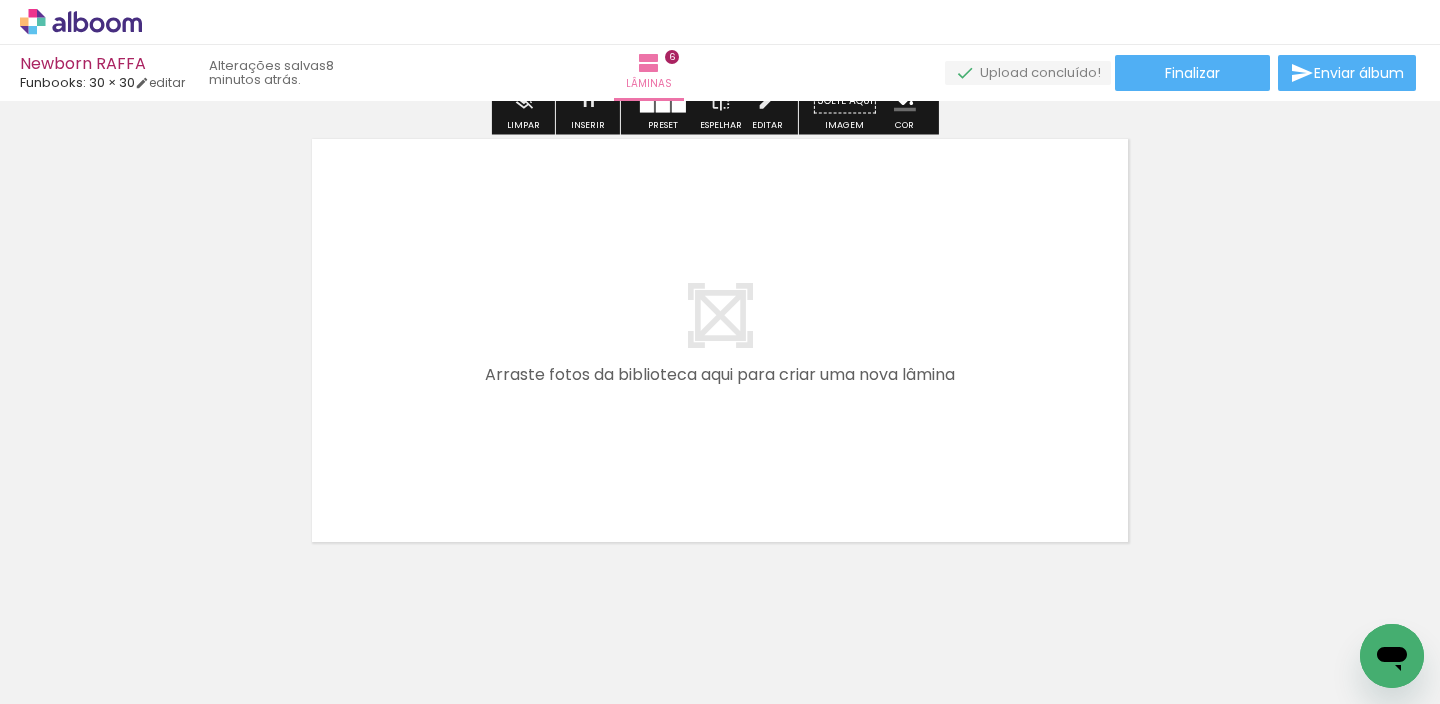 scroll, scrollTop: 2841, scrollLeft: 0, axis: vertical 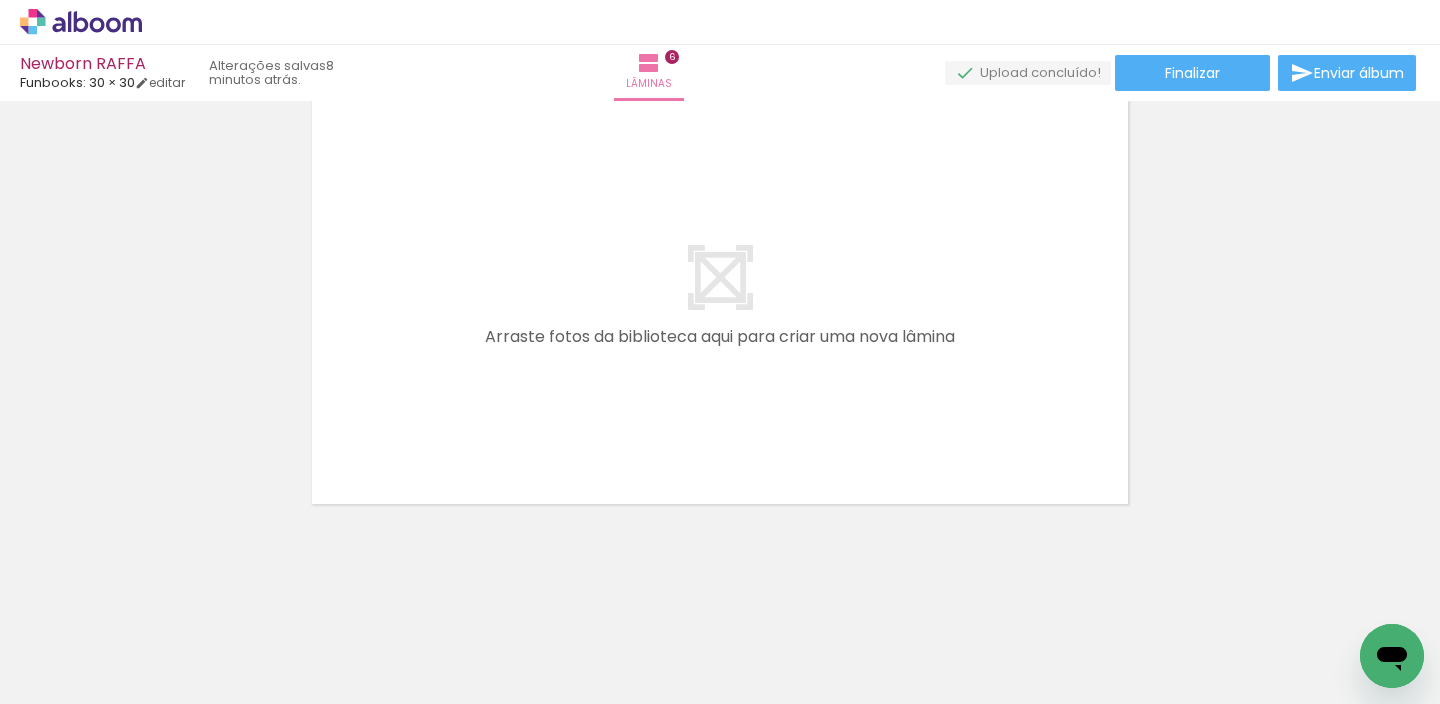 drag, startPoint x: 466, startPoint y: 612, endPoint x: 535, endPoint y: 494, distance: 136.69308 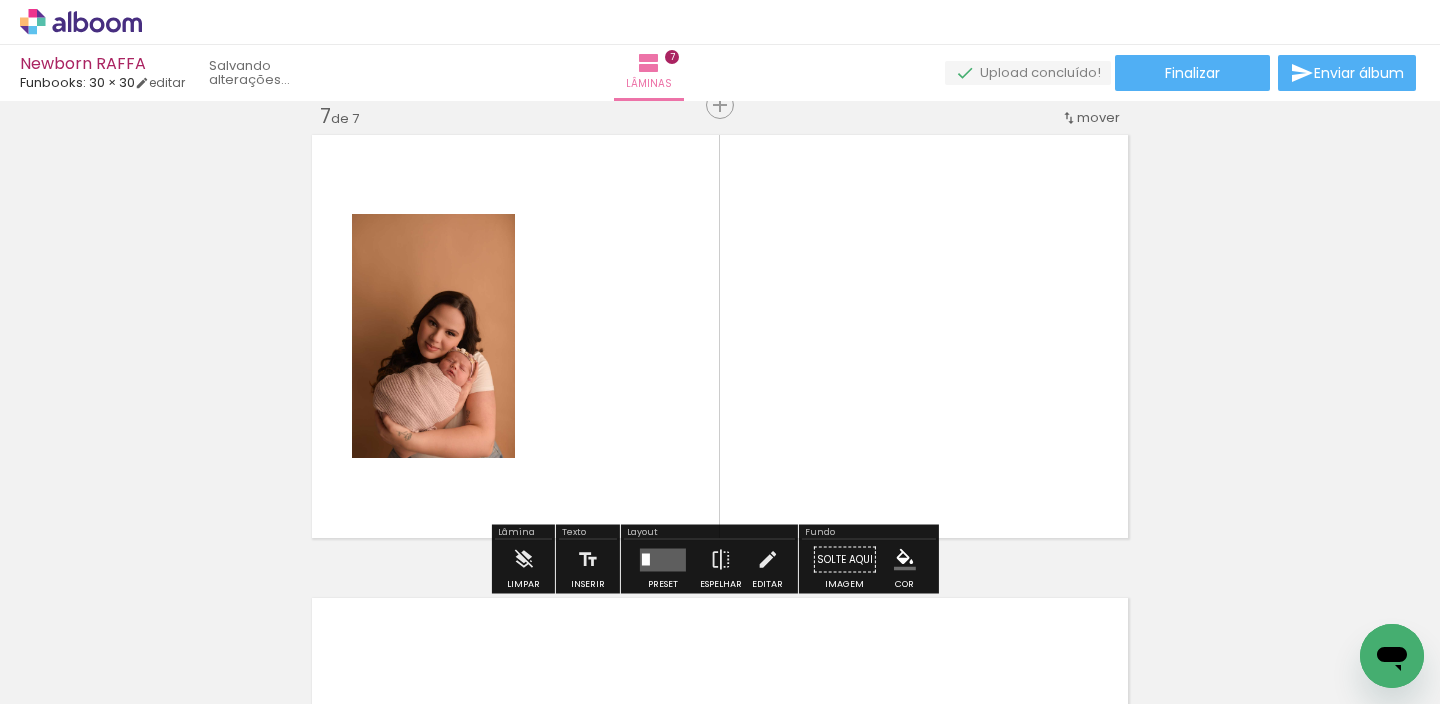scroll, scrollTop: 2803, scrollLeft: 0, axis: vertical 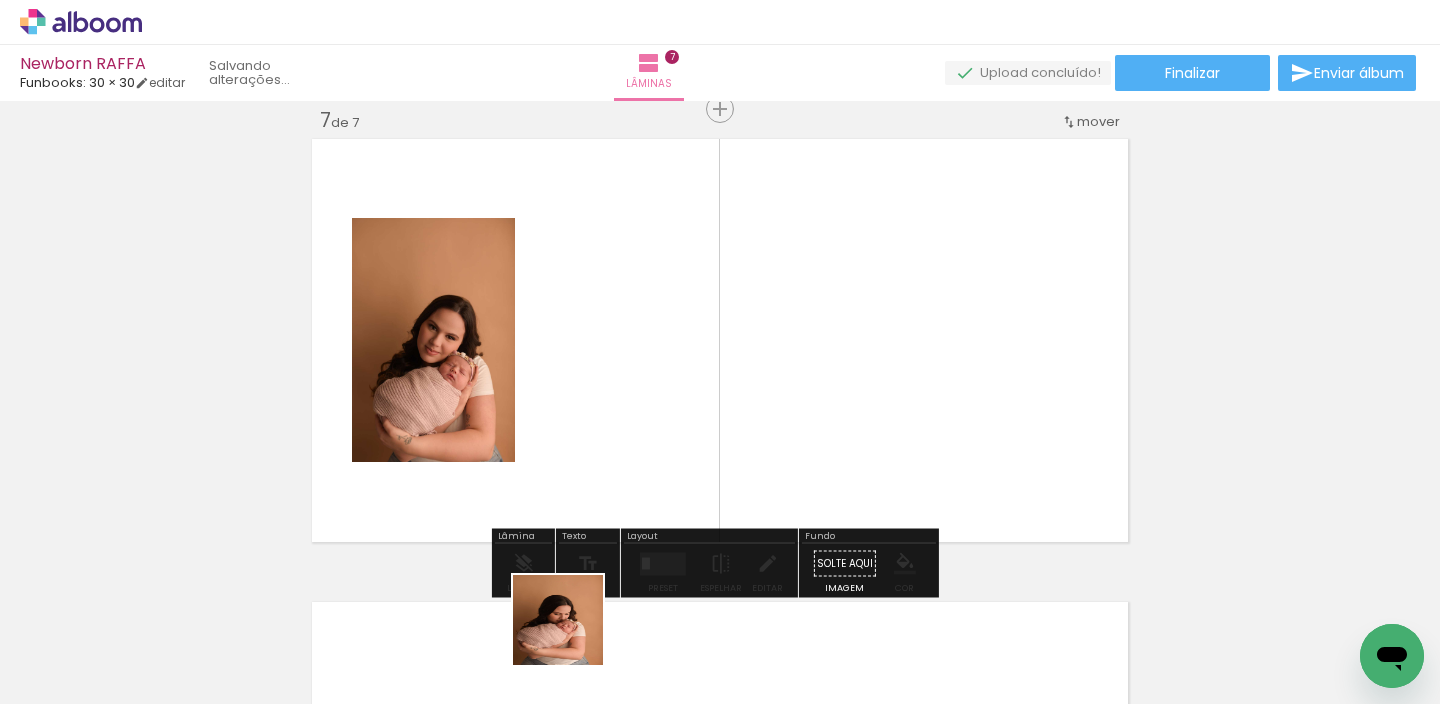 drag, startPoint x: 569, startPoint y: 650, endPoint x: 660, endPoint y: 525, distance: 154.61565 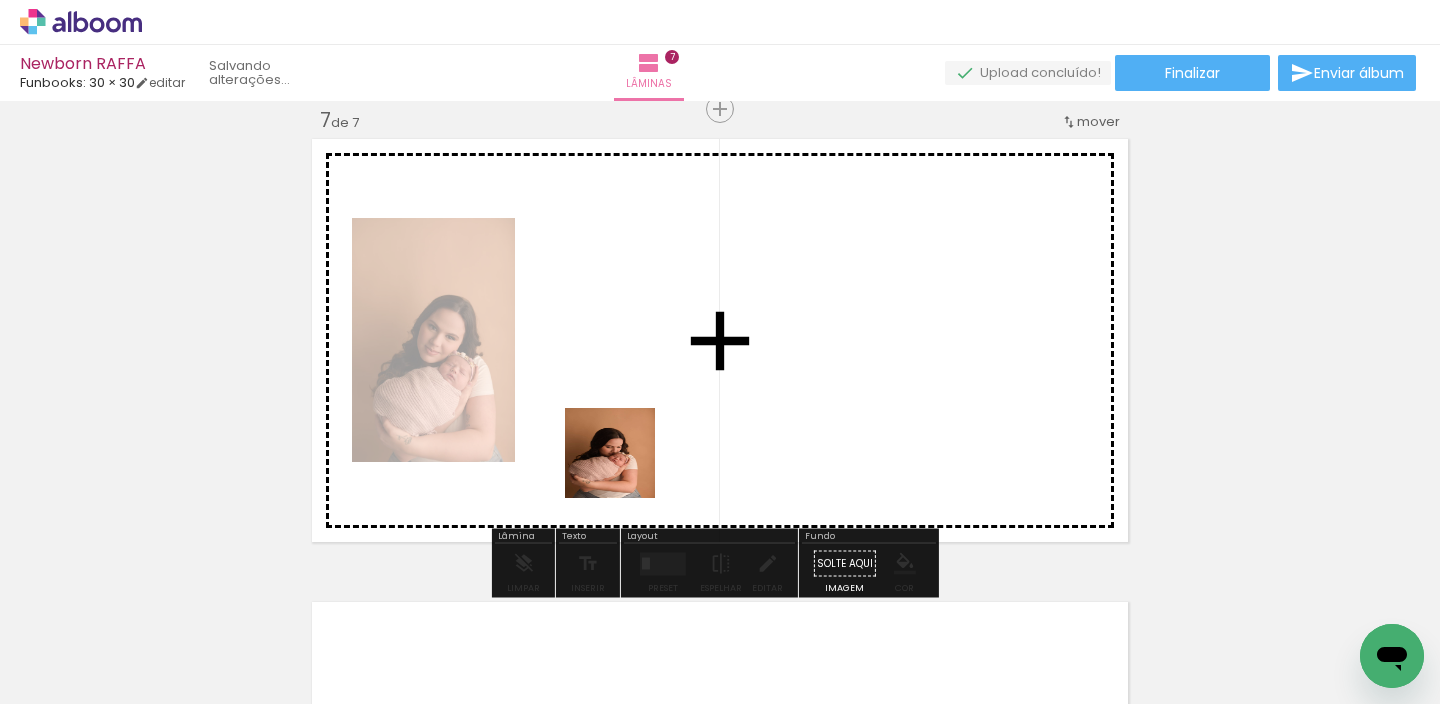 drag, startPoint x: 582, startPoint y: 628, endPoint x: 625, endPoint y: 466, distance: 167.60966 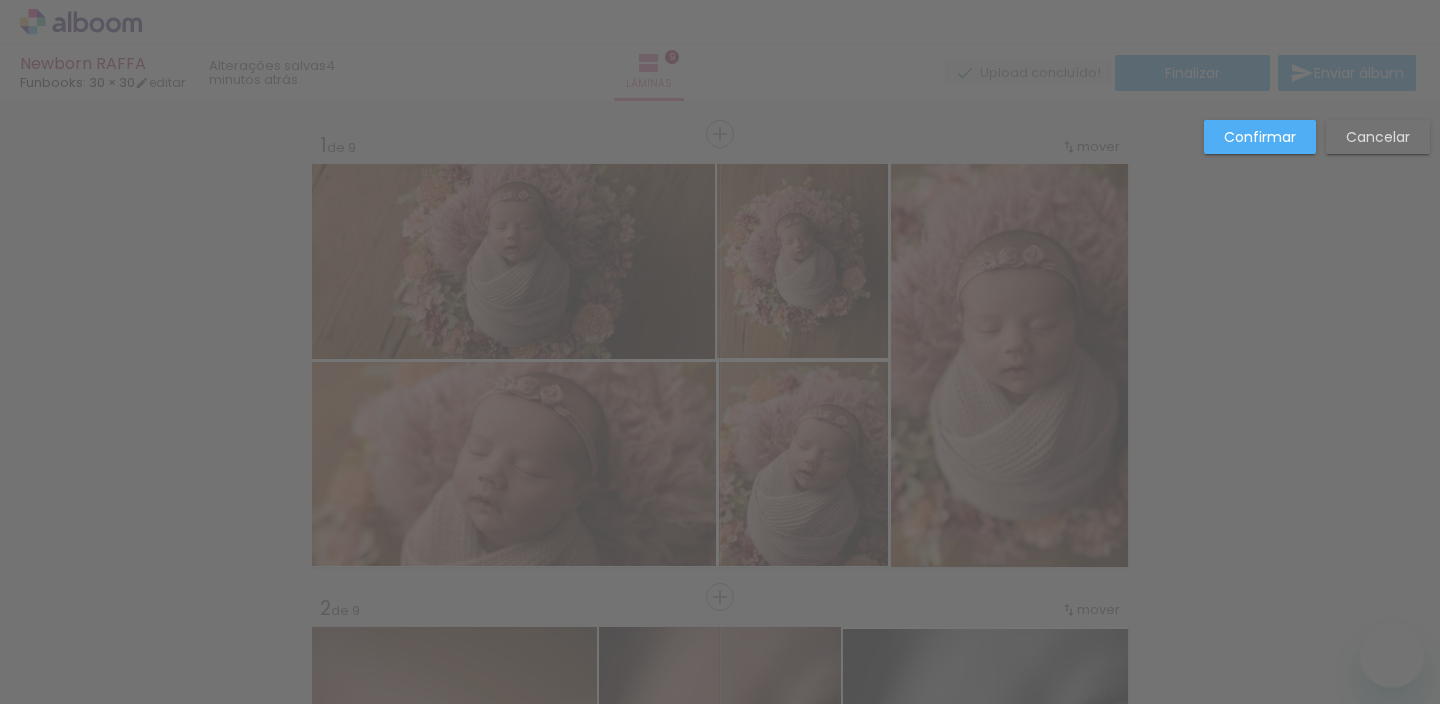scroll, scrollTop: 0, scrollLeft: 0, axis: both 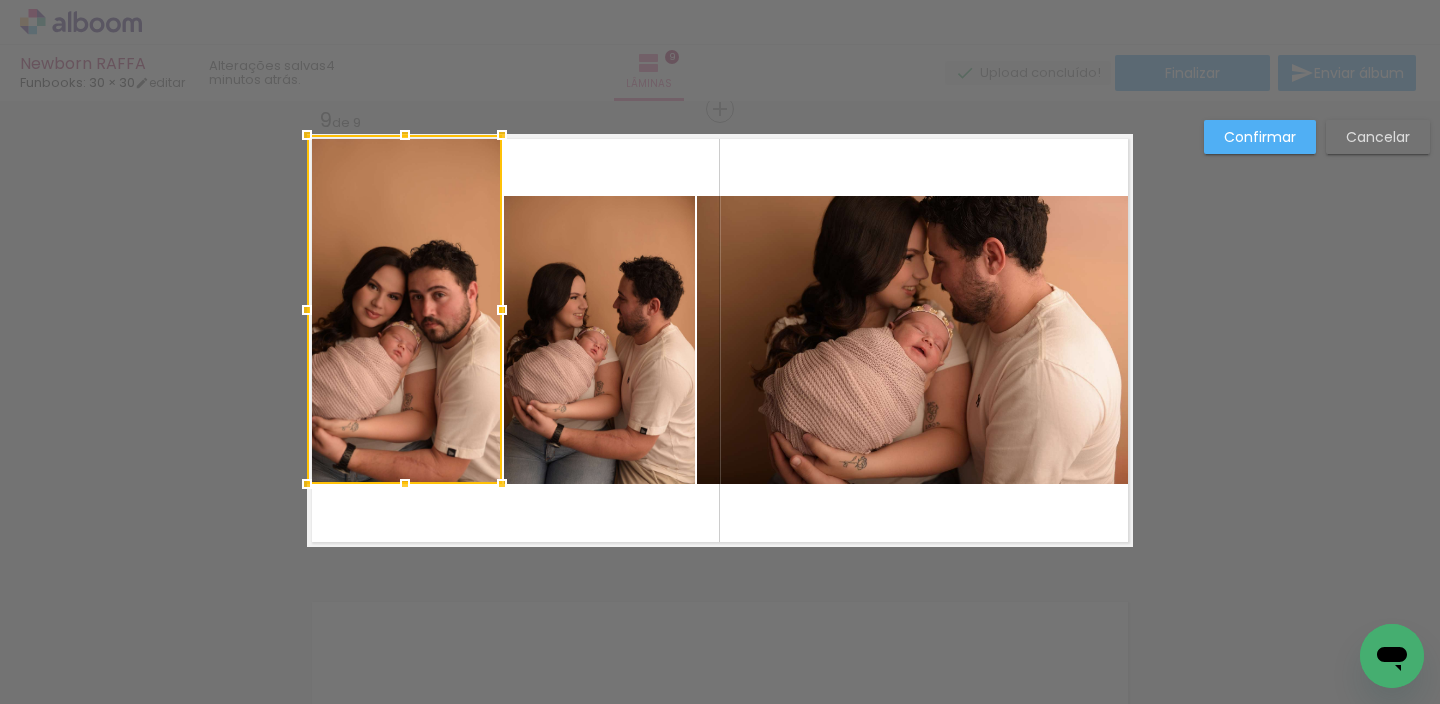 drag, startPoint x: 398, startPoint y: 591, endPoint x: 396, endPoint y: 578, distance: 13.152946 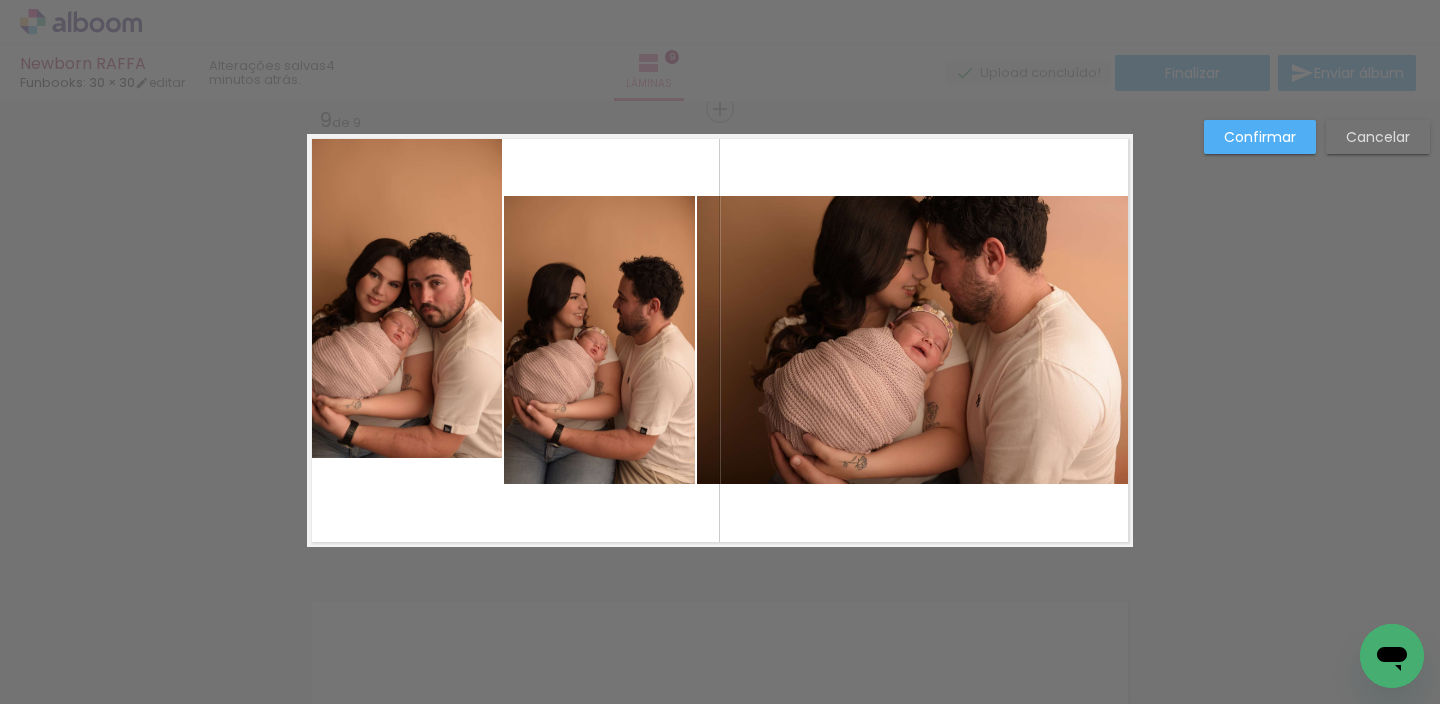 drag, startPoint x: 405, startPoint y: 409, endPoint x: 402, endPoint y: 447, distance: 38.118237 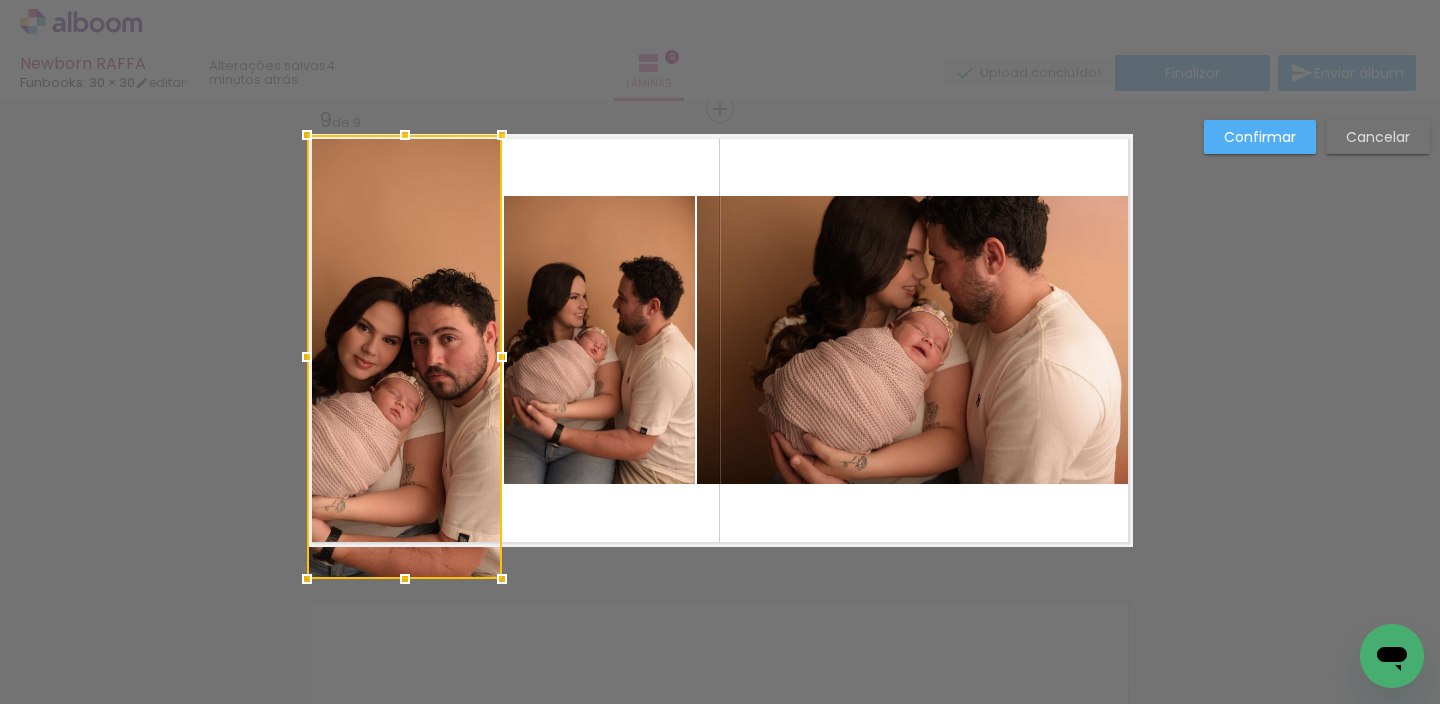 drag, startPoint x: 396, startPoint y: 458, endPoint x: 486, endPoint y: 469, distance: 90.66973 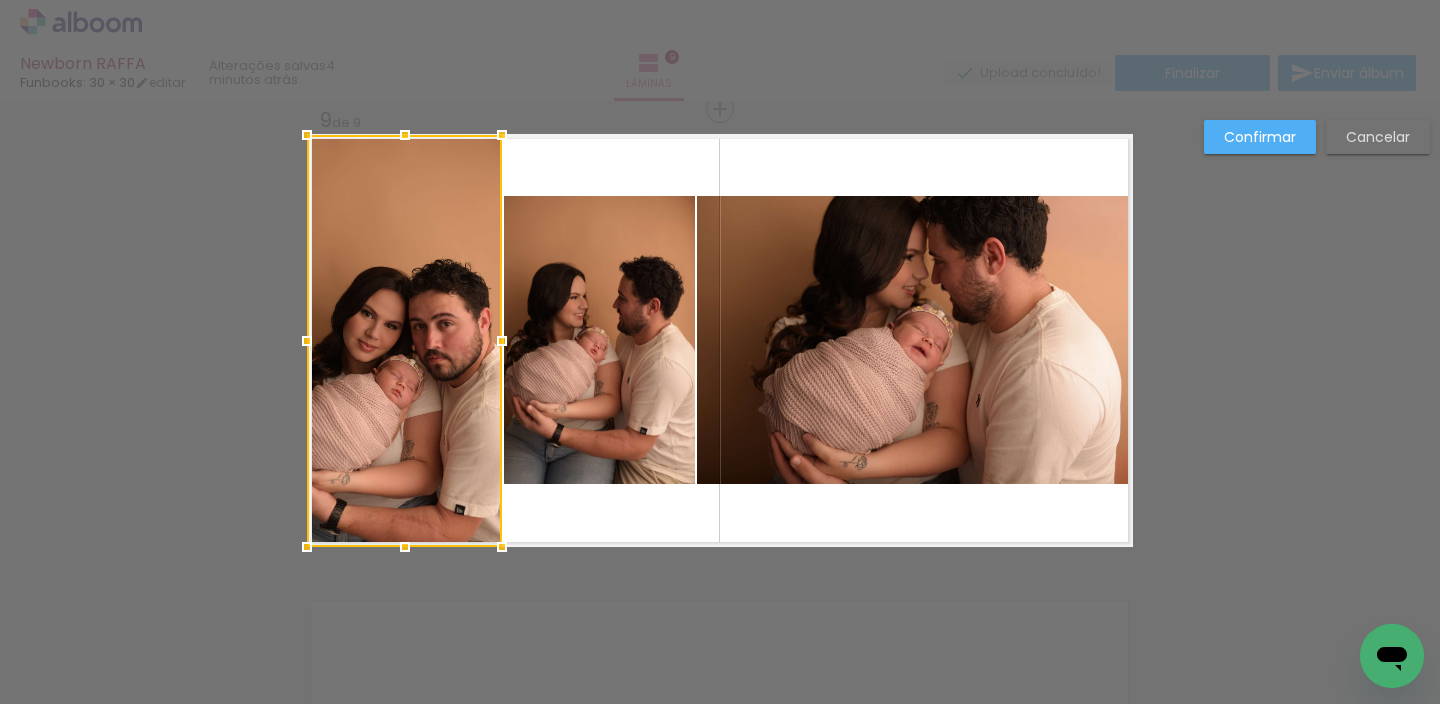 click 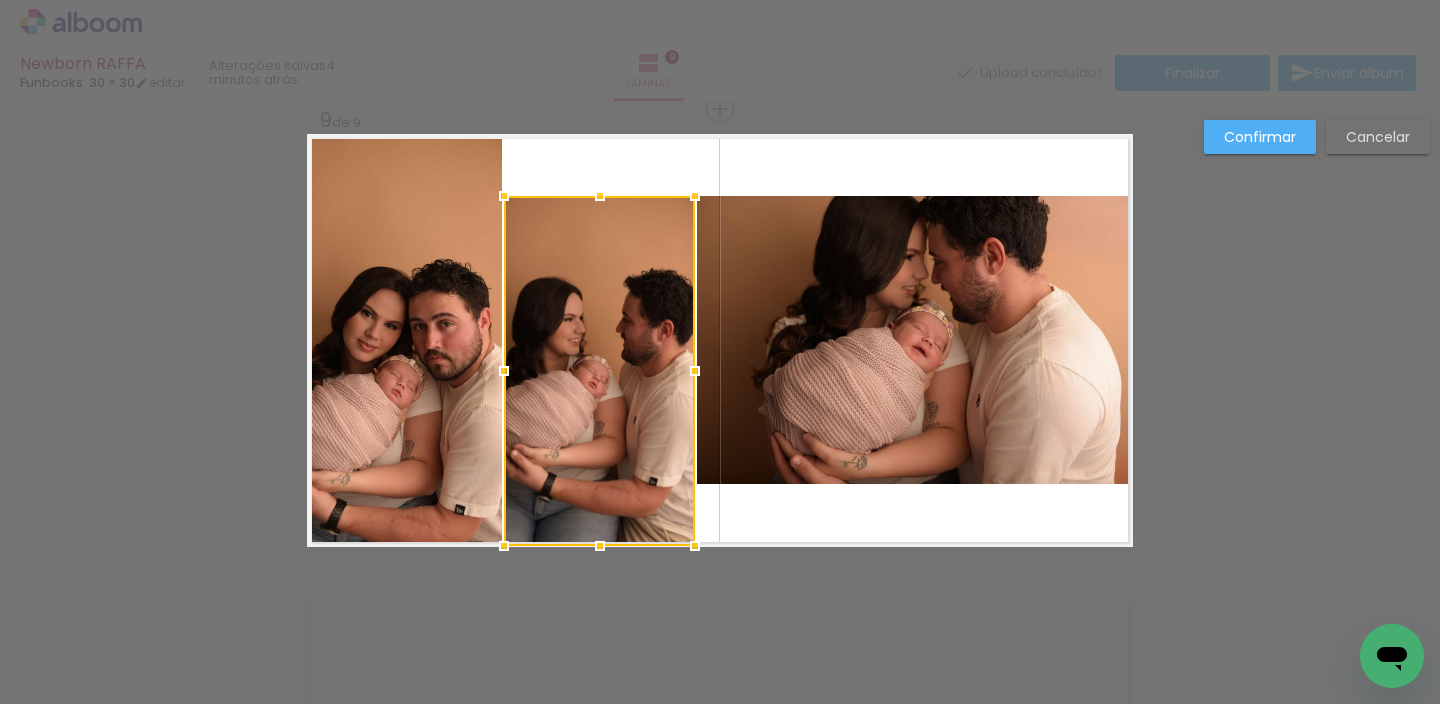 drag, startPoint x: 592, startPoint y: 484, endPoint x: 608, endPoint y: 545, distance: 63.06346 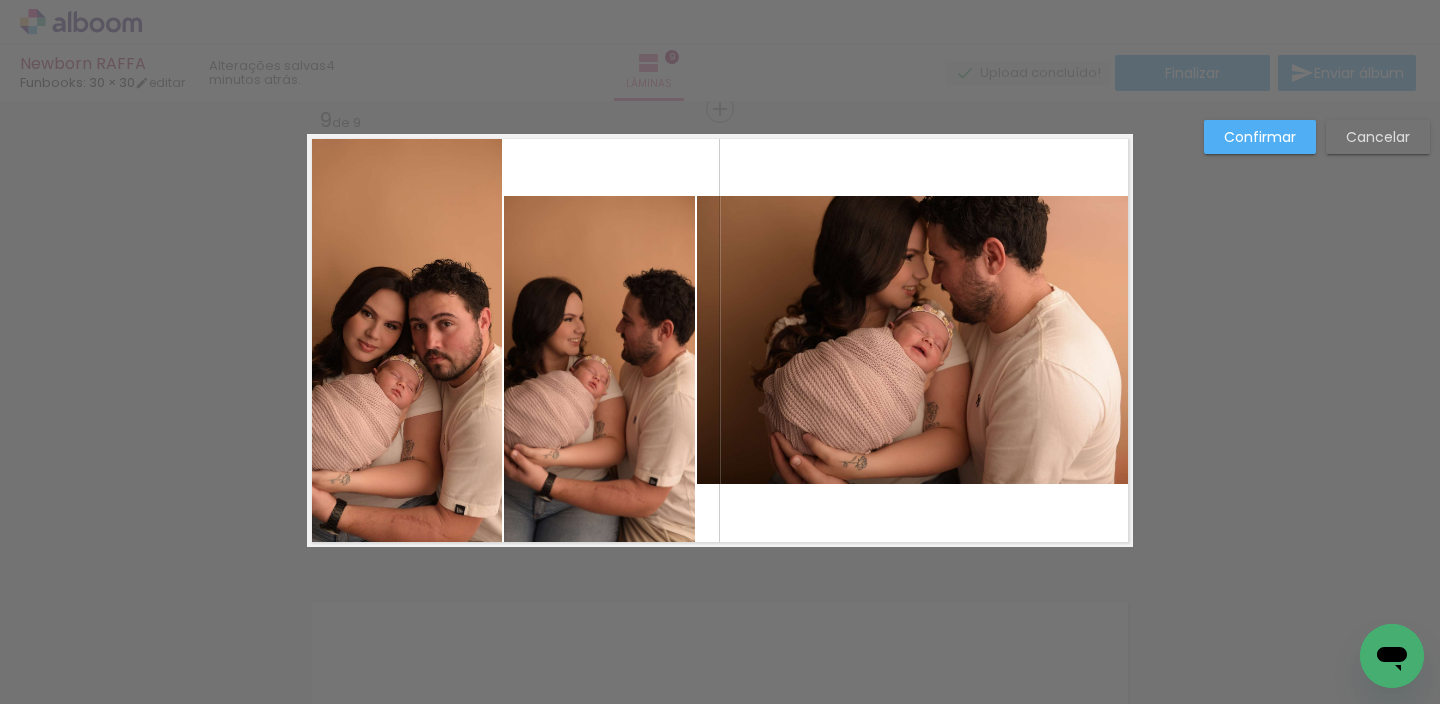 click 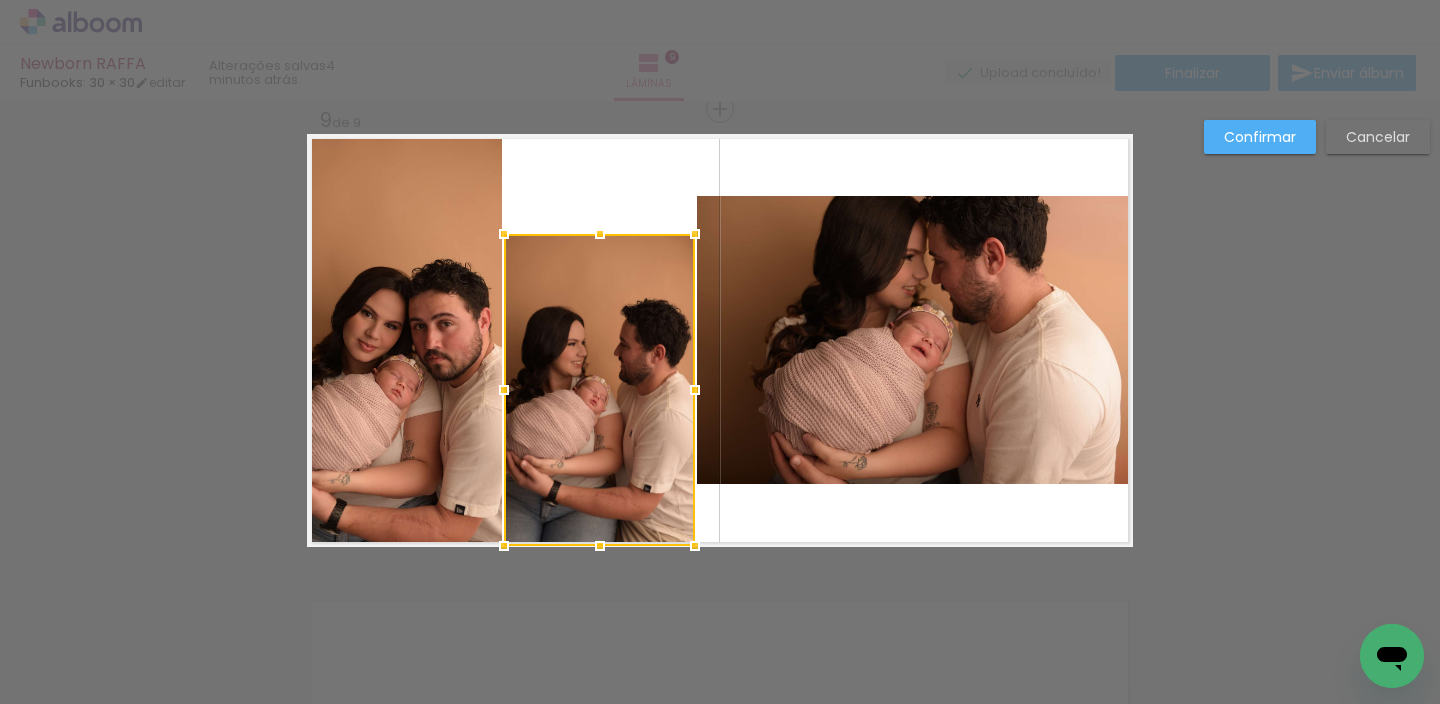 drag, startPoint x: 589, startPoint y: 192, endPoint x: 607, endPoint y: 62, distance: 131.24023 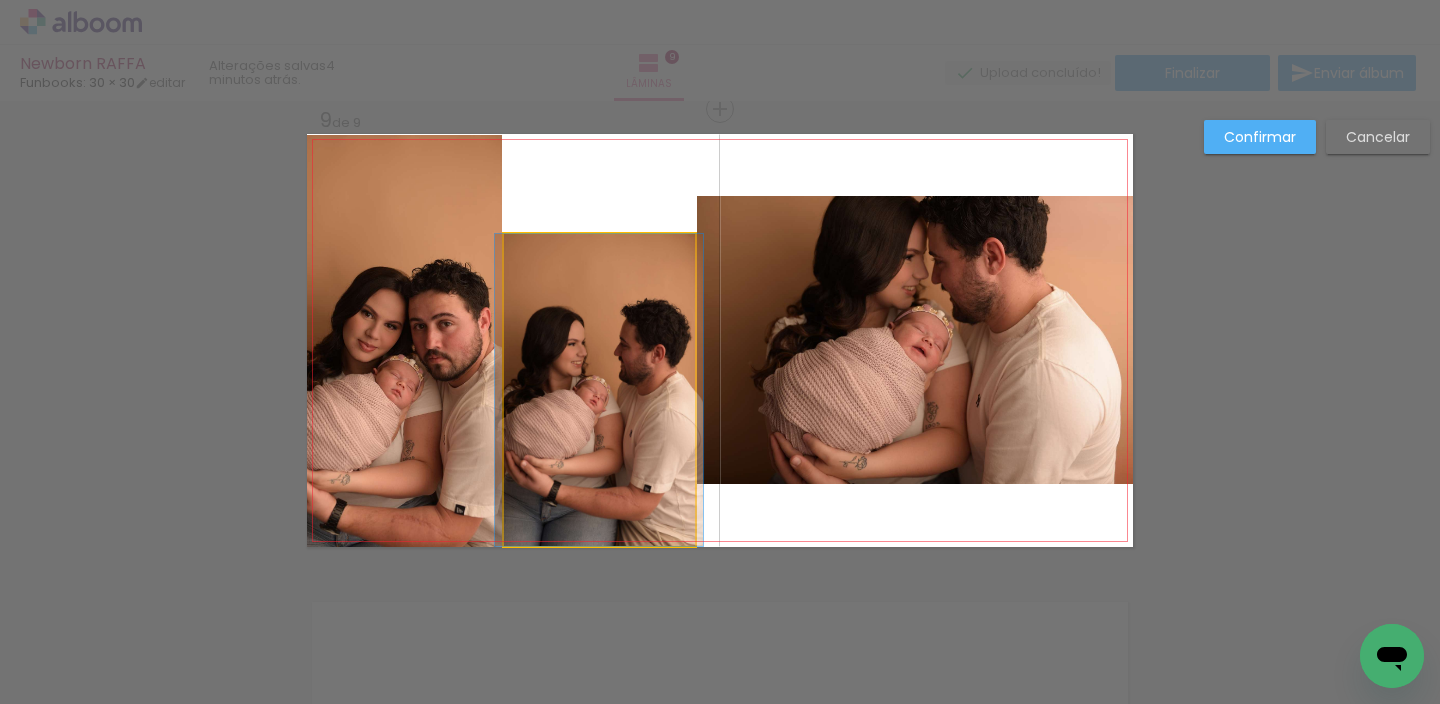 click 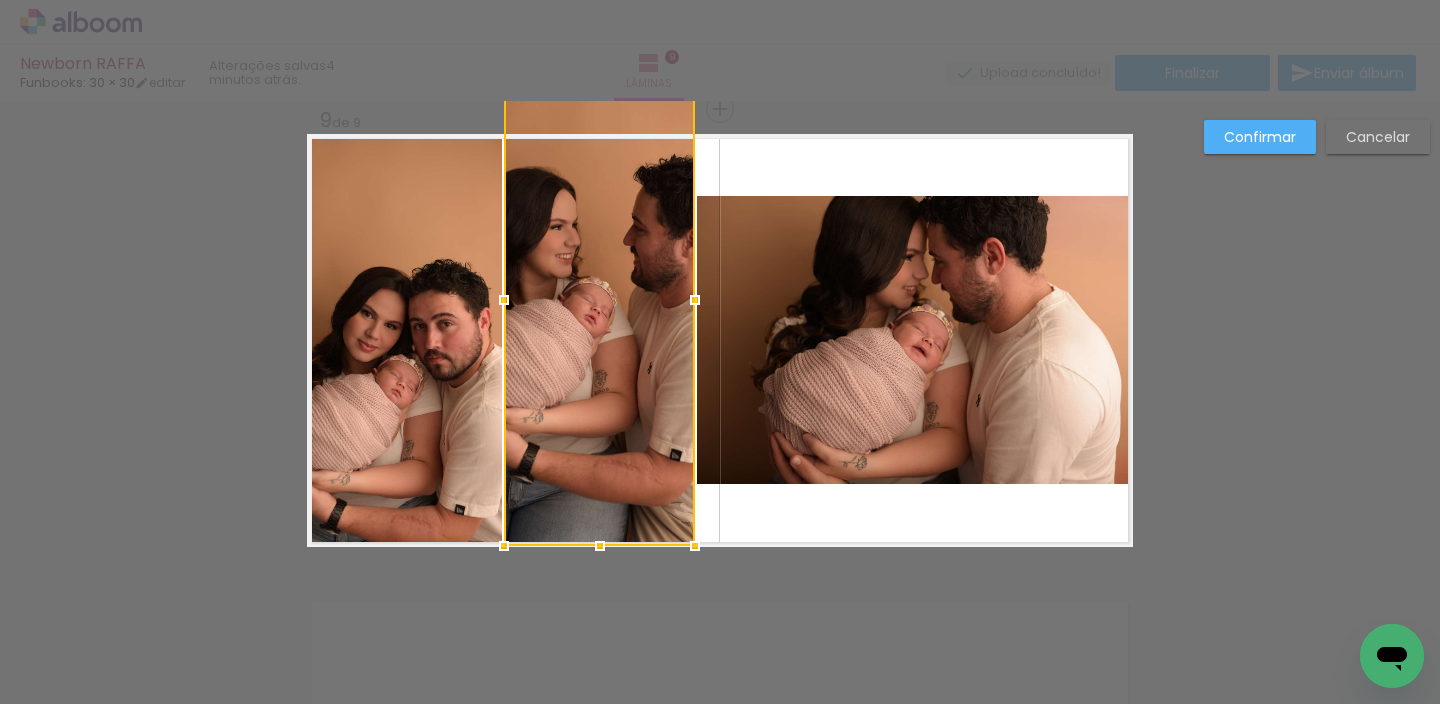 drag, startPoint x: 592, startPoint y: 229, endPoint x: 610, endPoint y: 137, distance: 93.74433 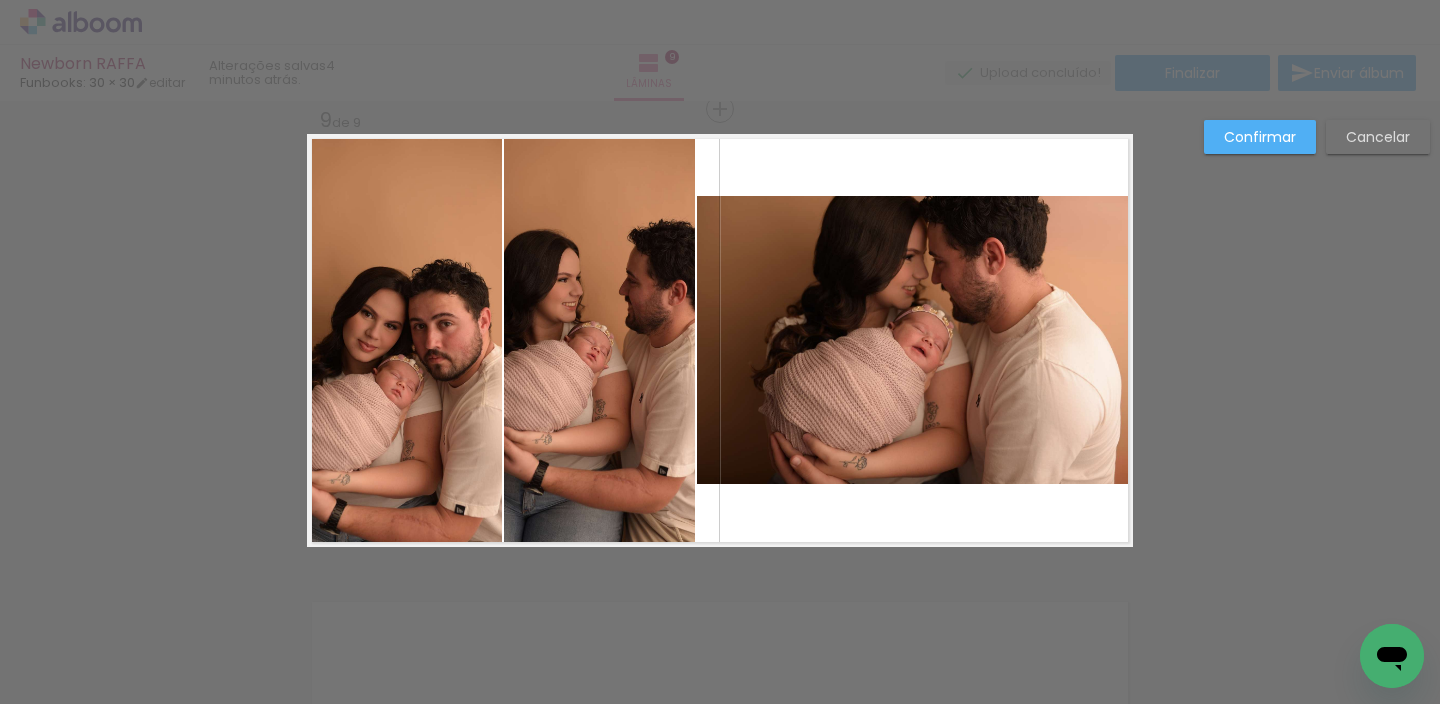 click 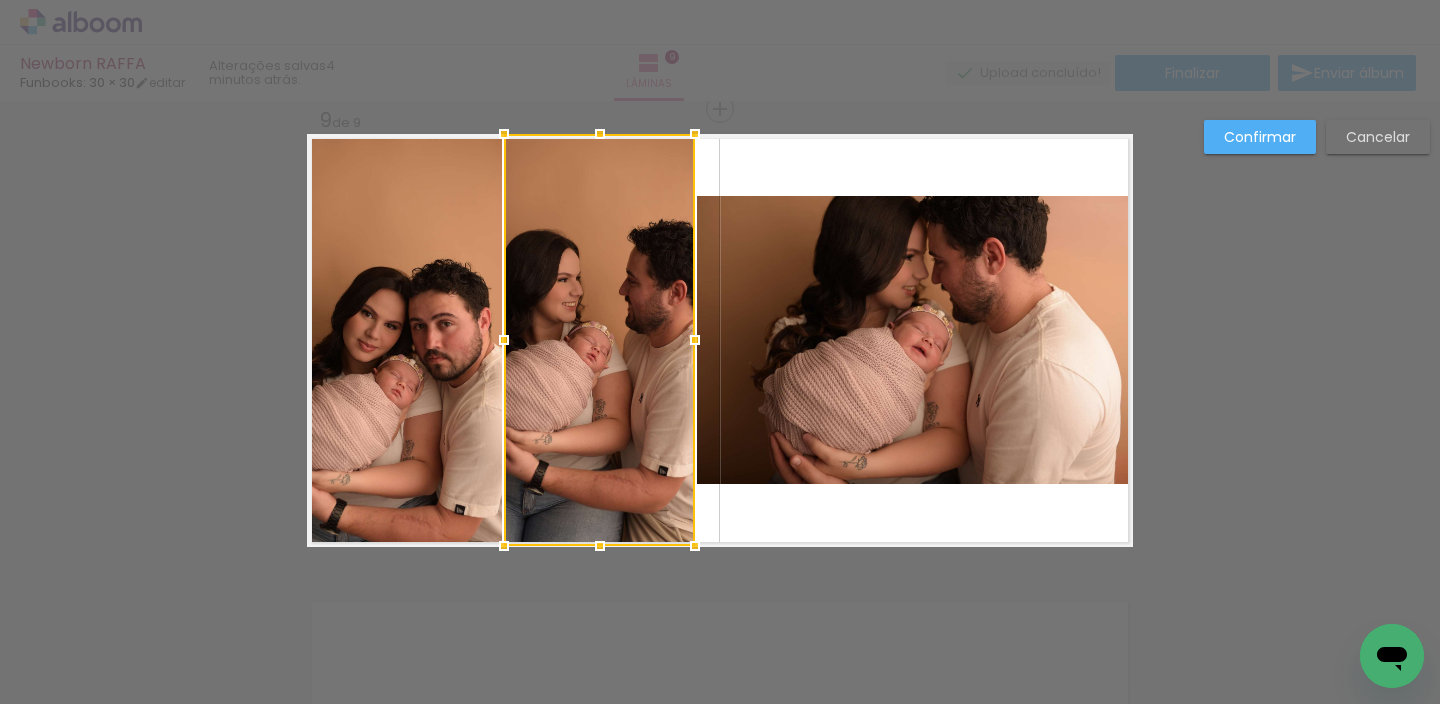 click 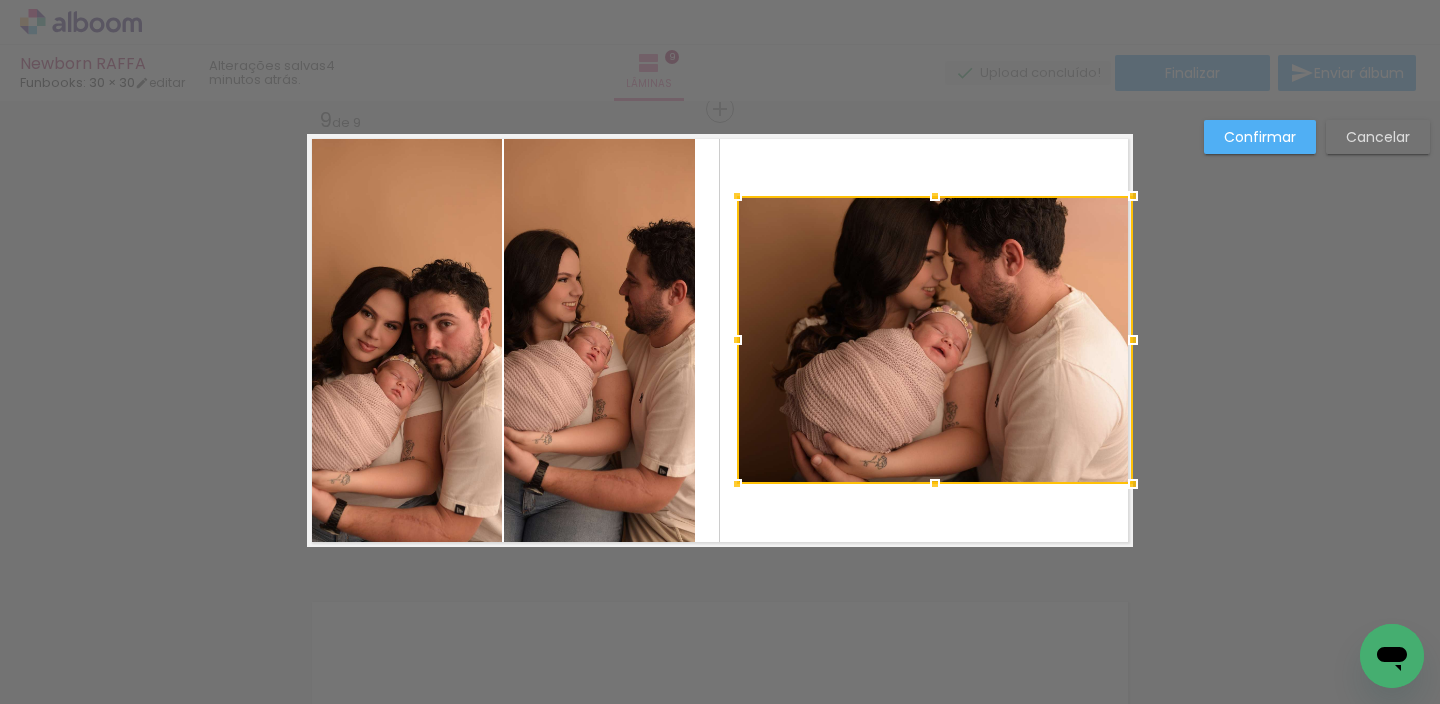 drag, startPoint x: 696, startPoint y: 336, endPoint x: 784, endPoint y: 333, distance: 88.051125 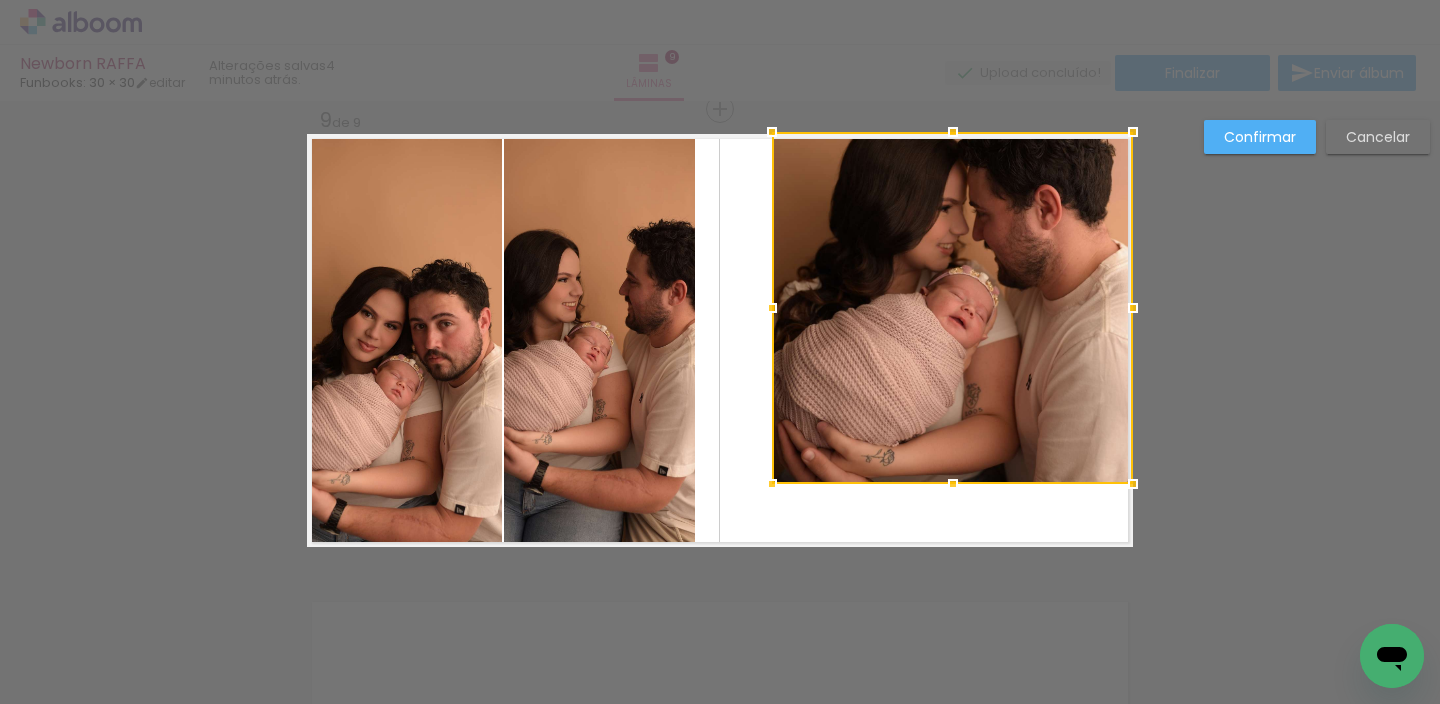 drag, startPoint x: 953, startPoint y: 153, endPoint x: 958, endPoint y: 142, distance: 12.083046 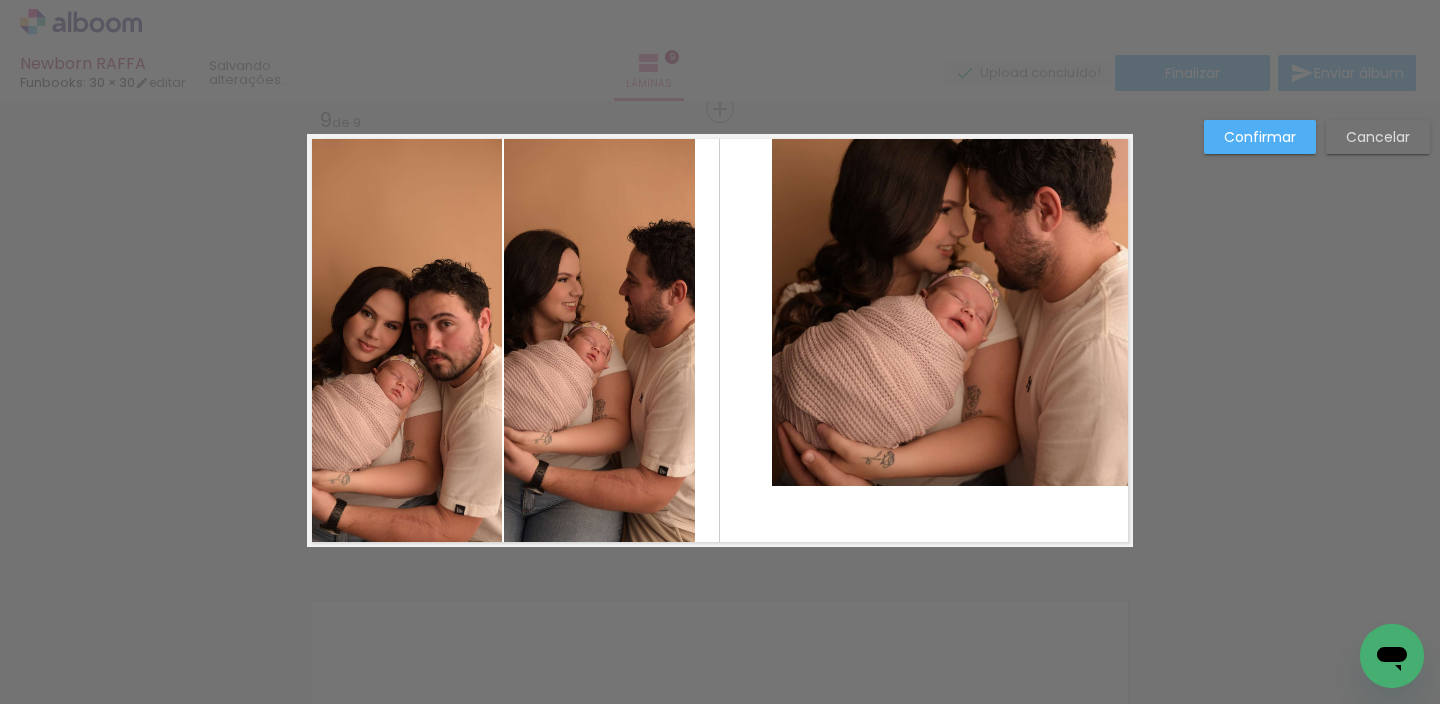 click 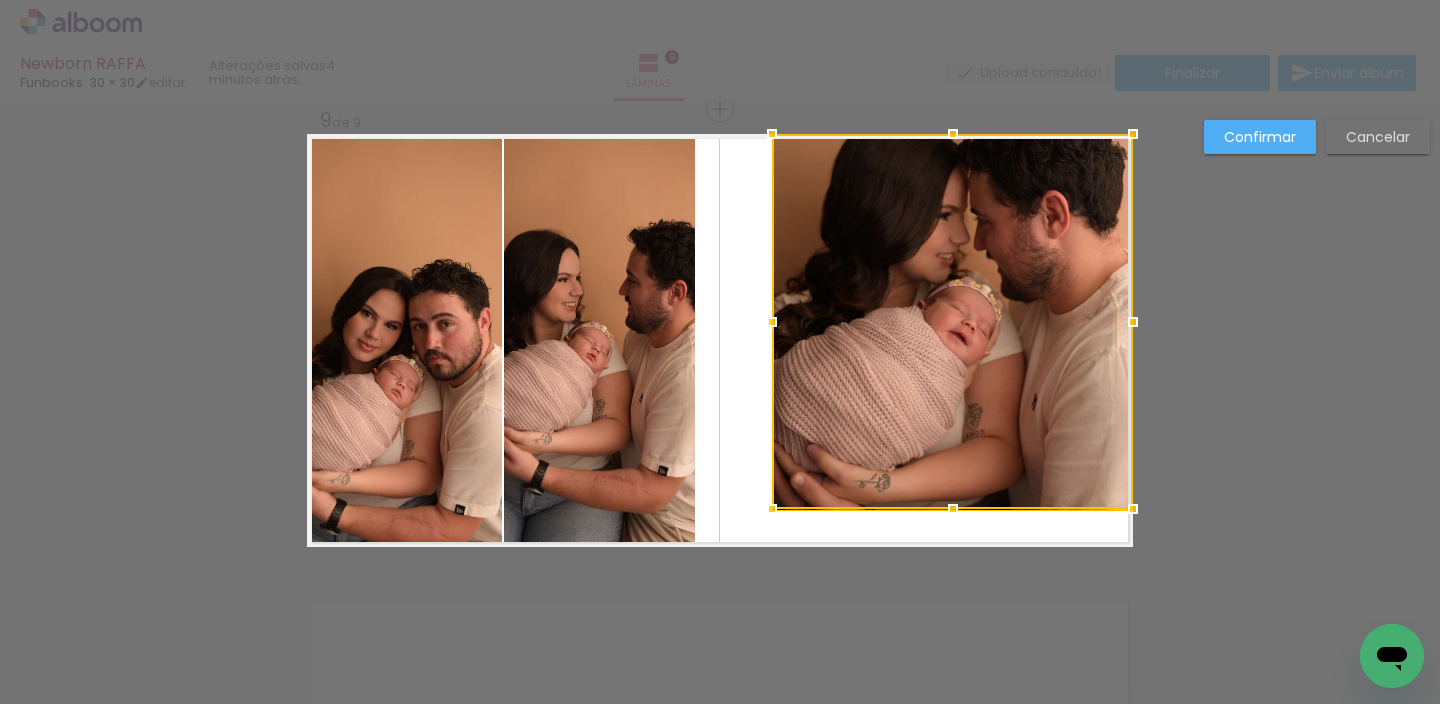 drag, startPoint x: 946, startPoint y: 495, endPoint x: 939, endPoint y: 698, distance: 203.12065 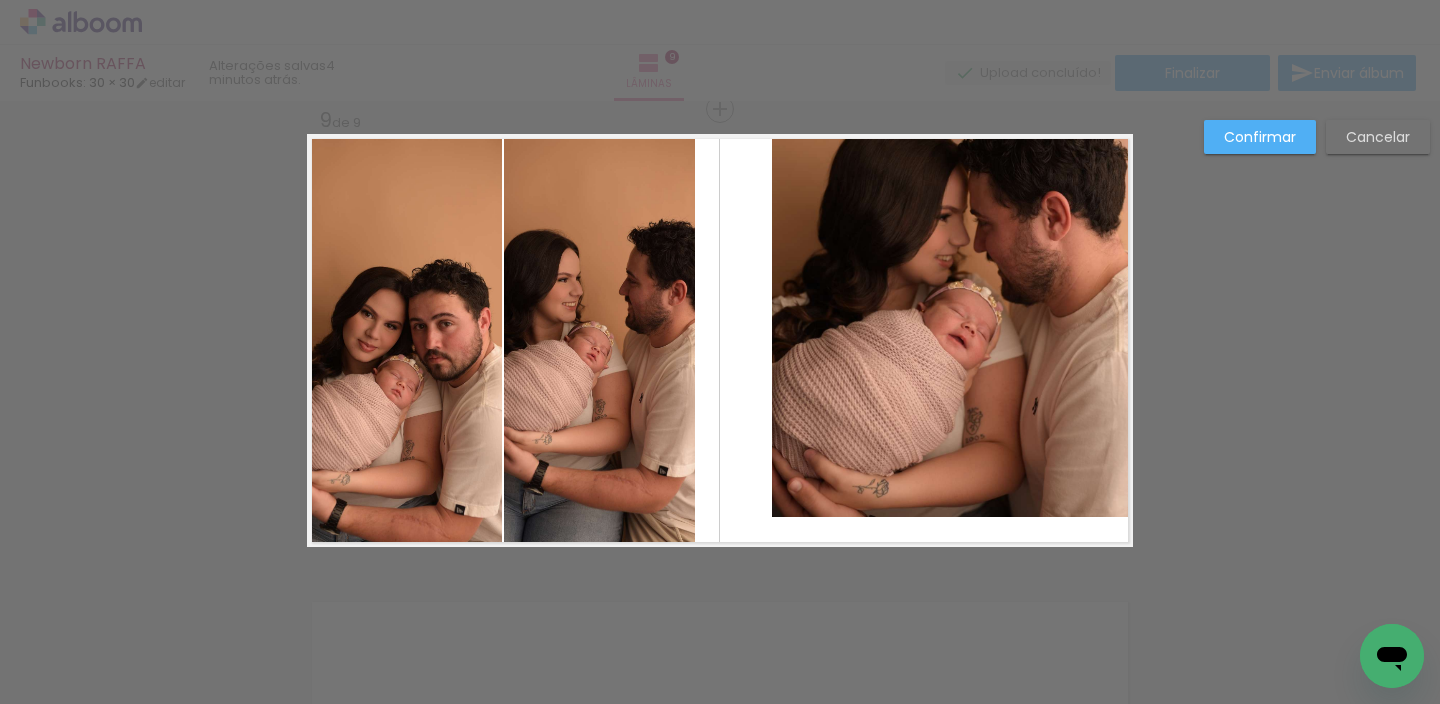 drag, startPoint x: 967, startPoint y: 441, endPoint x: 967, endPoint y: 467, distance: 26 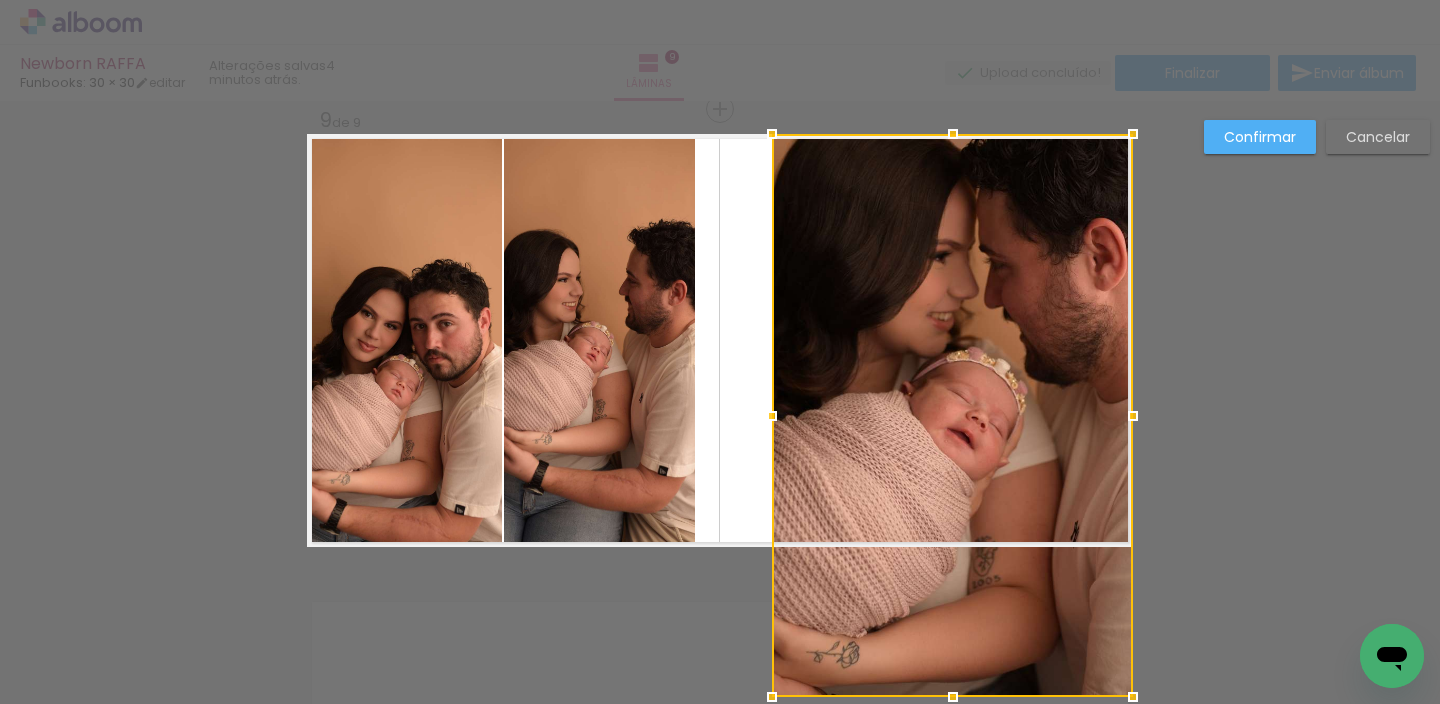 drag, startPoint x: 949, startPoint y: 513, endPoint x: 947, endPoint y: 561, distance: 48.04165 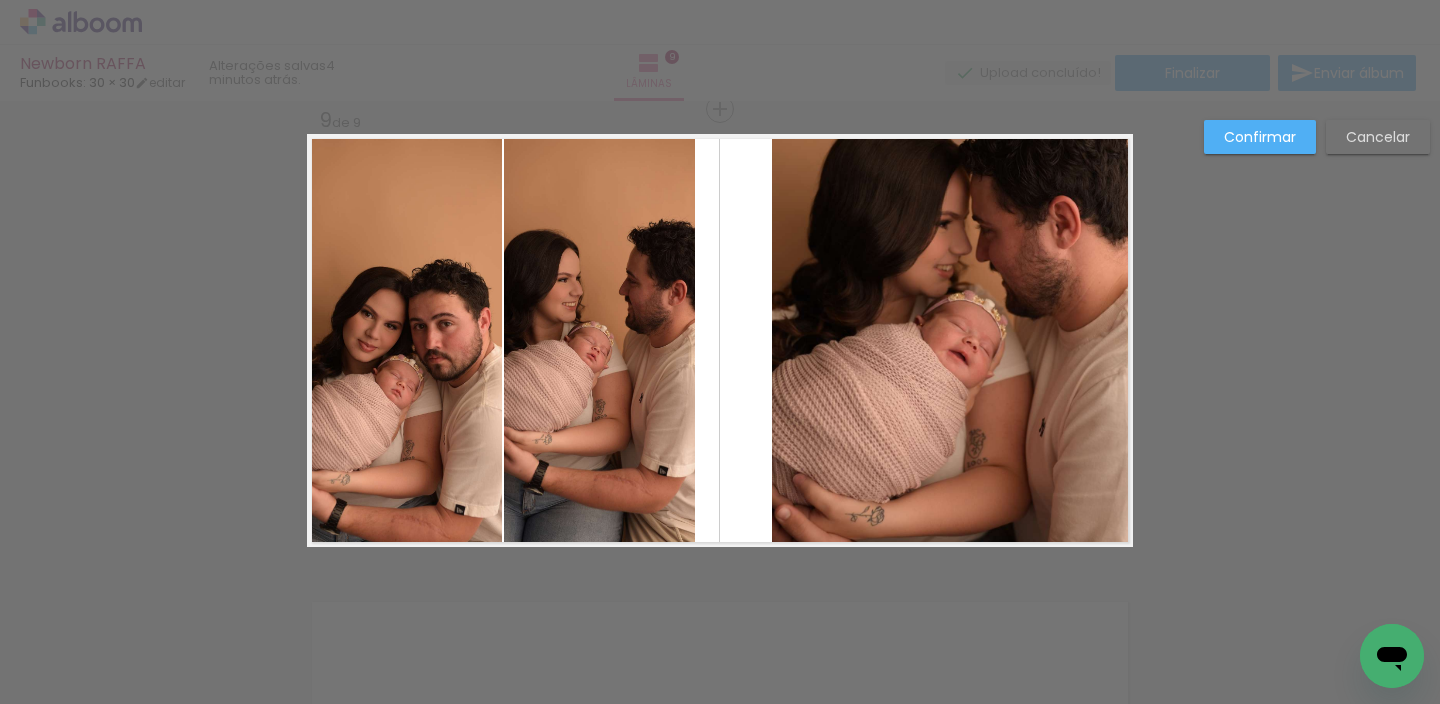 drag, startPoint x: 778, startPoint y: 333, endPoint x: 774, endPoint y: 346, distance: 13.601471 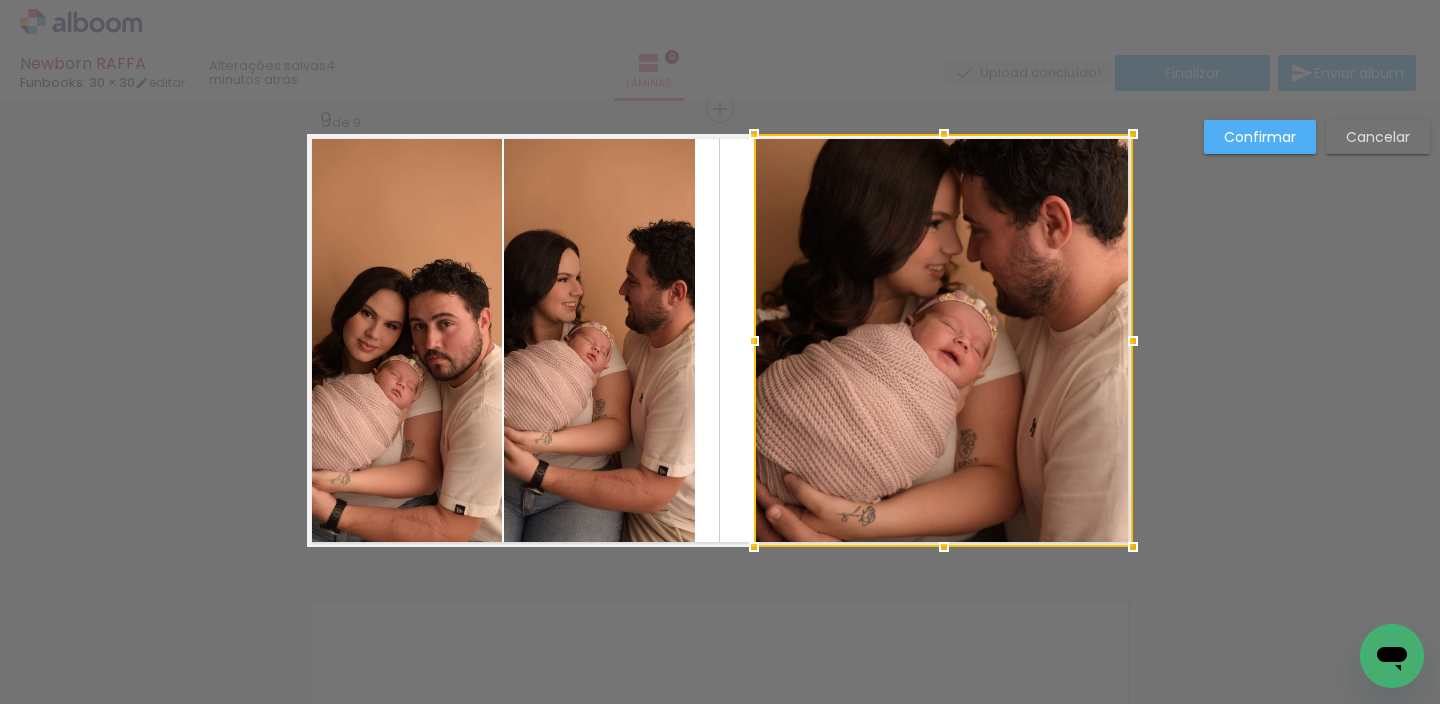 drag, startPoint x: 762, startPoint y: 334, endPoint x: 729, endPoint y: 336, distance: 33.06055 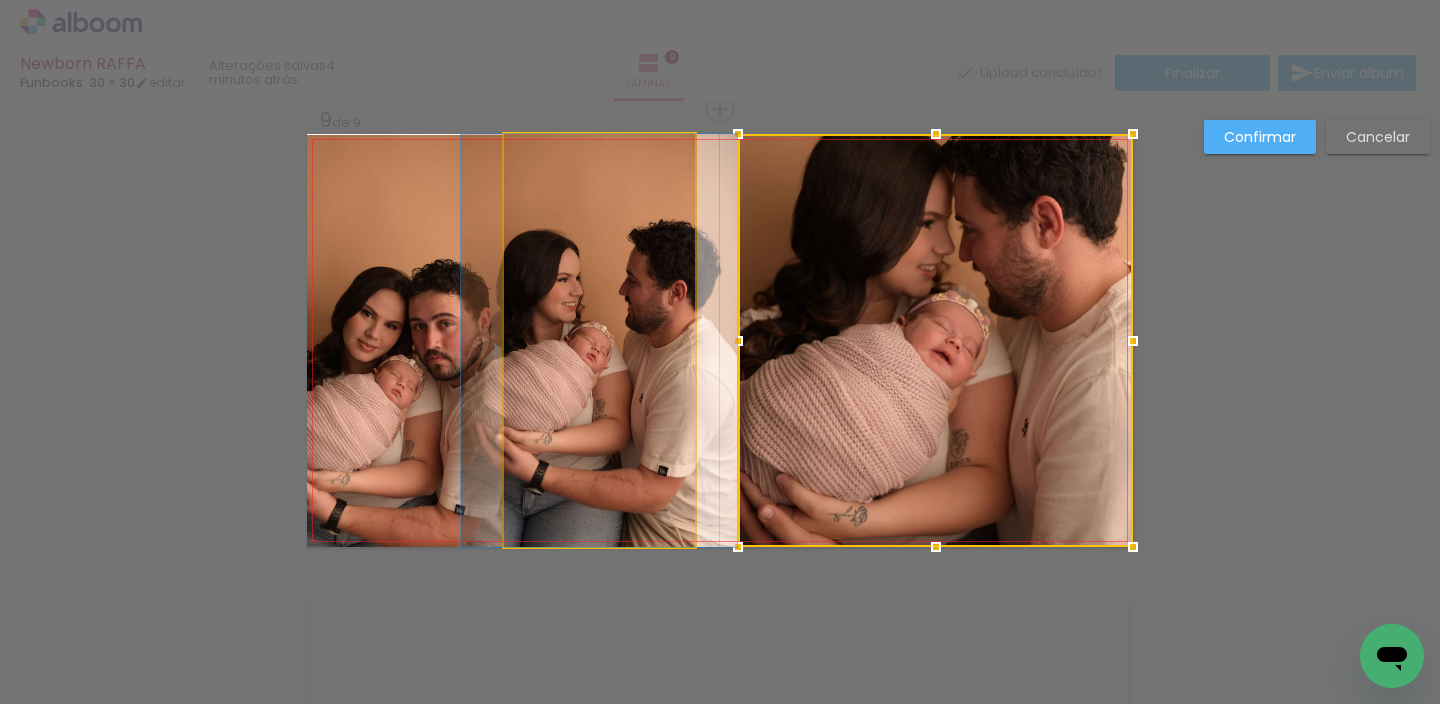 click 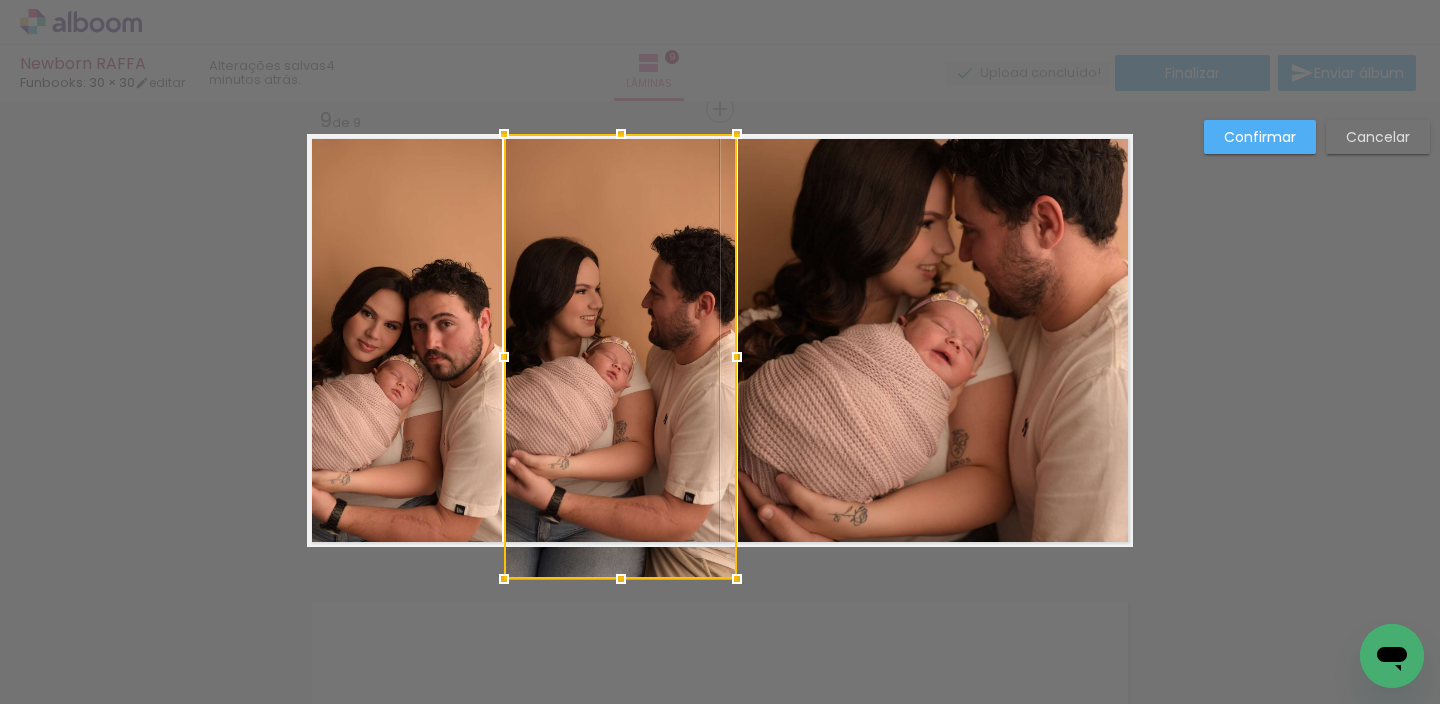 drag, startPoint x: 695, startPoint y: 334, endPoint x: 717, endPoint y: 371, distance: 43.046486 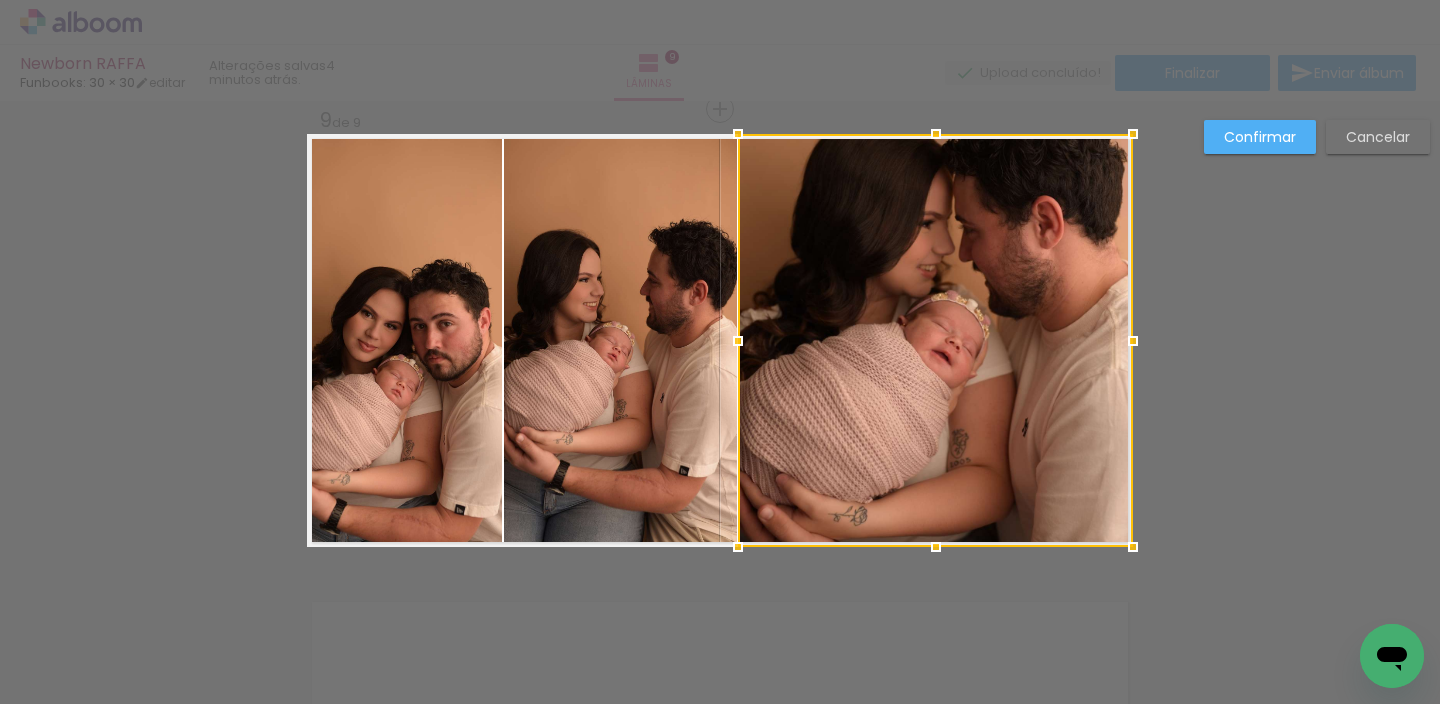 drag, startPoint x: 1226, startPoint y: 133, endPoint x: 1189, endPoint y: 168, distance: 50.931328 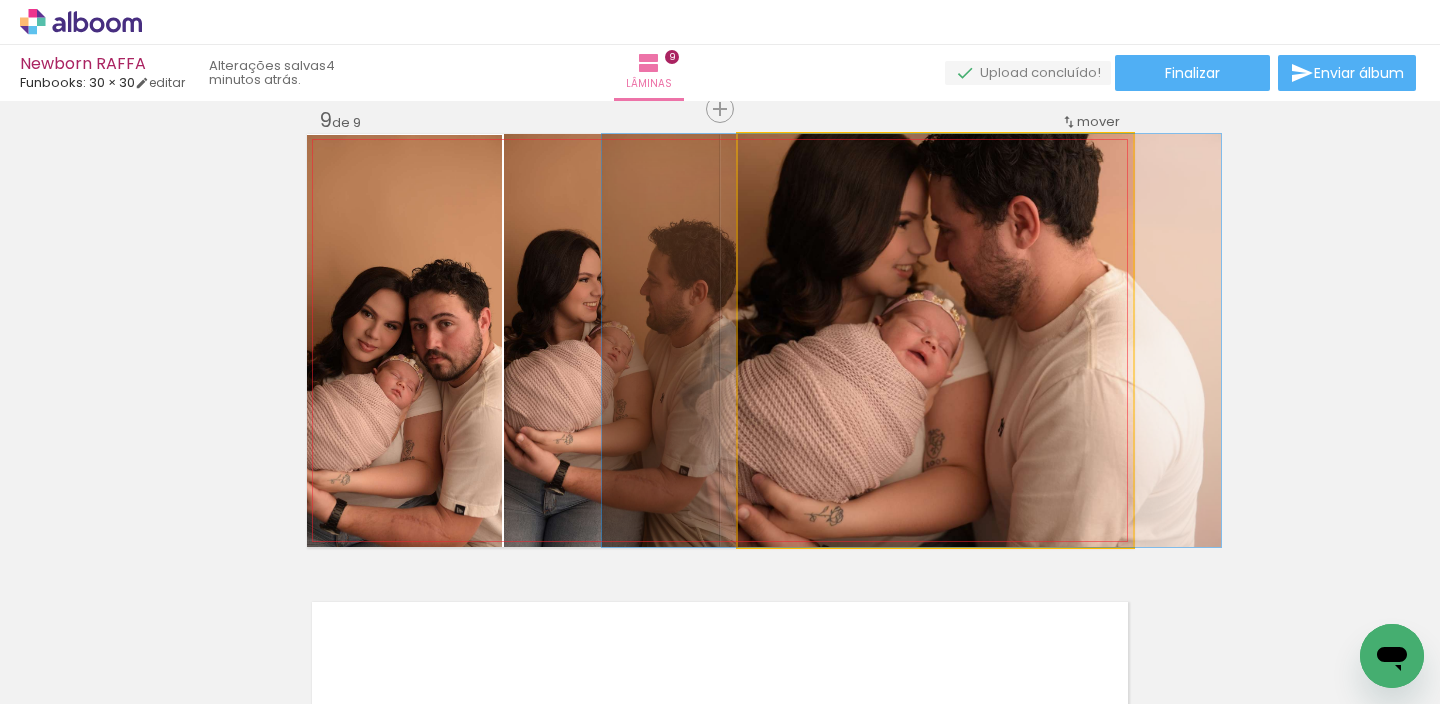 drag, startPoint x: 988, startPoint y: 316, endPoint x: 965, endPoint y: 406, distance: 92.89241 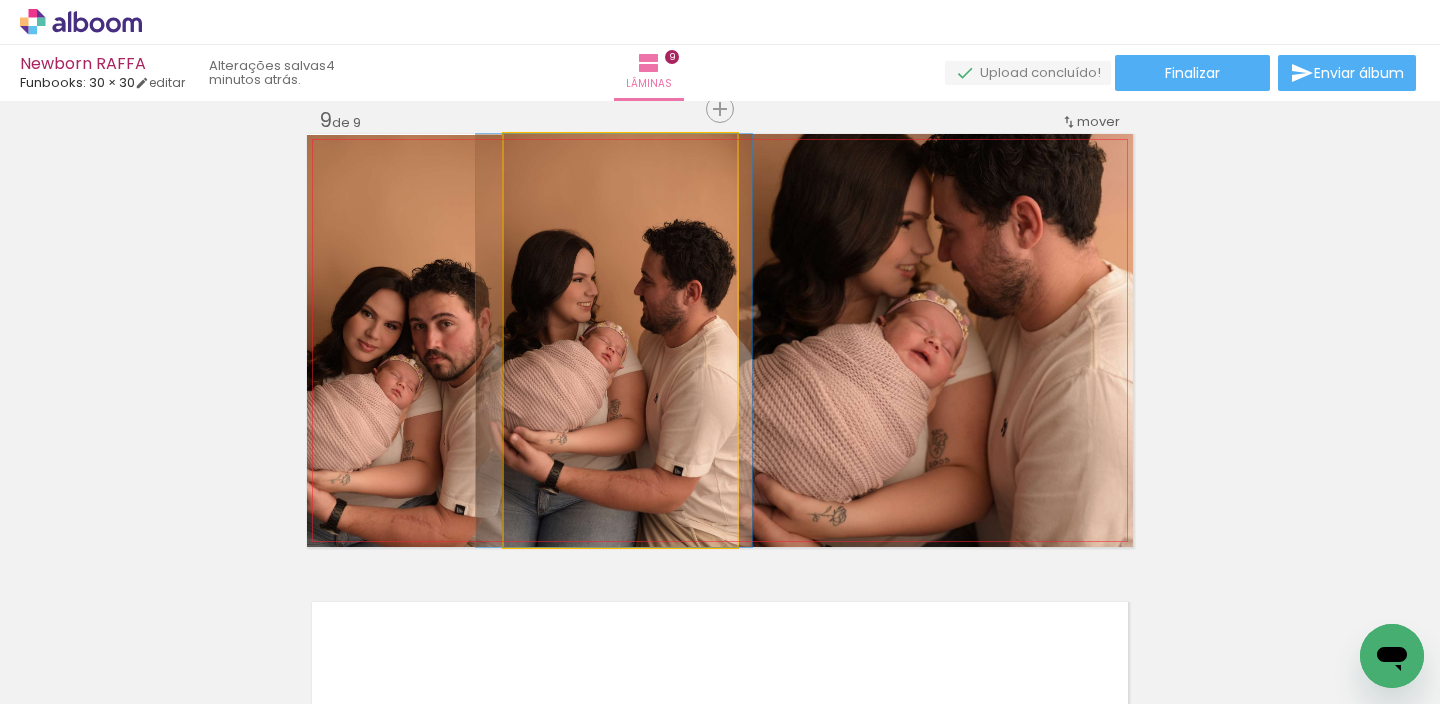 drag, startPoint x: 622, startPoint y: 317, endPoint x: 576, endPoint y: 311, distance: 46.389652 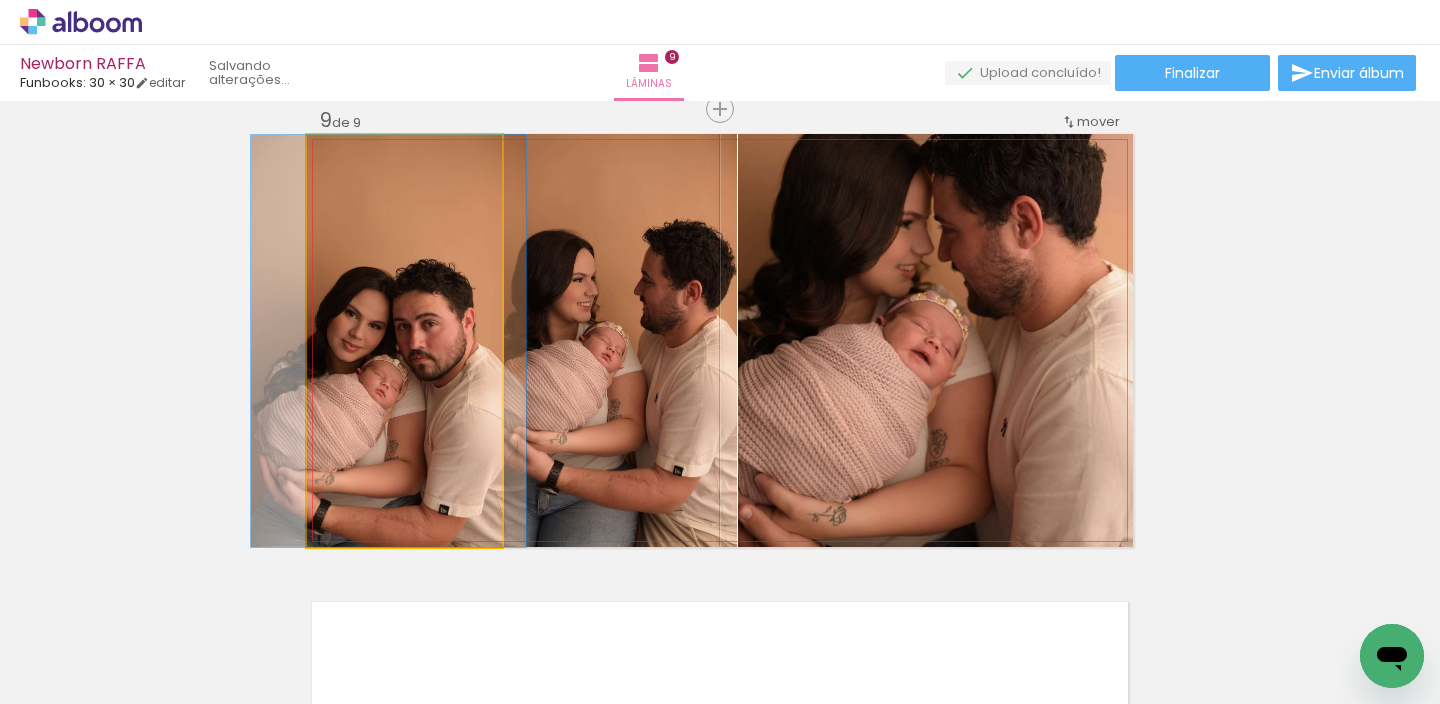 drag, startPoint x: 463, startPoint y: 286, endPoint x: 455, endPoint y: 267, distance: 20.615528 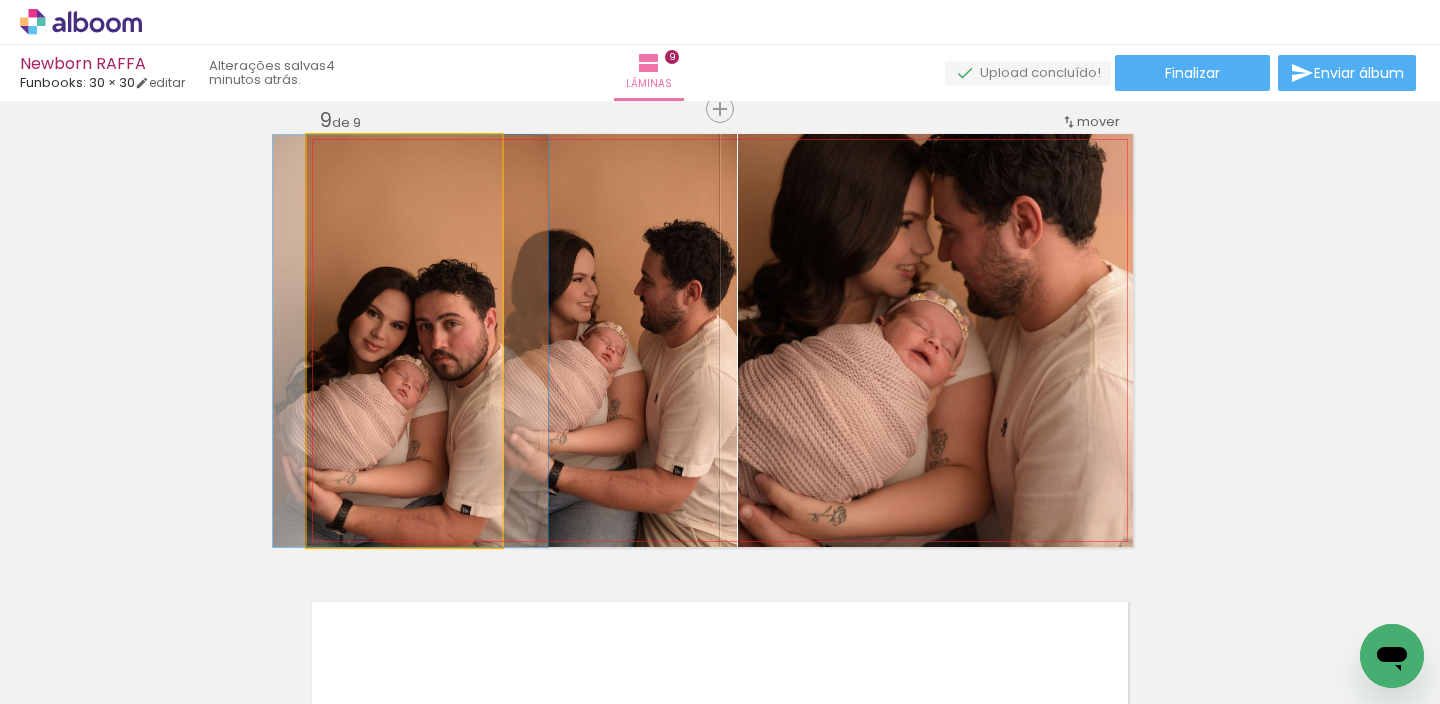 drag, startPoint x: 441, startPoint y: 263, endPoint x: 493, endPoint y: 242, distance: 56.0803 